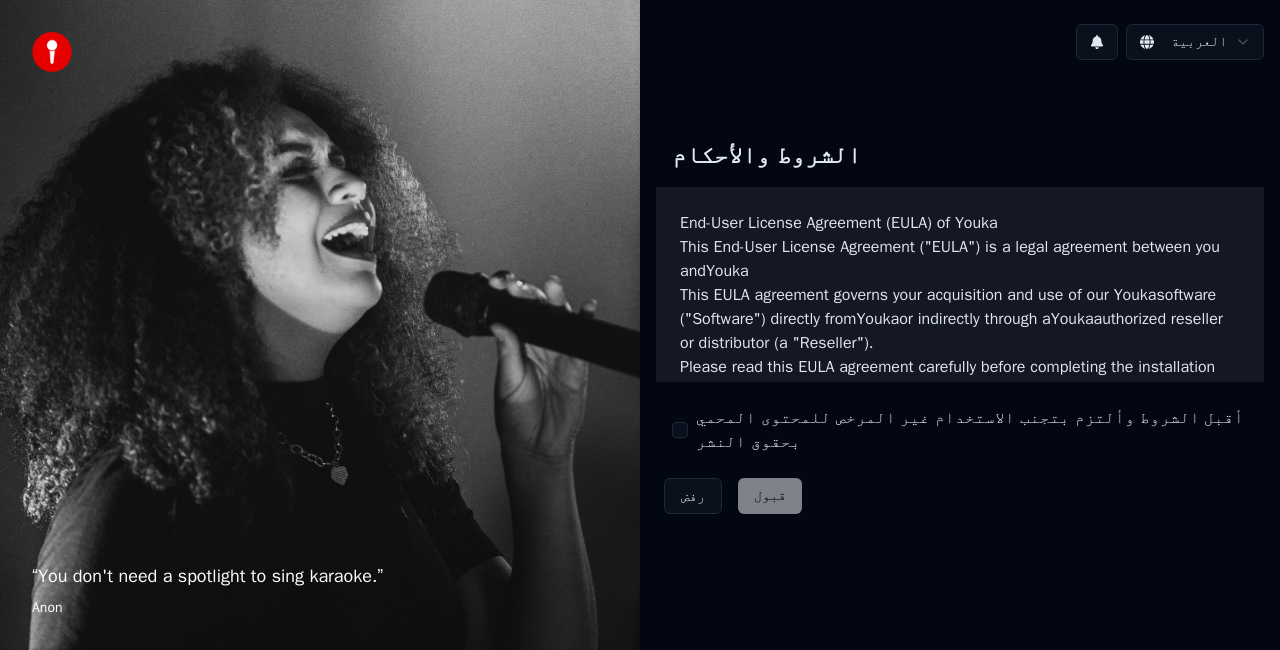 scroll, scrollTop: 0, scrollLeft: 0, axis: both 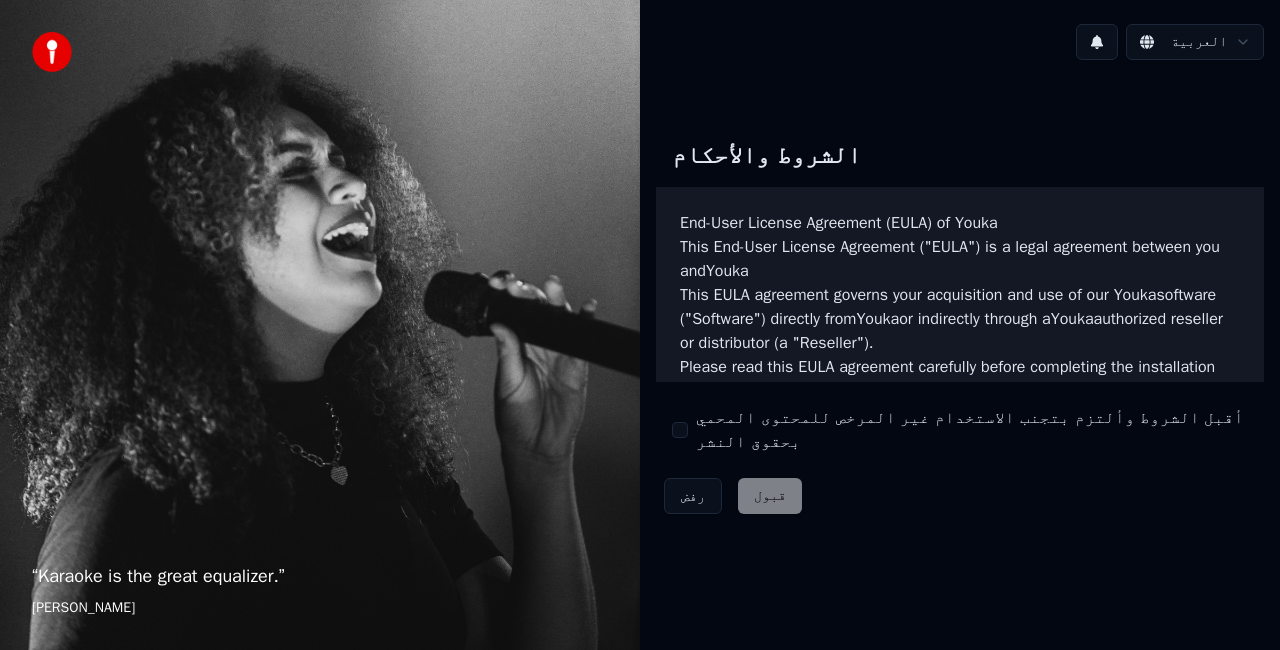click on "أقبل الشروط وألتزم بتجنب الاستخدام غير المرخص للمحتوى المحمي بحقوق النشر" at bounding box center [680, 430] 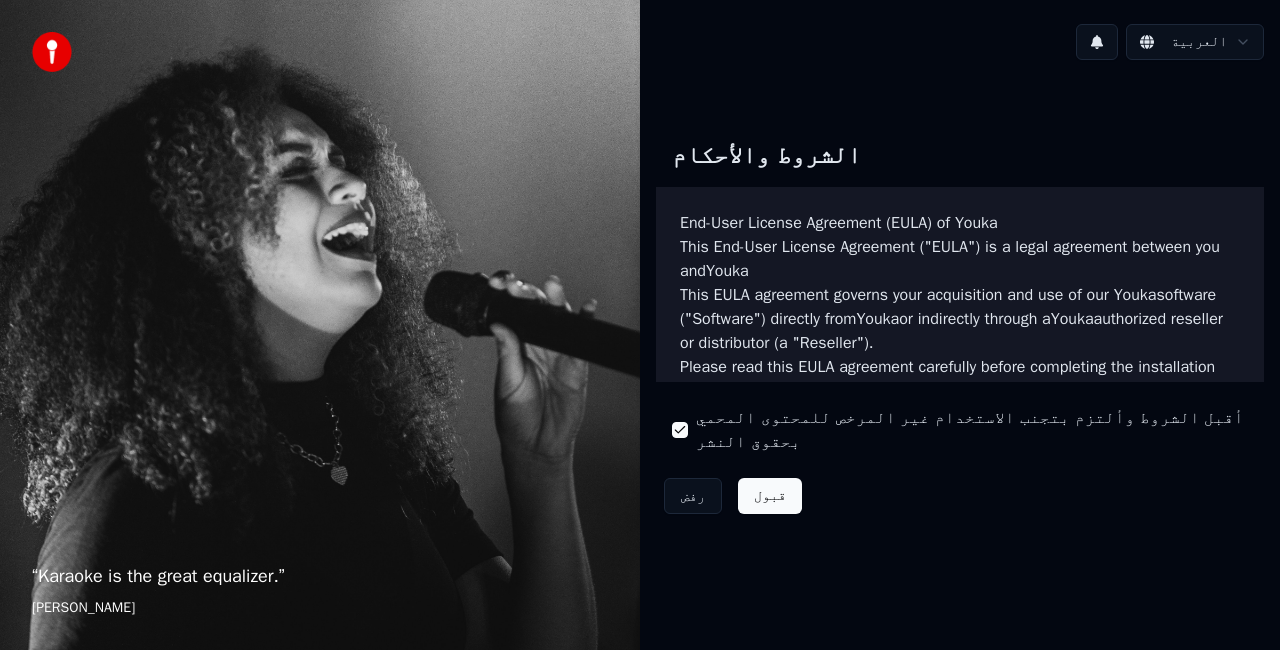 click on "قبول" at bounding box center [770, 496] 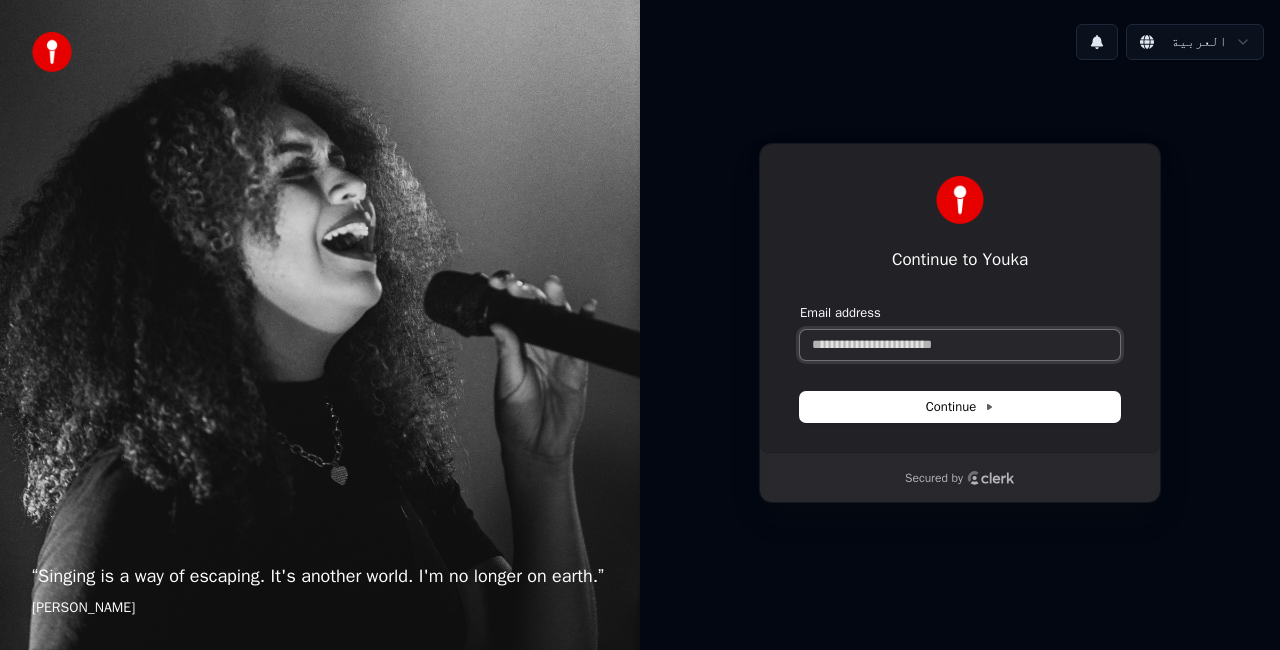 click on "Email address" at bounding box center (960, 345) 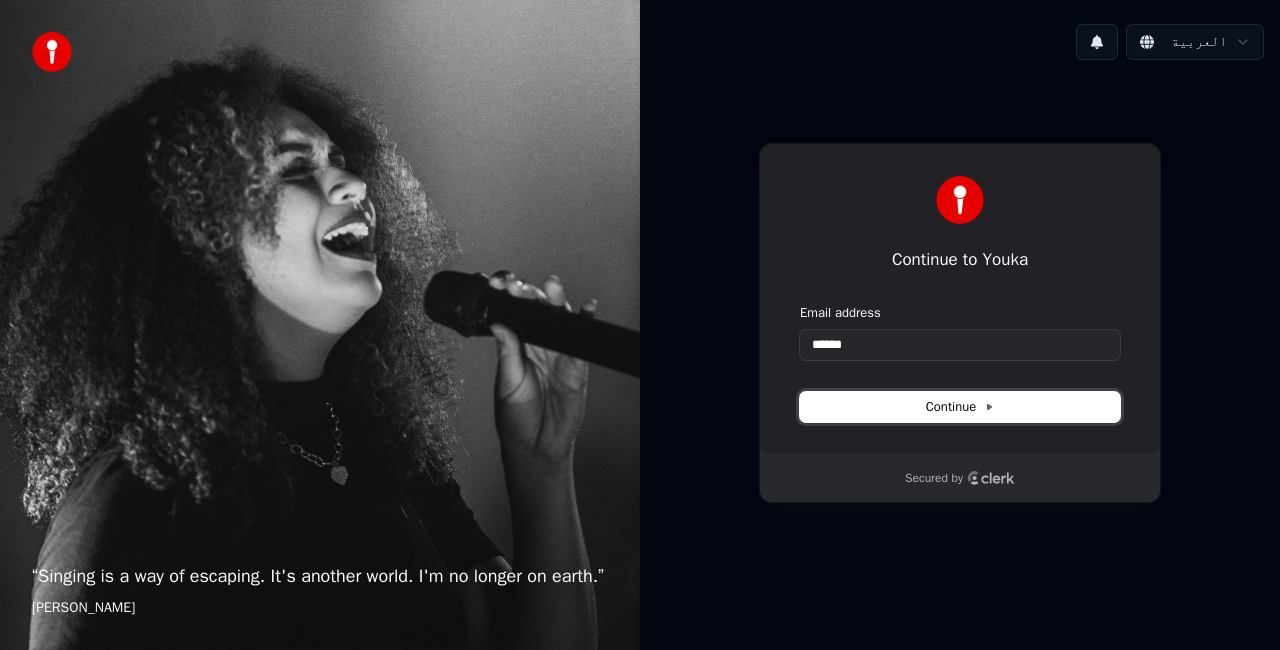 click on "Continue" at bounding box center (960, 407) 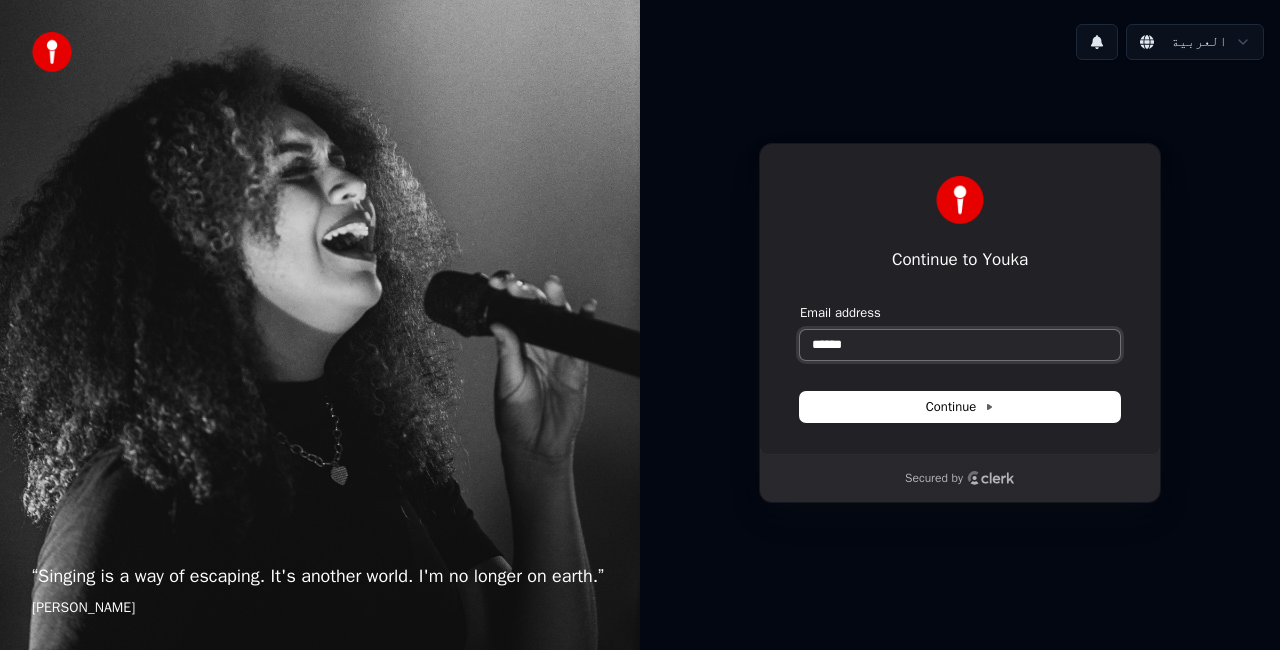 click on "******" at bounding box center [960, 345] 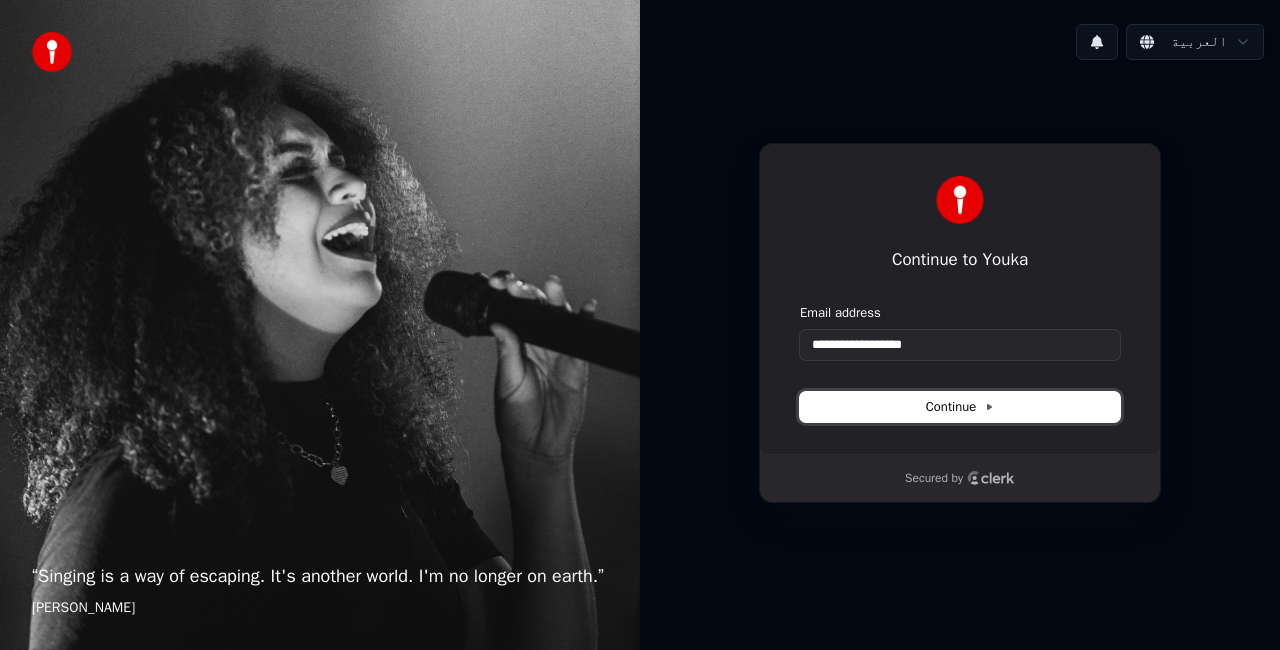 type on "**********" 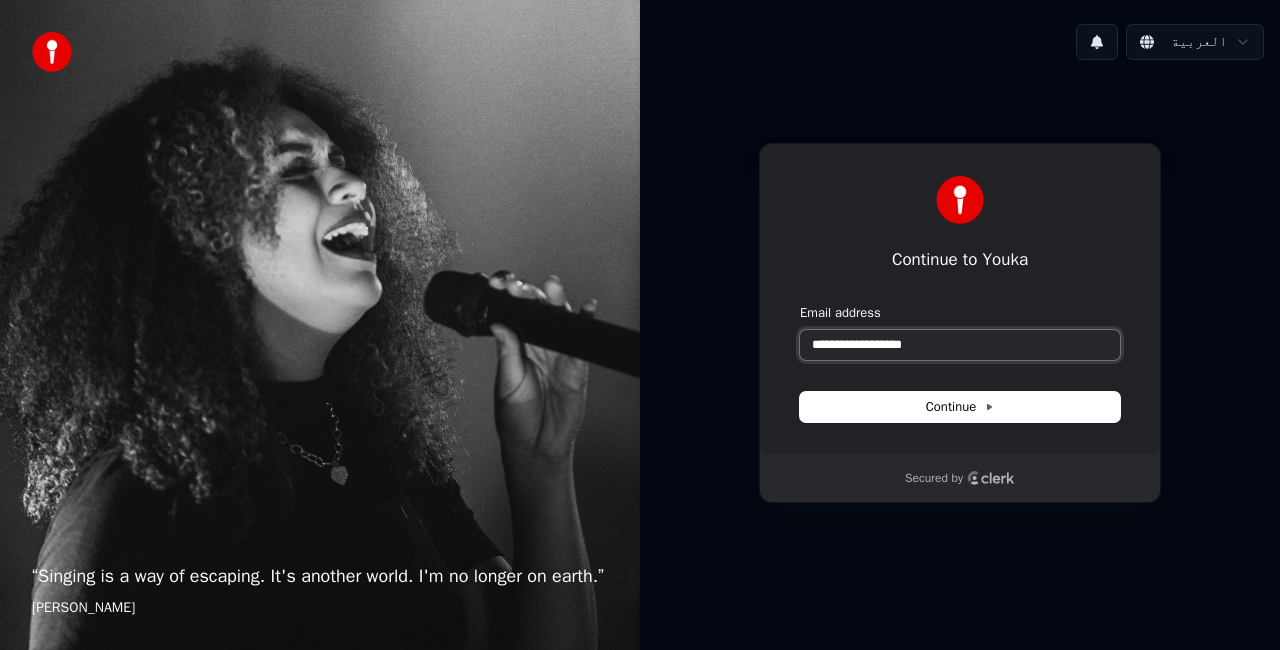 click on "**********" at bounding box center (960, 345) 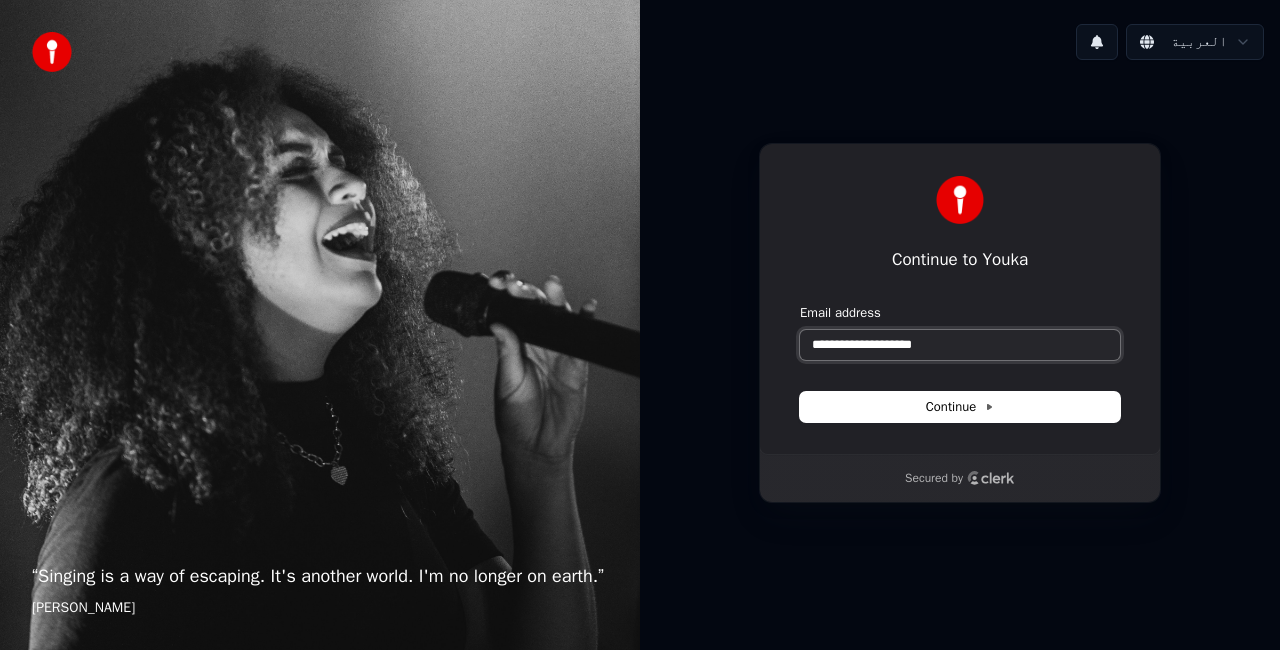 click on "**********" at bounding box center (960, 345) 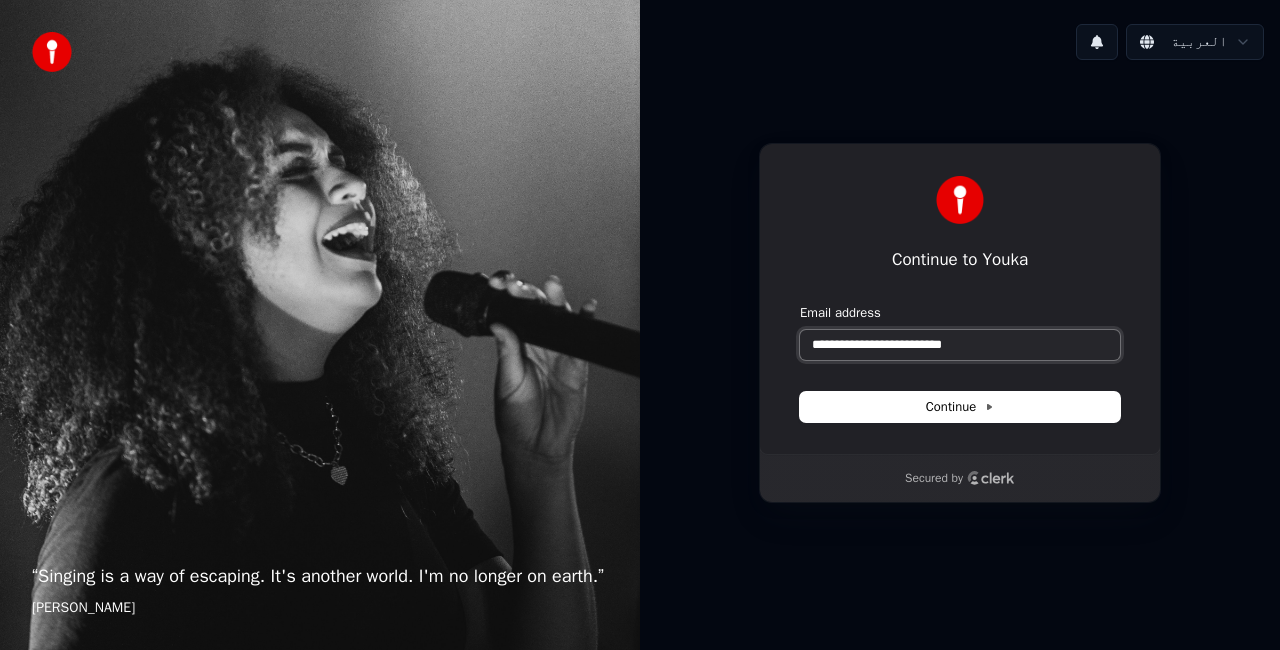 click at bounding box center (800, 304) 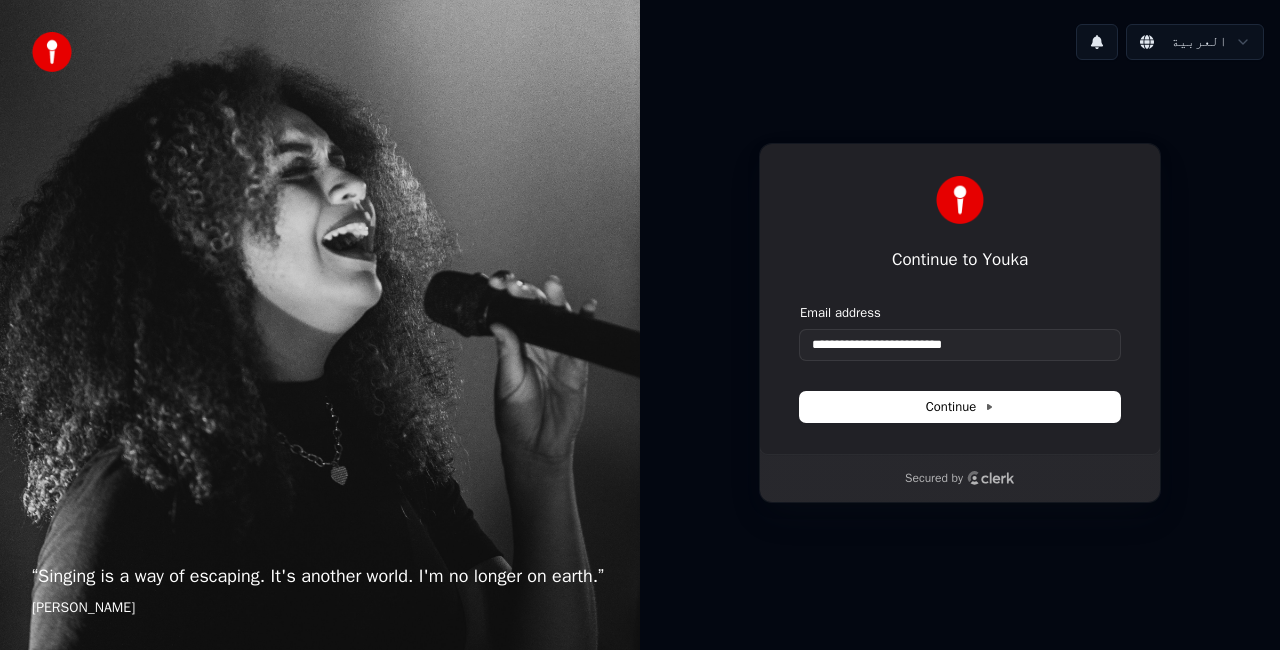 type on "**********" 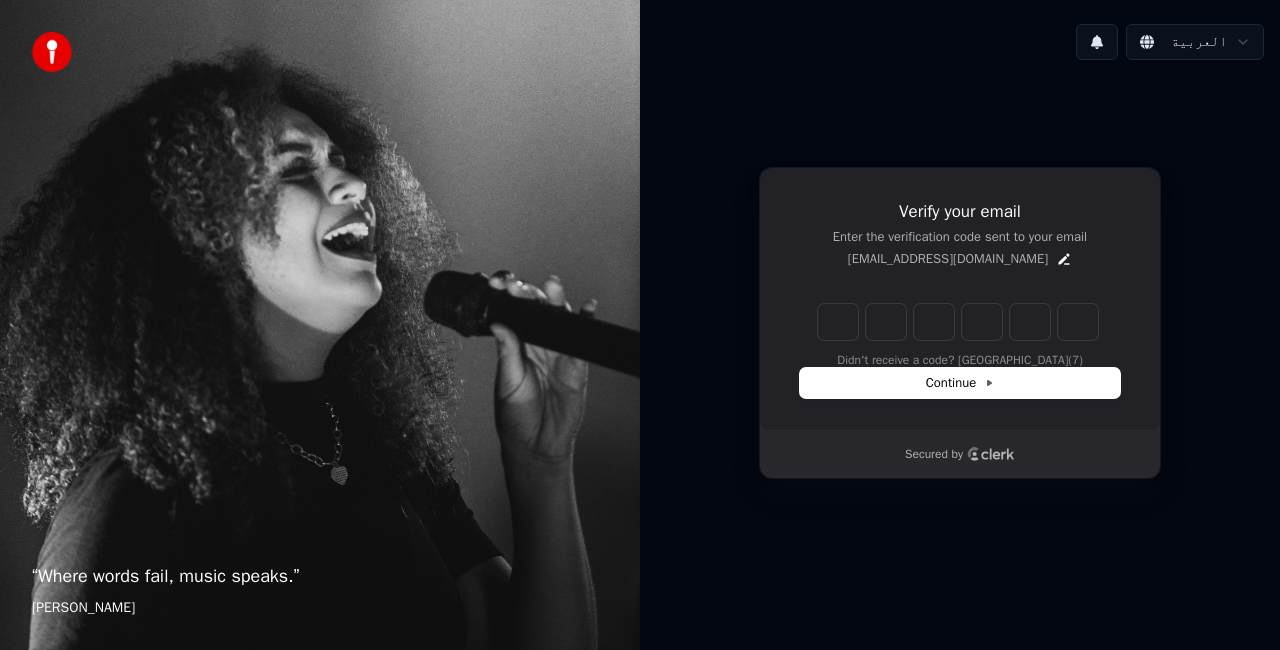 type on "*" 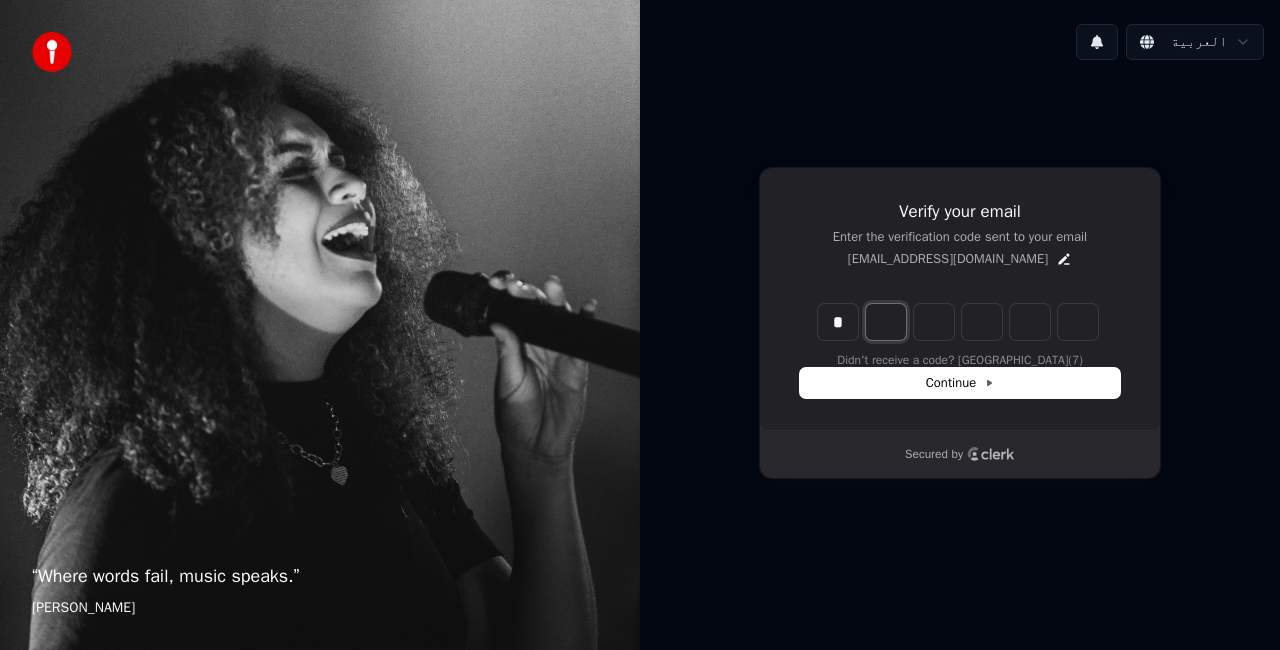 type on "*" 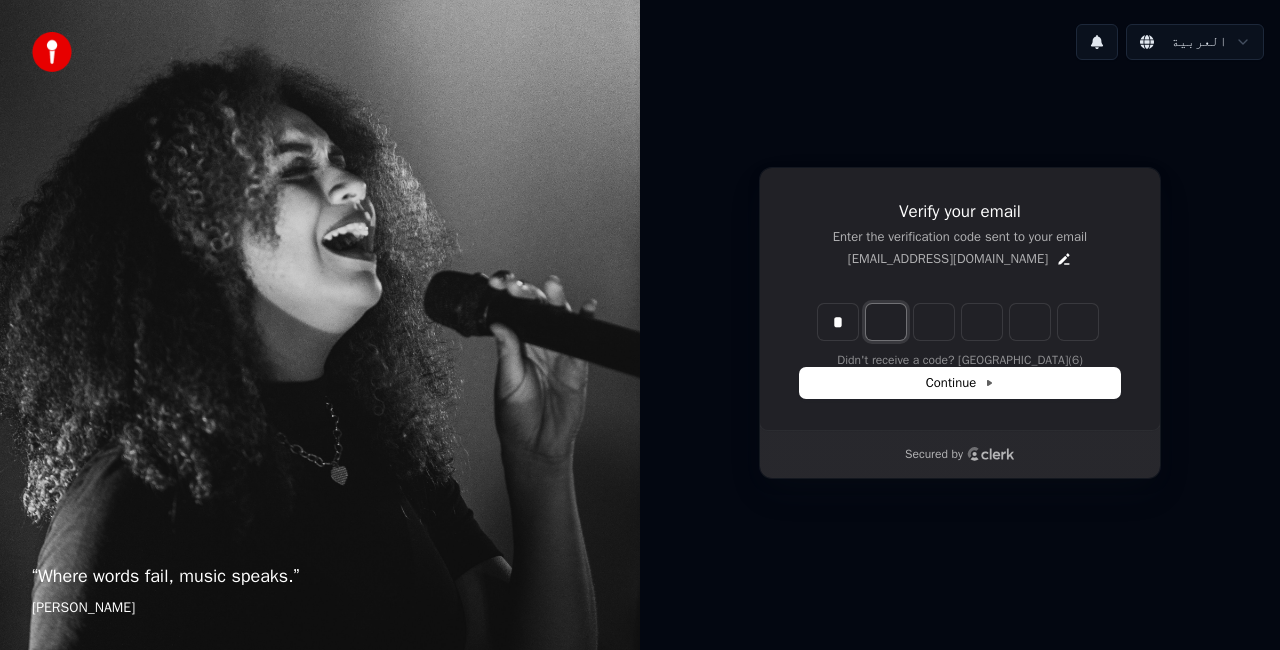 type on "*" 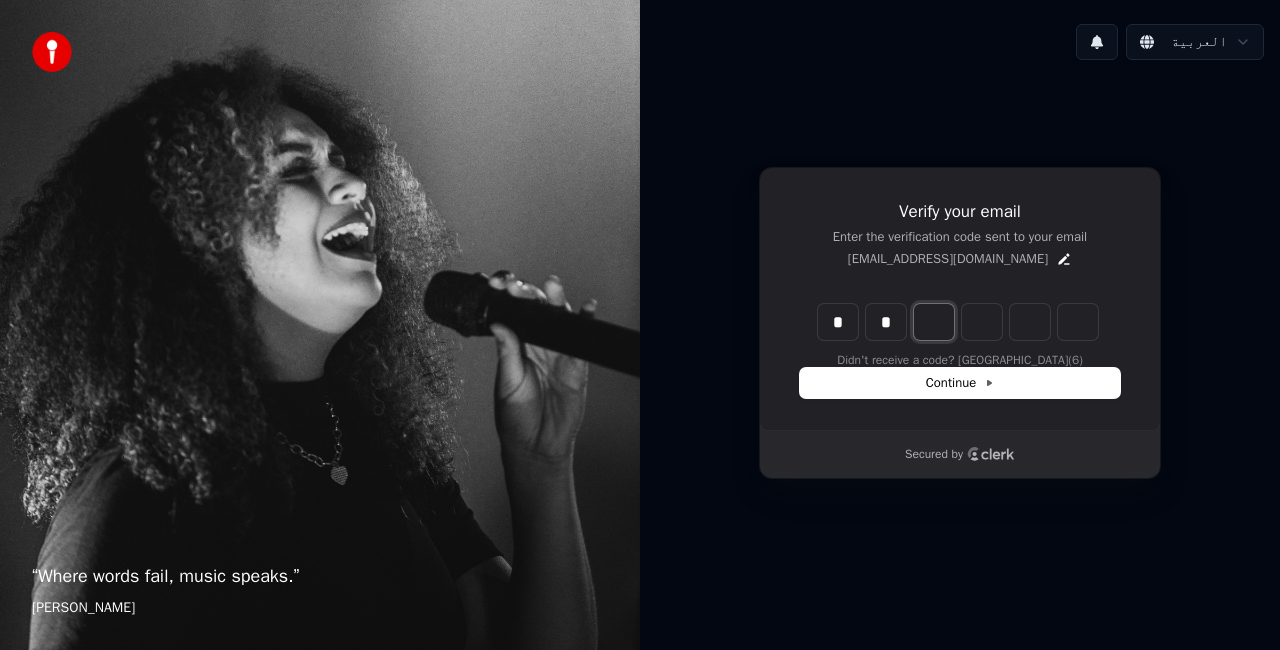 type on "**" 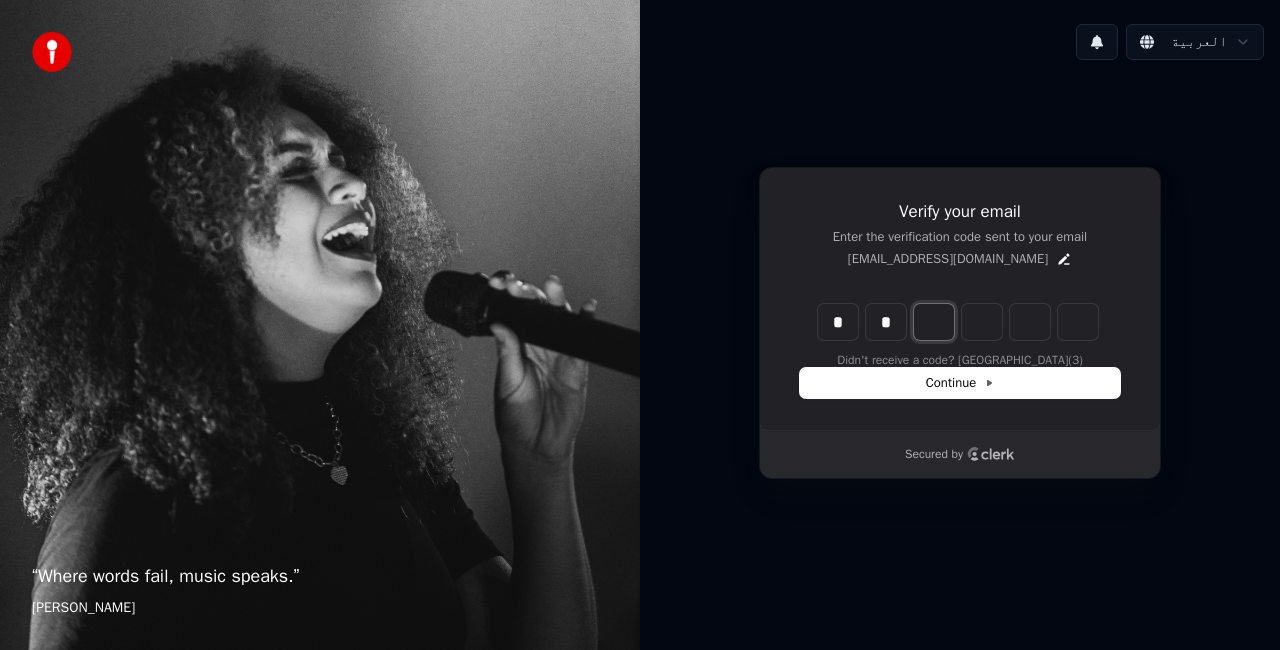 type on "*" 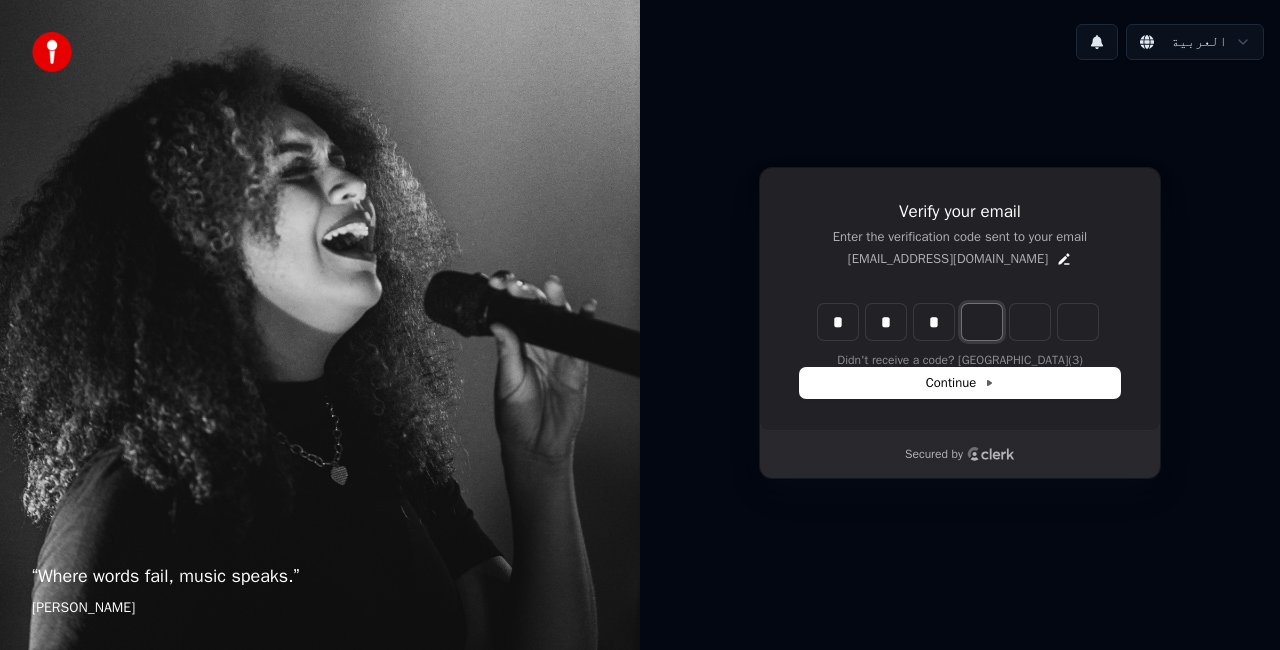 type on "***" 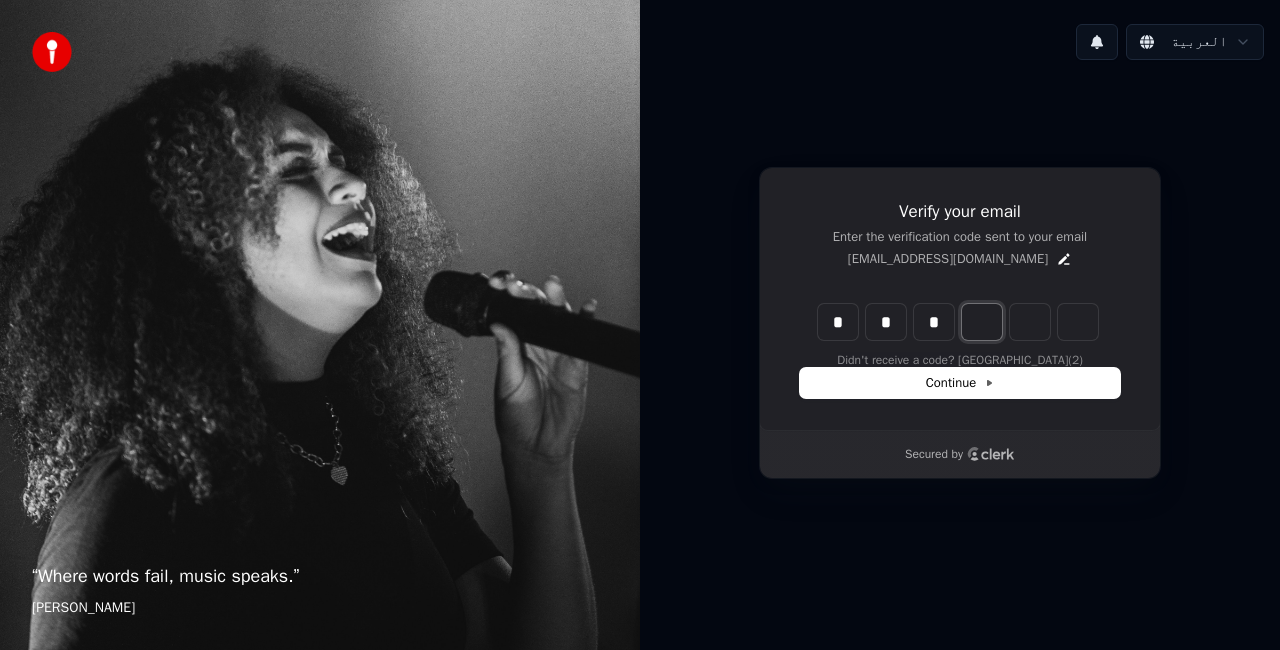type on "*" 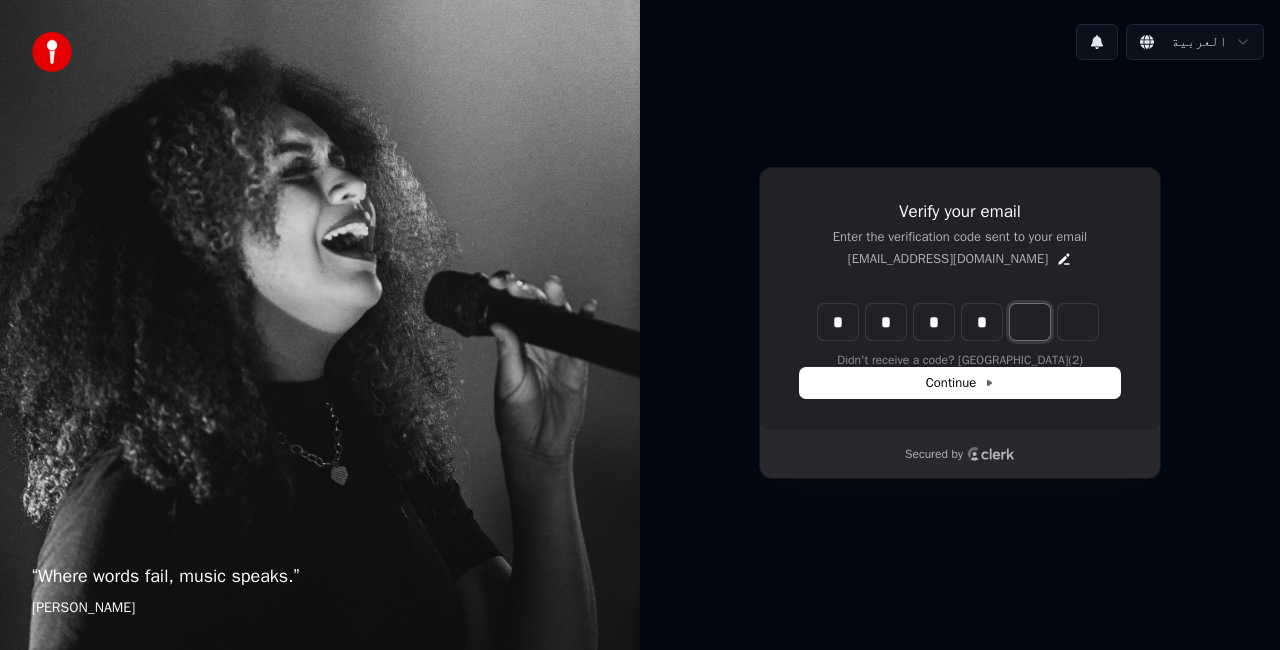 type on "****" 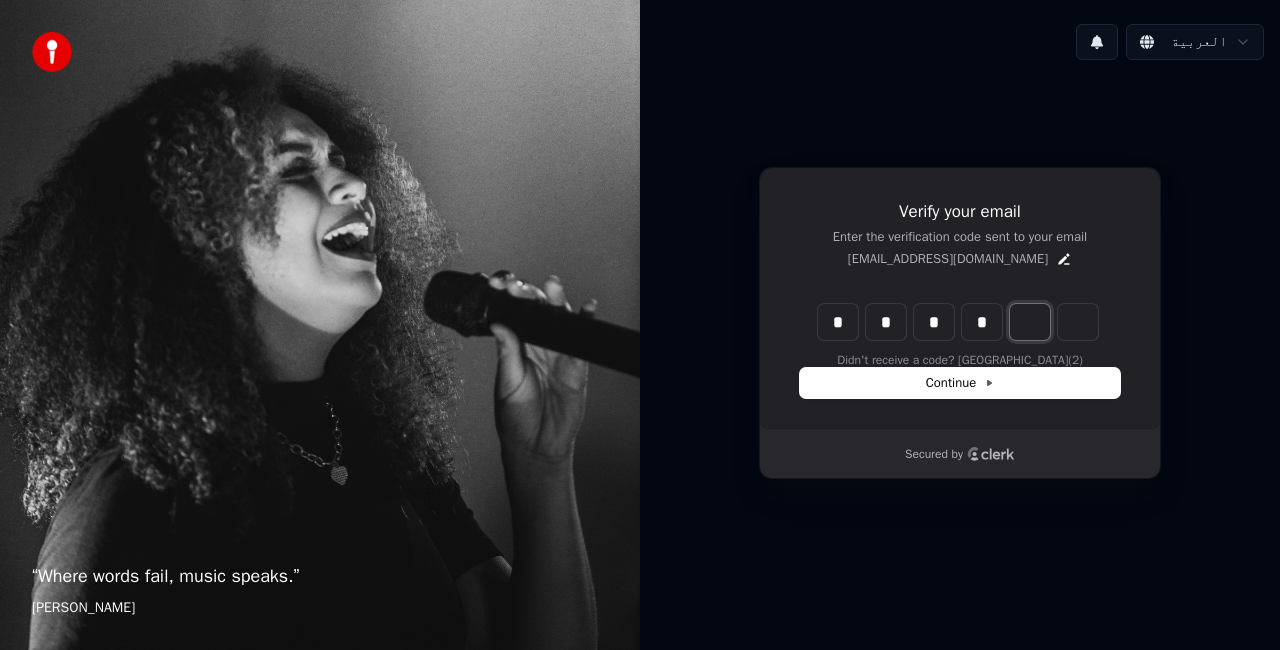 type on "*" 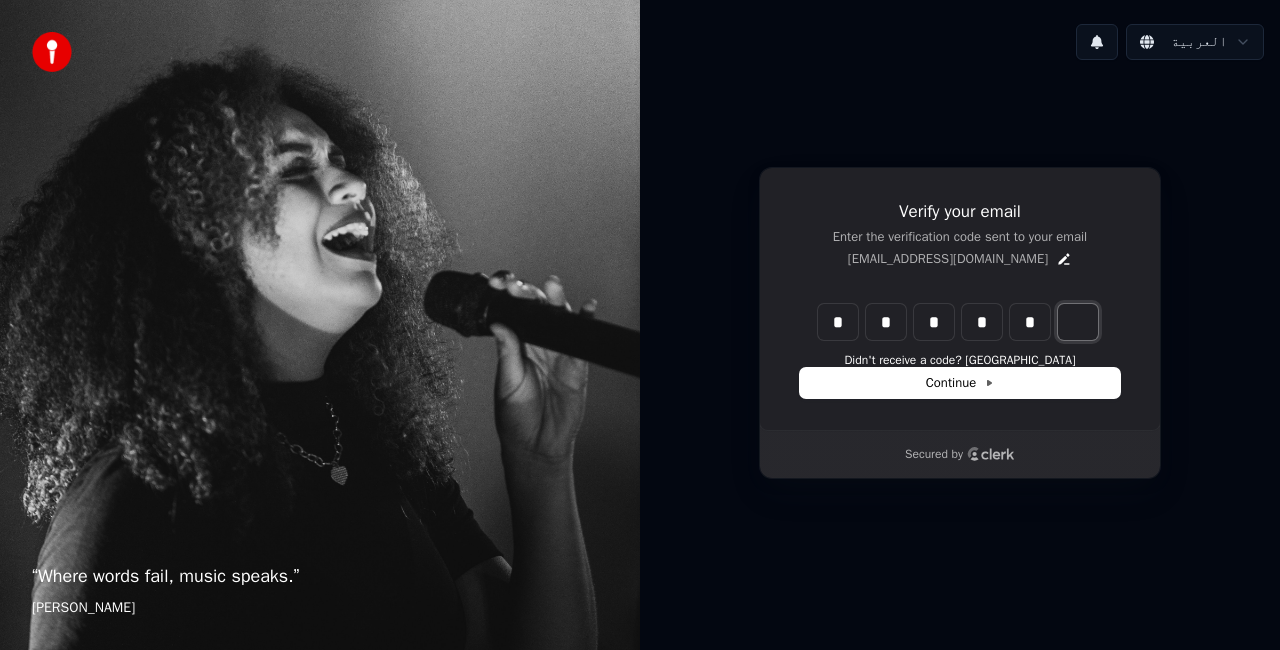 type on "******" 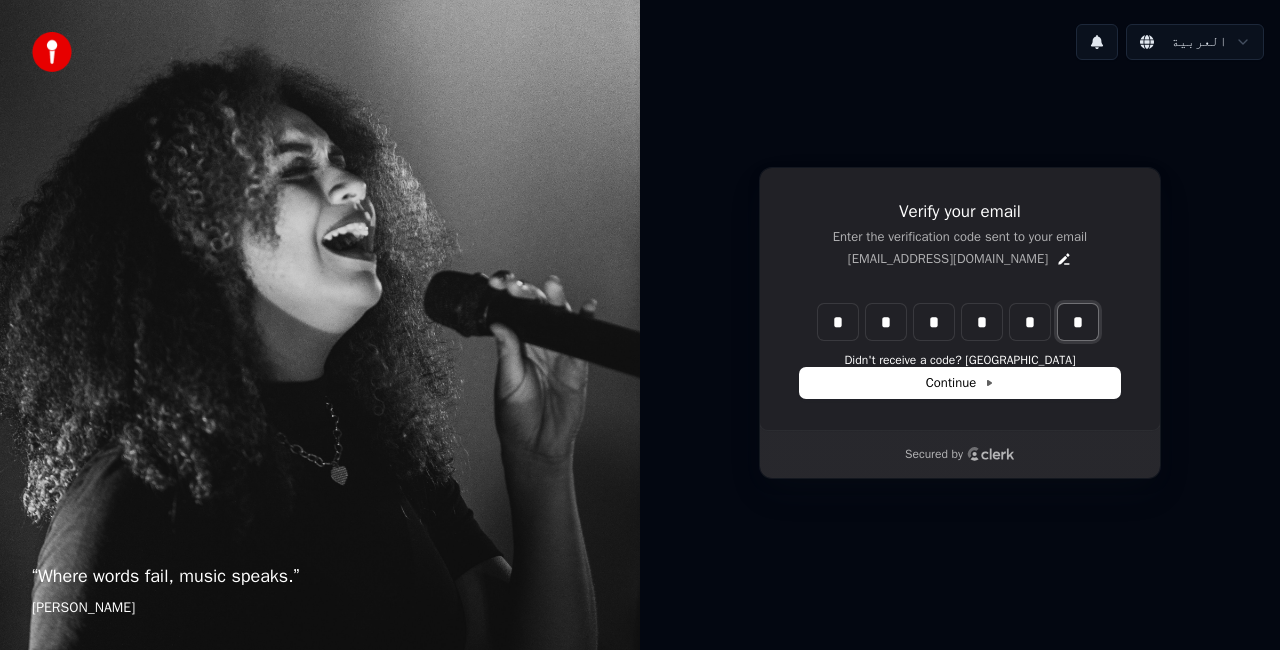type on "*" 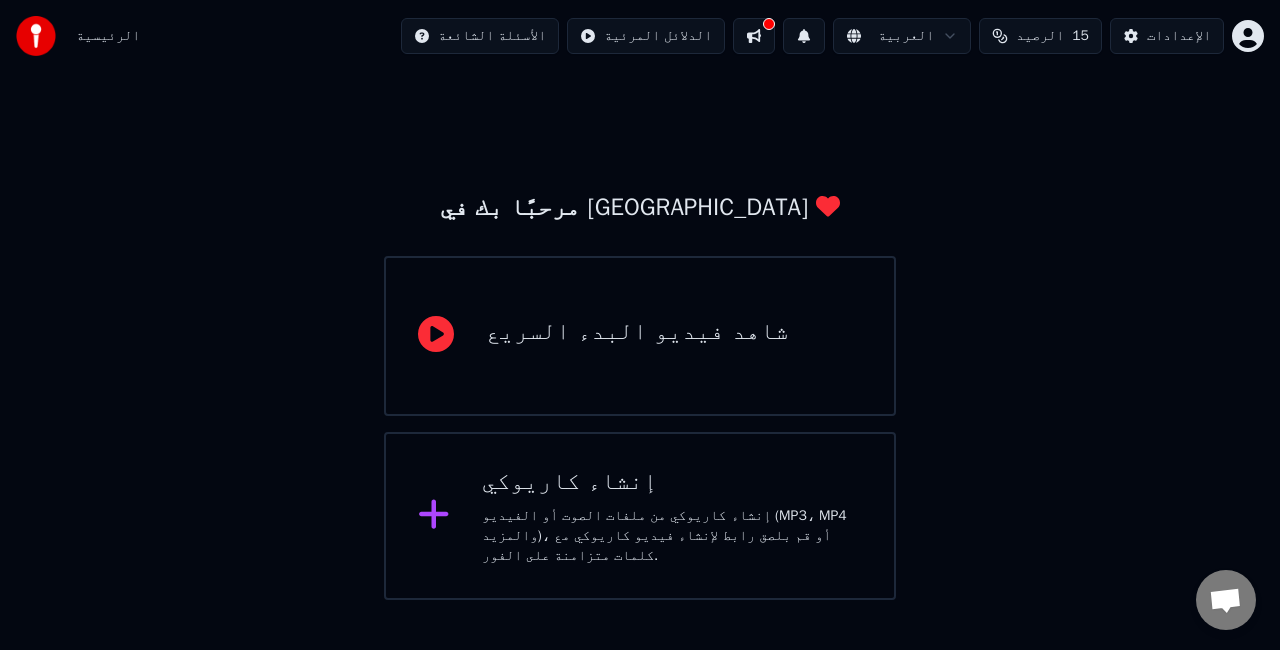 click on "شاهد فيديو البدء السريع" at bounding box center (637, 336) 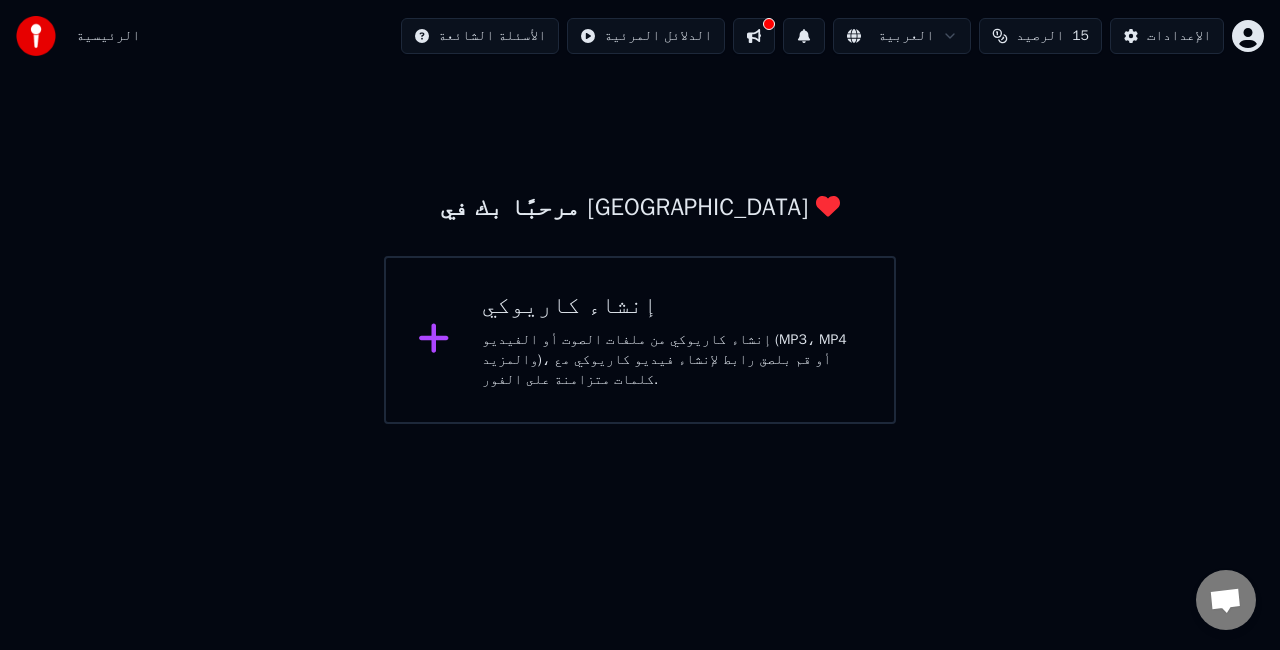 click on "الرئيسية الأسئلة الشائعة الدلائل المرئية العربية الرصيد 15 الإعدادات مرحبًا بك في يوكا إنشاء كاريوكي إنشاء كاريوكي من ملفات الصوت أو الفيديو (MP3، MP4 والمزيد)، أو قم بلصق رابط لإنشاء فيديو كاريوكي مع كلمات متزامنة على الفور." at bounding box center (640, 212) 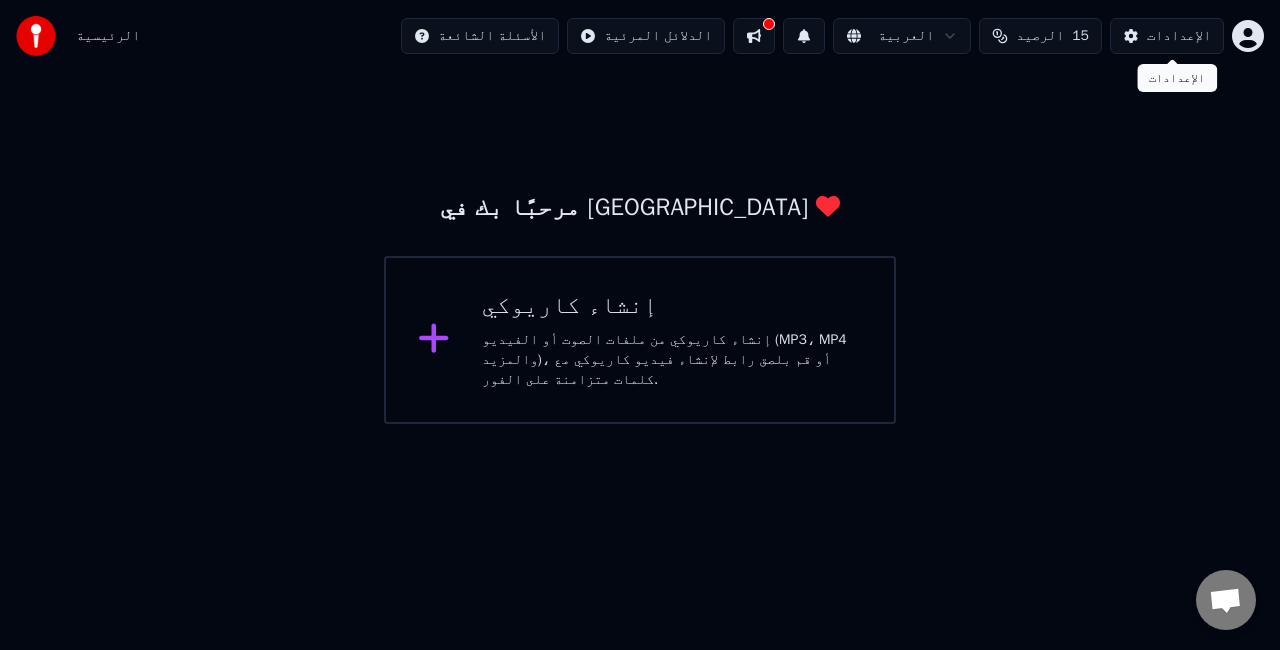 click on "الإعدادات" at bounding box center (1167, 36) 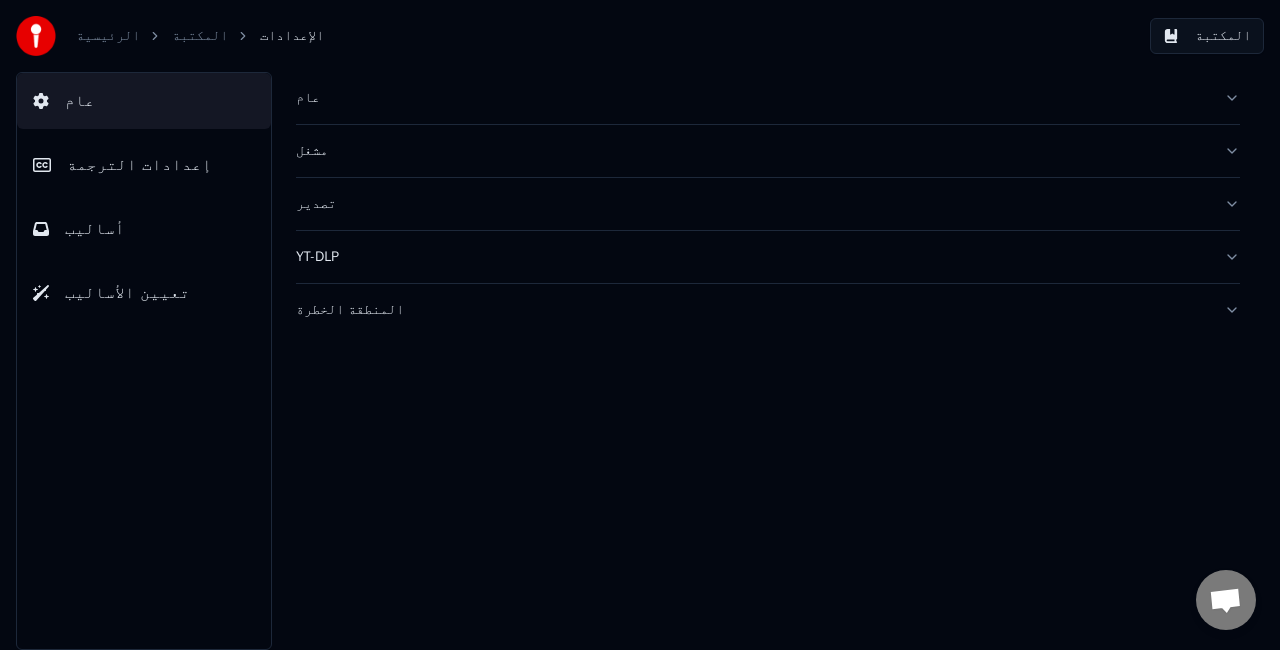click on "إعدادات الترجمة" at bounding box center [144, 165] 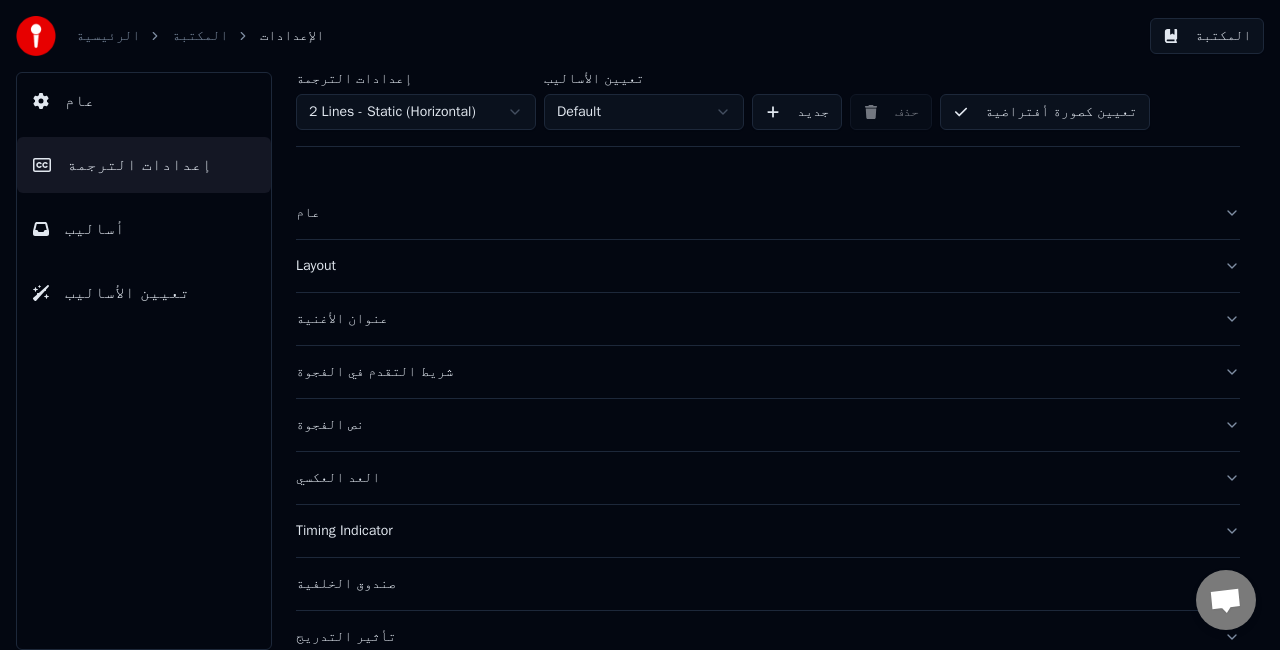 click on "أساليب" at bounding box center (144, 229) 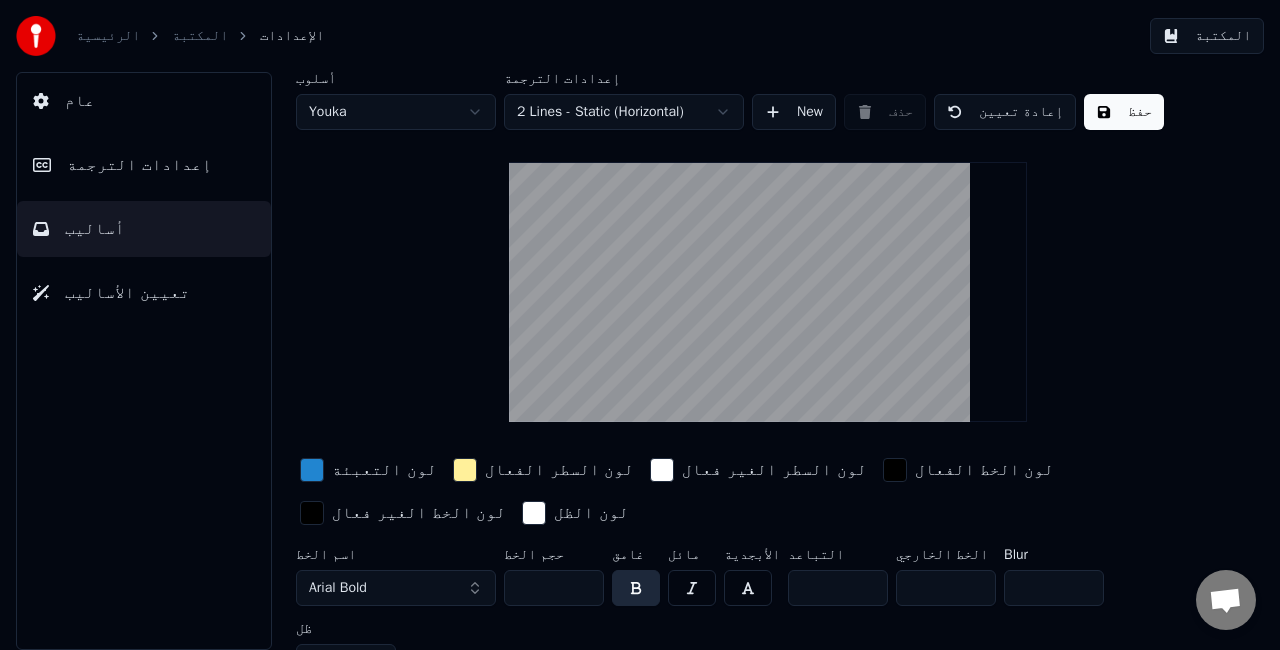 click on "حفظ" at bounding box center (1124, 112) 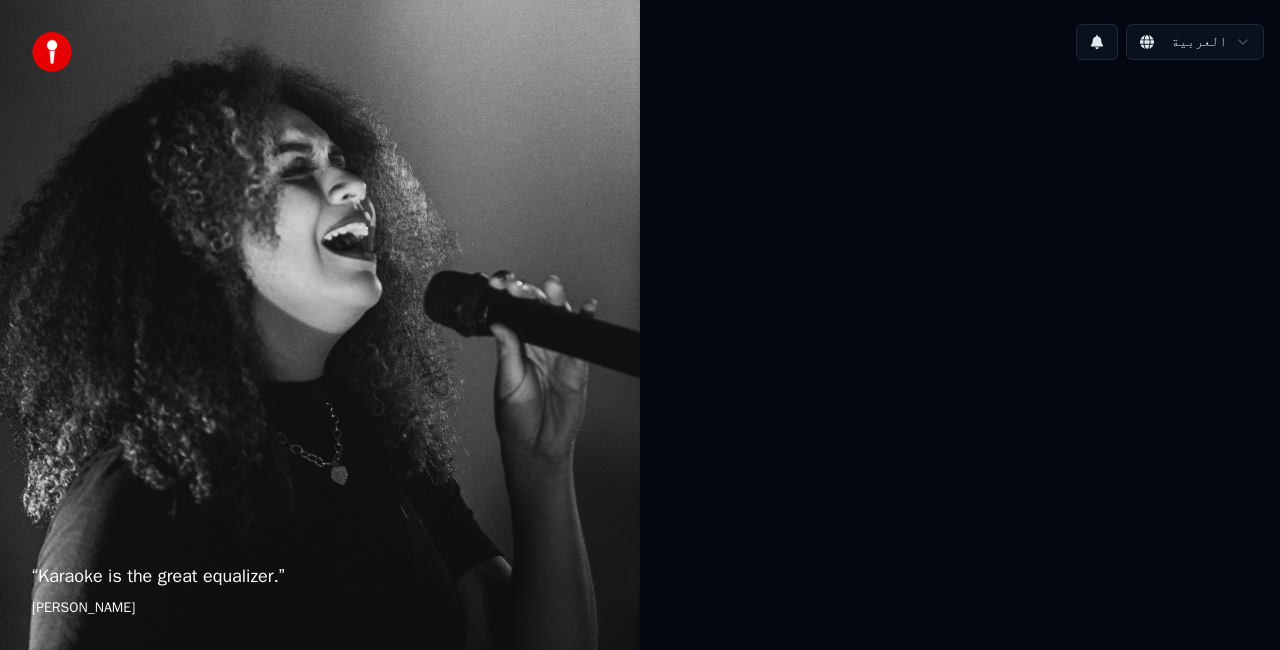 scroll, scrollTop: 0, scrollLeft: 0, axis: both 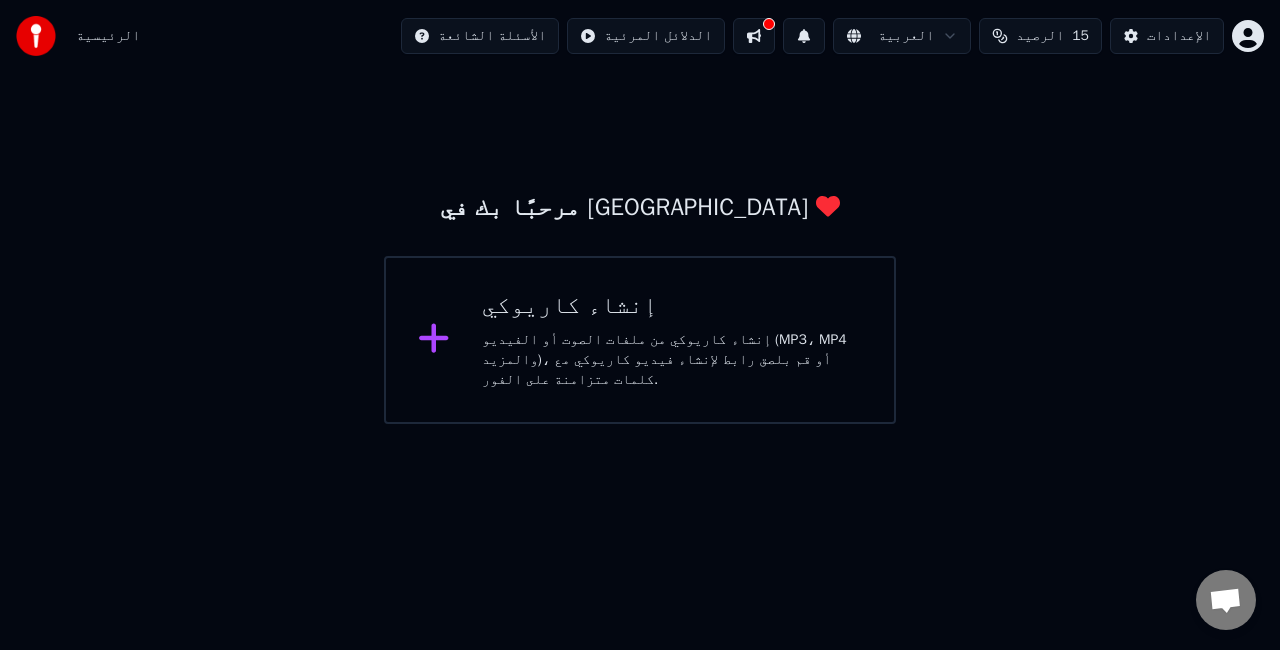 click 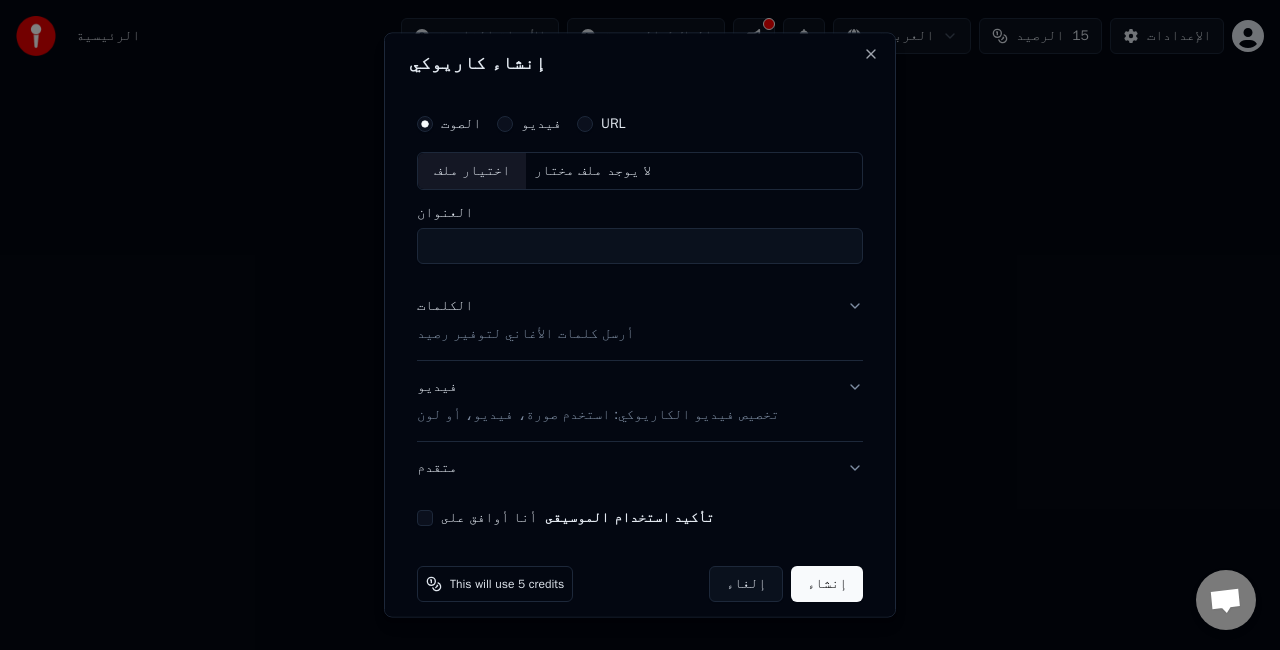 scroll, scrollTop: 0, scrollLeft: 0, axis: both 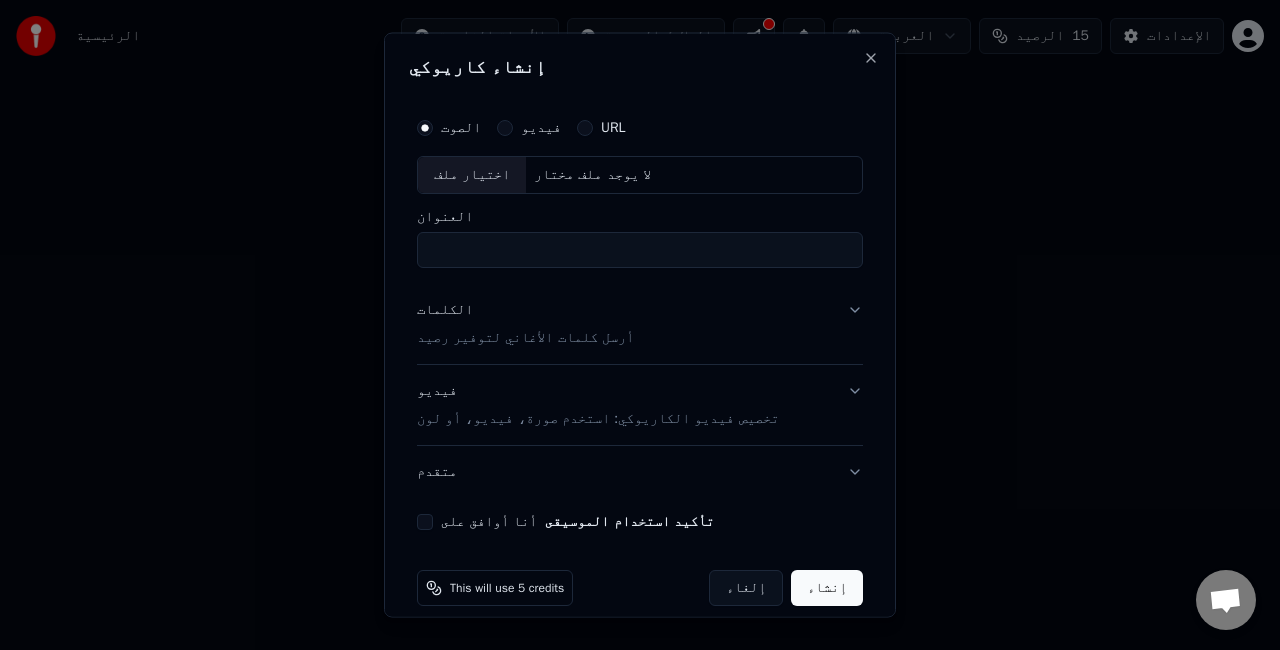 click on "الكلمات أرسل كلمات الأغاني لتوفير رصيد" at bounding box center (640, 323) 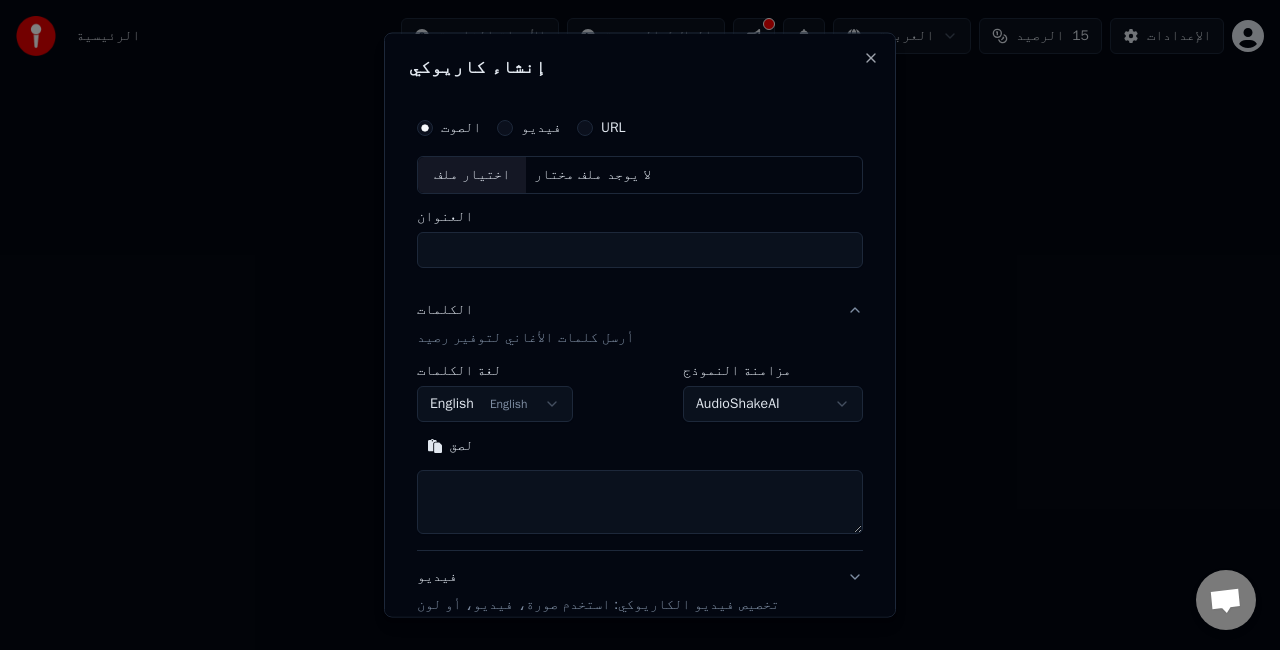 click on "English English" at bounding box center (495, 403) 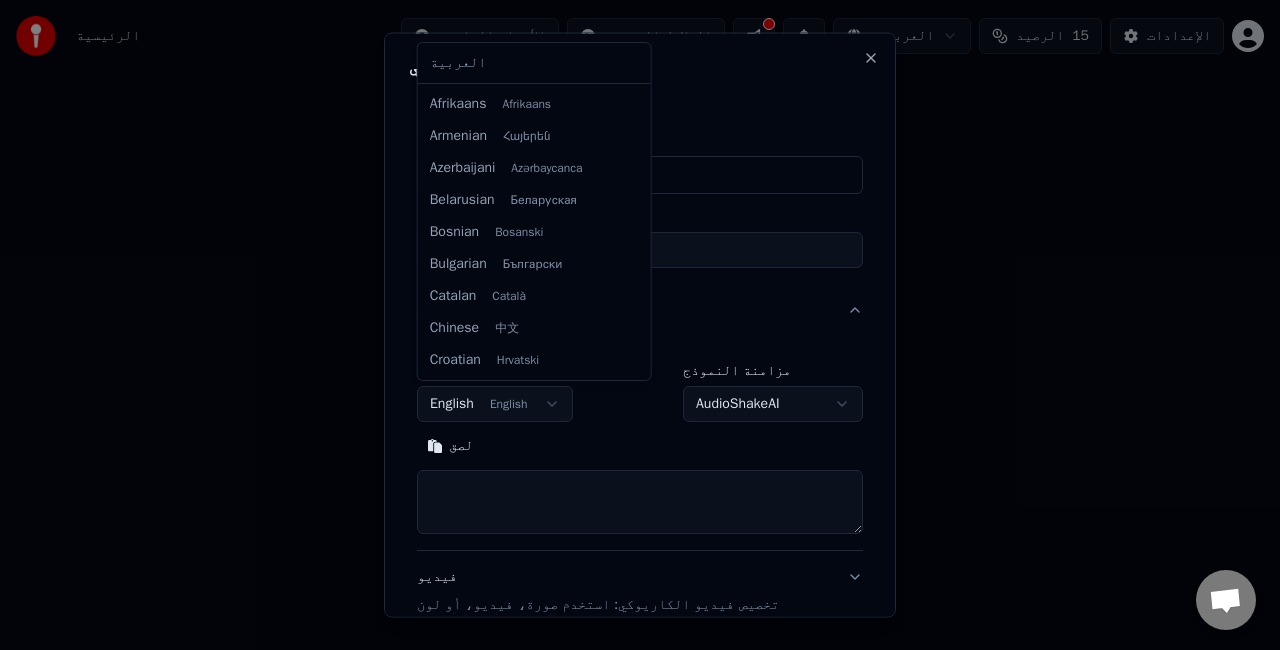 scroll, scrollTop: 128, scrollLeft: 0, axis: vertical 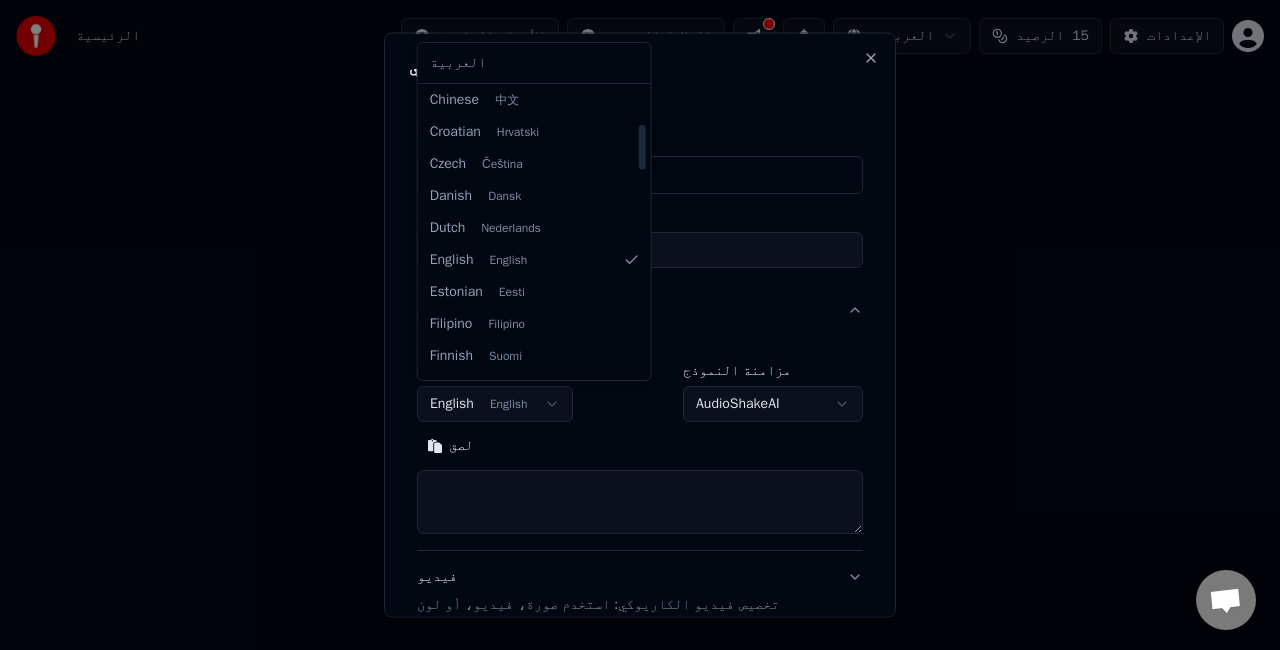 select on "**" 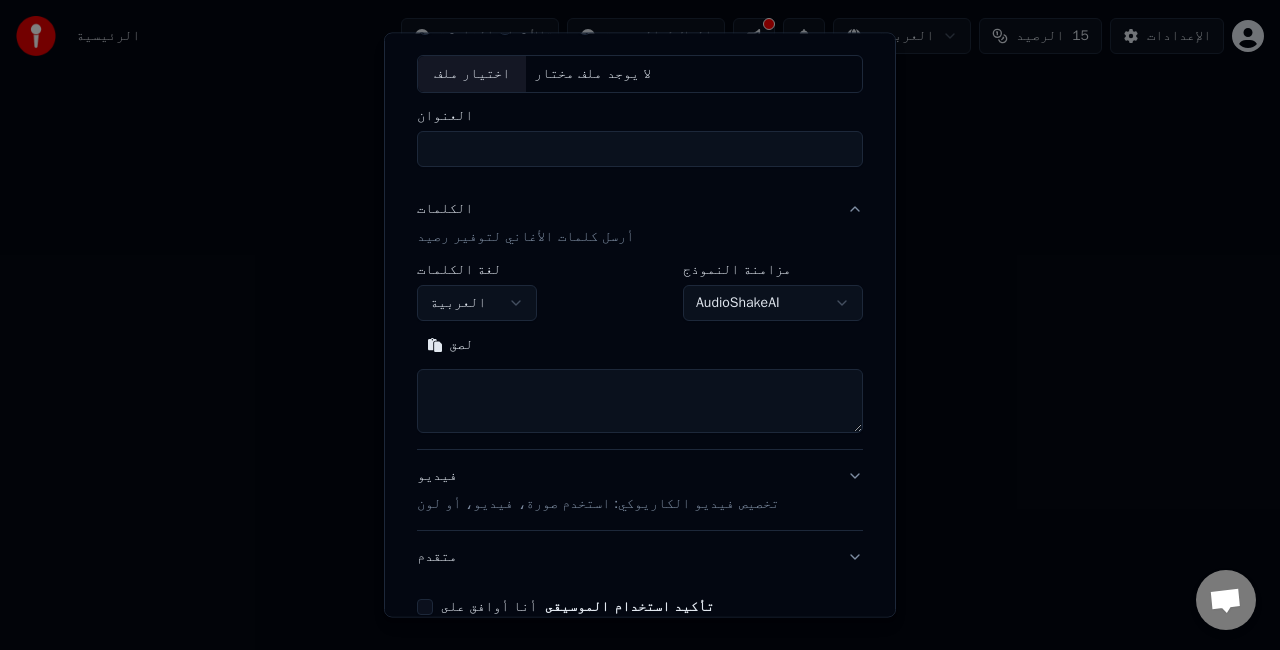 scroll, scrollTop: 204, scrollLeft: 0, axis: vertical 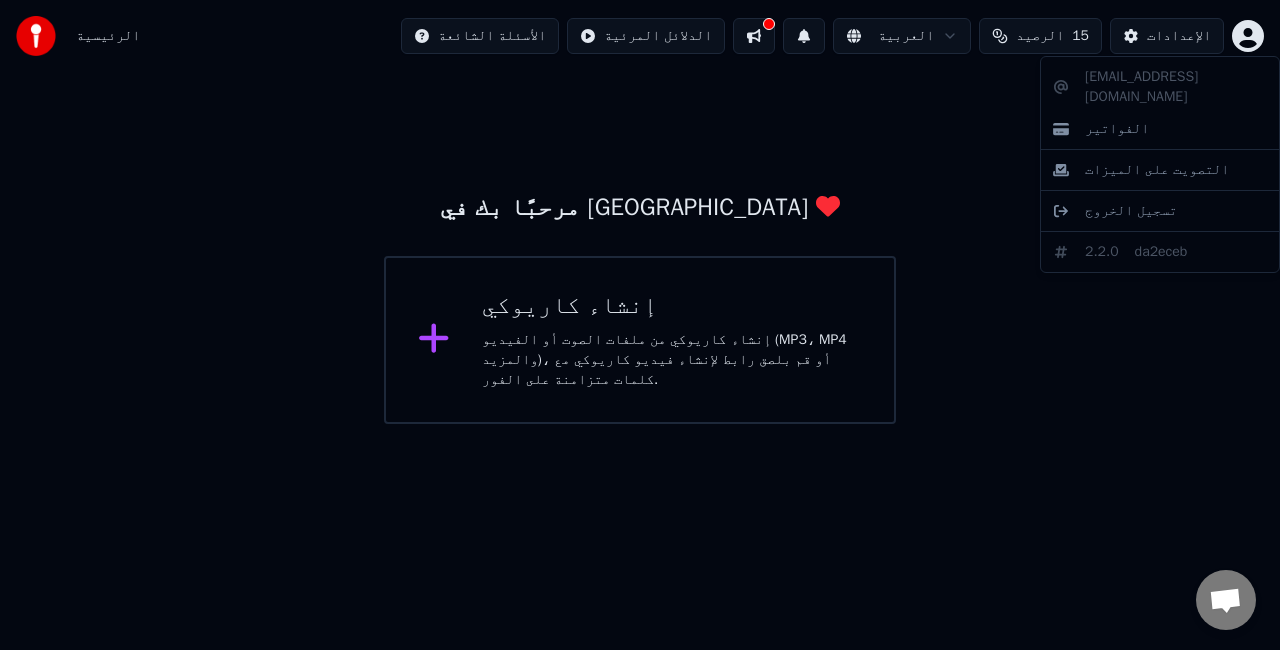 click on "الرئيسية الأسئلة الشائعة الدلائل المرئية العربية الرصيد 15 الإعدادات مرحبًا بك في يوكا إنشاء كاريوكي إنشاء كاريوكي من ملفات الصوت أو الفيديو (MP3، MP4 والمزيد)، أو قم بلصق رابط لإنشاء فيديو كاريوكي مع كلمات متزامنة على الفور. hilalalhilal1995@gmail.com الفواتير التصويت على الميزات تسجيل الخروج 2.2.0 da2eceb" at bounding box center (640, 212) 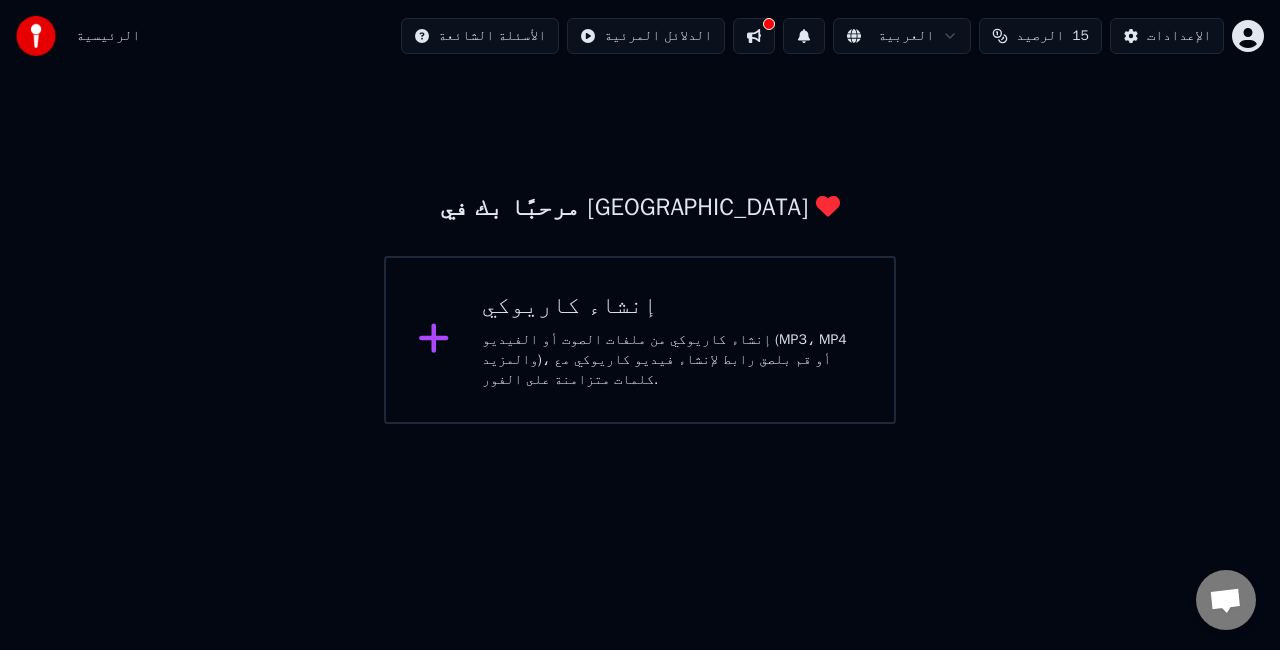 click on "الإعدادات" at bounding box center [1179, 36] 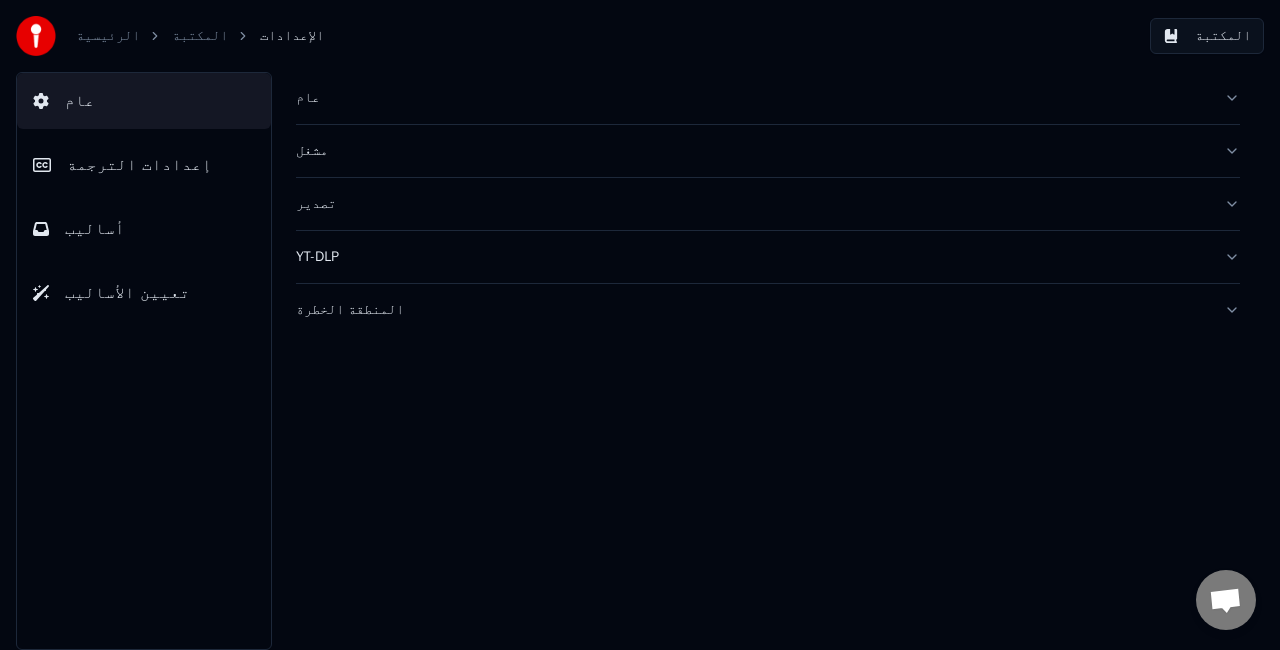 click on "الرئيسية" at bounding box center (108, 36) 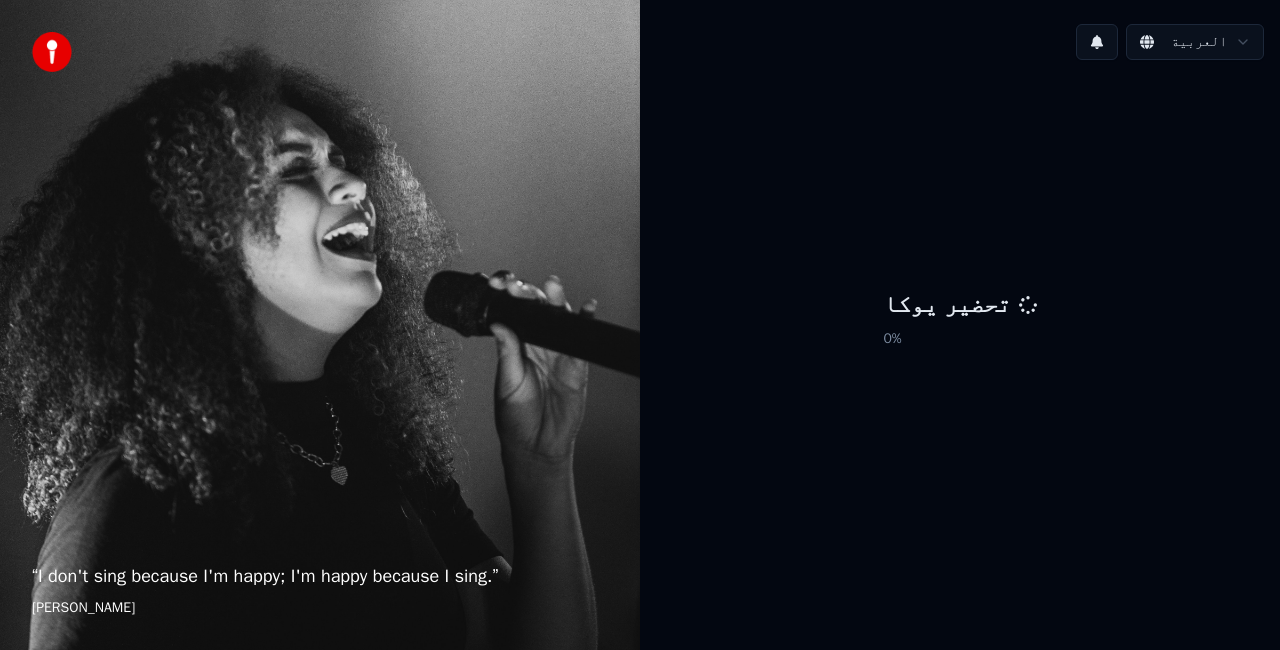 scroll, scrollTop: 0, scrollLeft: 0, axis: both 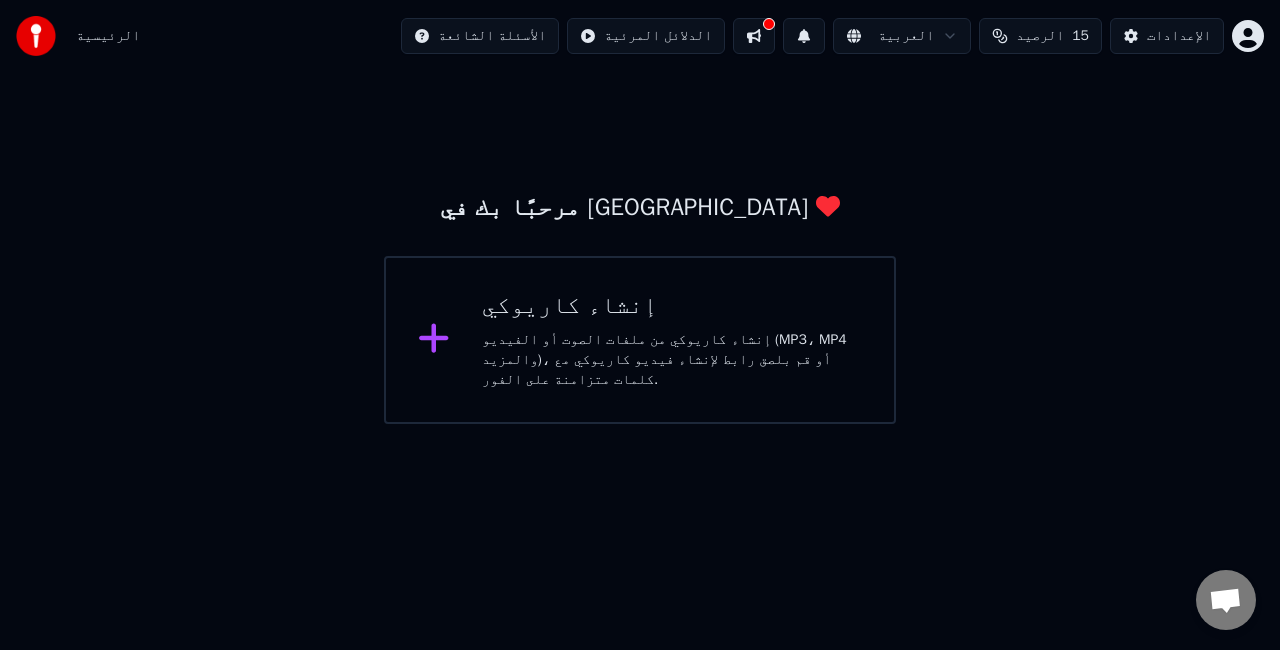 click 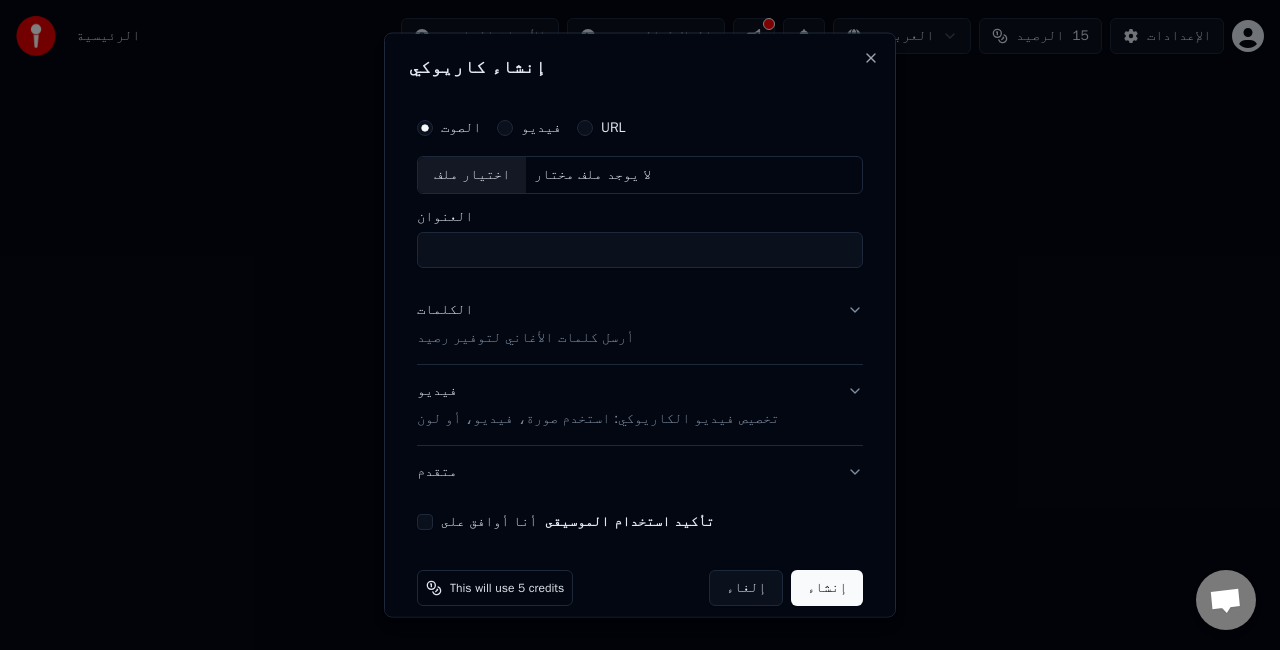 click on "العنوان" at bounding box center (640, 249) 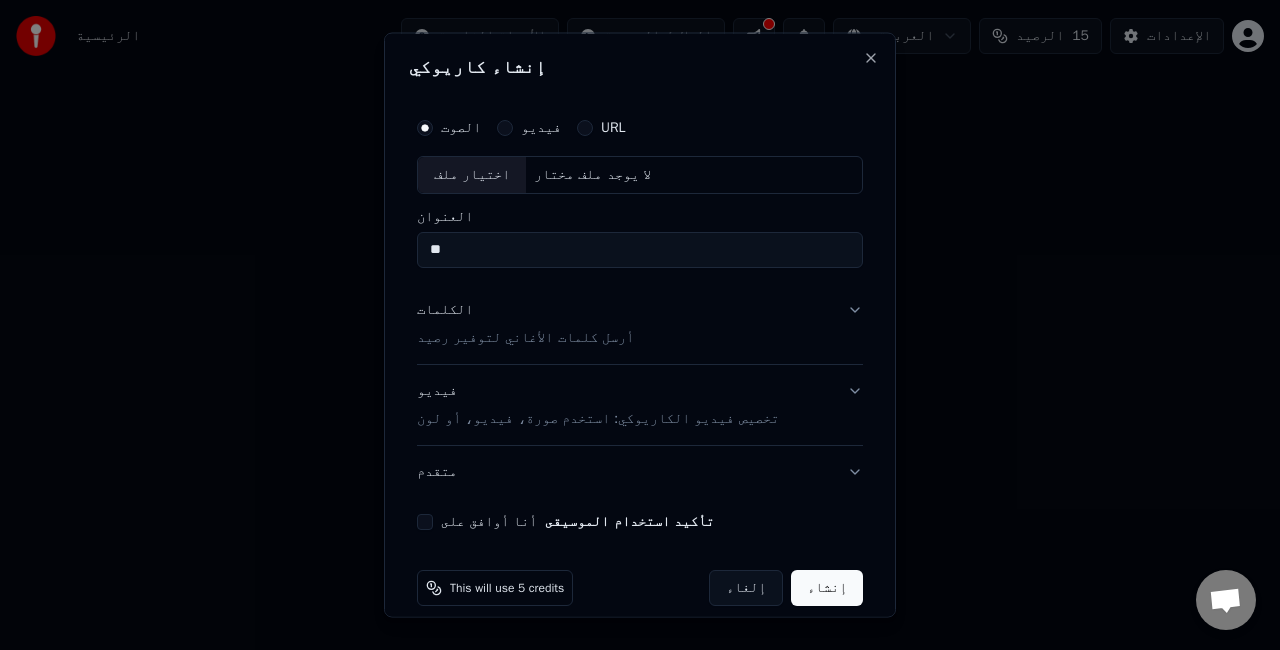 type on "*" 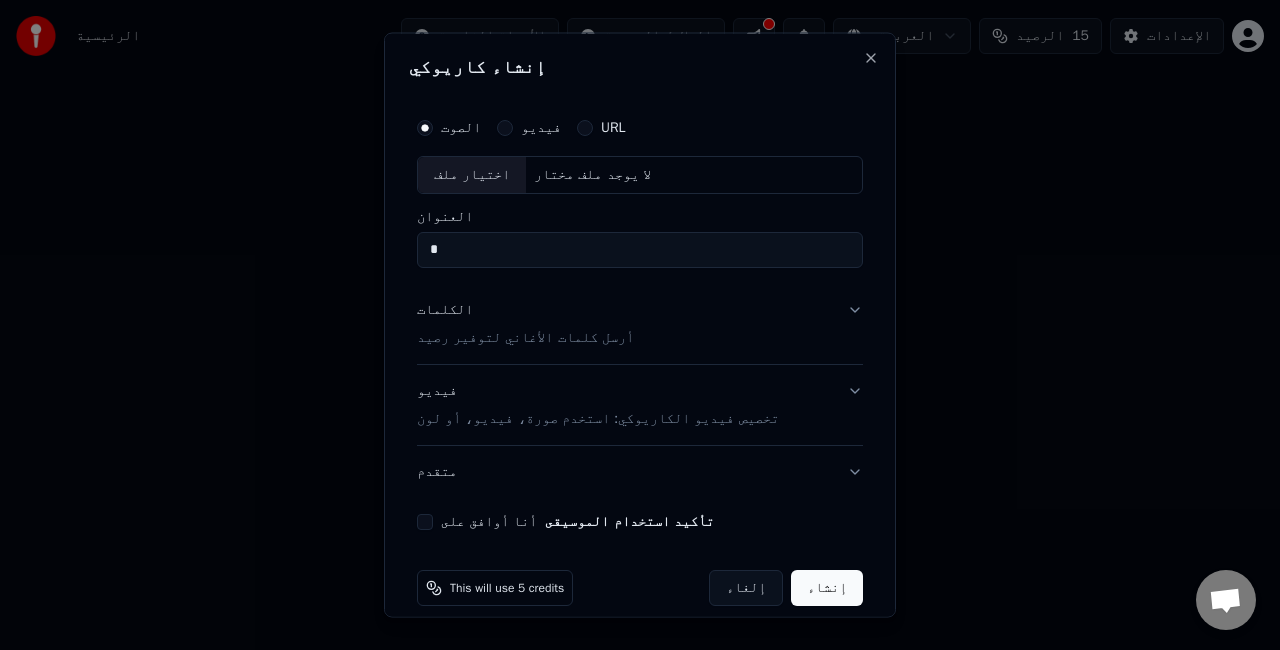 type 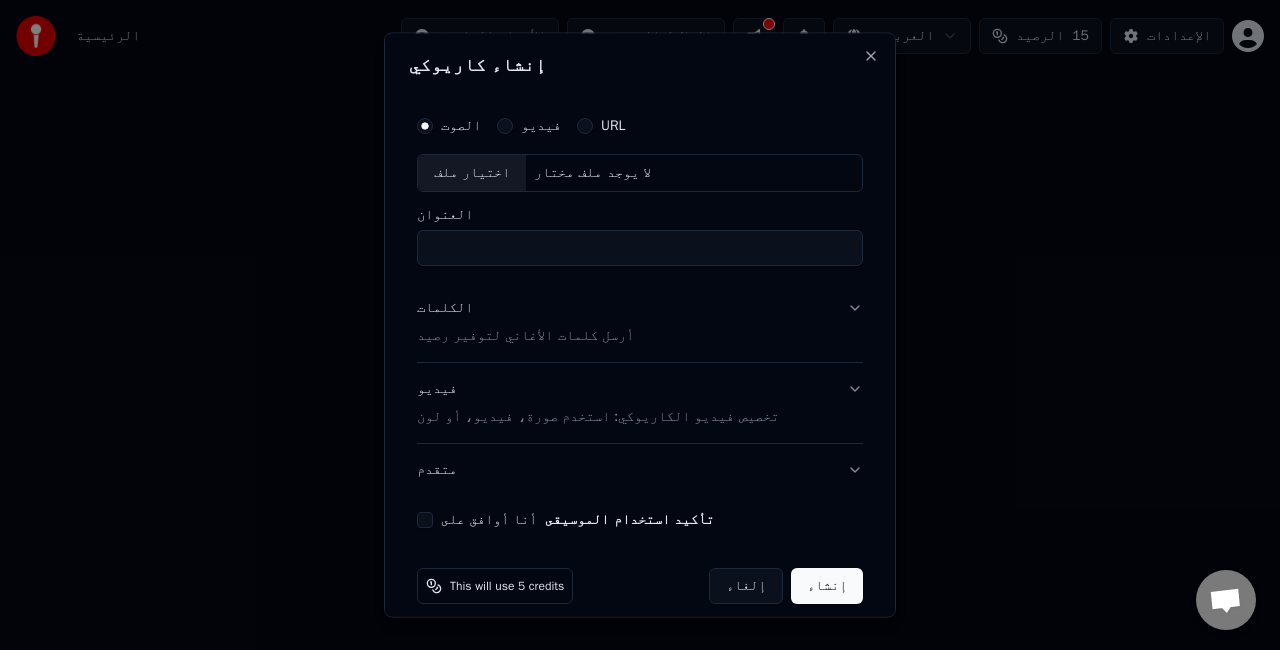 scroll, scrollTop: 0, scrollLeft: 0, axis: both 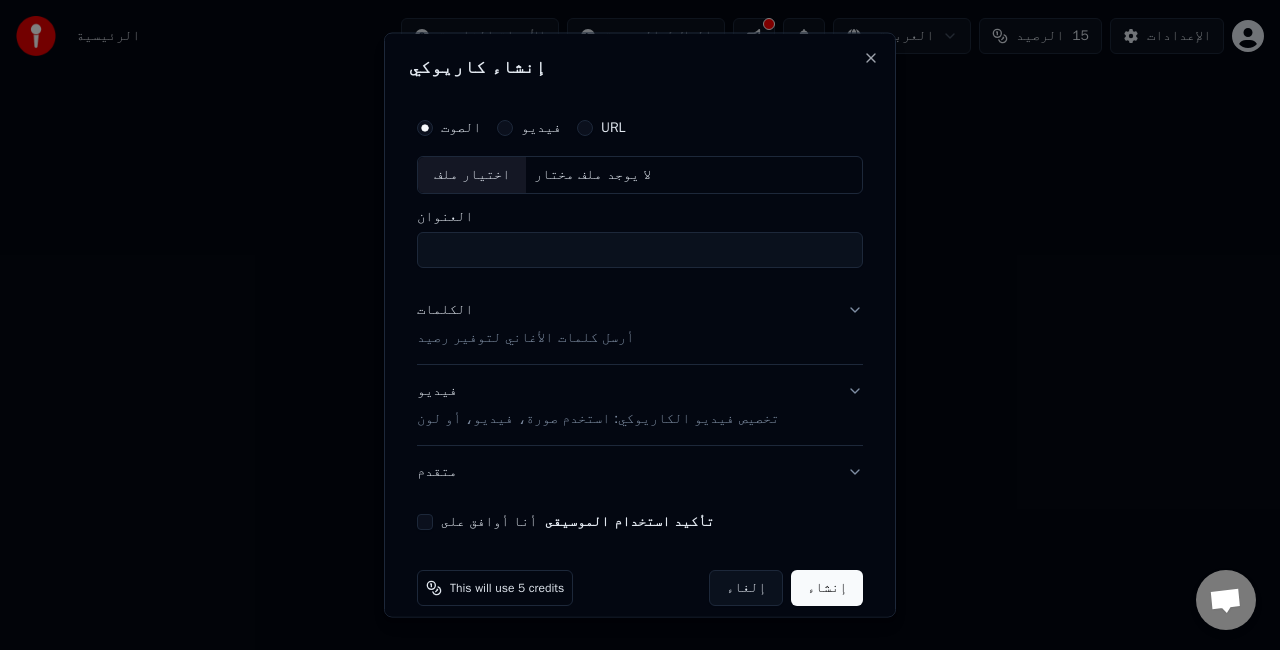 click on "فيديو" at bounding box center [505, 128] 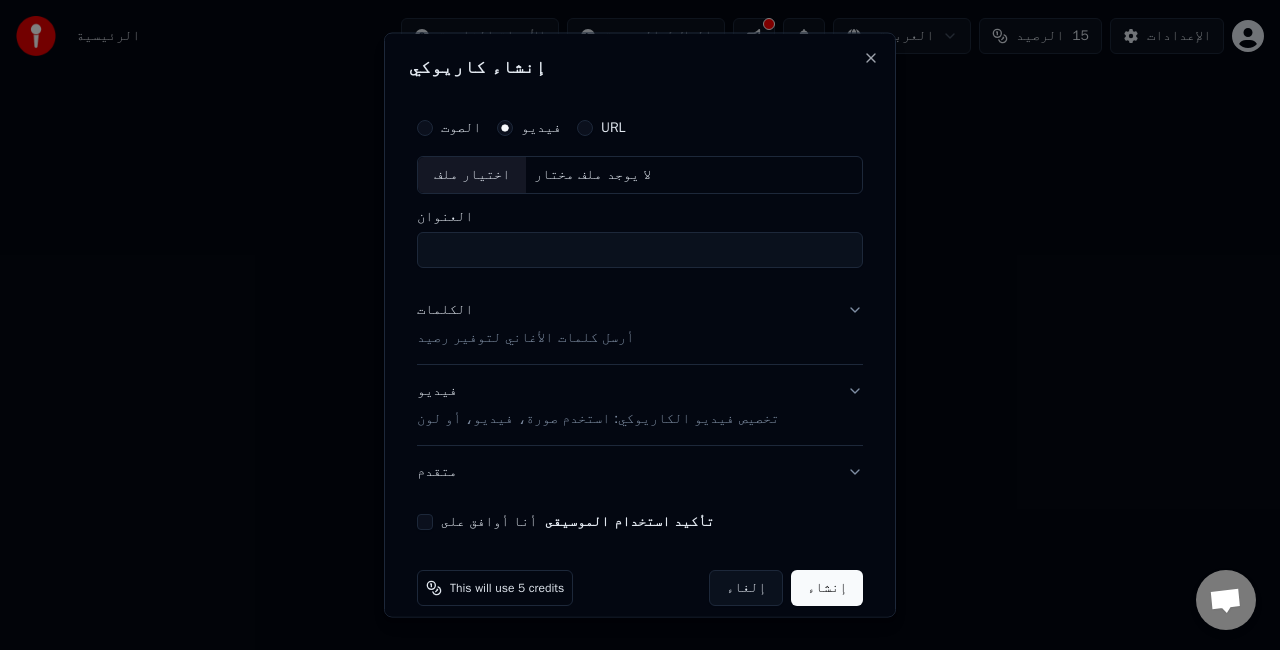 click on "URL" at bounding box center [585, 128] 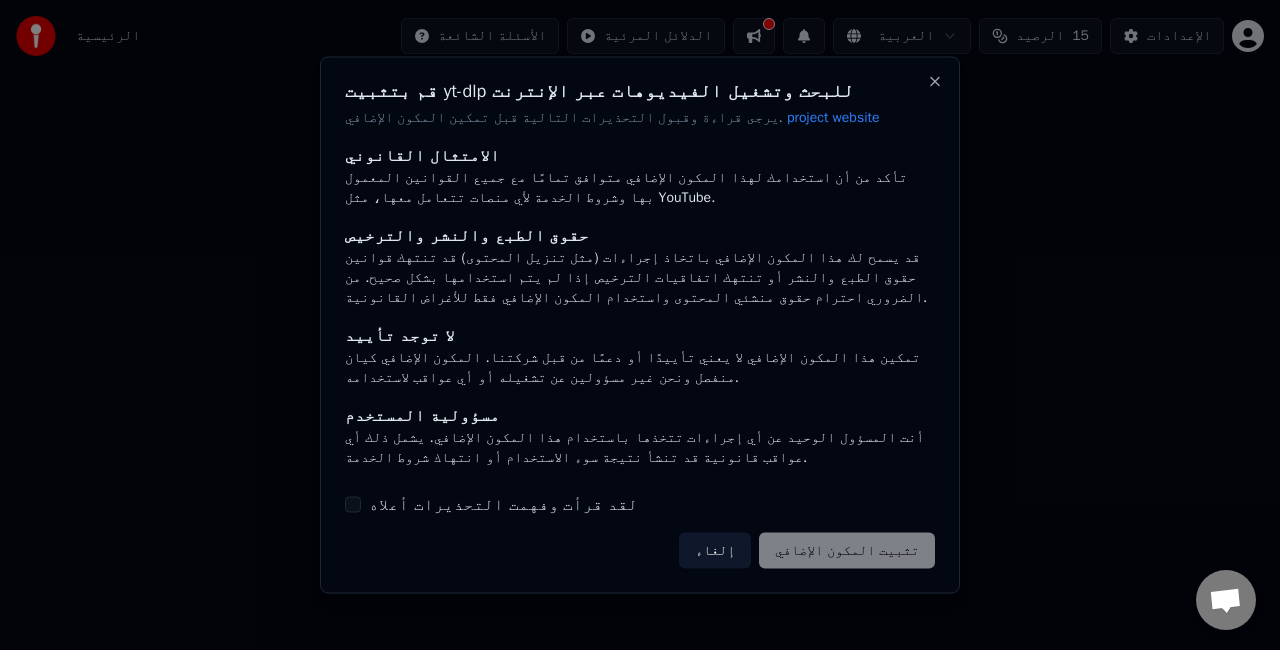 click on "إلغاء تثبيت المكون الإضافي" at bounding box center [807, 550] 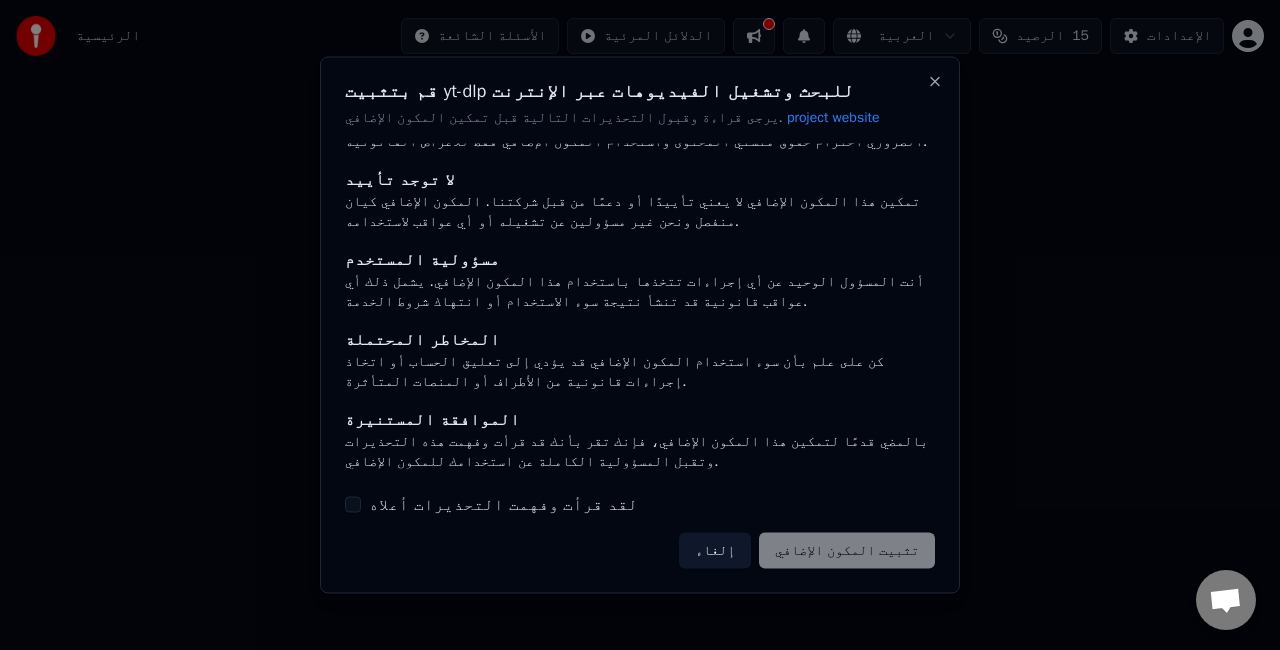 scroll, scrollTop: 158, scrollLeft: 0, axis: vertical 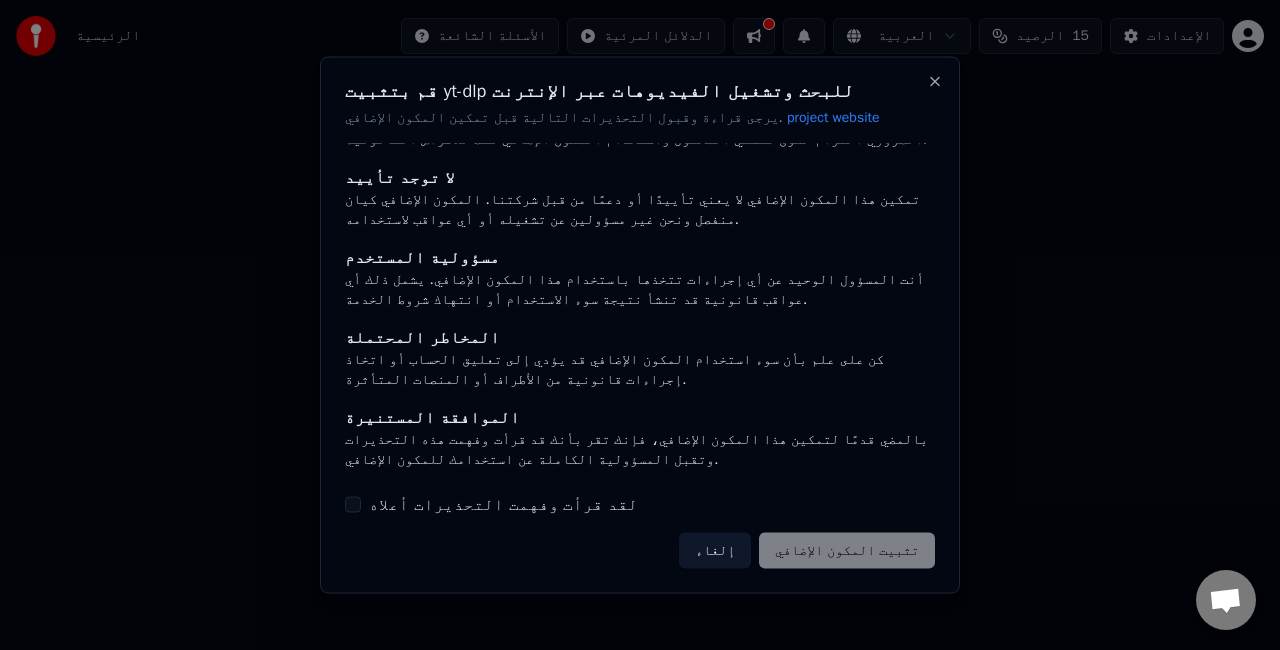 click on "لقد قرأت وفهمت التحذيرات أعلاه" at bounding box center [353, 504] 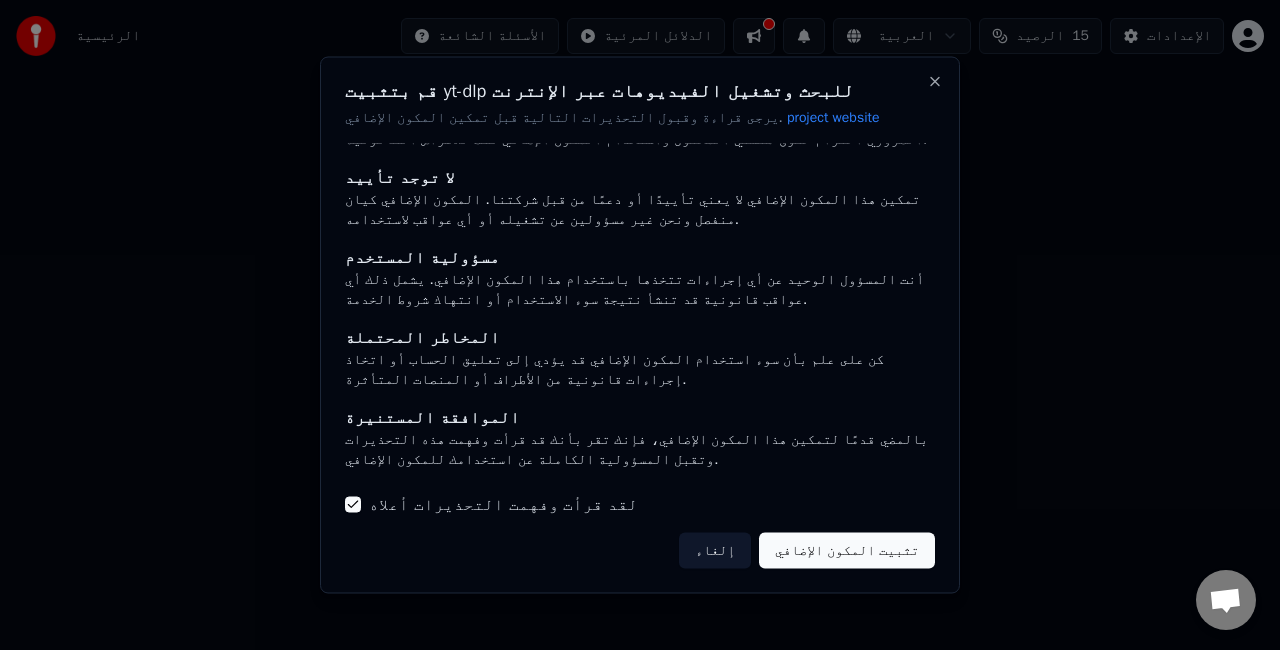 click on "تثبيت المكون الإضافي" at bounding box center [847, 550] 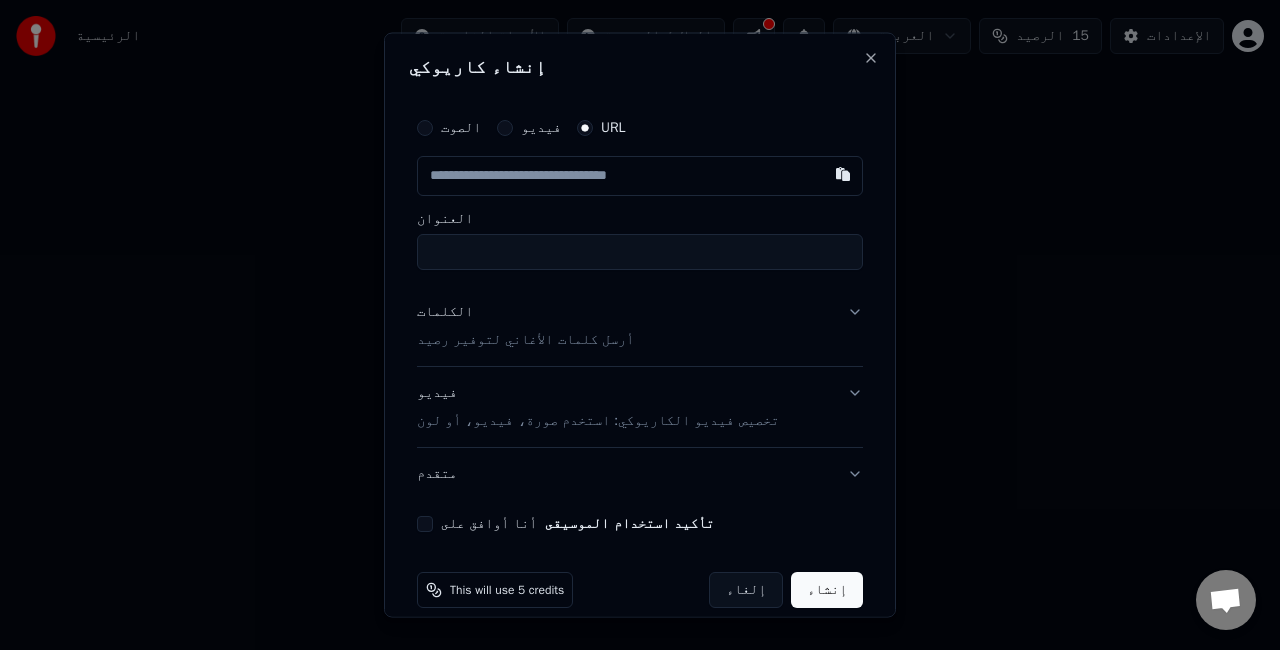 click at bounding box center [640, 176] 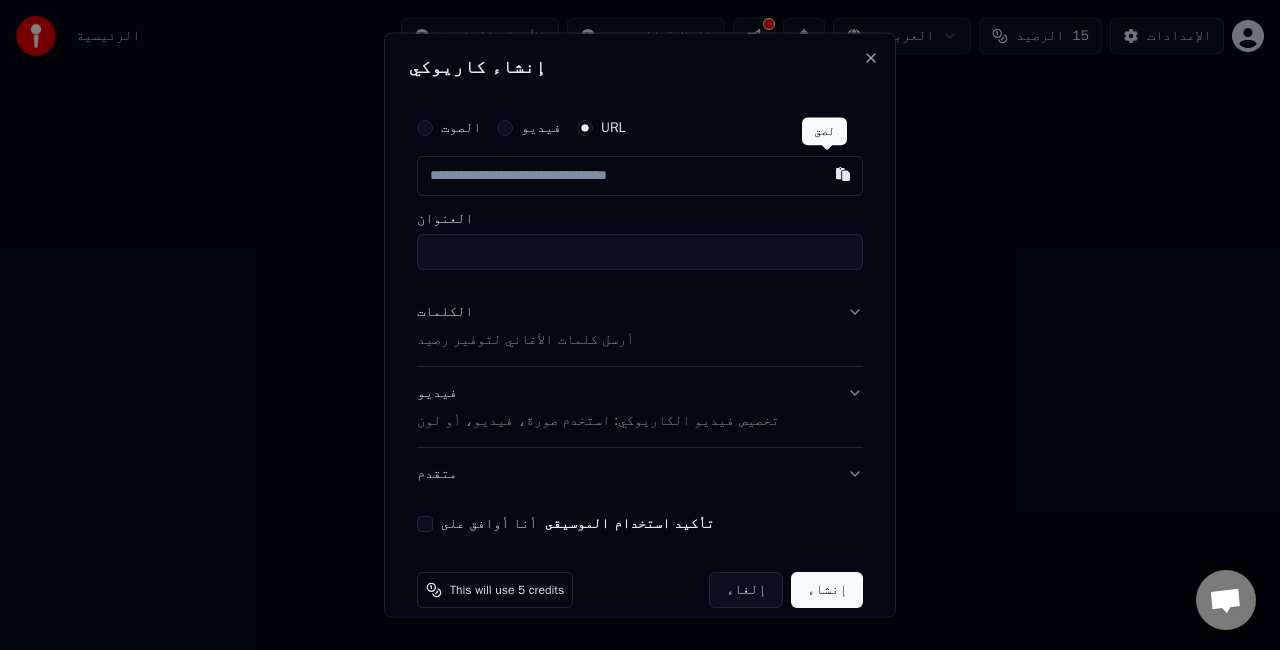 click at bounding box center (843, 174) 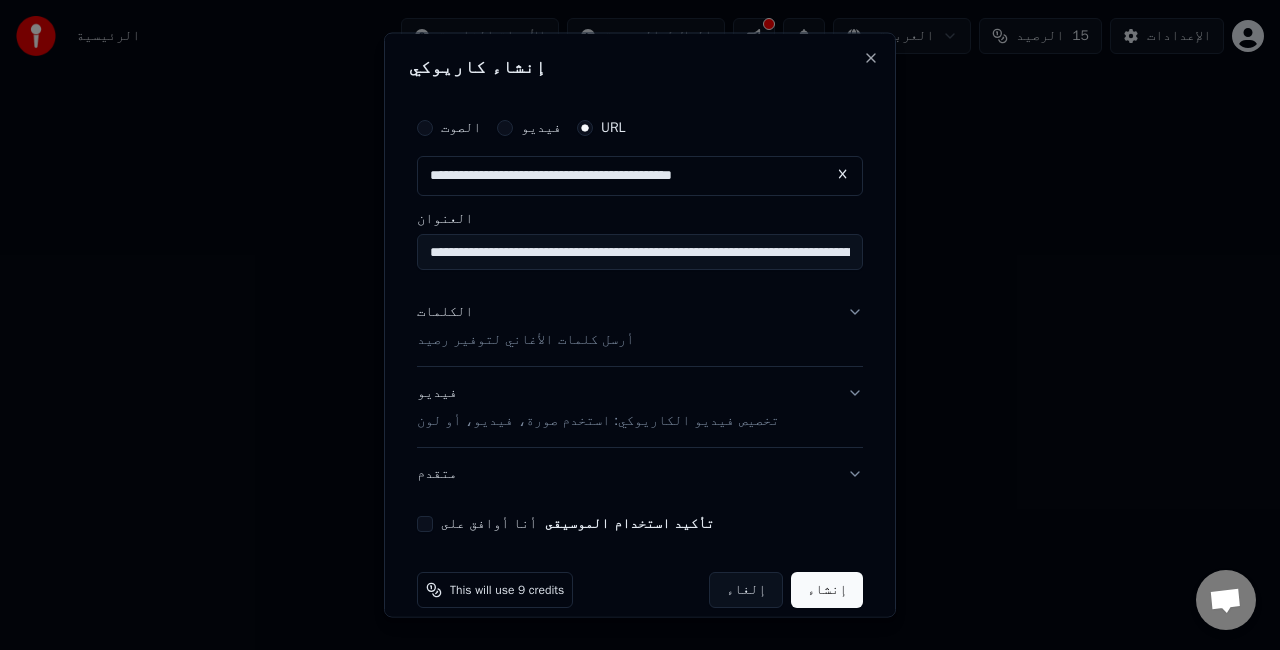 type on "**********" 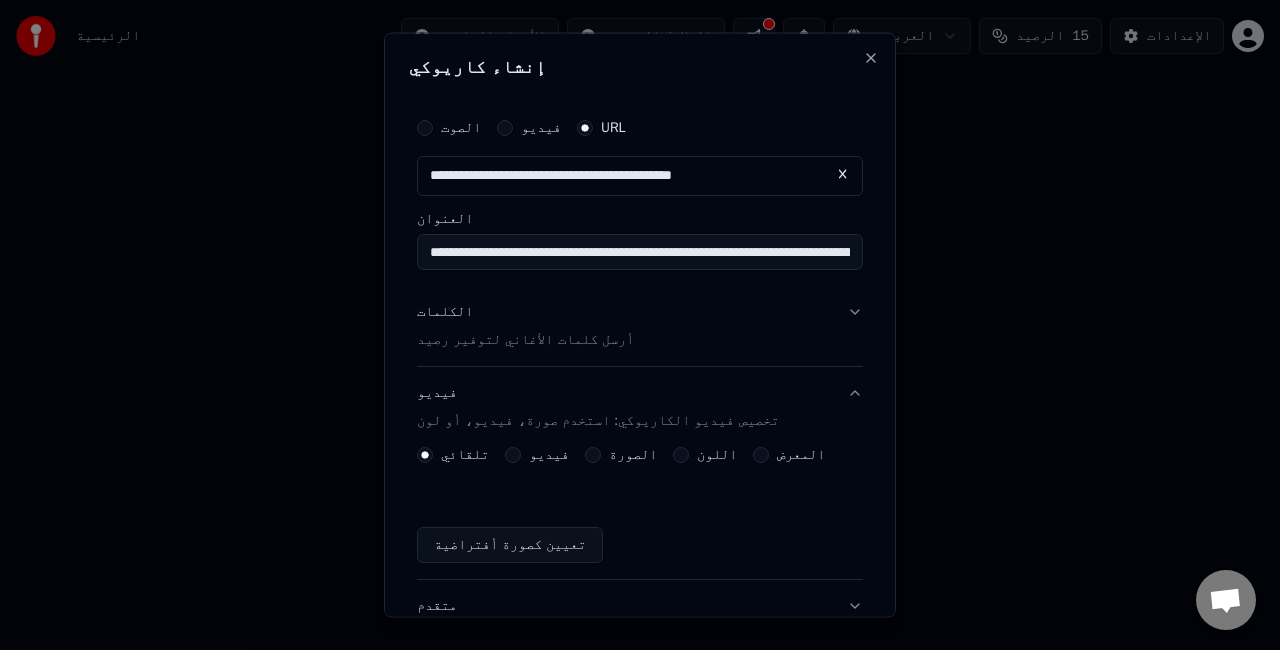 scroll, scrollTop: 153, scrollLeft: 0, axis: vertical 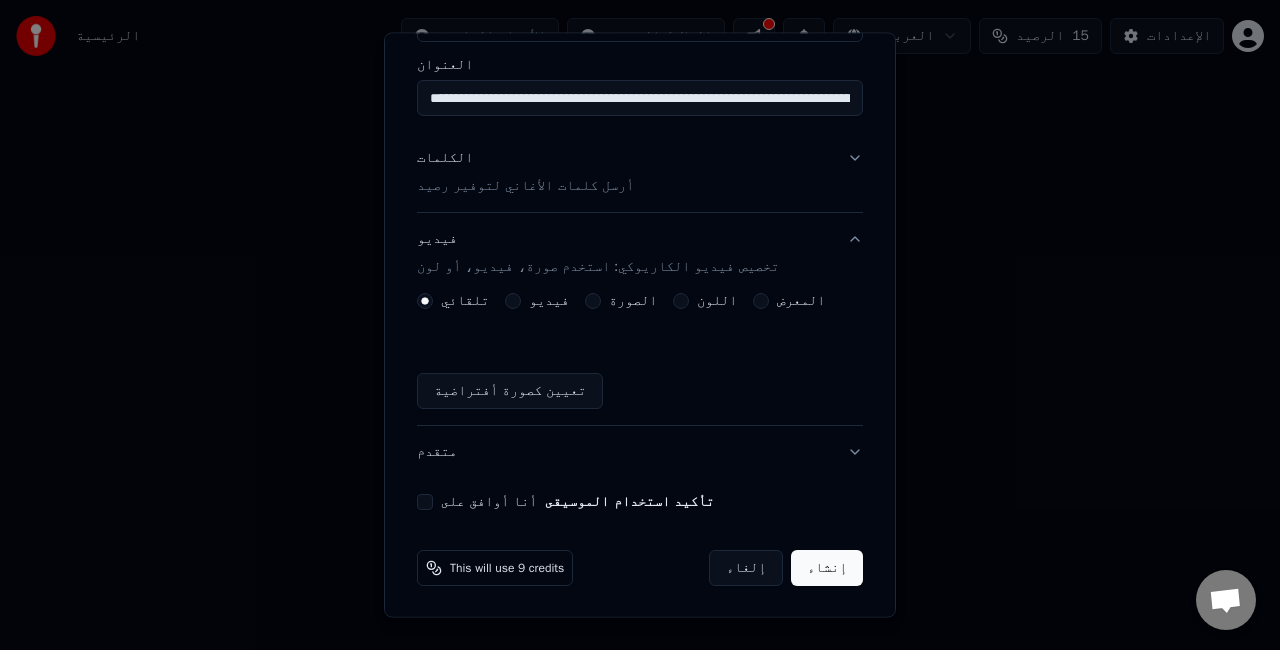 click on "أنا أوافق على   تأكيد استخدام الموسيقى" at bounding box center [425, 502] 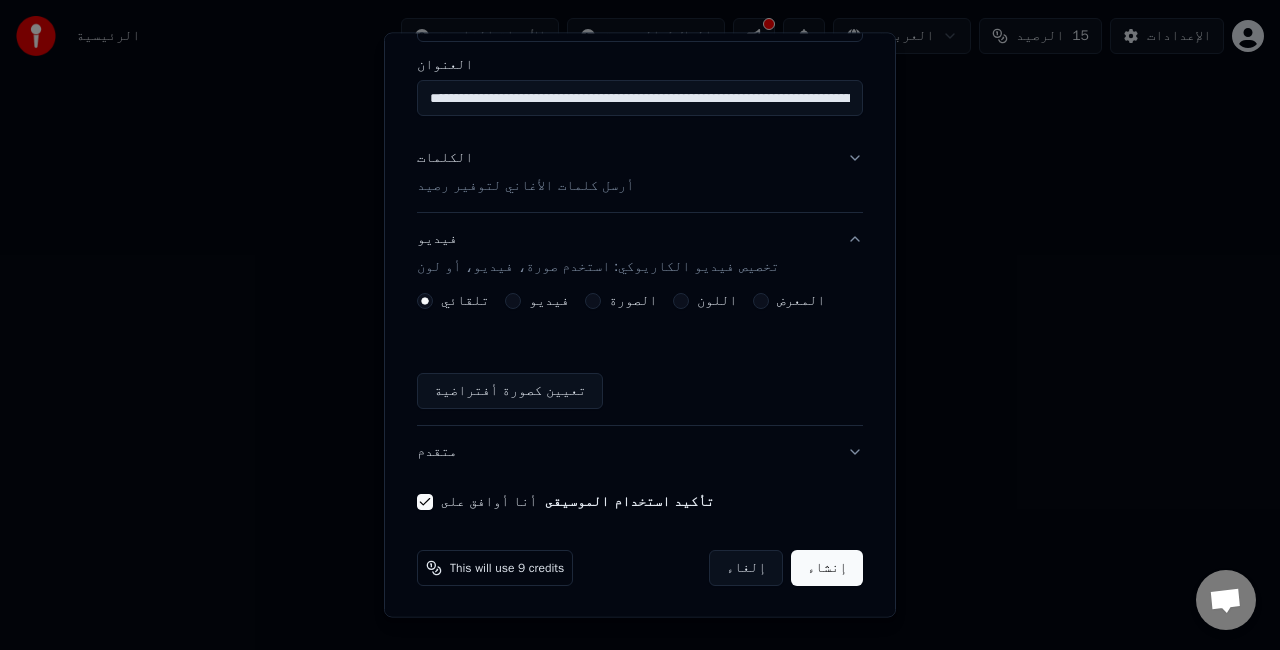 click on "إنشاء" at bounding box center (827, 568) 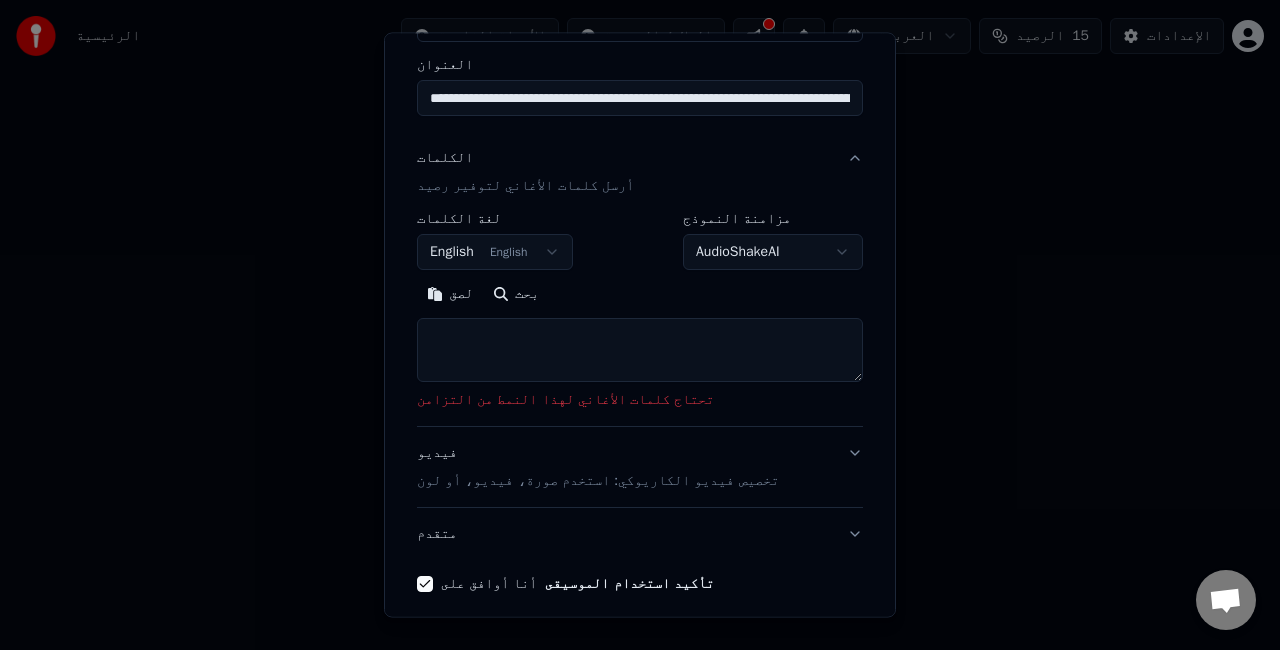 click at bounding box center (640, 350) 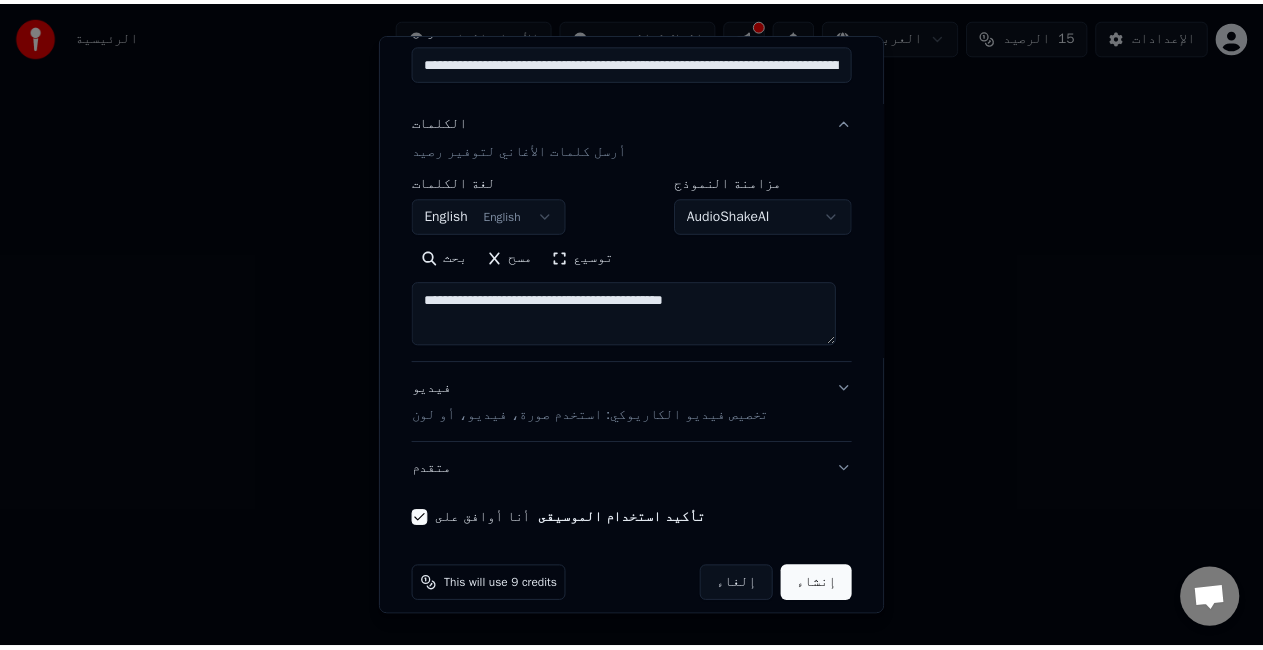 scroll, scrollTop: 207, scrollLeft: 0, axis: vertical 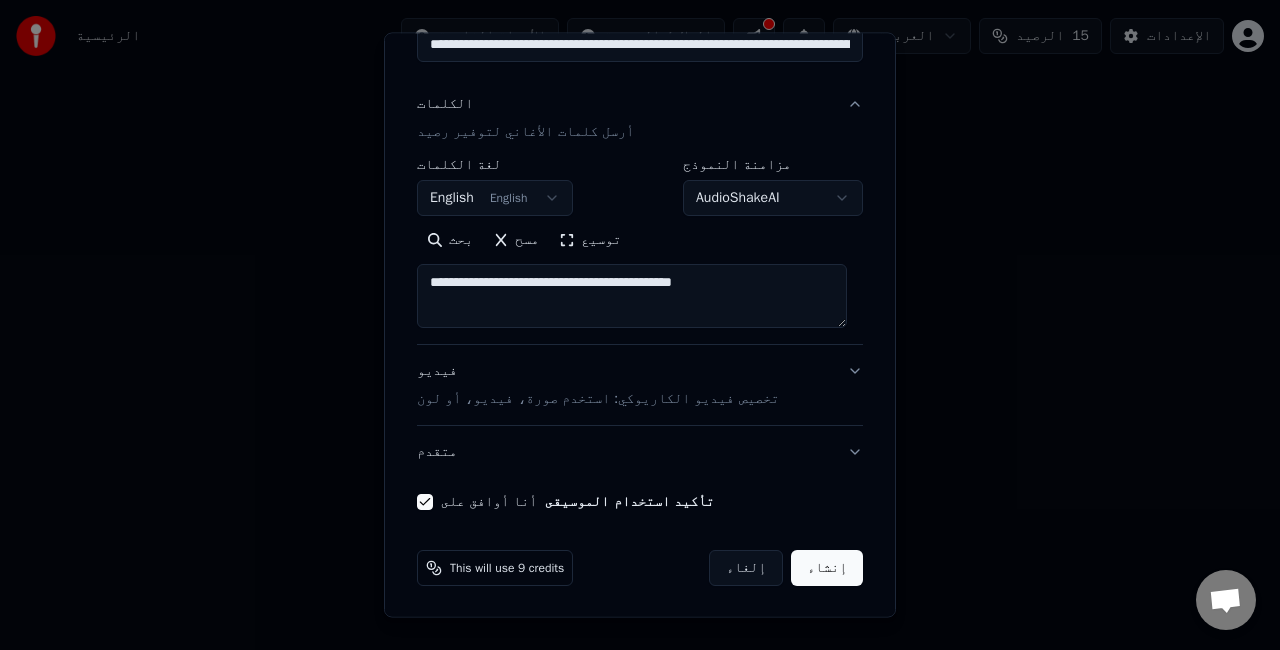 click on "إنشاء" at bounding box center (827, 568) 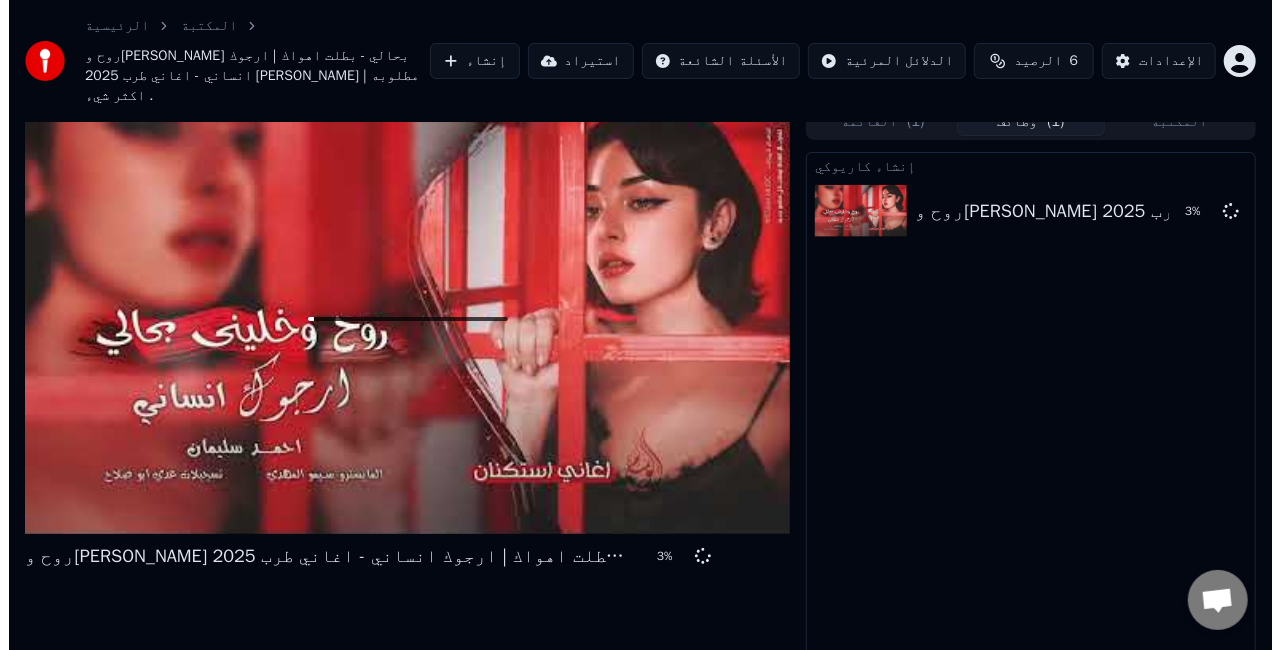 scroll, scrollTop: 0, scrollLeft: 0, axis: both 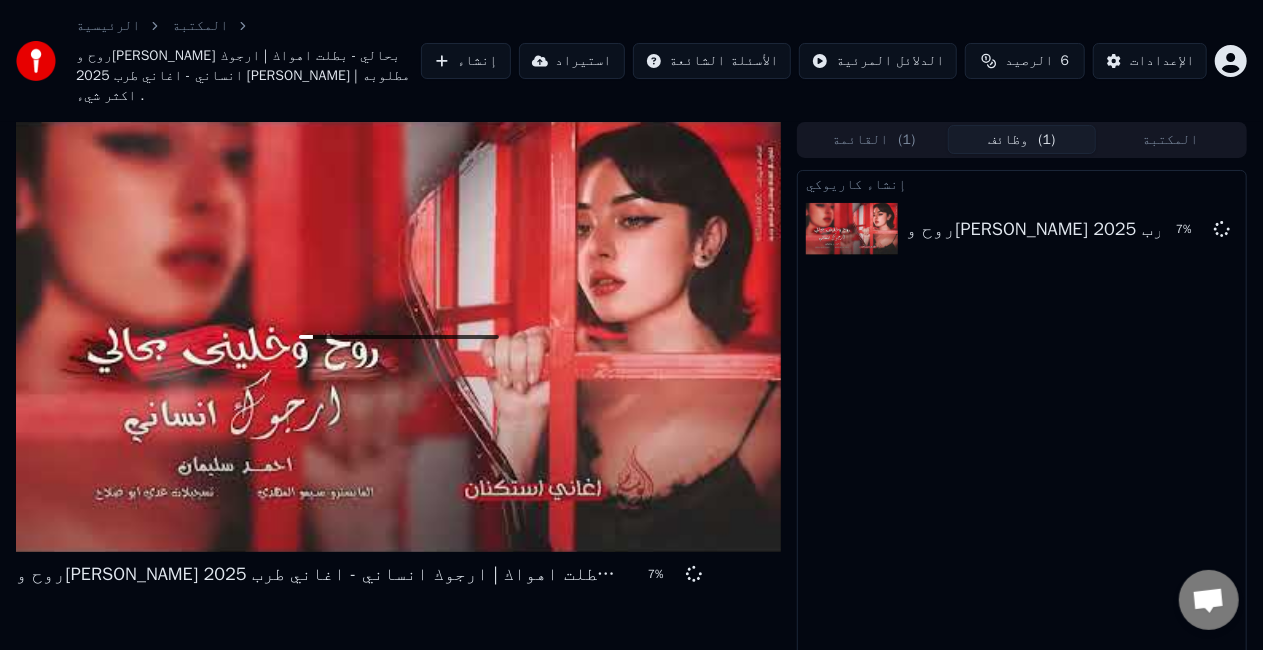 click on "الرصيد" at bounding box center [1029, 61] 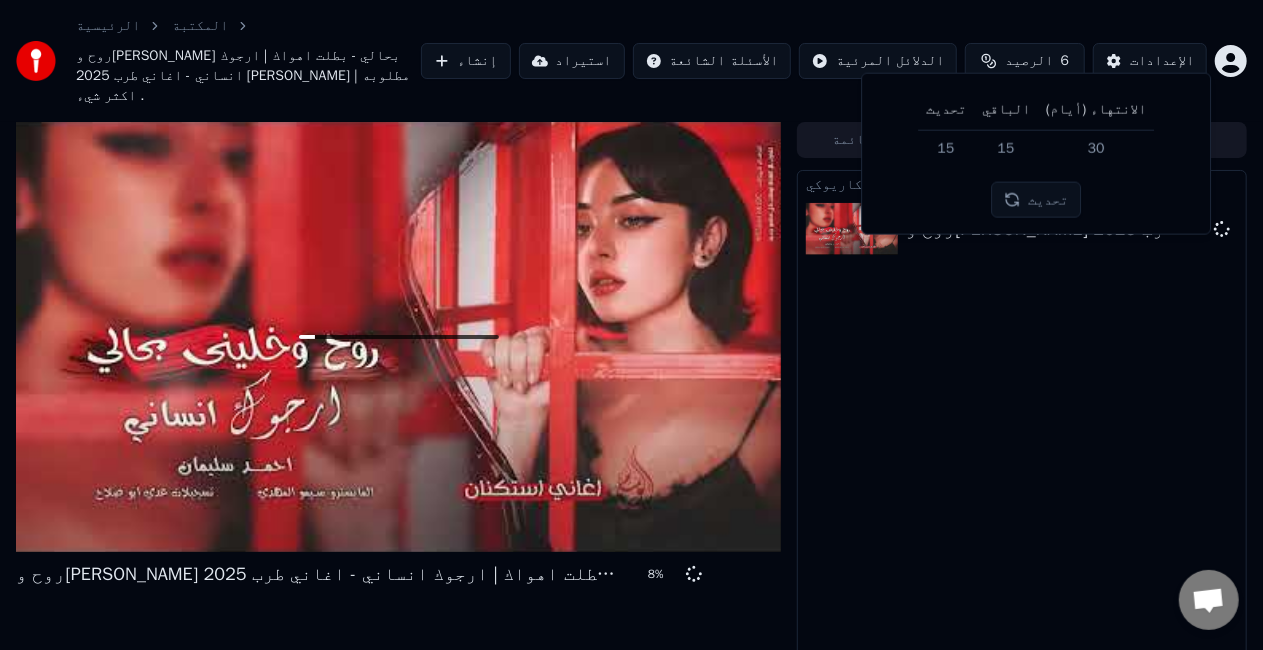 click on "تحديث" at bounding box center (1036, 200) 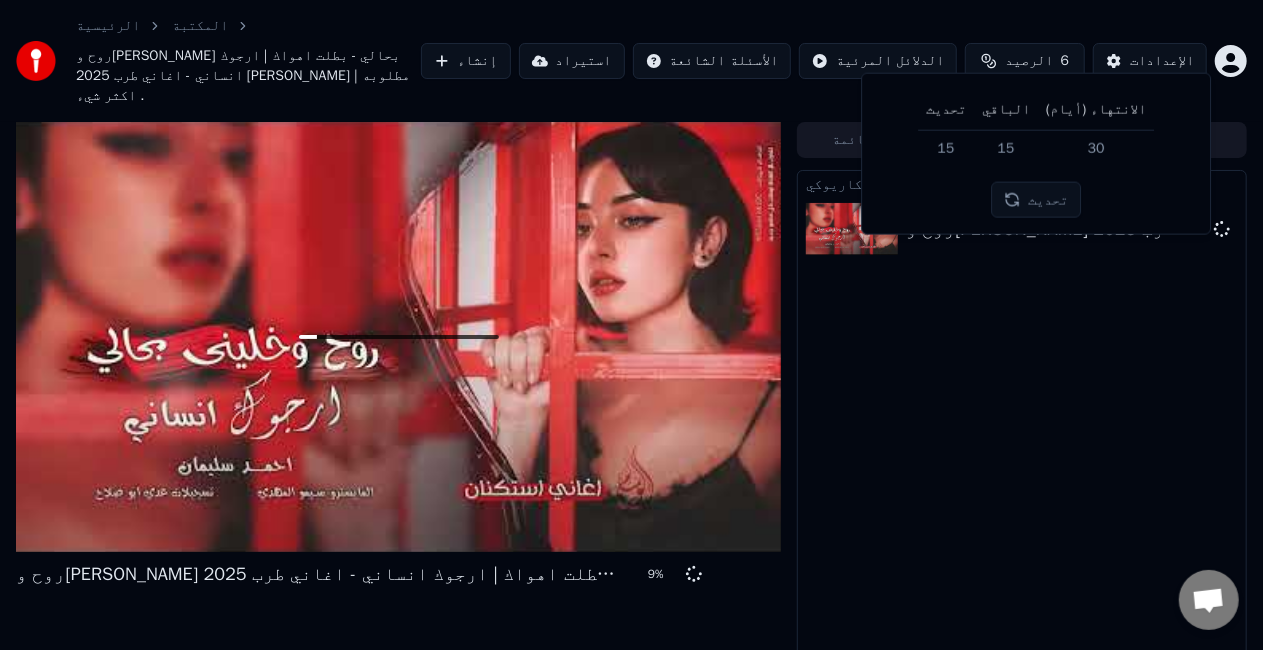 click on "تحديث" at bounding box center [1036, 200] 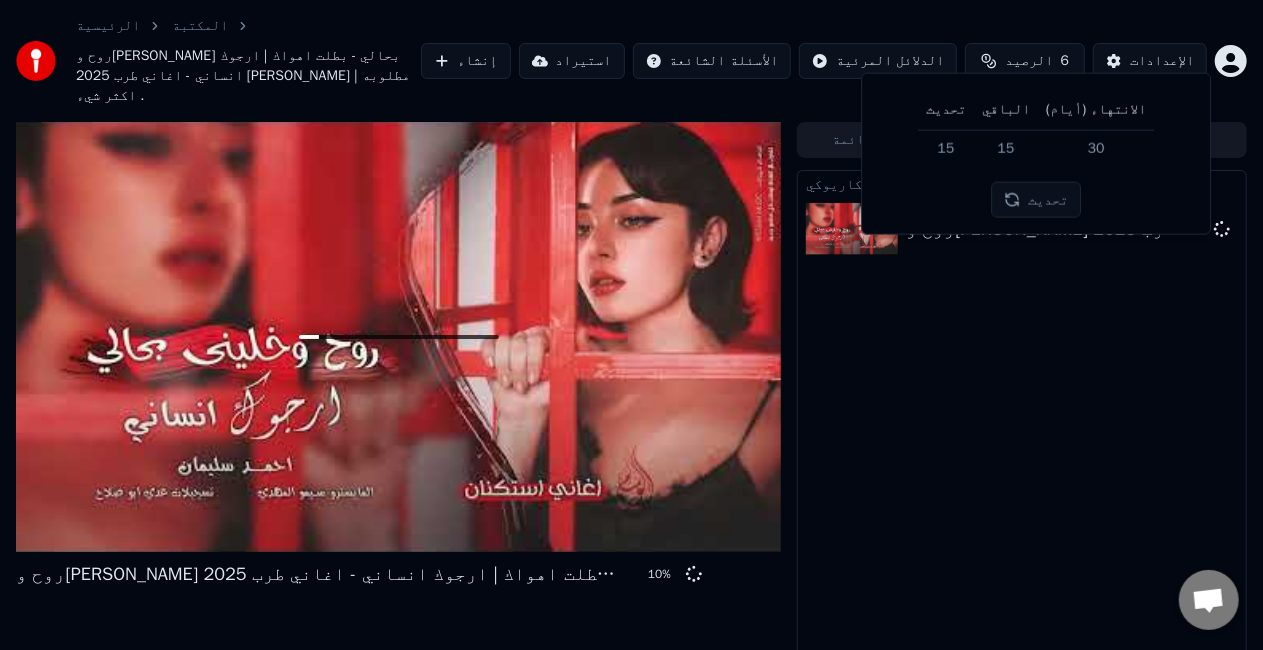 click on "الرئيسية المكتبة روح وخليني بحالي - بطلت اهواك | ارجوك انساني - اغاني طرب 2025 احمد سليمان | مطلوبه اكثر شيء . إنشاء استيراد الأسئلة الشائعة الدلائل المرئية الرصيد 6 الإعدادات" at bounding box center (631, 61) 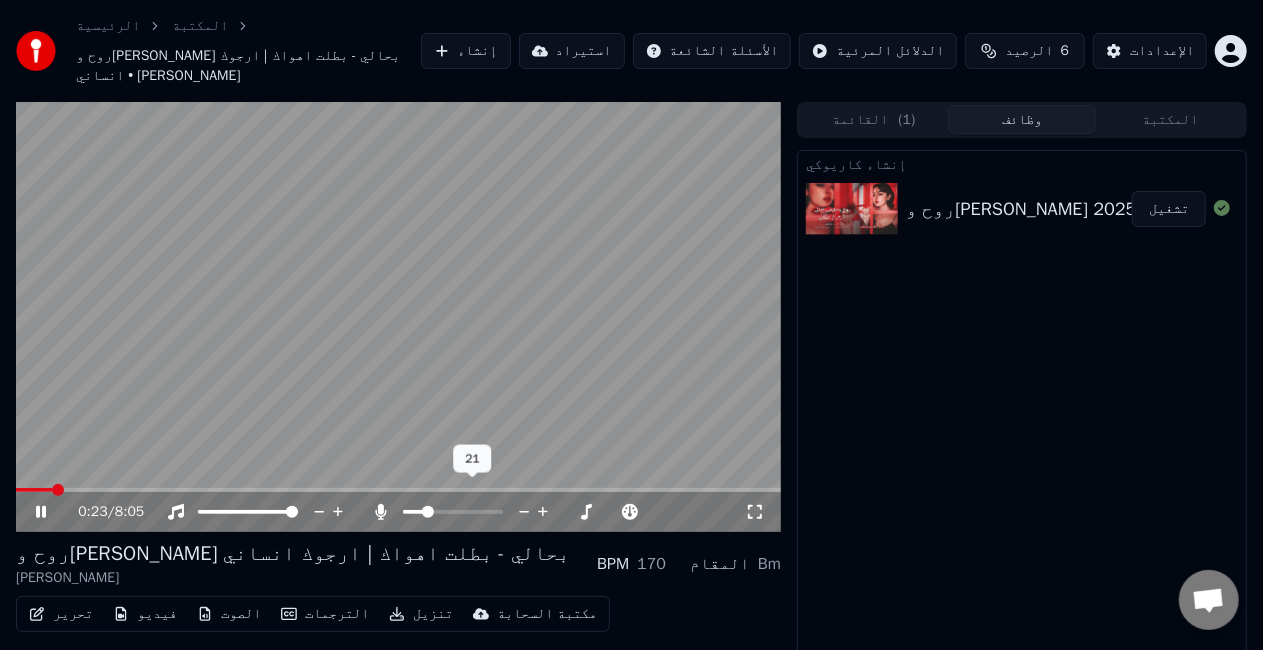 click at bounding box center (428, 512) 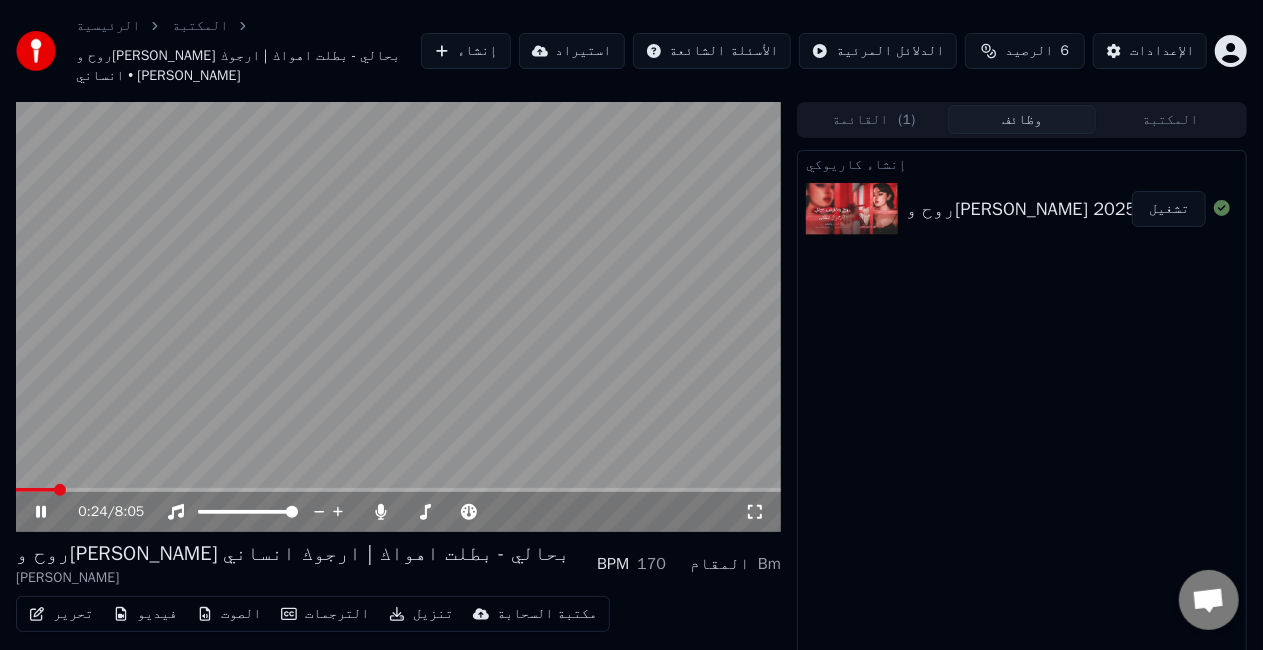 click at bounding box center (398, 317) 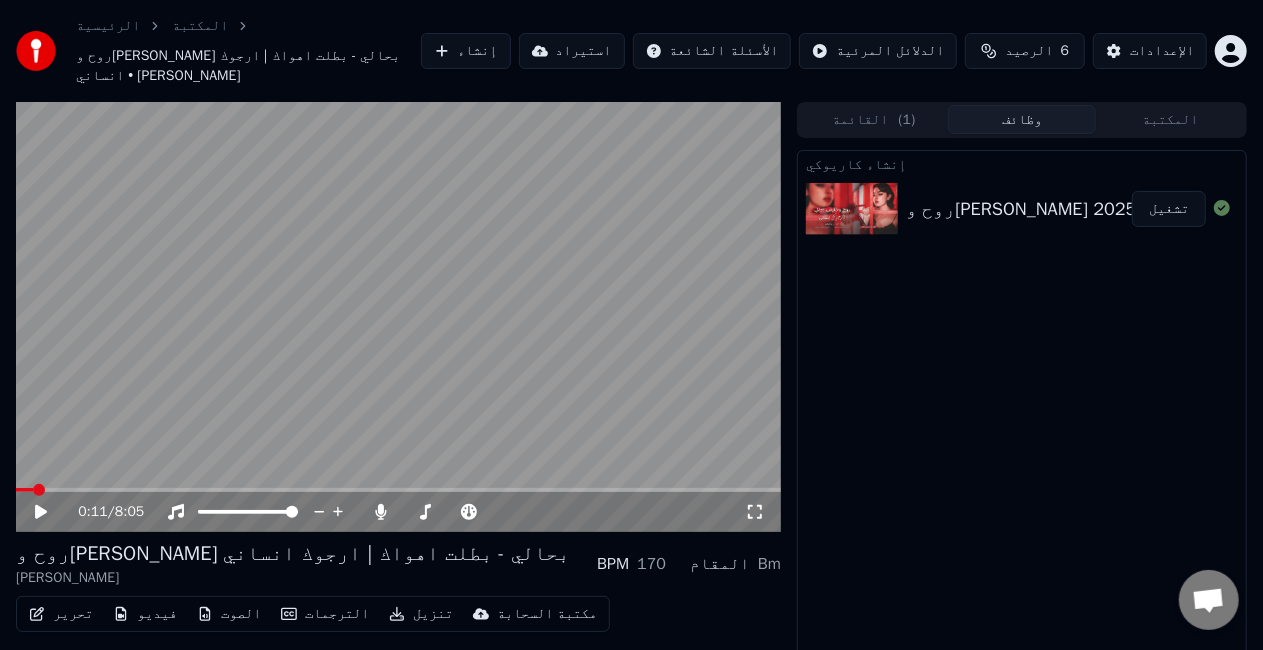click at bounding box center (24, 490) 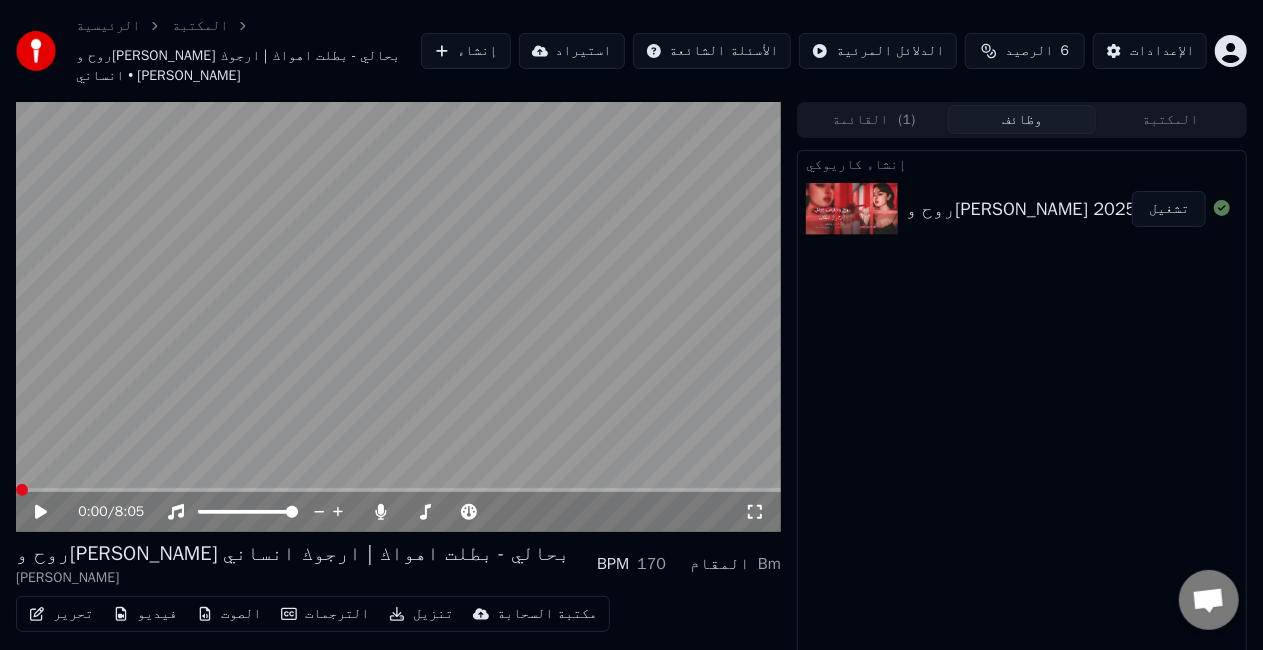 click at bounding box center [16, 490] 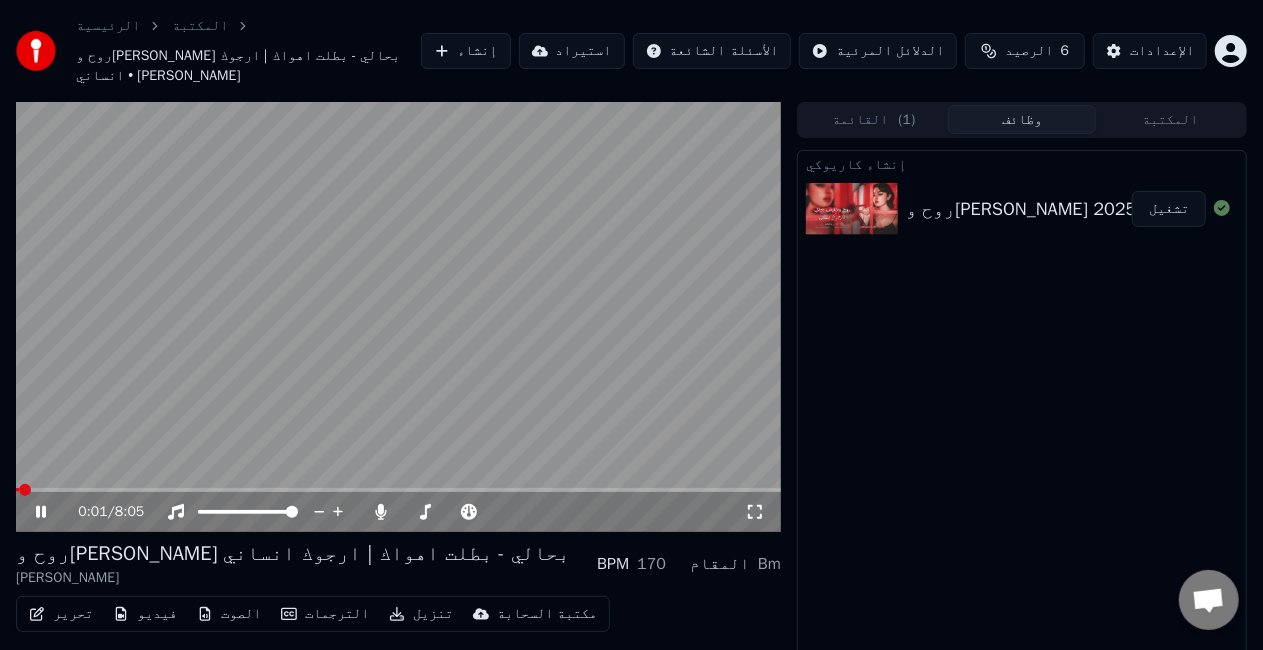 click 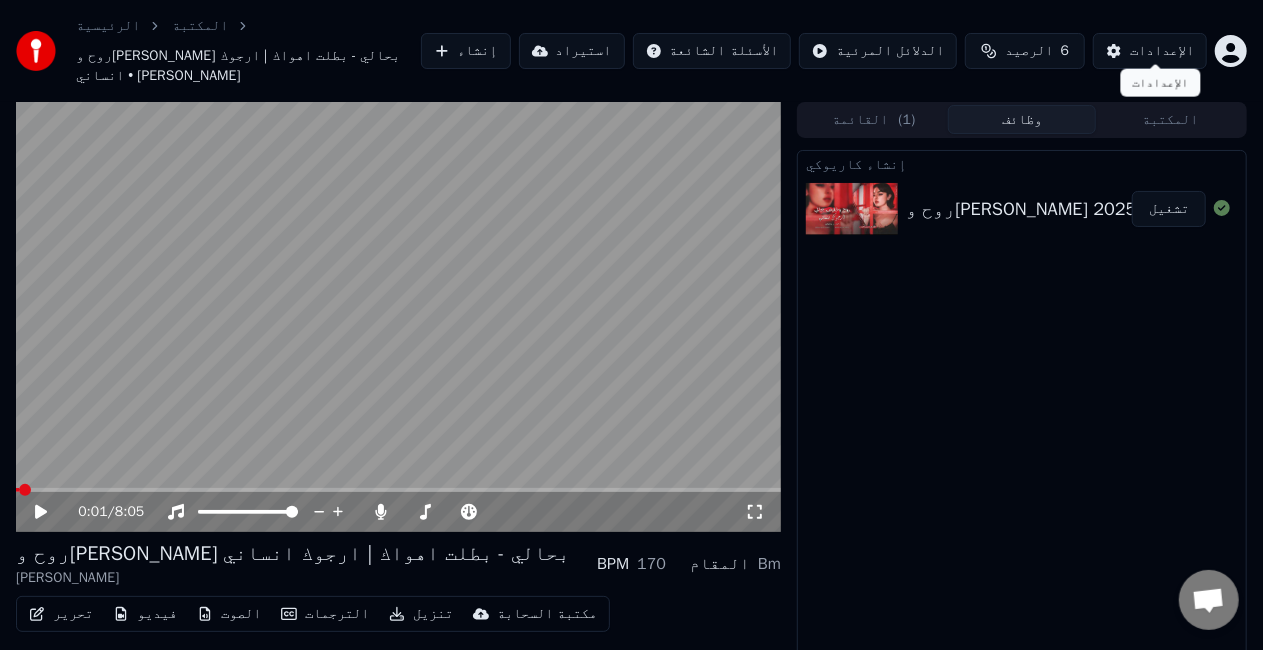 click on "الإعدادات" at bounding box center (1162, 51) 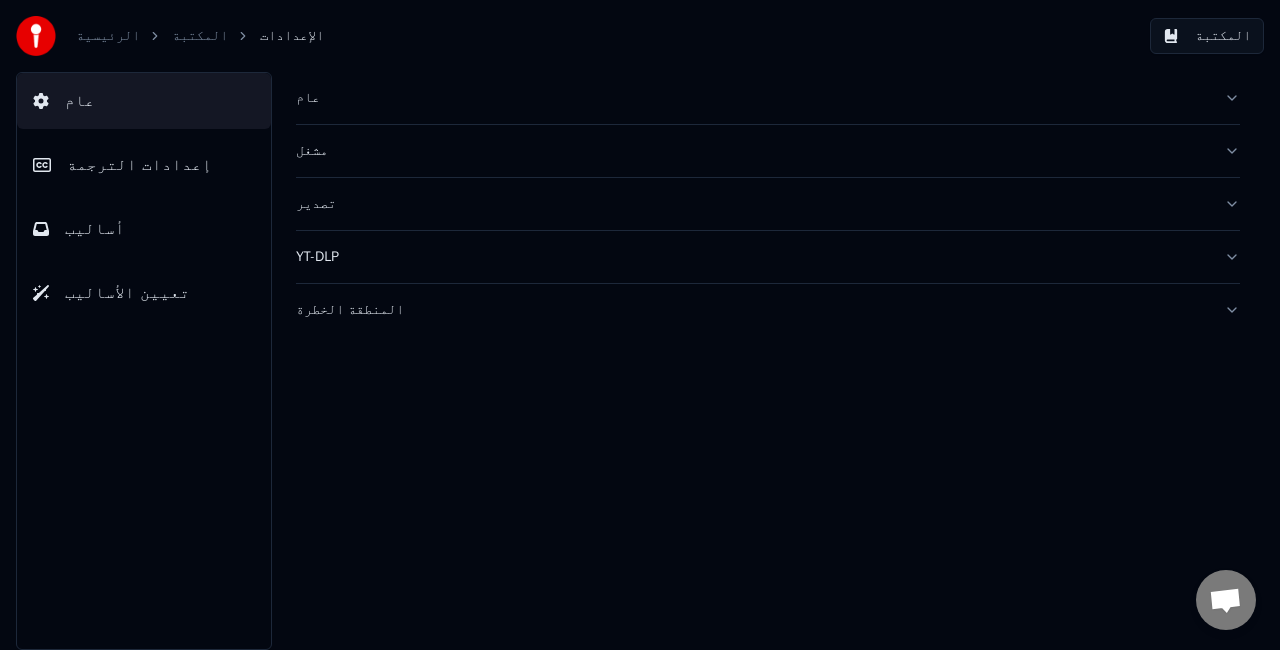 click on "إعدادات الترجمة" at bounding box center (139, 165) 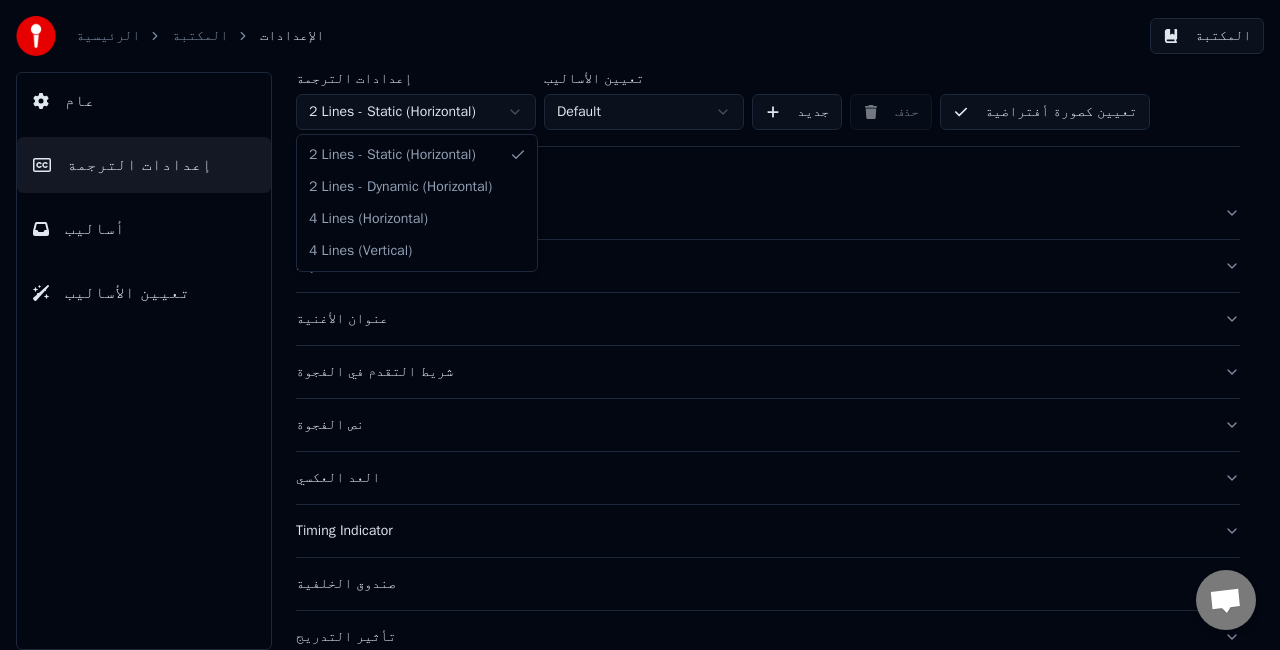 click on "الرئيسية المكتبة الإعدادات المكتبة عام إعدادات الترجمة أساليب تعيين الأساليب إعدادات الترجمة 2 Lines - Static (Horizontal) تعيين الأساليب Default جديد حذف تعيين كصورة أفتراضية عام Layout عنوان الأغنية شريط التقدم في الفجوة نص الفجوة العد العكسي Timing Indicator صندوق الخلفية تأثير التدريج التحريك الحد الأقصى للأحرف لكل سط تقسيم السطر تلقائيًا Advanced Settings 2 Lines - Static (Horizontal) 2 Lines - Dynamic (Horizontal) 4 Lines (Horizontal) 4 Lines (Vertical)" at bounding box center [640, 325] 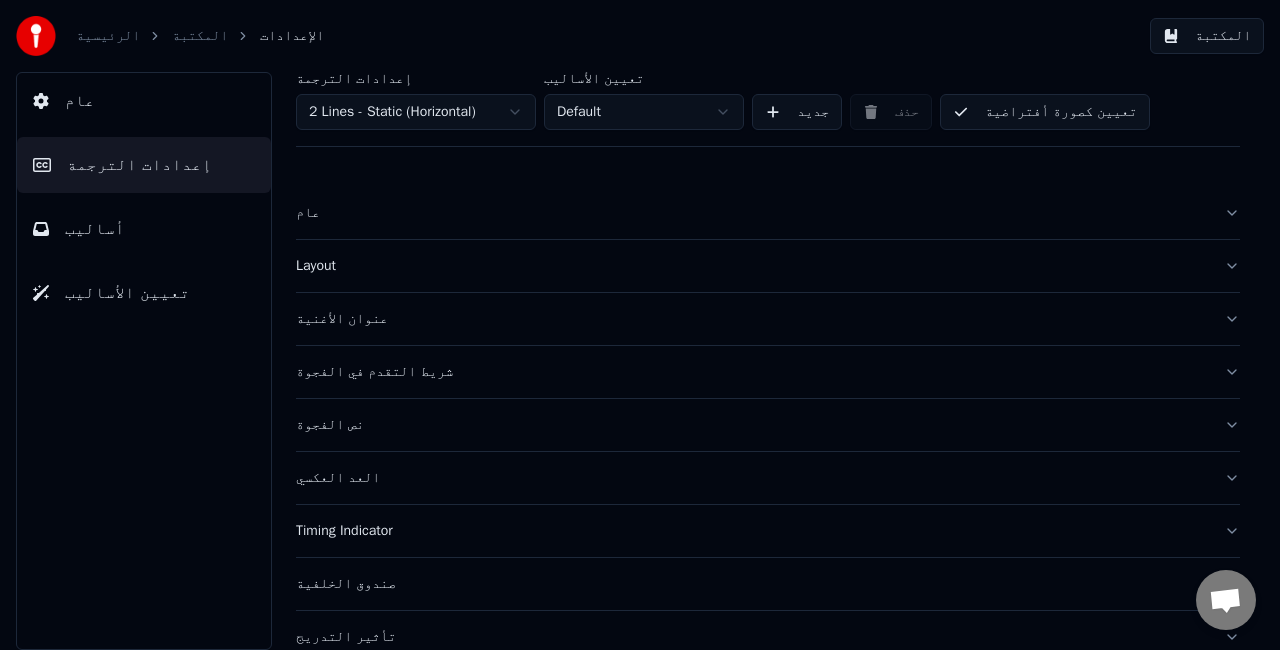 click on "الرئيسية المكتبة الإعدادات المكتبة عام إعدادات الترجمة أساليب تعيين الأساليب إعدادات الترجمة 2 Lines - Static (Horizontal) تعيين الأساليب Default جديد حذف تعيين كصورة أفتراضية عام Layout عنوان الأغنية شريط التقدم في الفجوة نص الفجوة العد العكسي Timing Indicator صندوق الخلفية تأثير التدريج التحريك الحد الأقصى للأحرف لكل سط تقسيم السطر تلقائيًا Advanced Settings" at bounding box center [640, 325] 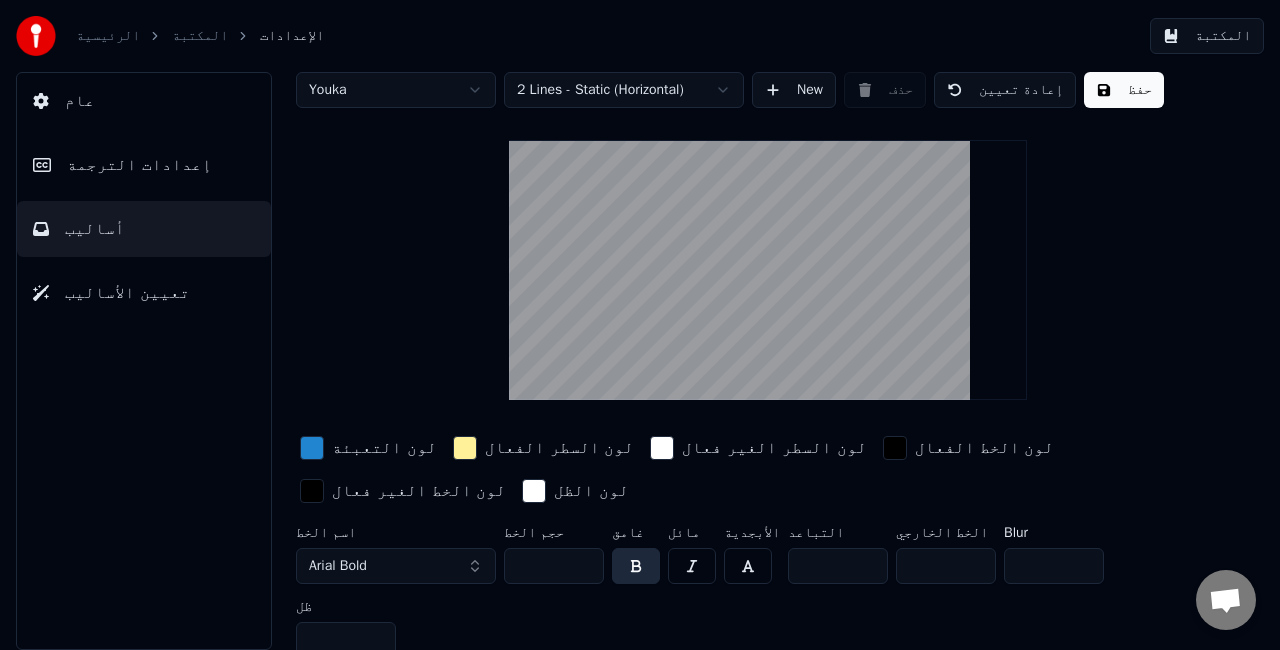 scroll, scrollTop: 34, scrollLeft: 0, axis: vertical 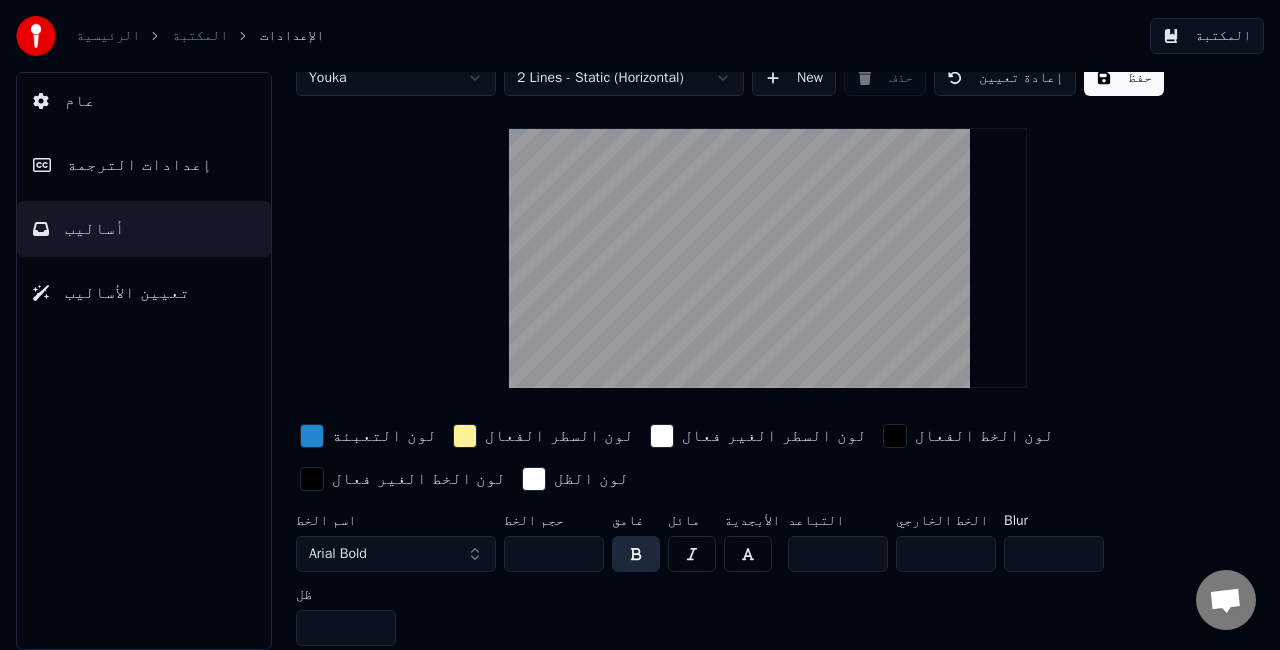 click on "Arial Bold" at bounding box center [396, 554] 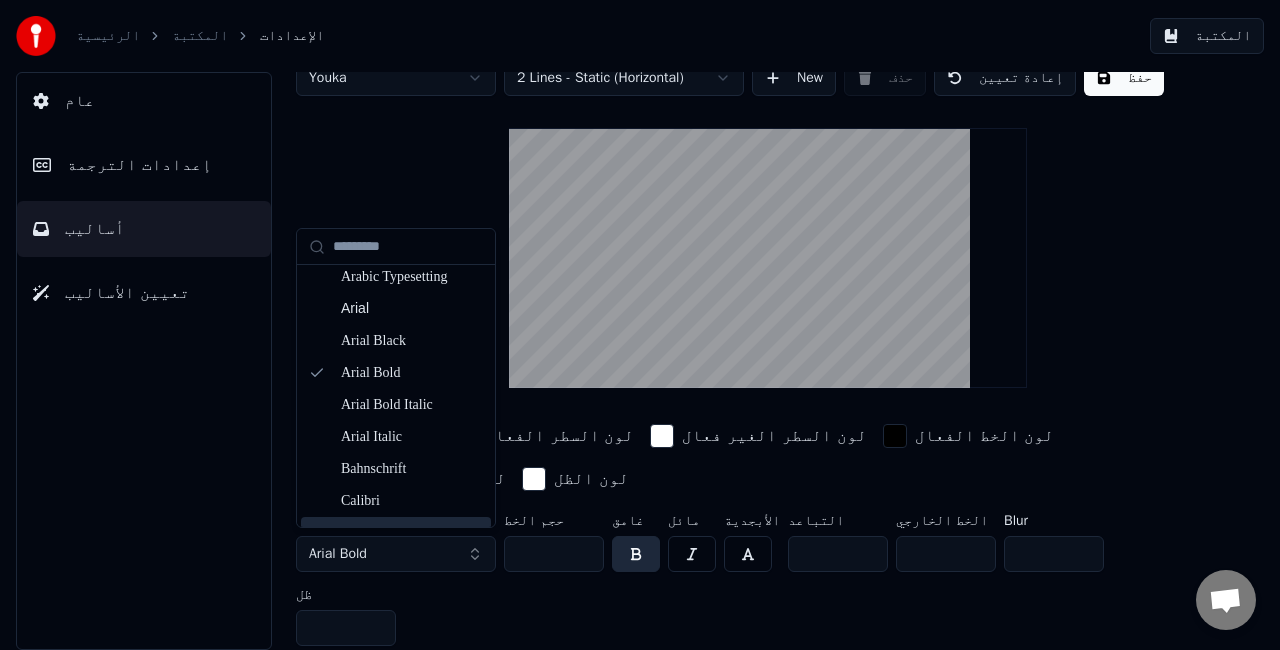 scroll, scrollTop: 200, scrollLeft: 0, axis: vertical 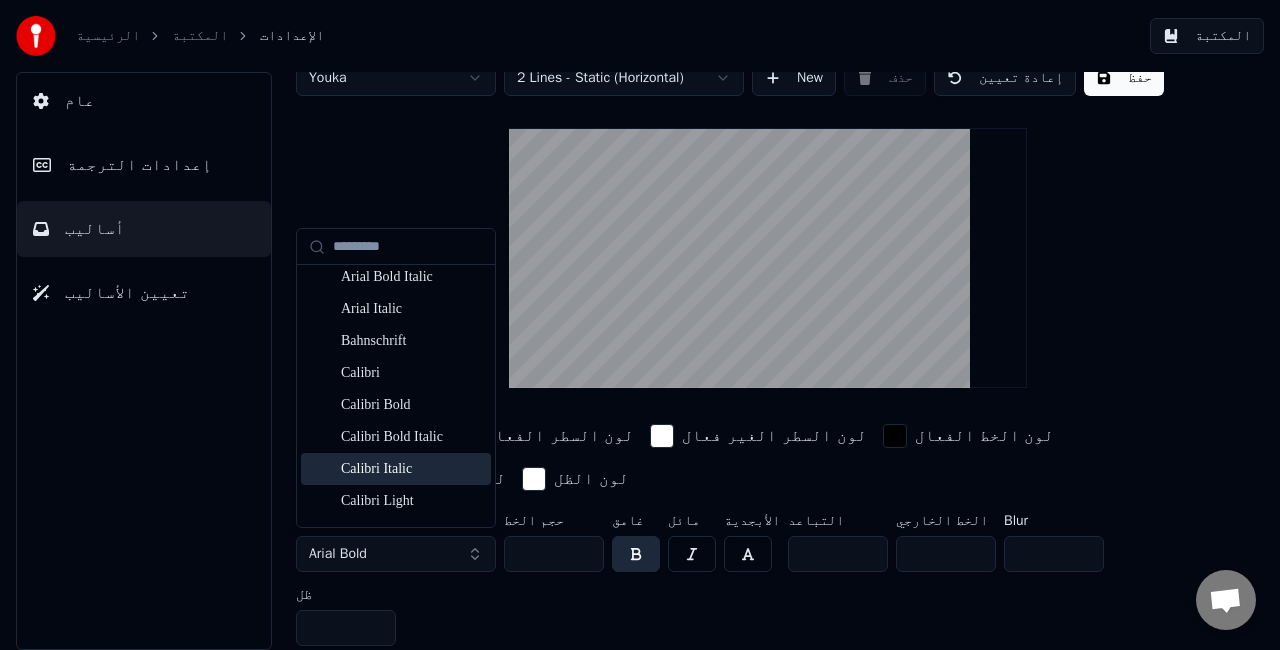click on "Calibri Italic" at bounding box center [412, 469] 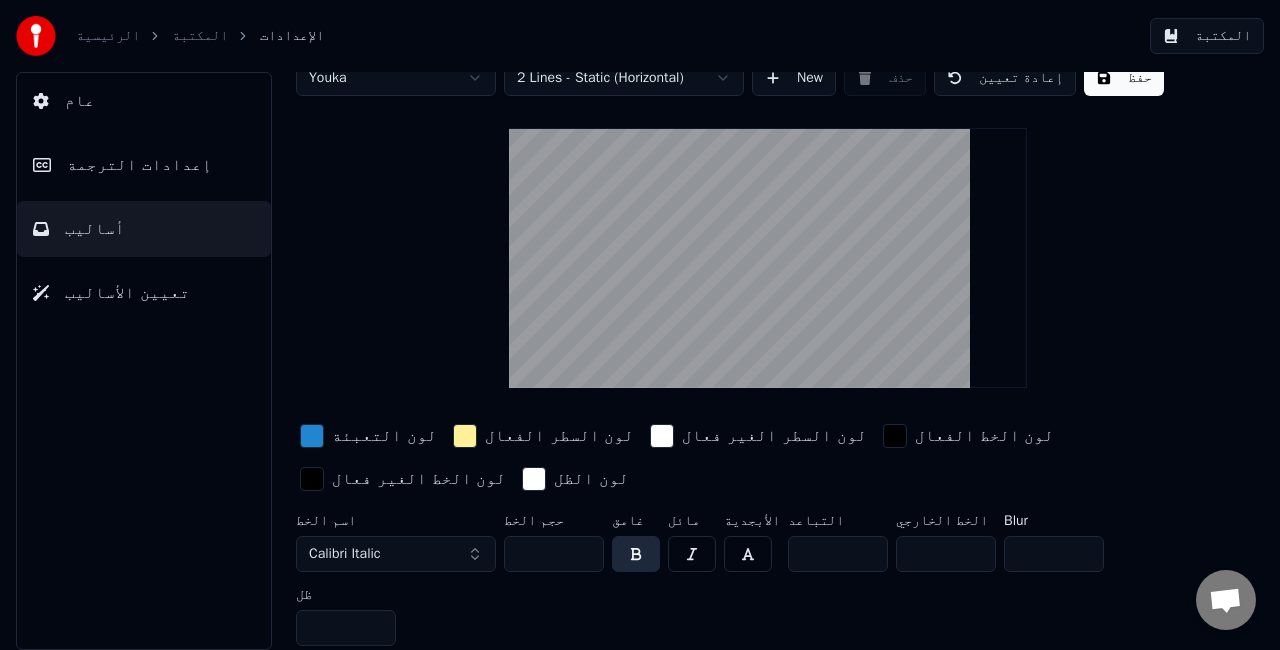 click on "تعيين الأساليب" at bounding box center [127, 293] 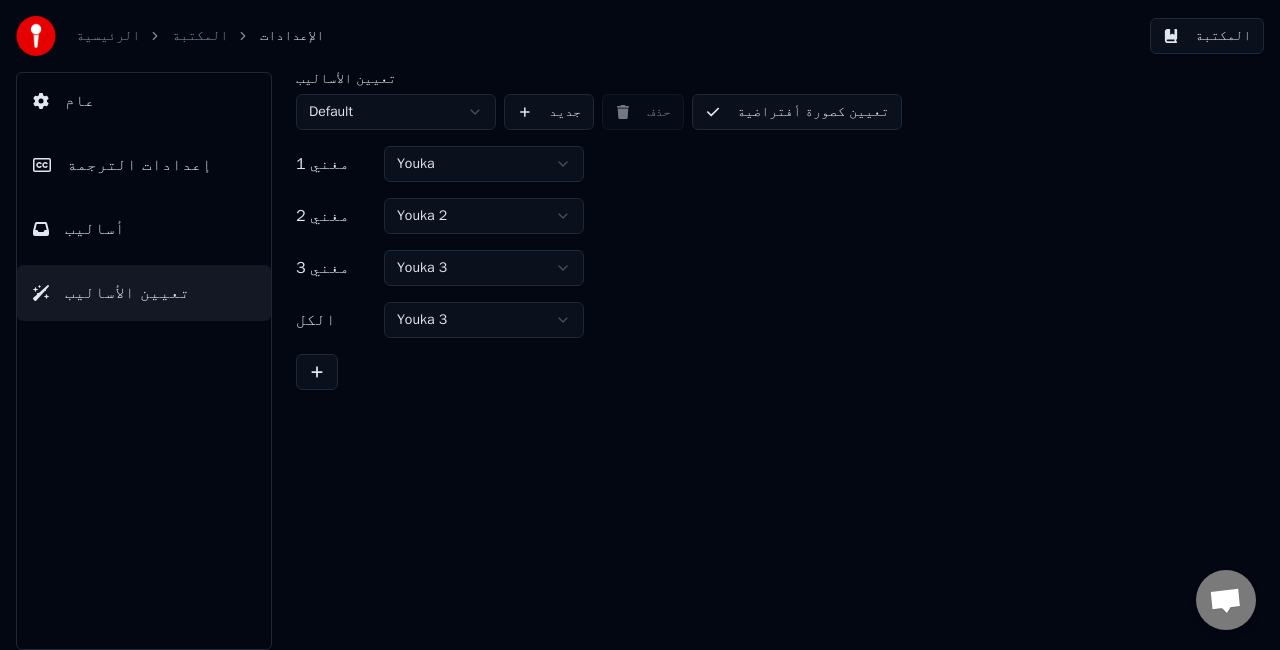 scroll, scrollTop: 0, scrollLeft: 0, axis: both 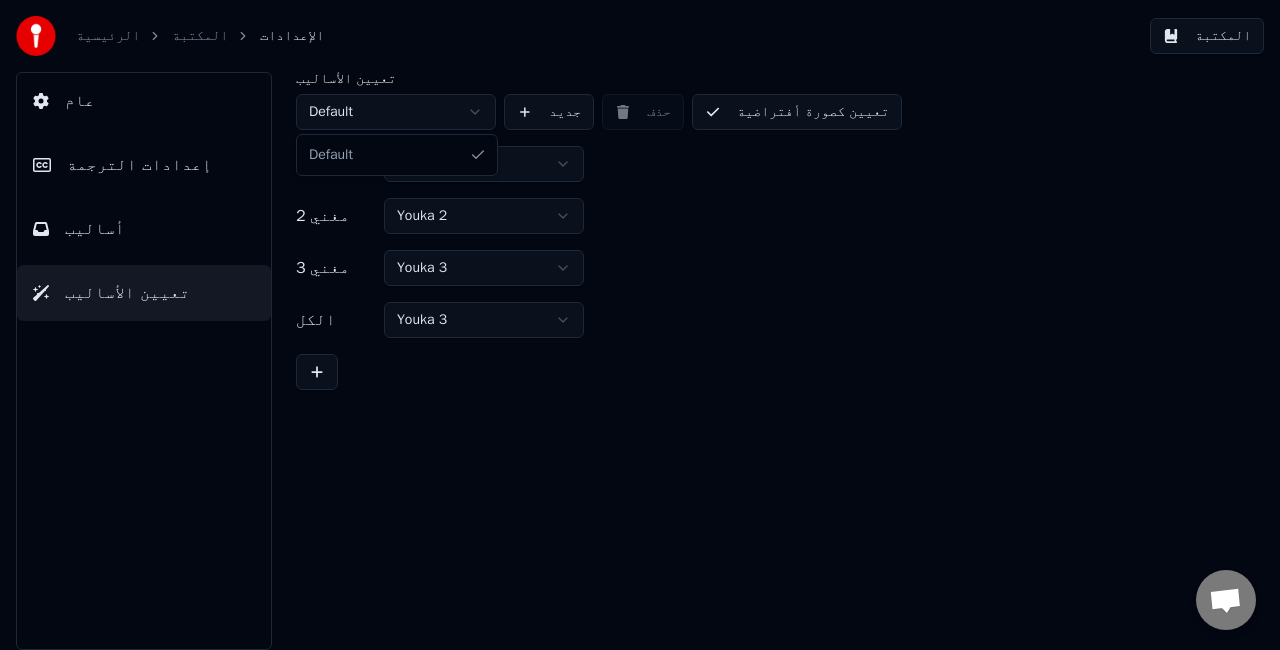 click on "الرئيسية المكتبة الإعدادات المكتبة عام إعدادات الترجمة أساليب تعيين الأساليب تعيين الأساليب Default جديد حذف تعيين كصورة أفتراضية مغني   1 Youka مغني   2 Youka 2 مغني   3 Youka 3 الكل Youka 3 Default" at bounding box center (640, 325) 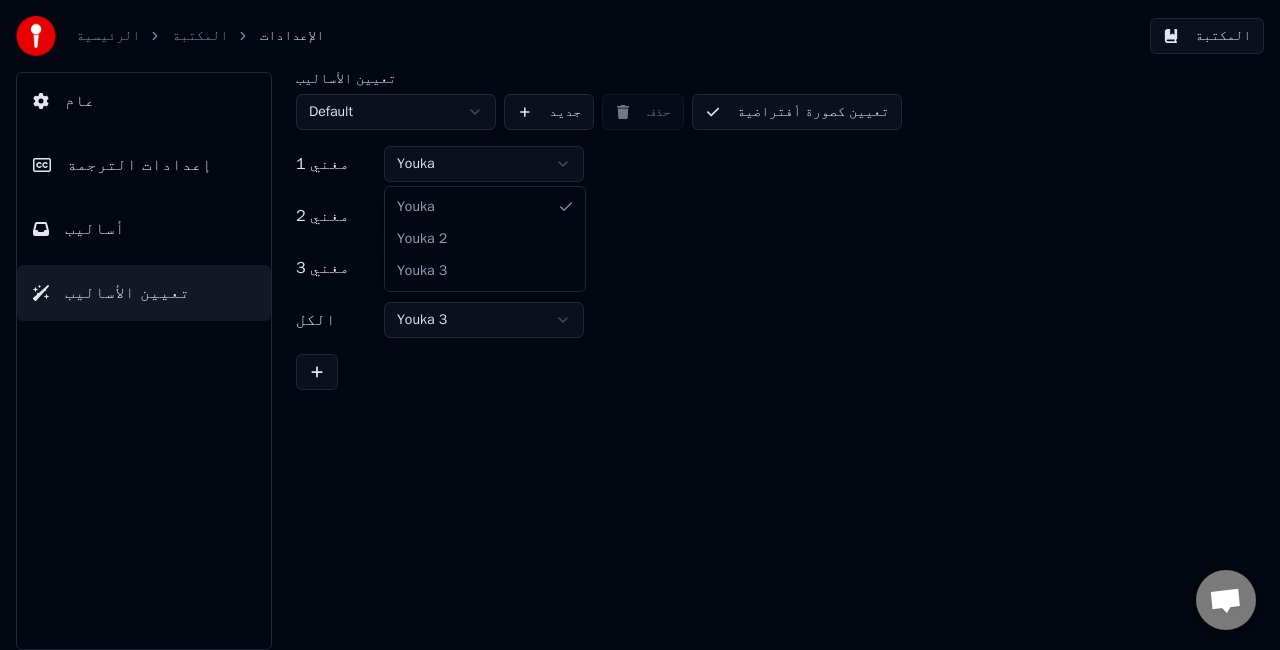click on "الرئيسية المكتبة الإعدادات المكتبة عام إعدادات الترجمة أساليب تعيين الأساليب تعيين الأساليب Default جديد حذف تعيين كصورة أفتراضية مغني   1 Youka مغني   2 Youka 2 مغني   3 Youka 3 الكل Youka 3 Youka Youka 2 Youka 3" at bounding box center (640, 325) 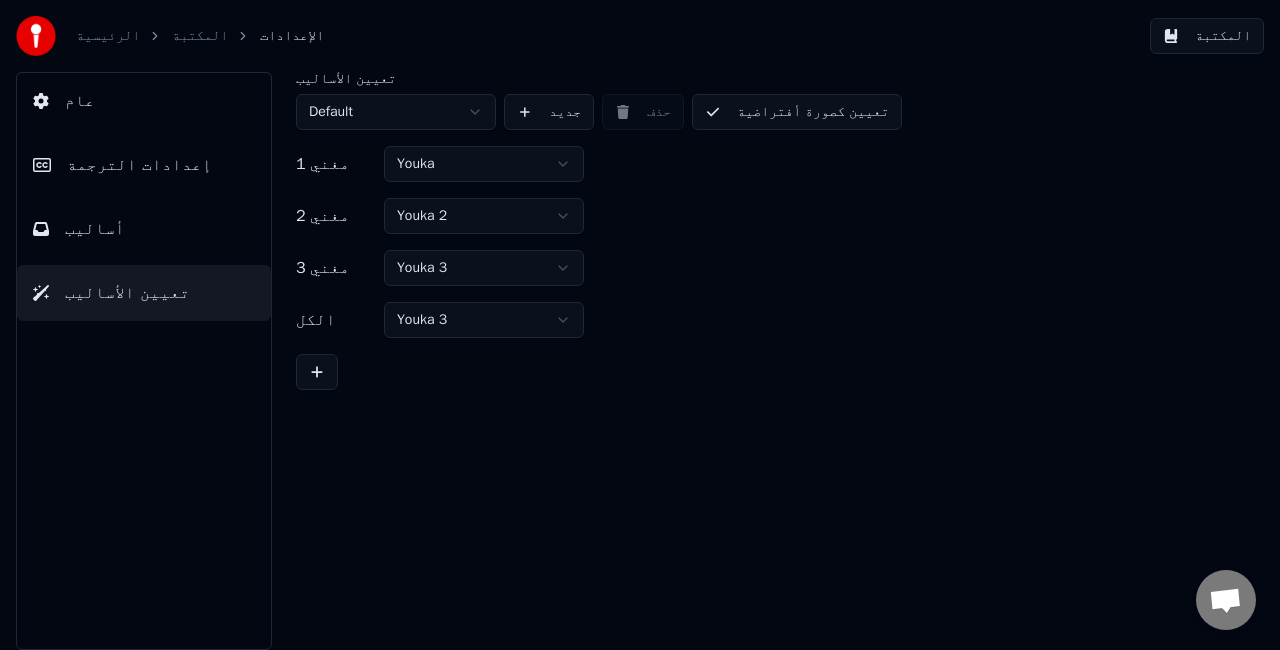 click on "الرئيسية المكتبة الإعدادات المكتبة عام إعدادات الترجمة أساليب تعيين الأساليب تعيين الأساليب Default جديد حذف تعيين كصورة أفتراضية مغني   1 Youka مغني   2 Youka 2 مغني   3 Youka 3 الكل Youka 3" at bounding box center [640, 325] 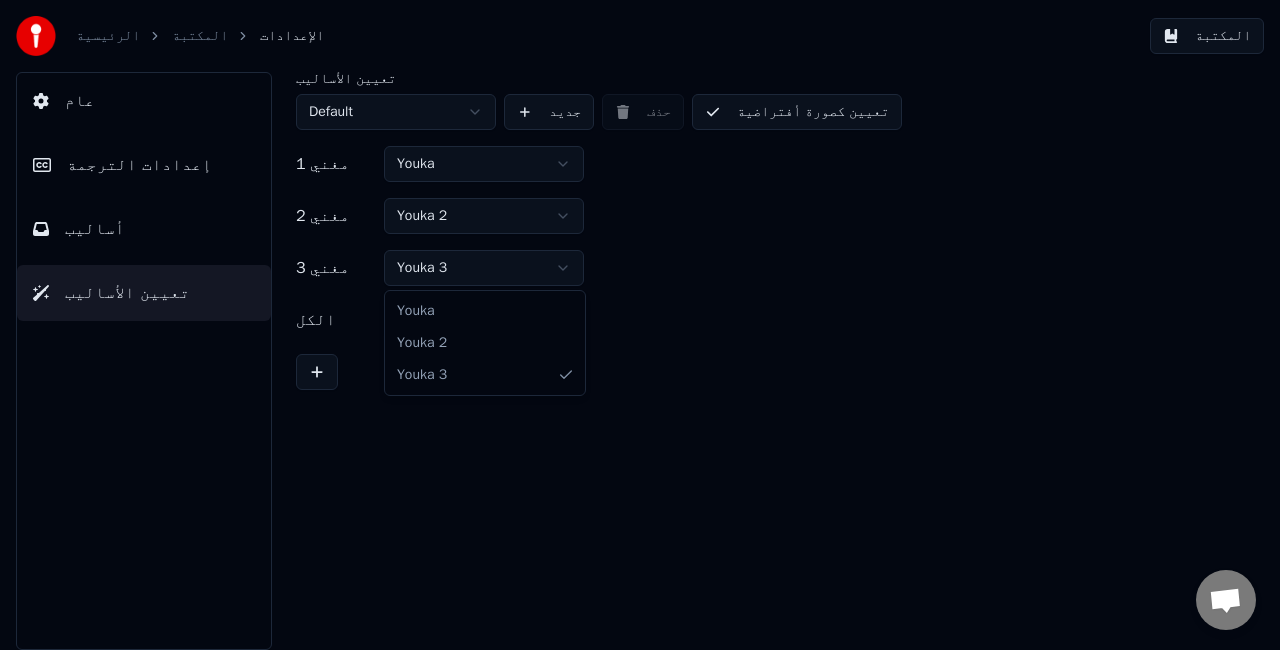click on "الرئيسية المكتبة الإعدادات المكتبة عام إعدادات الترجمة أساليب تعيين الأساليب تعيين الأساليب Default جديد حذف تعيين كصورة أفتراضية مغني   1 Youka مغني   2 Youka 2 مغني   3 Youka 3 الكل Youka 3 Youka Youka 2 Youka 3" at bounding box center (640, 325) 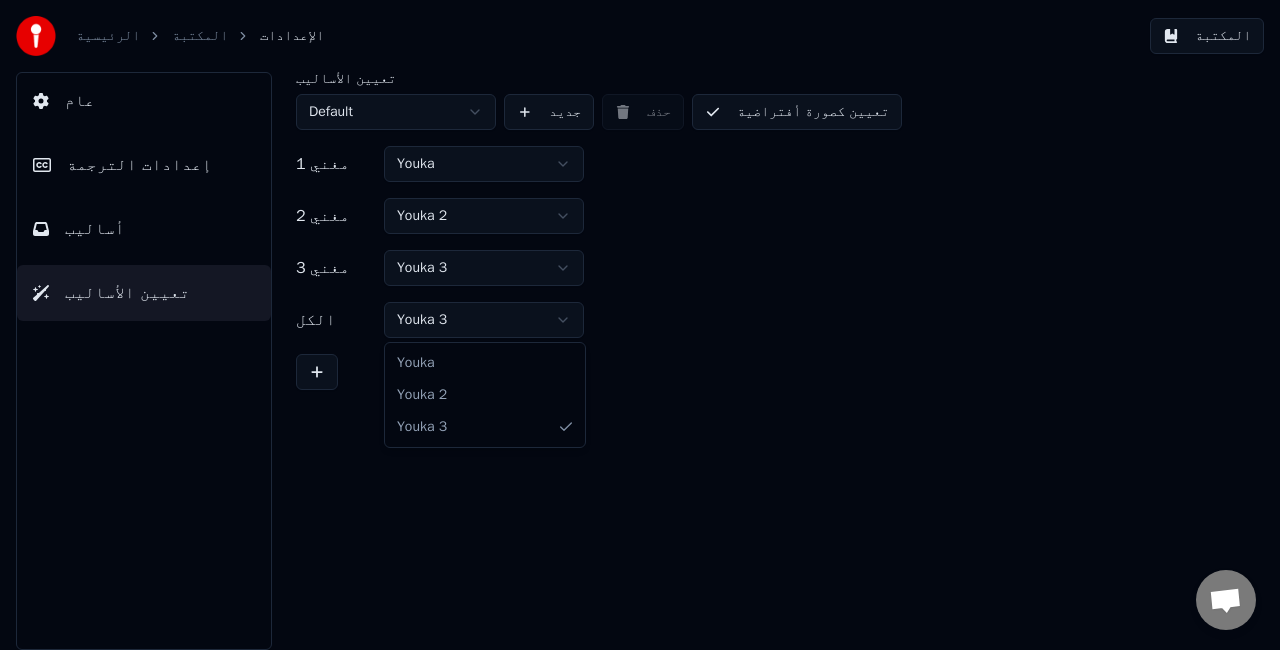 click on "الرئيسية المكتبة الإعدادات المكتبة عام إعدادات الترجمة أساليب تعيين الأساليب تعيين الأساليب Default جديد حذف تعيين كصورة أفتراضية مغني   1 Youka مغني   2 Youka 2 مغني   3 Youka 3 الكل Youka 3 Youka Youka 2 Youka 3" at bounding box center [640, 325] 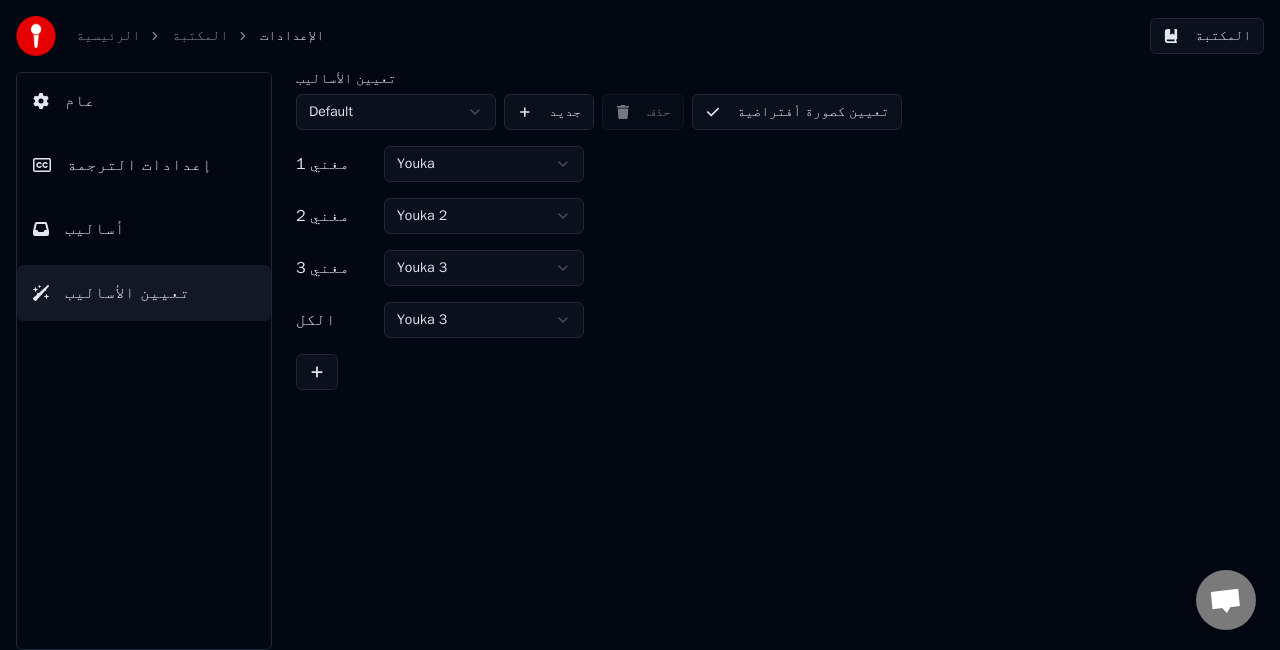 click on "إعدادات الترجمة" at bounding box center (144, 165) 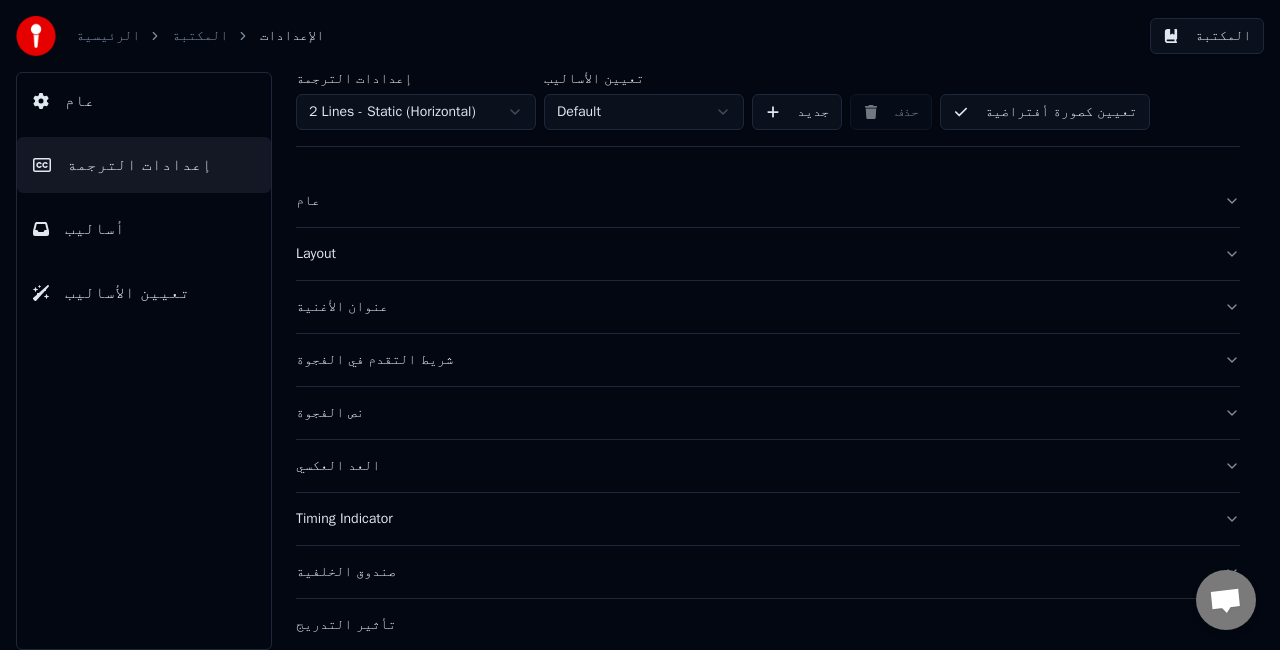 scroll, scrollTop: 0, scrollLeft: 0, axis: both 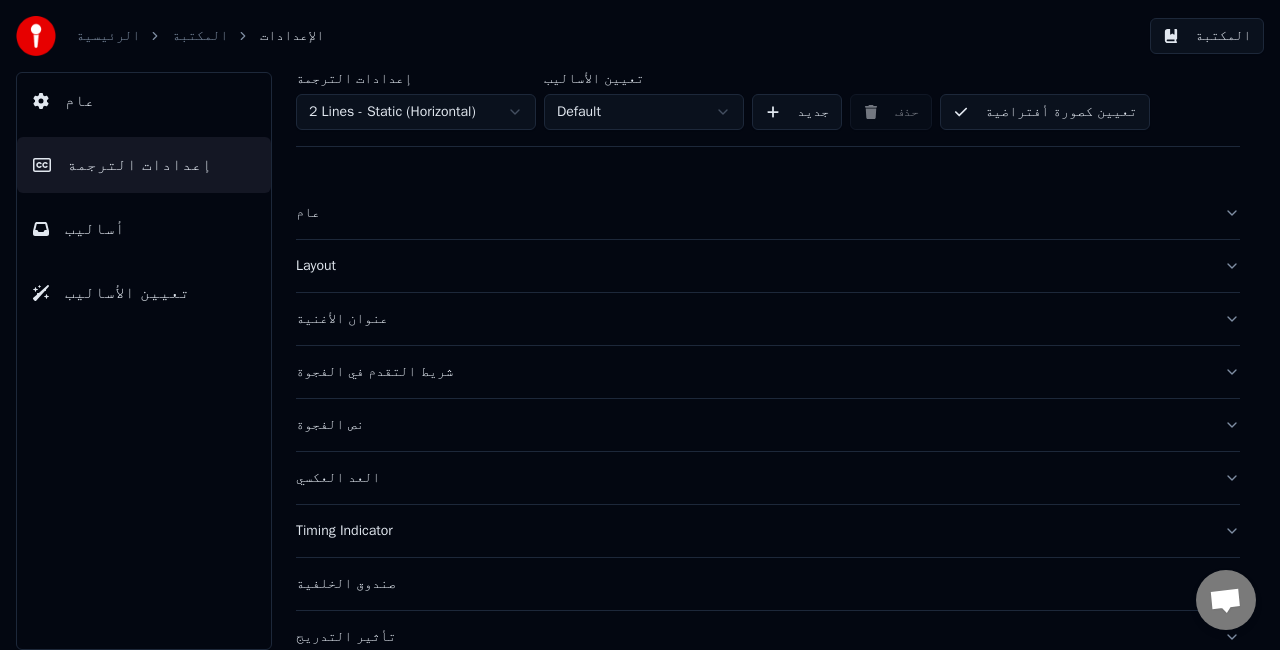 click on "تعيين كصورة أفتراضية" at bounding box center (1045, 112) 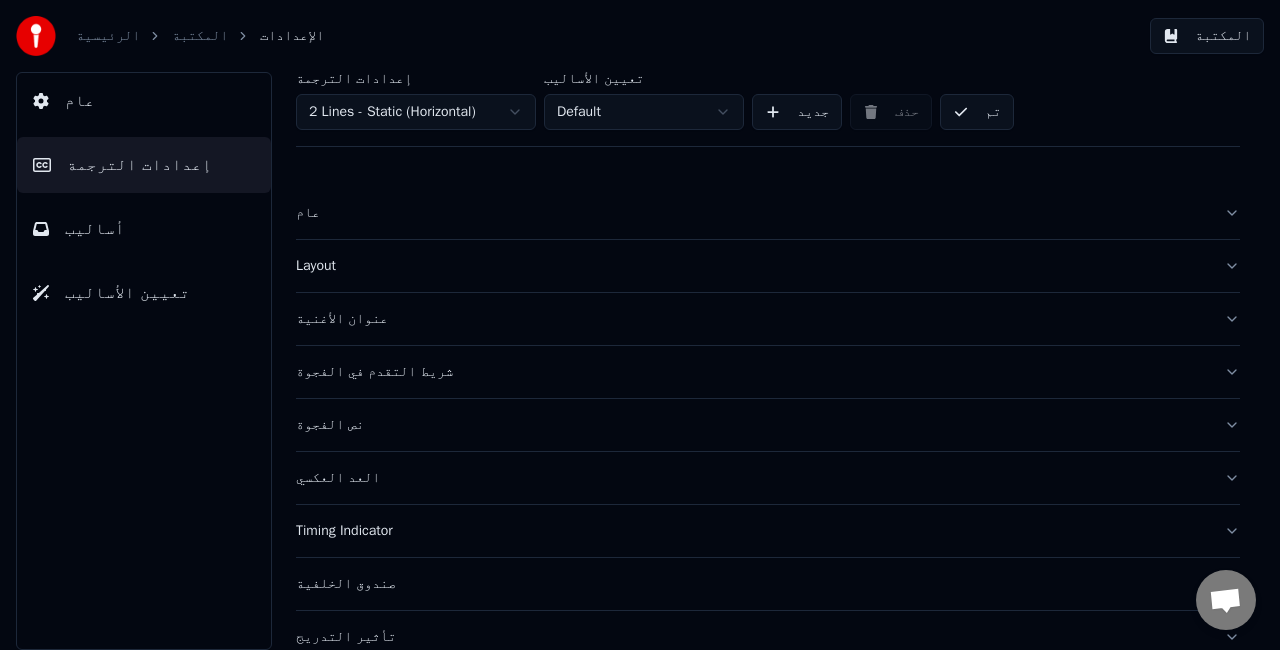 click on "تم" at bounding box center [977, 112] 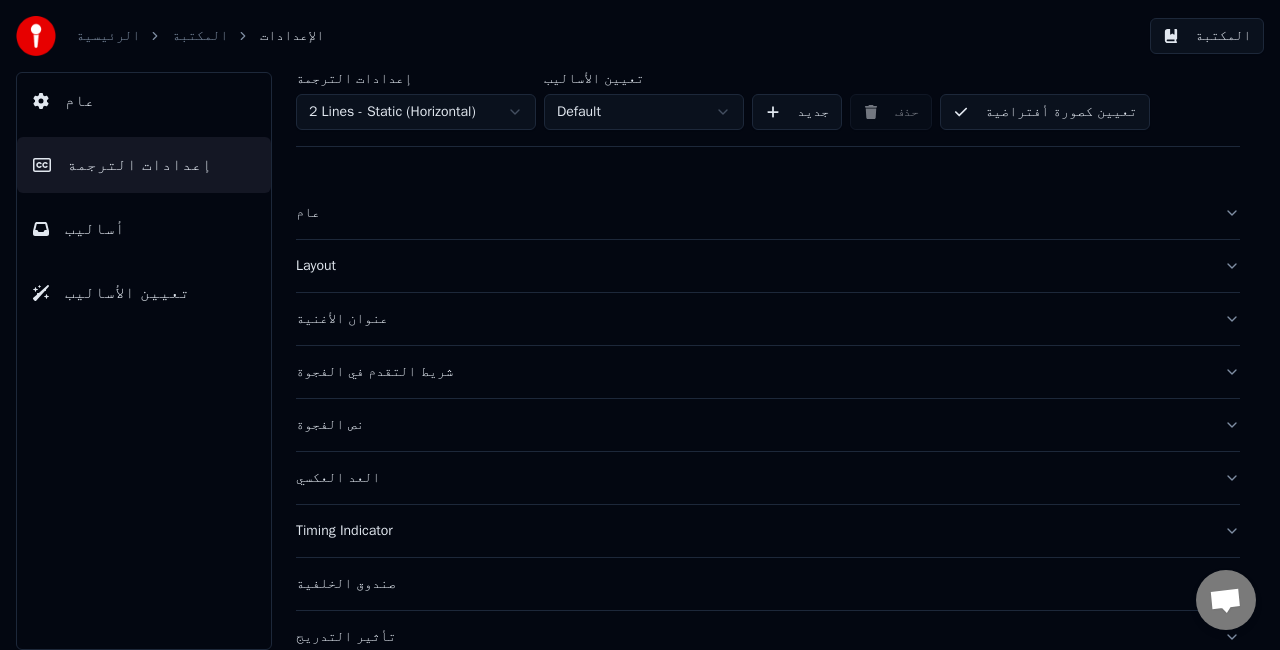 click on "الرئيسية المكتبة الإعدادات المكتبة عام إعدادات الترجمة أساليب تعيين الأساليب إعدادات الترجمة 2 Lines - Static (Horizontal) تعيين الأساليب Default جديد حذف تعيين كصورة أفتراضية عام Layout عنوان الأغنية شريط التقدم في الفجوة نص الفجوة العد العكسي Timing Indicator صندوق الخلفية تأثير التدريج التحريك الحد الأقصى للأحرف لكل سط تقسيم السطر تلقائيًا Advanced Settings" at bounding box center [640, 325] 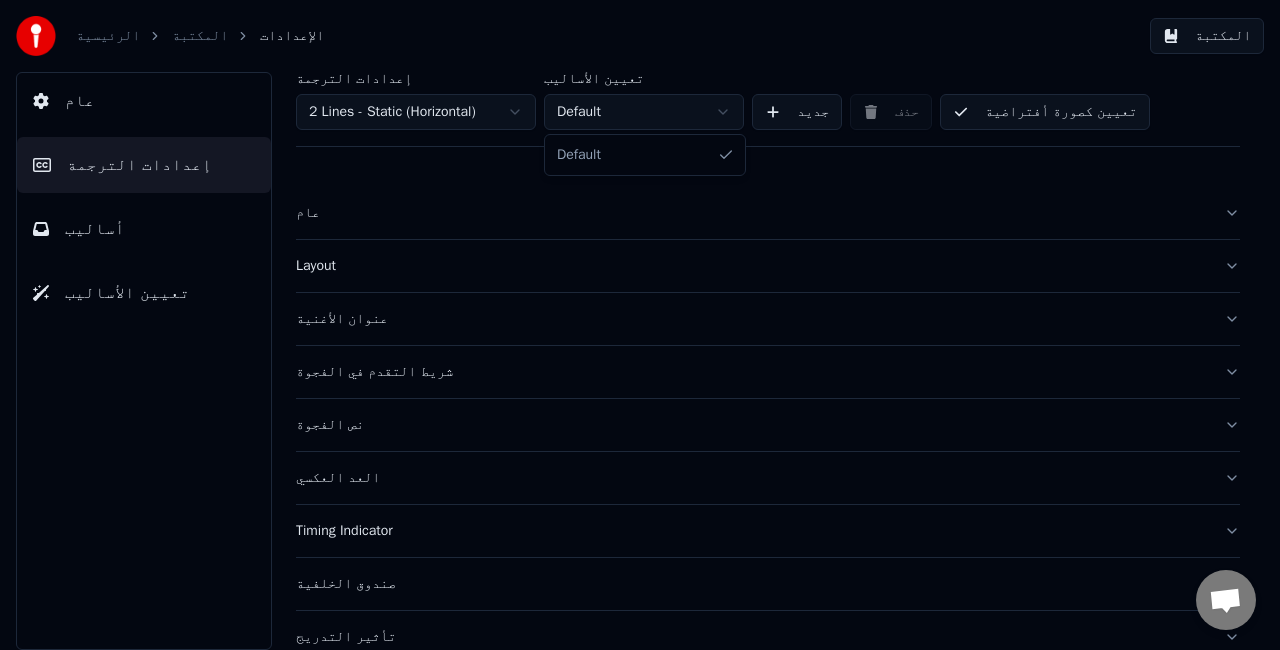 click on "الرئيسية المكتبة الإعدادات المكتبة عام إعدادات الترجمة أساليب تعيين الأساليب إعدادات الترجمة 2 Lines - Static (Horizontal) تعيين الأساليب Default جديد حذف تعيين كصورة أفتراضية عام Layout عنوان الأغنية شريط التقدم في الفجوة نص الفجوة العد العكسي Timing Indicator صندوق الخلفية تأثير التدريج التحريك الحد الأقصى للأحرف لكل سط تقسيم السطر تلقائيًا Advanced Settings Default" at bounding box center (640, 325) 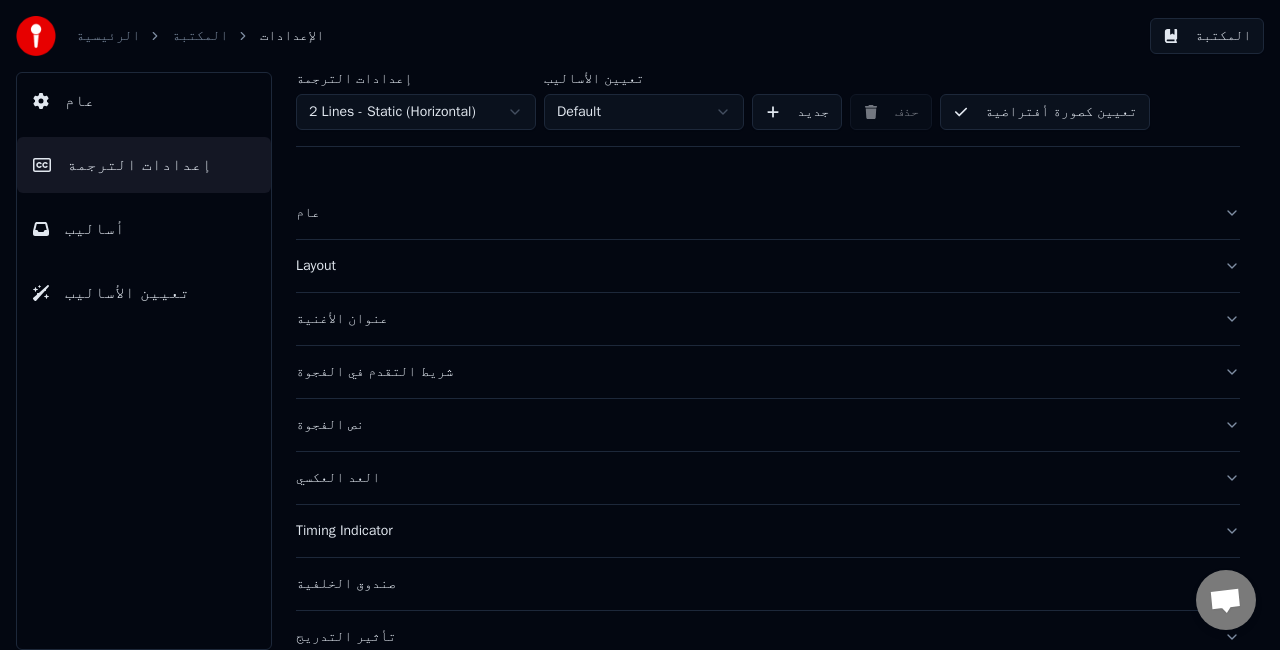 click on "الرئيسية المكتبة الإعدادات المكتبة عام إعدادات الترجمة أساليب تعيين الأساليب إعدادات الترجمة 2 Lines - Static (Horizontal) تعيين الأساليب Default جديد حذف تعيين كصورة أفتراضية عام Layout عنوان الأغنية شريط التقدم في الفجوة نص الفجوة العد العكسي Timing Indicator صندوق الخلفية تأثير التدريج التحريك الحد الأقصى للأحرف لكل سط تقسيم السطر تلقائيًا Advanced Settings" at bounding box center [640, 325] 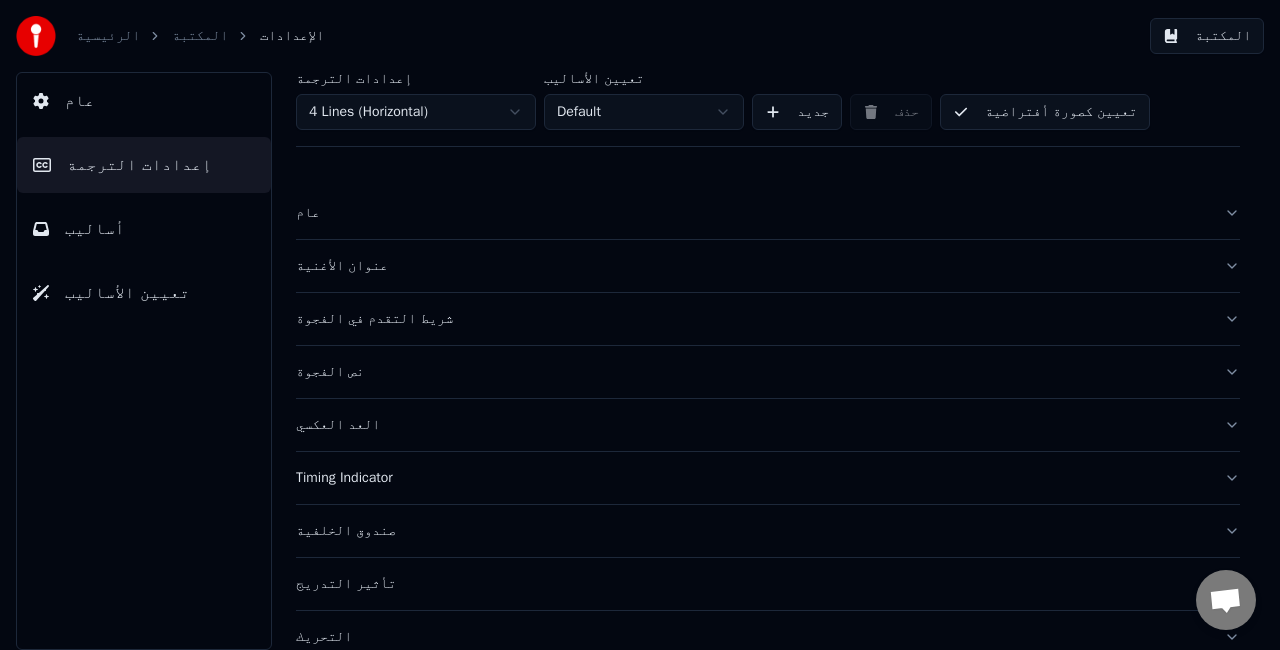 click on "عام" at bounding box center (144, 101) 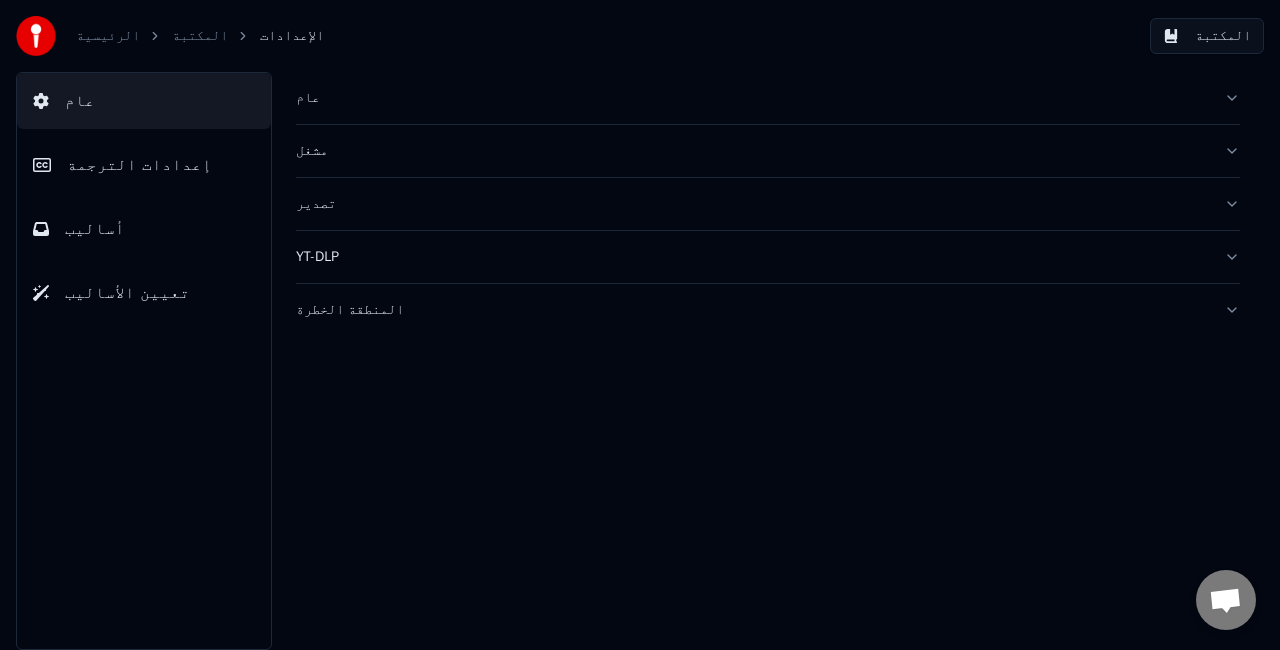click on "عام" at bounding box center [752, 98] 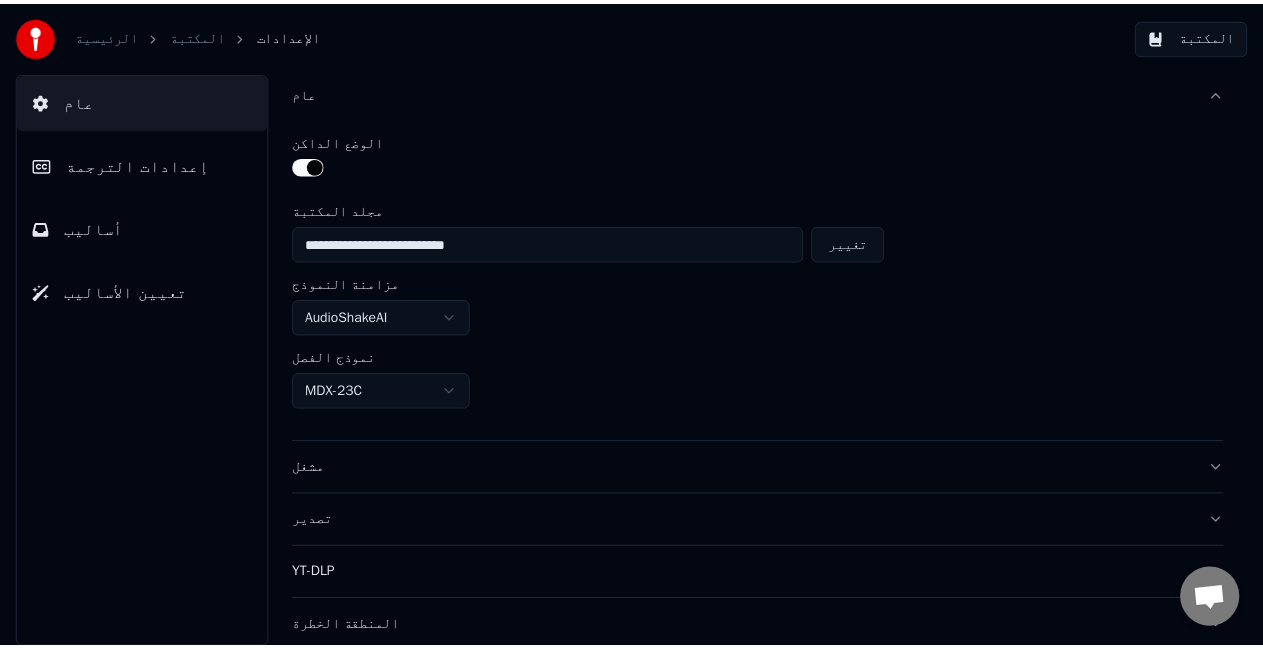 scroll, scrollTop: 6, scrollLeft: 0, axis: vertical 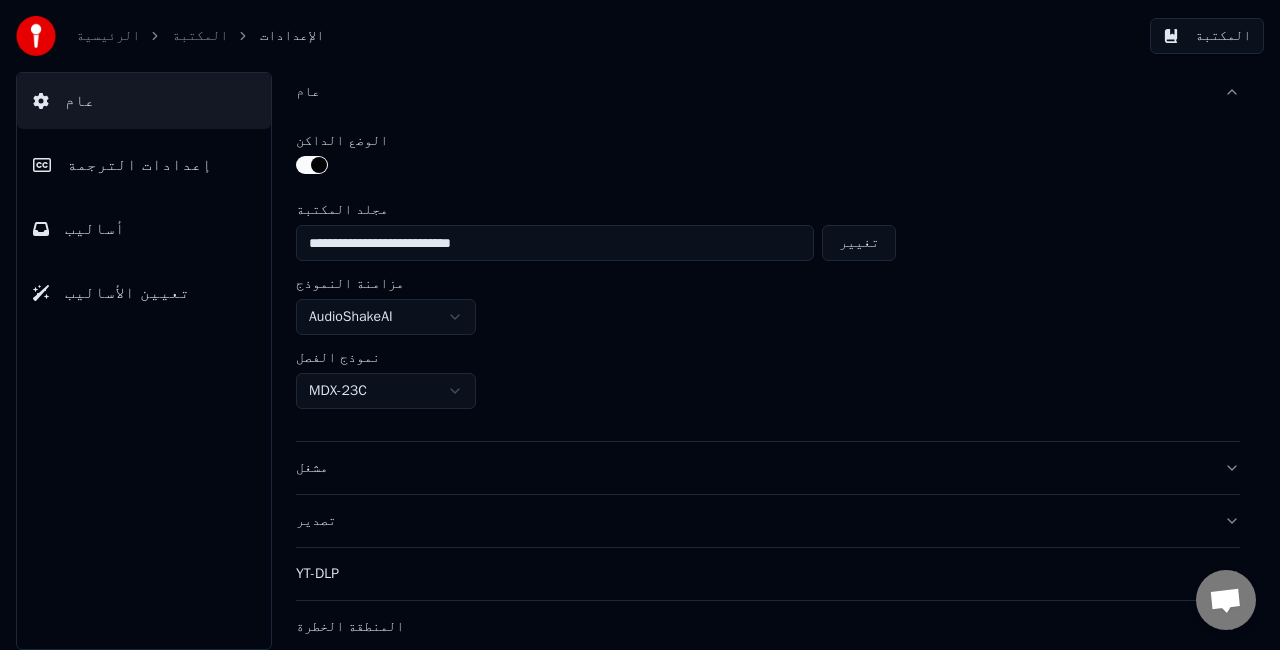 click on "إعدادات الترجمة" at bounding box center [144, 165] 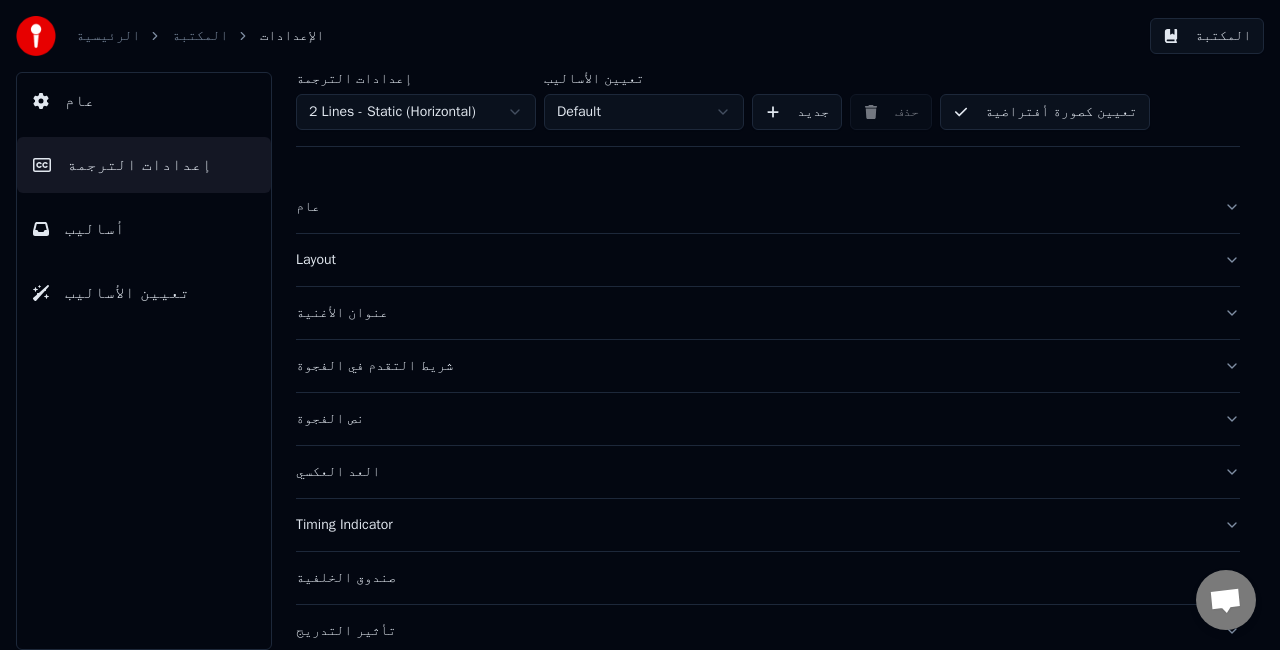 click on "الرئيسية" at bounding box center [108, 36] 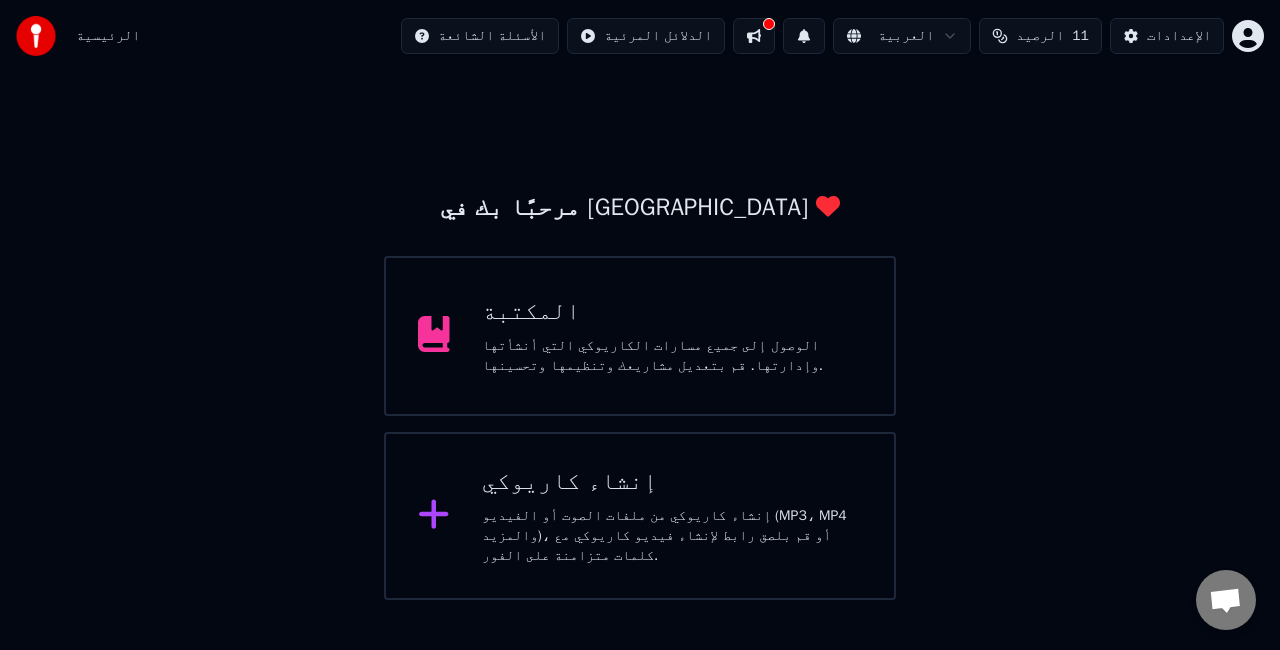click on "الوصول إلى جميع مسارات الكاريوكي التي أنشأتها وإدارتها. قم بتعديل مشاريعك وتنظيمها وتحسينها." at bounding box center (672, 356) 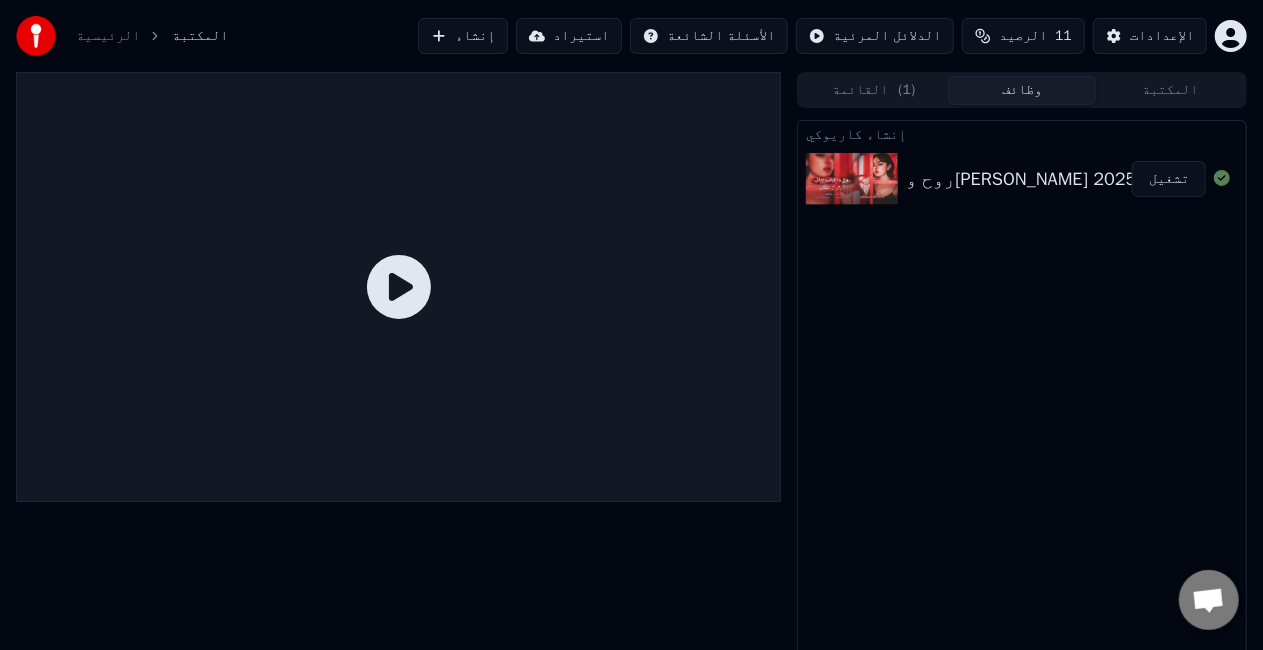 click 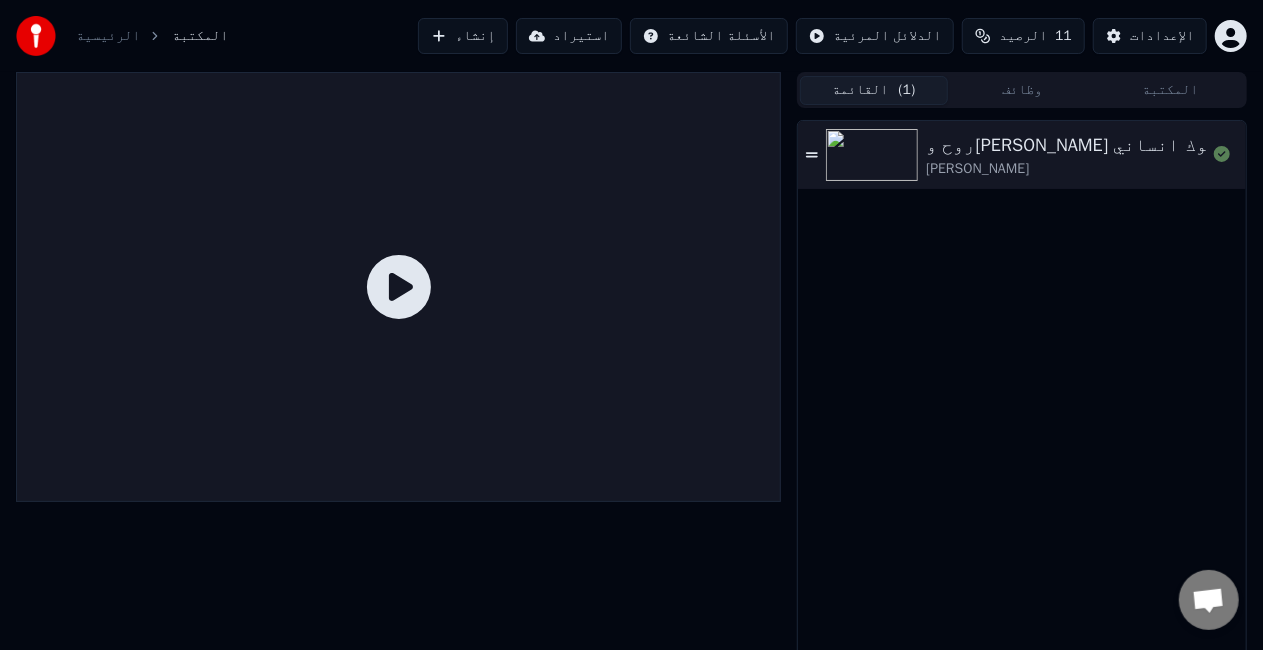 click on "روح و[PERSON_NAME] بحالي - بطلت اهواك | ارجوك انساني [PERSON_NAME]" at bounding box center (1022, 155) 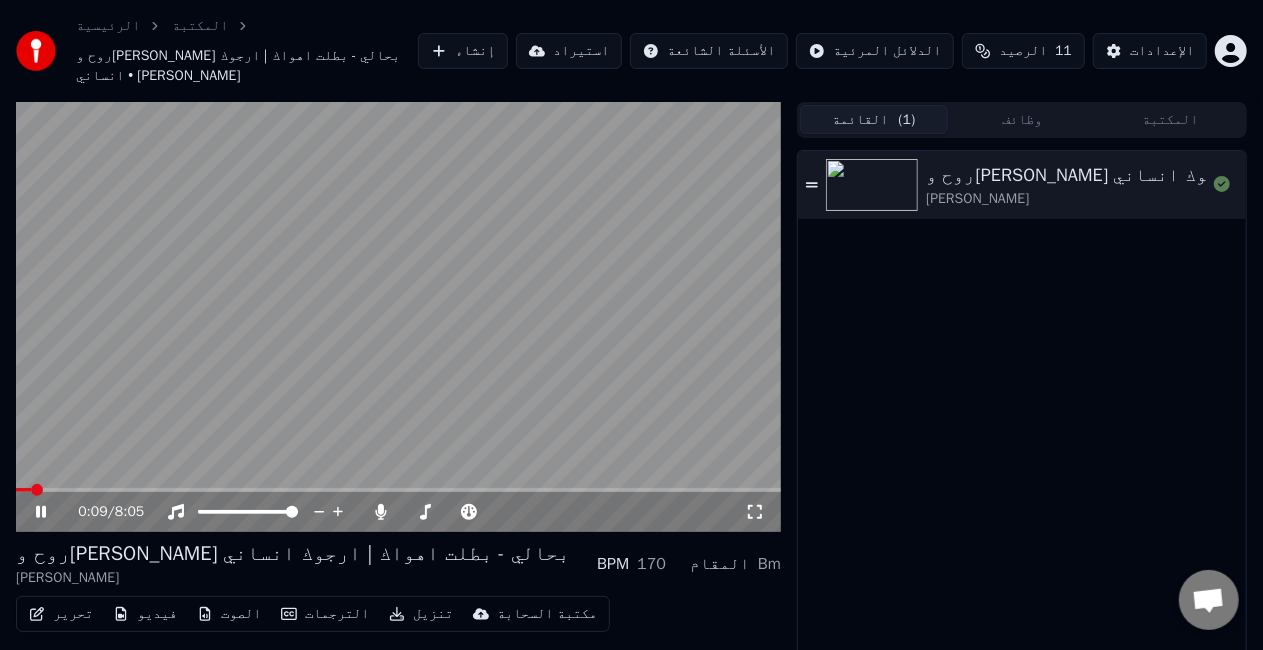 click at bounding box center [398, 317] 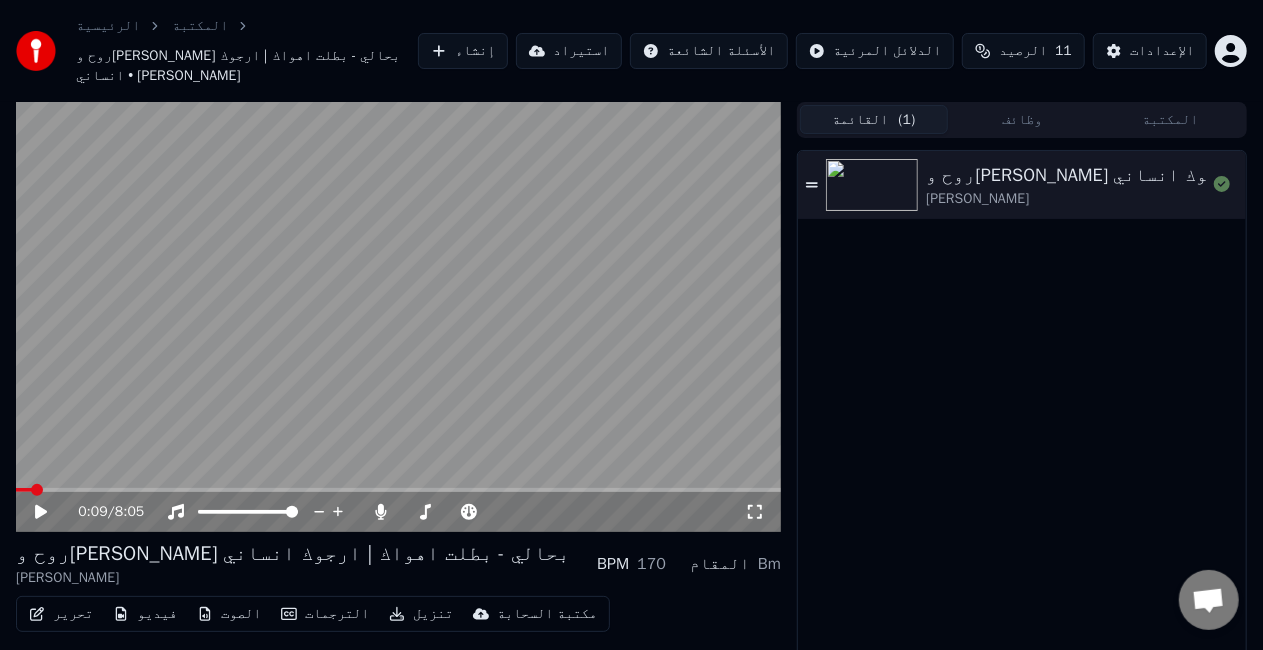 click at bounding box center [398, 317] 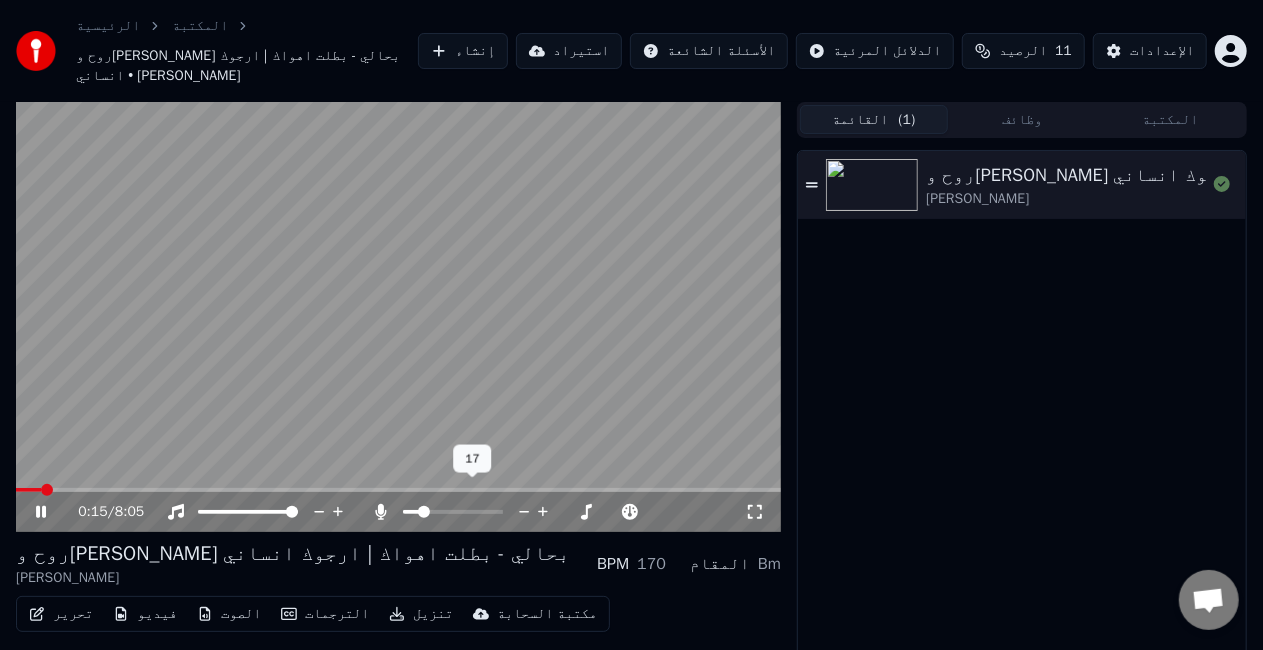 click at bounding box center [471, 512] 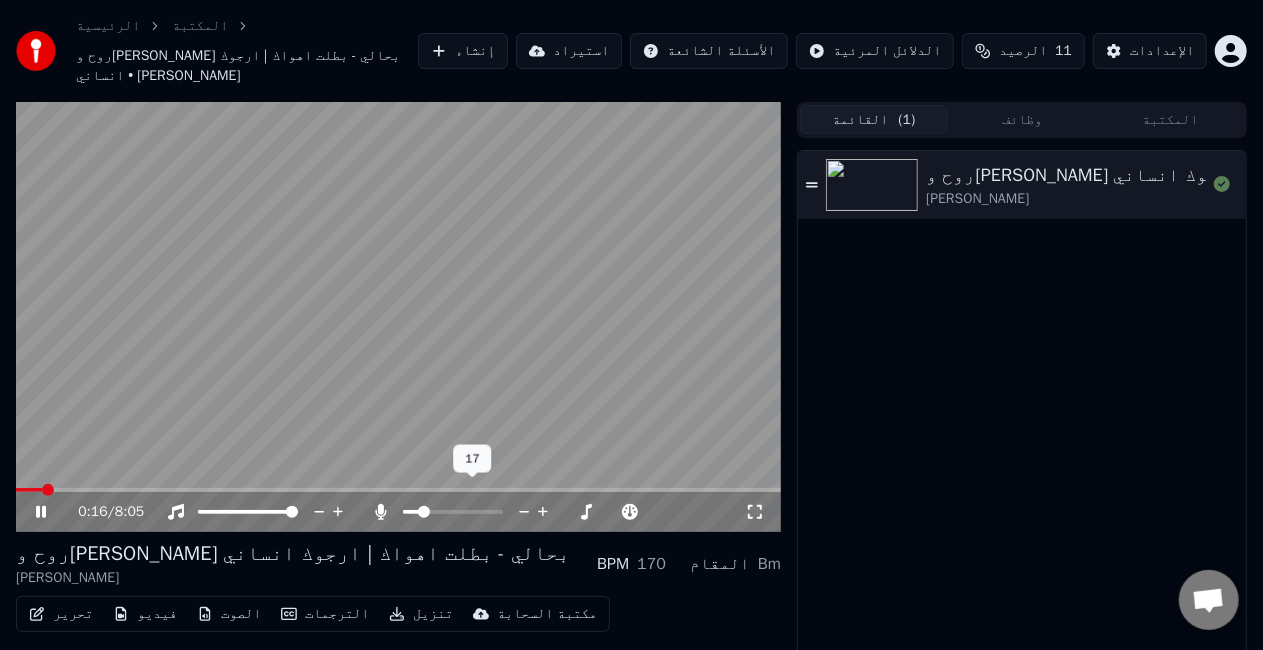 click at bounding box center (471, 512) 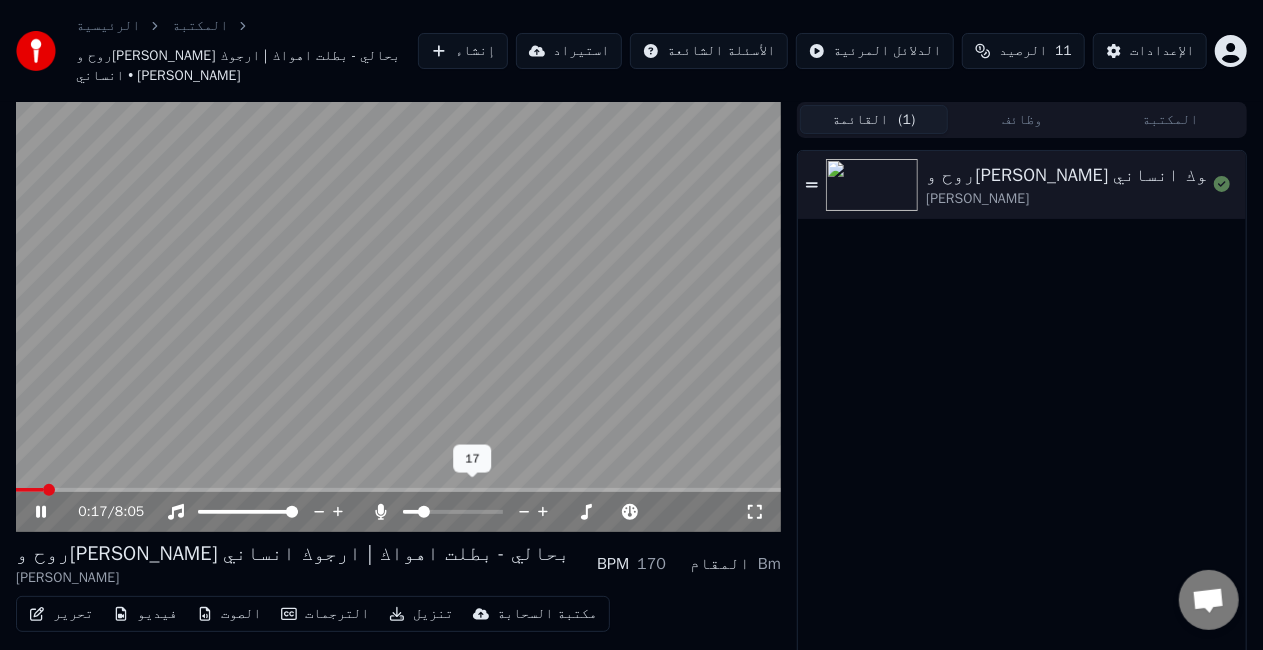 click at bounding box center [471, 512] 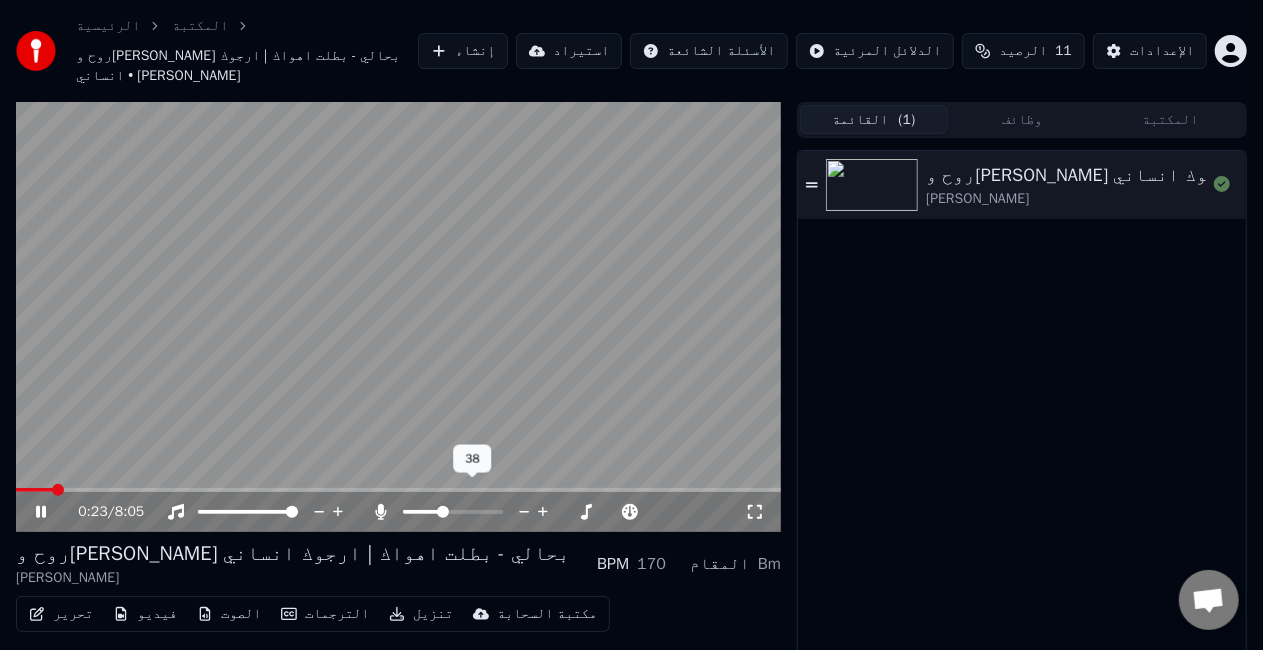 click at bounding box center [422, 512] 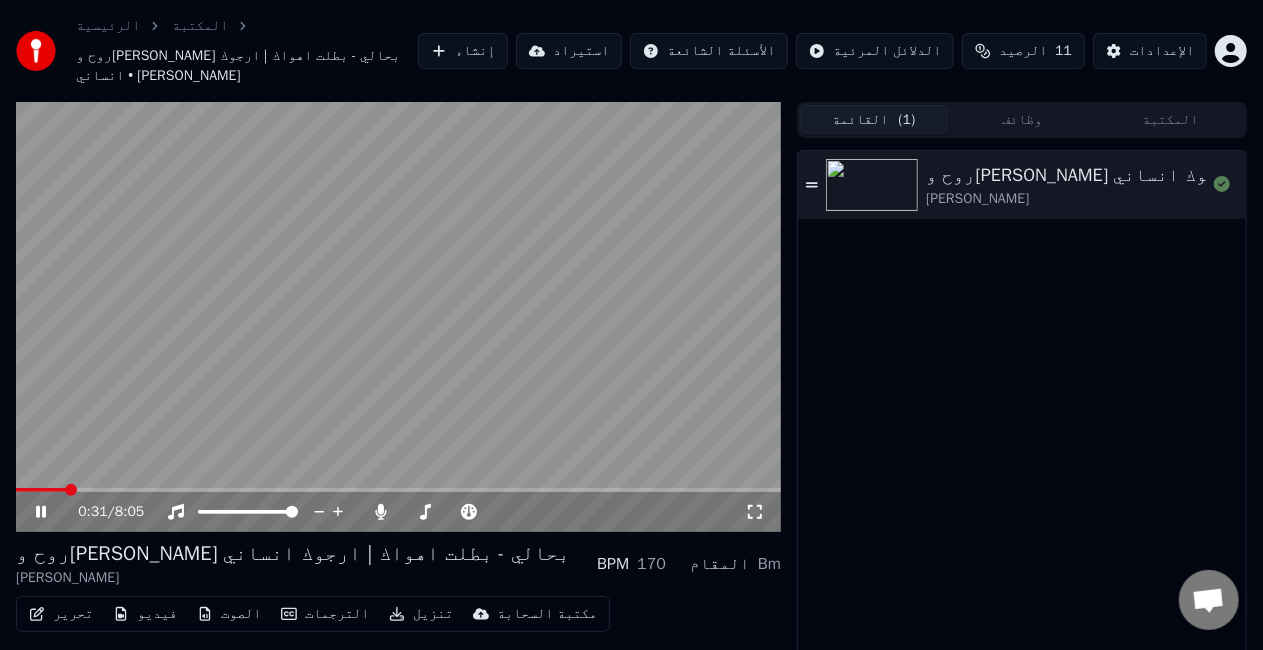 click at bounding box center (398, 317) 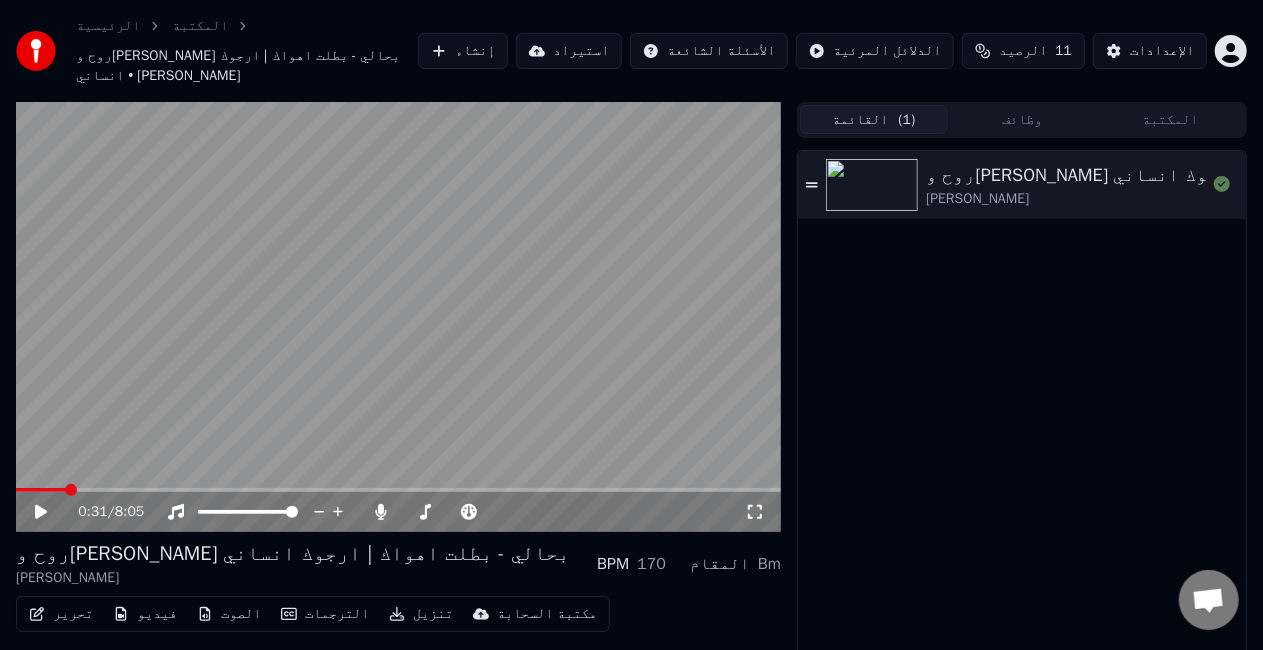 click at bounding box center [398, 317] 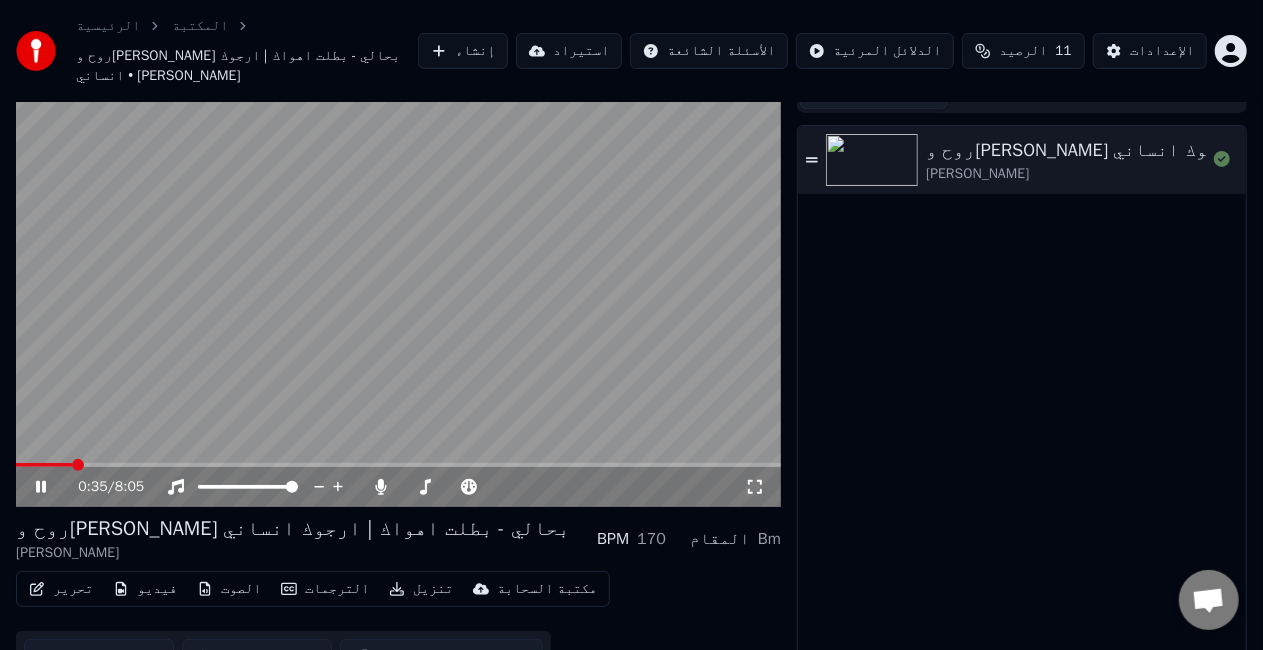 scroll, scrollTop: 38, scrollLeft: 0, axis: vertical 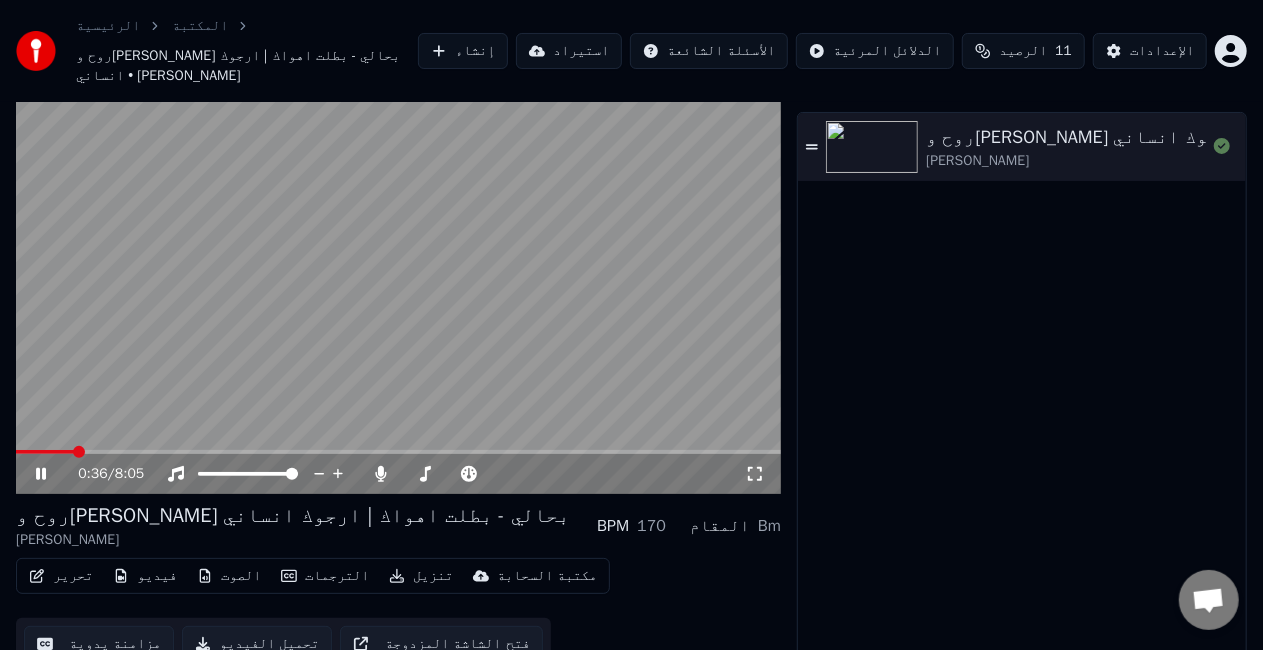 click at bounding box center (398, 279) 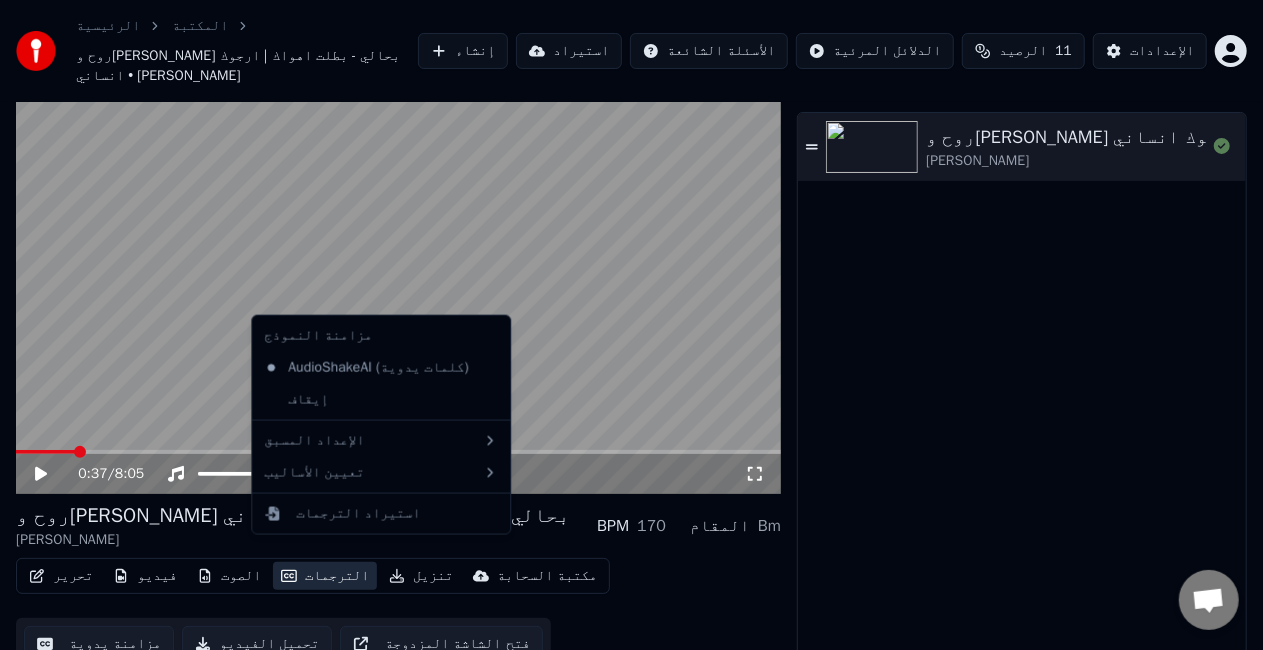 click 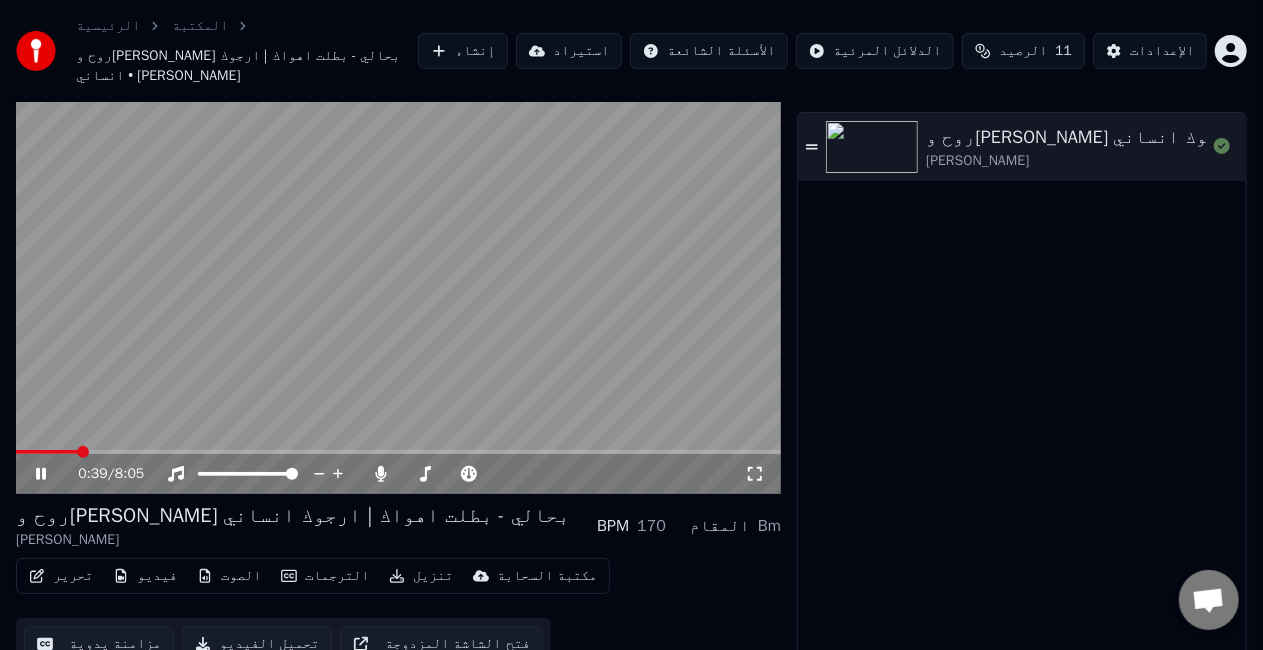 click at bounding box center [398, 279] 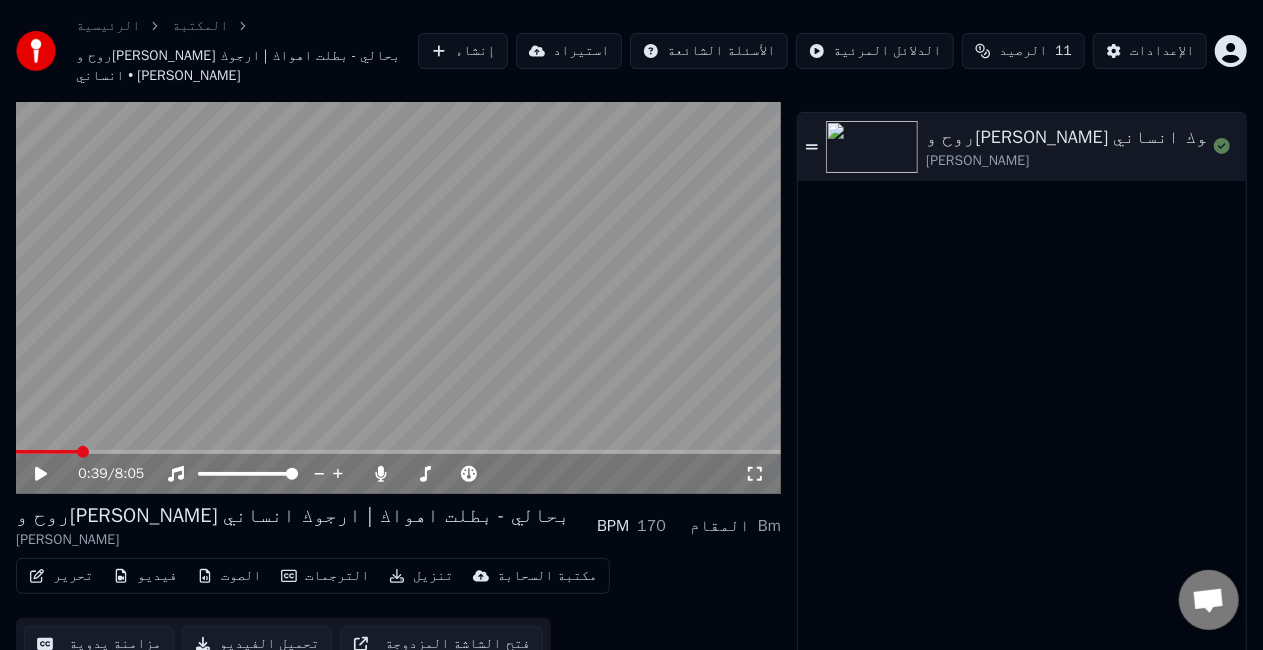 click on "تحرير" at bounding box center [61, 576] 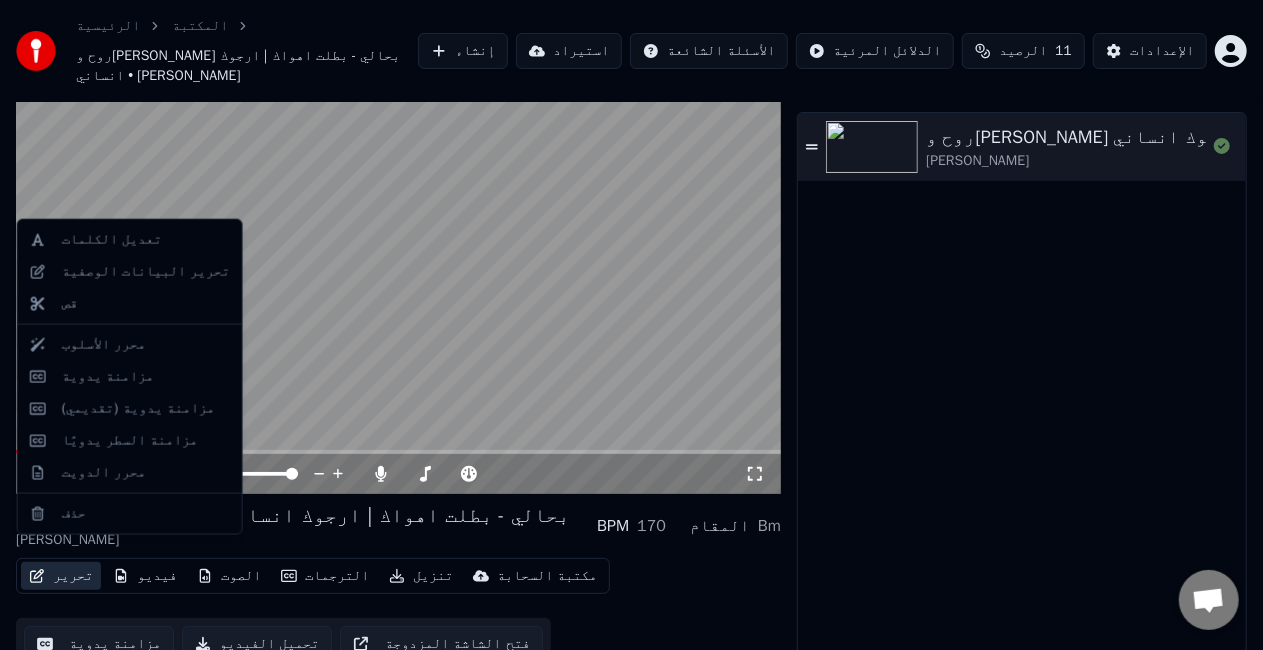 click at bounding box center (398, 279) 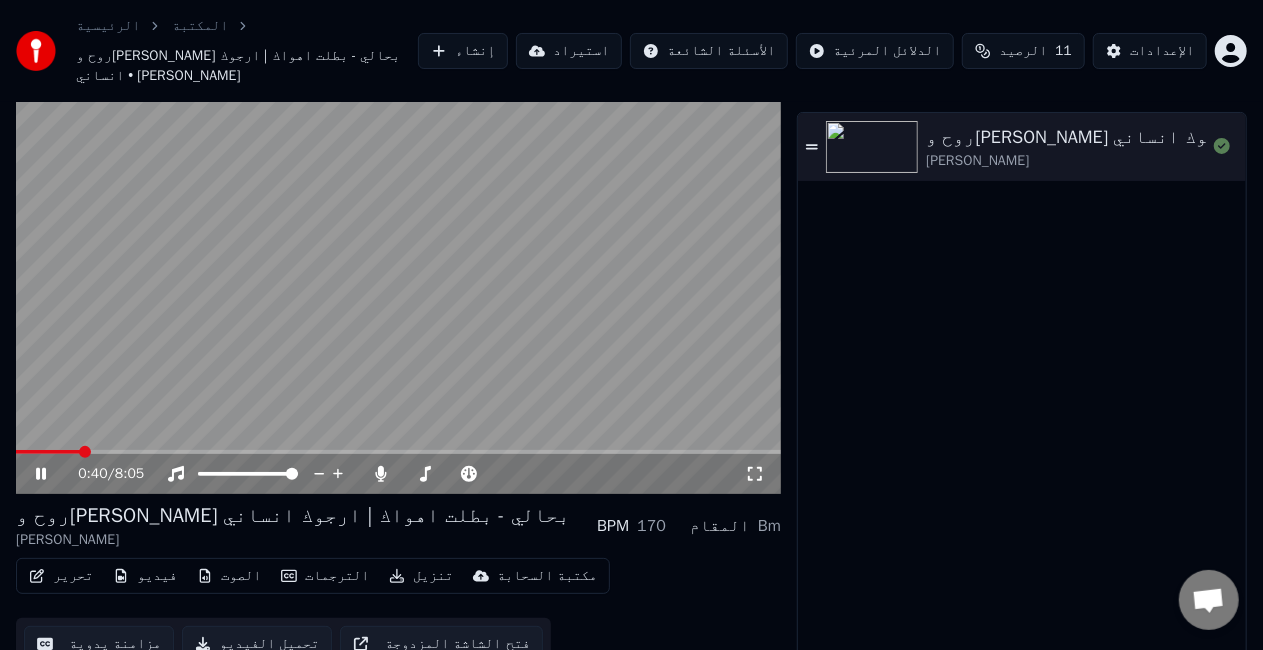 click at bounding box center [398, 279] 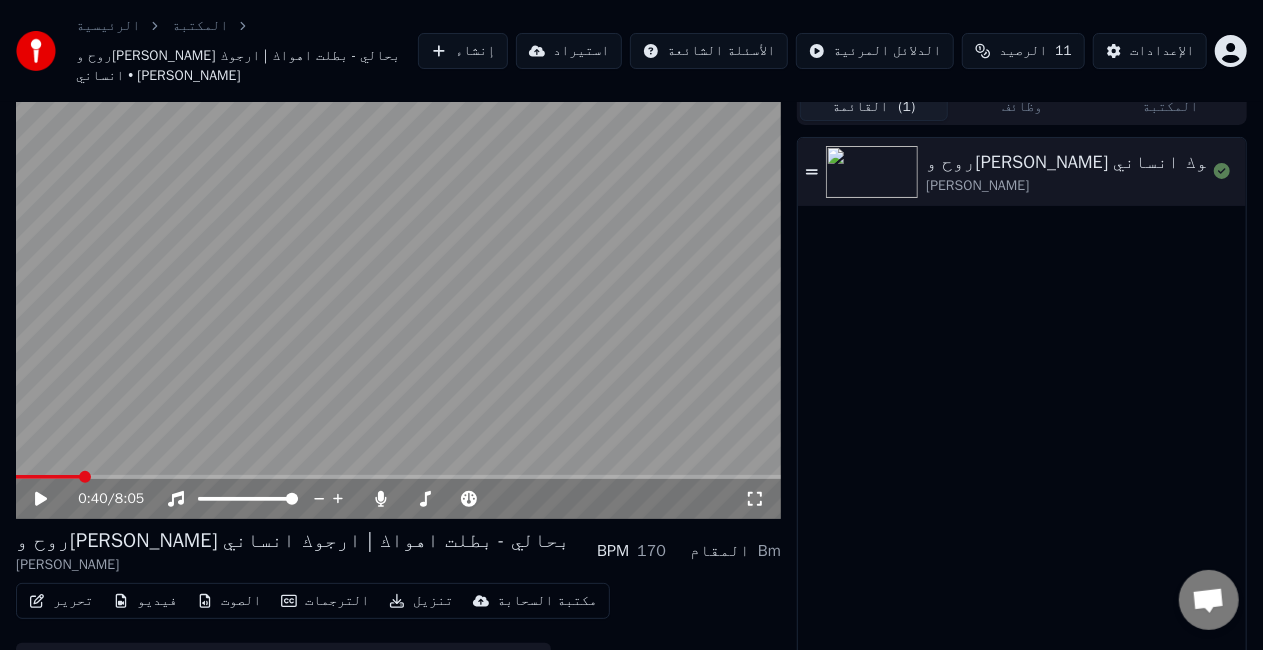 scroll, scrollTop: 0, scrollLeft: 0, axis: both 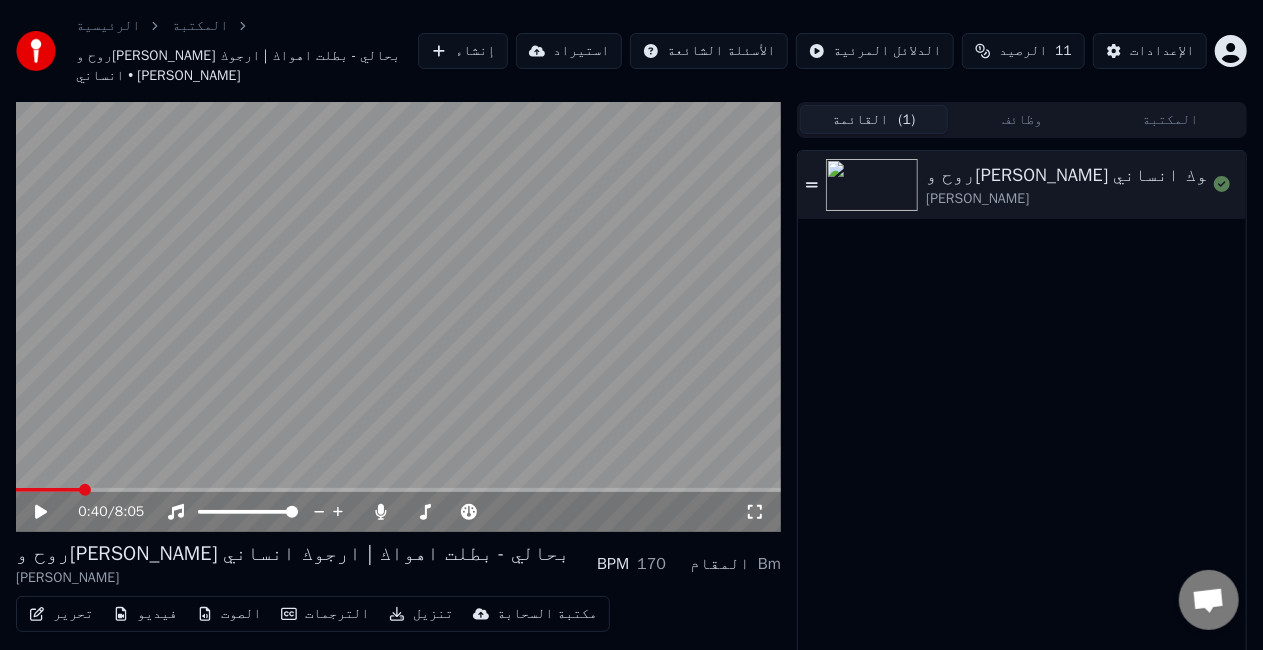 click on "وظائف" at bounding box center [1022, 119] 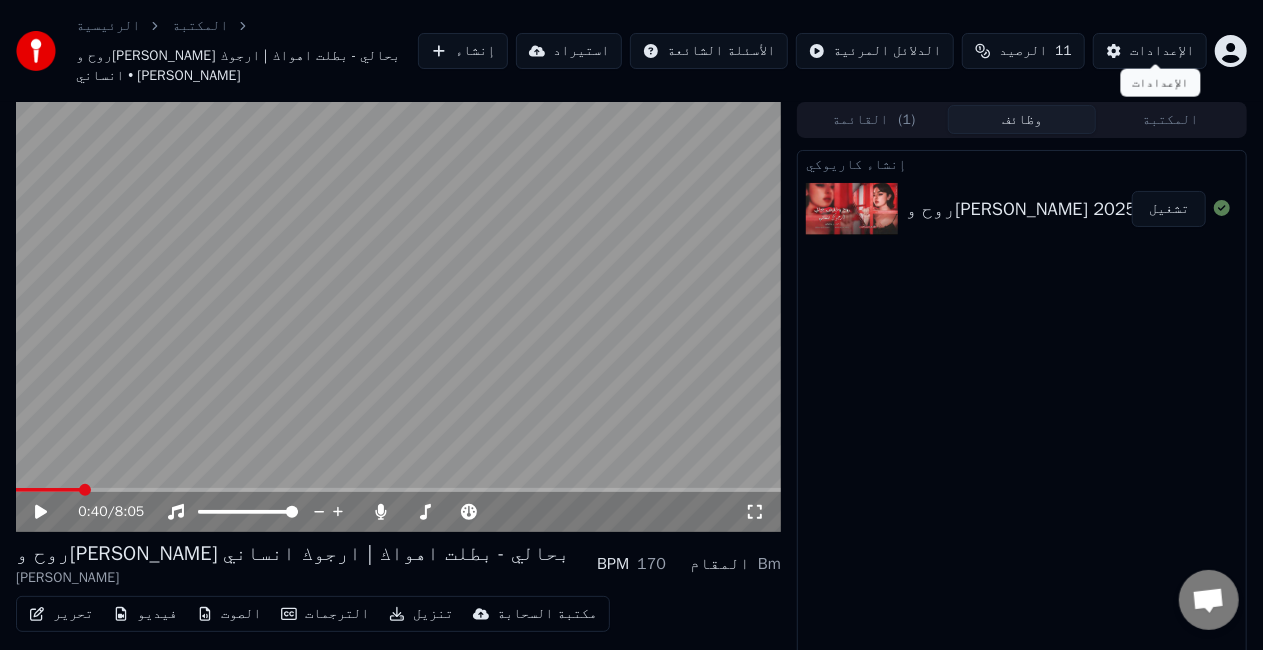 click on "الإعدادات" at bounding box center [1162, 51] 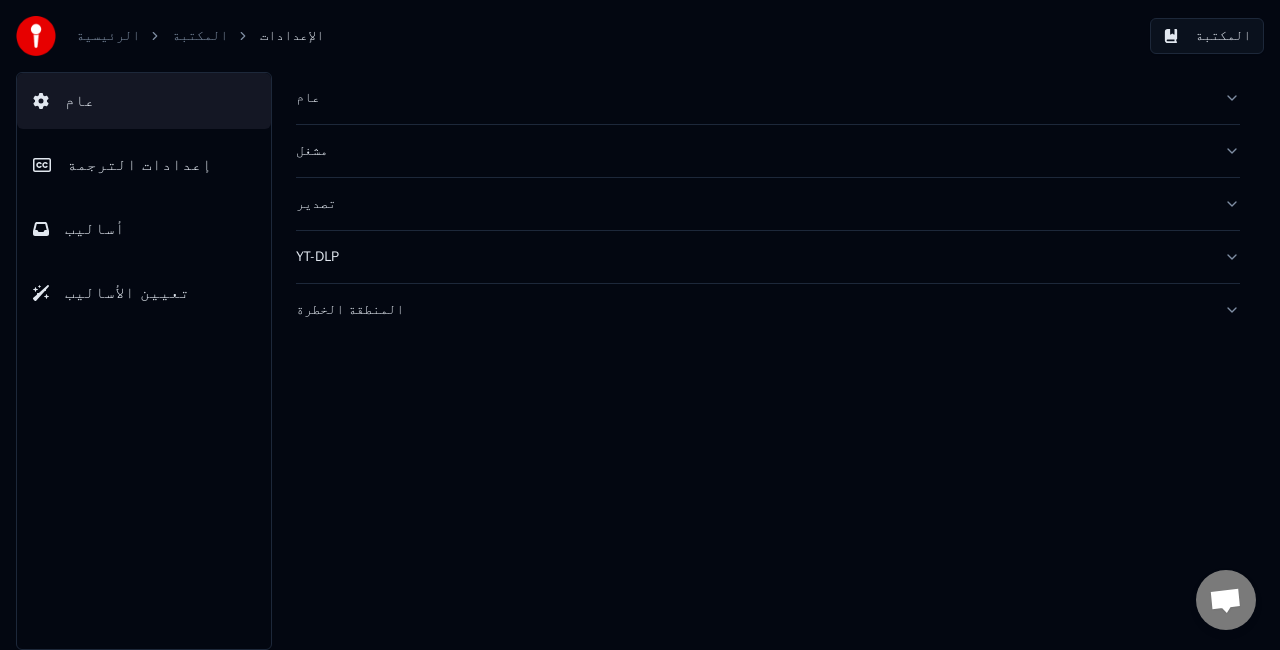 click on "إعدادات الترجمة" at bounding box center (144, 165) 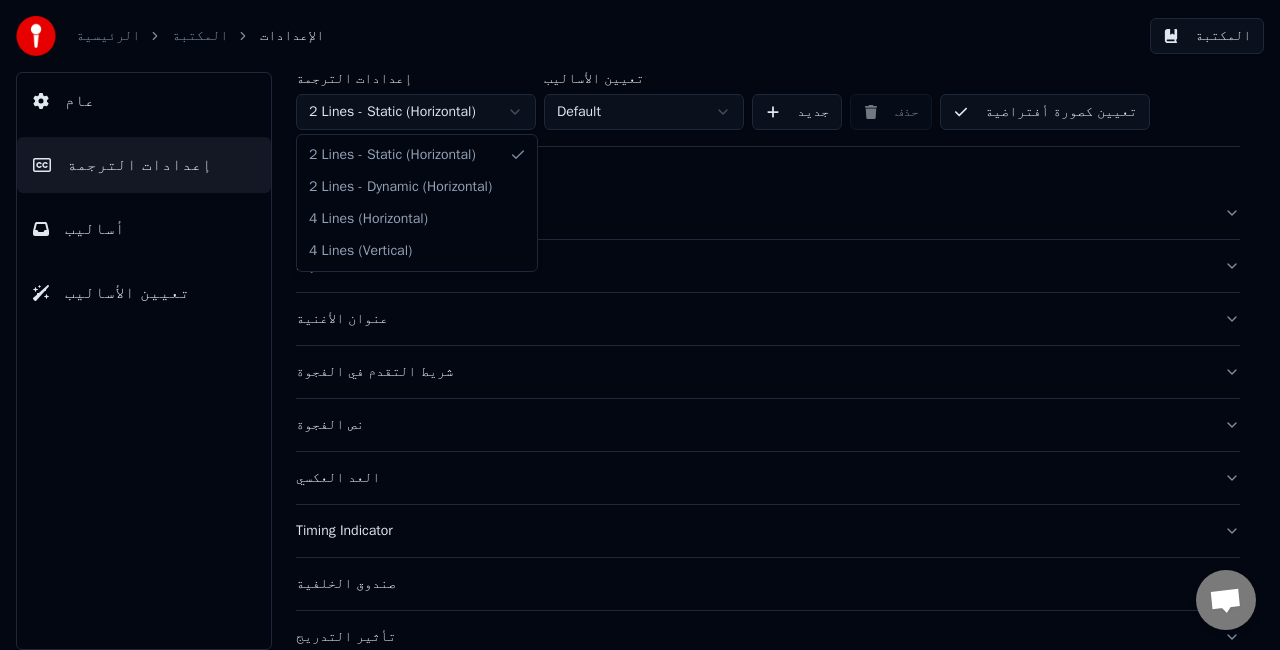 click on "الرئيسية المكتبة الإعدادات المكتبة عام إعدادات الترجمة أساليب تعيين الأساليب إعدادات الترجمة 2 Lines - Static (Horizontal) تعيين الأساليب Default جديد حذف تعيين كصورة أفتراضية عام Layout عنوان الأغنية شريط التقدم في الفجوة نص الفجوة العد العكسي Timing Indicator صندوق الخلفية تأثير التدريج التحريك الحد الأقصى للأحرف لكل سط تقسيم السطر تلقائيًا Advanced Settings 2 Lines - Static (Horizontal) 2 Lines - Dynamic (Horizontal) 4 Lines (Horizontal) 4 Lines (Vertical)" at bounding box center (640, 325) 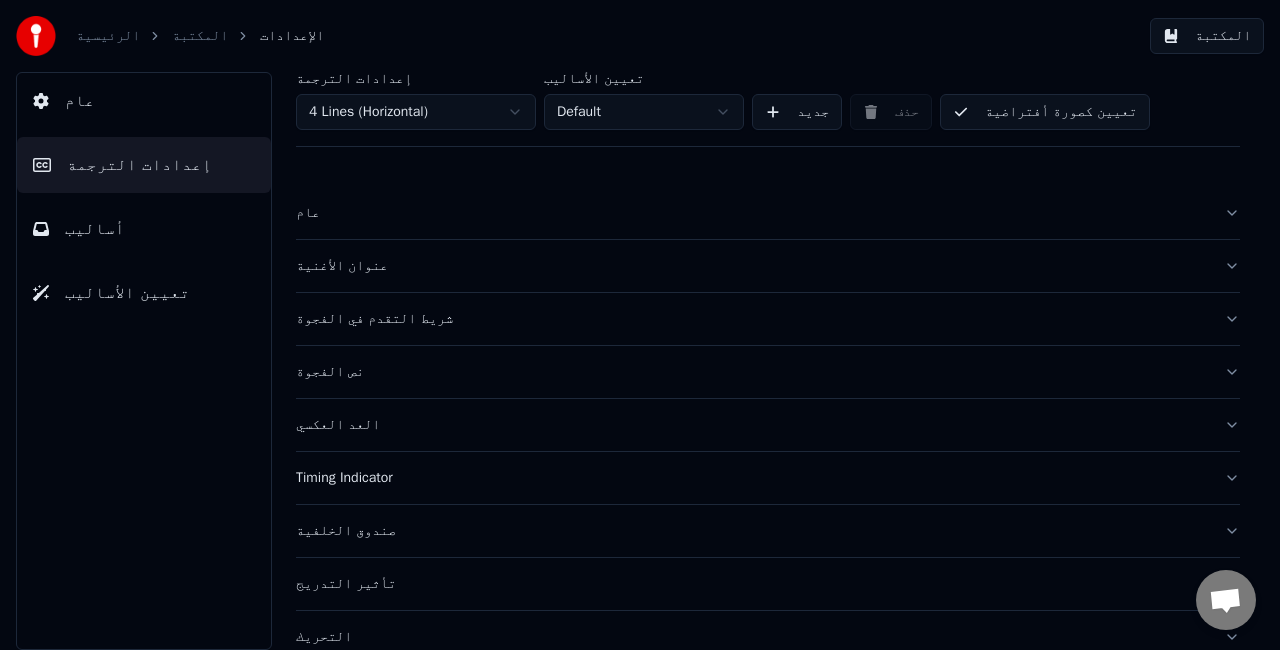 click on "المكتبة" at bounding box center [200, 36] 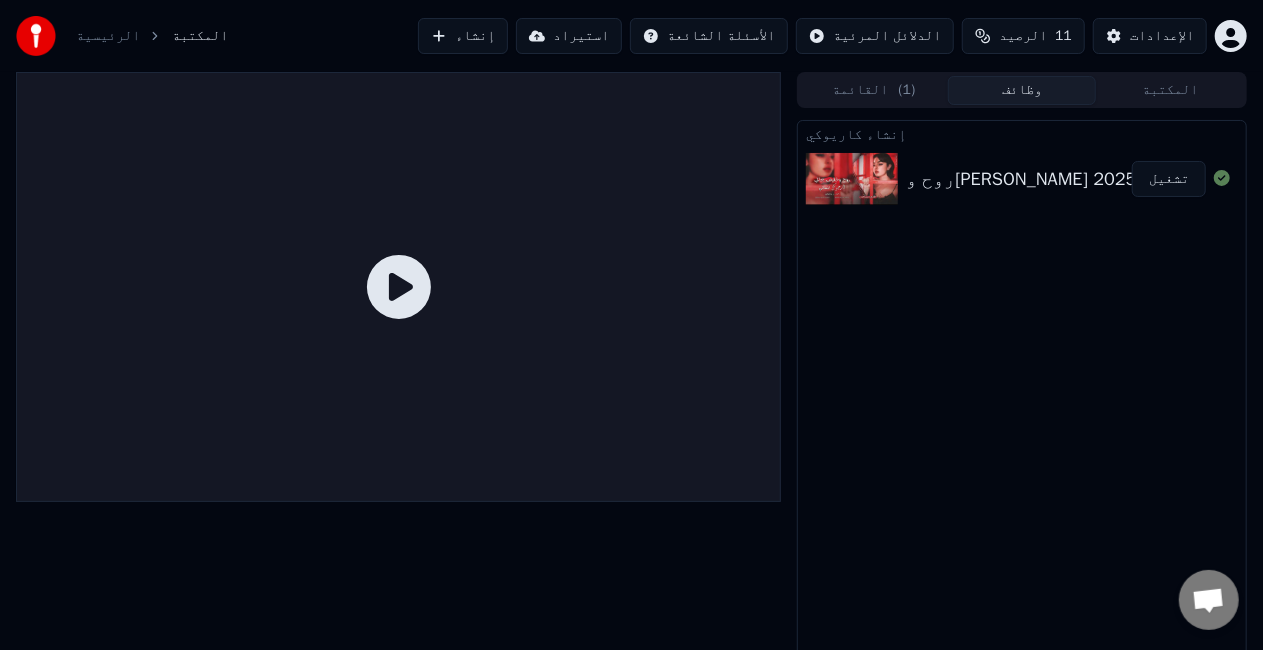click on "( 1 )" at bounding box center (907, 90) 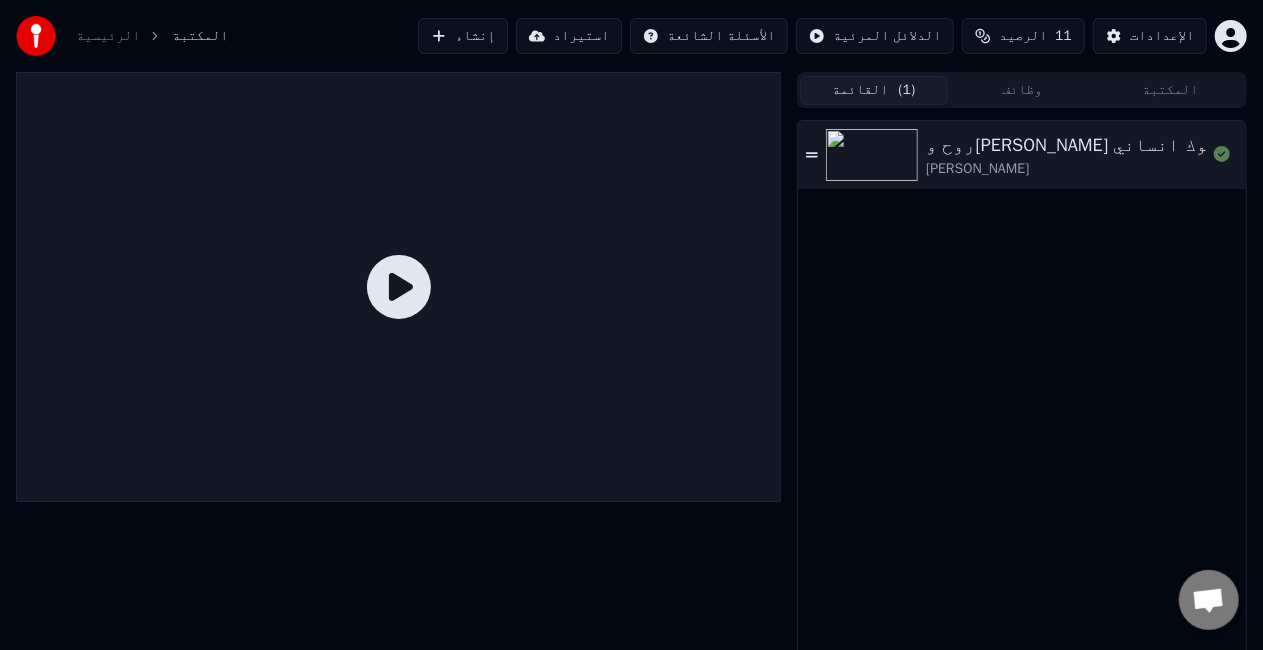 click at bounding box center [872, 155] 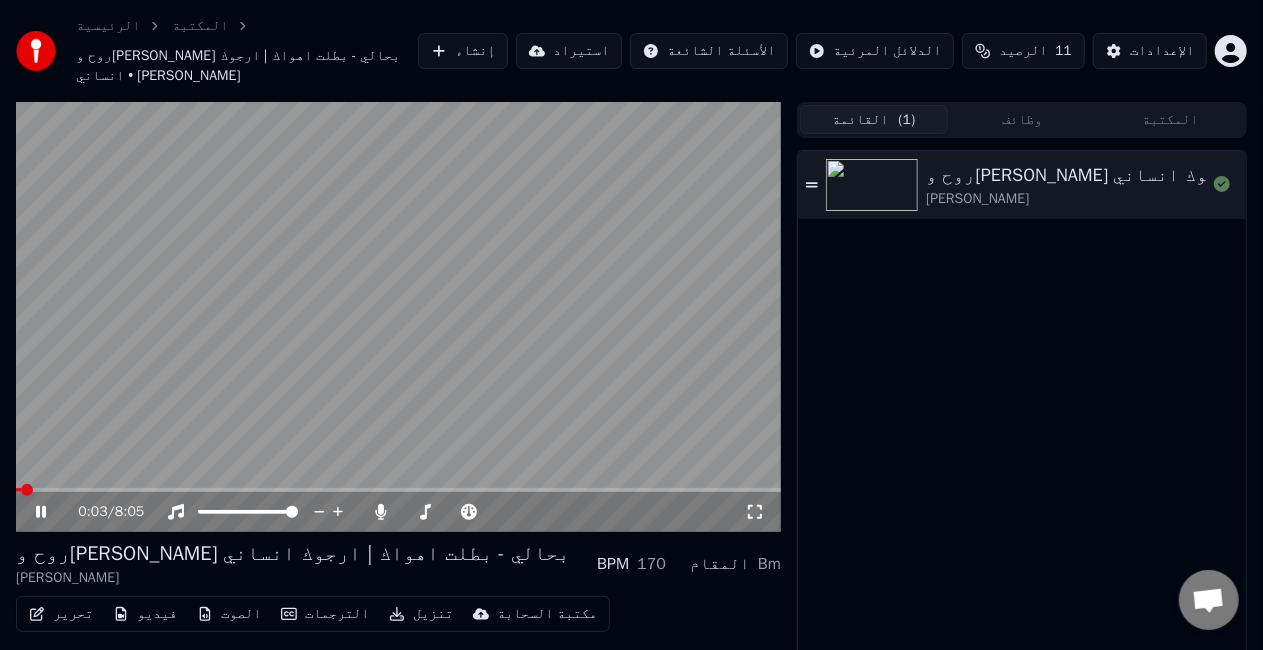 click at bounding box center (398, 490) 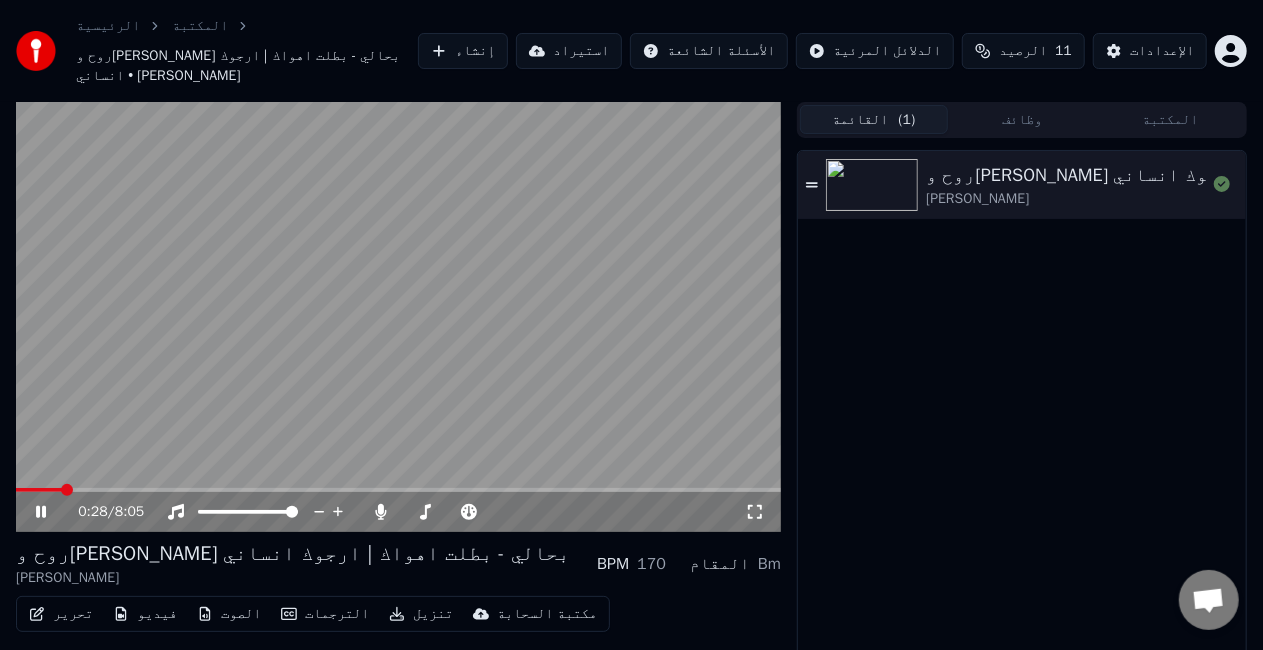 click on "0:28  /  8:05" at bounding box center [398, 512] 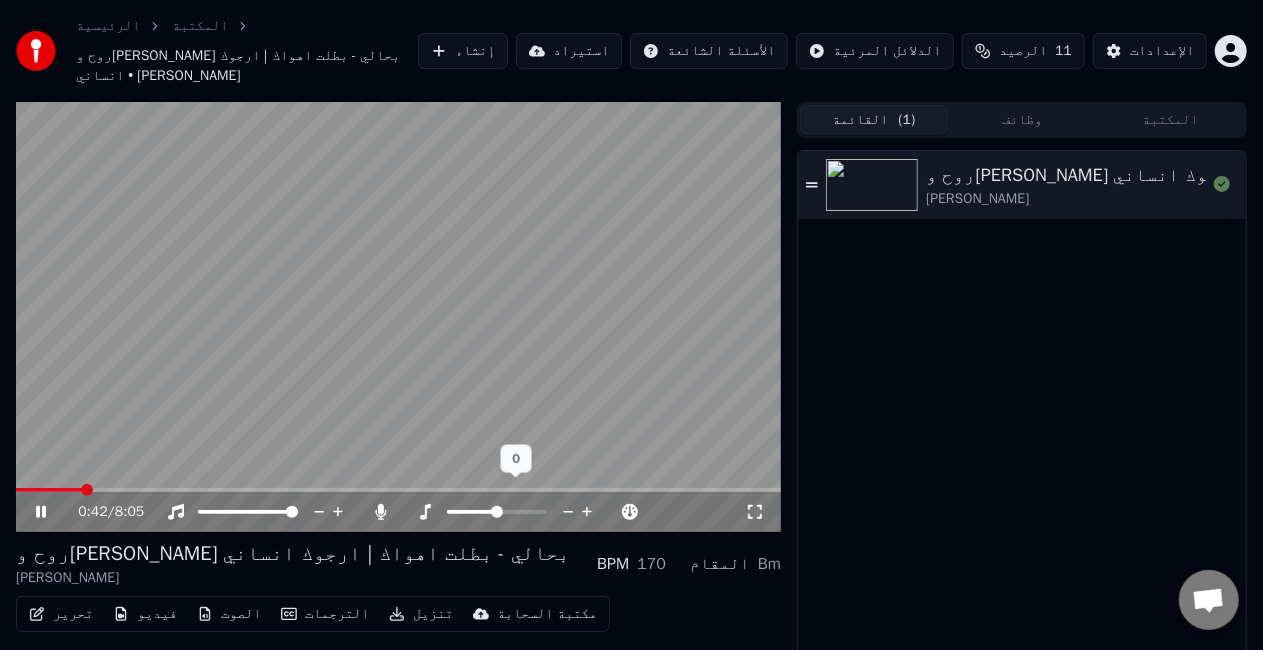 click at bounding box center (472, 512) 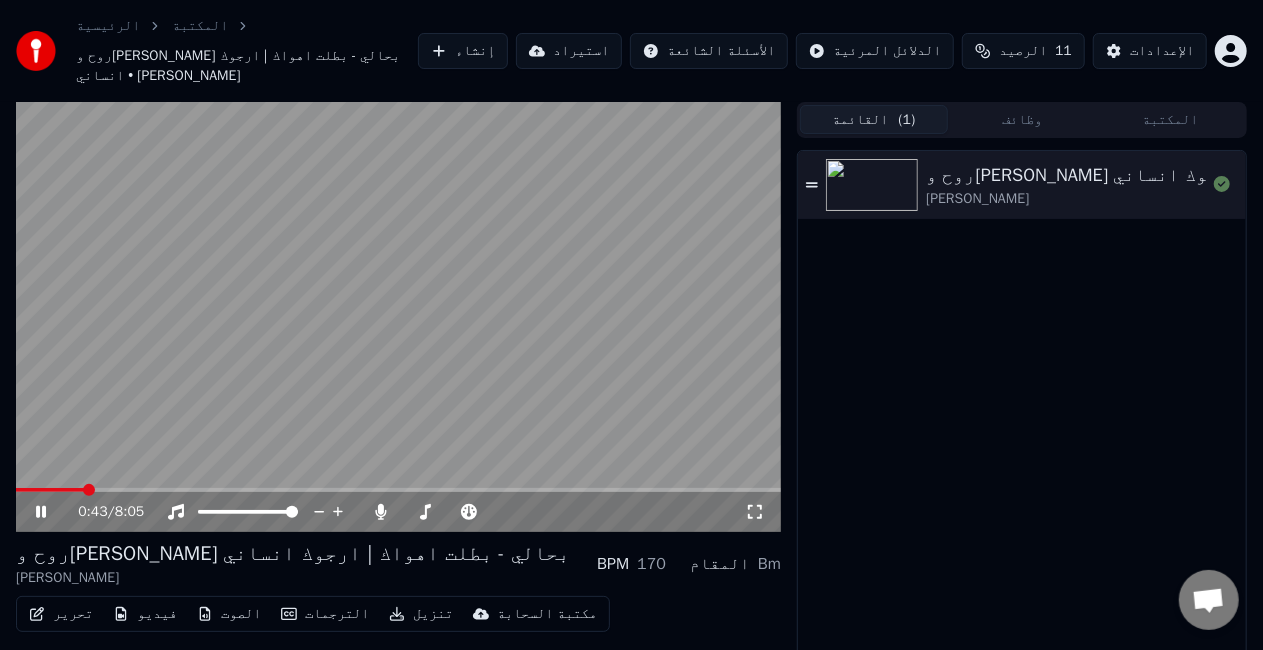 click at bounding box center (398, 317) 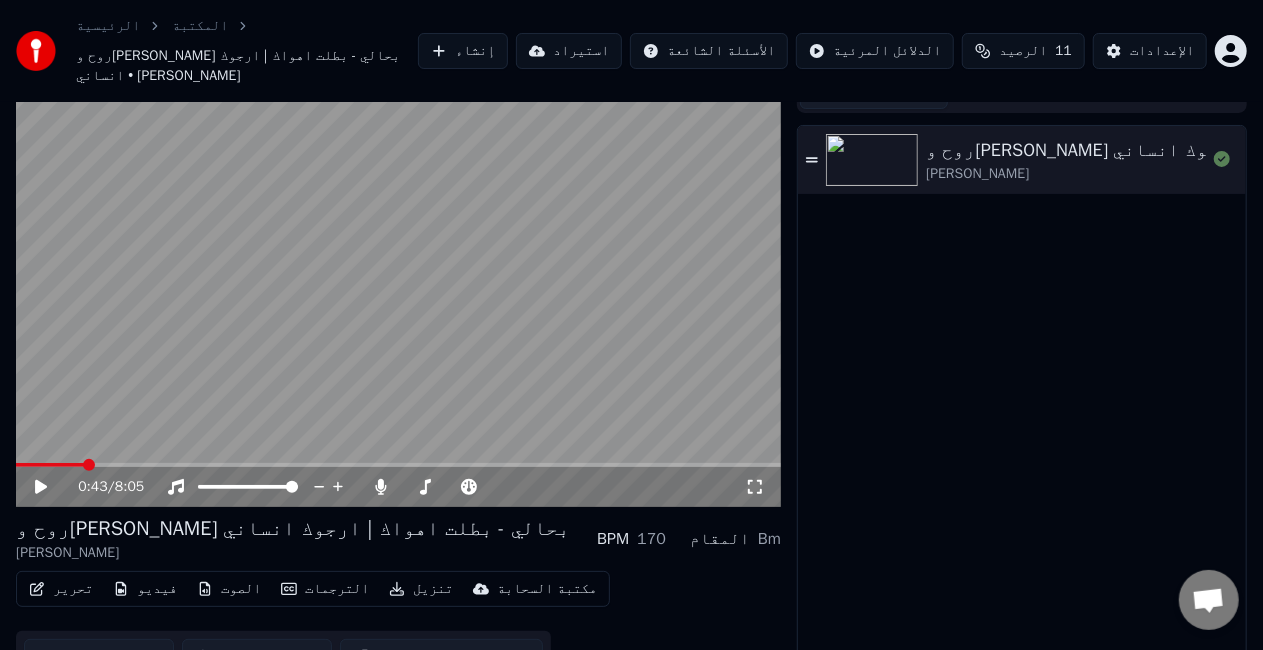 scroll, scrollTop: 38, scrollLeft: 0, axis: vertical 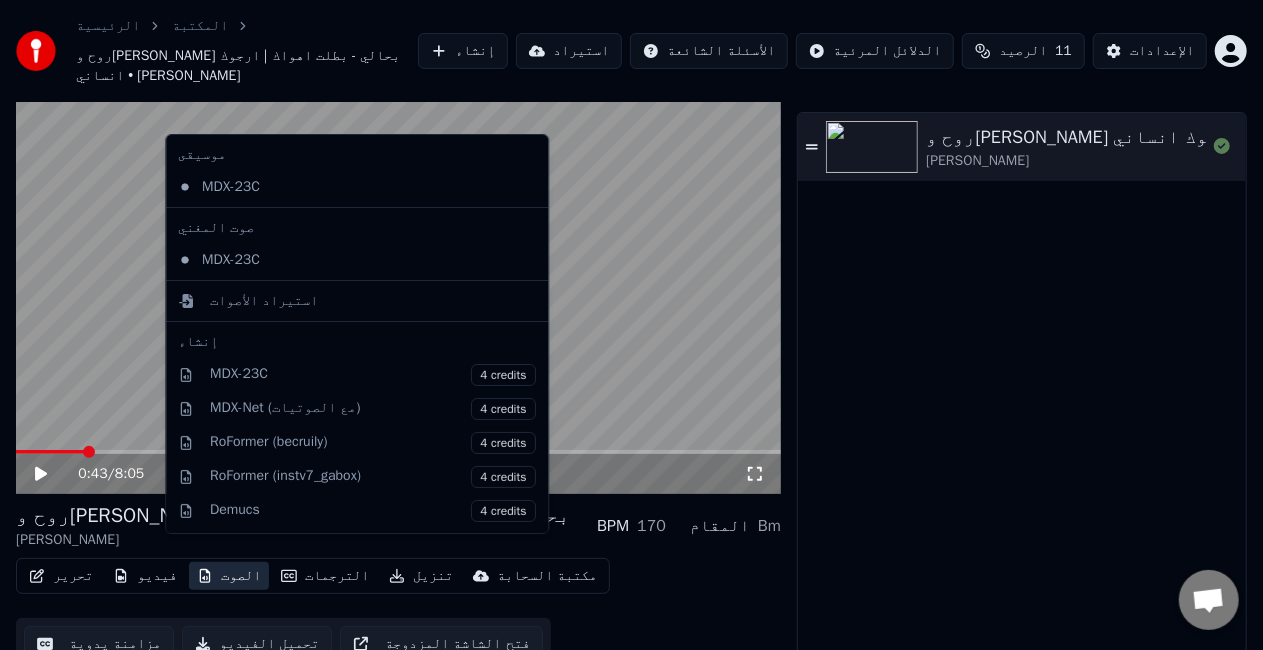 click on "الصوت" at bounding box center [229, 576] 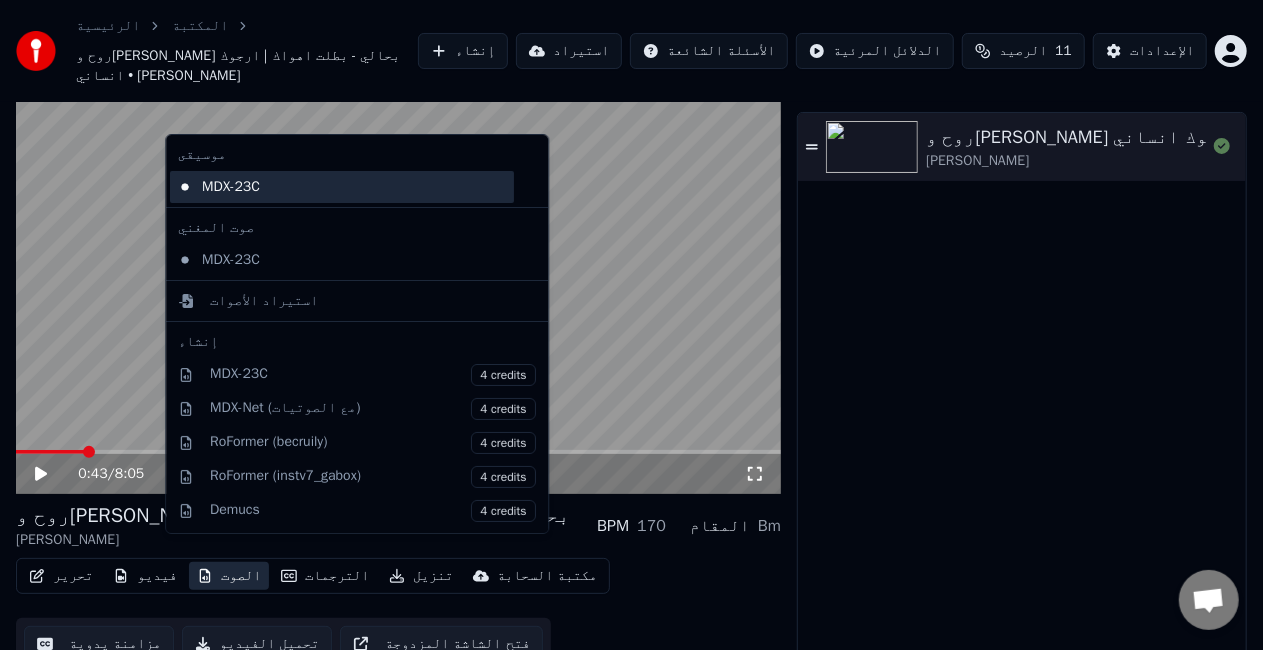 click on "MDX-23C" at bounding box center [342, 187] 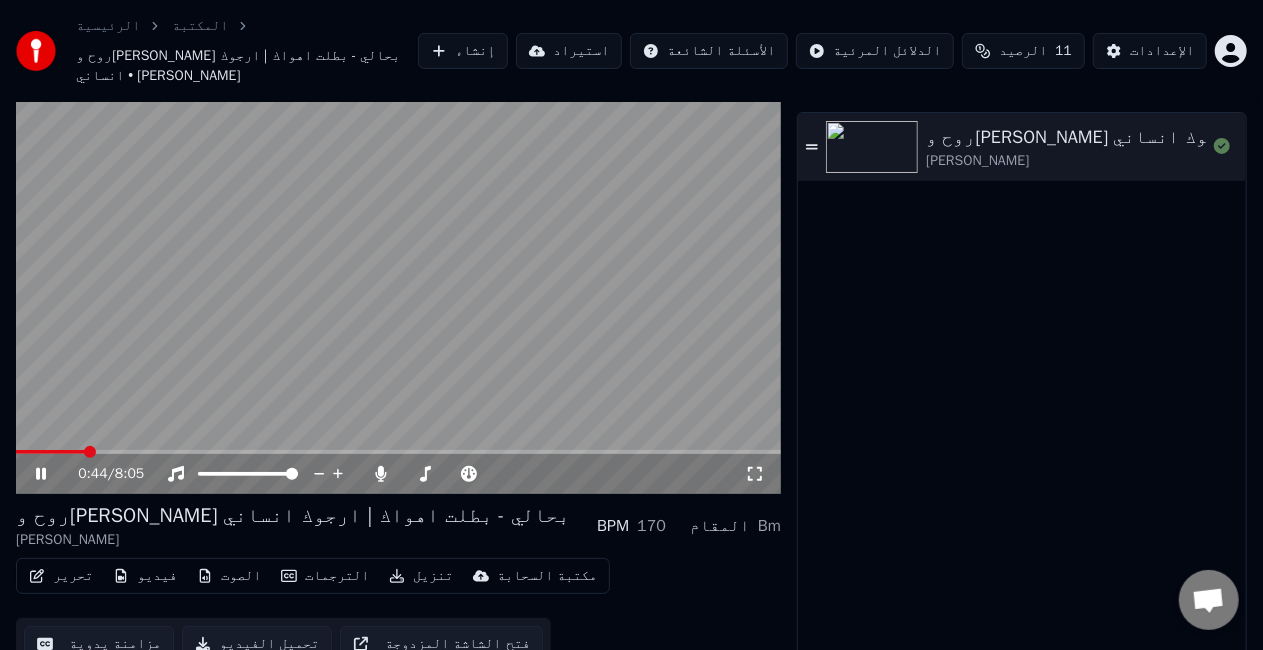 click on "0:44  /  8:05" at bounding box center [398, 474] 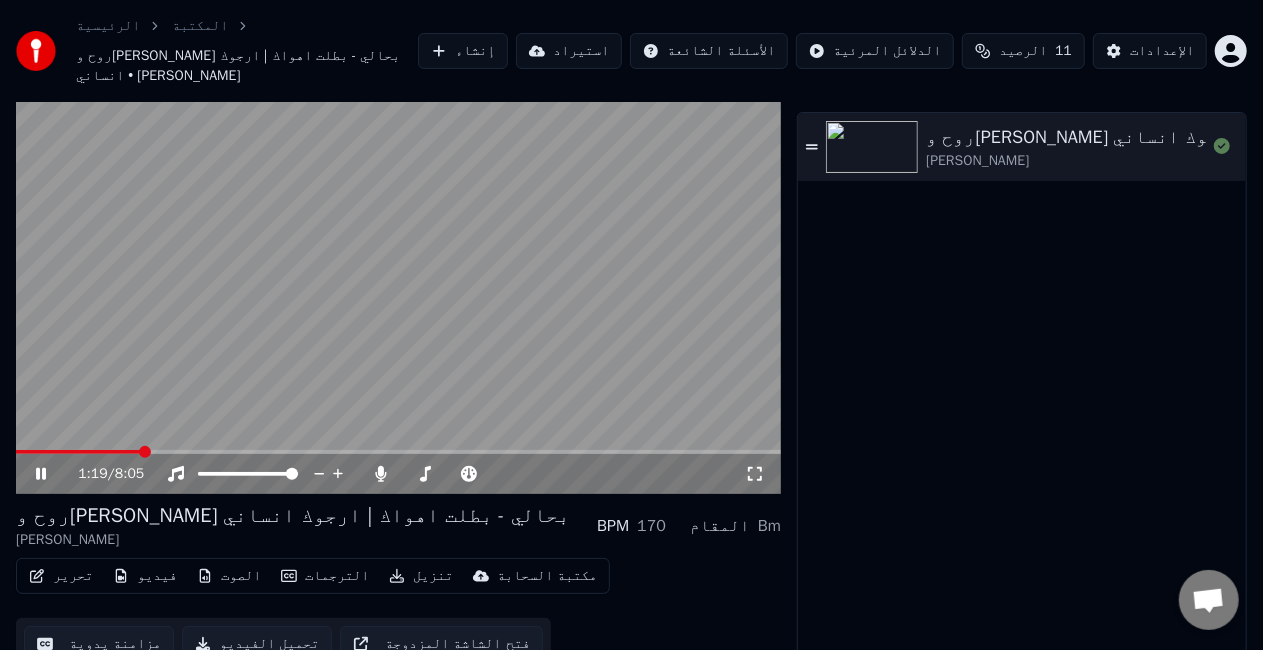click at bounding box center (398, 452) 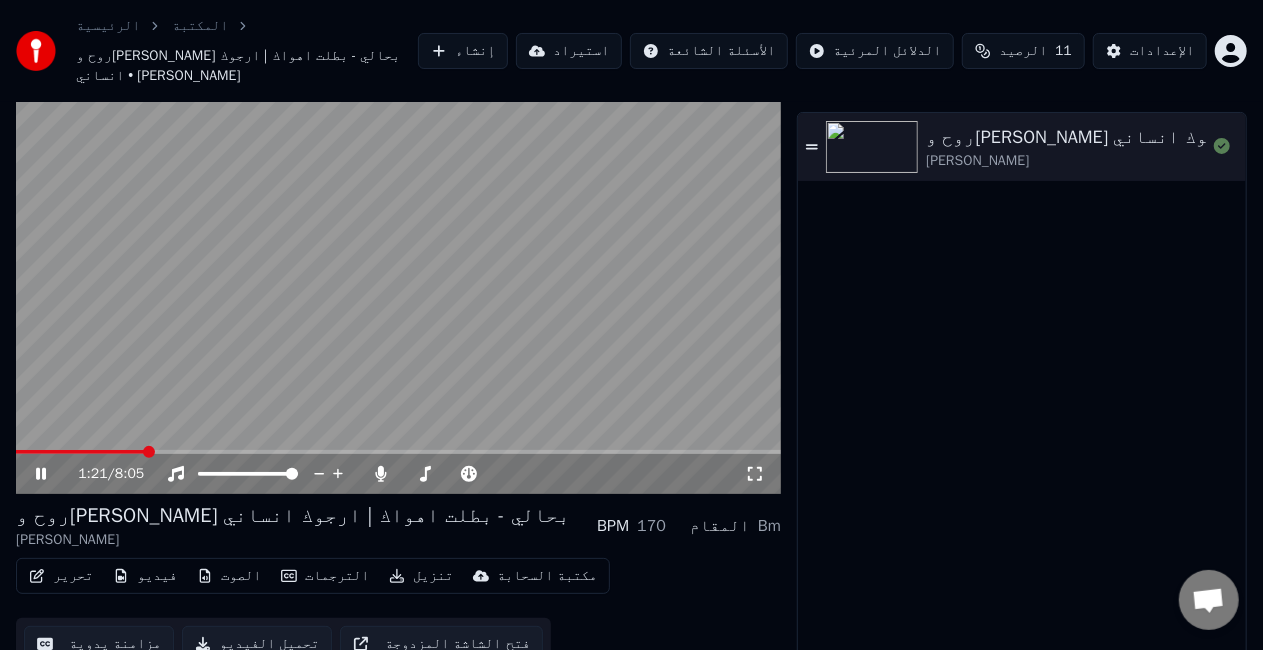 click on "الصوت" at bounding box center (229, 576) 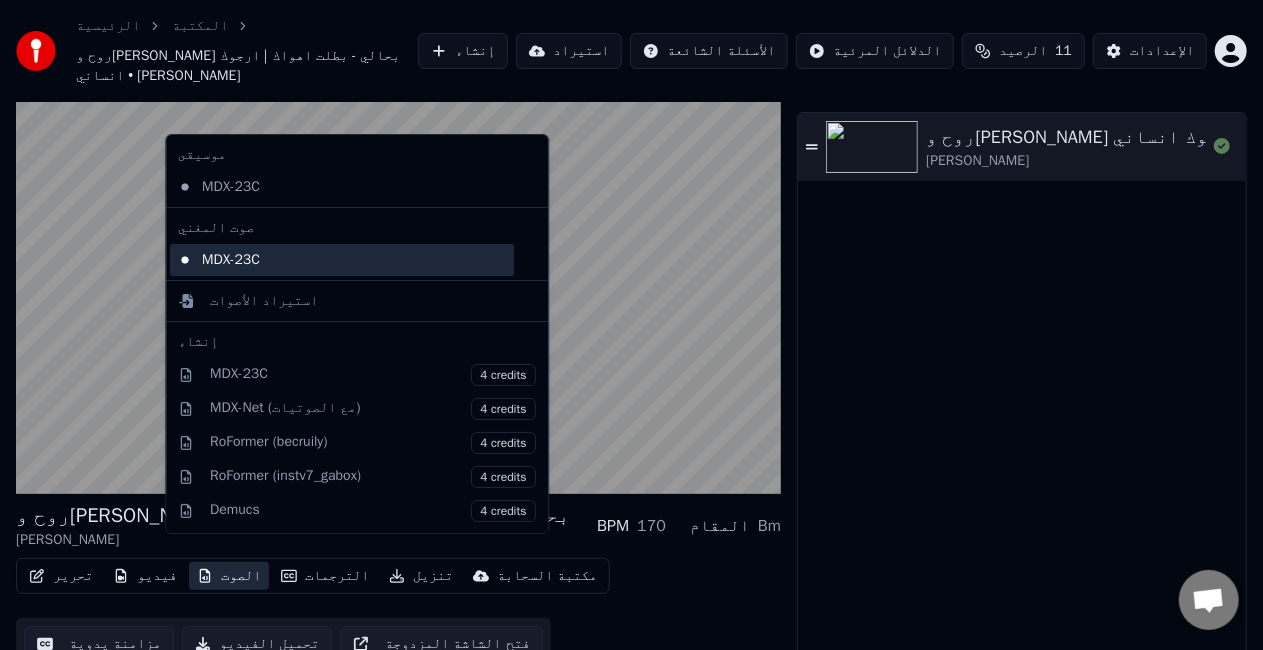 click on "MDX-23C" at bounding box center (342, 260) 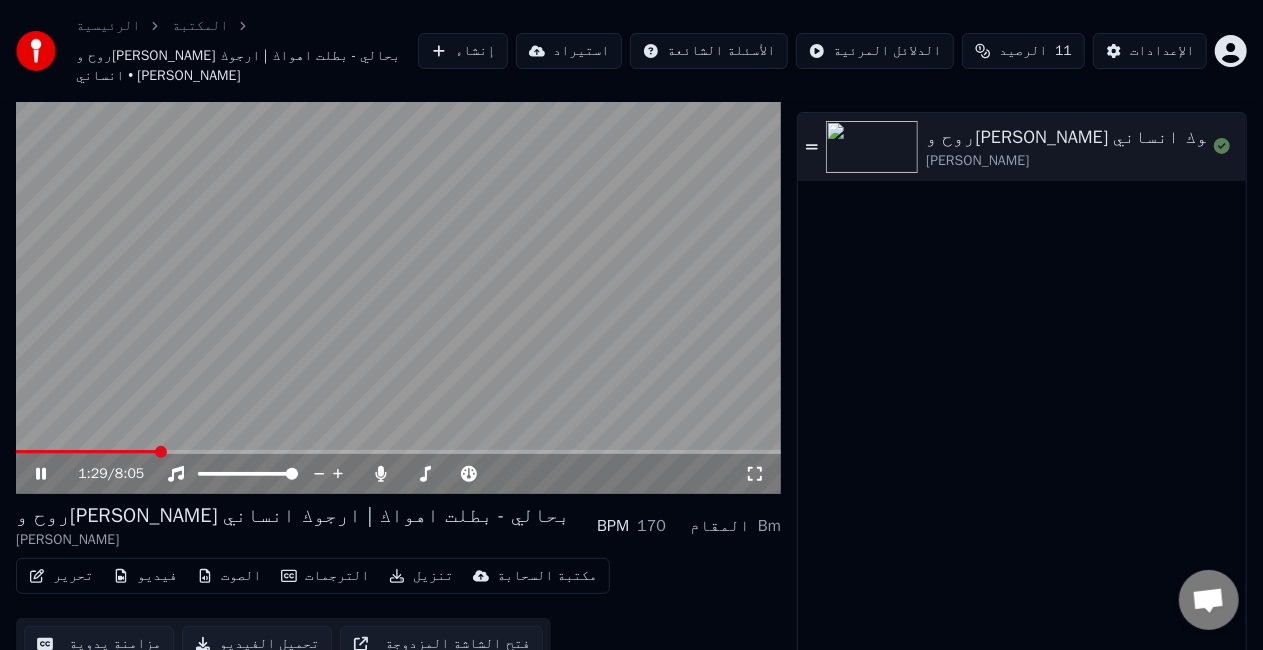 click on "1:29  /  8:05" at bounding box center [398, 474] 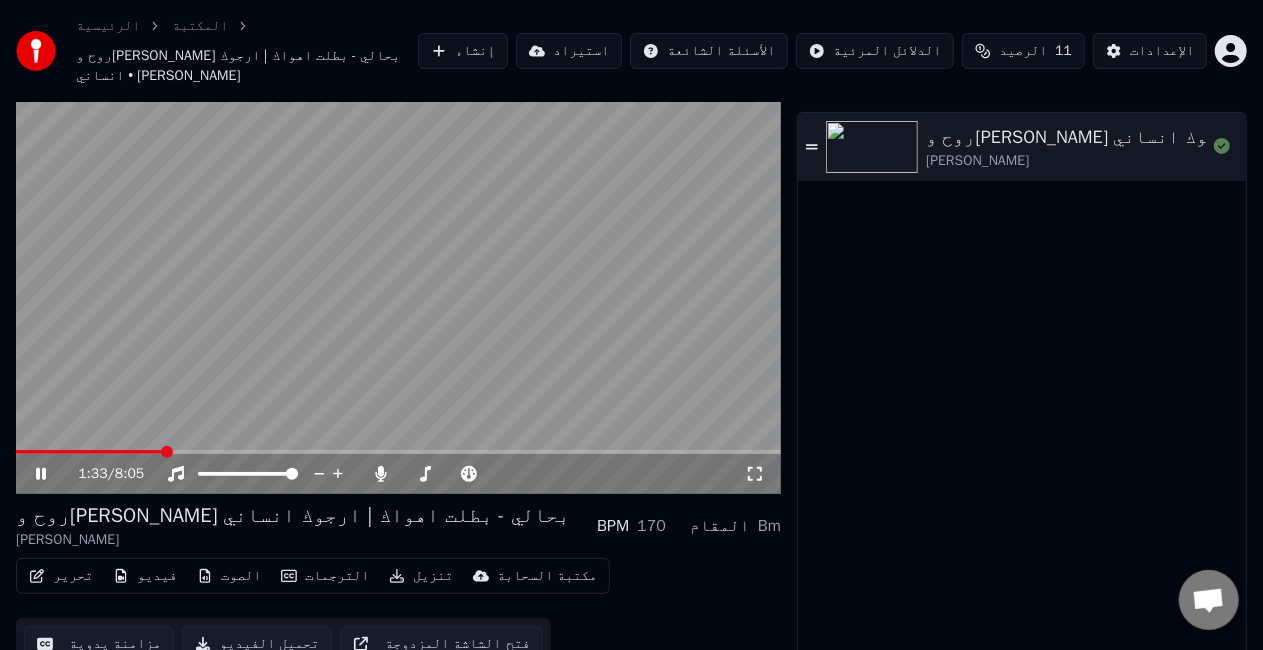 click at bounding box center (398, 279) 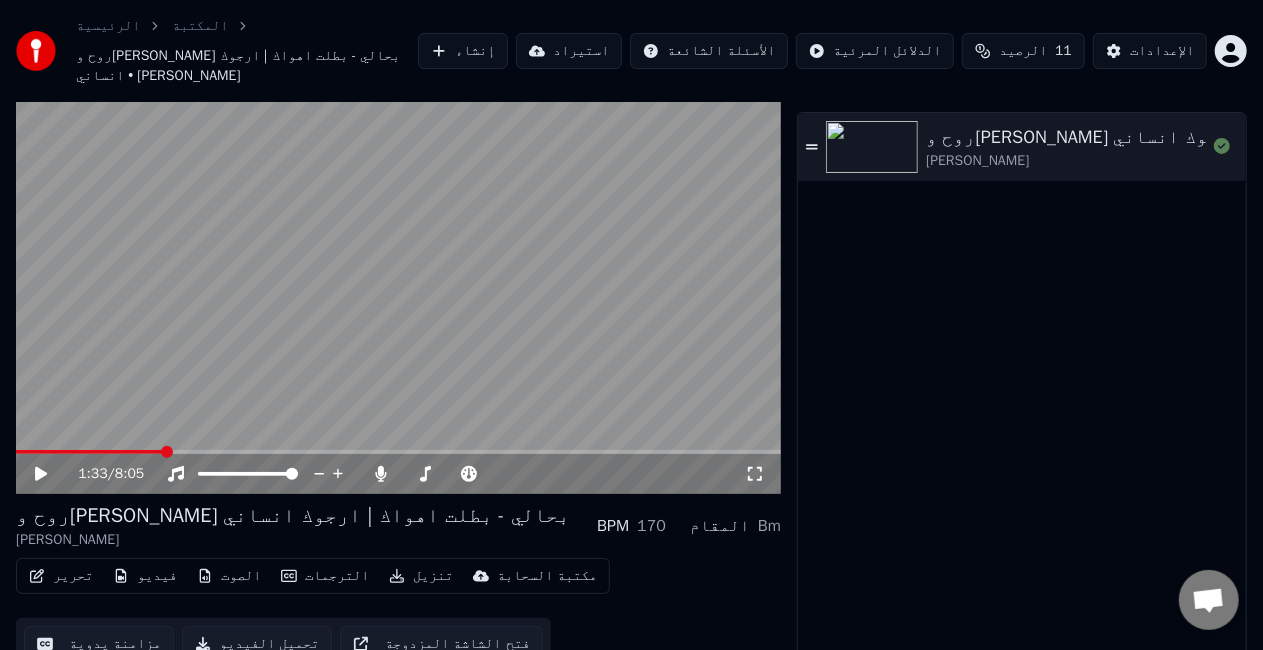 click on "تحرير" at bounding box center [61, 576] 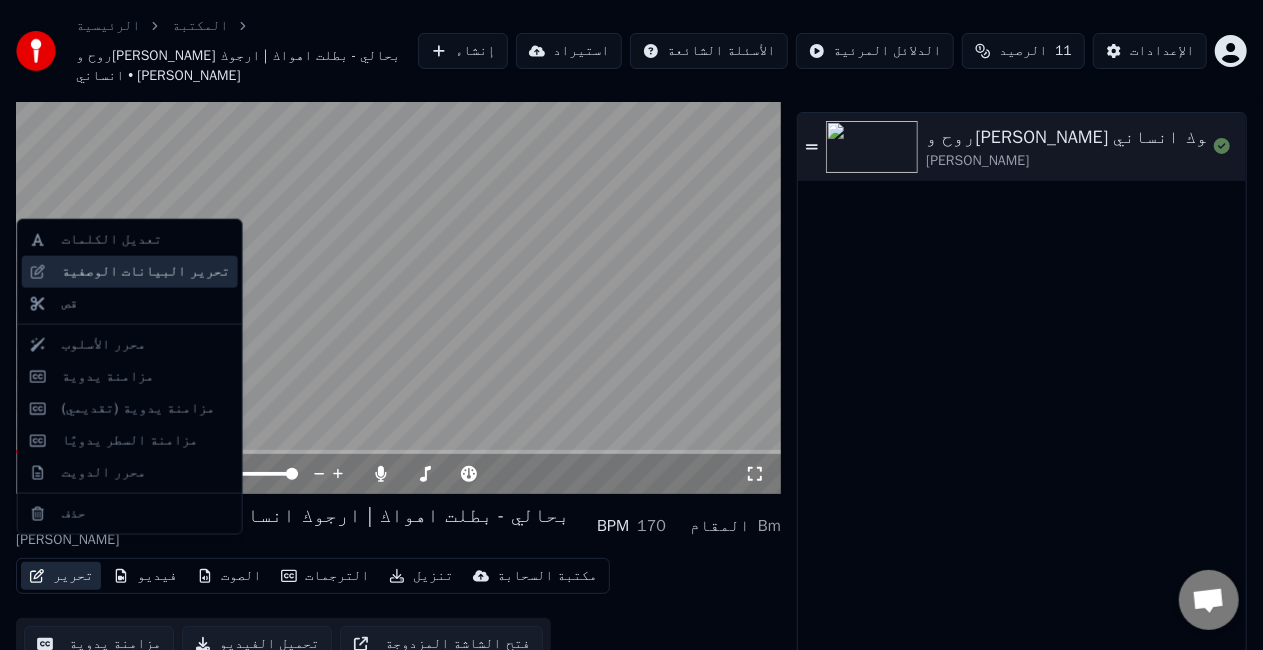 click on "تحرير البيانات الوصفية" at bounding box center (130, 272) 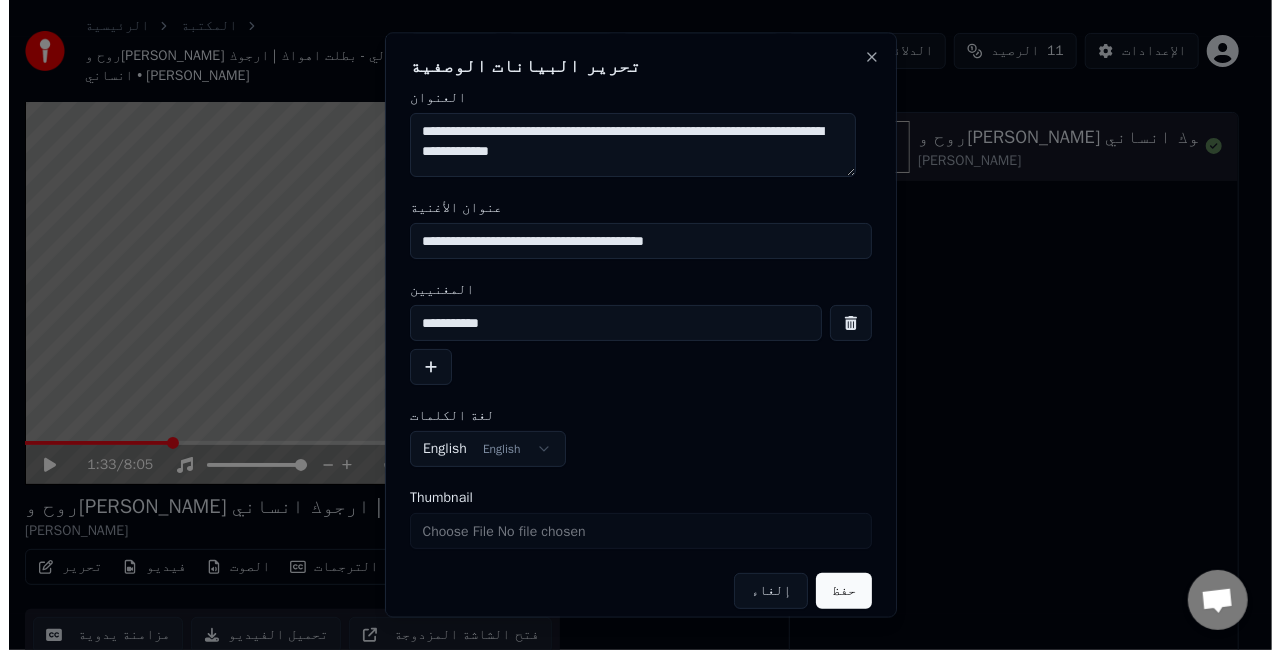 scroll, scrollTop: 38, scrollLeft: 0, axis: vertical 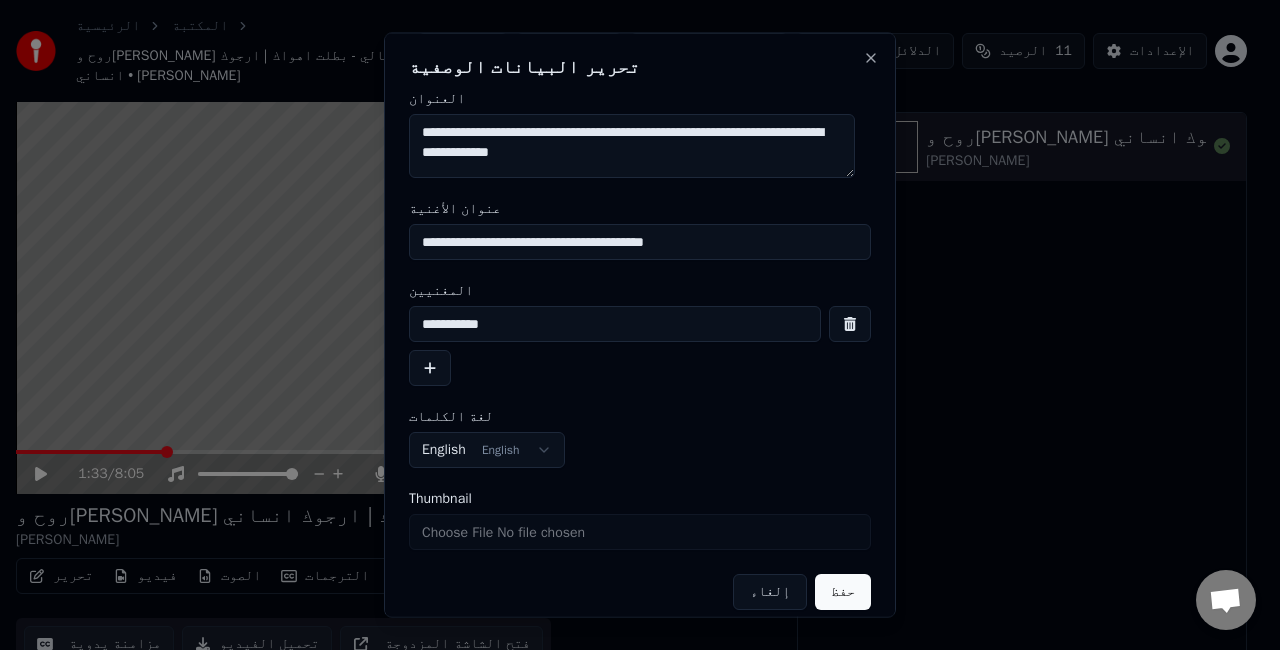 click on "English English" at bounding box center [487, 450] 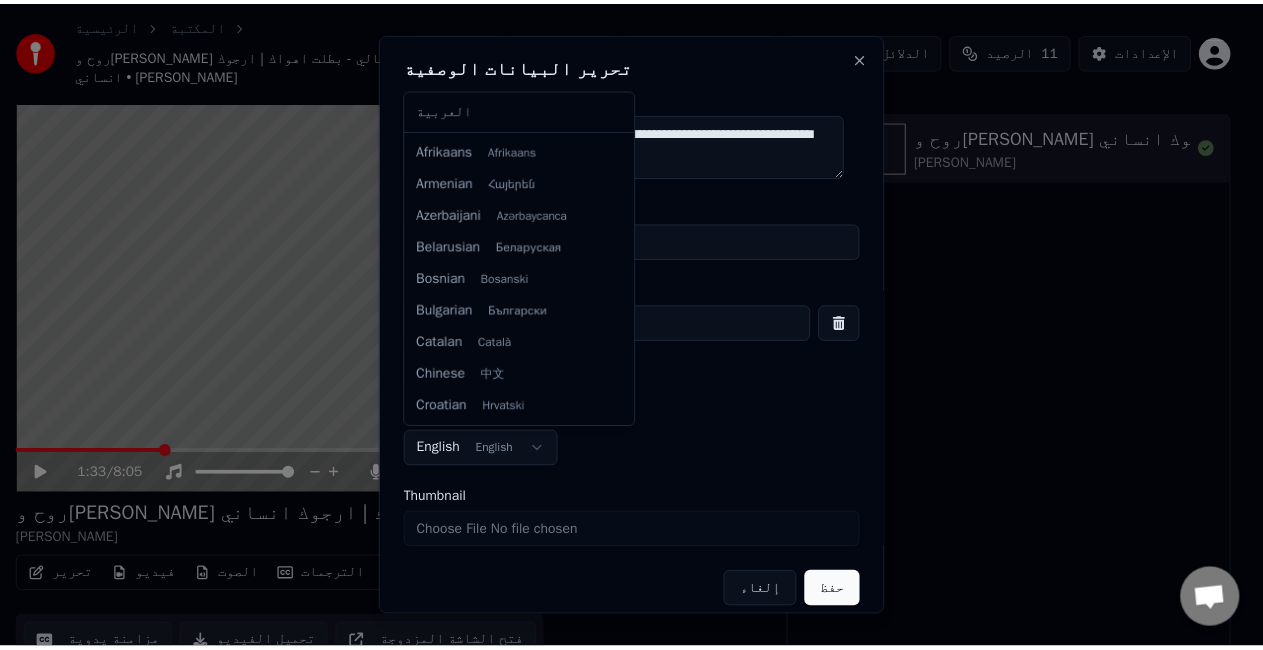 scroll, scrollTop: 128, scrollLeft: 0, axis: vertical 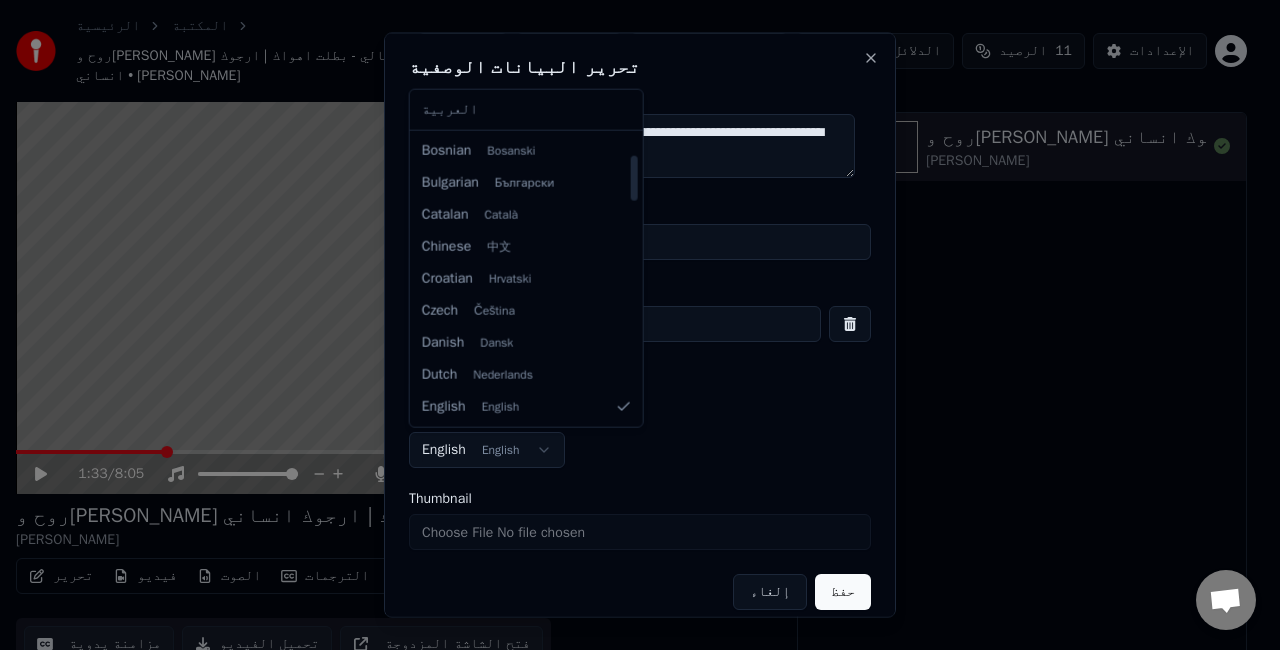 select on "**" 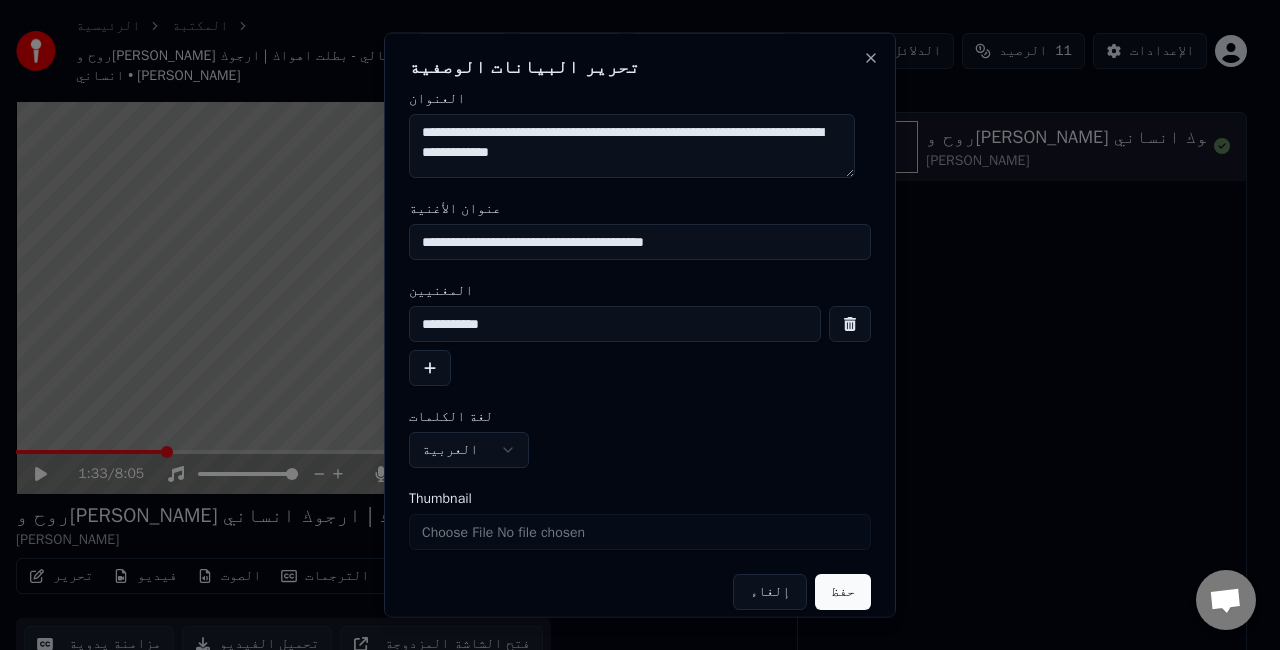click on "حفظ" at bounding box center (843, 592) 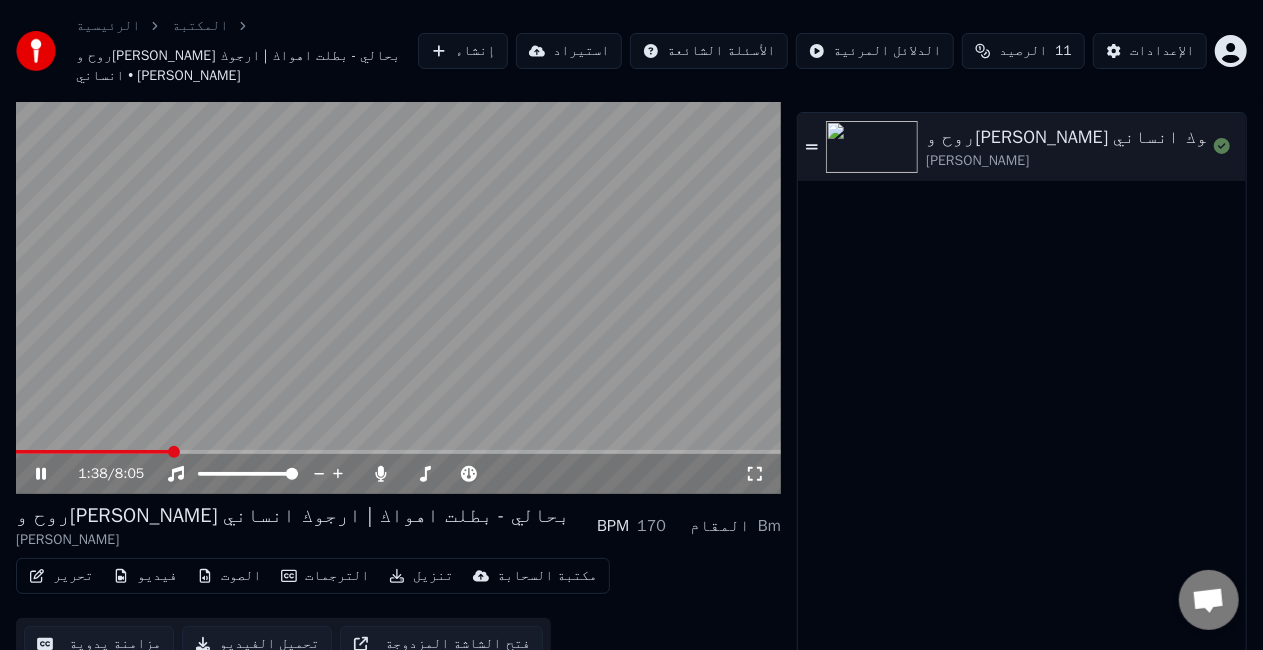 click 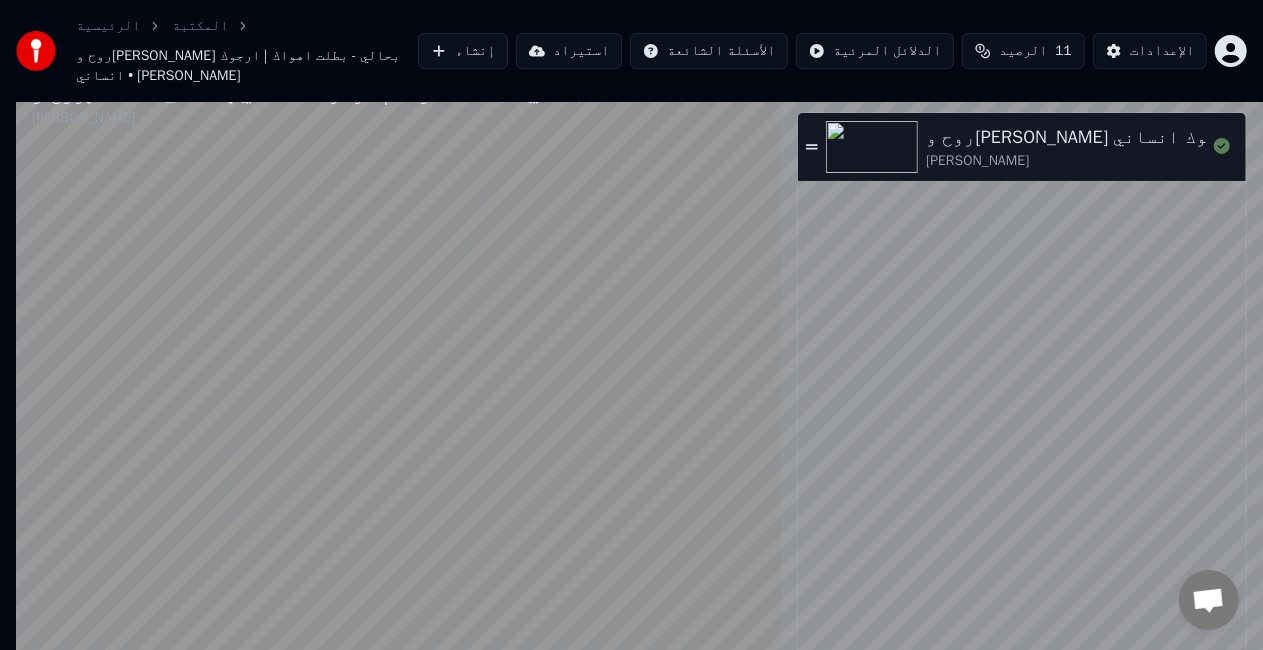 scroll, scrollTop: 22, scrollLeft: 0, axis: vertical 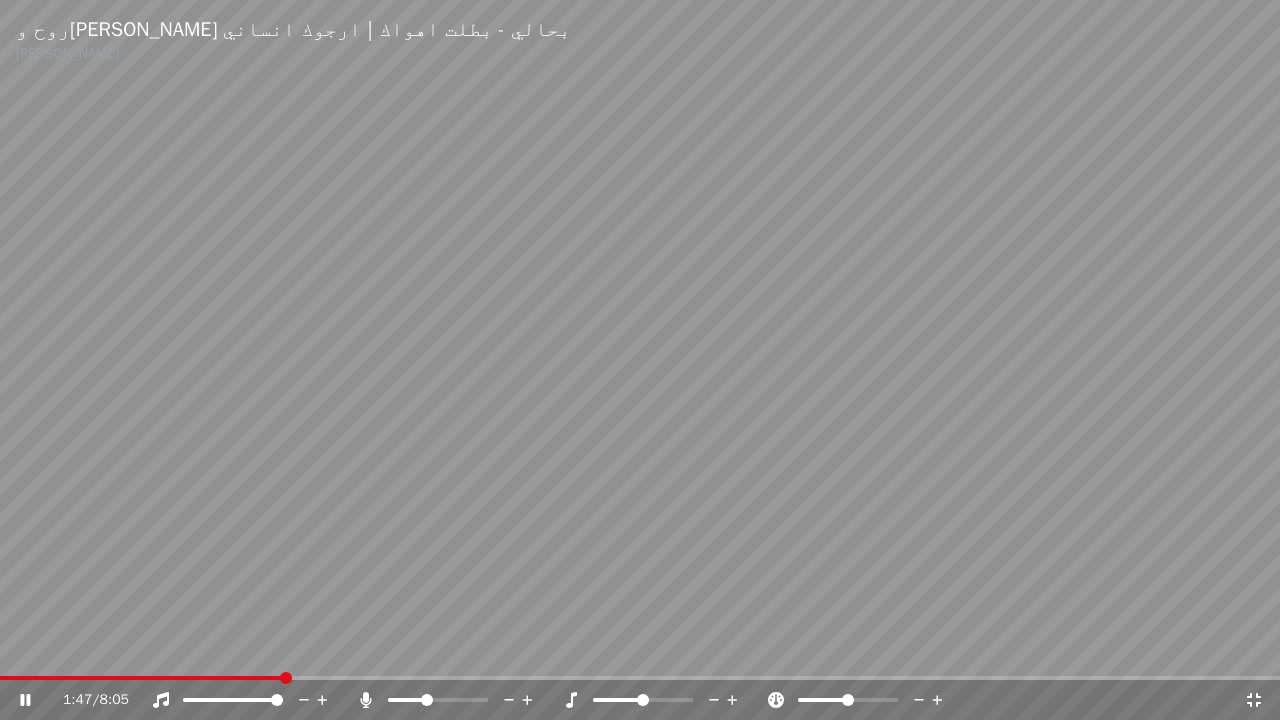 click at bounding box center (640, 360) 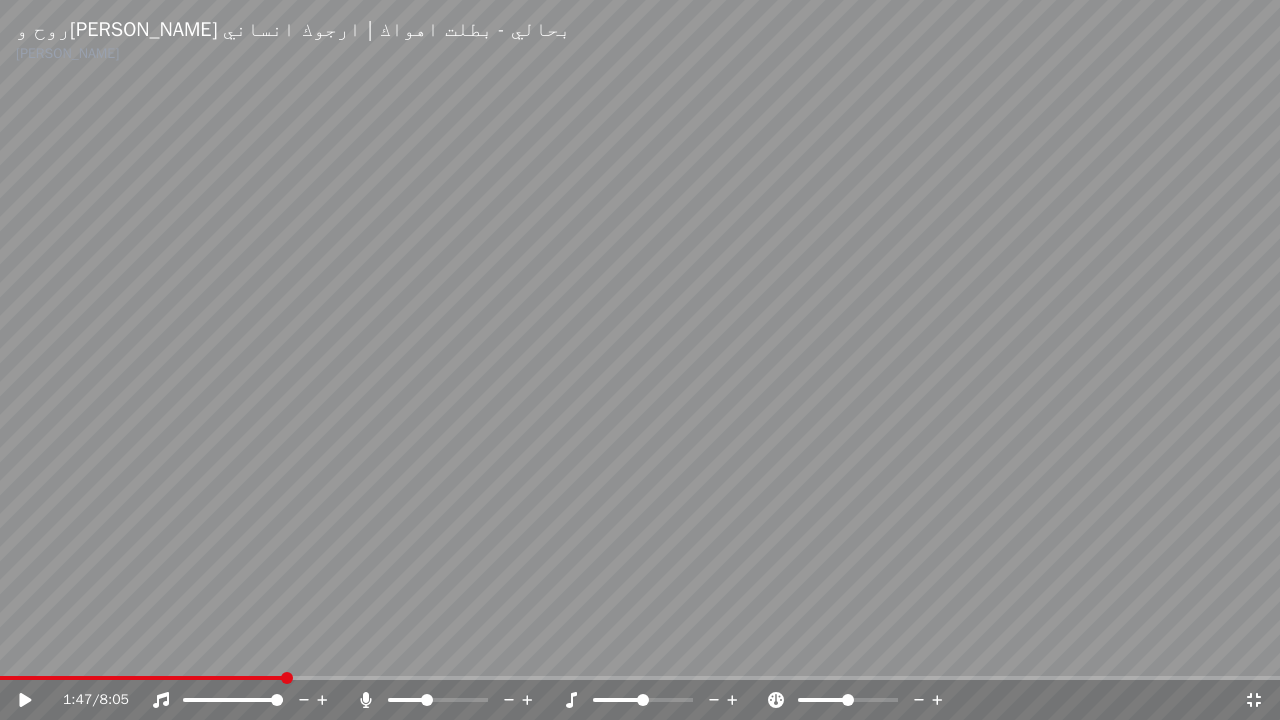 click at bounding box center [142, 678] 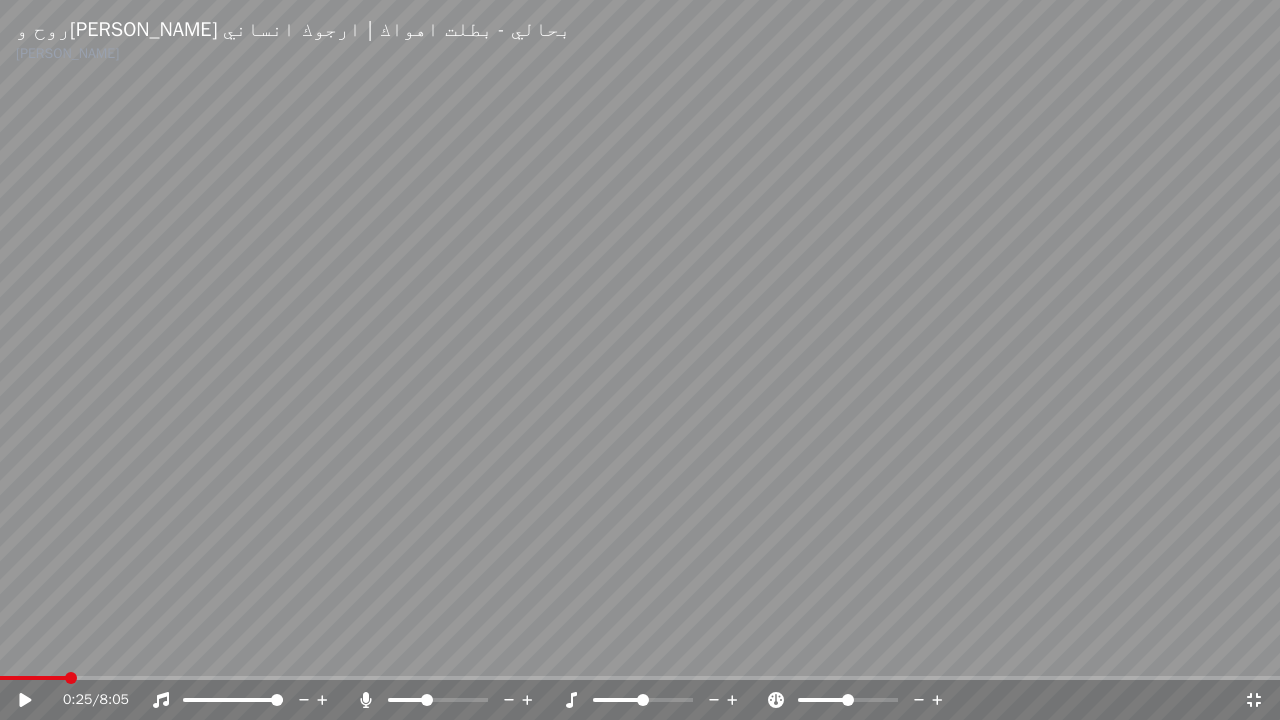 click at bounding box center (640, 360) 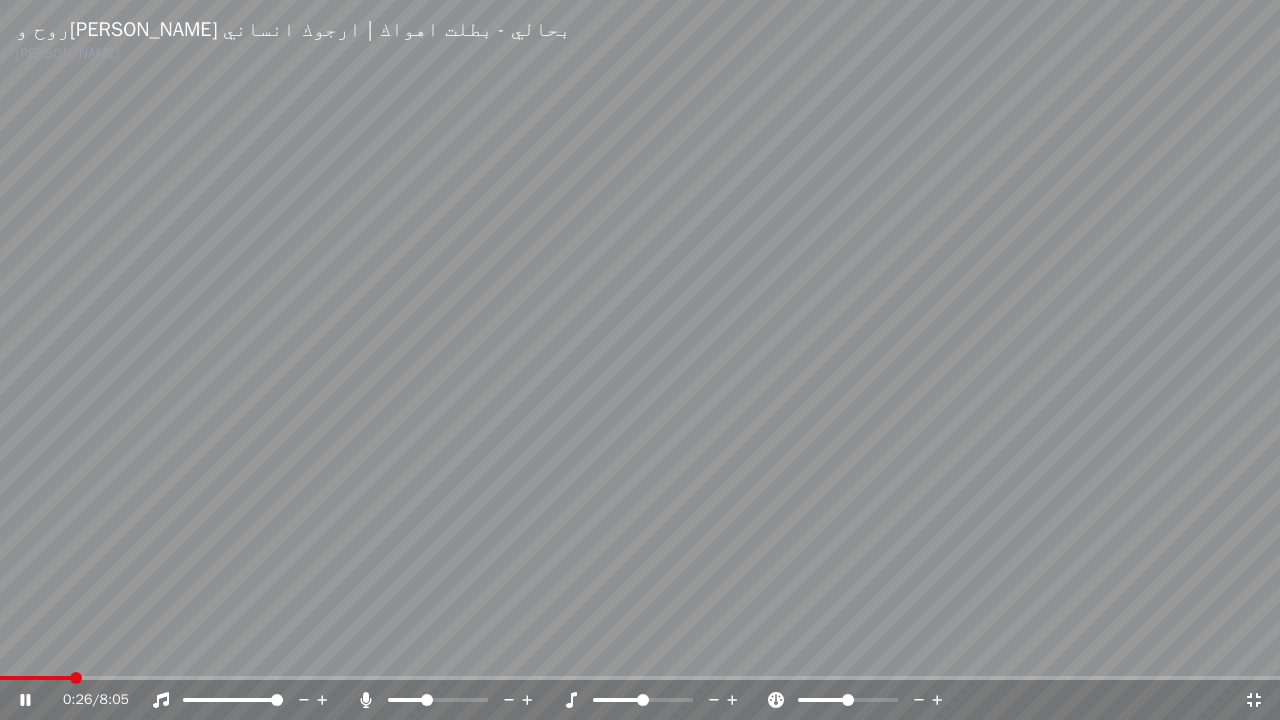 click 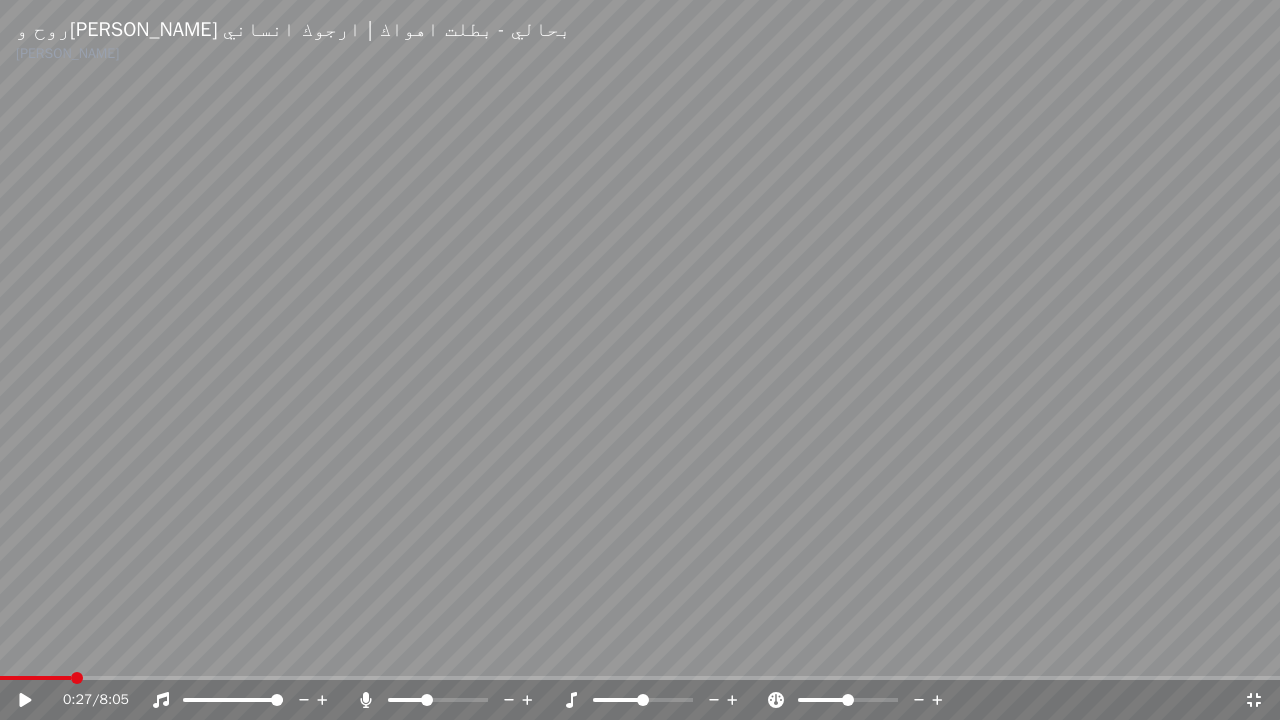 click at bounding box center (640, 360) 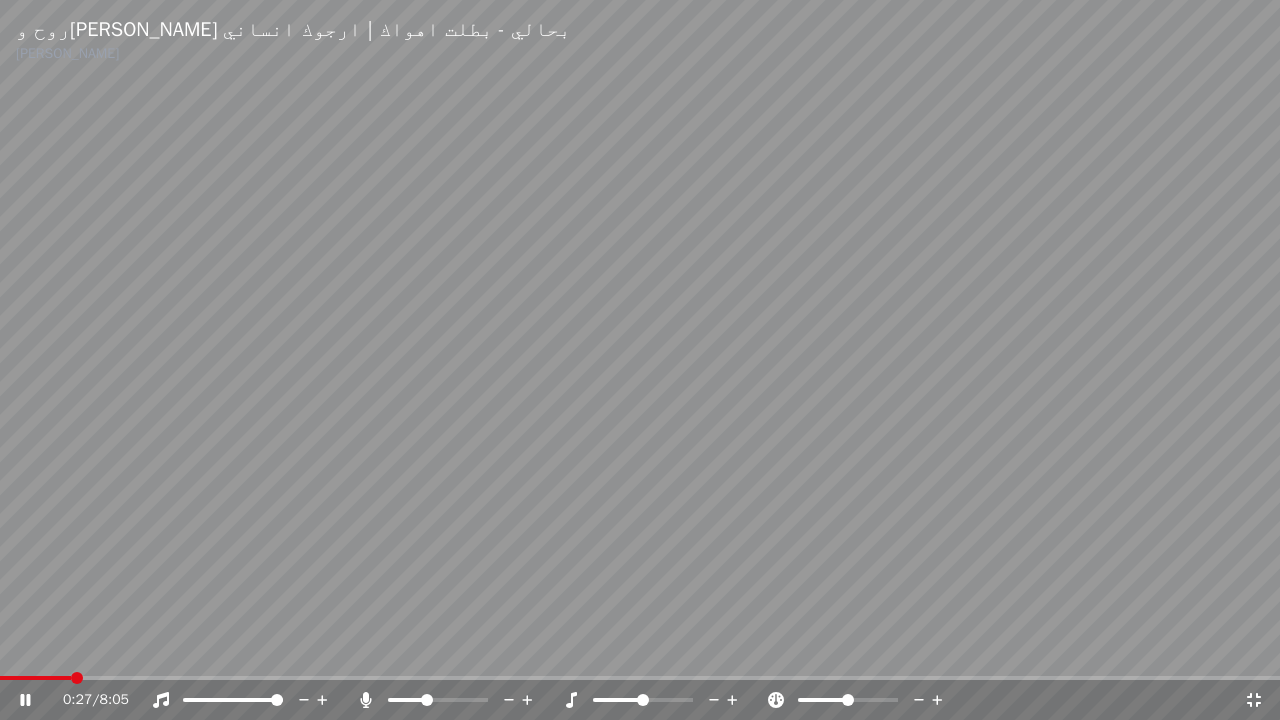 click at bounding box center [640, 360] 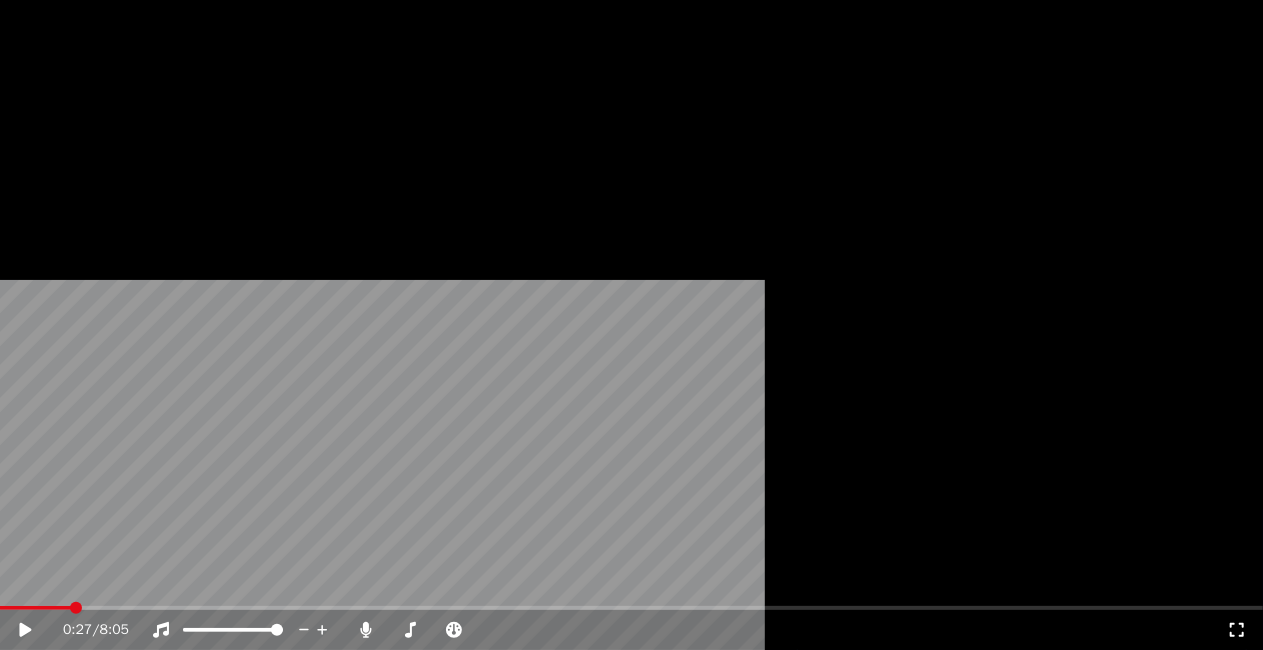 click on "الرئيسية المكتبة روح وخليني بحالي - بطلت اهواك | ارجوك انساني • احمد سليمان إنشاء استيراد الأسئلة الشائعة الدلائل المرئية الرصيد 11 الإعدادات 0:27  /  8:05 روح وخليني بحالي - بطلت اهواك | ارجوك انساني احمد سليمان BPM 170 المقام Bm تحرير فيديو الصوت الترجمات تنزيل مكتبة السحابة مزامنة يدوية تحميل الفيديو فتح الشاشة المزدوجة القائمة ( 1 ) وظائف المكتبة روح وخليني بحالي - بطلت اهواك | ارجوك انساني احمد سليمان" at bounding box center [631, 303] 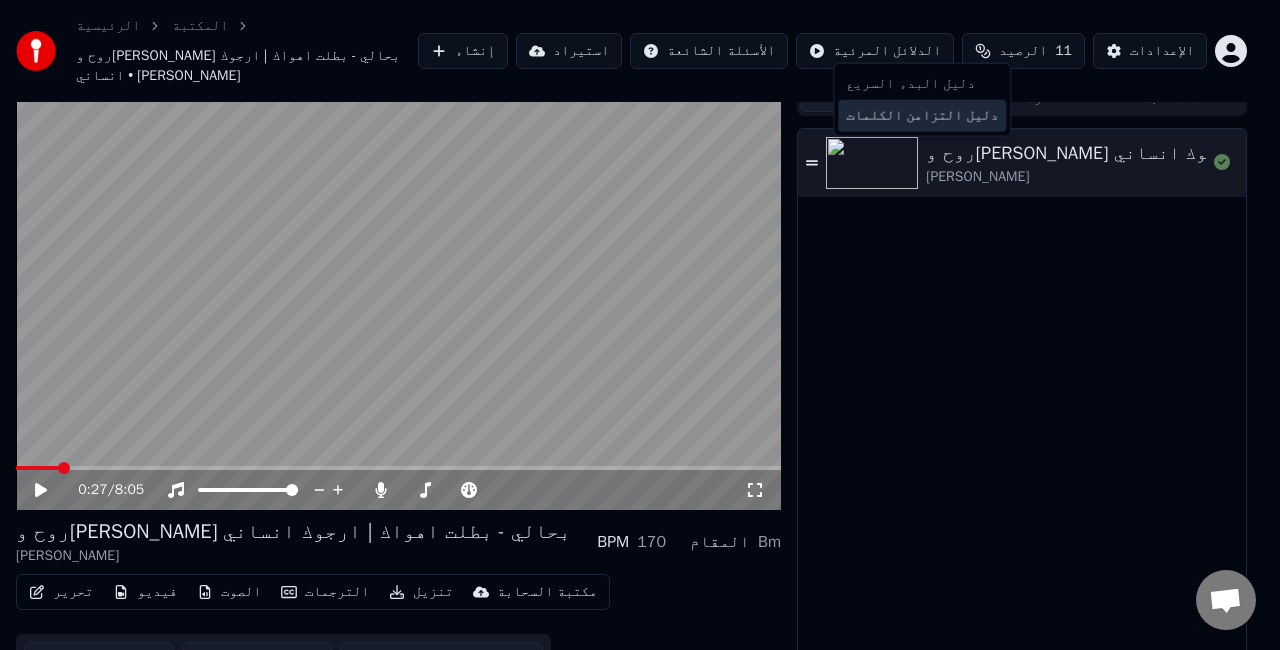 click on "دليل التزامن الكلمات" at bounding box center [922, 116] 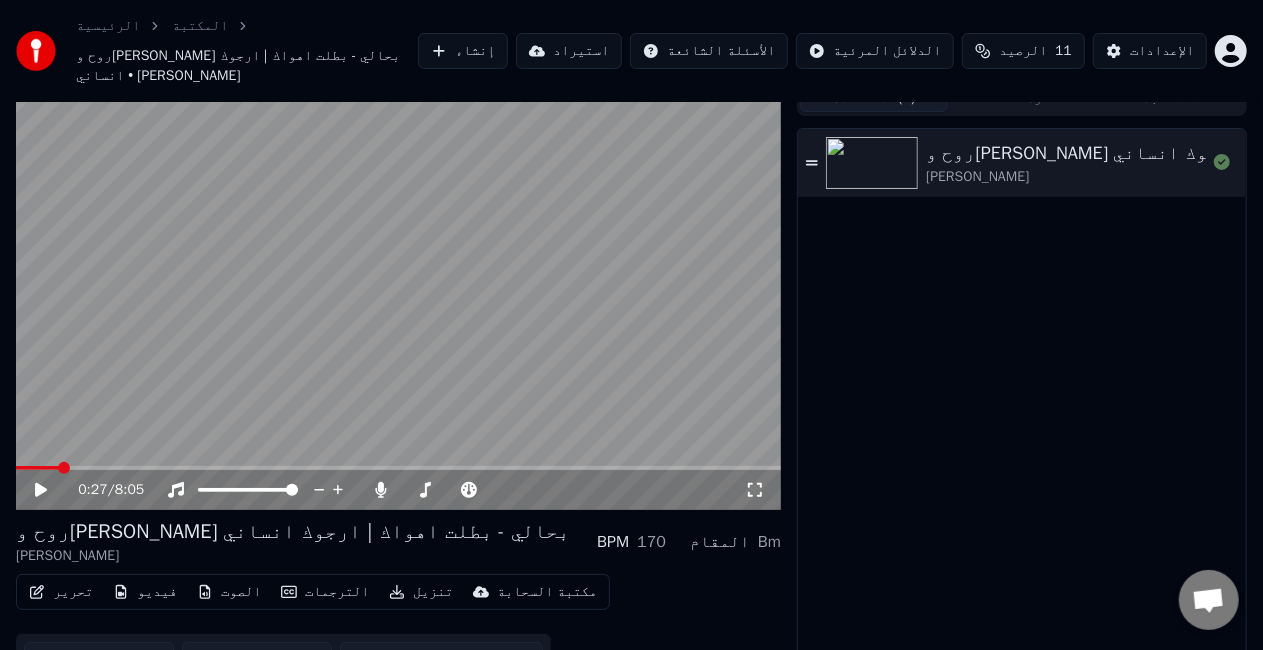 click at bounding box center [398, 295] 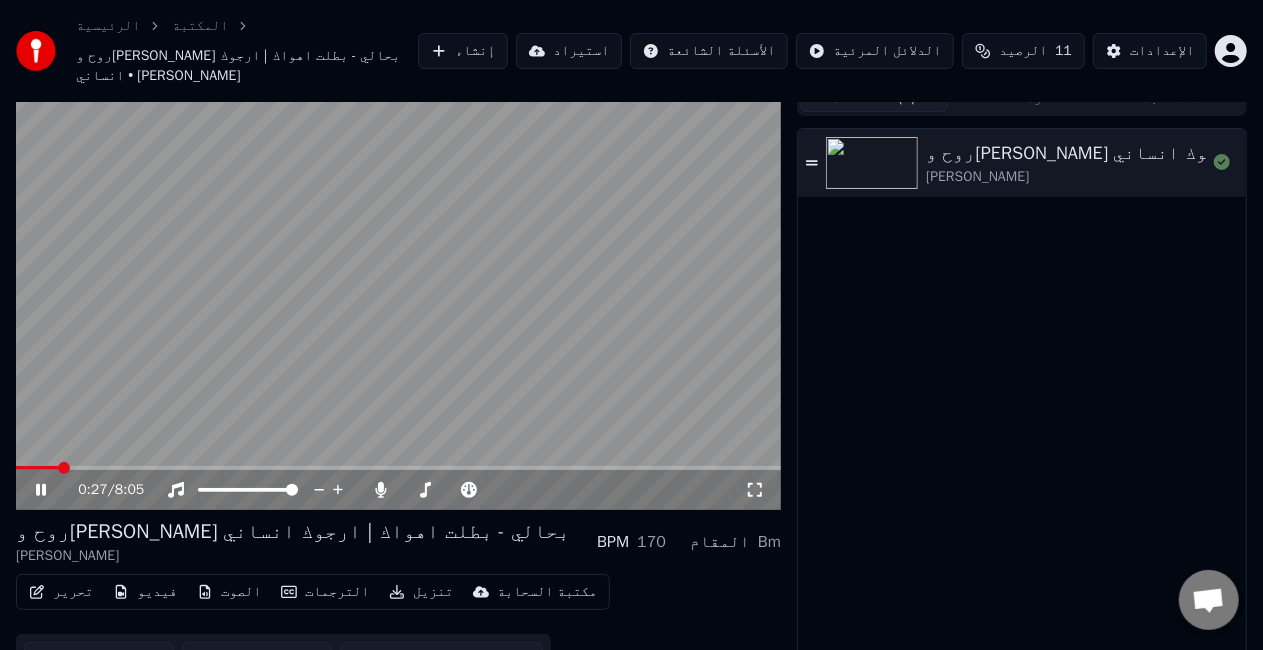 click at bounding box center (398, 468) 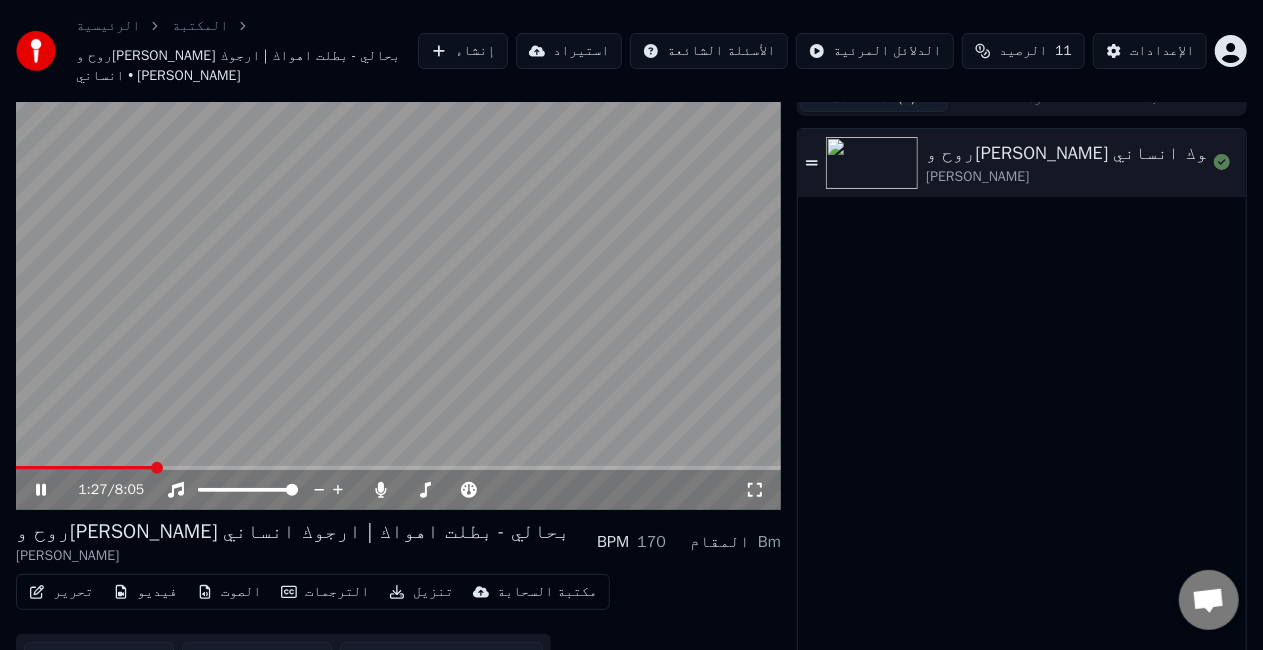 click 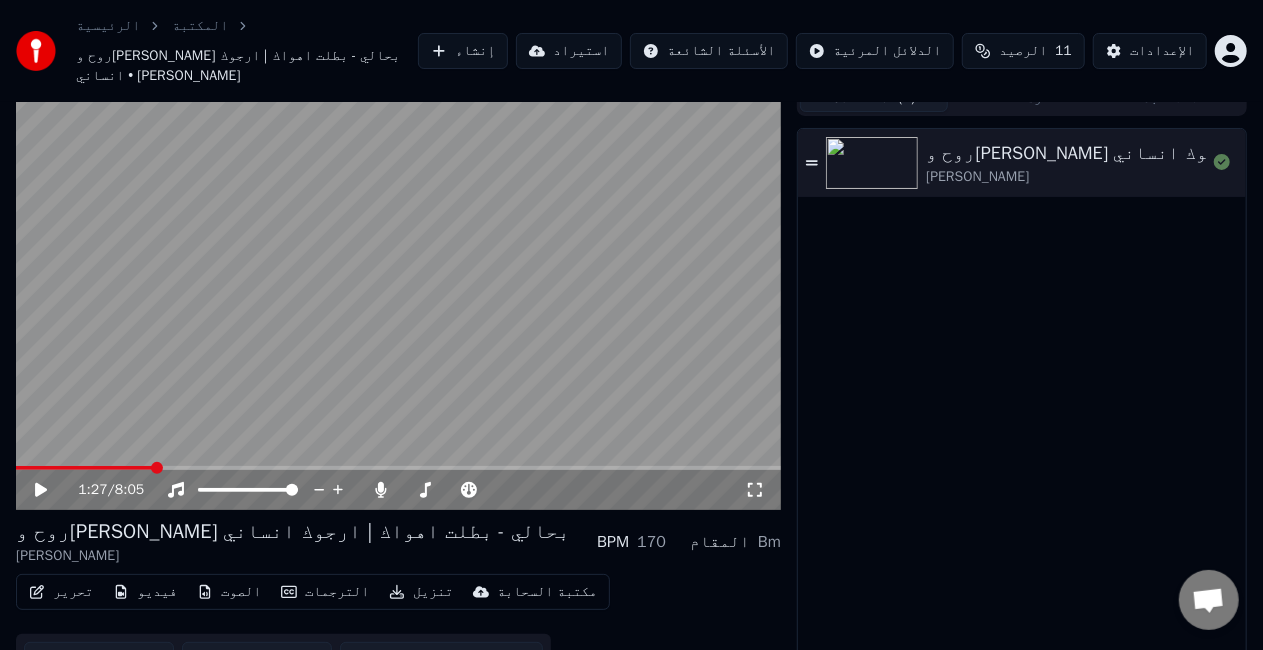 click at bounding box center (872, 163) 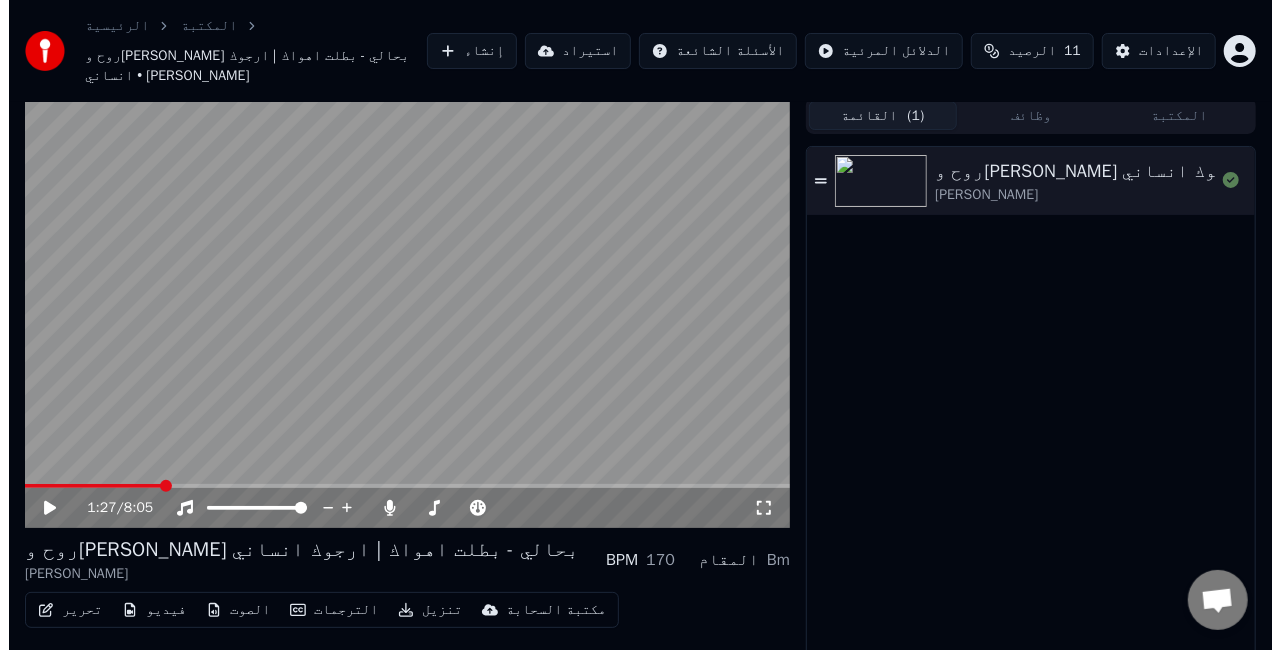 scroll, scrollTop: 0, scrollLeft: 0, axis: both 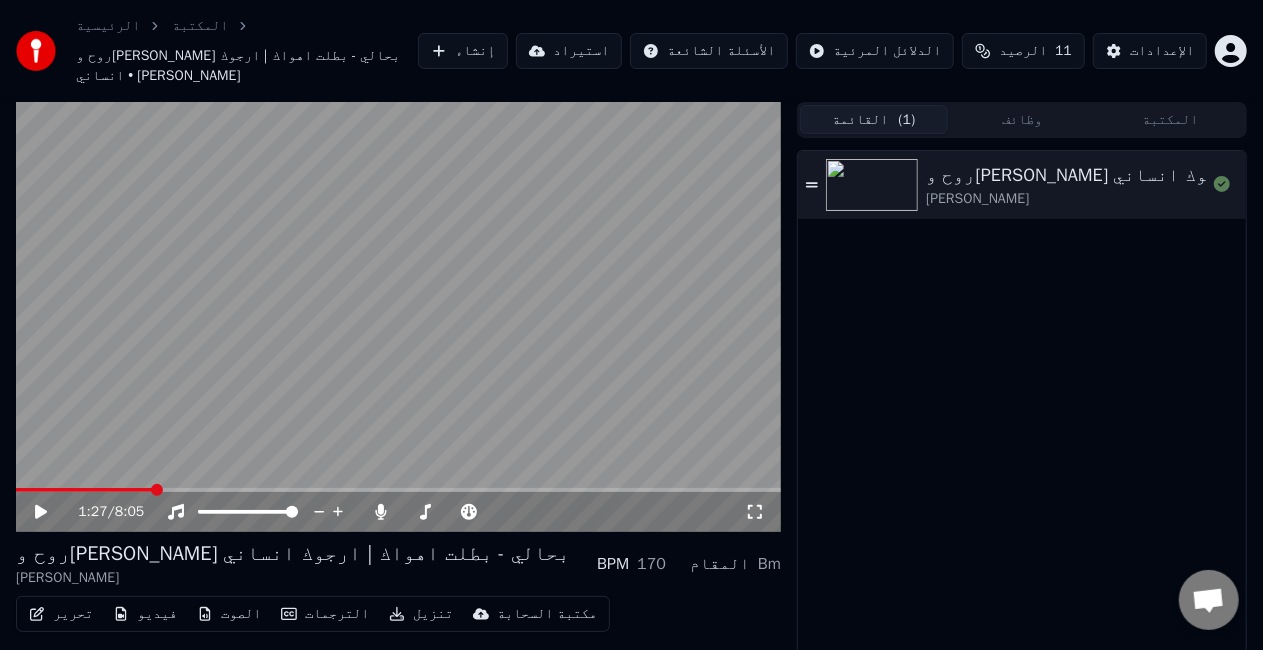 click on "الرئيسية المكتبة روح وخليني بحالي - بطلت اهواك | ارجوك انساني • احمد سليمان إنشاء استيراد الأسئلة الشائعة الدلائل المرئية الرصيد 11 الإعدادات 1:27  /  8:05 روح وخليني بحالي - بطلت اهواك | ارجوك انساني احمد سليمان BPM 170 المقام Bm تحرير فيديو الصوت الترجمات تنزيل مكتبة السحابة مزامنة يدوية تحميل الفيديو فتح الشاشة المزدوجة القائمة ( 1 ) وظائف المكتبة روح وخليني بحالي - بطلت اهواك | ارجوك انساني احمد سليمان" at bounding box center (631, 325) 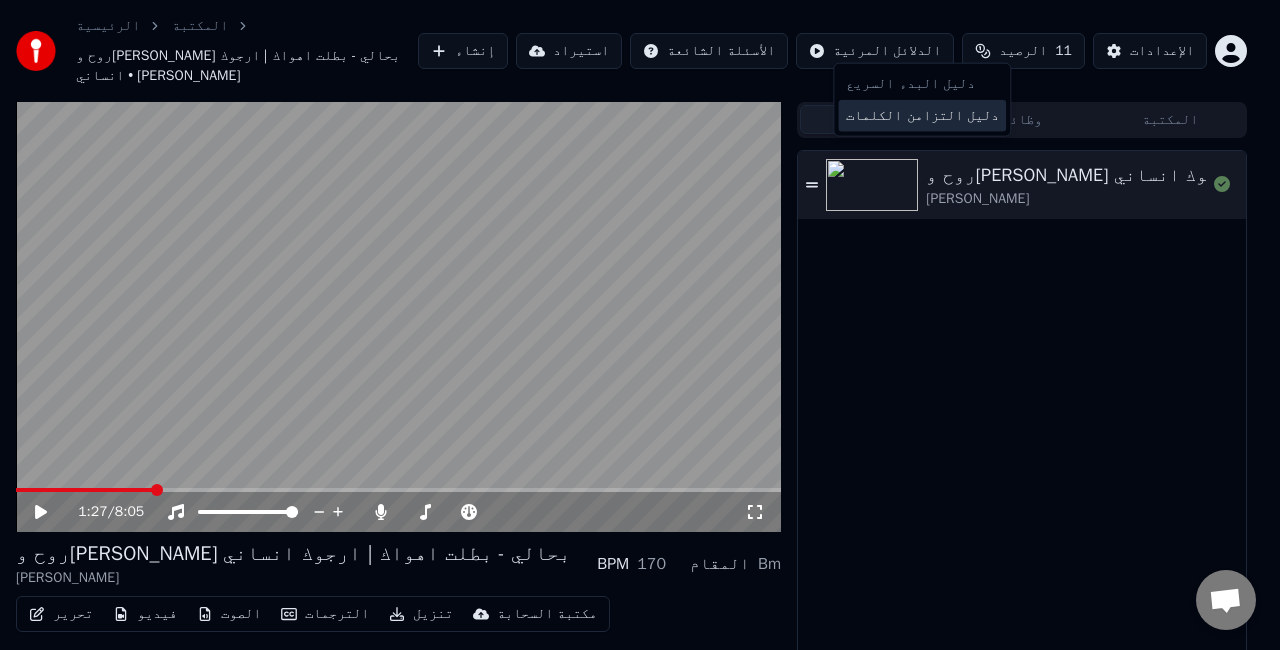 click on "دليل التزامن الكلمات" at bounding box center (922, 116) 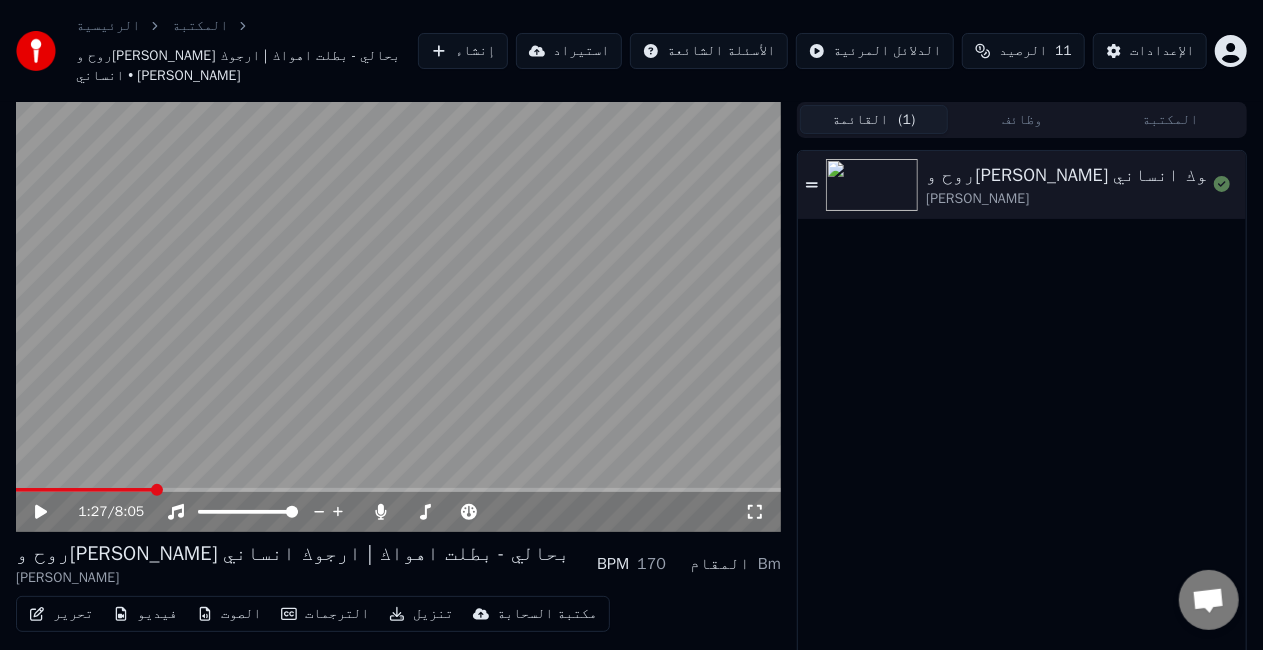click on "الرئيسية المكتبة روح وخليني بحالي - بطلت اهواك | ارجوك انساني • احمد سليمان إنشاء استيراد الأسئلة الشائعة الدلائل المرئية الرصيد 11 الإعدادات" at bounding box center (631, 51) 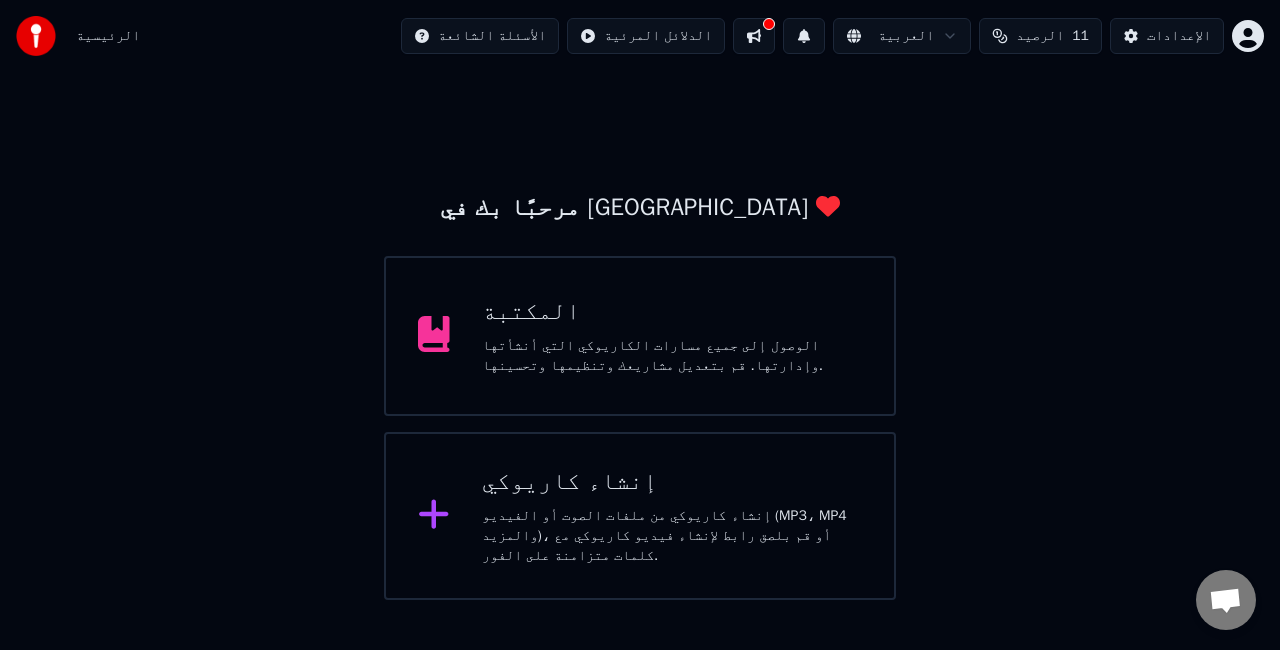 click on "الوصول إلى جميع مسارات الكاريوكي التي أنشأتها وإدارتها. قم بتعديل مشاريعك وتنظيمها وتحسينها." at bounding box center (672, 356) 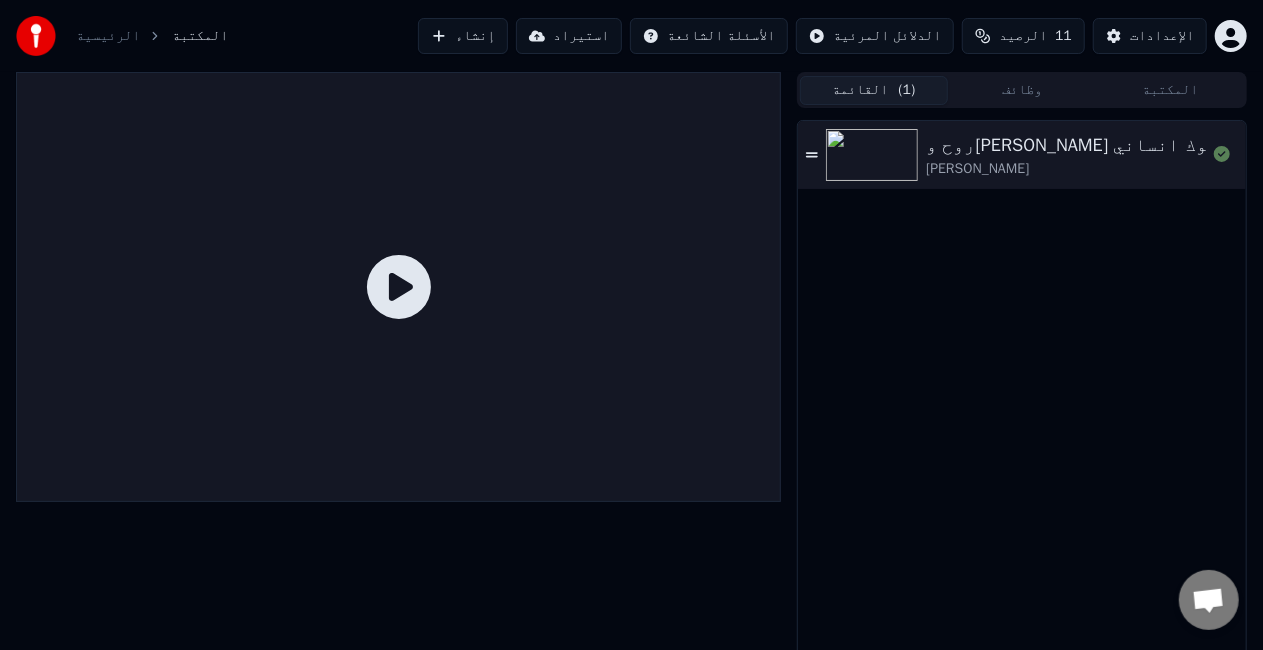click at bounding box center [872, 155] 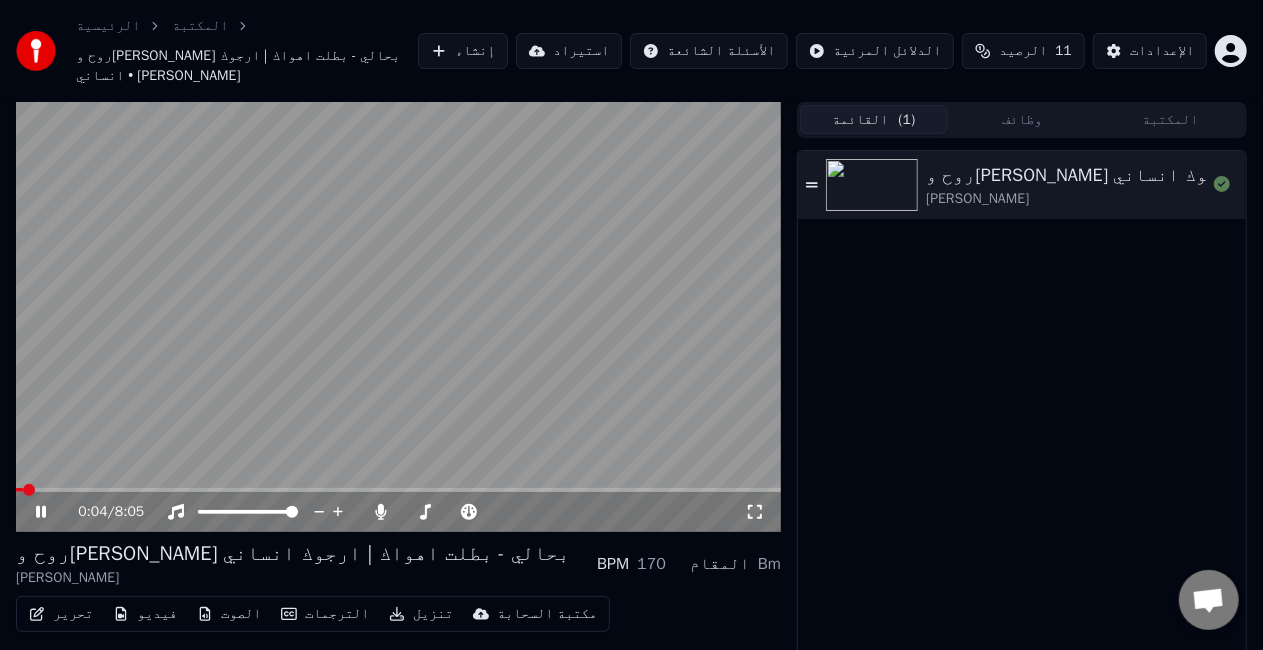 click at bounding box center [398, 317] 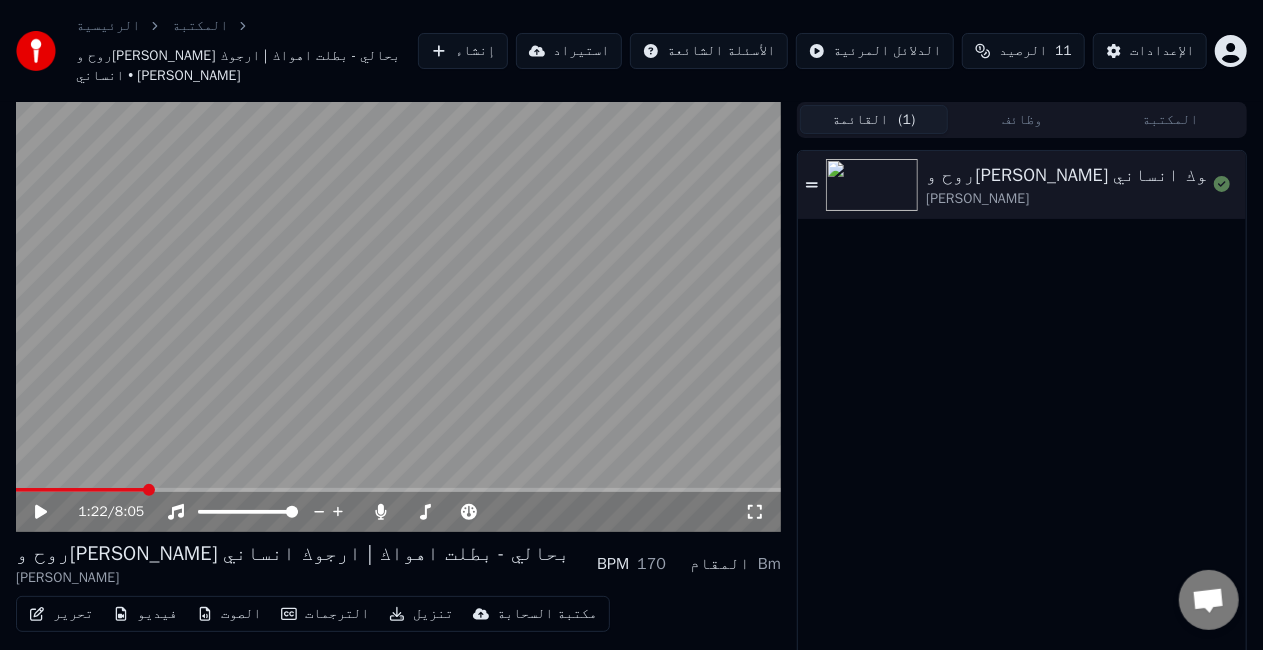 click at bounding box center (398, 490) 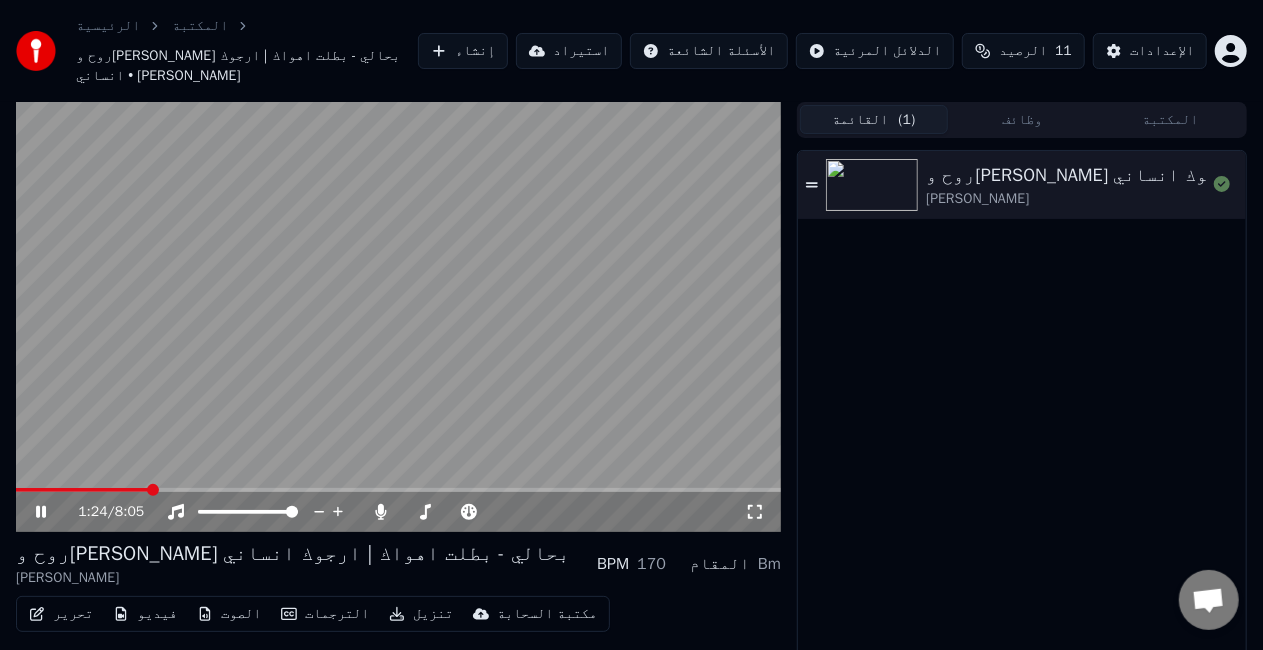 click at bounding box center (398, 317) 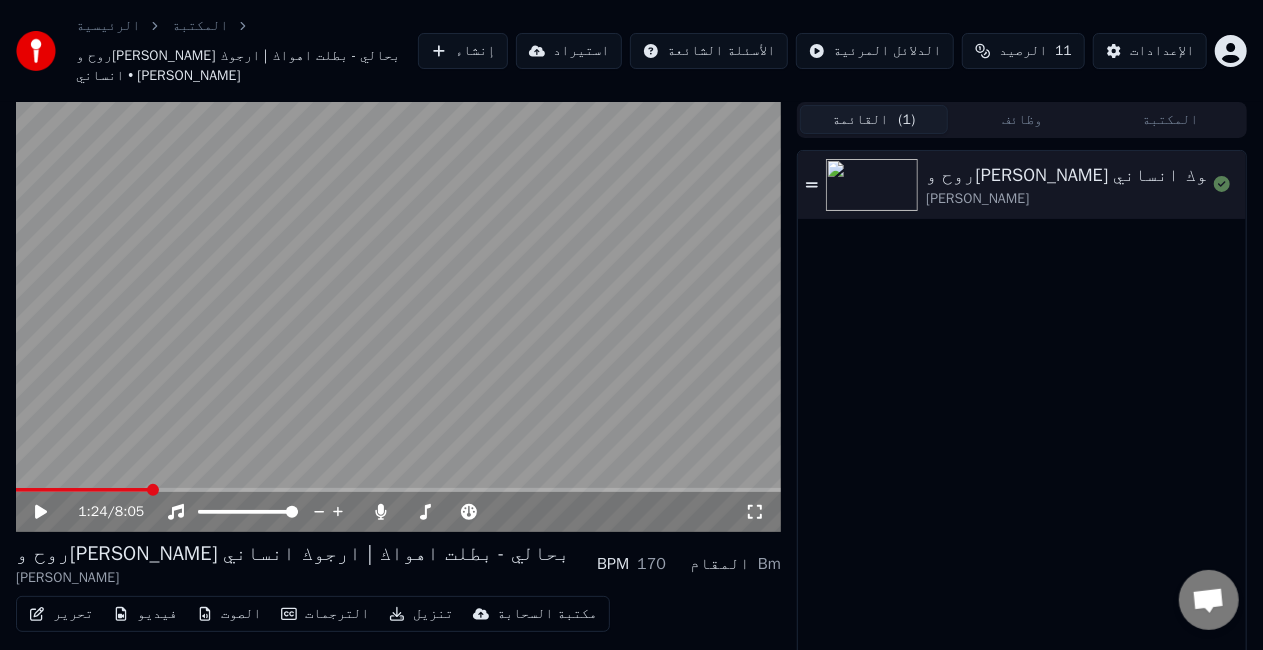click at bounding box center (398, 317) 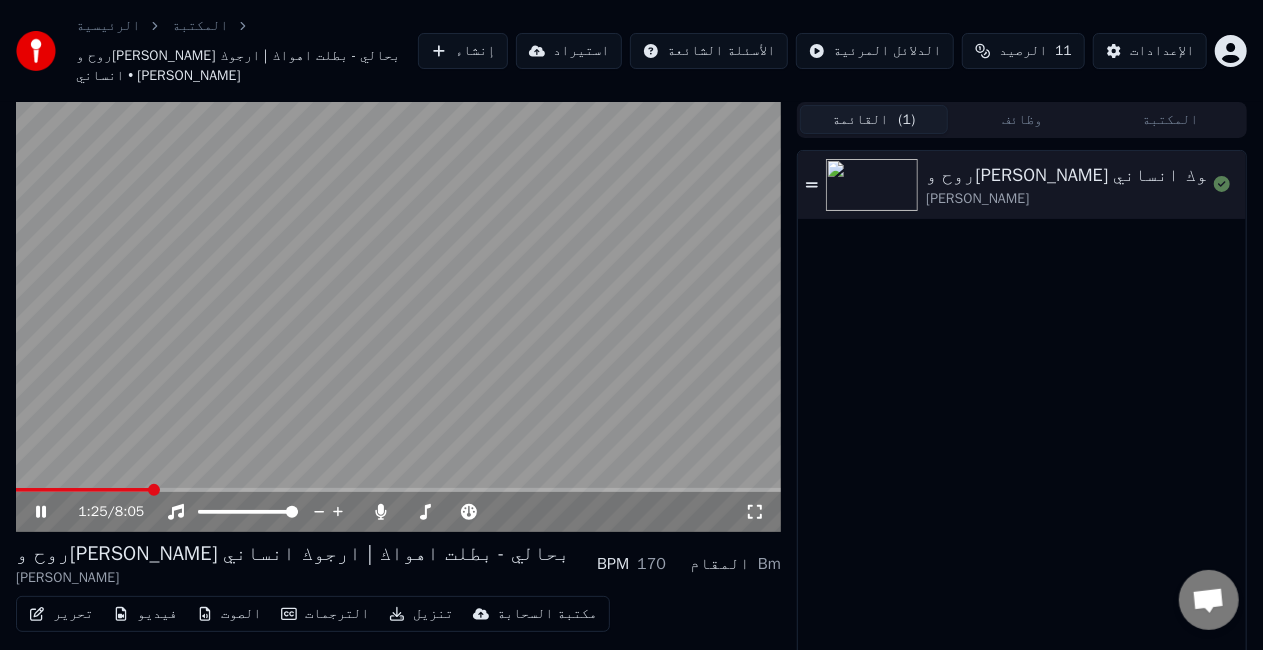 click at bounding box center [398, 317] 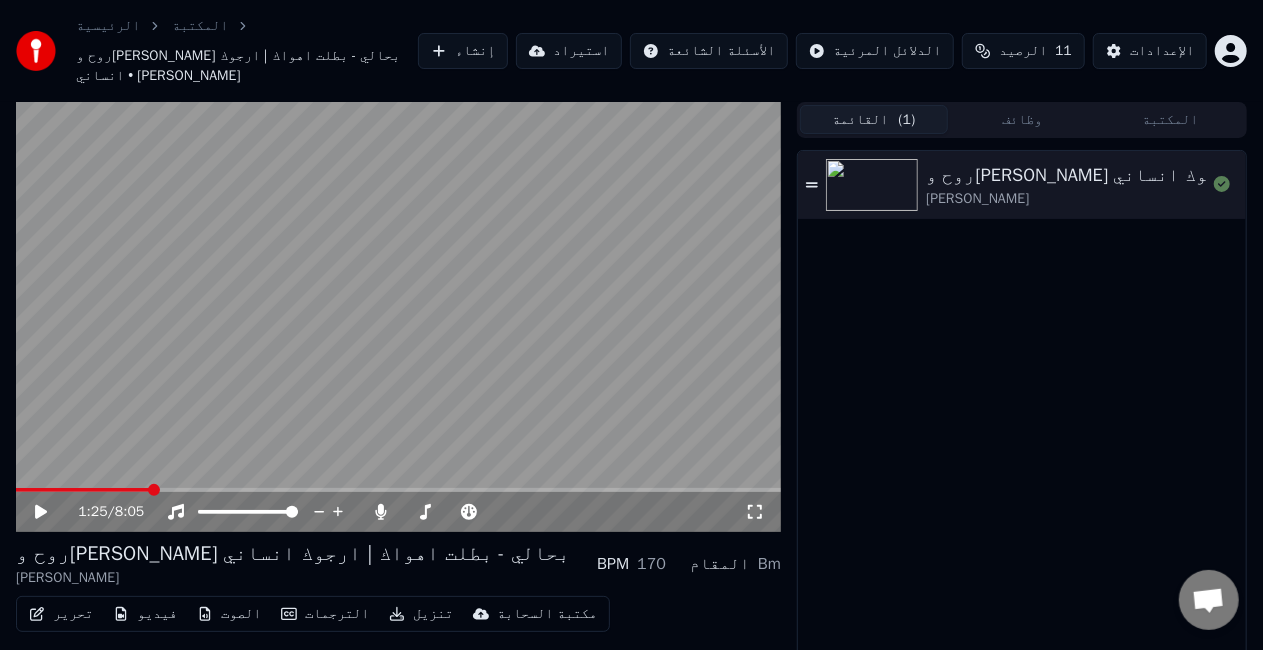 click on "الرئيسية المكتبة روح وخليني بحالي - بطلت اهواك | ارجوك انساني • احمد سليمان إنشاء استيراد الأسئلة الشائعة الدلائل المرئية الرصيد 11 الإعدادات 1:25  /  8:05 روح وخليني بحالي - بطلت اهواك | ارجوك انساني احمد سليمان BPM 170 المقام Bm تحرير فيديو الصوت الترجمات تنزيل مكتبة السحابة مزامنة يدوية تحميل الفيديو فتح الشاشة المزدوجة القائمة ( 1 ) وظائف المكتبة روح وخليني بحالي - بطلت اهواك | ارجوك انساني احمد سليمان" at bounding box center (631, 325) 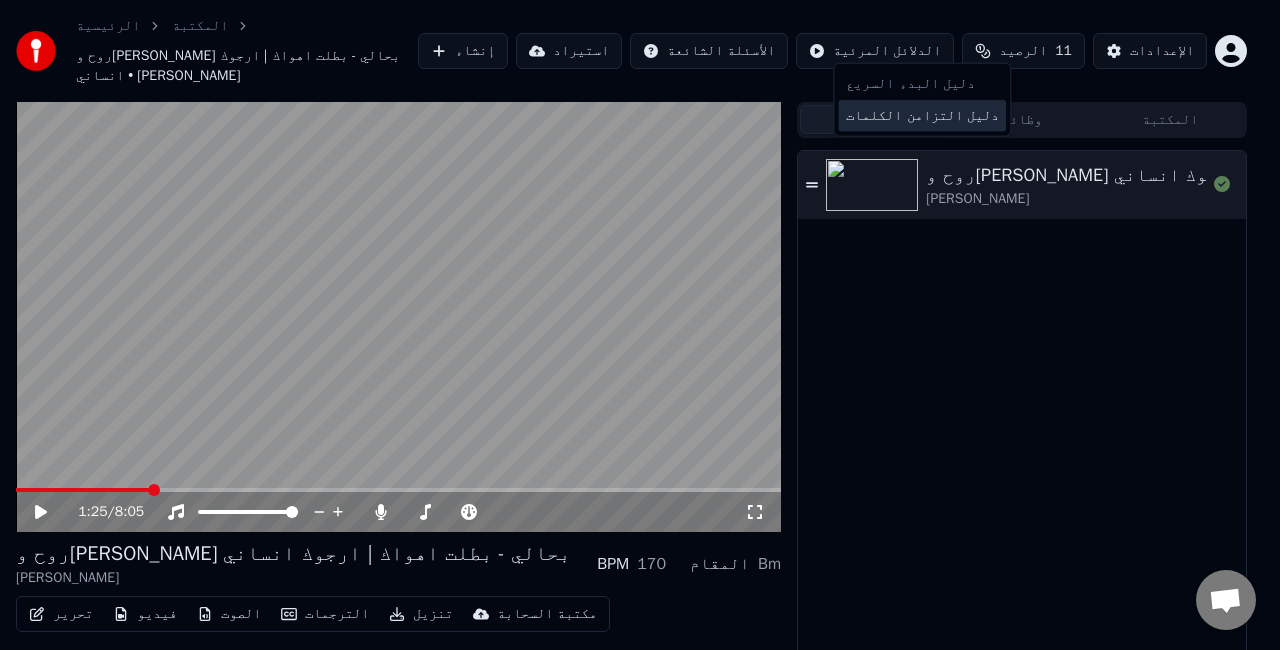 click on "دليل التزامن الكلمات" at bounding box center (922, 116) 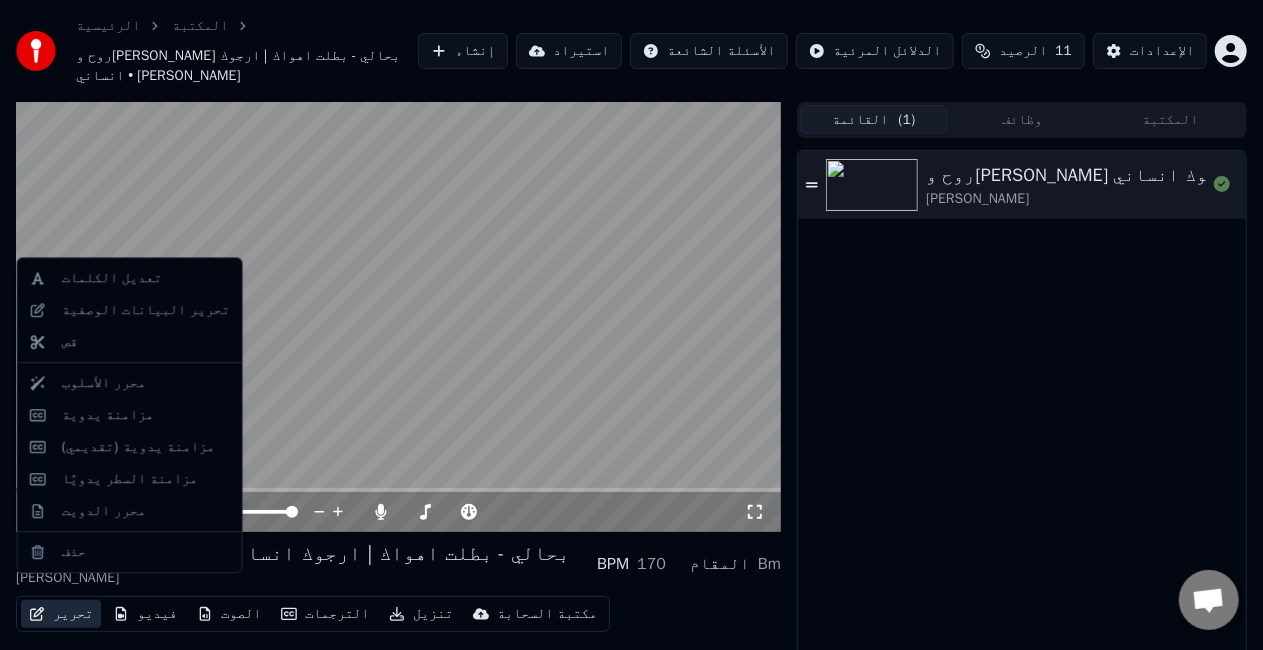 click on "تحرير" at bounding box center [61, 614] 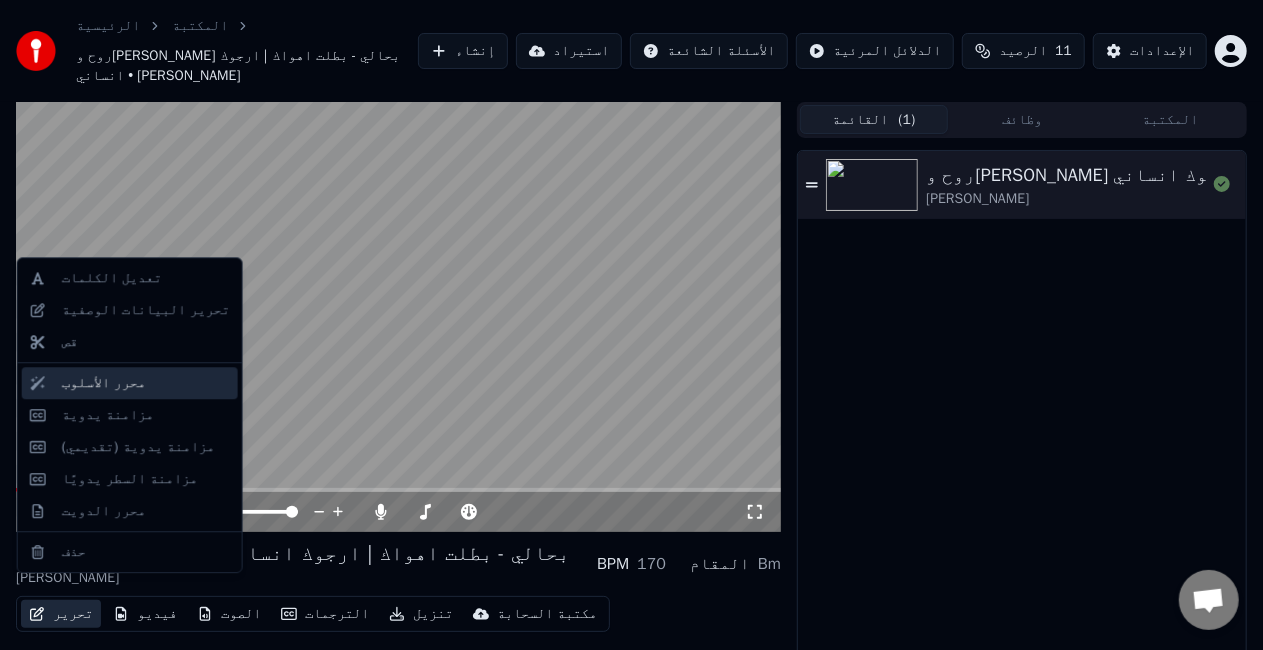 click on "محرر الأسلوب" at bounding box center [104, 383] 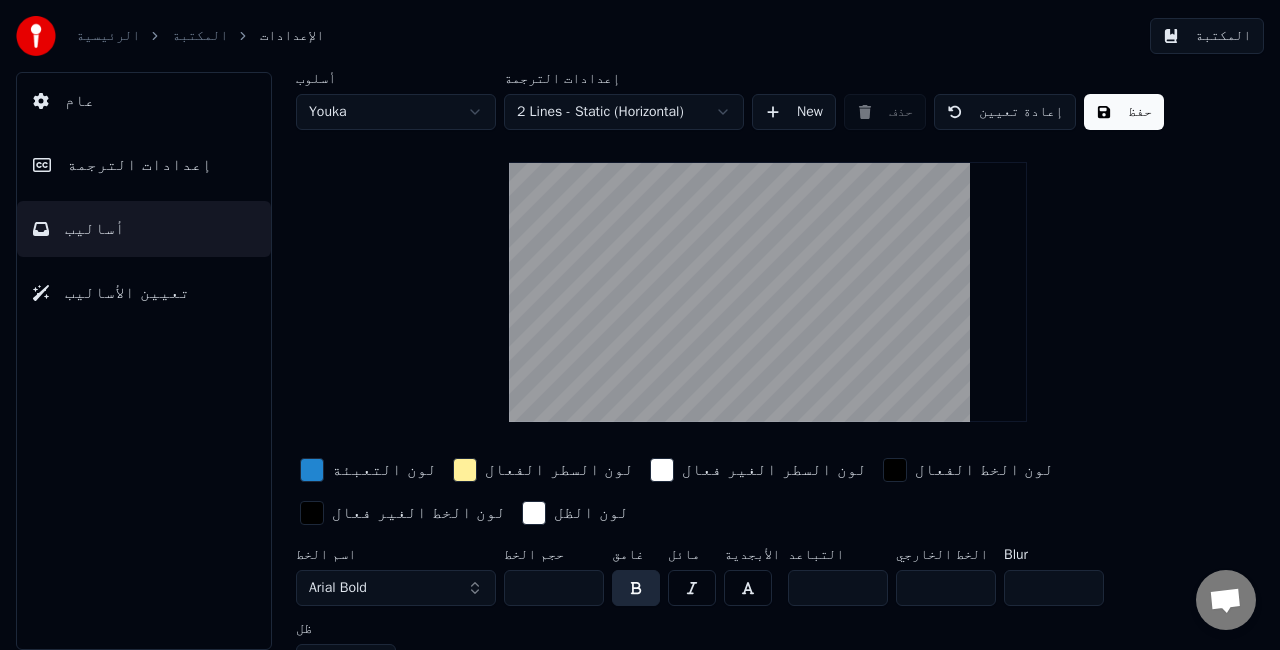 click at bounding box center [895, 470] 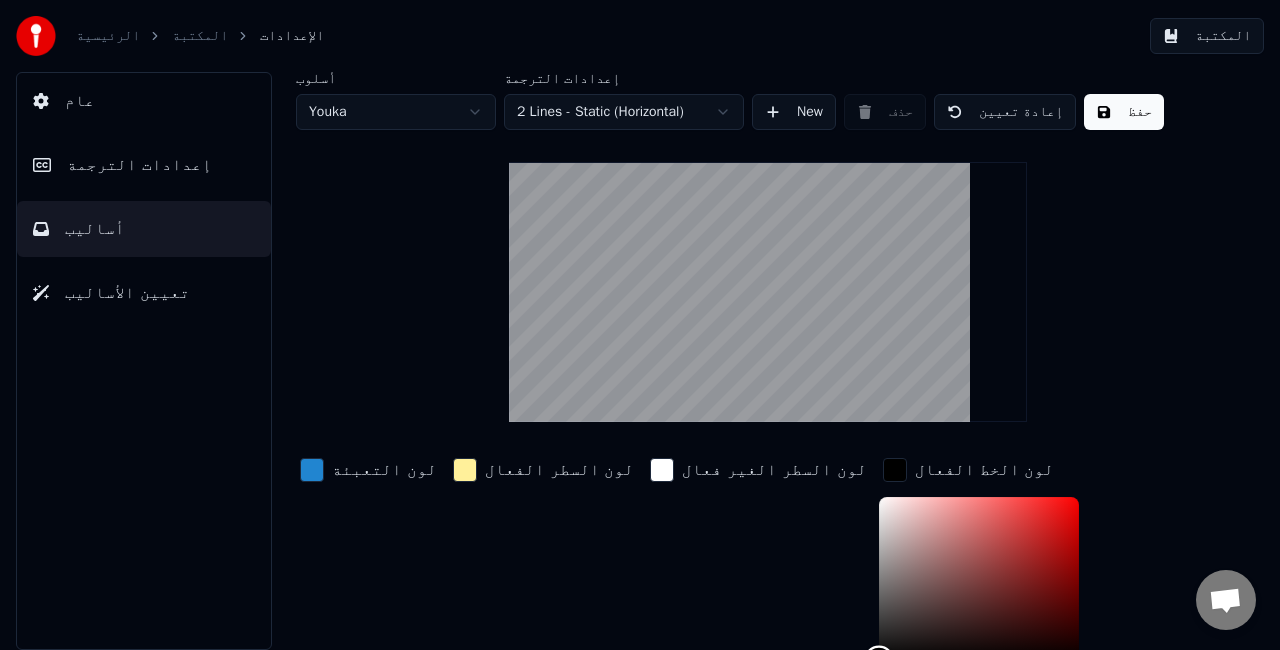 scroll, scrollTop: 9, scrollLeft: 0, axis: vertical 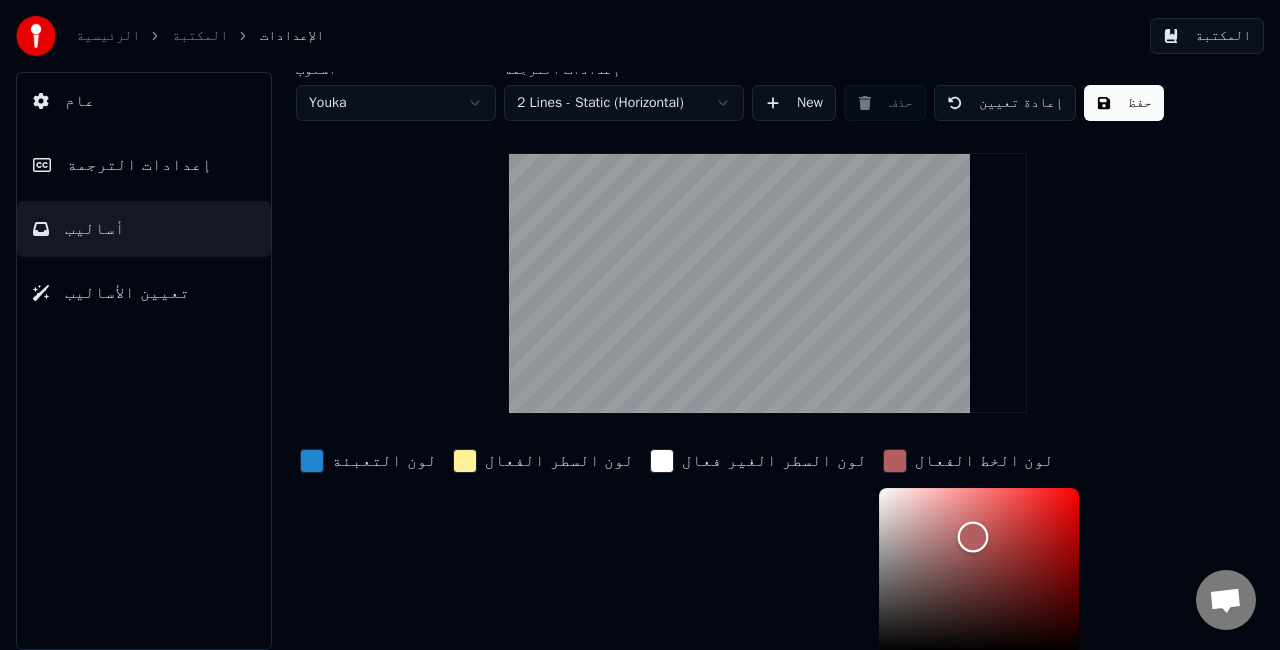 click at bounding box center [979, 570] 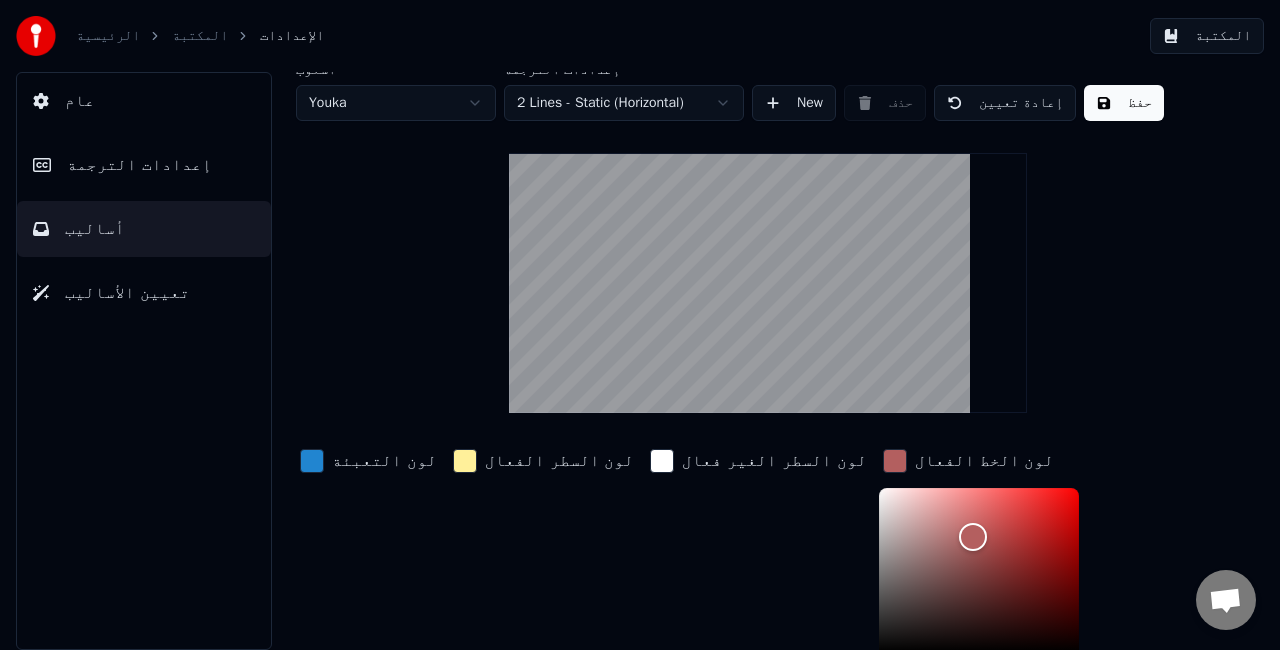 click at bounding box center [465, 461] 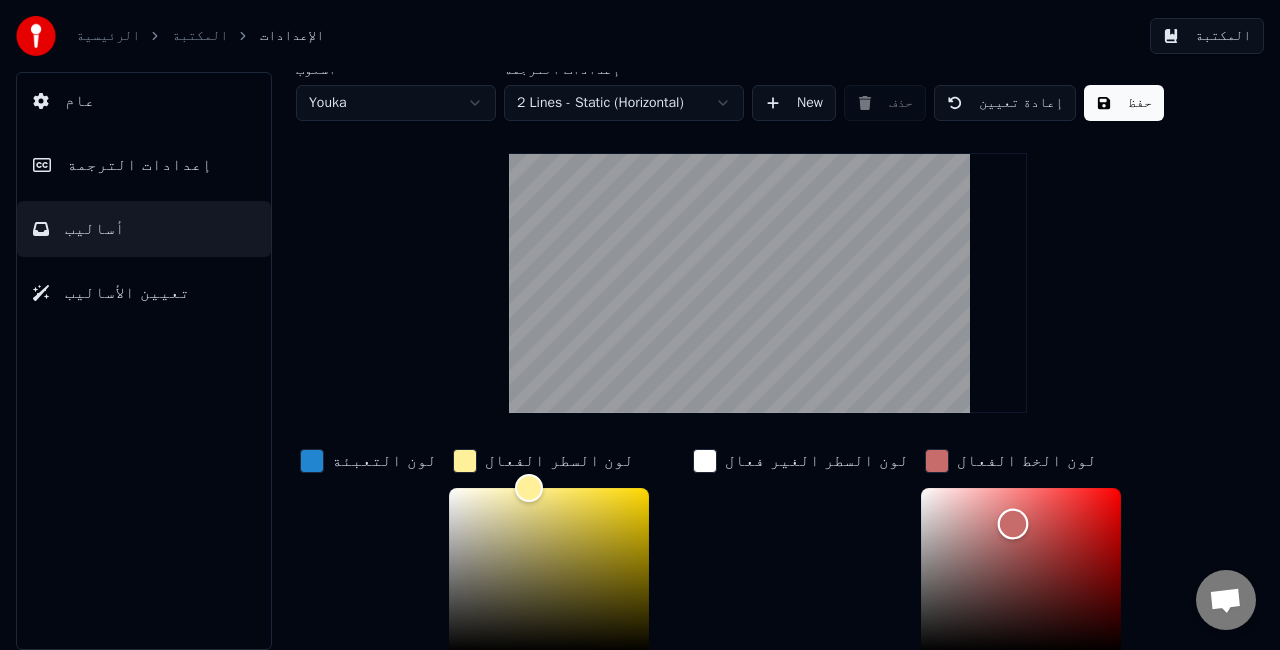 type on "*******" 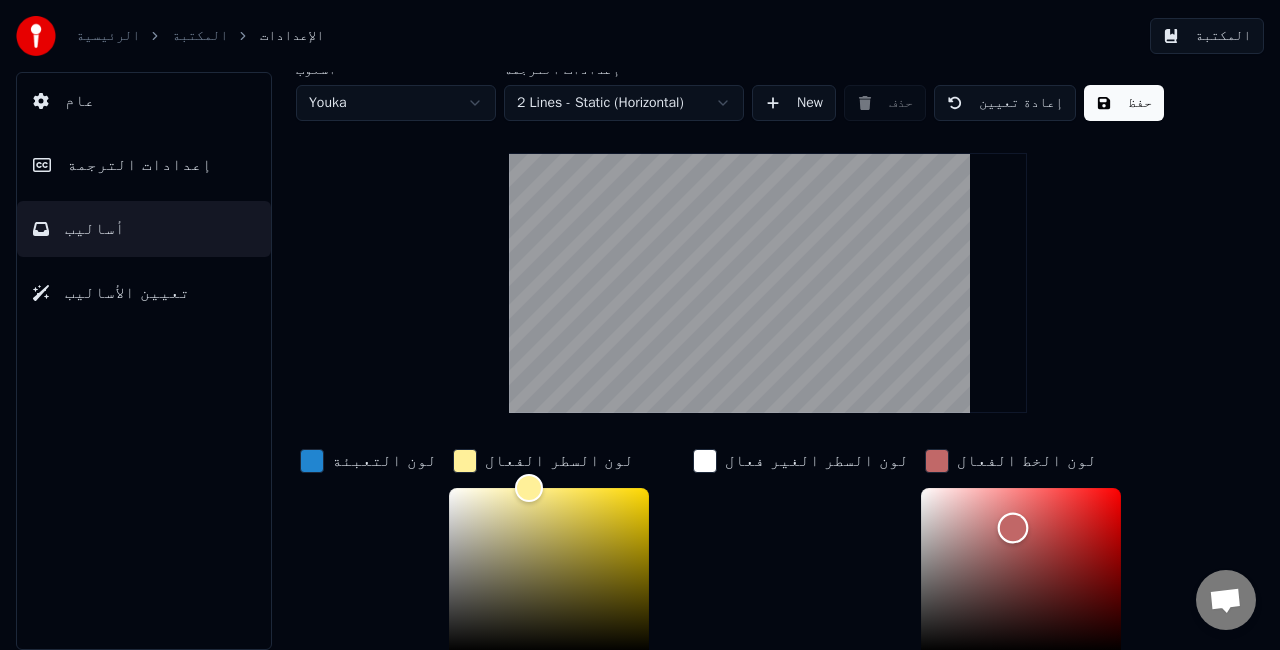 drag, startPoint x: 955, startPoint y: 574, endPoint x: 938, endPoint y: 526, distance: 50.92151 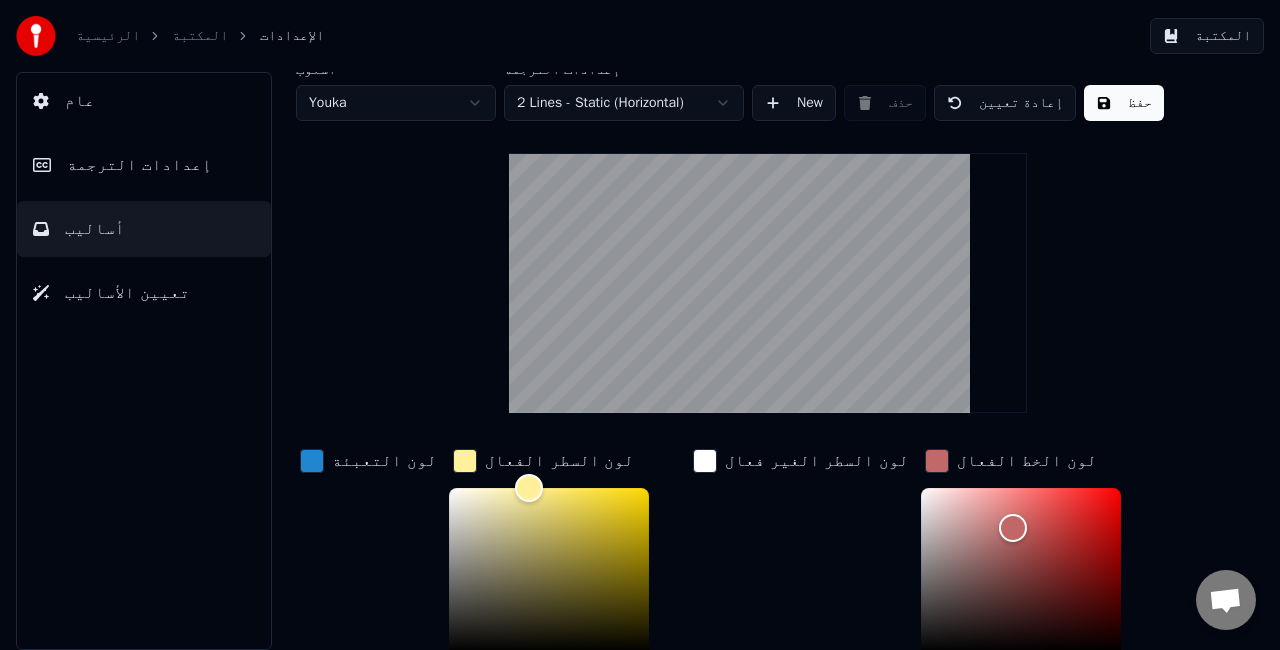 click on "إعدادات الترجمة" at bounding box center [144, 165] 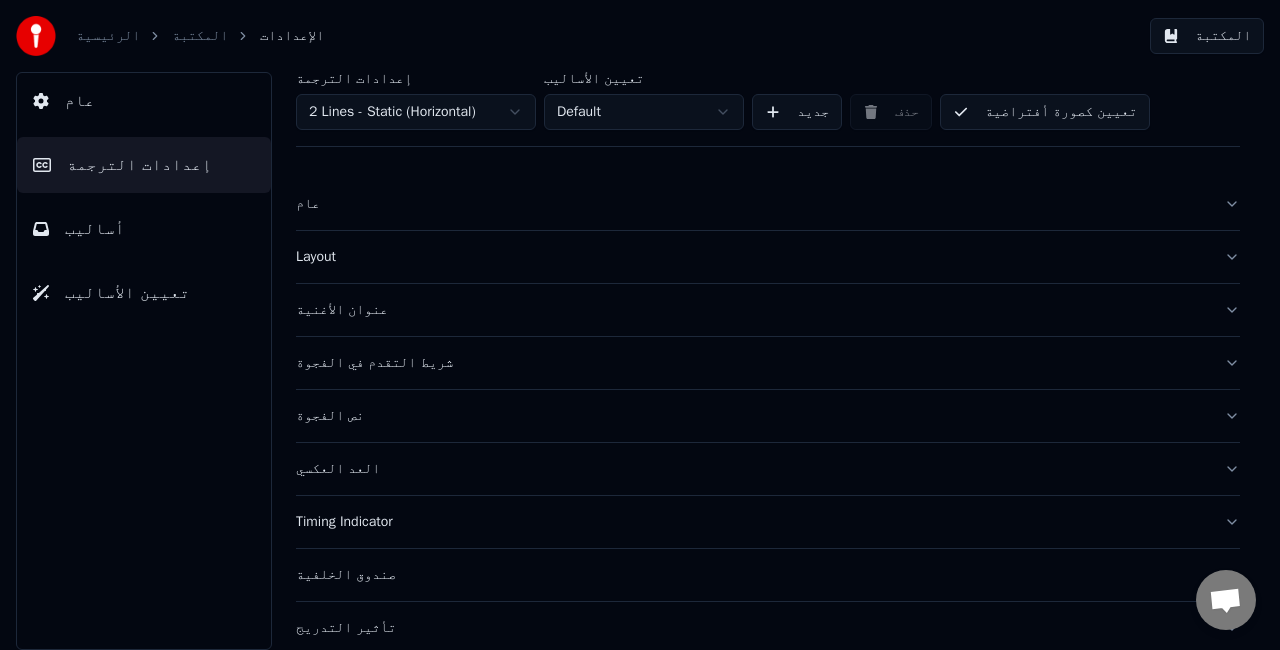 click on "عام" at bounding box center (752, 204) 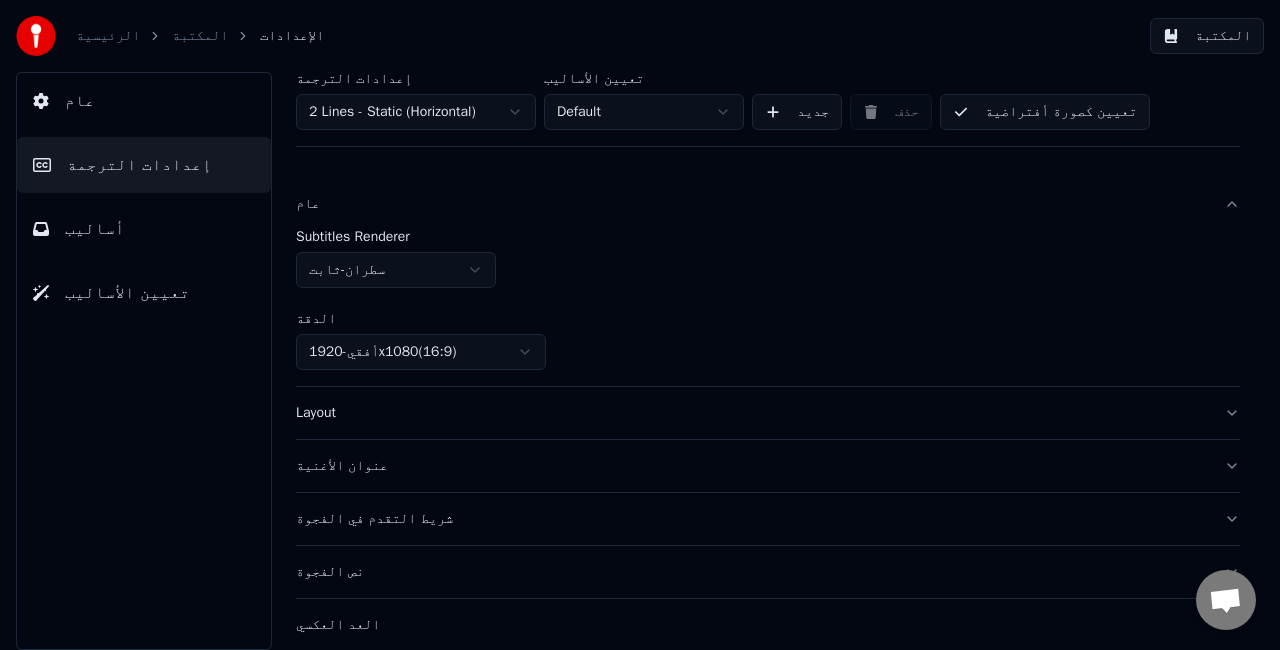 click on "الرئيسية المكتبة الإعدادات المكتبة عام إعدادات الترجمة أساليب تعيين الأساليب إعدادات الترجمة 2 Lines - Static (Horizontal) تعيين الأساليب Default جديد حذف تعيين كصورة أفتراضية عام Subtitles Renderer سطران  -  ثابت الدقة أفقي  -  1920 x 1080  ( 16 : 9 ) Layout عنوان الأغنية شريط التقدم في الفجوة نص الفجوة العد العكسي Timing Indicator صندوق الخلفية تأثير التدريج التحريك الحد الأقصى للأحرف لكل سط تقسيم السطر تلقائيًا Advanced Settings" at bounding box center [640, 325] 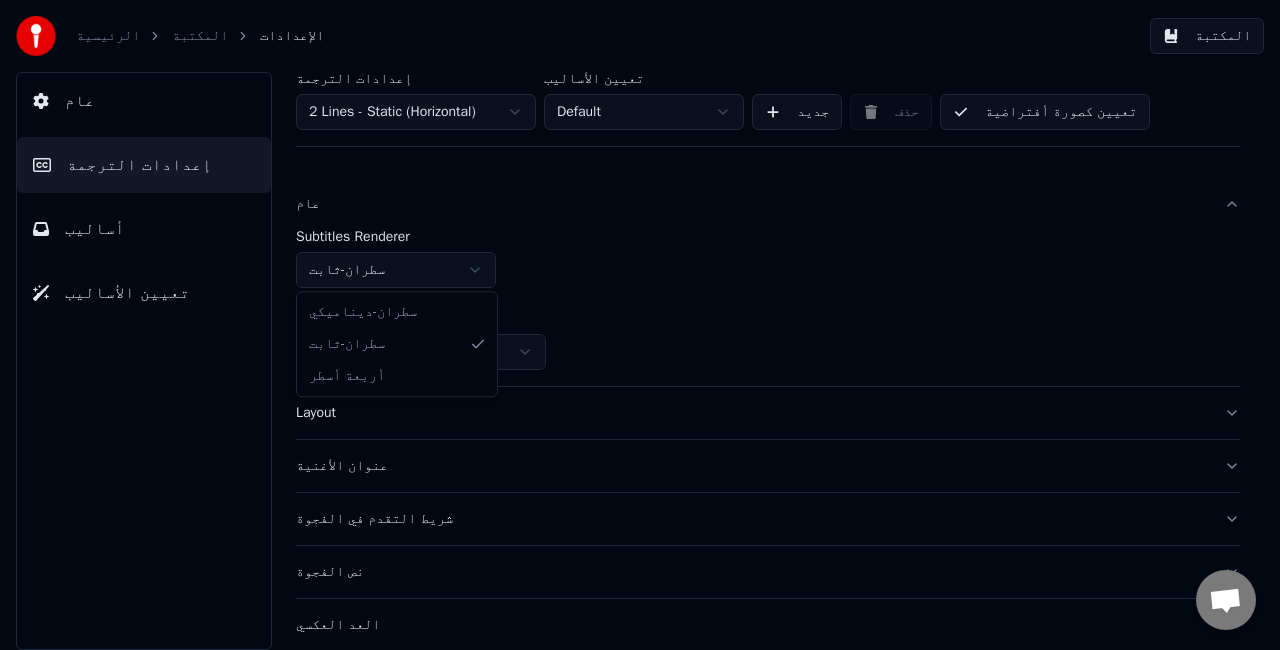 click on "الرئيسية المكتبة الإعدادات المكتبة عام إعدادات الترجمة أساليب تعيين الأساليب إعدادات الترجمة 2 Lines - Static (Horizontal) تعيين الأساليب Default جديد حذف تعيين كصورة أفتراضية عام Subtitles Renderer سطران  -  ثابت الدقة أفقي  -  1920 x 1080  ( 16 : 9 ) Layout عنوان الأغنية شريط التقدم في الفجوة نص الفجوة العد العكسي Timing Indicator صندوق الخلفية تأثير التدريج التحريك الحد الأقصى للأحرف لكل سط تقسيم السطر تلقائيًا Advanced Settings سطران  -  ديناميكي سطران  -  ثابت أربعة أسطر" at bounding box center (640, 325) 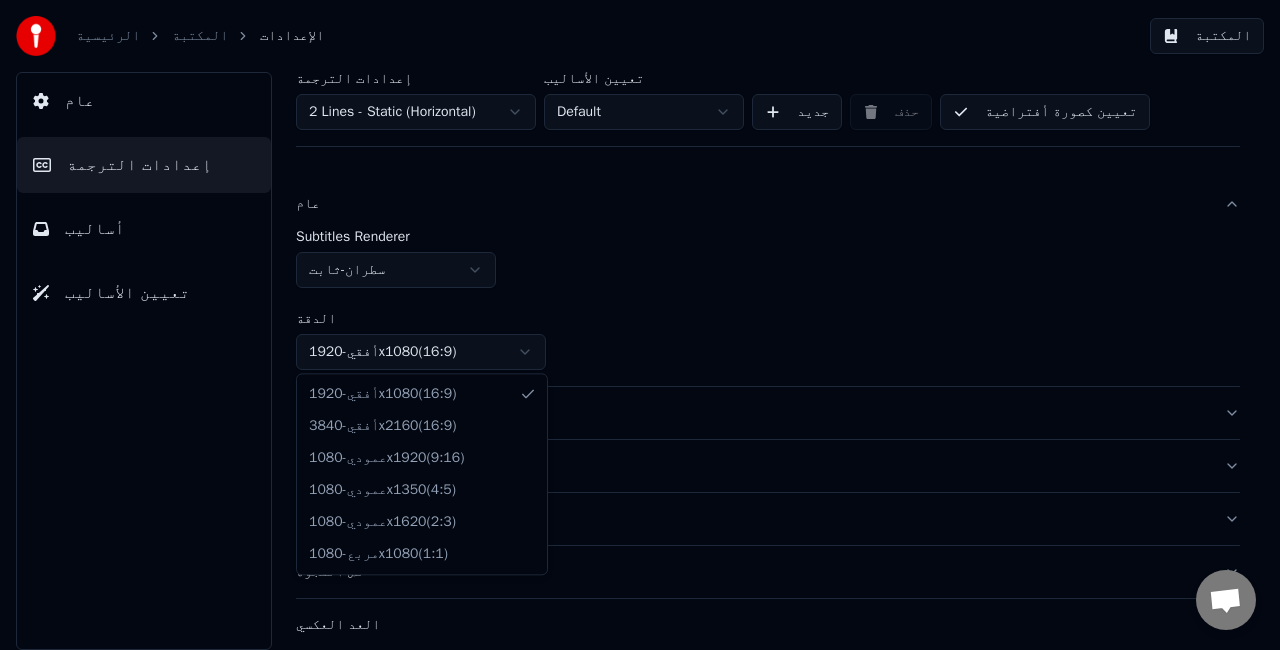 click on "الرئيسية المكتبة الإعدادات المكتبة عام إعدادات الترجمة أساليب تعيين الأساليب إعدادات الترجمة 2 Lines - Static (Horizontal) تعيين الأساليب Default جديد حذف تعيين كصورة أفتراضية عام Subtitles Renderer سطران  -  ثابت الدقة أفقي  -  1920 x 1080  ( 16 : 9 ) Layout عنوان الأغنية شريط التقدم في الفجوة نص الفجوة العد العكسي Timing Indicator صندوق الخلفية تأثير التدريج التحريك الحد الأقصى للأحرف لكل سط تقسيم السطر تلقائيًا Advanced Settings أفقي  -  1920 x 1080  ( 16 : 9 ) أفقي  -  3840 x 2160  ( 16 : 9 ) عمودي  -  1080 x 1920  ( 9 : 16 ) عمودي  -  1080 x 1350  ( 4 : 5 ) عمودي  -  1080 x 1620  ( 2 : 3 ) مربع  -  1080 x 1080  ( 1 : 1 )" at bounding box center [640, 325] 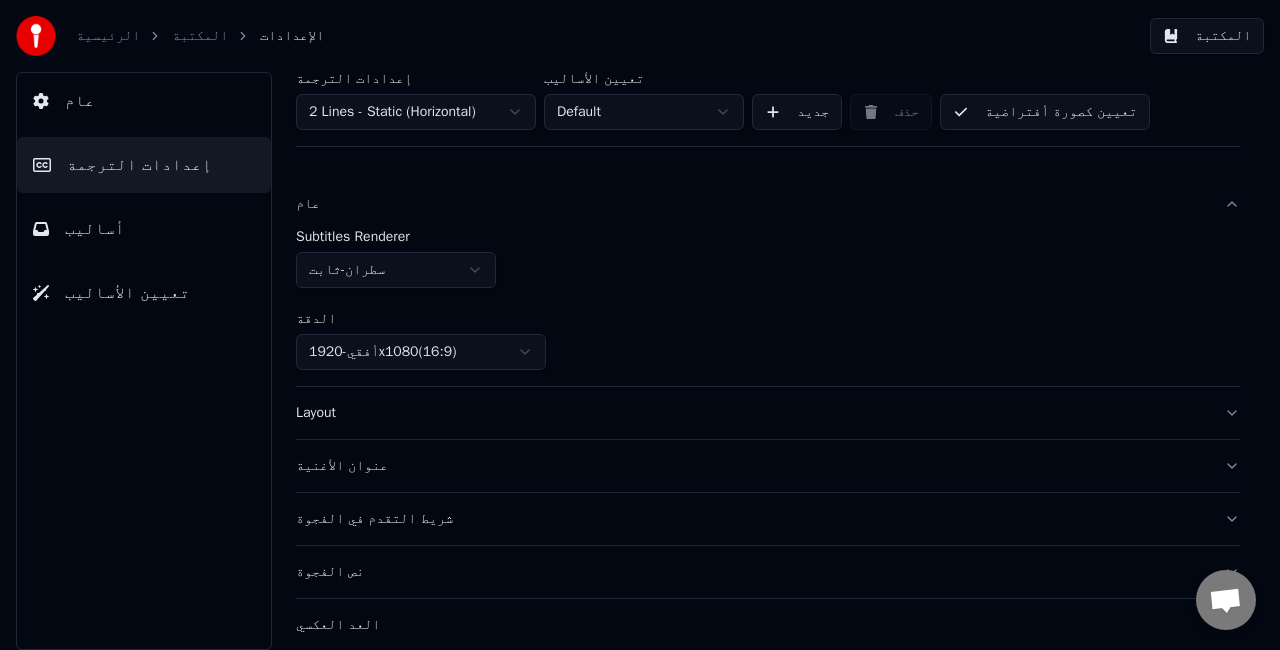 click on "Subtitles Renderer سطران  -  ثابت الدقة أفقي  -  1920 x 1080  ( 16 : 9 )" at bounding box center [768, 308] 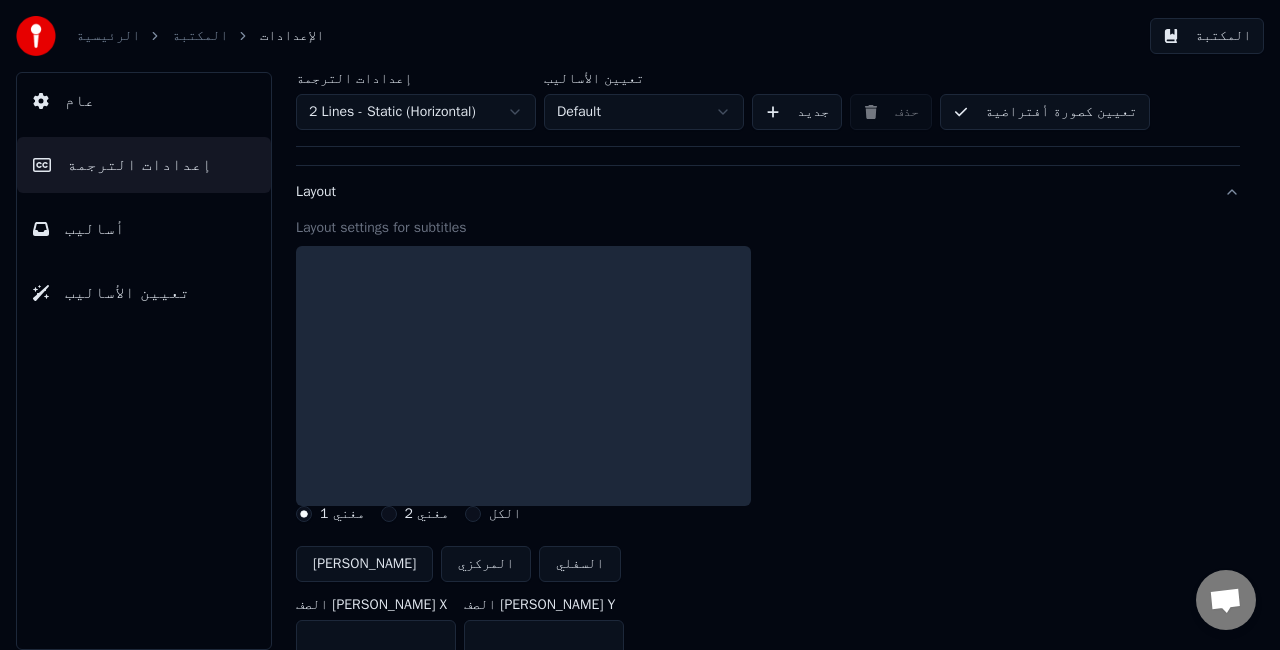 scroll, scrollTop: 209, scrollLeft: 0, axis: vertical 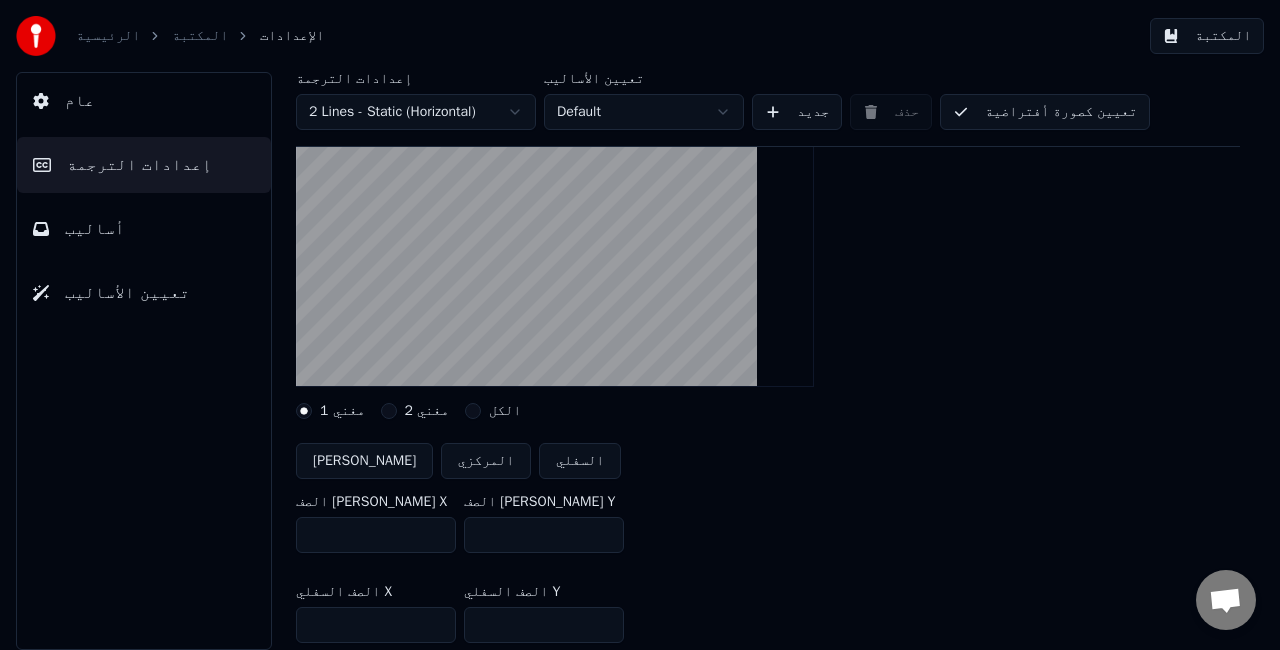 click on "مغني 2" at bounding box center [427, 411] 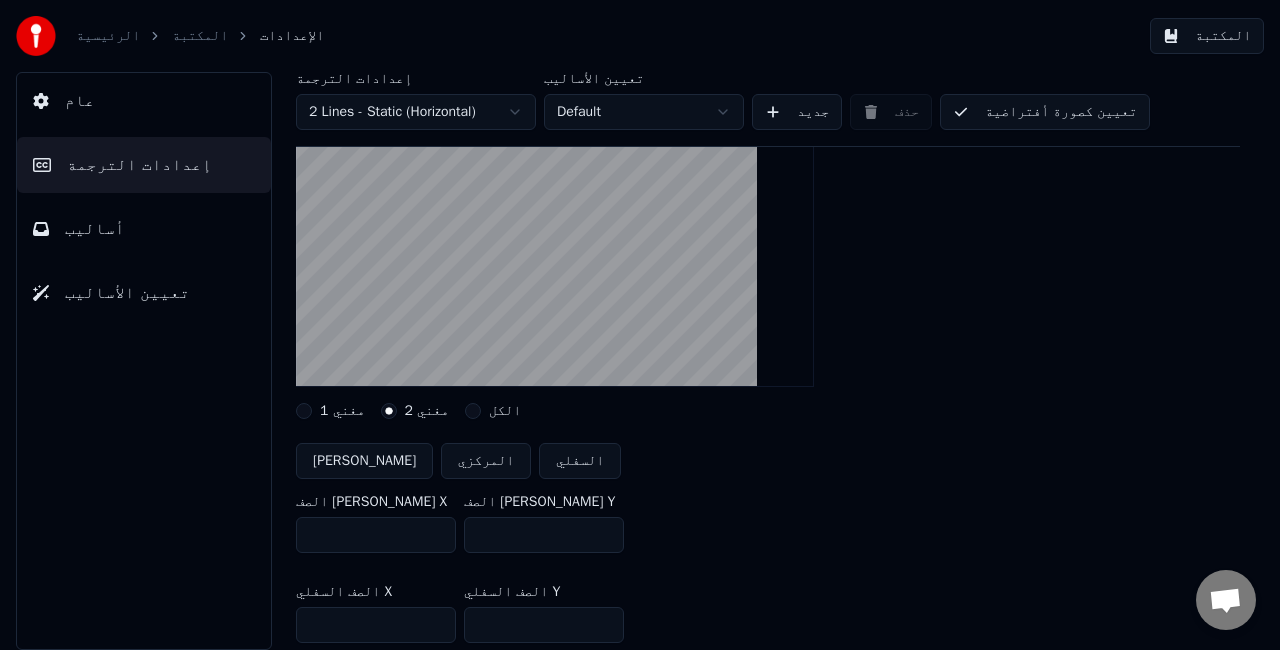 click on "الكل" at bounding box center [493, 411] 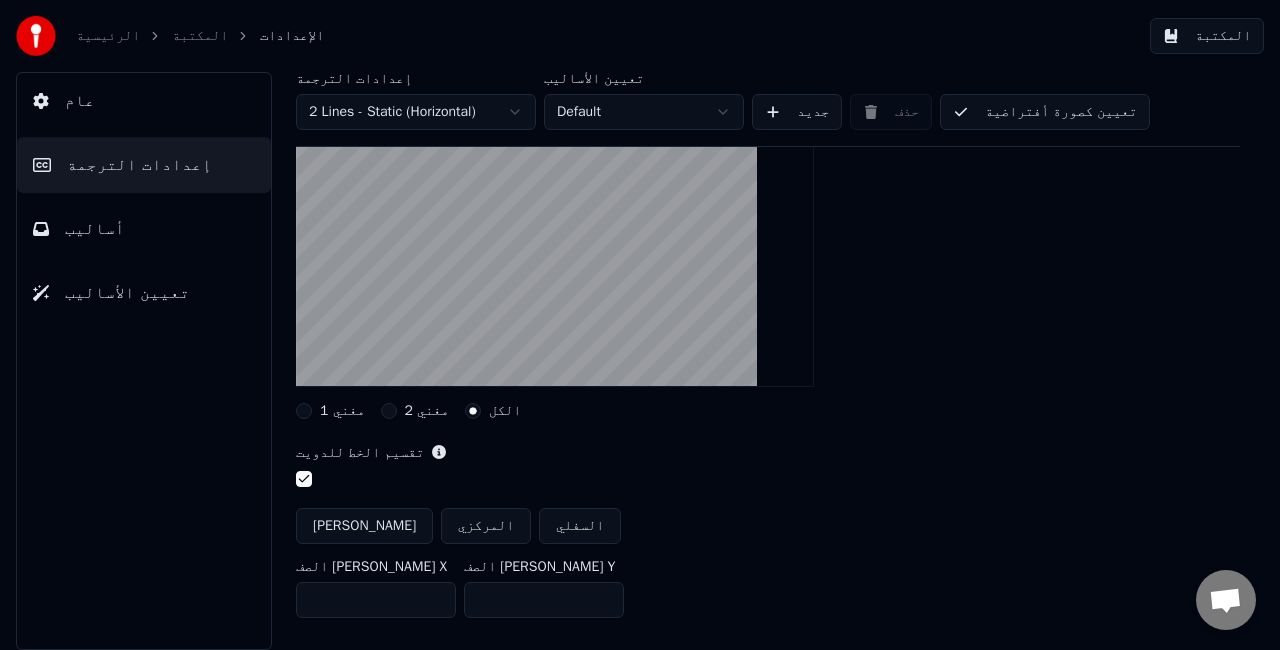 click on "مغني 1" at bounding box center [330, 411] 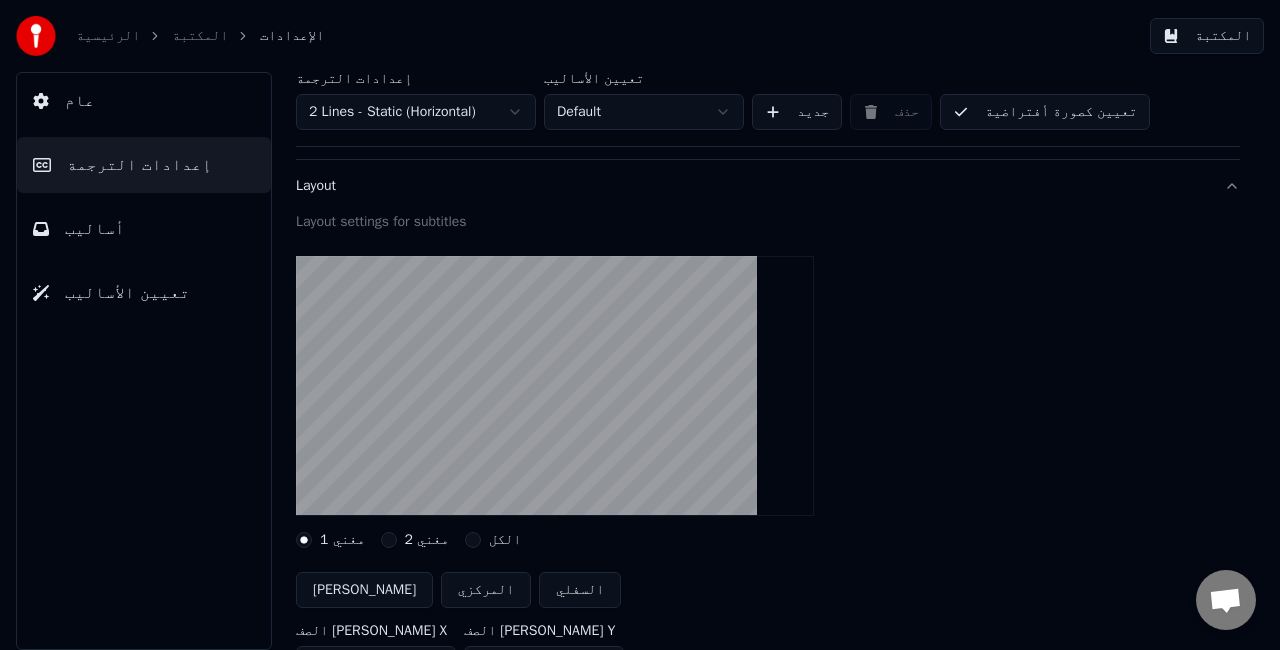 scroll, scrollTop: 0, scrollLeft: 0, axis: both 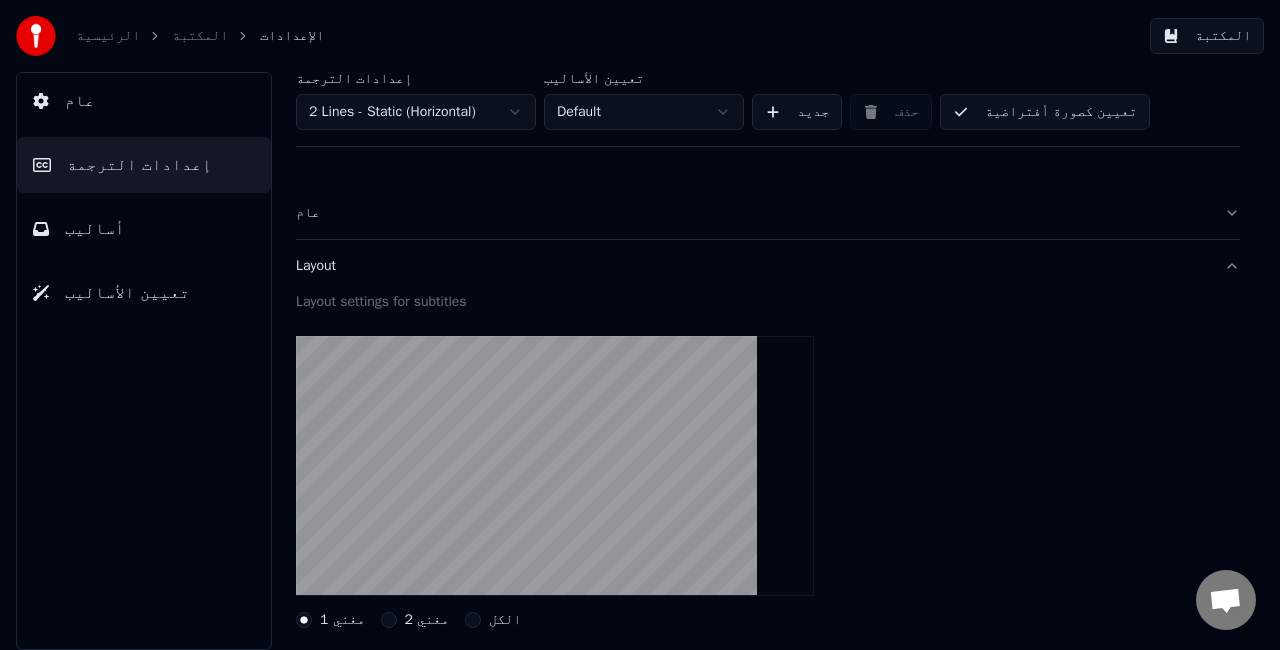 click on "عام" at bounding box center (144, 101) 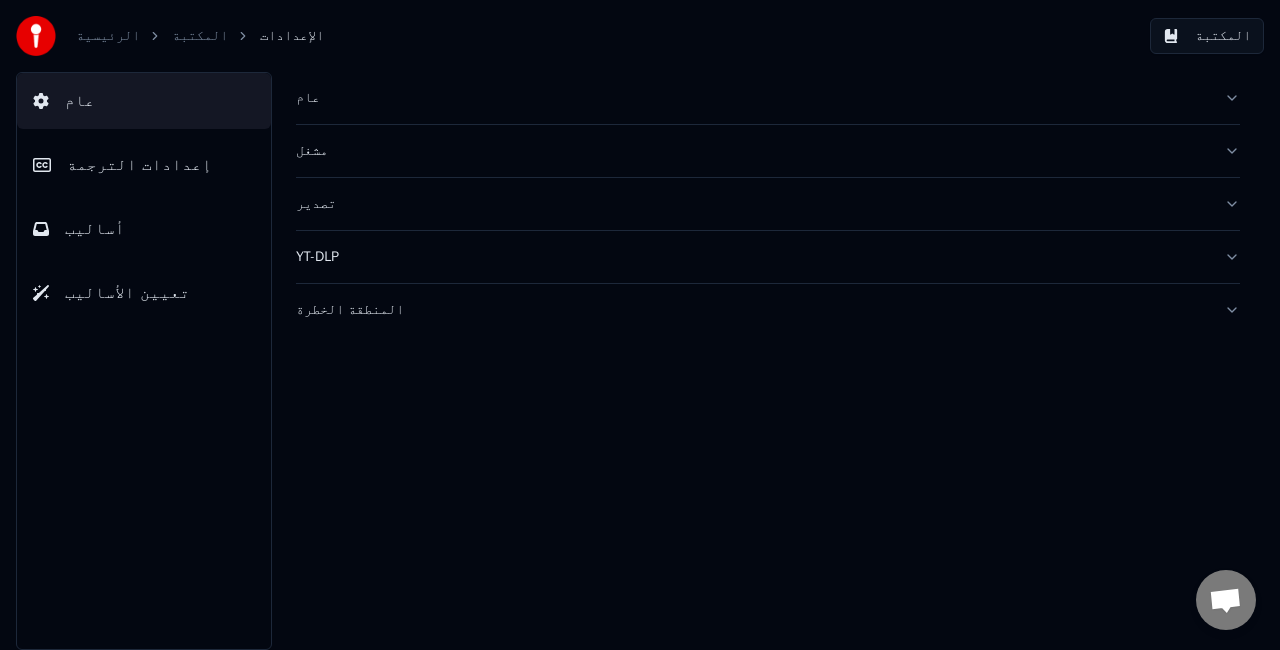 click on "مشغل" at bounding box center [768, 151] 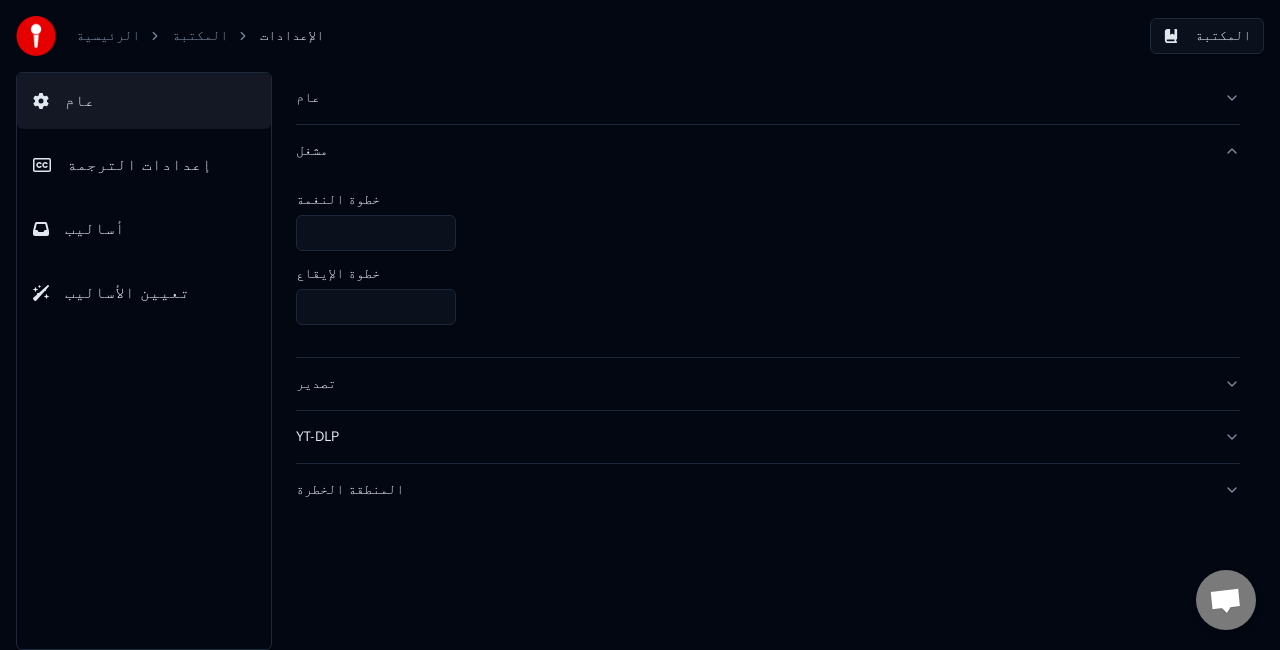 click on "مشغل" at bounding box center (768, 151) 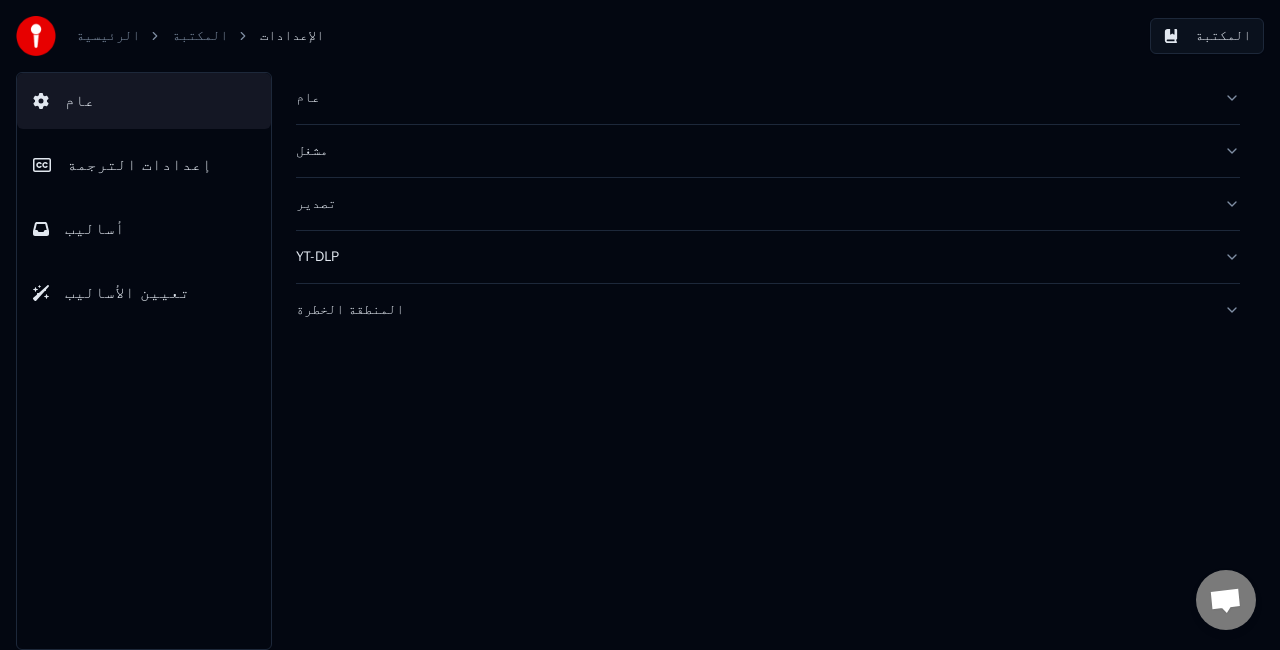 click on "مشغل" at bounding box center (768, 151) 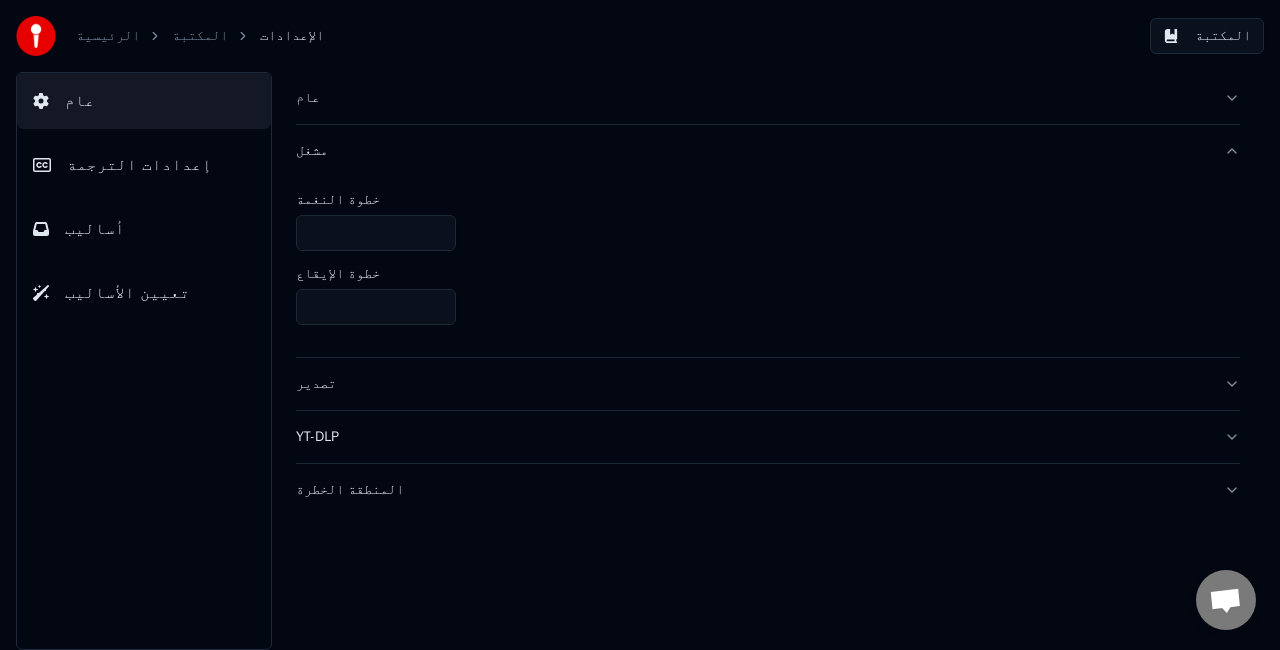 click on "تصدير" at bounding box center (768, 384) 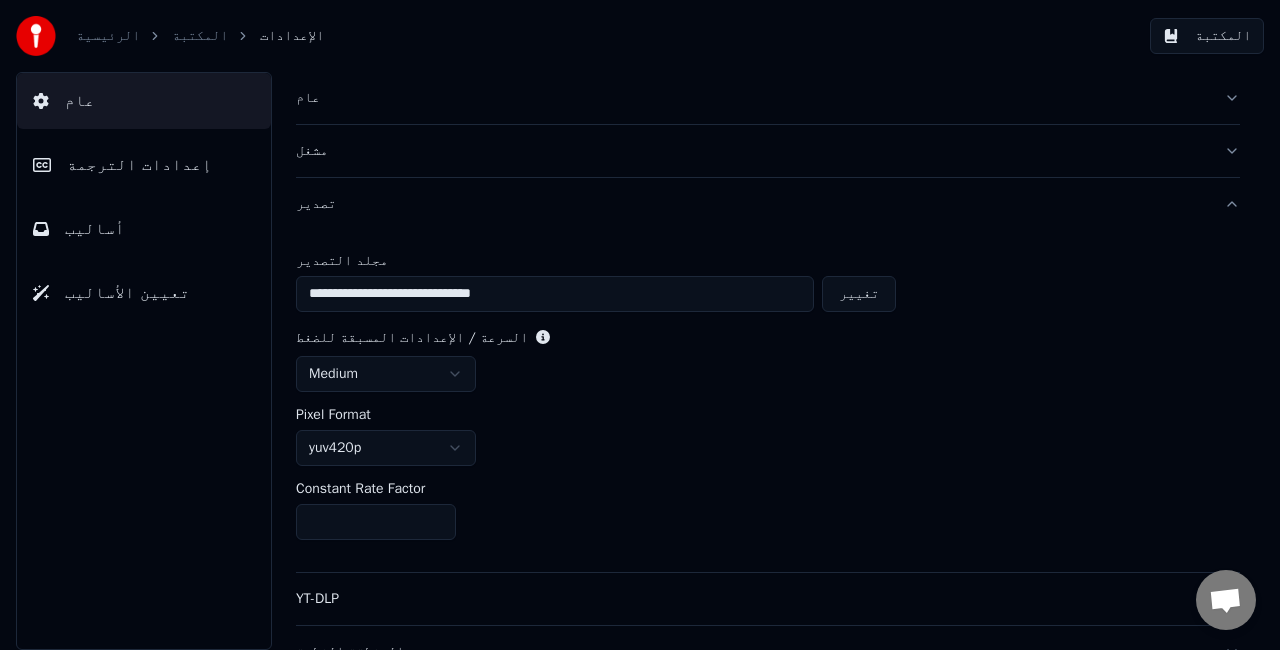 click on "عام إعدادات الترجمة أساليب تعيين الأساليب" at bounding box center (144, 361) 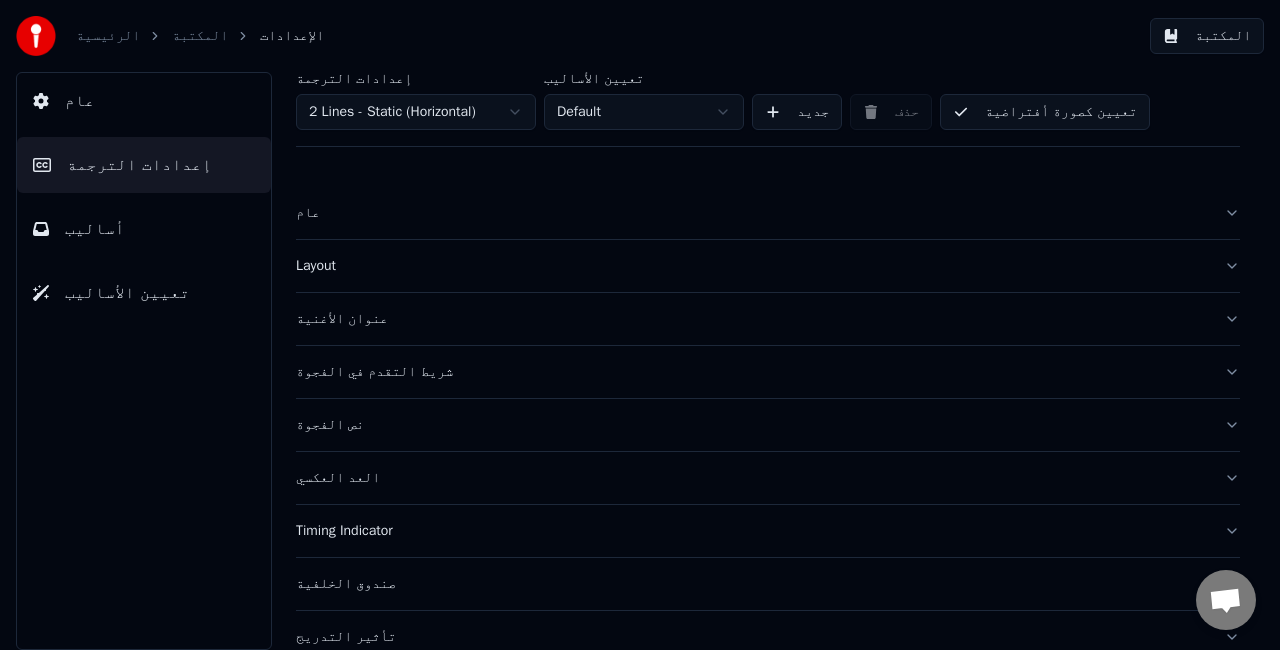 click on "عام" at bounding box center [768, 213] 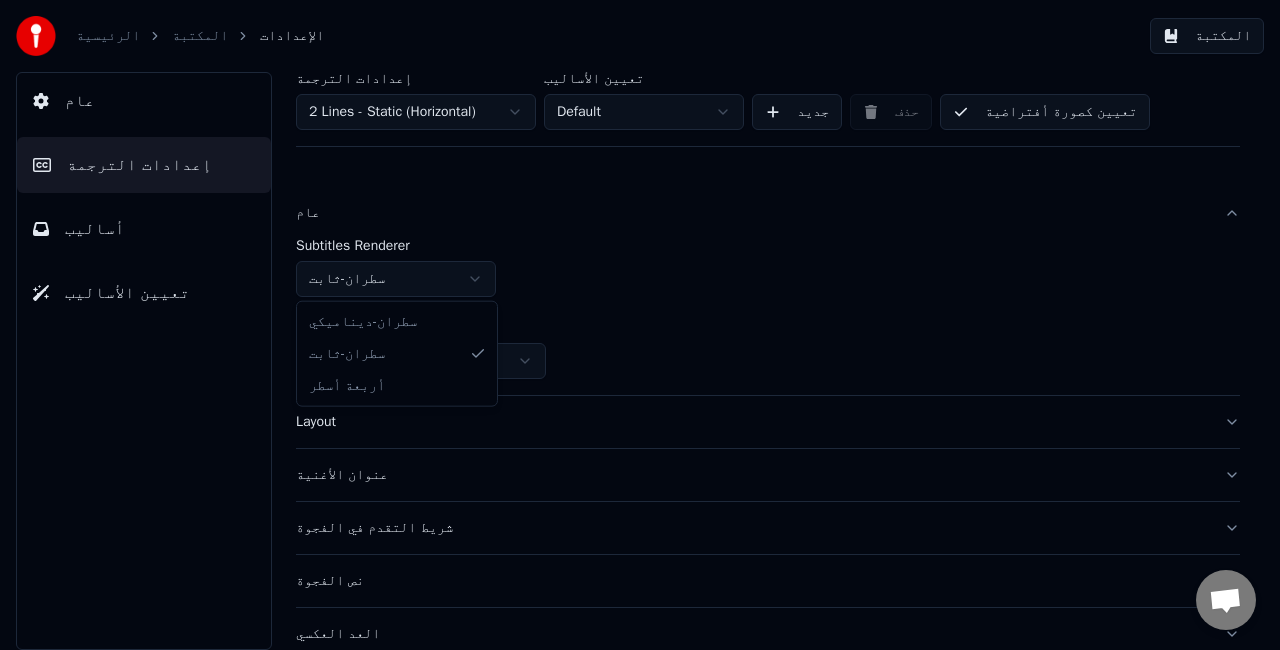 click on "الرئيسية المكتبة الإعدادات المكتبة عام إعدادات الترجمة أساليب تعيين الأساليب إعدادات الترجمة 2 Lines - Static (Horizontal) تعيين الأساليب Default جديد حذف تعيين كصورة أفتراضية عام Subtitles Renderer سطران  -  ثابت الدقة أفقي  -  1920 x 1080  ( 16 : 9 ) Layout عنوان الأغنية شريط التقدم في الفجوة نص الفجوة العد العكسي Timing Indicator صندوق الخلفية تأثير التدريج التحريك الحد الأقصى للأحرف لكل سط تقسيم السطر تلقائيًا Advanced Settings سطران  -  ديناميكي سطران  -  ثابت أربعة أسطر" at bounding box center (640, 325) 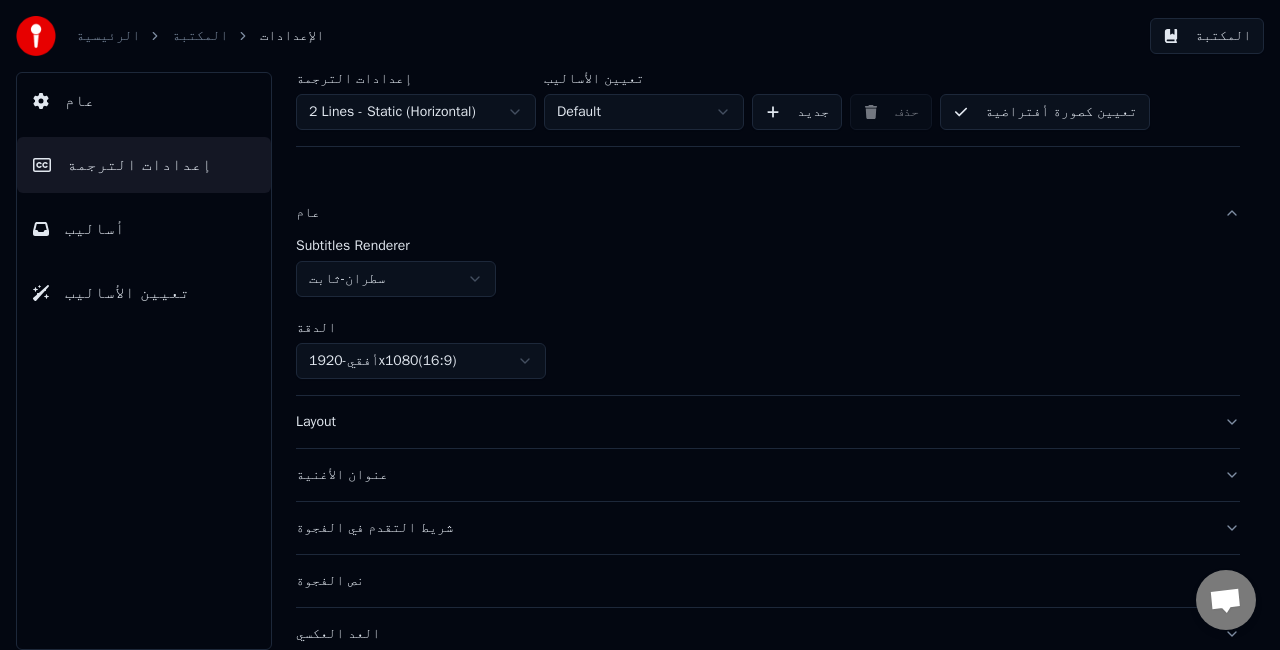 click on "الرئيسية المكتبة الإعدادات المكتبة" at bounding box center [640, 36] 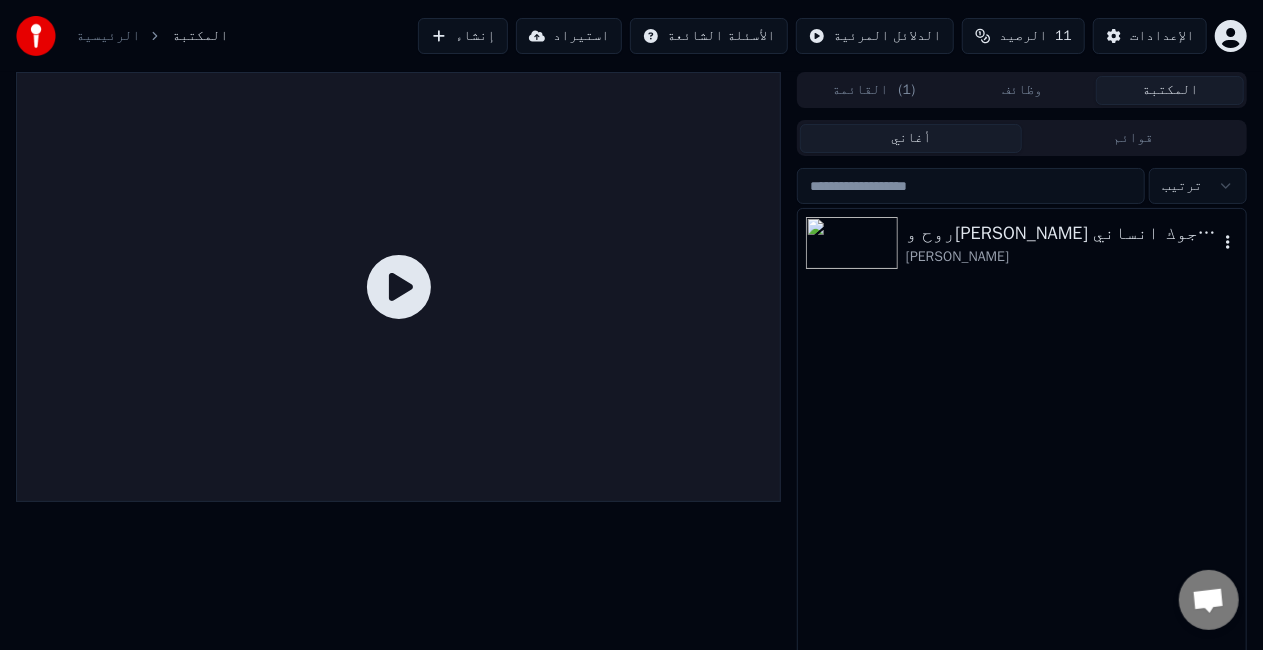 click at bounding box center [852, 243] 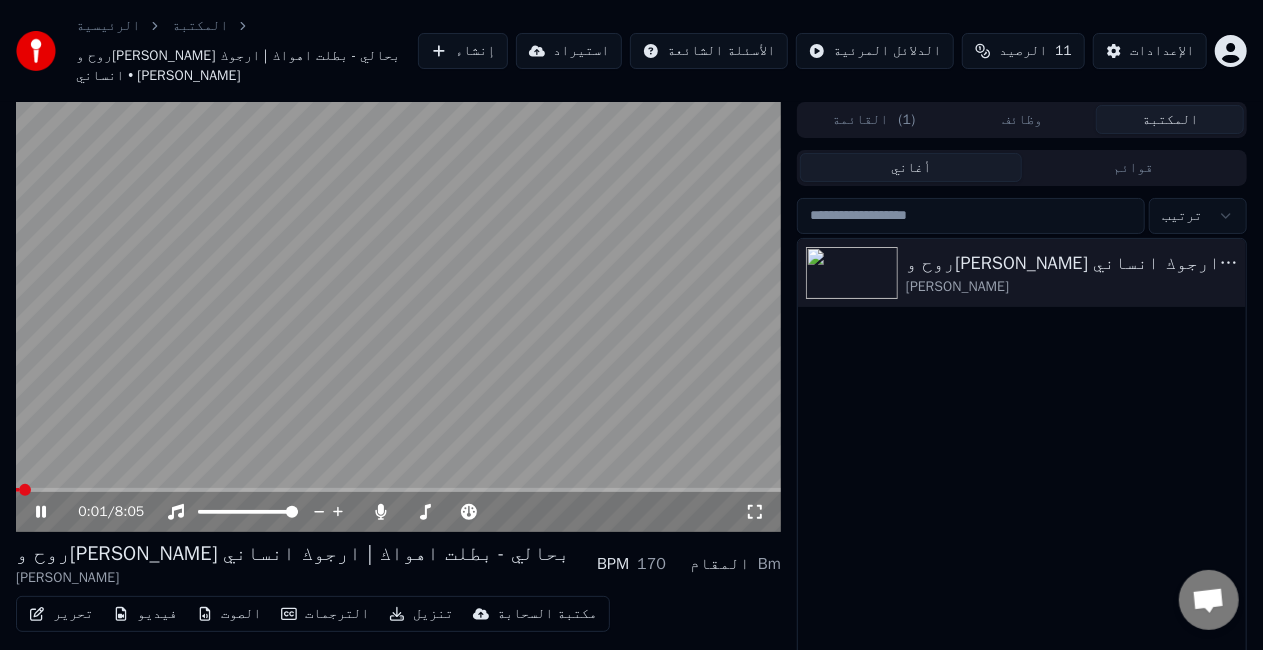 click at bounding box center (398, 317) 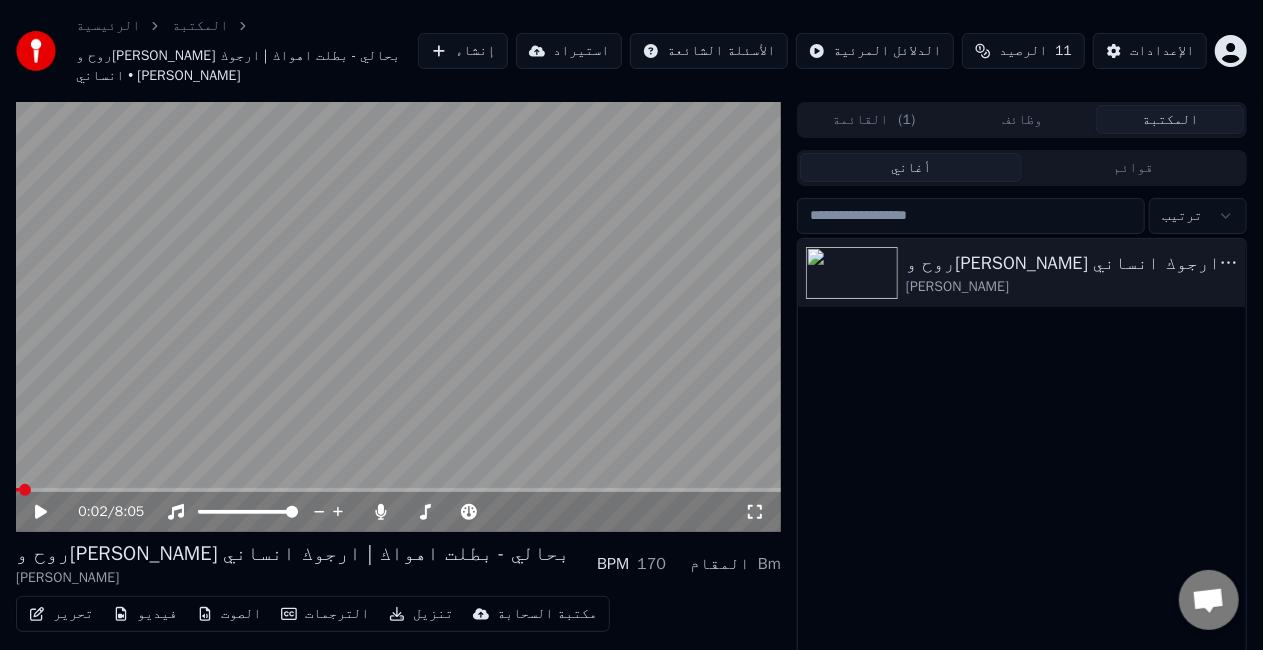 click at bounding box center [398, 317] 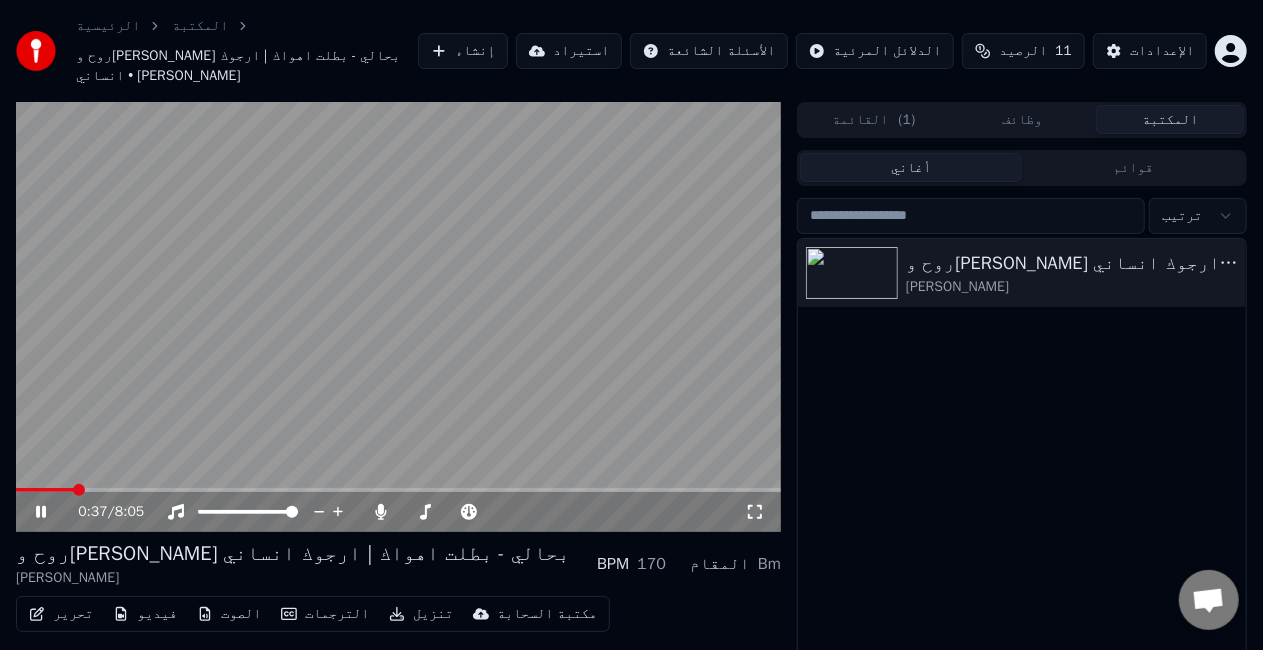 click at bounding box center (398, 490) 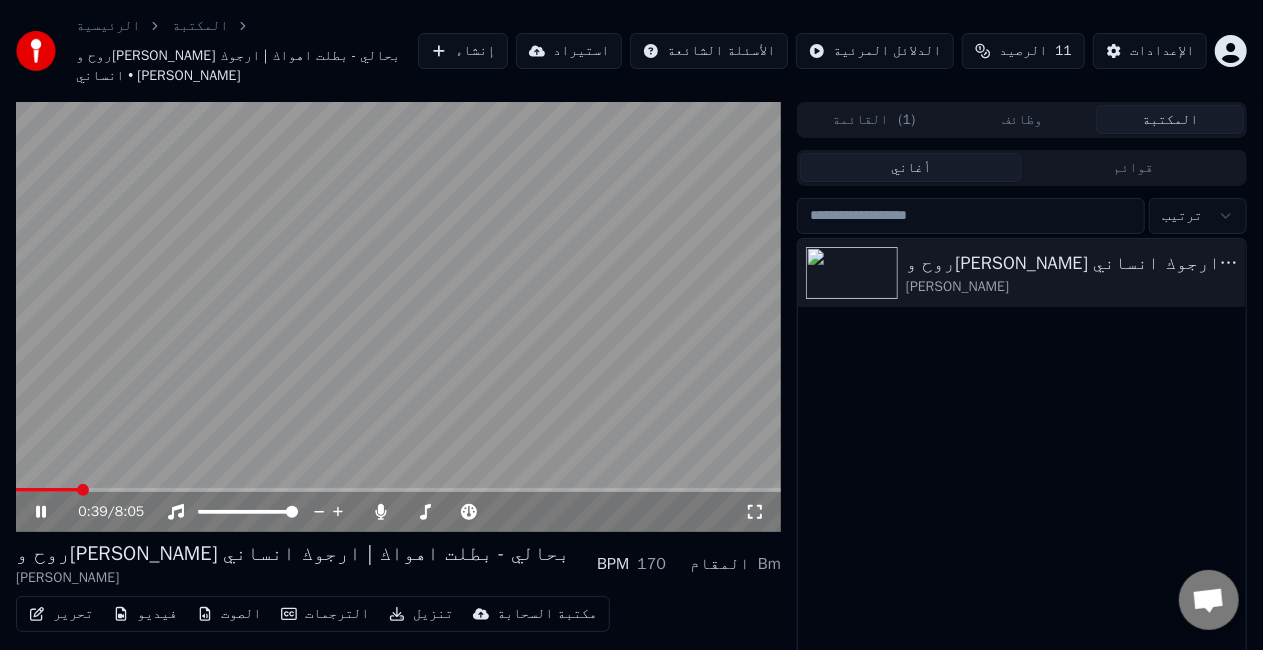 click at bounding box center [398, 317] 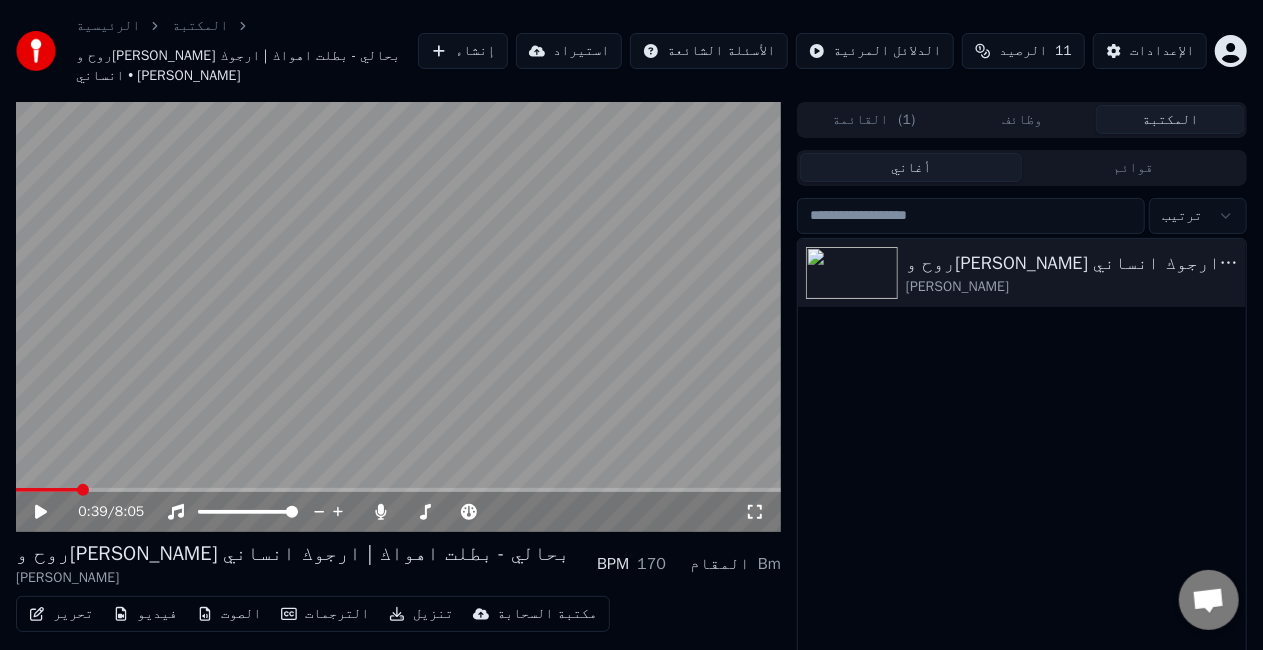 click on "الترجمات" at bounding box center (325, 614) 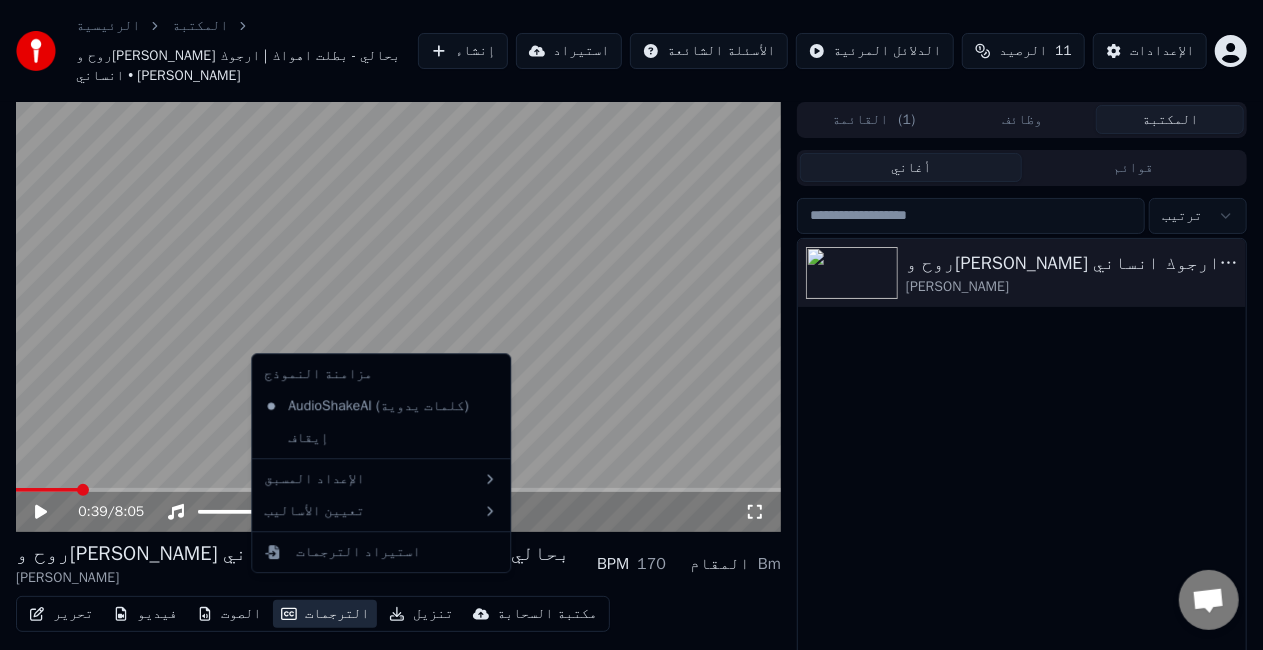 click on "مزامنة النموذج" at bounding box center (381, 374) 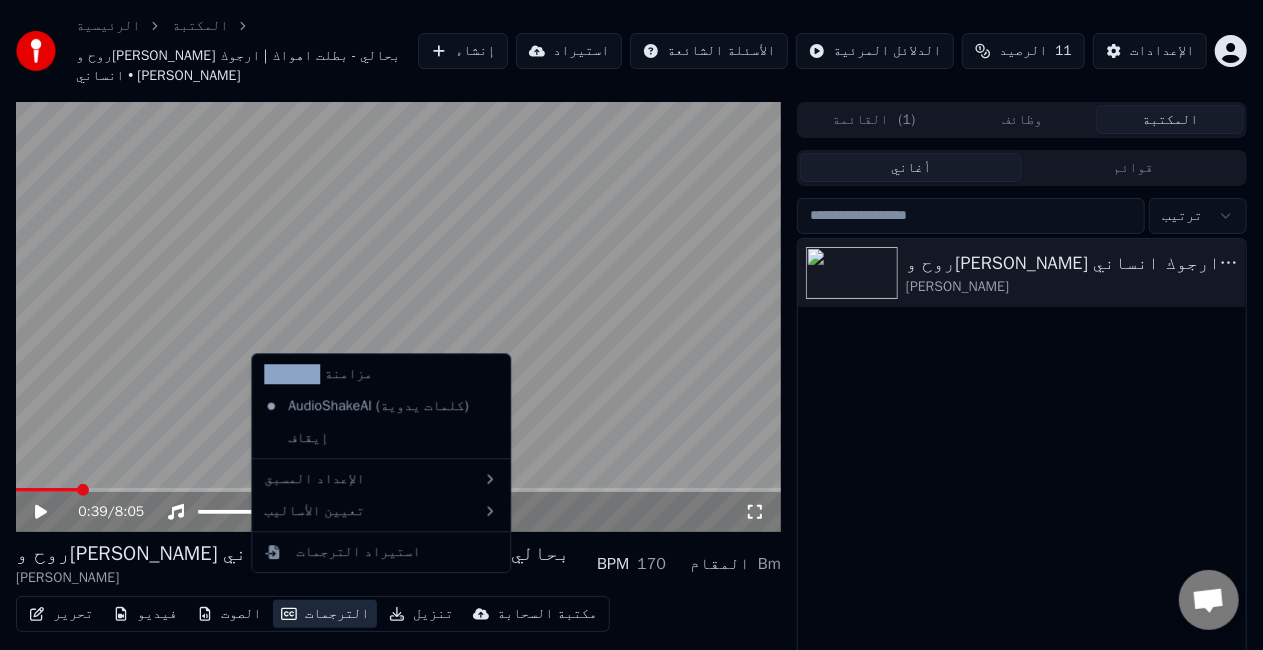 click on "مزامنة النموذج" at bounding box center [381, 374] 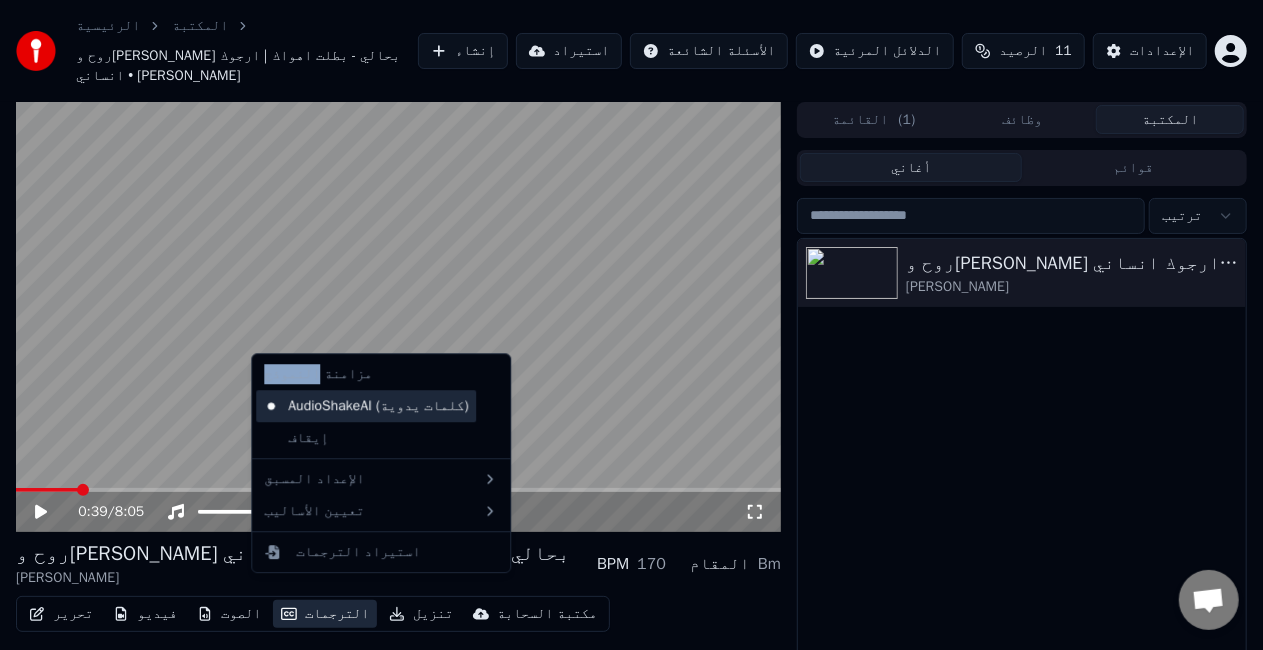 click on "AudioShakeAI (كلمات يدوية)" at bounding box center (366, 406) 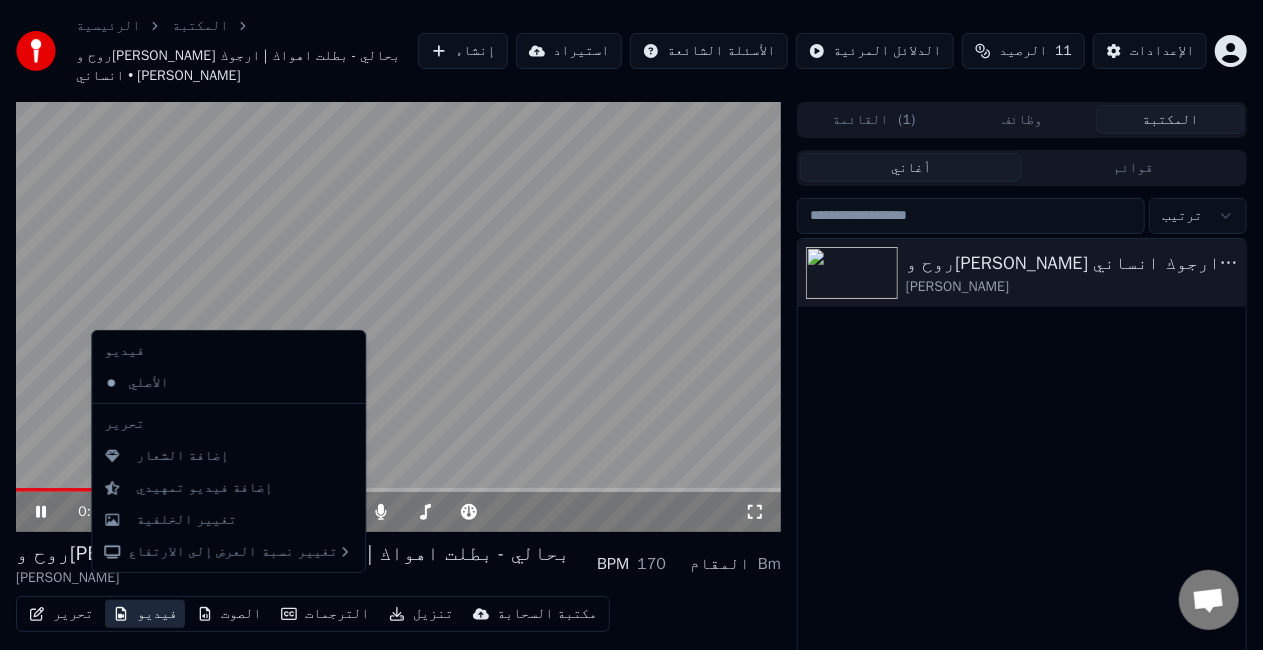 click on "فيديو" at bounding box center [145, 614] 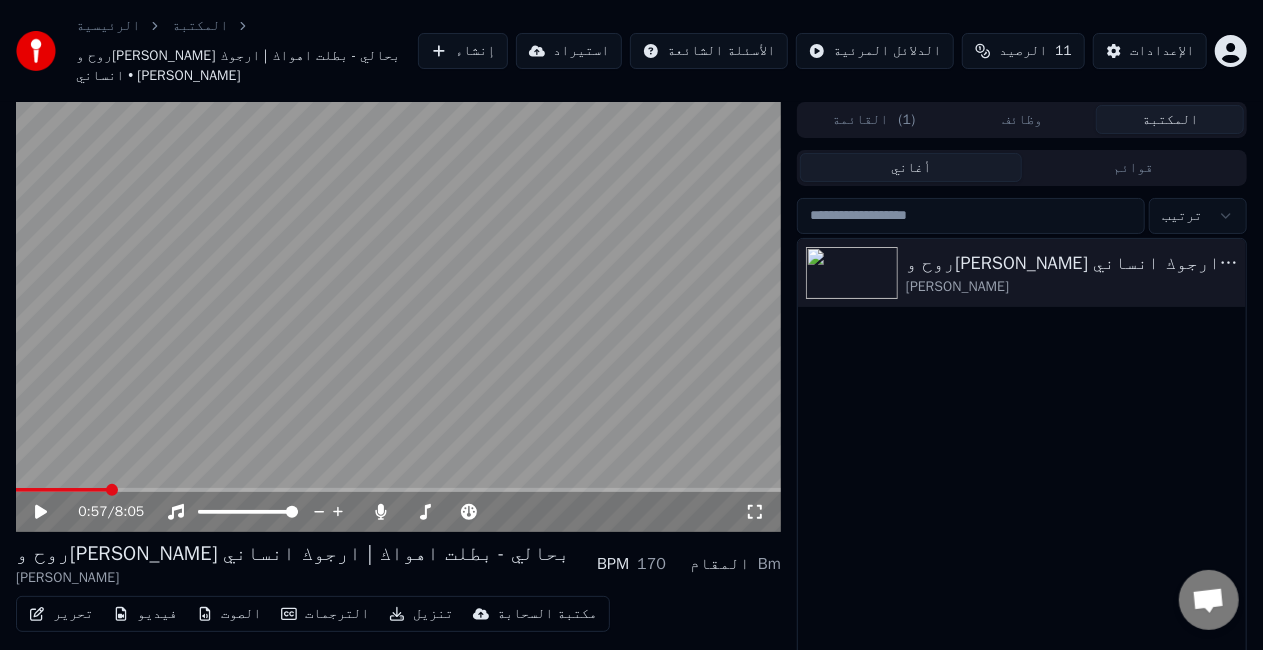 click on "الترجمات" at bounding box center (325, 614) 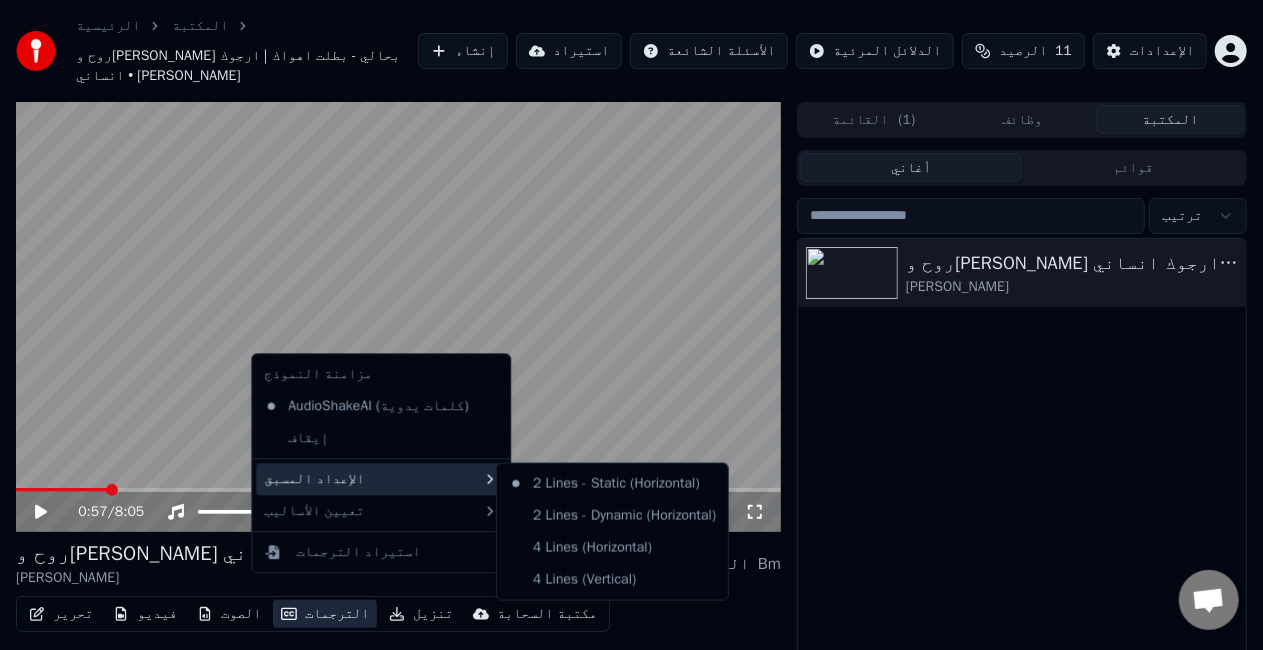 click on "الإعداد المسبق" at bounding box center (381, 479) 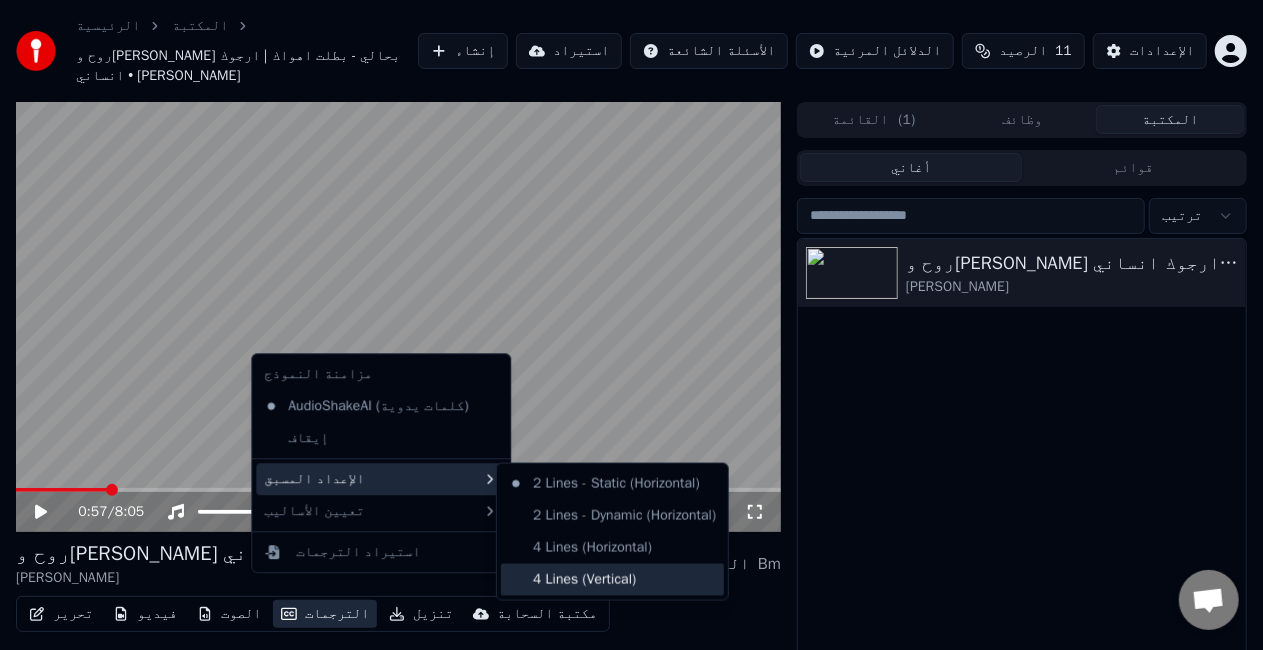 click on "4 Lines (Vertical)" at bounding box center (612, 580) 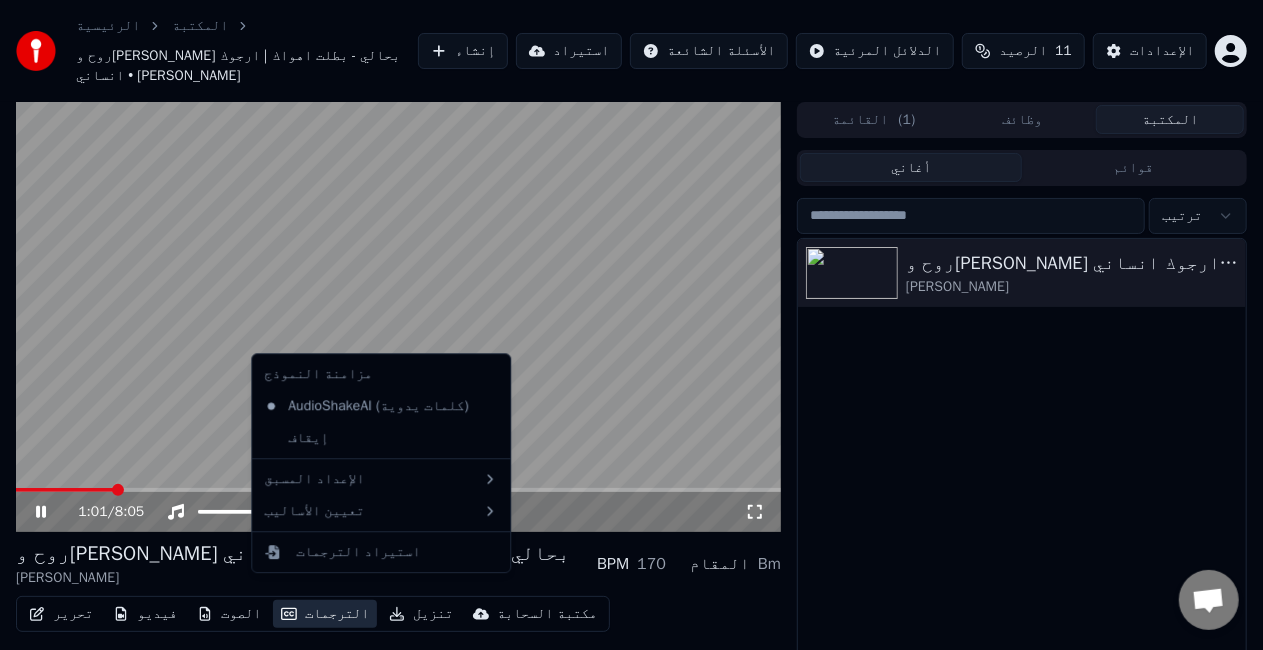 click on "الترجمات" at bounding box center (325, 614) 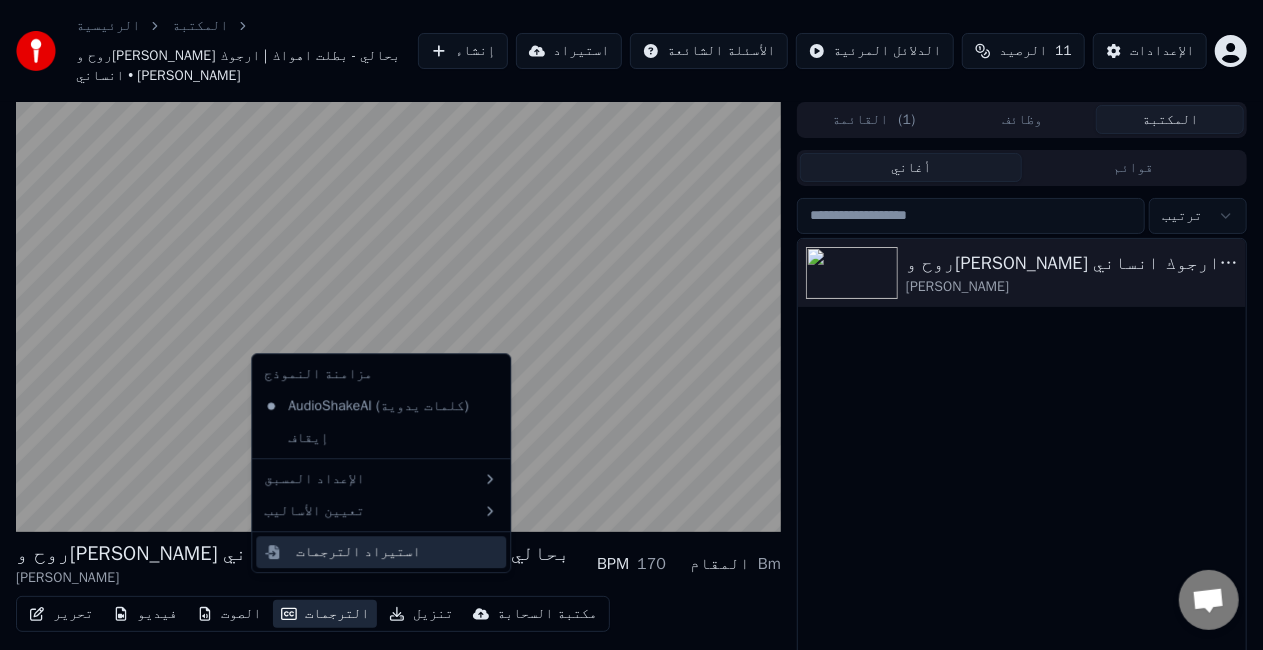 click on "استيراد الترجمات" at bounding box center (358, 552) 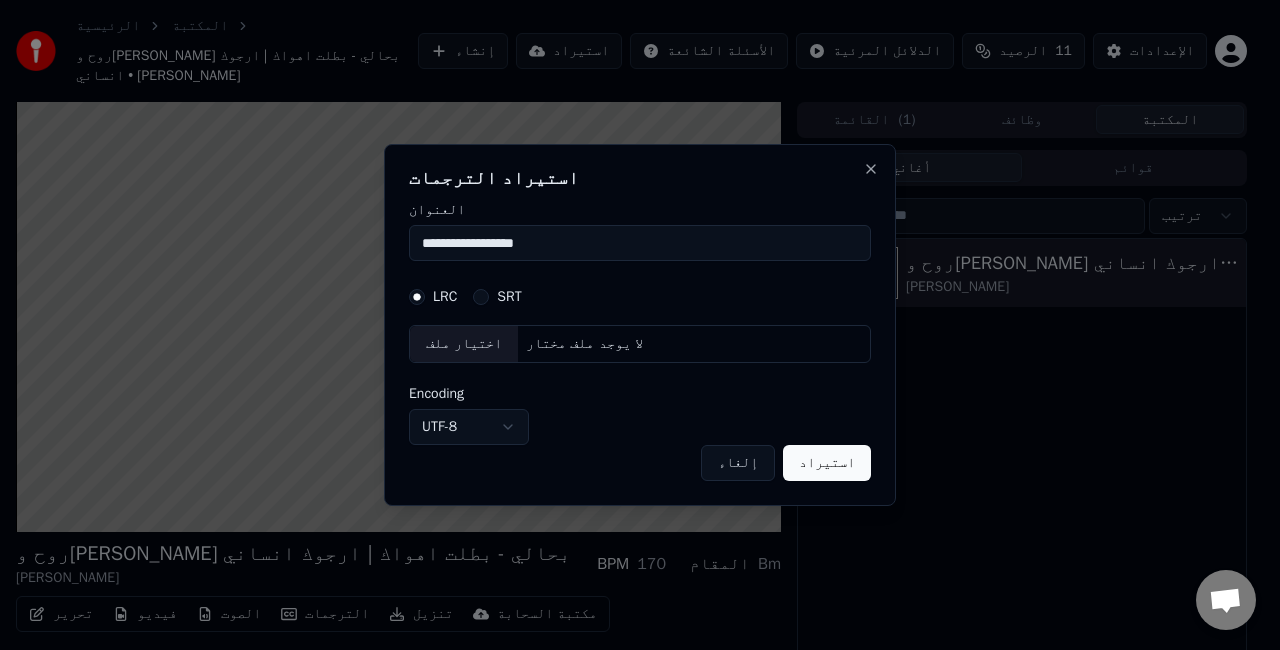 click on "استيراد" at bounding box center [827, 463] 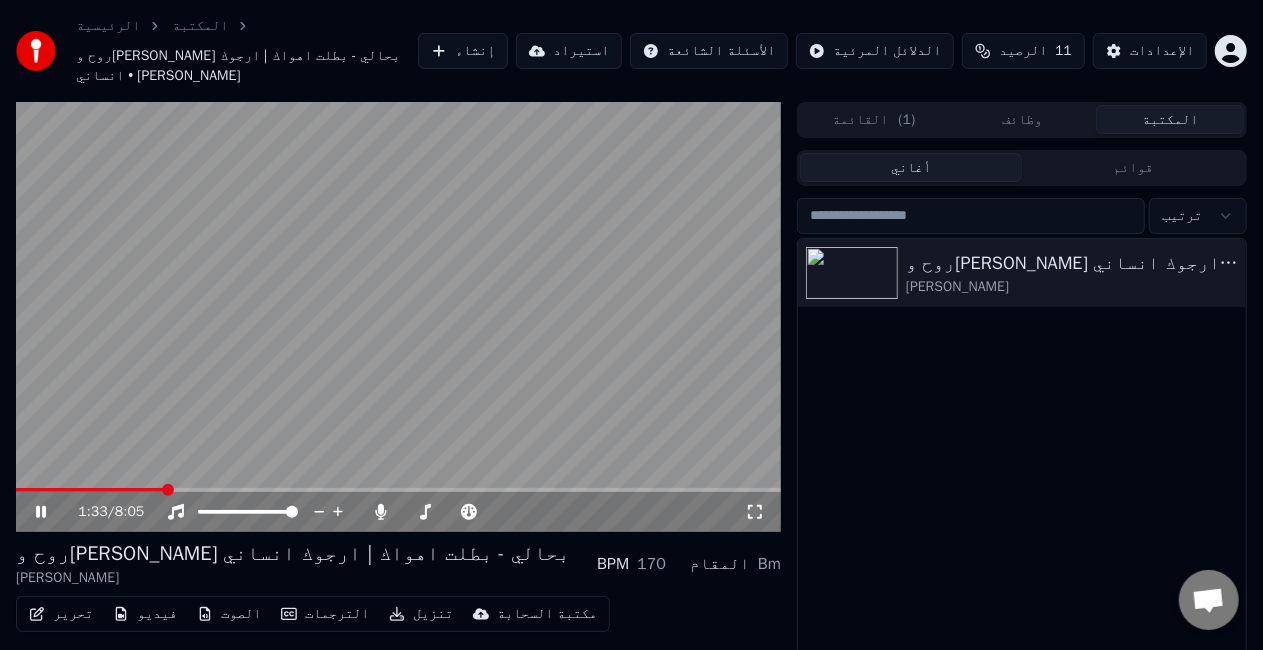 click 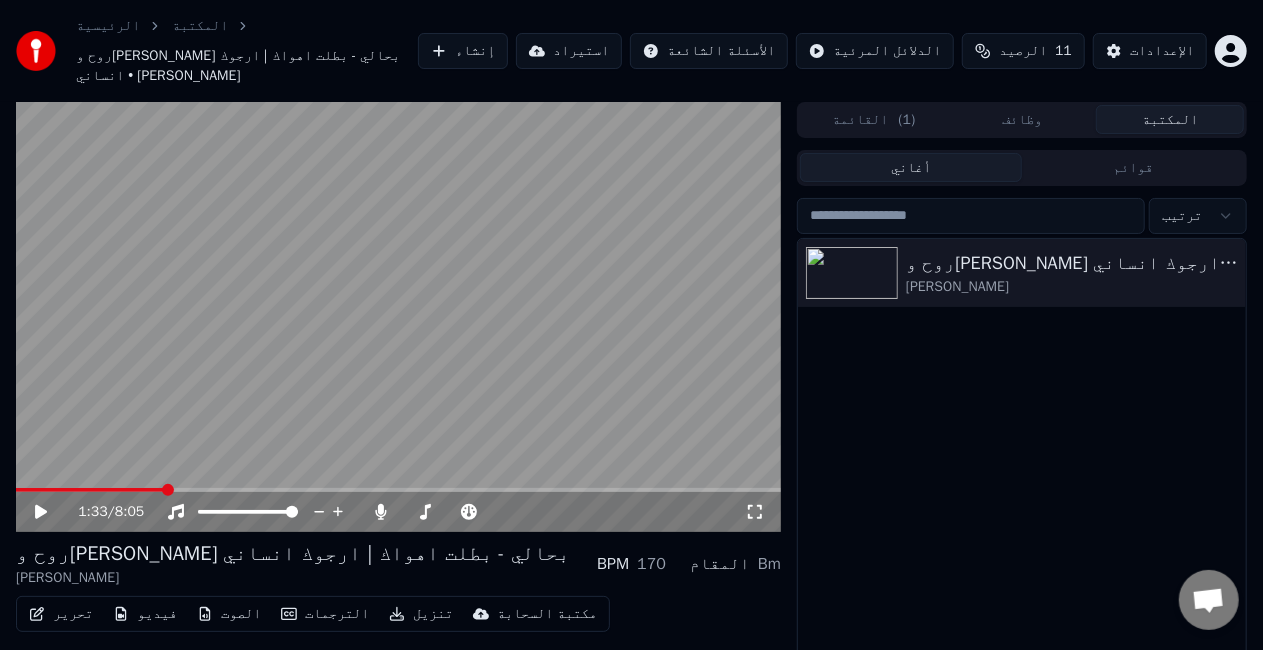 click at bounding box center [398, 317] 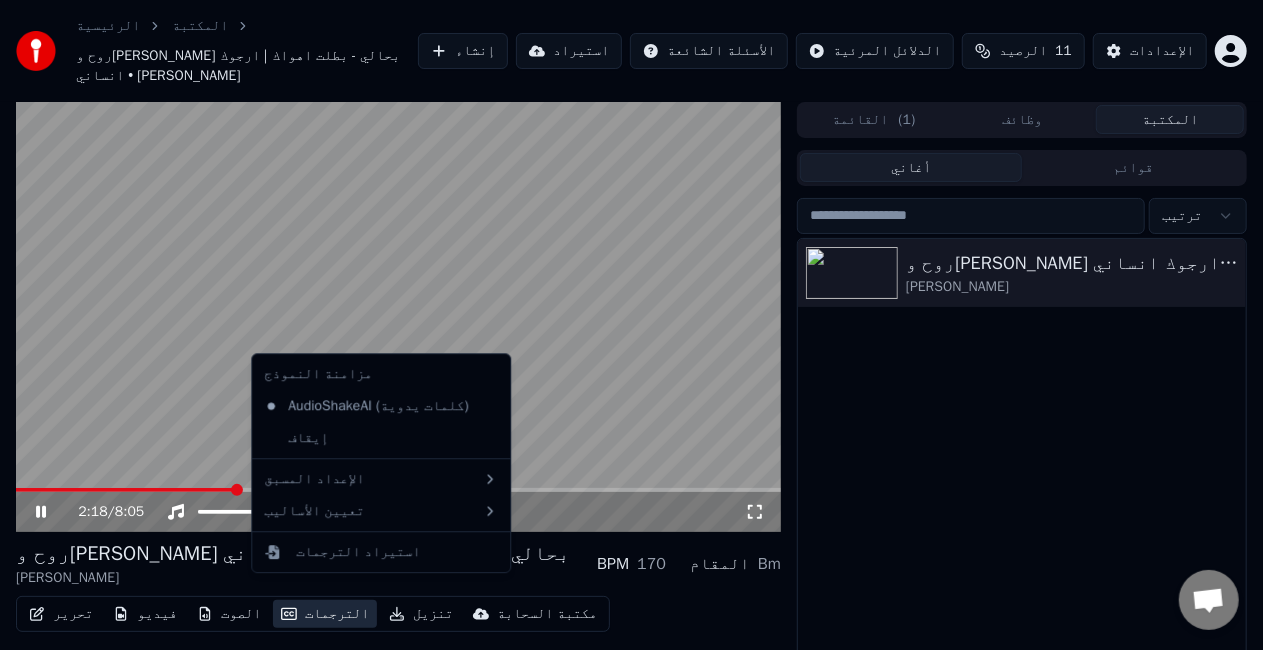 click on "الترجمات" at bounding box center [325, 614] 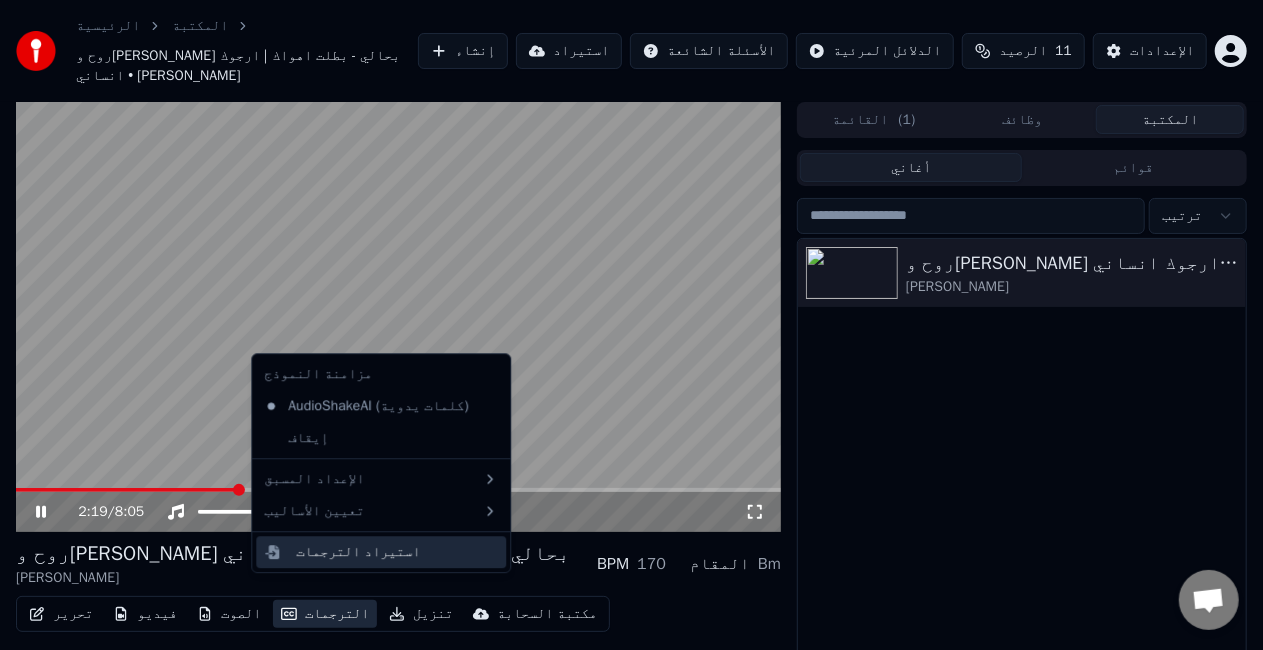 click on "استيراد الترجمات" at bounding box center (358, 552) 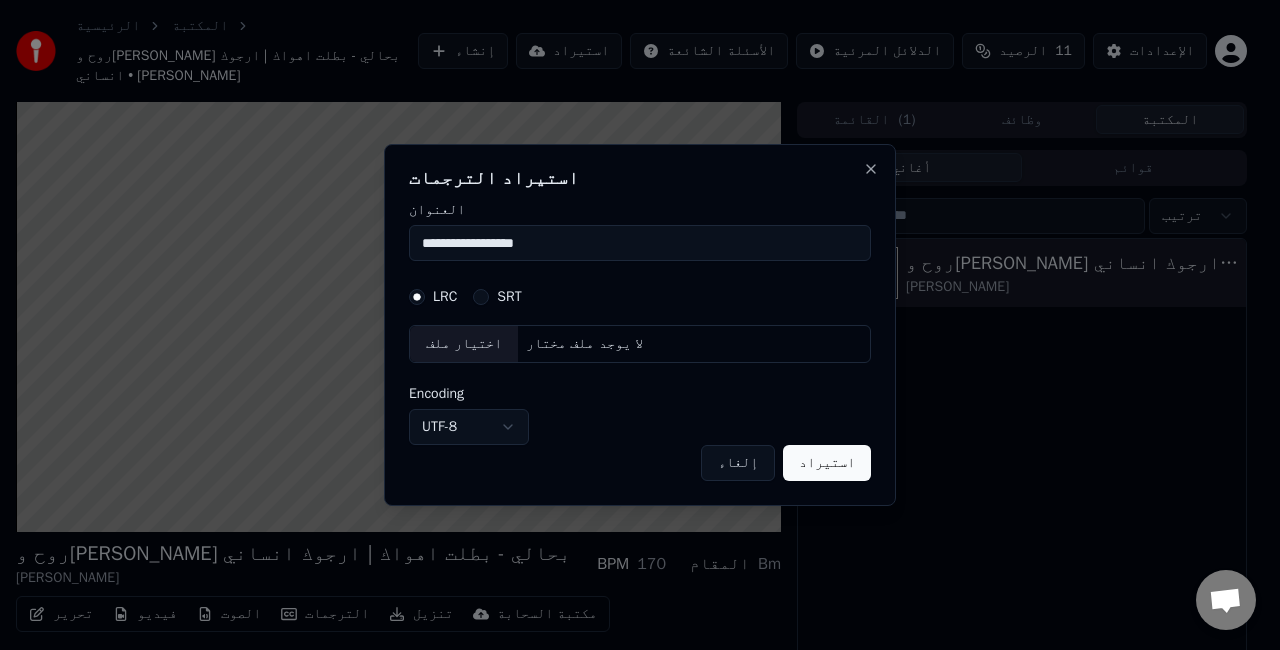 click on "**********" at bounding box center (640, 243) 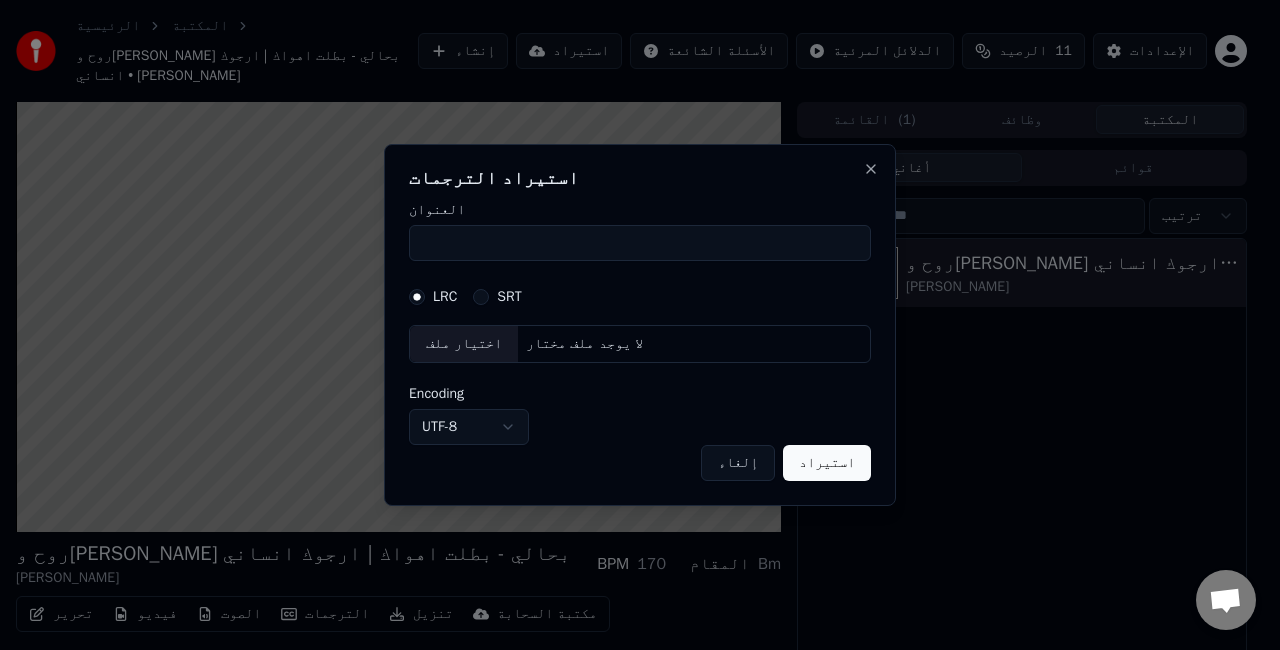 click on "العنوان" at bounding box center [640, 243] 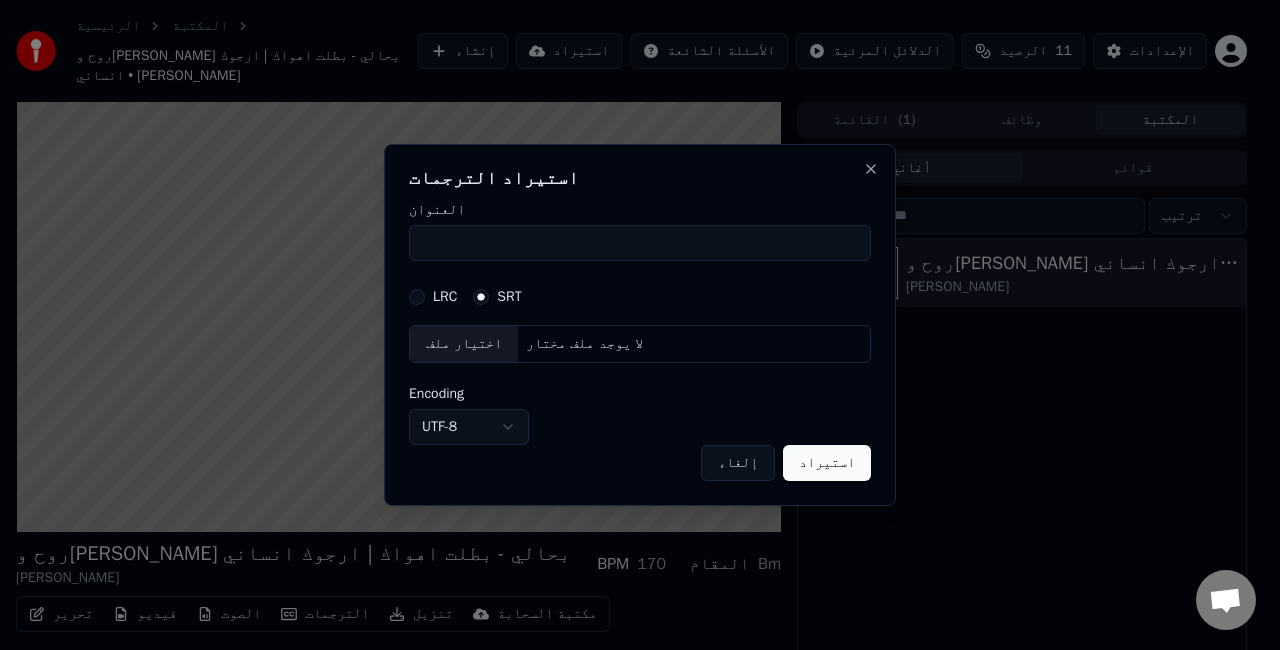 click on "العنوان" at bounding box center [640, 243] 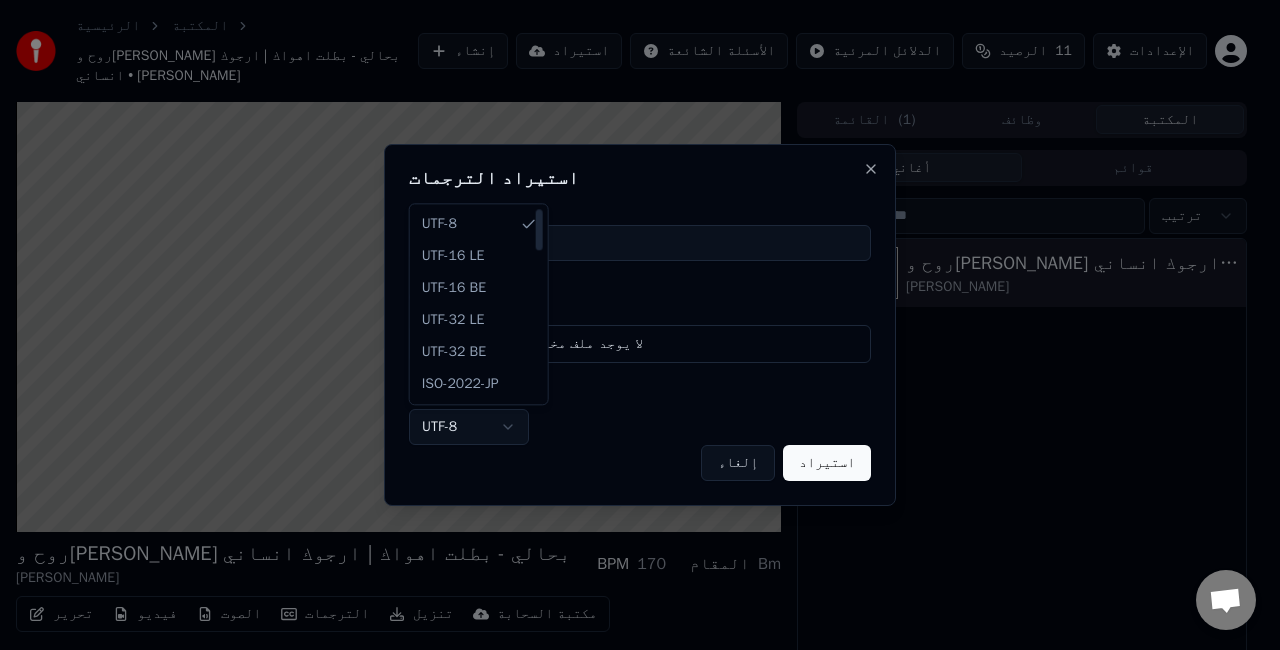 select on "**********" 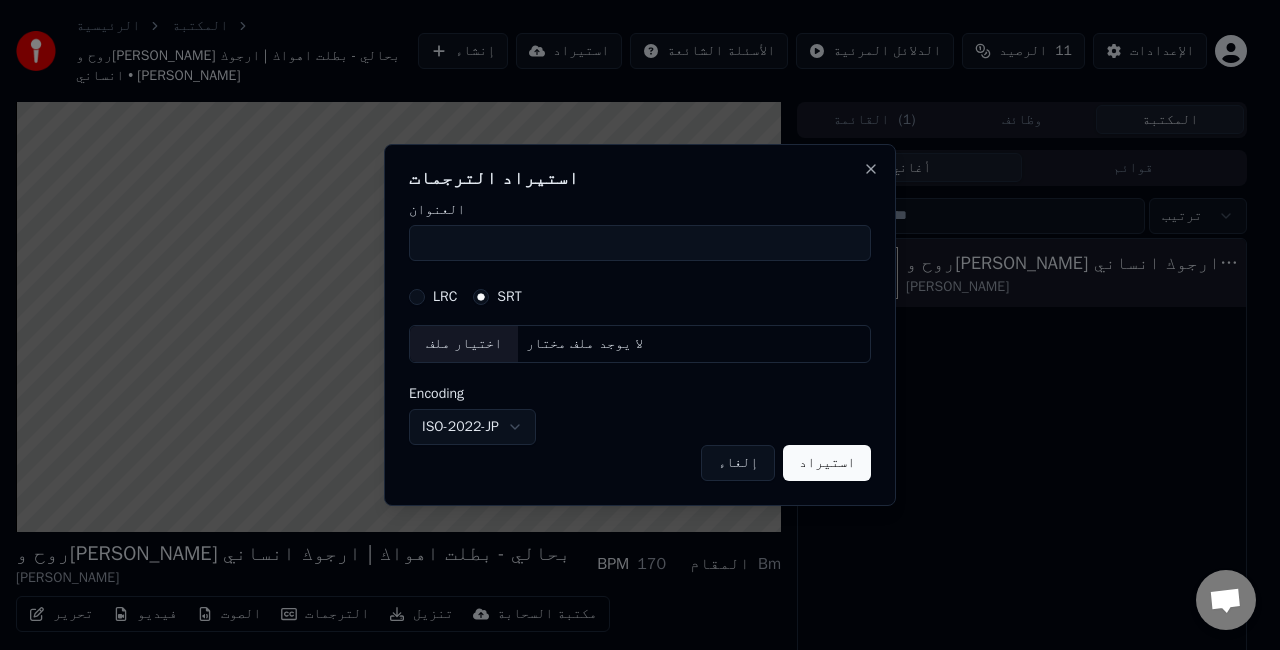 click on "العنوان" at bounding box center (640, 232) 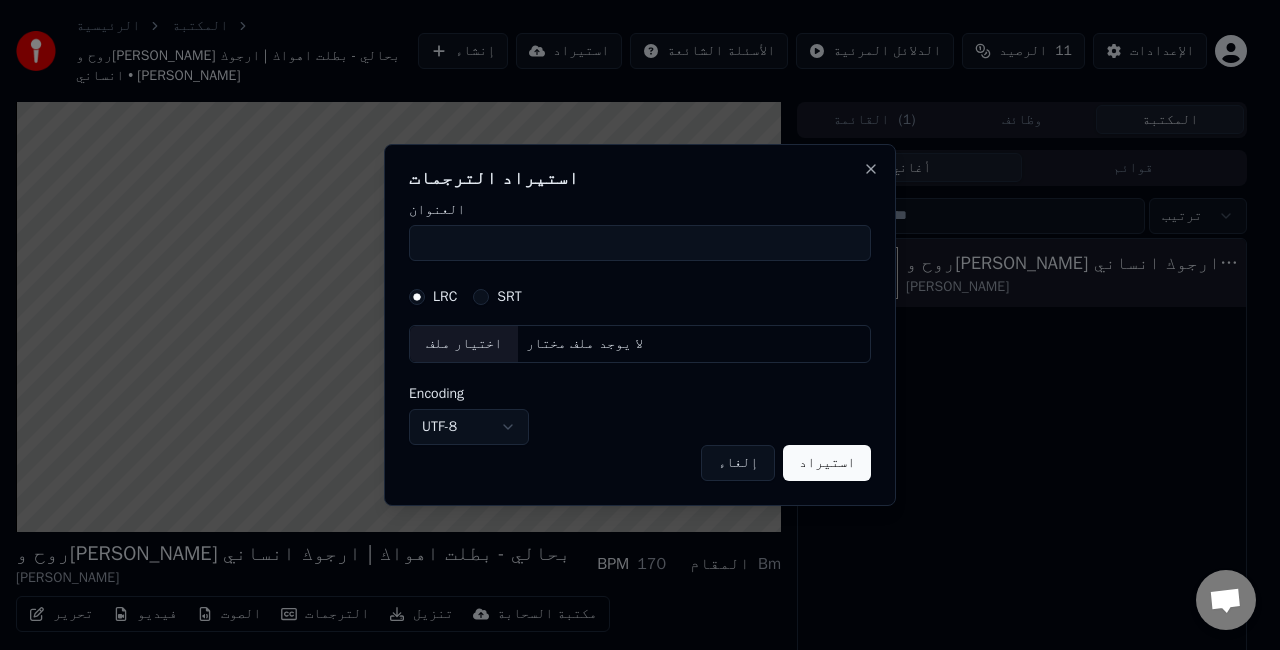 click on "اختيار ملف" at bounding box center (464, 344) 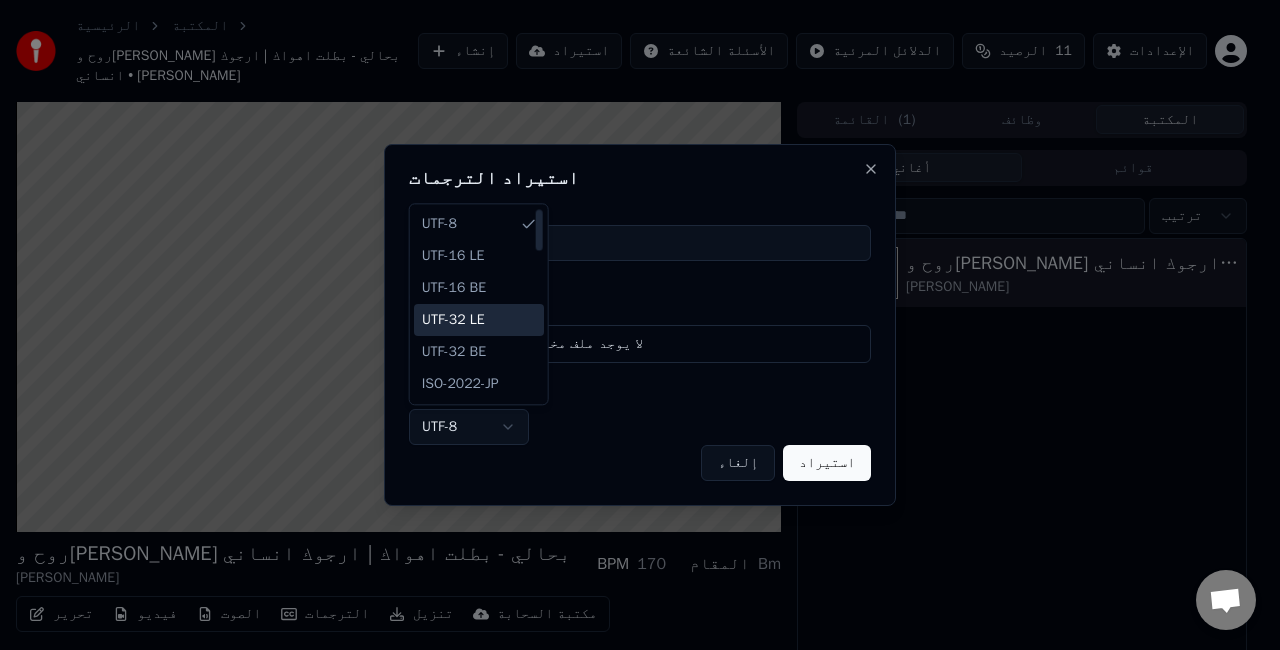 scroll, scrollTop: 300, scrollLeft: 0, axis: vertical 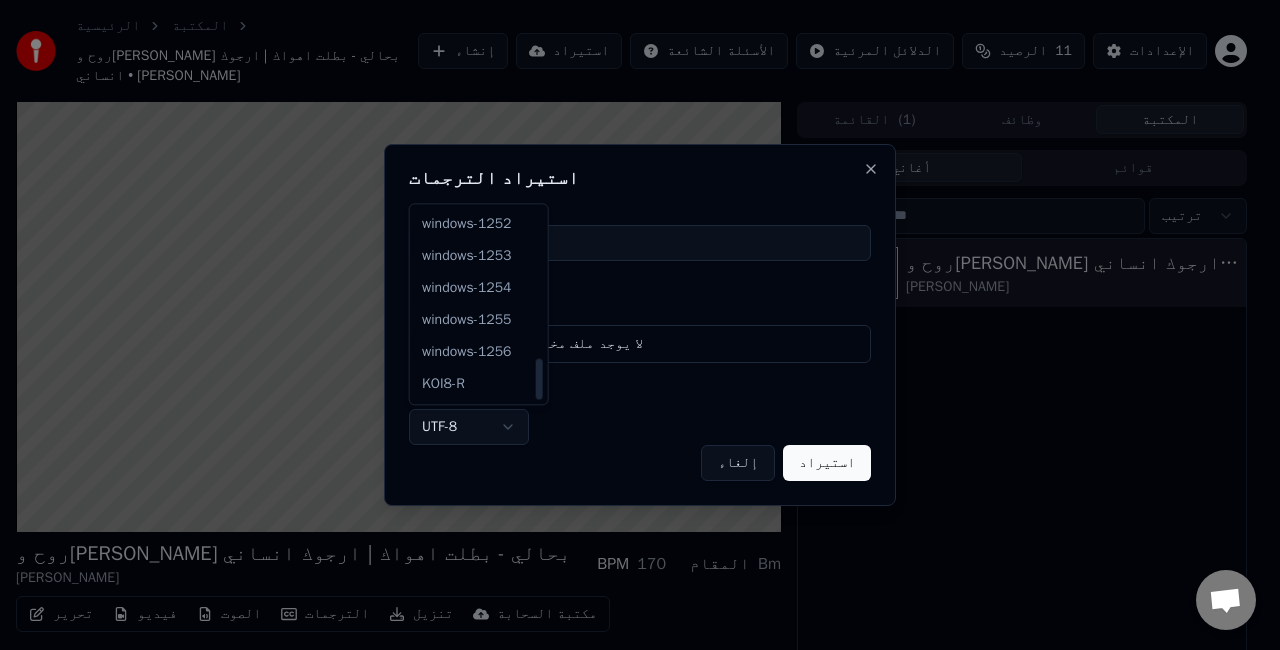 select on "**********" 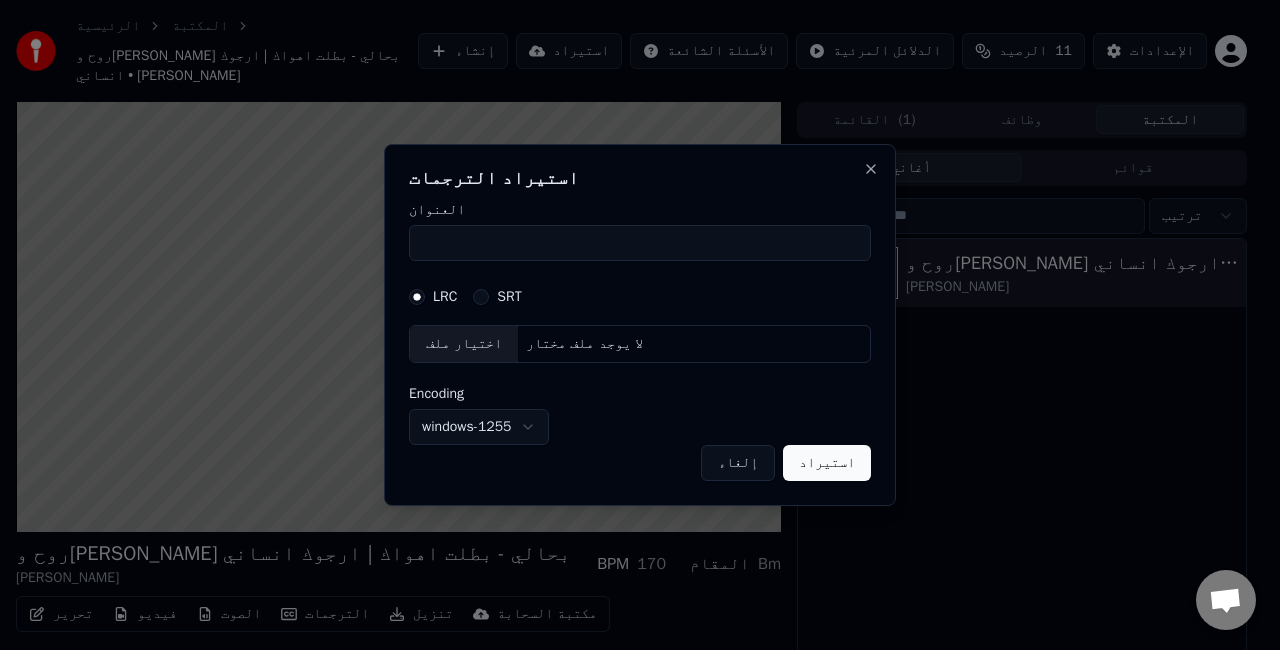 click on "العنوان" at bounding box center (640, 243) 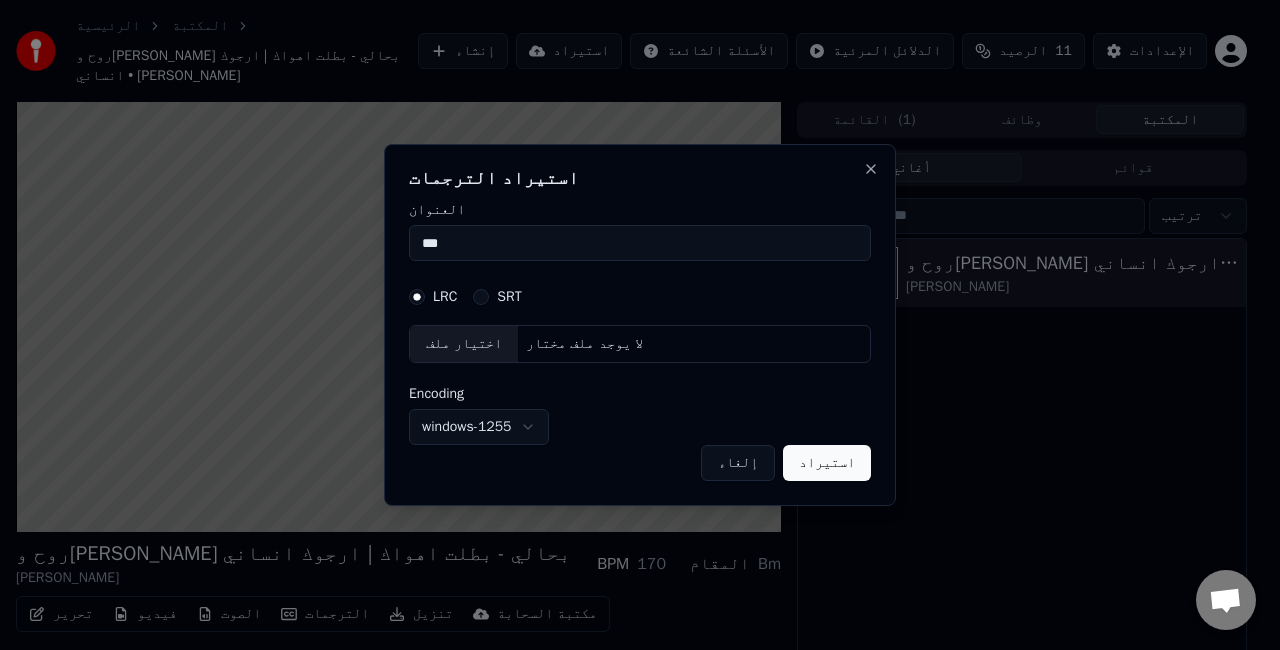 type on "***" 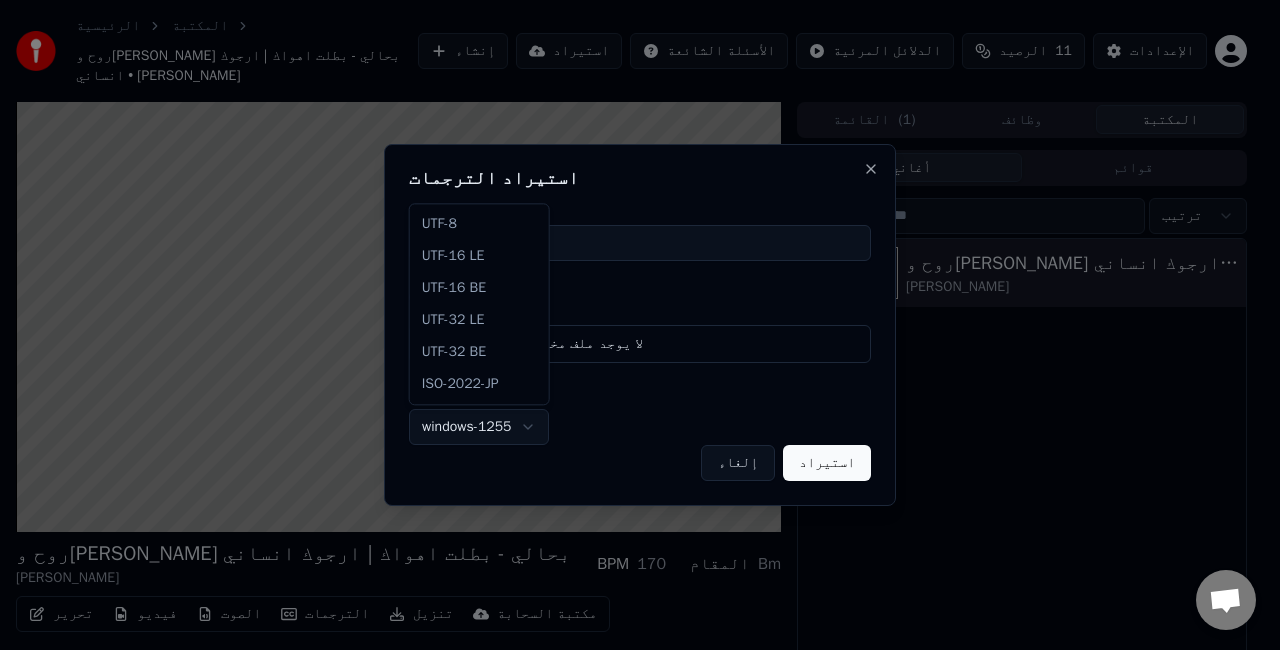 click on "**********" at bounding box center (631, 325) 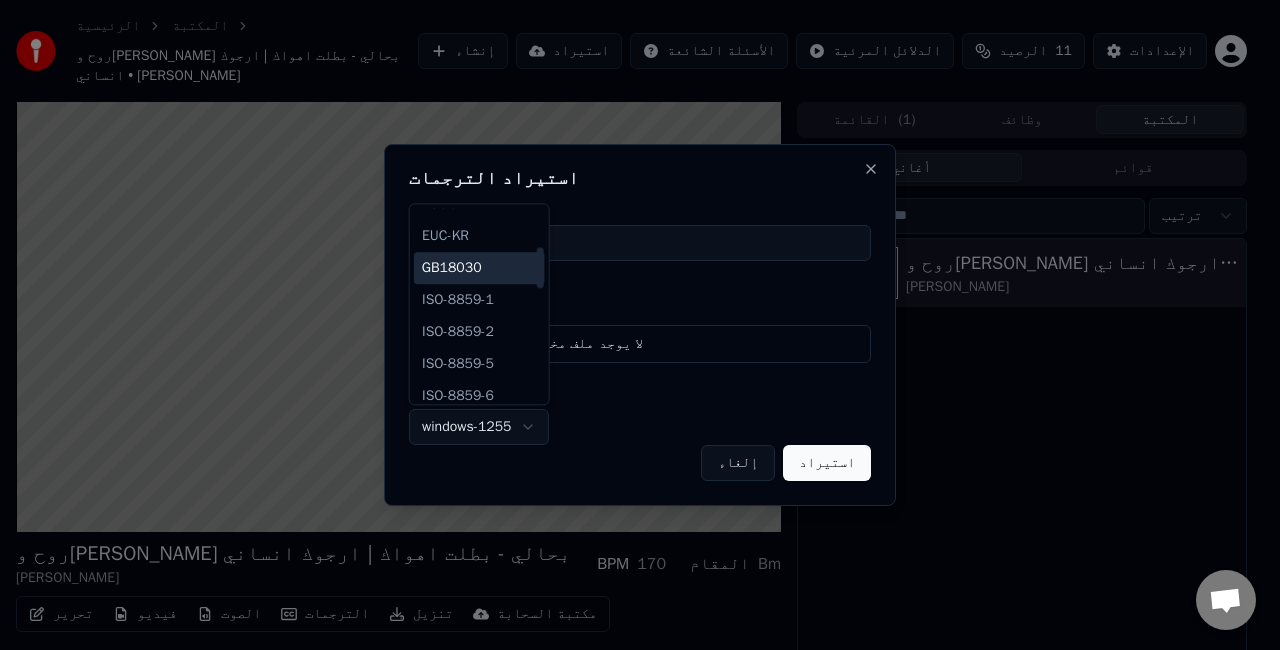 scroll, scrollTop: 0, scrollLeft: 0, axis: both 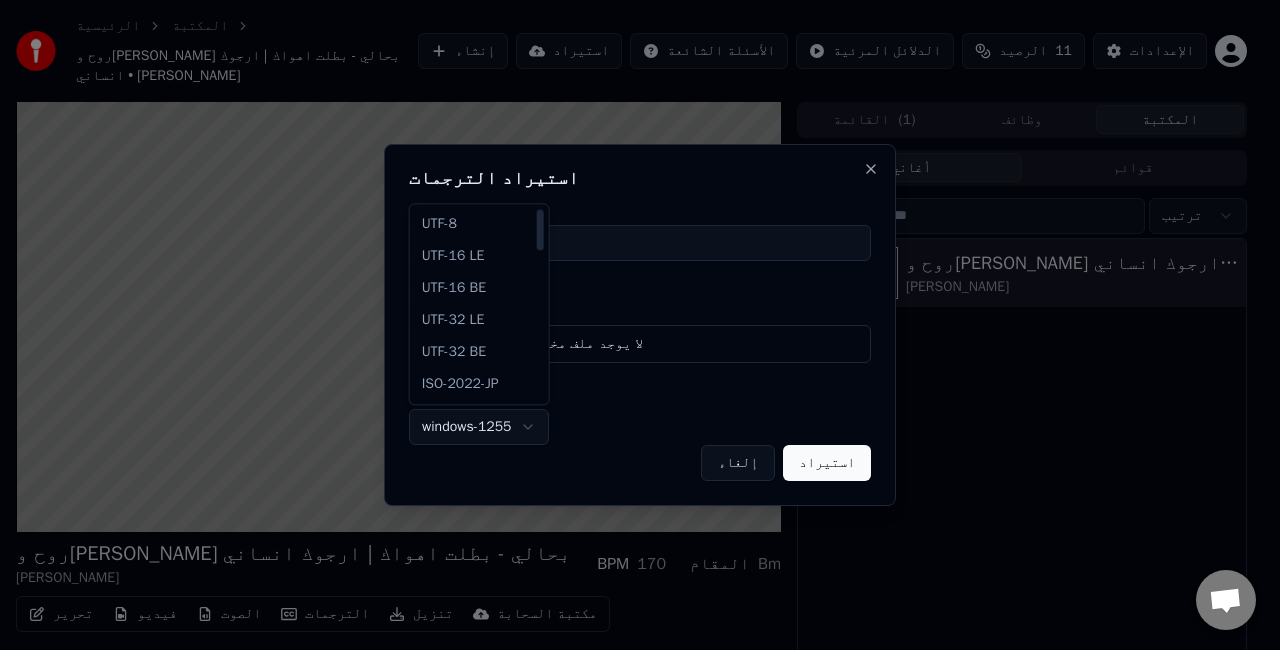 select on "*****" 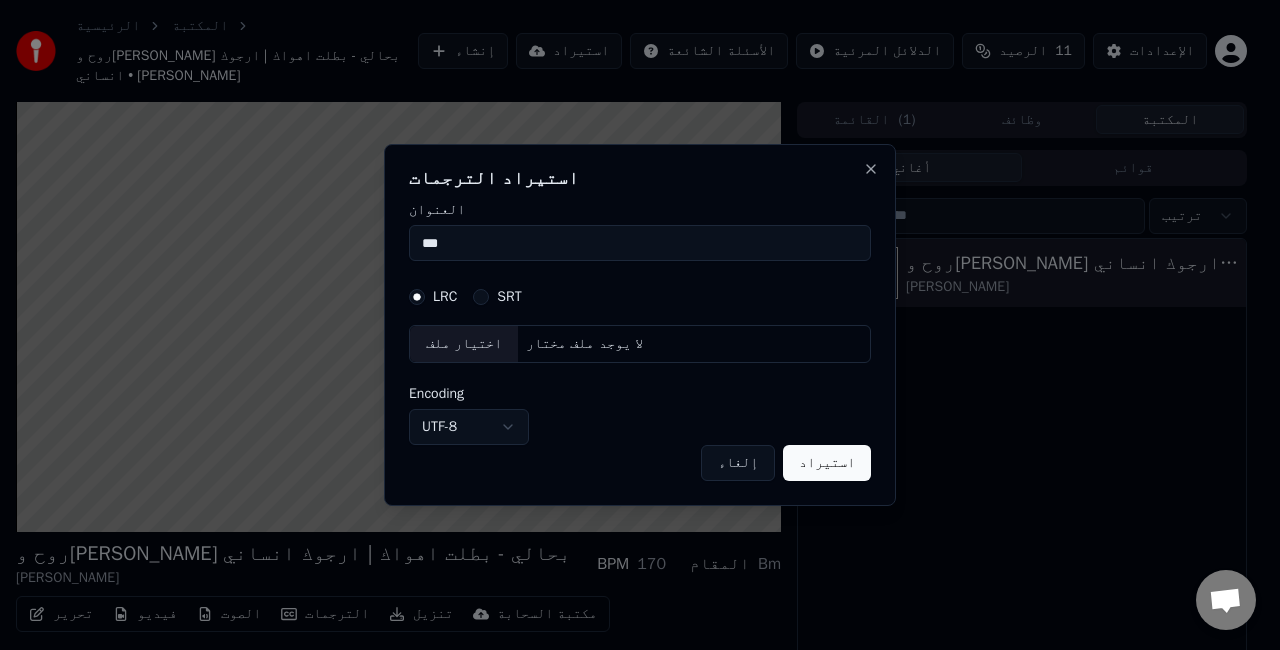 click on "***" at bounding box center [640, 243] 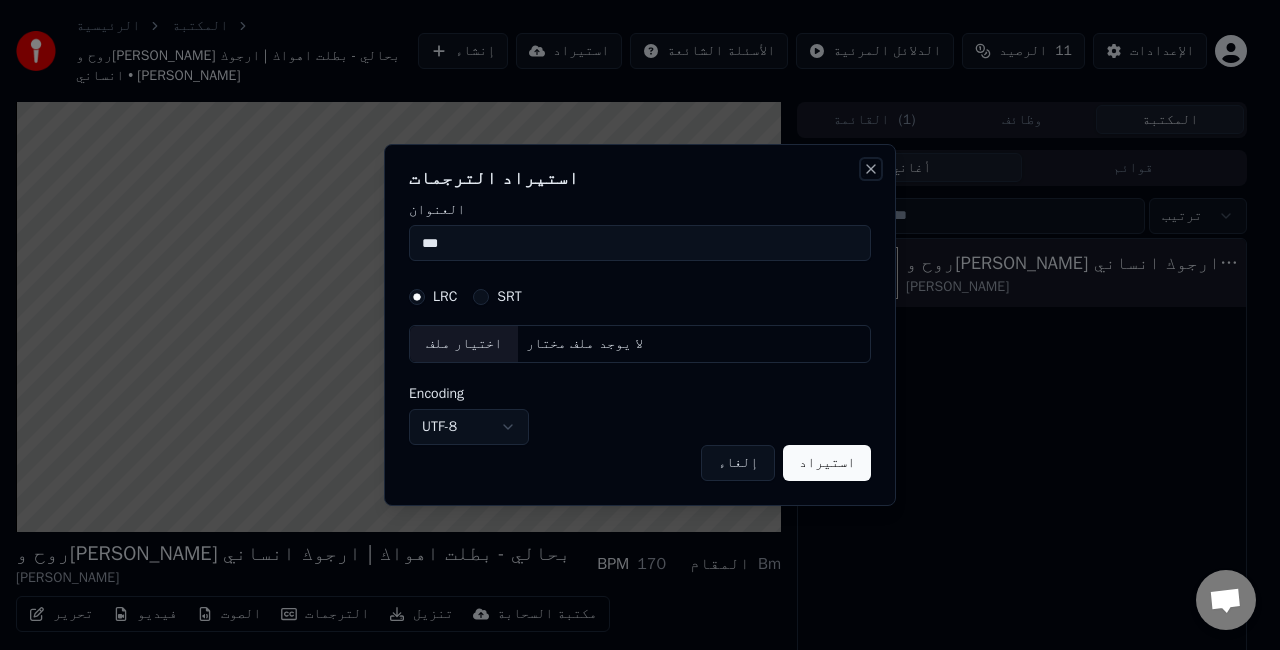 click on "Close" at bounding box center (871, 169) 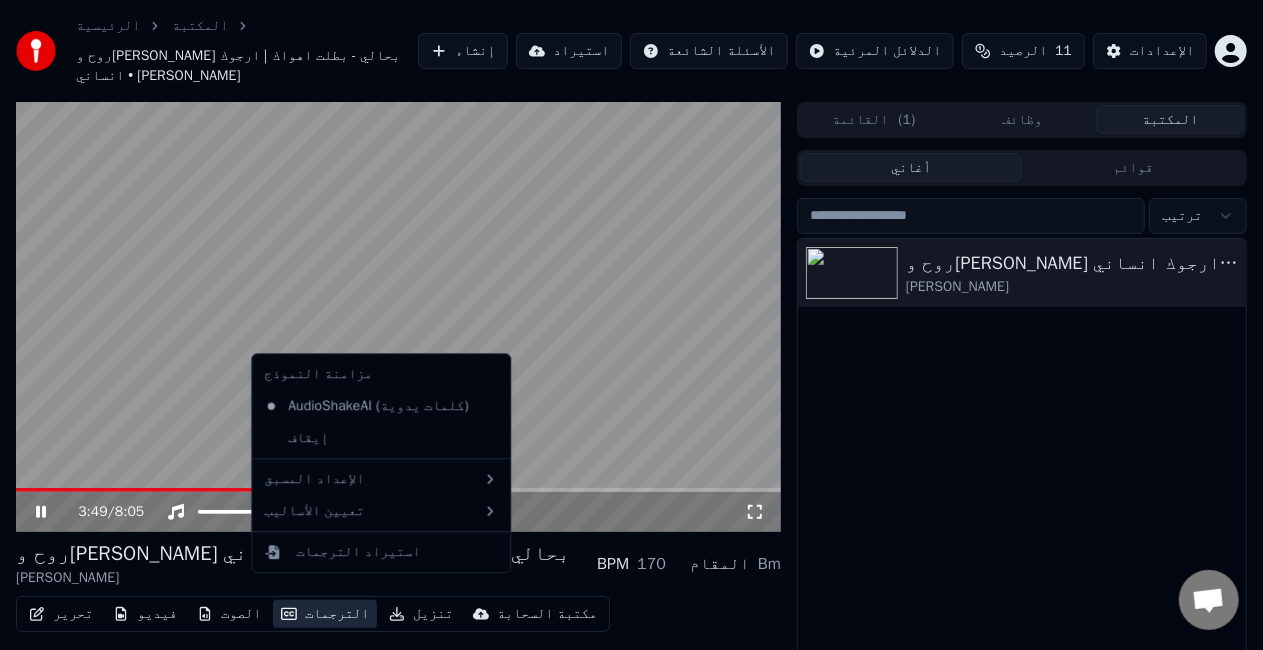 click on "الترجمات" at bounding box center [325, 614] 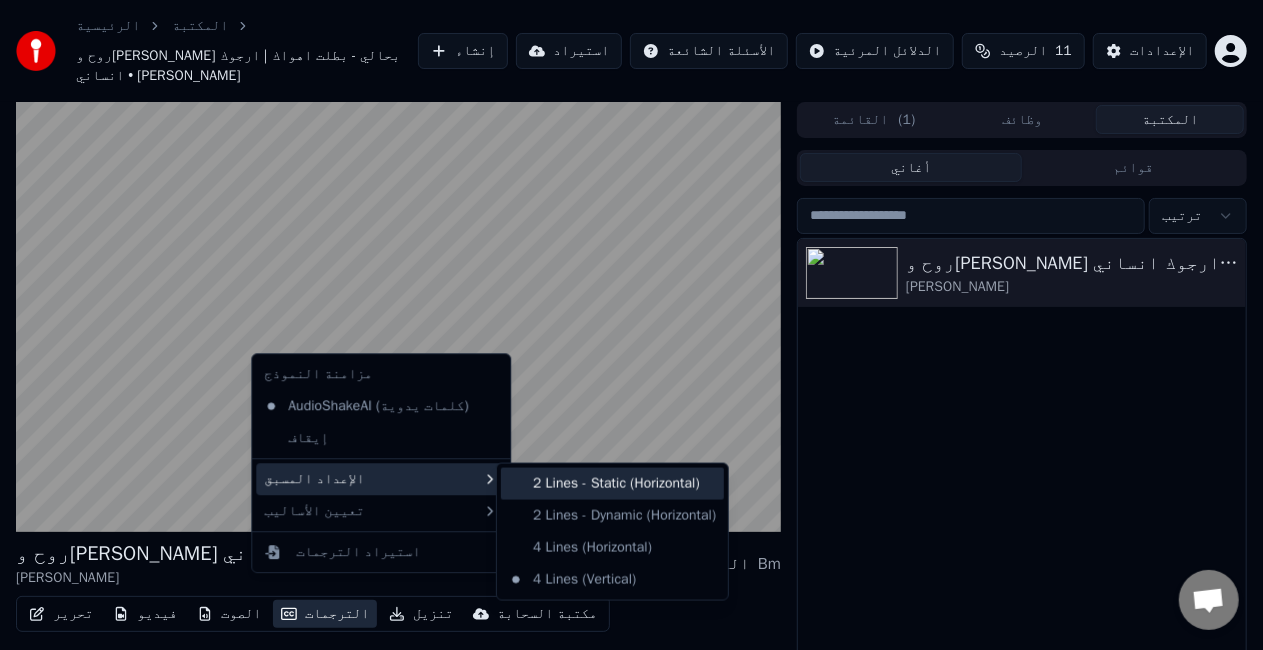 click on "2 Lines - Static (Horizontal)" at bounding box center [612, 484] 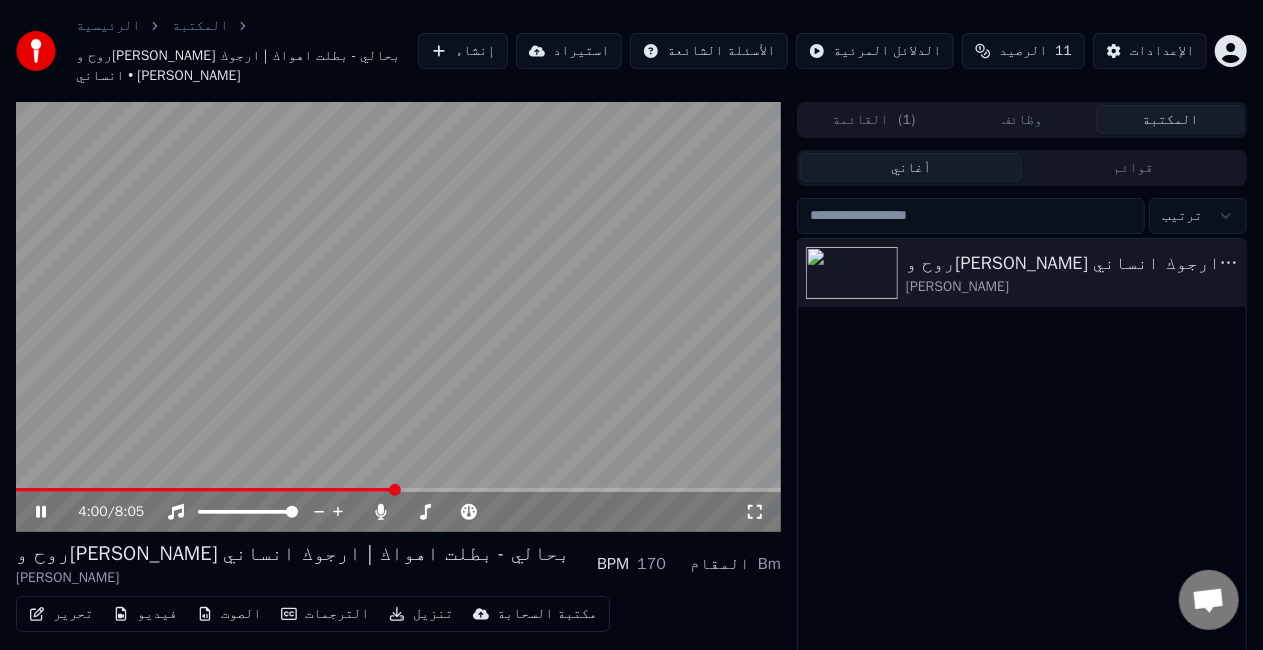 click at bounding box center [398, 317] 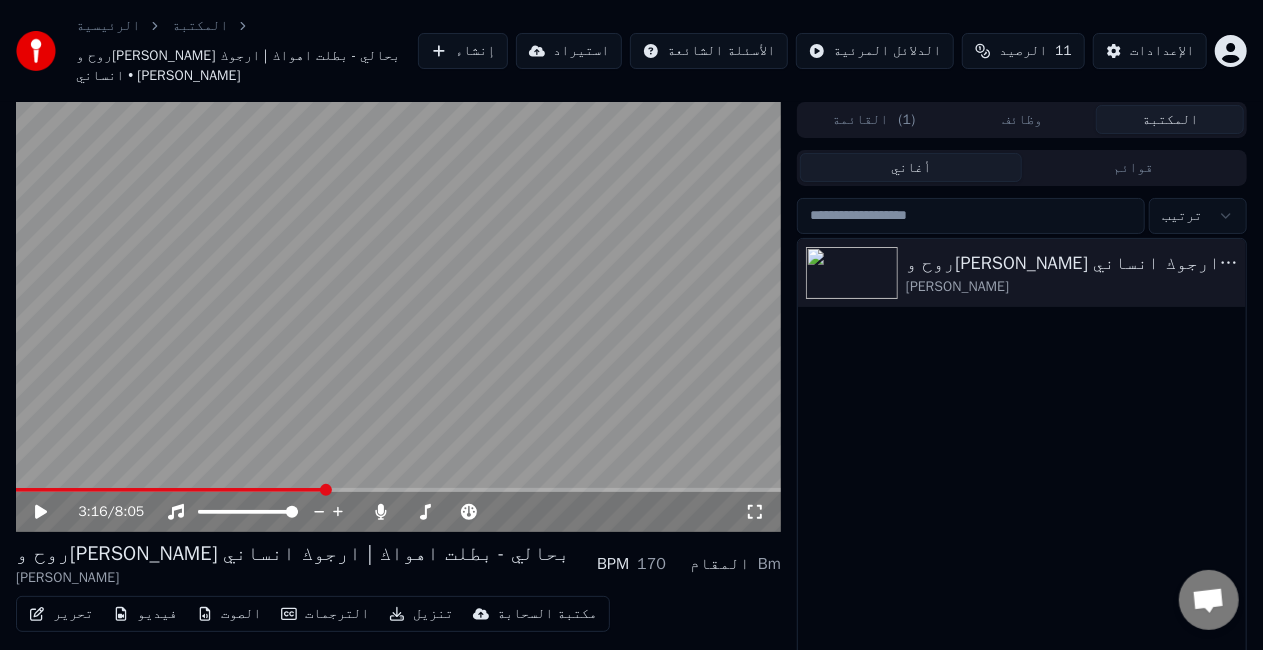 click at bounding box center [170, 490] 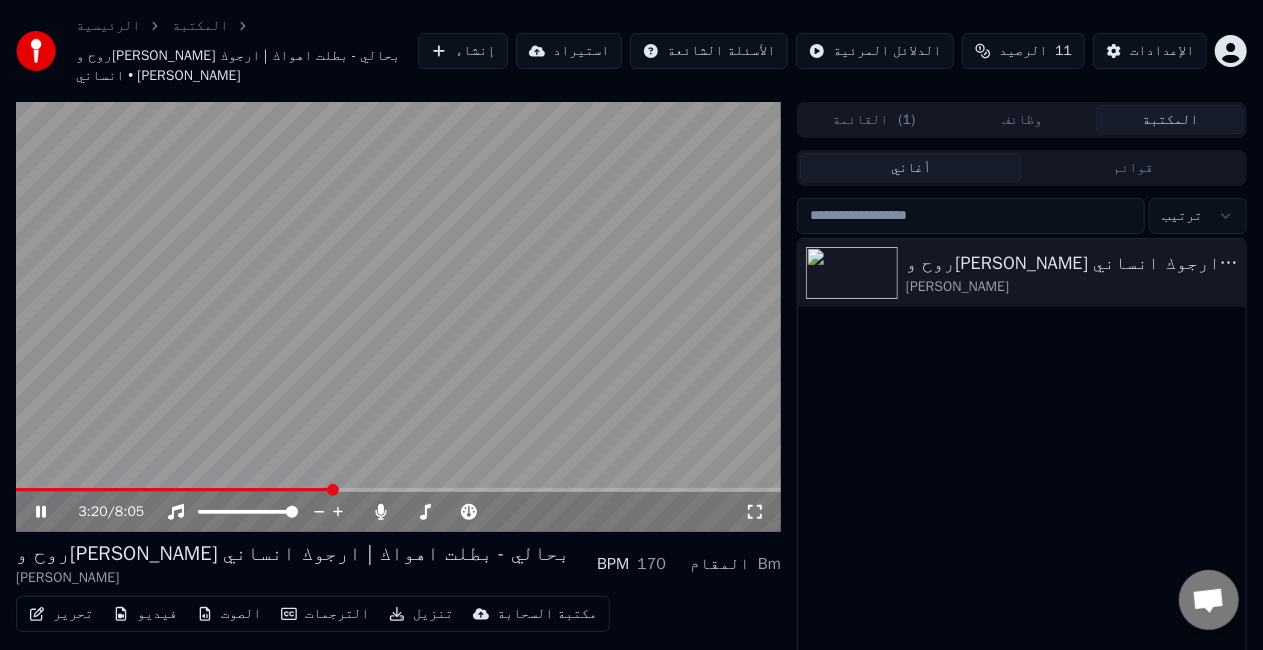 click on "الترجمات" at bounding box center (325, 614) 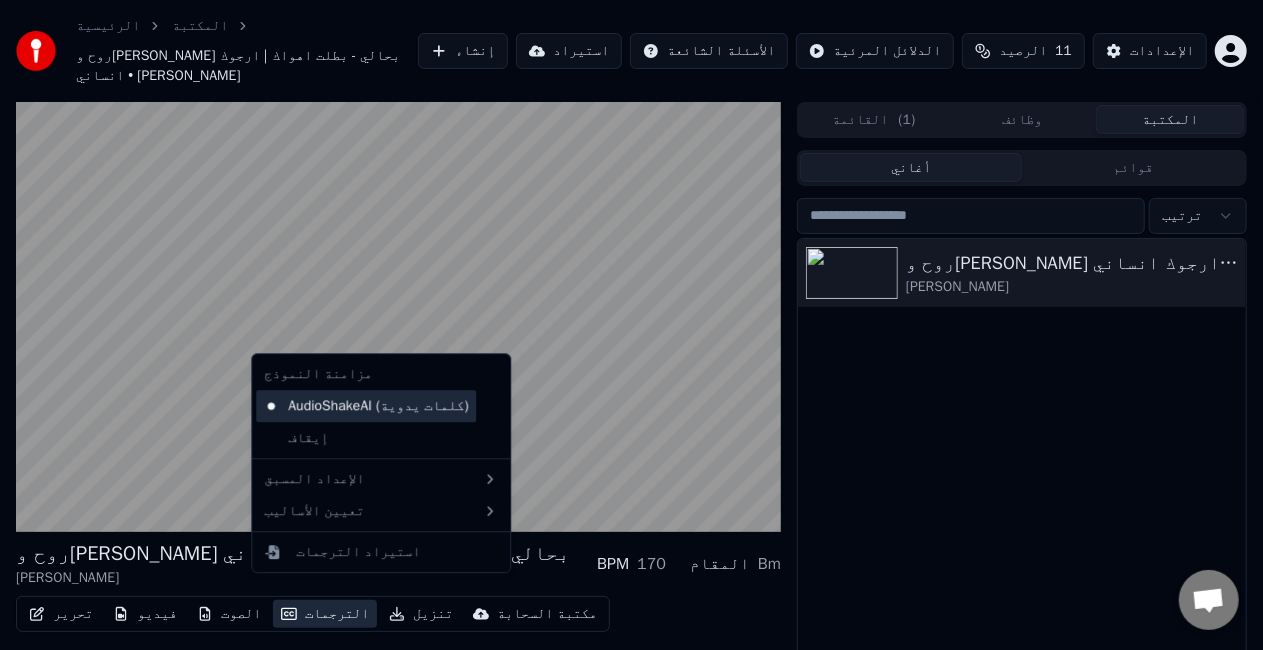 click on "AudioShakeAI (كلمات يدوية)" at bounding box center (366, 406) 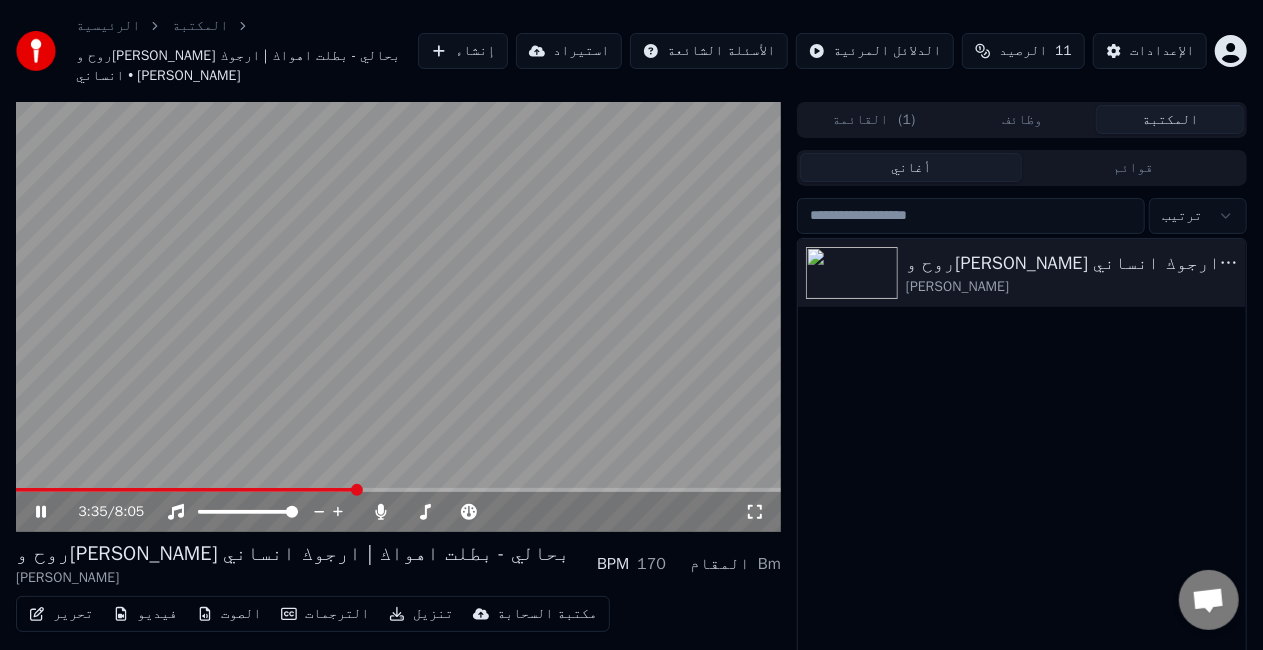 click at bounding box center (398, 317) 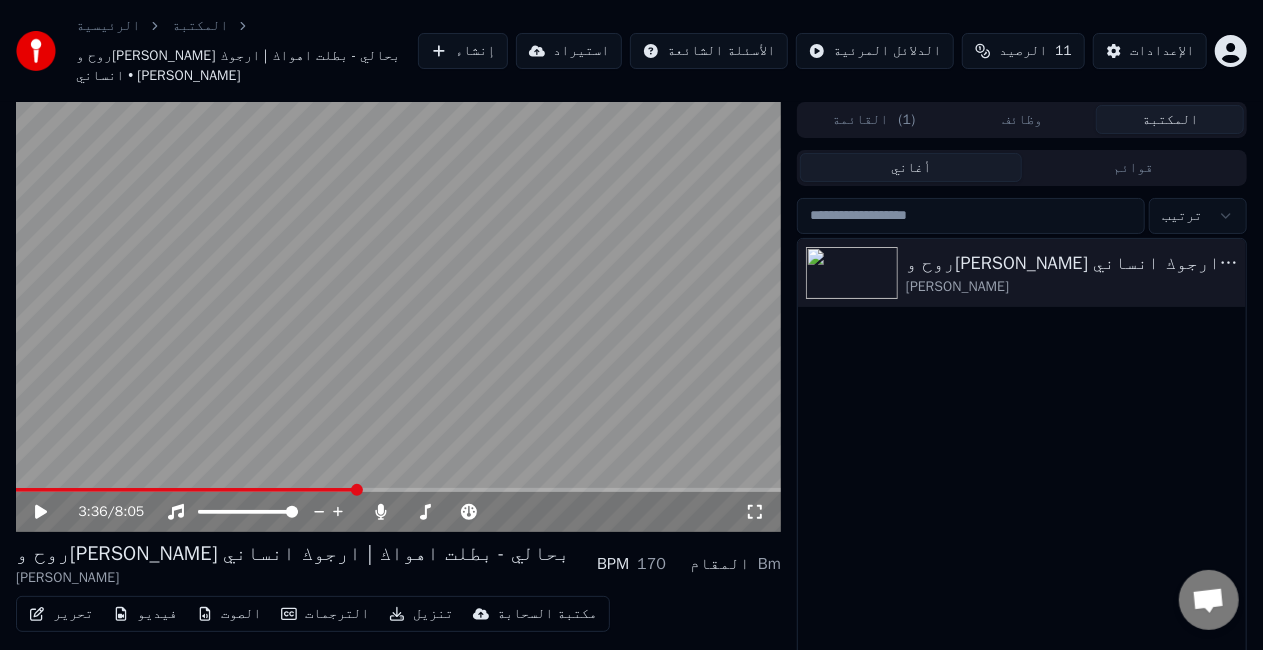 click at bounding box center (398, 317) 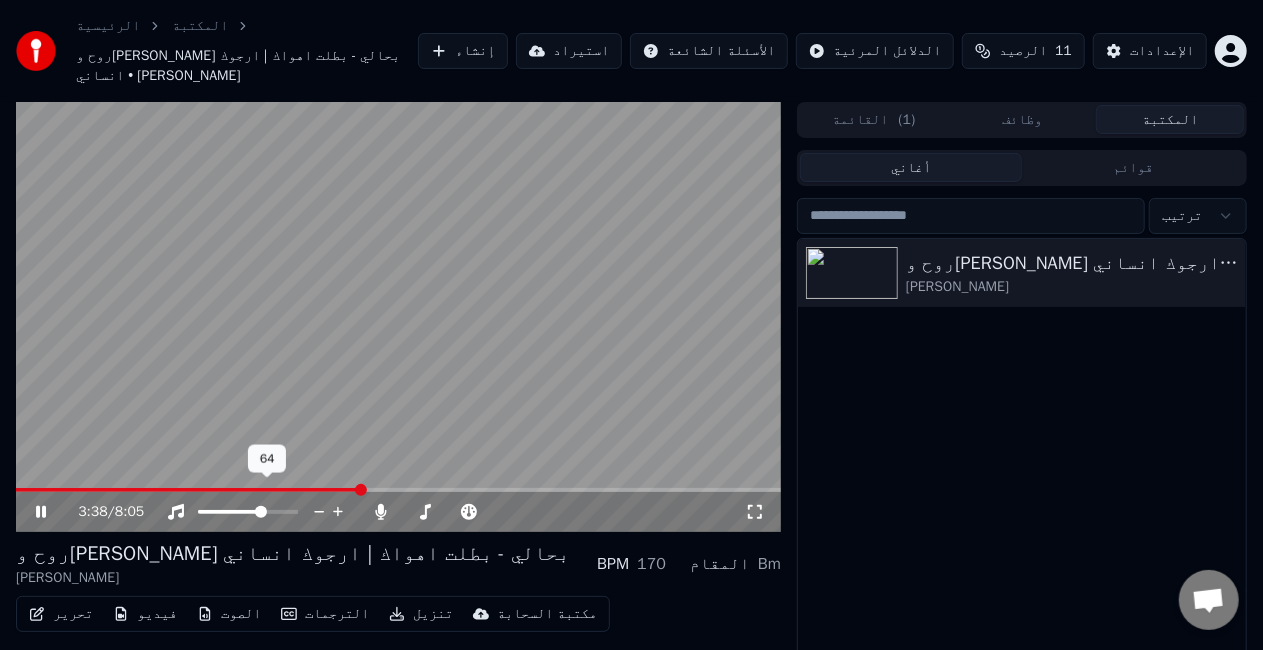 click at bounding box center [230, 512] 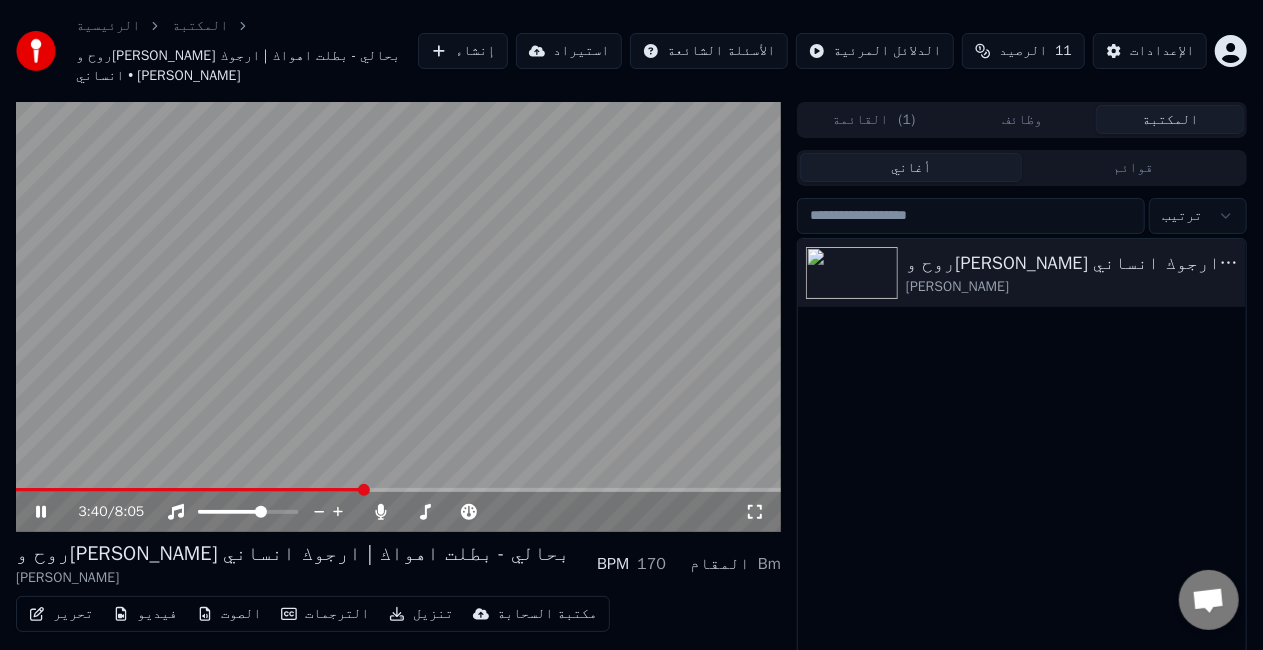 click at bounding box center [398, 317] 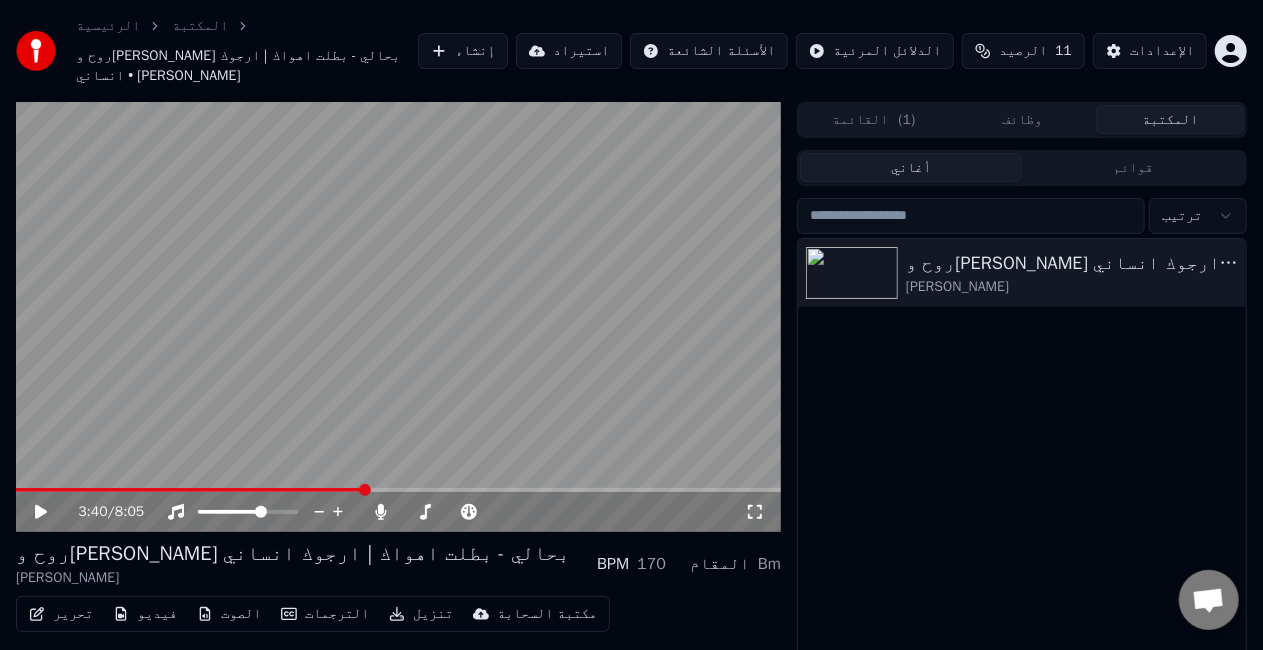 click on "الصوت" at bounding box center [229, 614] 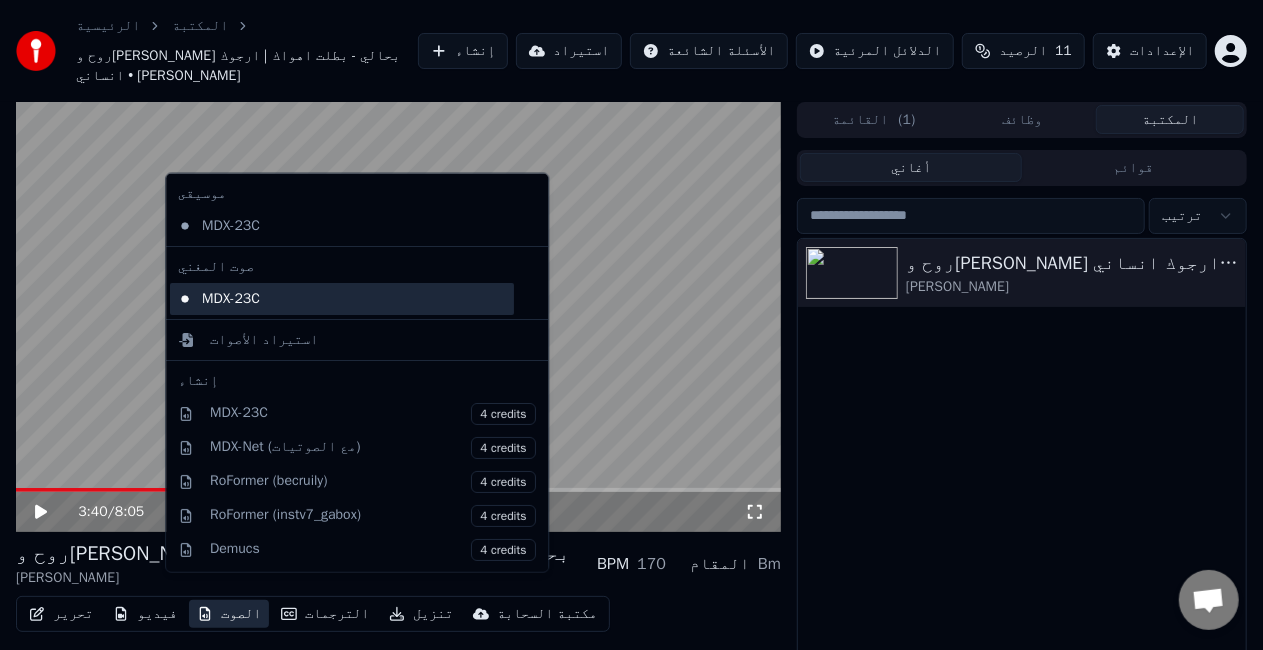 click on "MDX-23C" at bounding box center (342, 299) 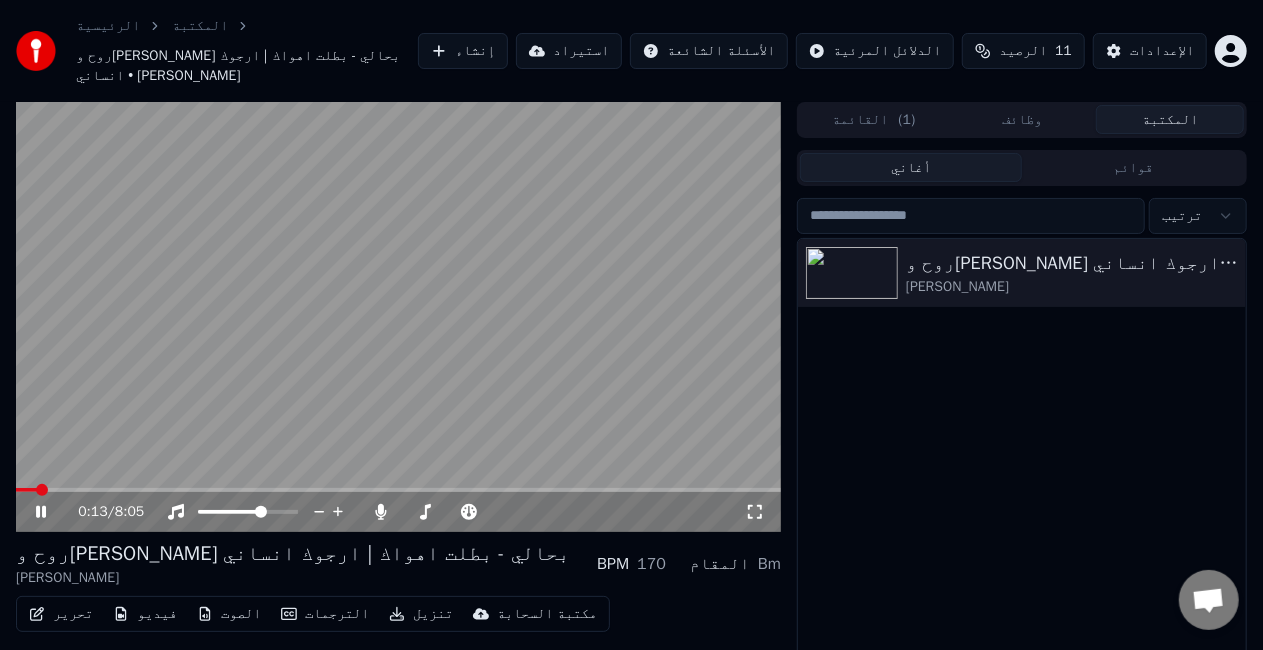 click at bounding box center (26, 490) 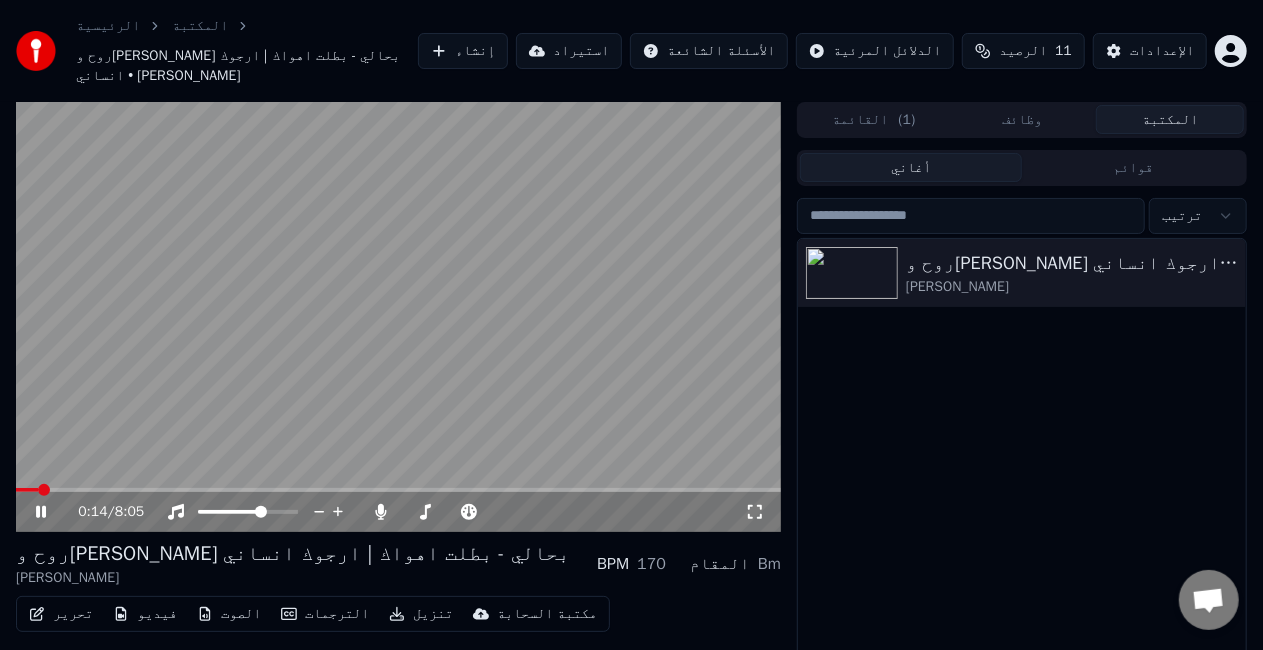 click 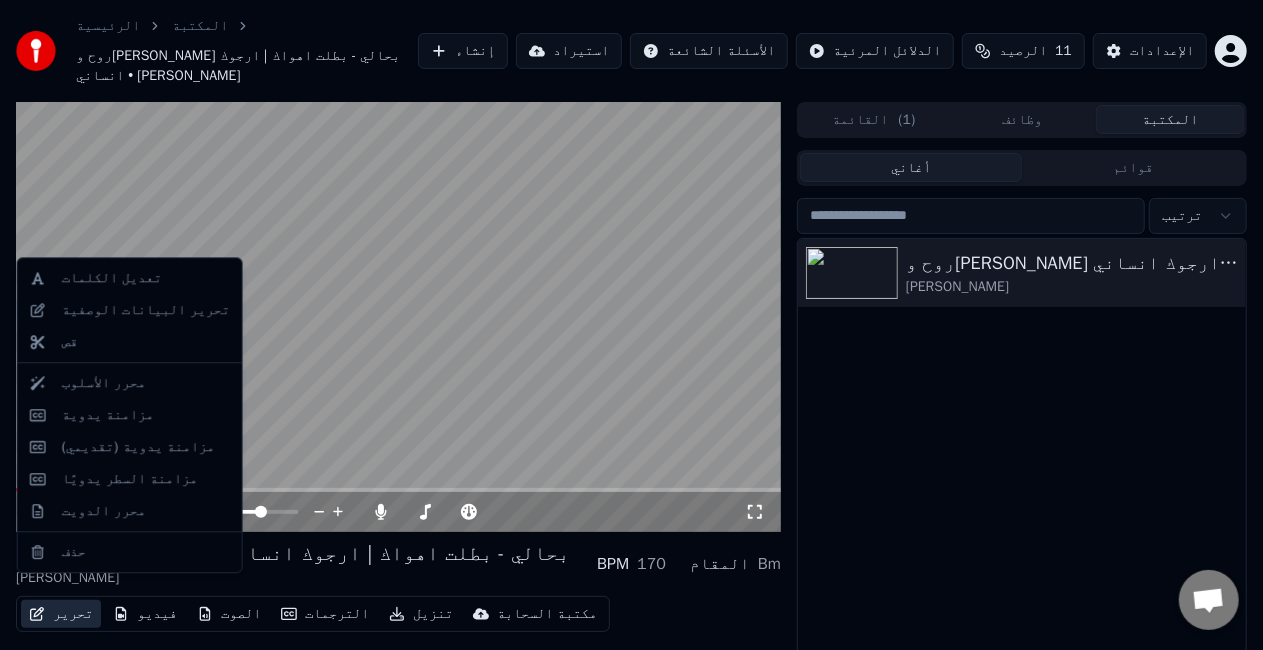 click on "تحرير" at bounding box center (61, 614) 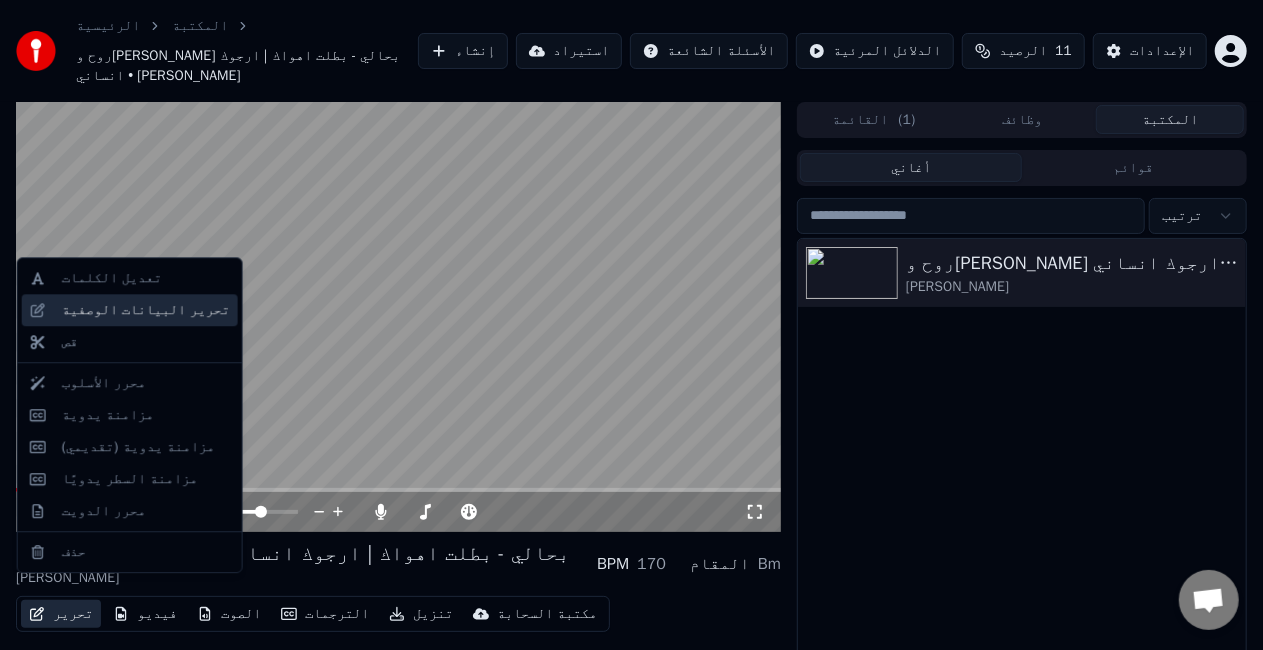click on "تحرير البيانات الوصفية" at bounding box center (146, 310) 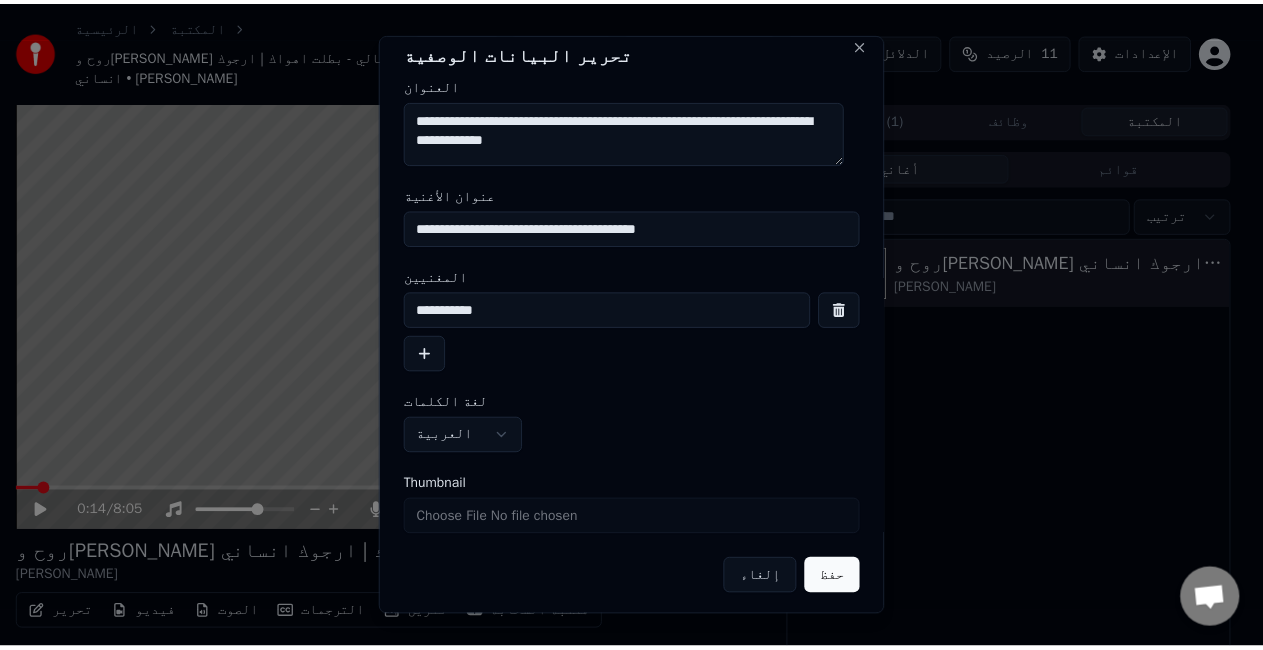 scroll, scrollTop: 16, scrollLeft: 0, axis: vertical 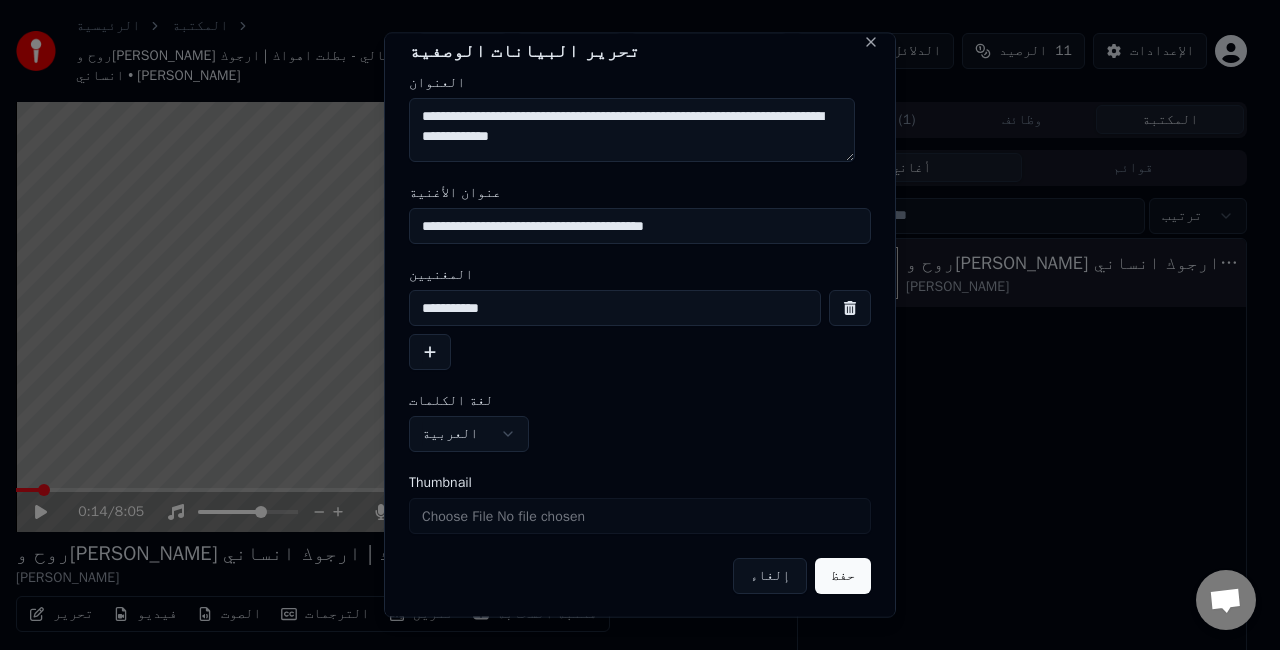 click on "Thumbnail" at bounding box center [640, 516] 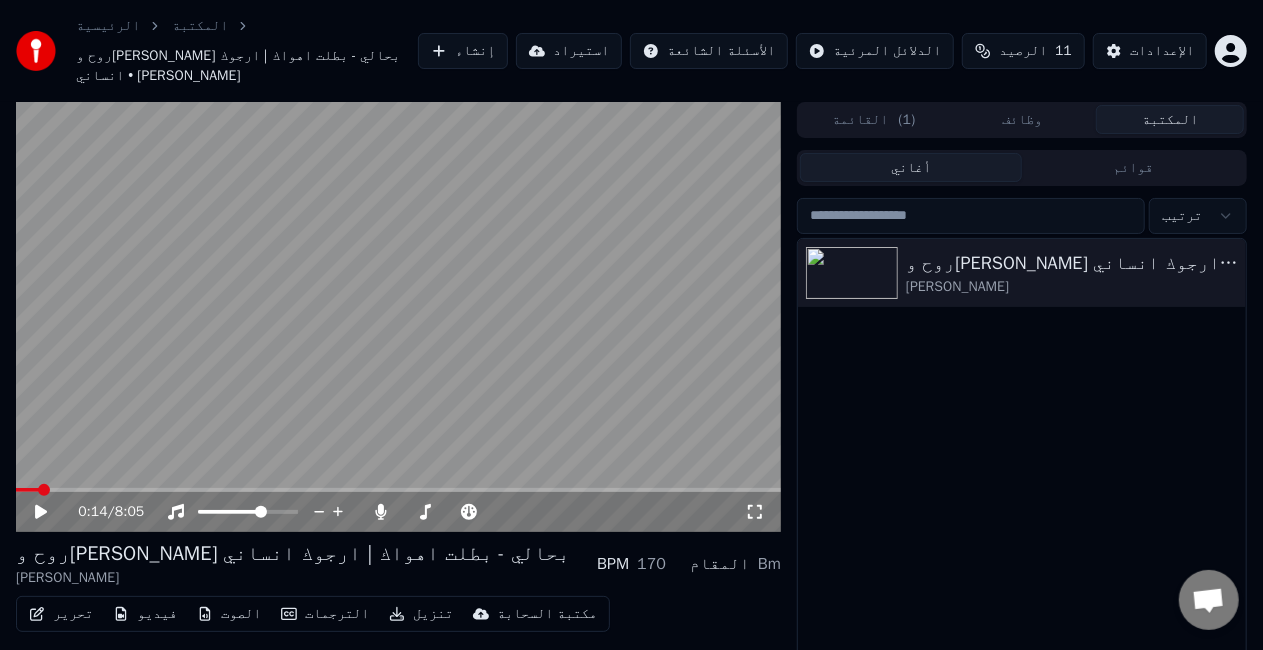 click at bounding box center [398, 317] 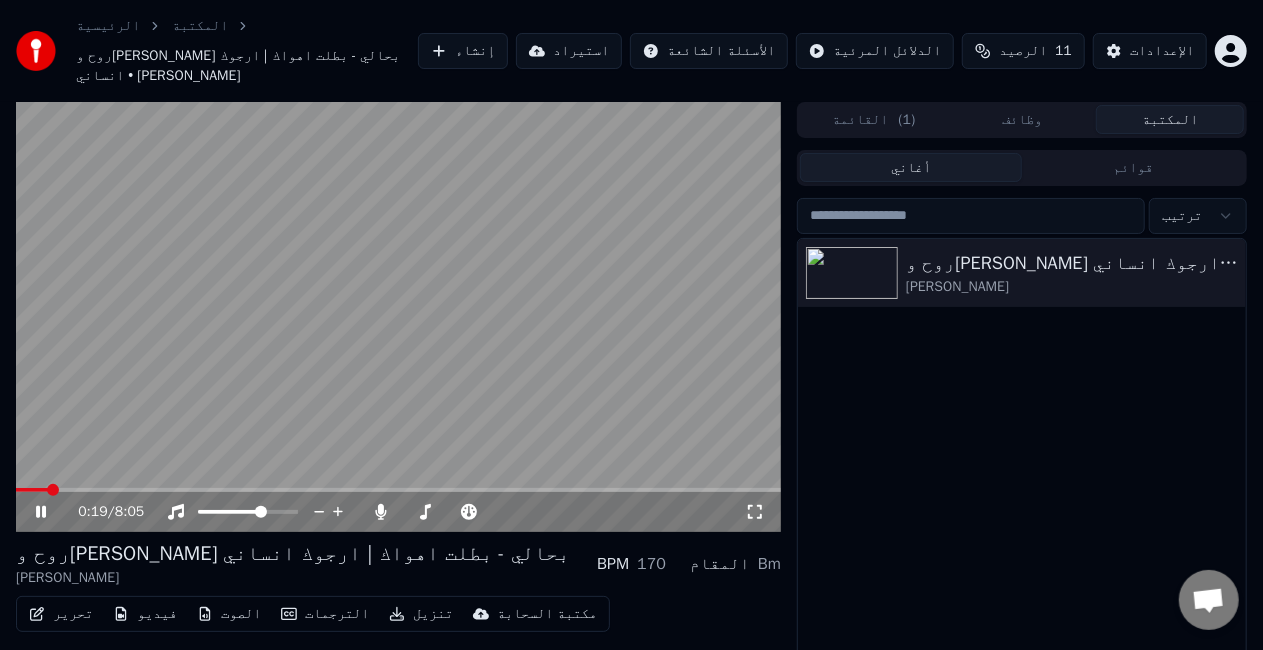 click 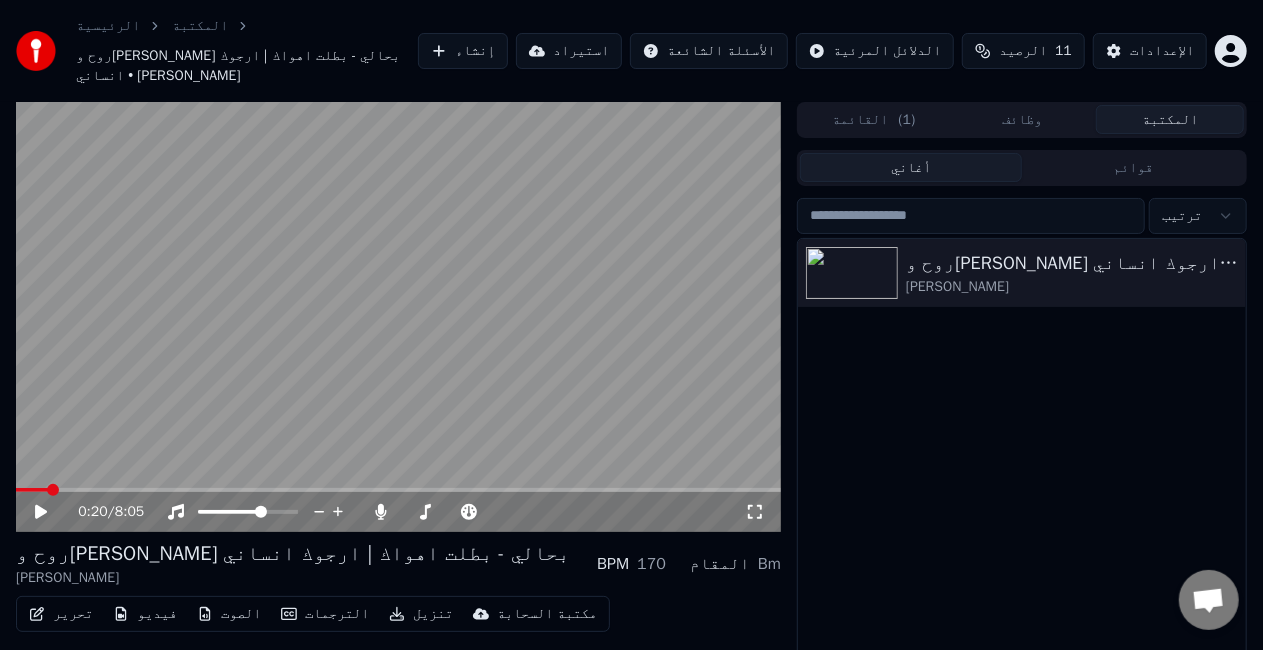 click on "الصوت" at bounding box center [229, 614] 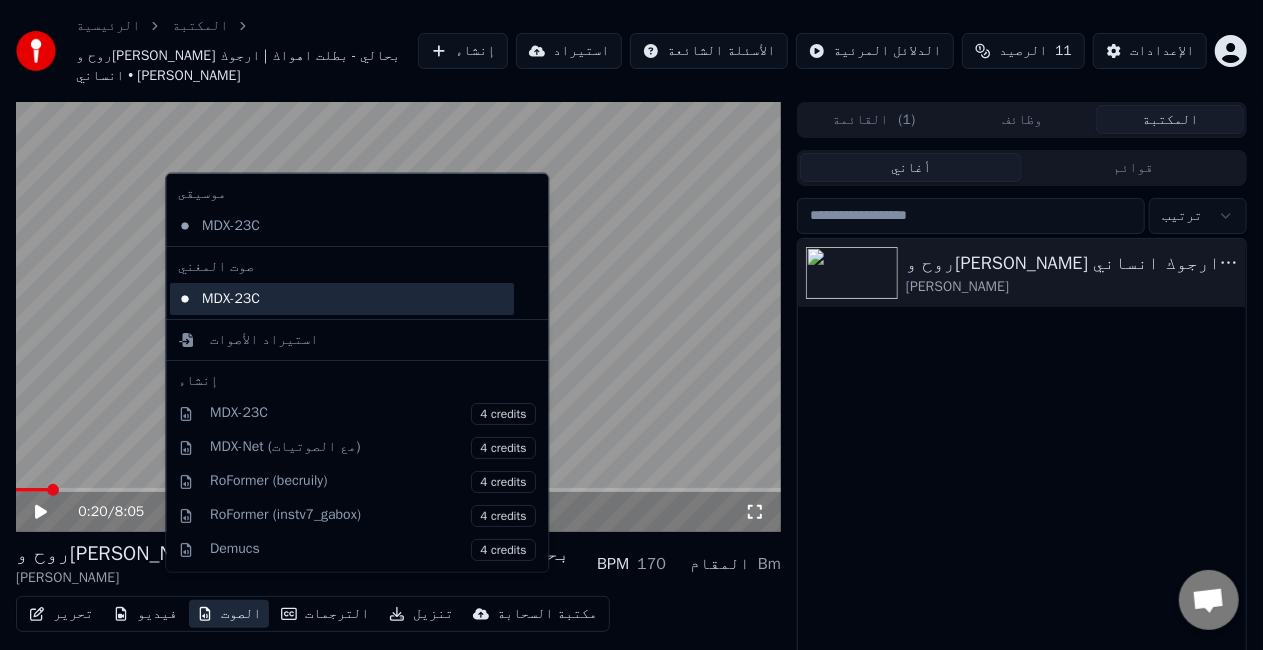 click on "MDX-23C" at bounding box center [342, 299] 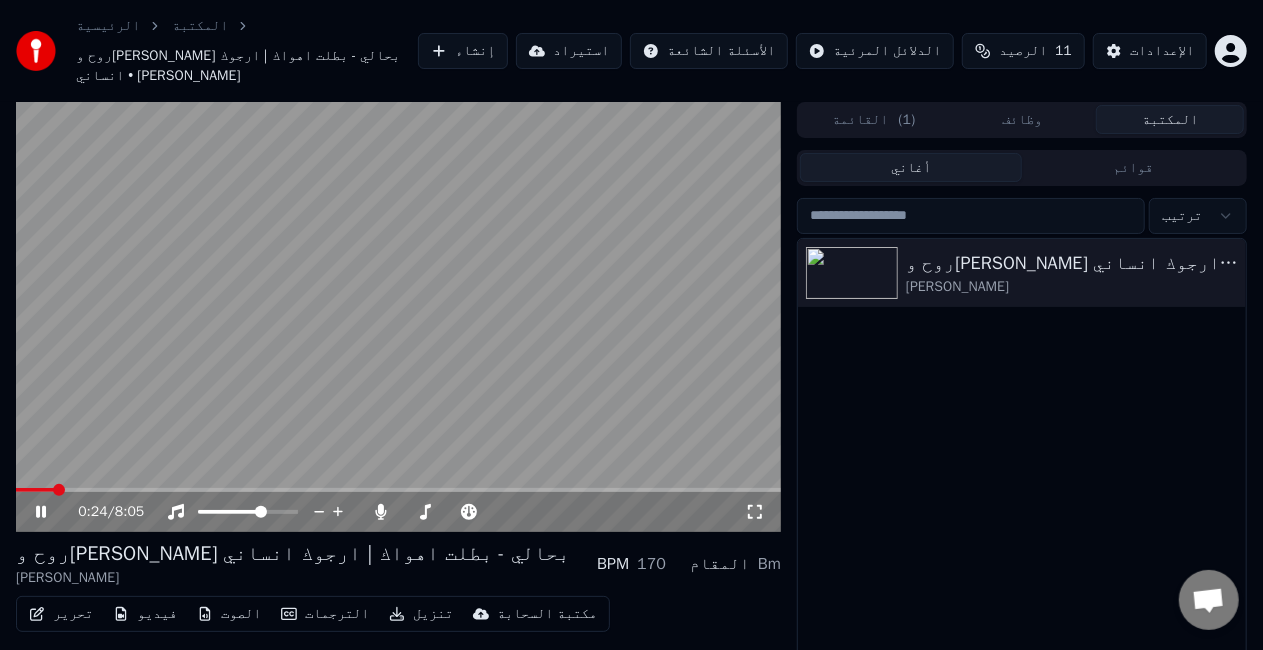 click at bounding box center [398, 490] 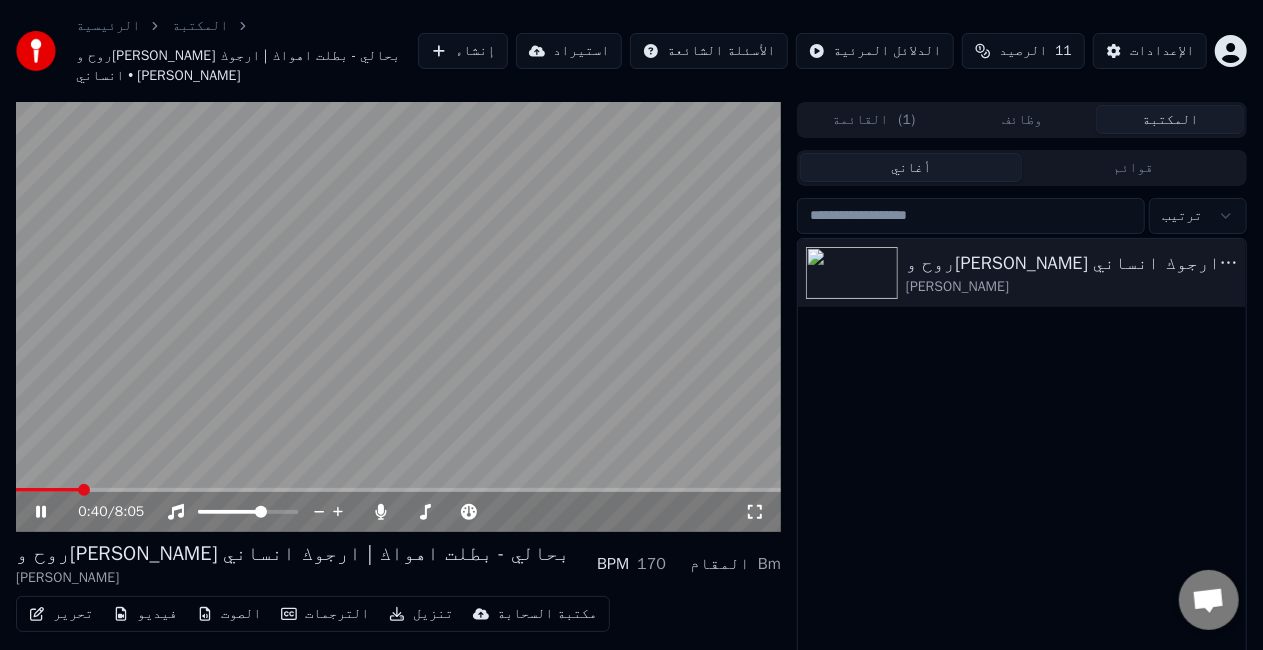 click on "0:40  /  8:05" at bounding box center [398, 512] 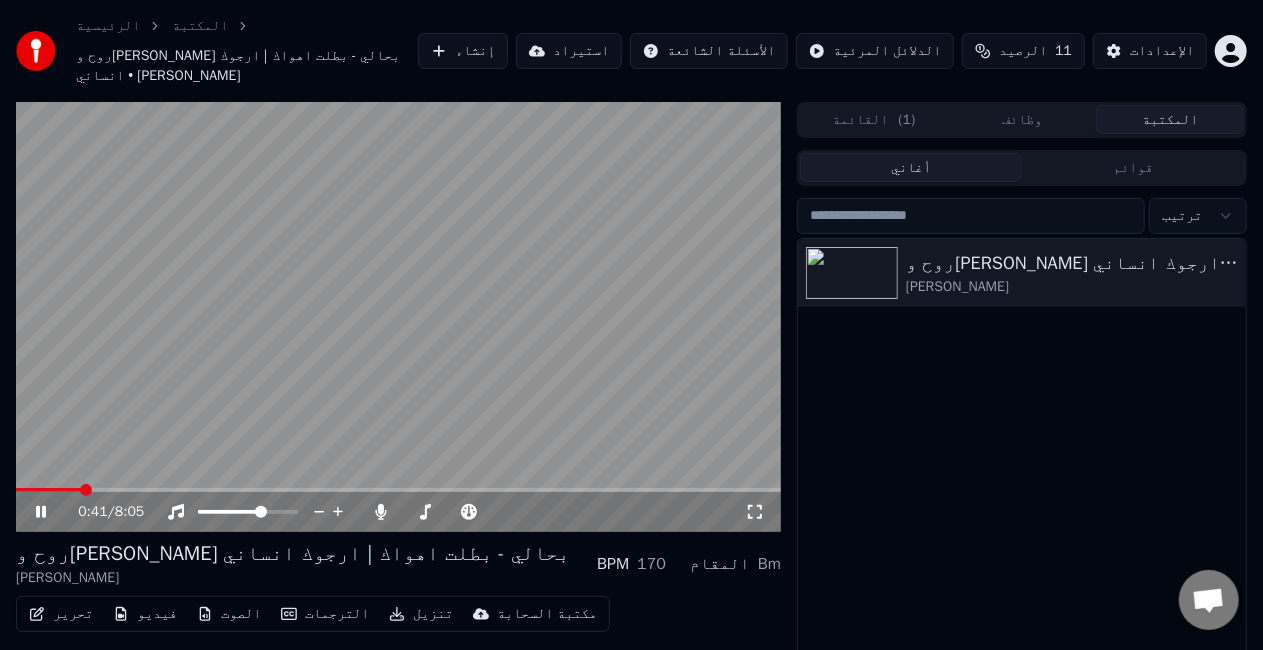 click at bounding box center (398, 317) 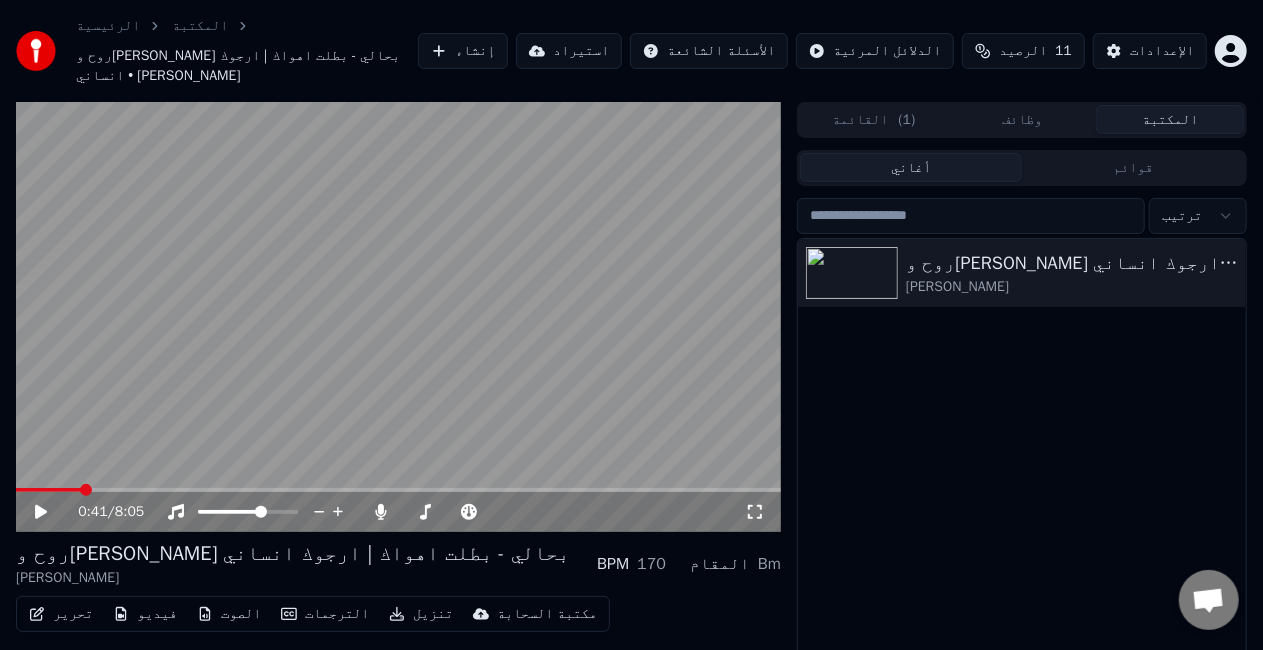 click on "فيديو" at bounding box center [145, 614] 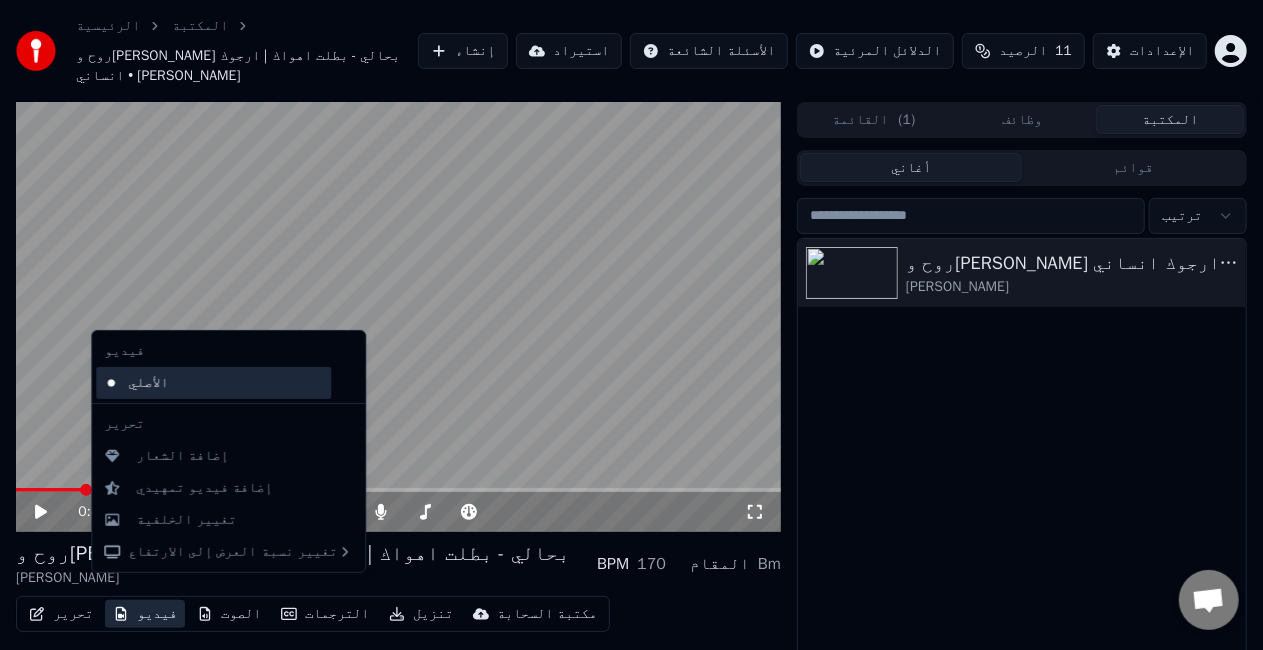 click on "الأصلي" at bounding box center (213, 383) 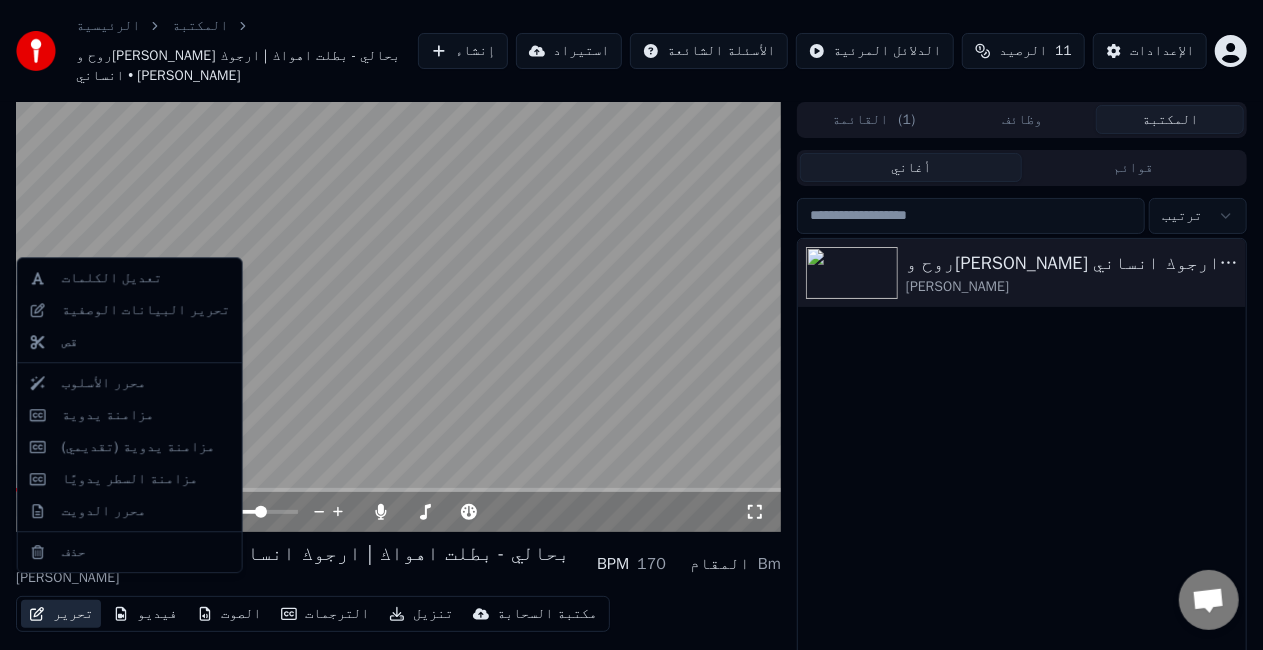 click on "تحرير" at bounding box center [61, 614] 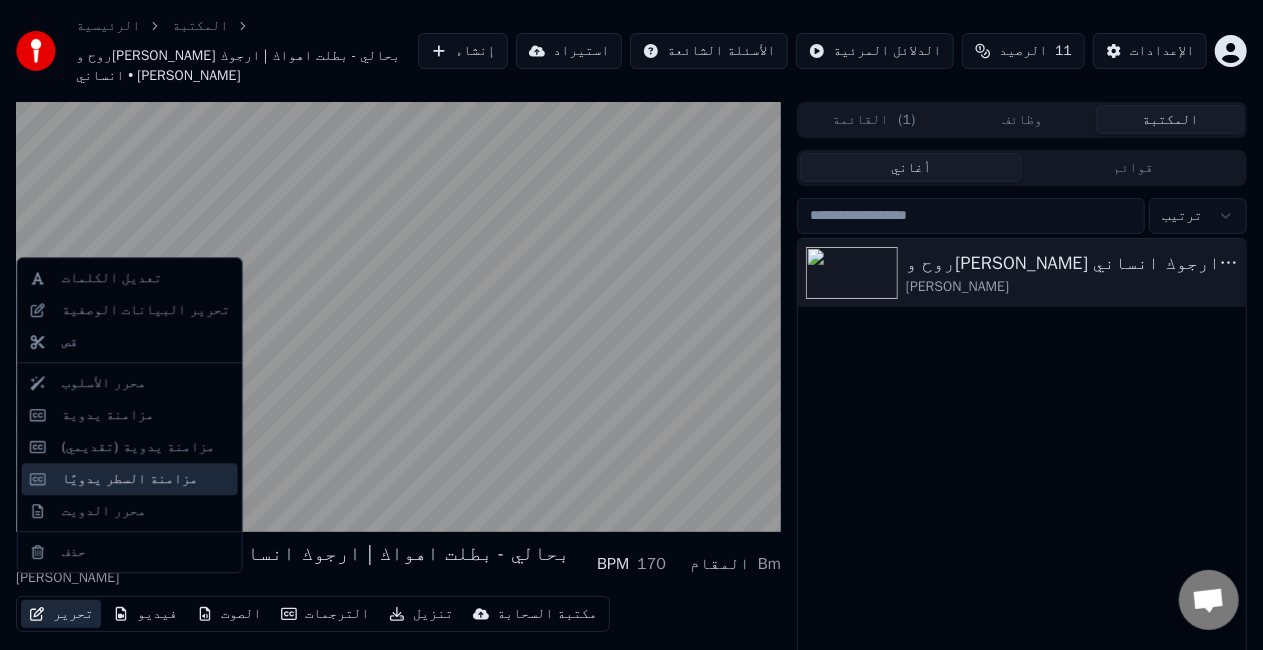 click on "مزامنة السطر يدويًا" at bounding box center (130, 479) 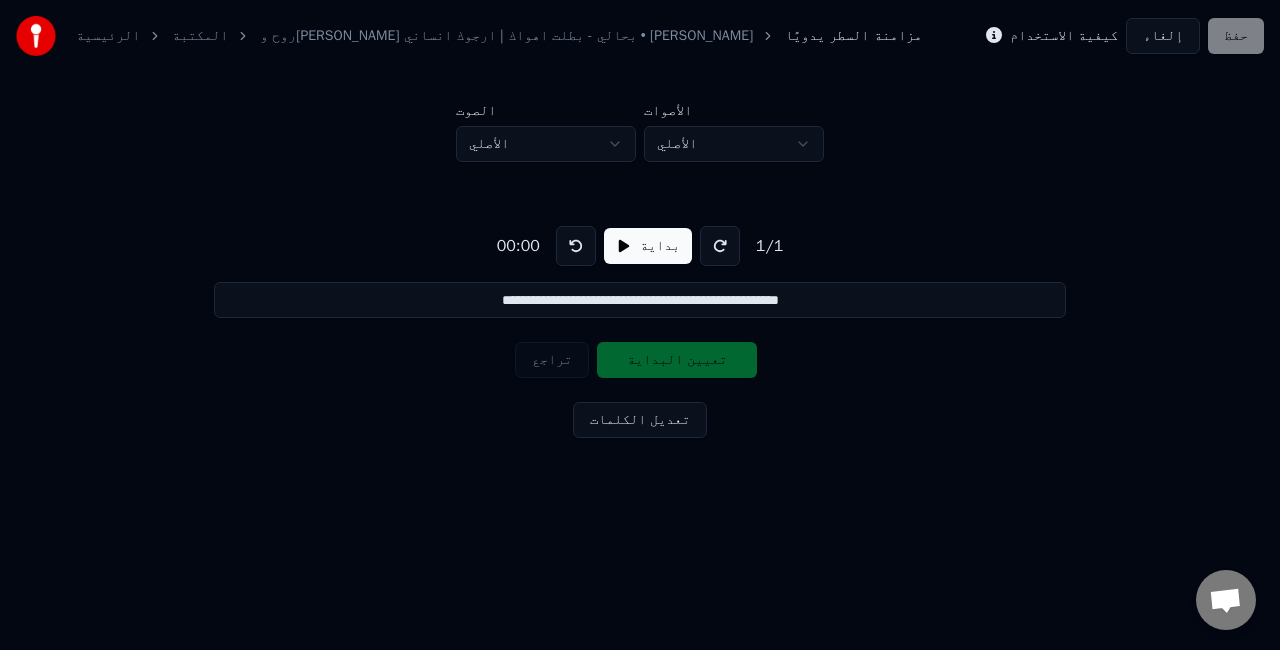 click on "بداية" at bounding box center [648, 246] 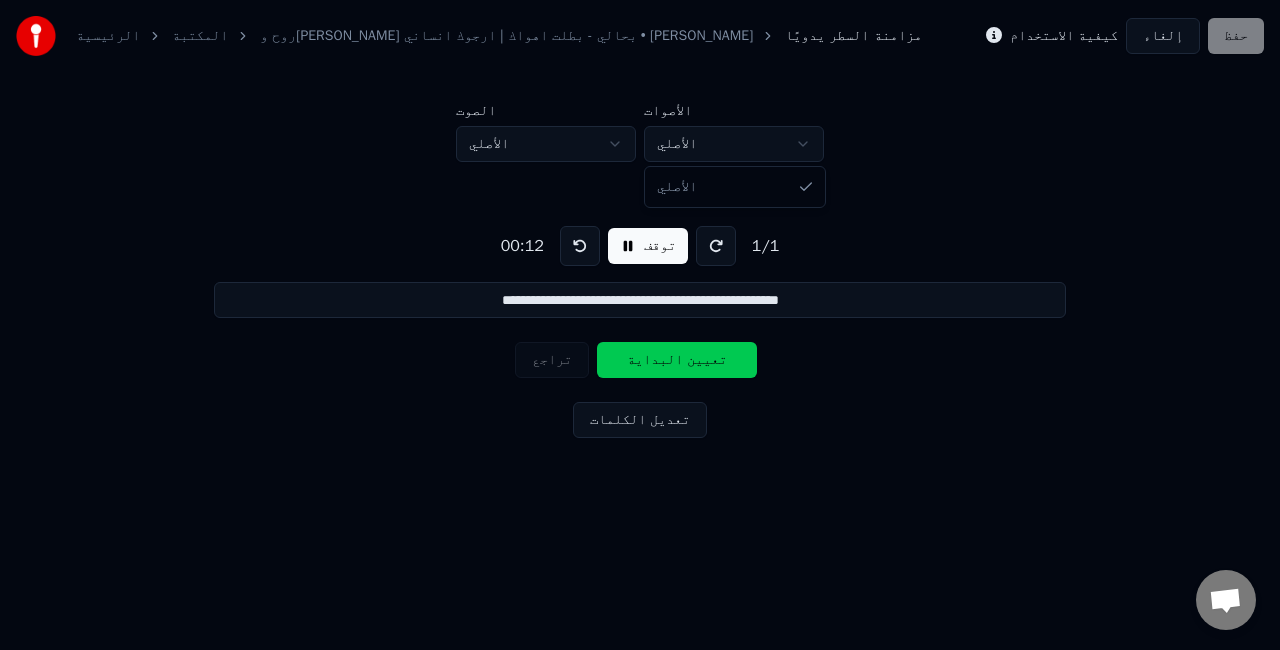 click on "**********" at bounding box center (640, 263) 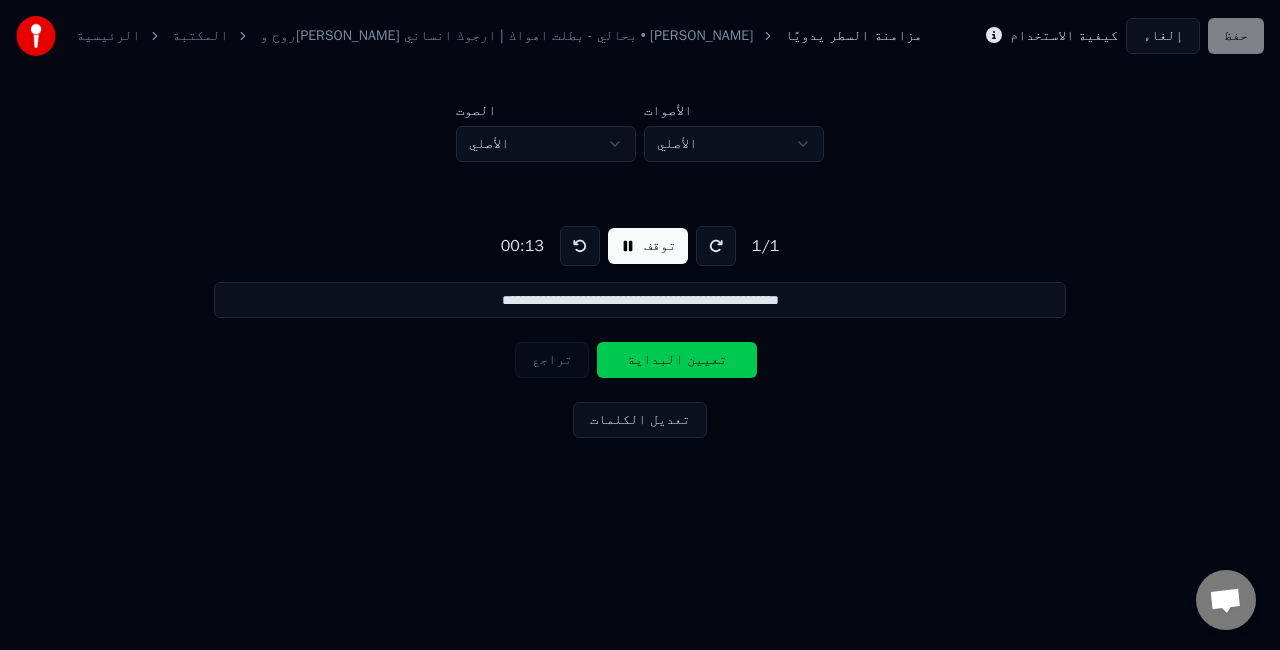 click on "تعيين البداية" at bounding box center [677, 360] 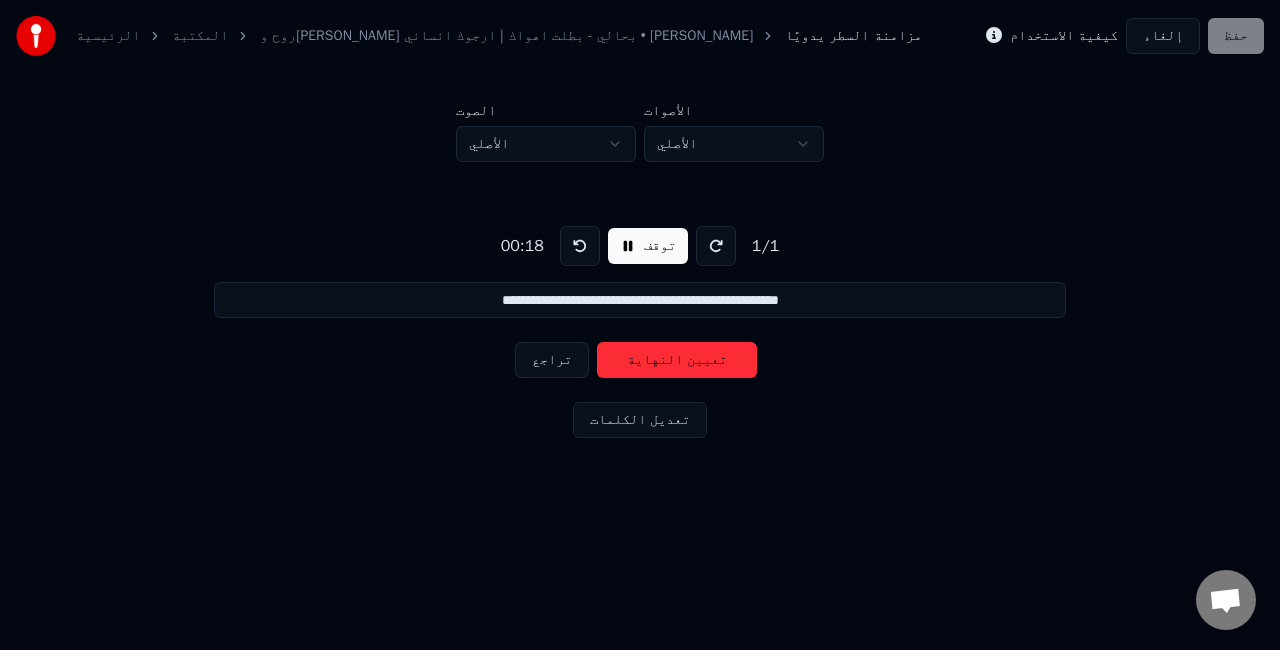 click on "توقف" at bounding box center [648, 246] 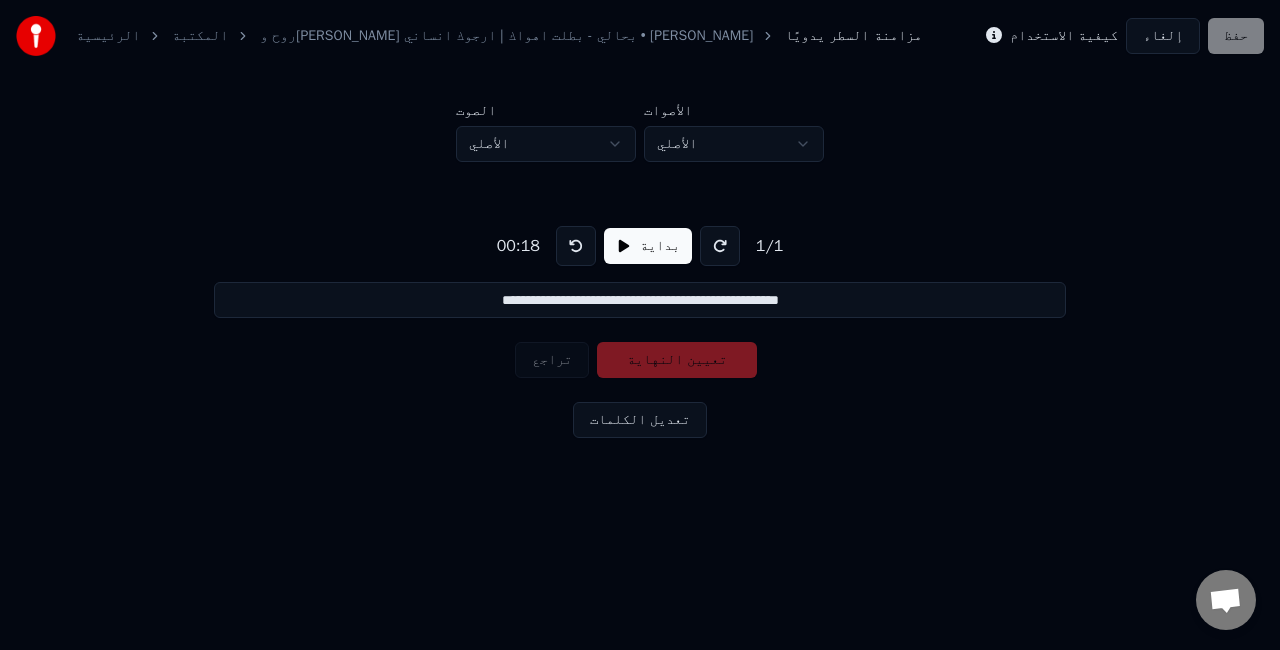 click on "إلغاء" at bounding box center (1163, 36) 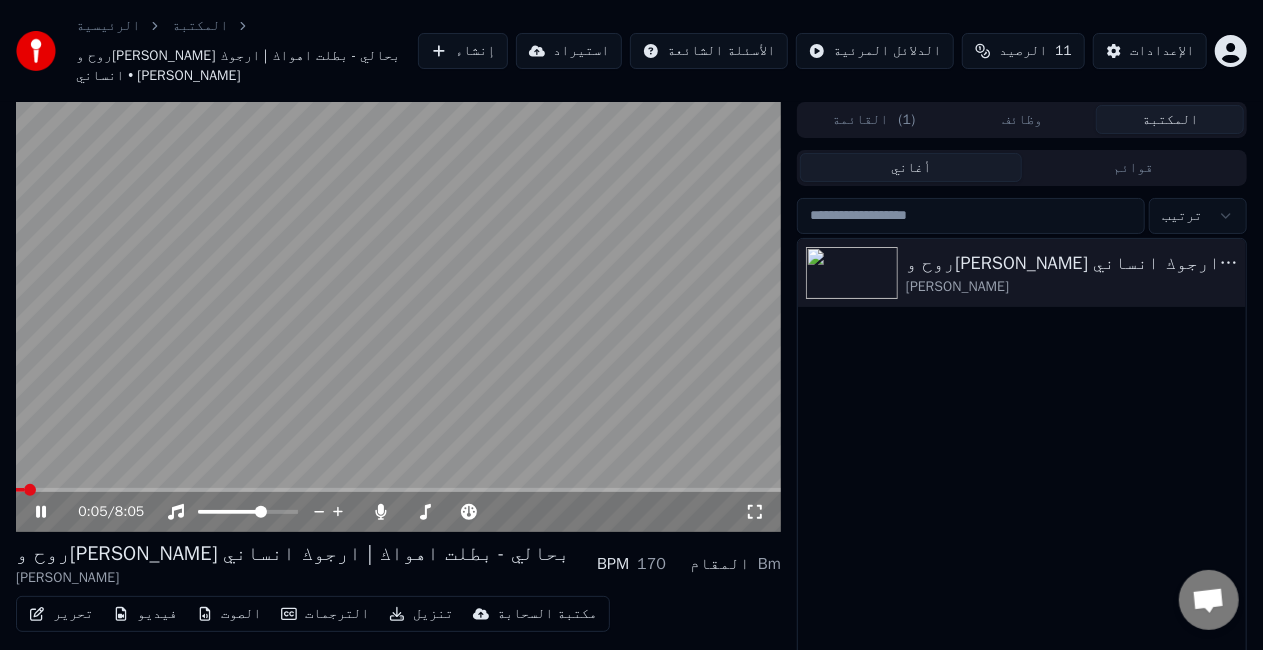 click on "إنشاء" at bounding box center (463, 51) 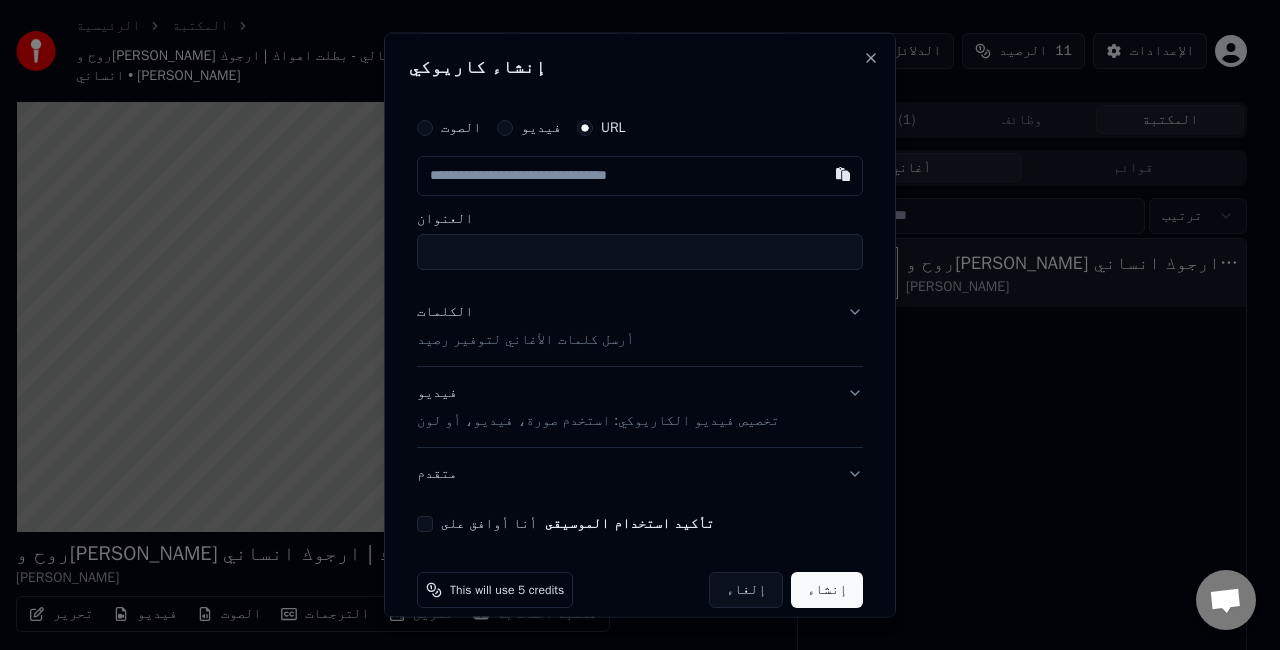 click on "الصوت فيديو URL العنوان الكلمات أرسل كلمات الأغاني لتوفير رصيد فيديو تخصيص فيديو الكاريوكي: استخدم صورة، فيديو، أو لون متقدم أنا أوافق على   تأكيد استخدام الموسيقى" at bounding box center (640, 320) 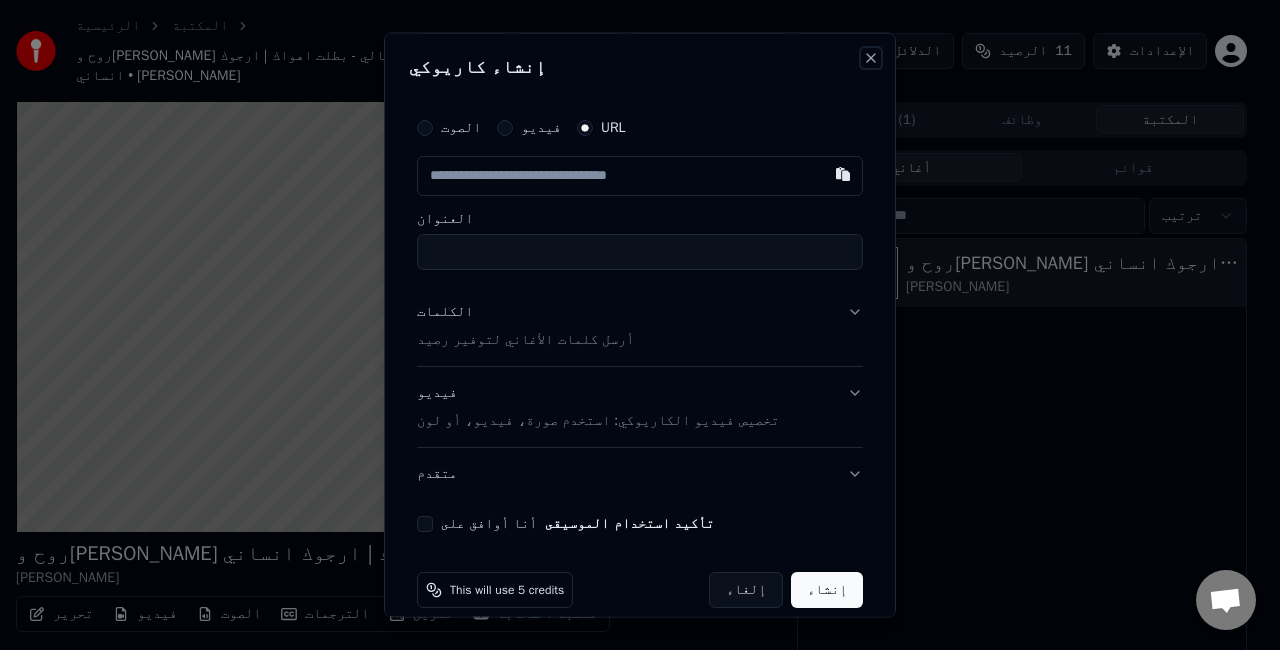click on "Close" at bounding box center (871, 58) 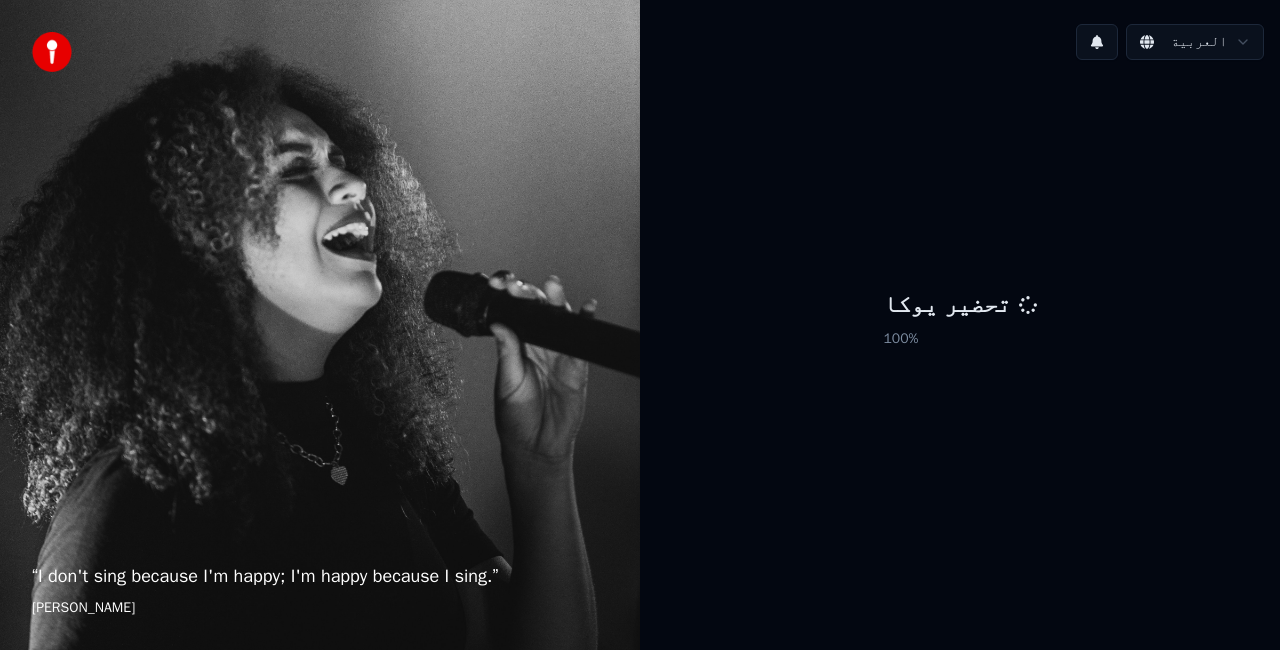 scroll, scrollTop: 0, scrollLeft: 0, axis: both 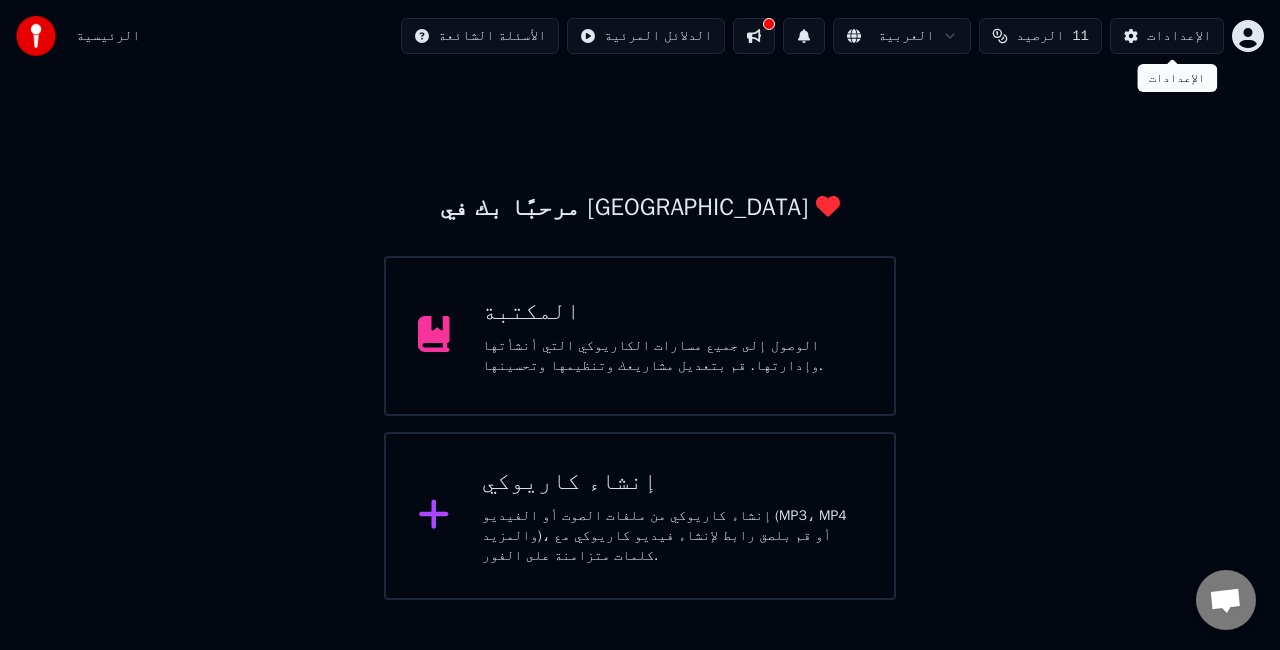 click on "الإعدادات" at bounding box center (1167, 36) 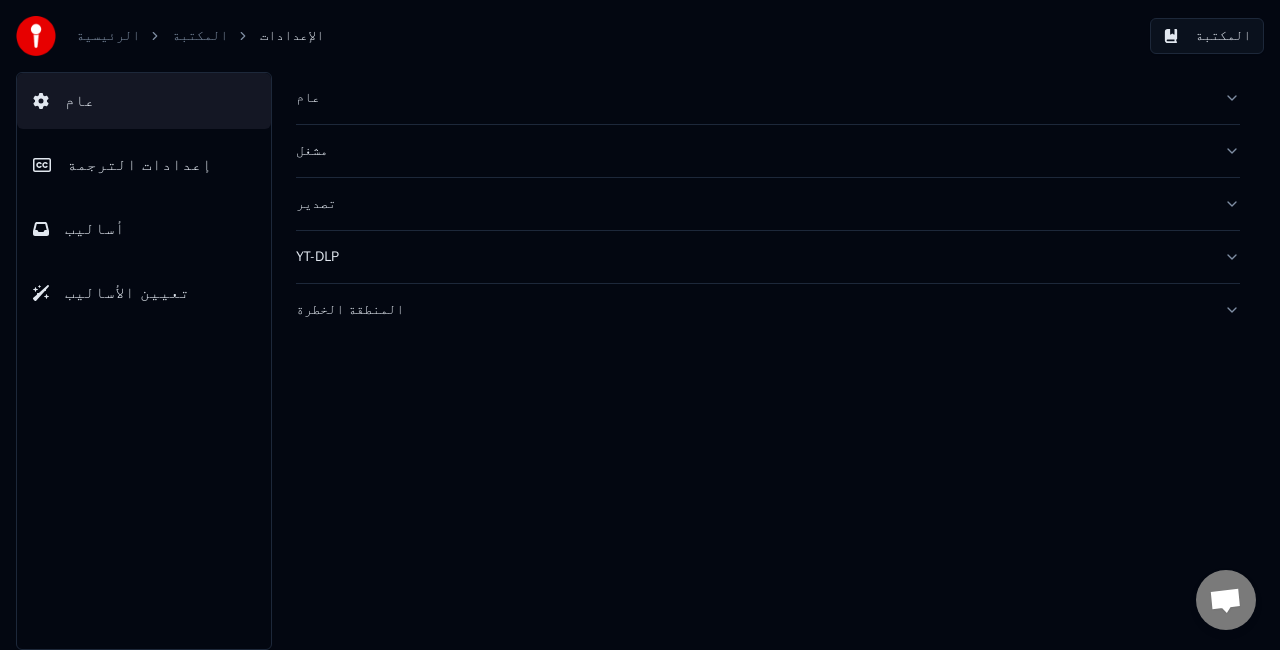 click on "إعدادات الترجمة" at bounding box center [144, 165] 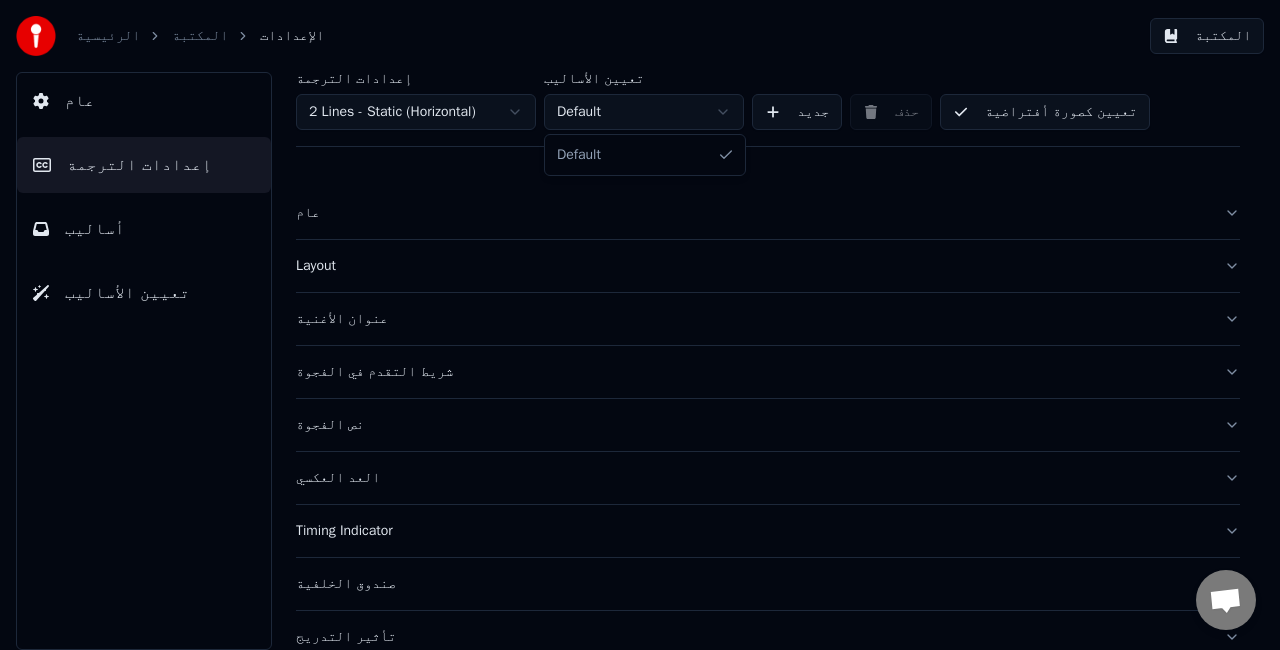 click on "الرئيسية المكتبة الإعدادات المكتبة عام إعدادات الترجمة أساليب تعيين الأساليب إعدادات الترجمة 2 Lines - Static (Horizontal) تعيين الأساليب Default جديد حذف تعيين كصورة أفتراضية عام Layout عنوان الأغنية شريط التقدم في الفجوة نص الفجوة العد العكسي Timing Indicator صندوق الخلفية تأثير التدريج التحريك الحد الأقصى للأحرف لكل سط تقسيم السطر تلقائيًا Advanced Settings Default" at bounding box center [640, 325] 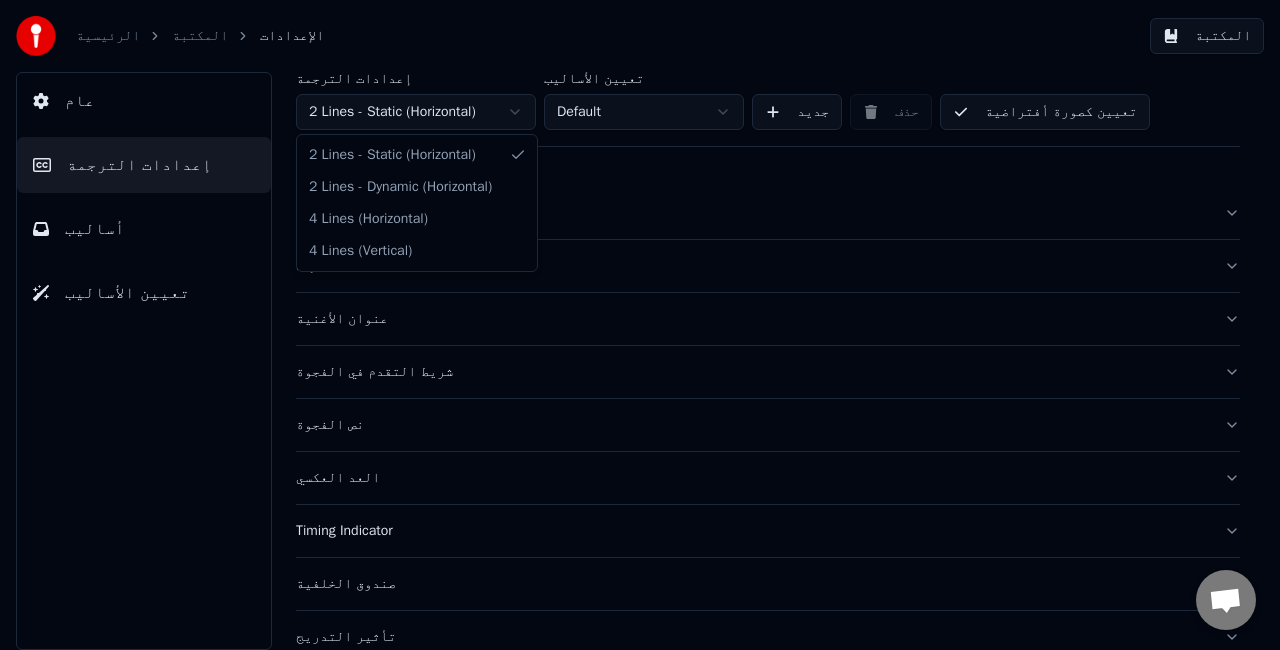 click on "الرئيسية المكتبة الإعدادات المكتبة عام إعدادات الترجمة أساليب تعيين الأساليب إعدادات الترجمة 2 Lines - Static (Horizontal) تعيين الأساليب Default جديد حذف تعيين كصورة أفتراضية عام Layout عنوان الأغنية شريط التقدم في الفجوة نص الفجوة العد العكسي Timing Indicator صندوق الخلفية تأثير التدريج التحريك الحد الأقصى للأحرف لكل سط تقسيم السطر تلقائيًا Advanced Settings 2 Lines - Static (Horizontal) 2 Lines - Dynamic (Horizontal) 4 Lines (Horizontal) 4 Lines (Vertical)" at bounding box center [640, 325] 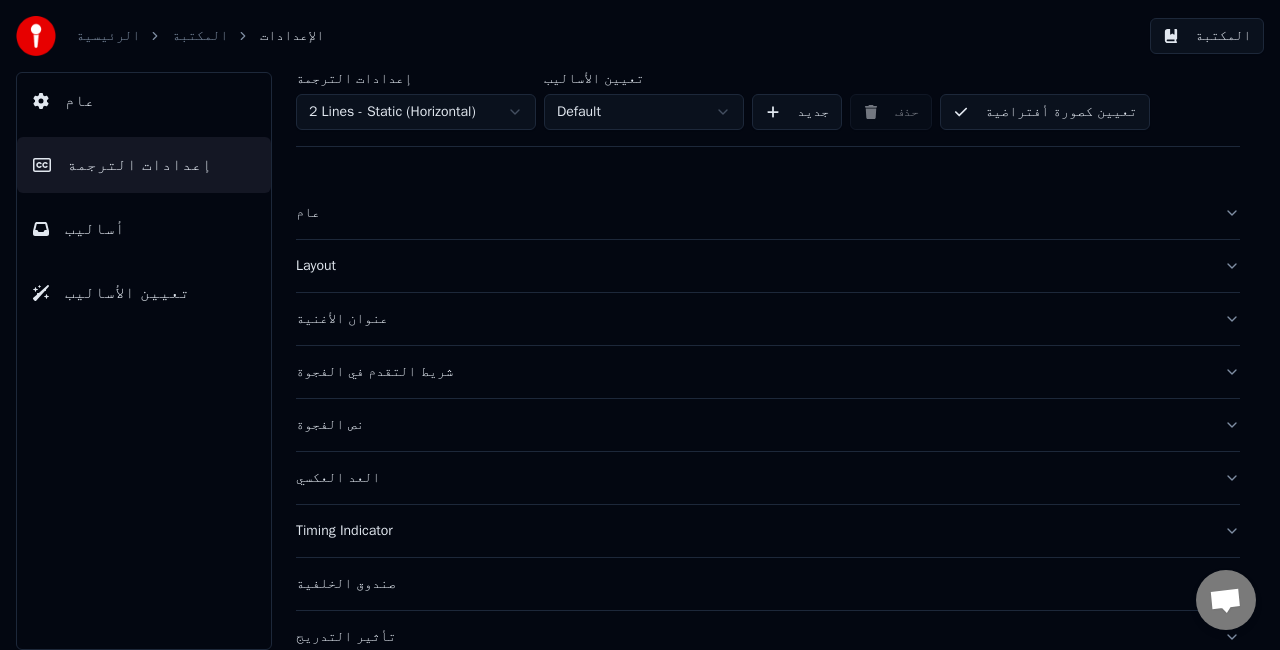 click on "Layout" at bounding box center (752, 266) 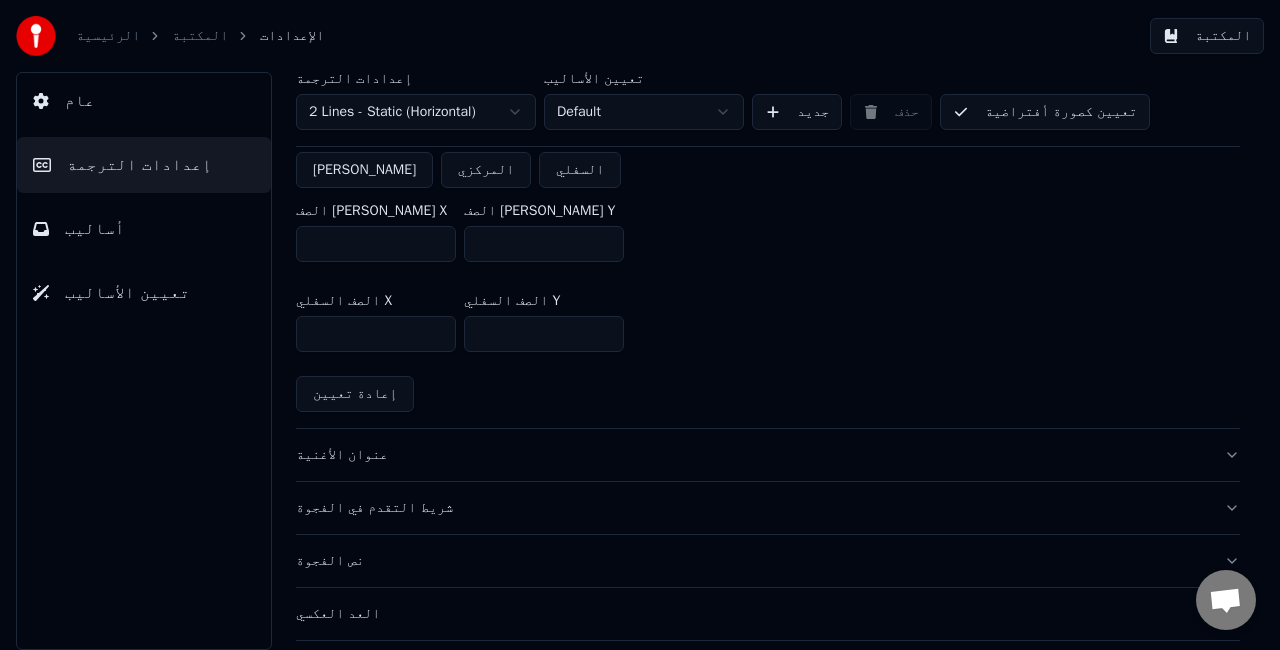 scroll, scrollTop: 700, scrollLeft: 0, axis: vertical 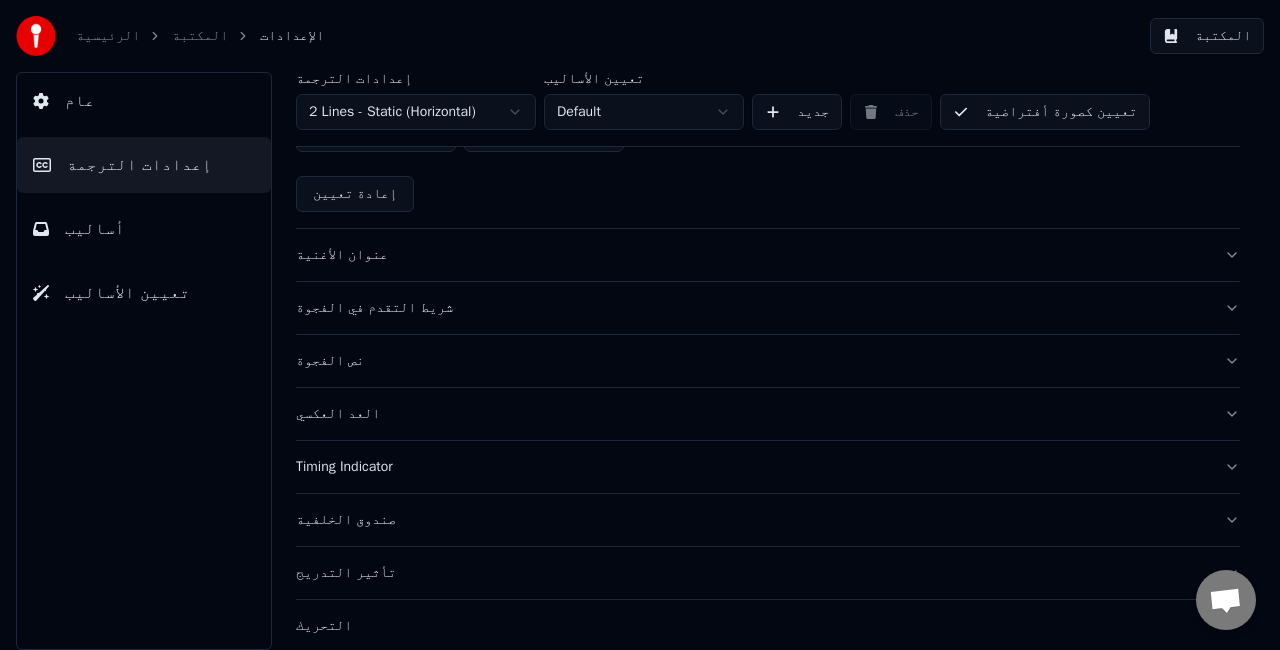 click on "نص الفجوة" at bounding box center [752, 361] 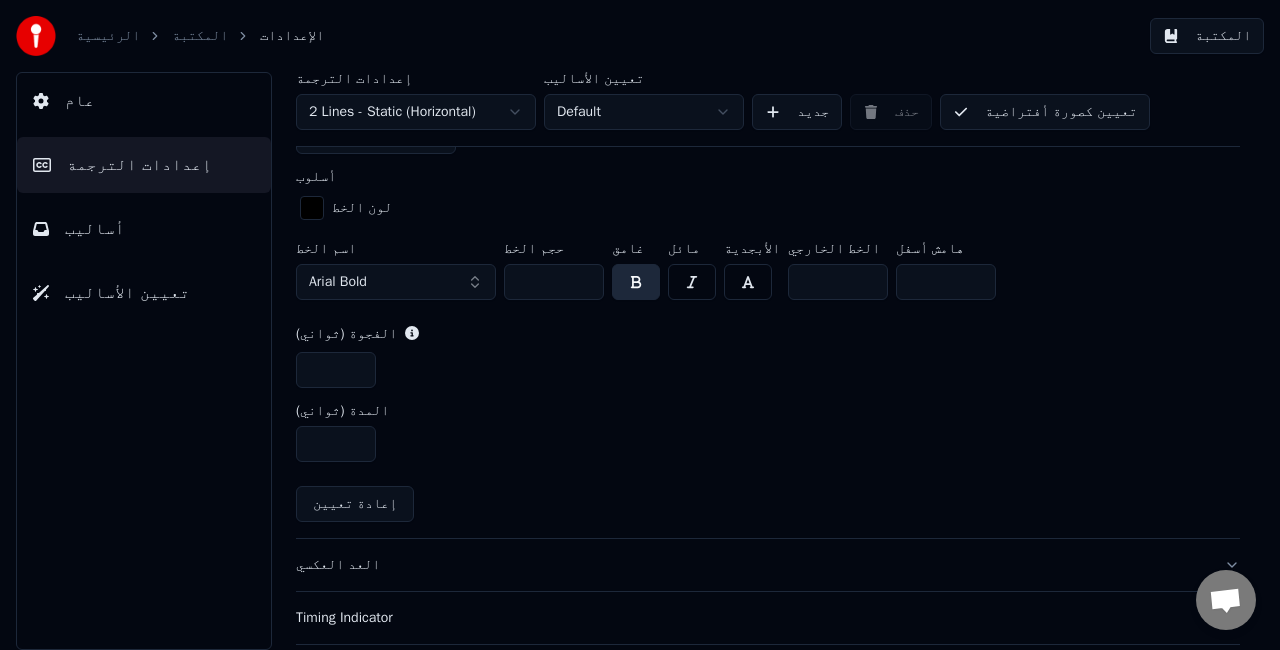 scroll, scrollTop: 1087, scrollLeft: 0, axis: vertical 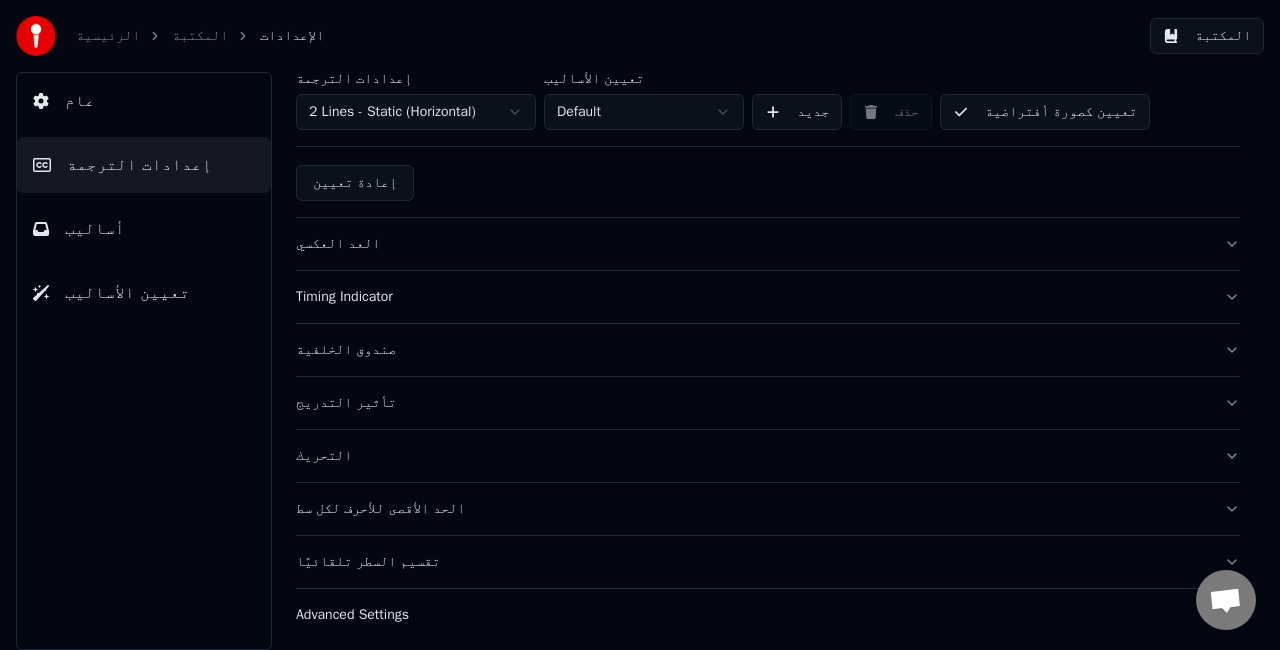 click on "عام إعدادات الترجمة أساليب تعيين الأساليب" at bounding box center [144, 361] 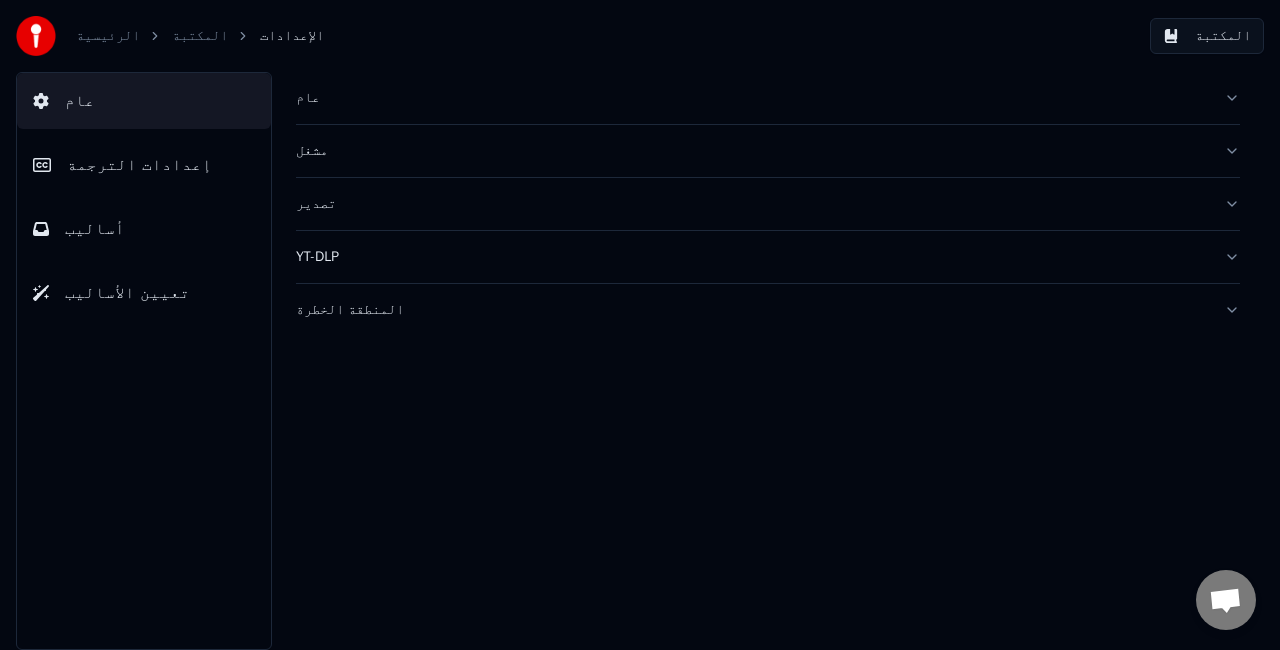 scroll, scrollTop: 0, scrollLeft: 0, axis: both 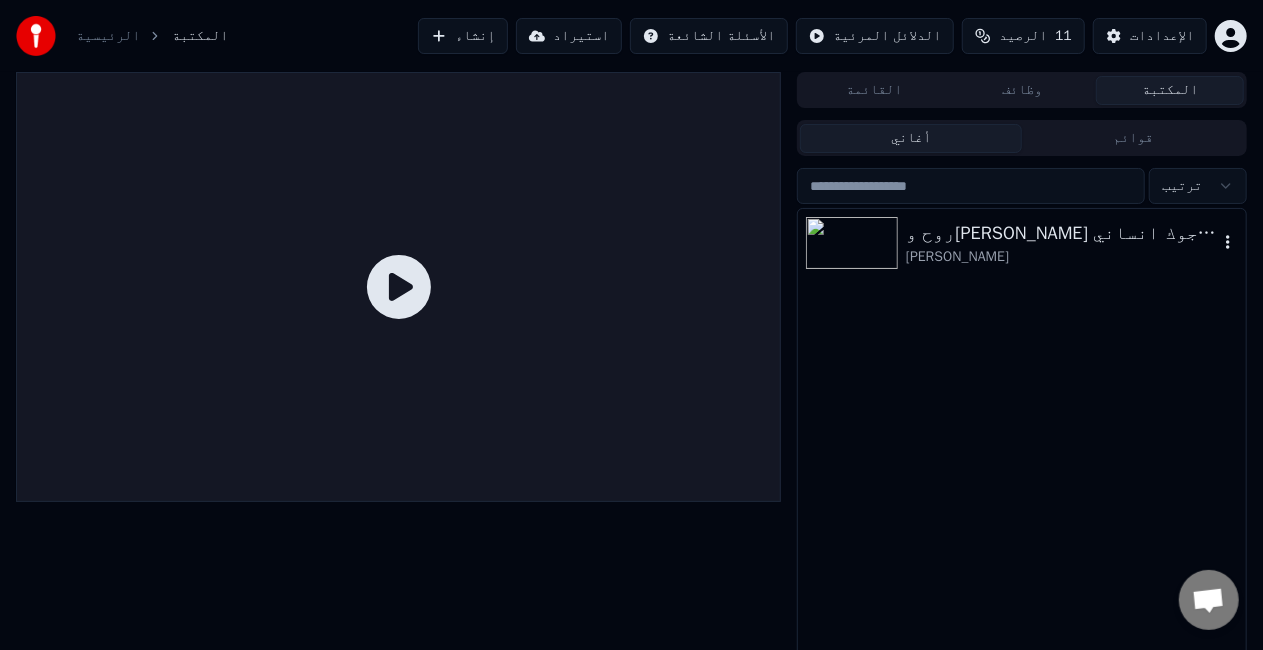 click at bounding box center (852, 243) 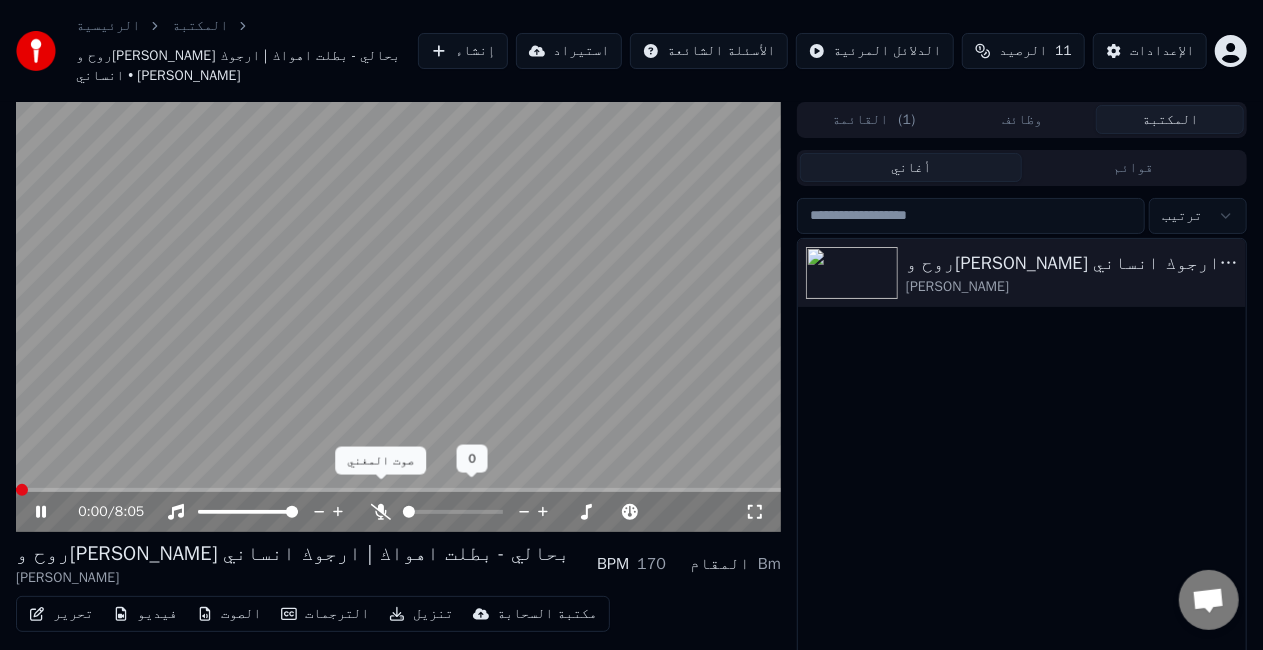 click 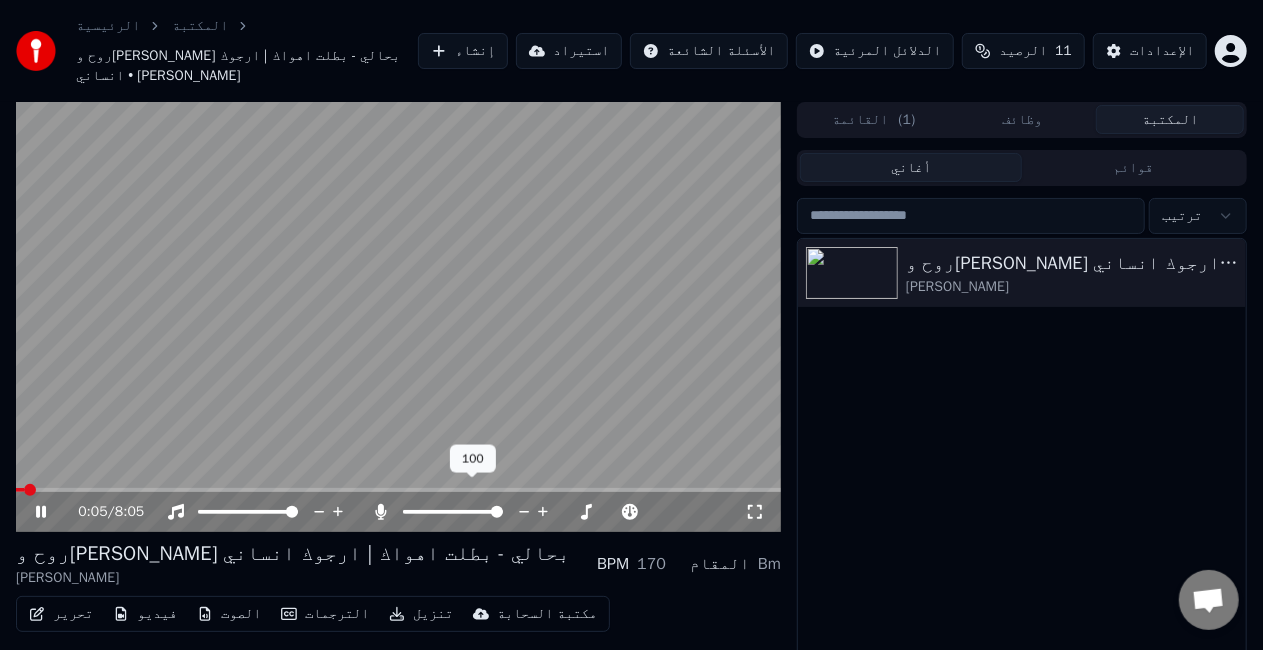 click at bounding box center [471, 512] 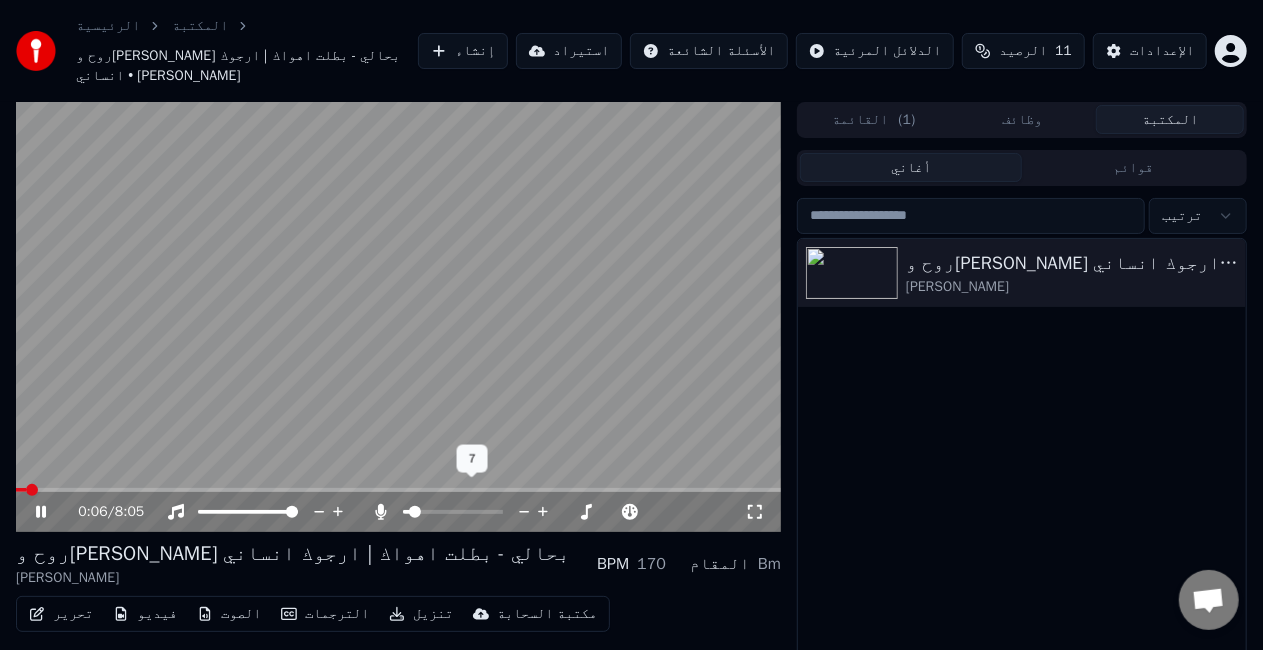 click at bounding box center (406, 512) 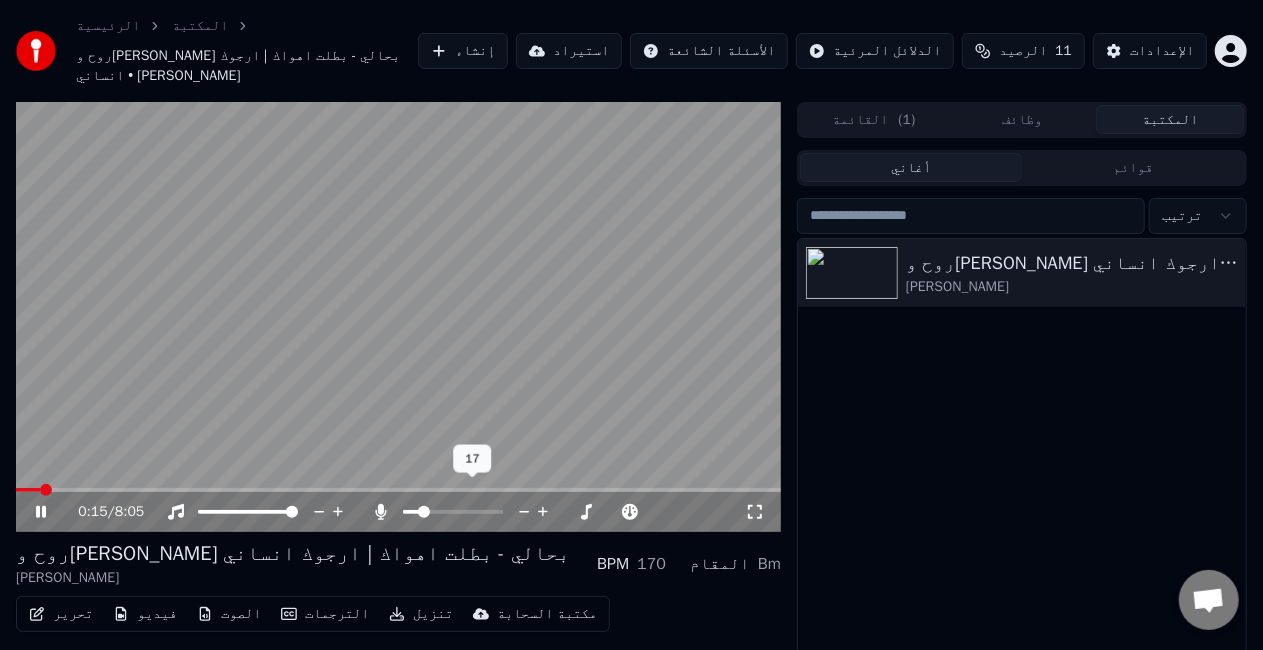 click at bounding box center (424, 512) 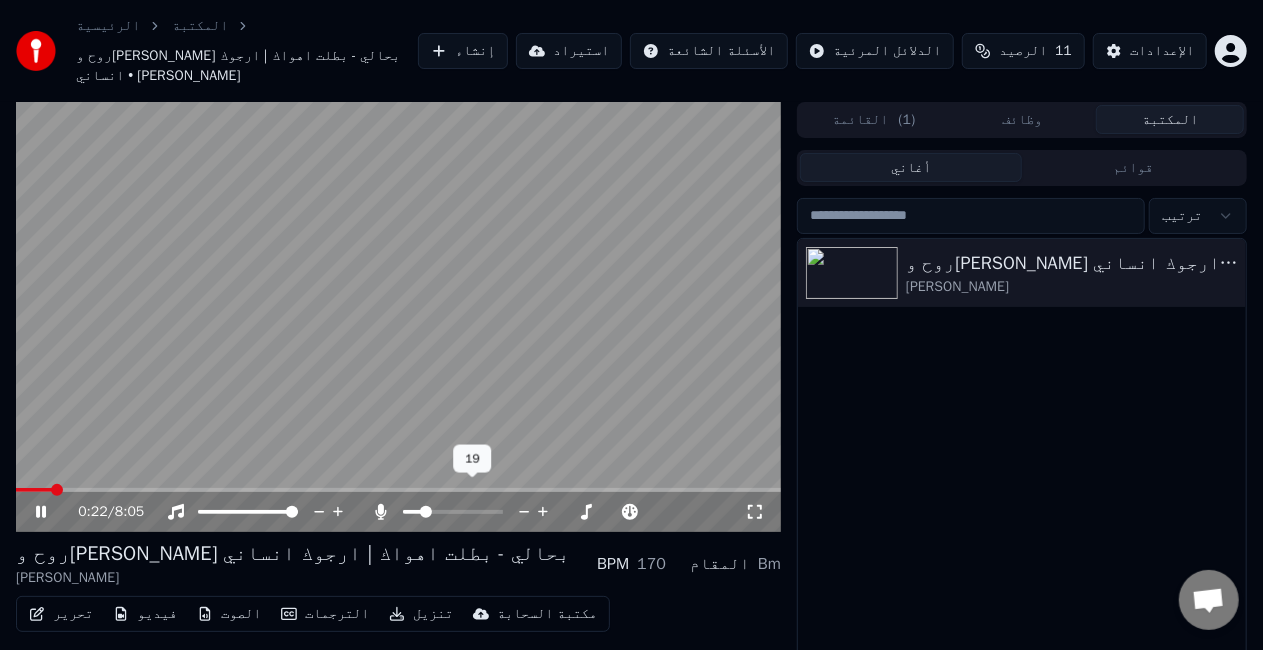 click at bounding box center (426, 512) 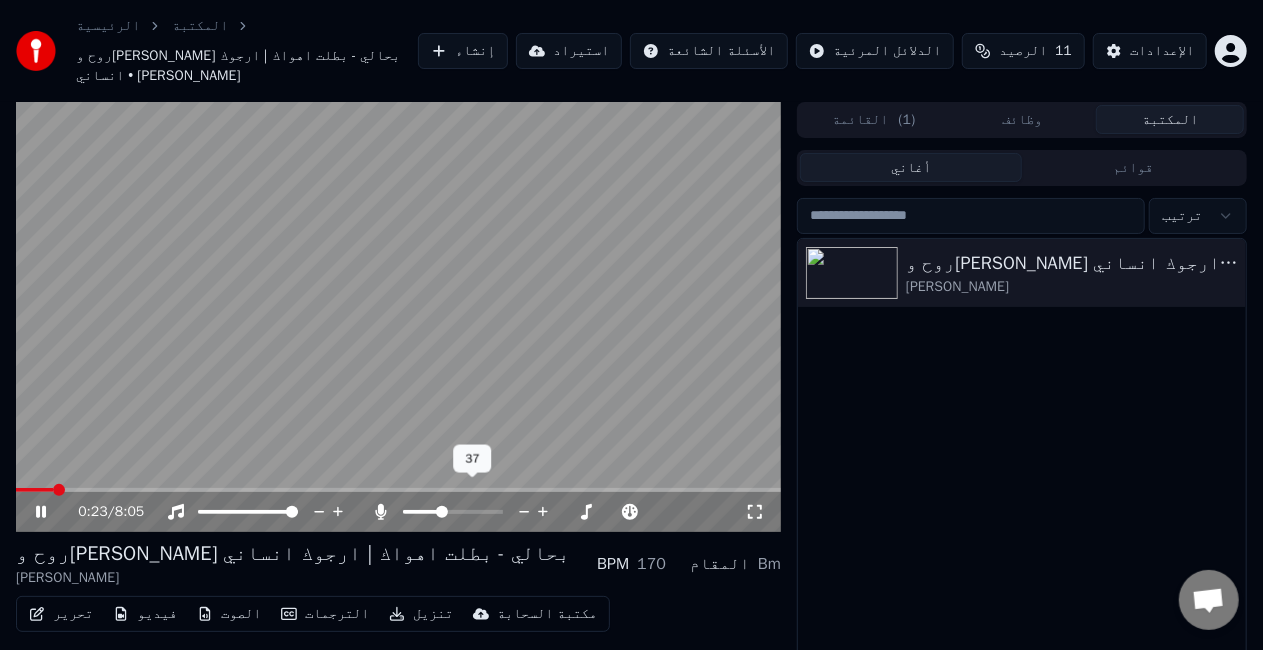 click at bounding box center [453, 512] 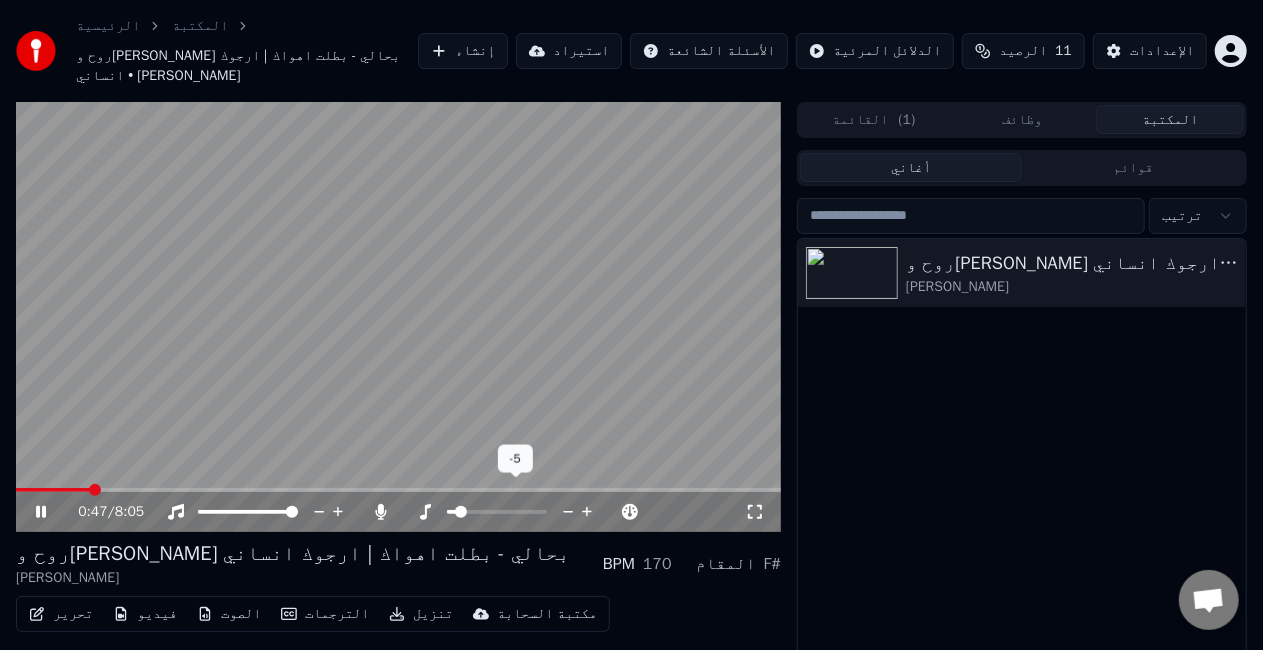 click at bounding box center (451, 512) 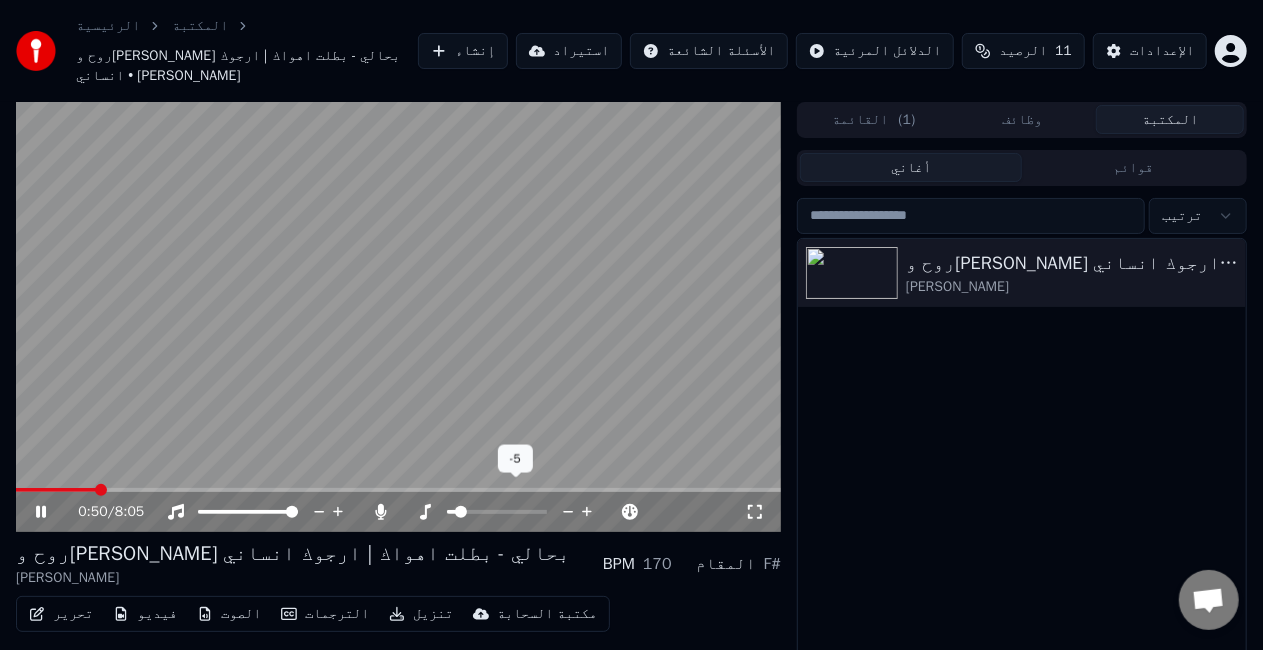 click at bounding box center (497, 512) 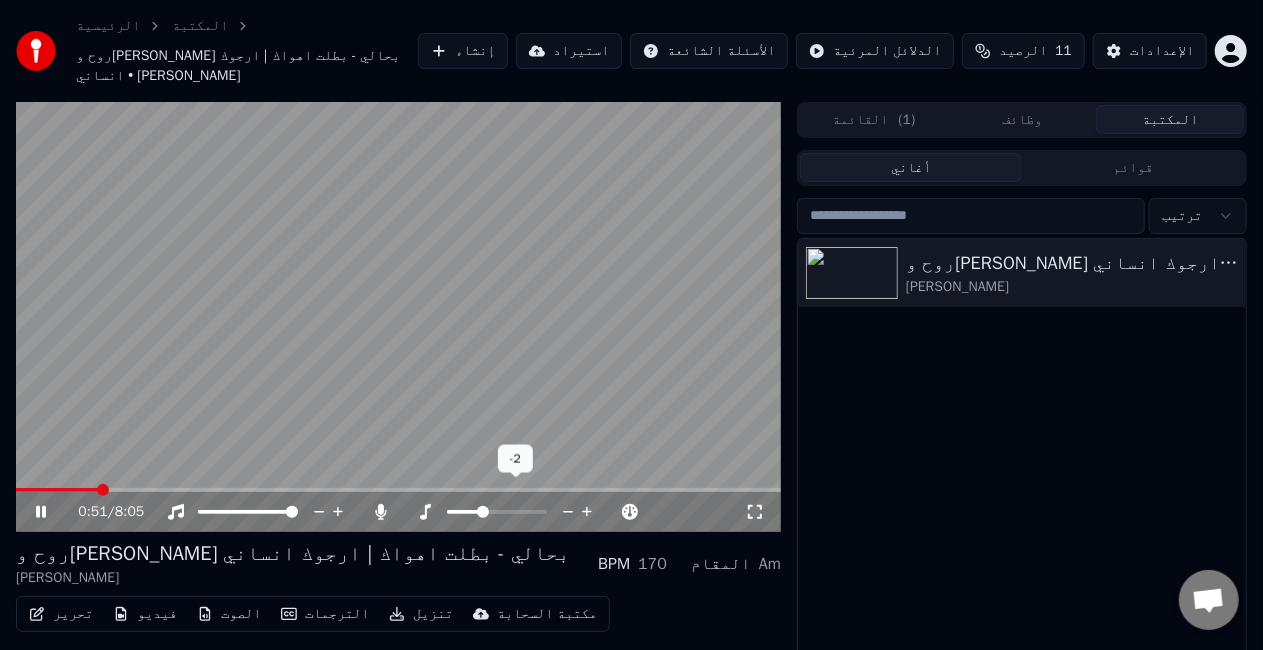 click at bounding box center [497, 512] 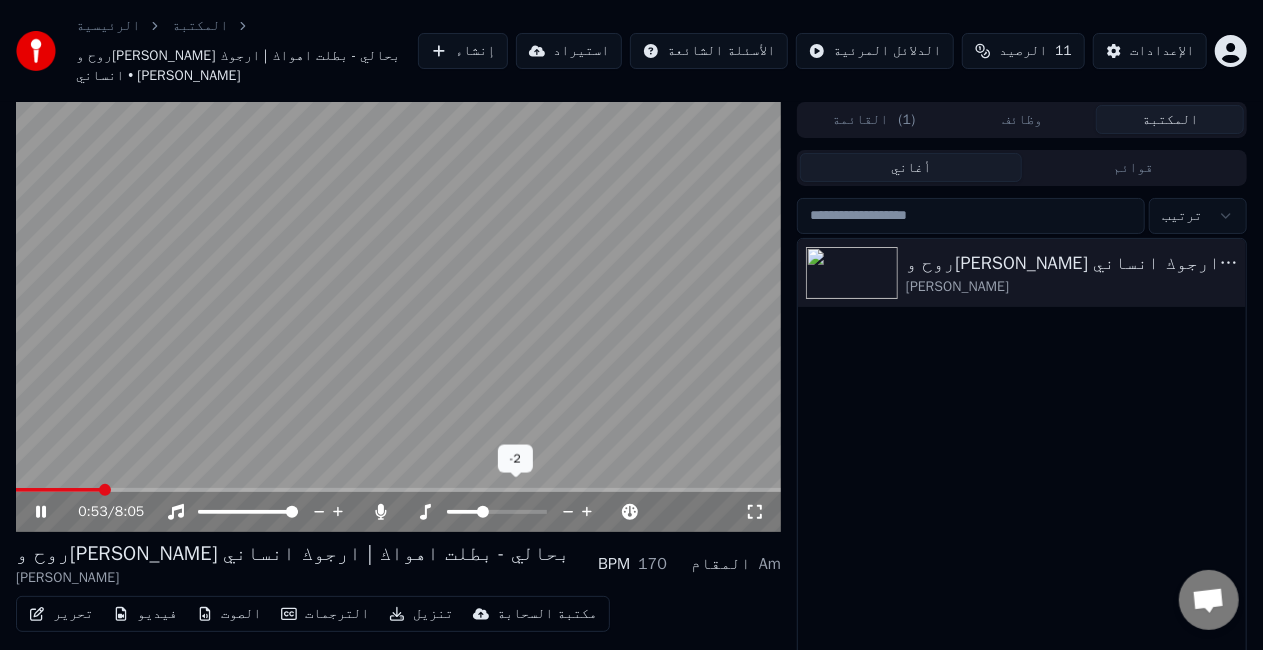 click at bounding box center (497, 512) 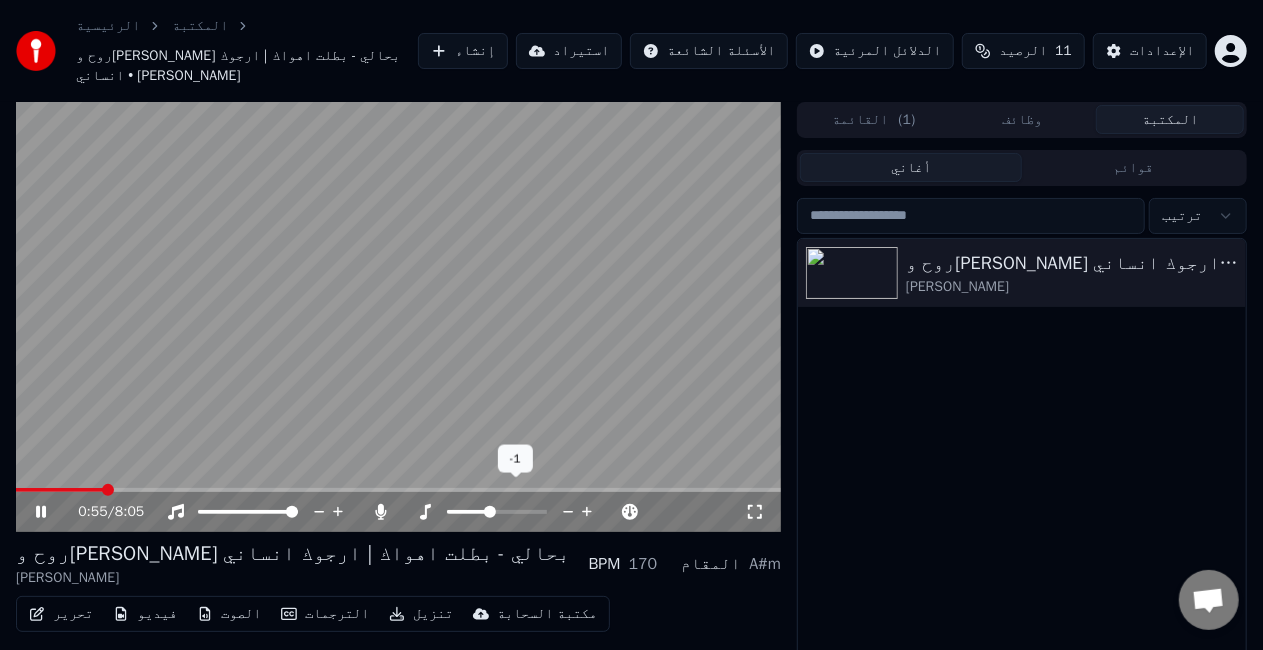 click at bounding box center (497, 512) 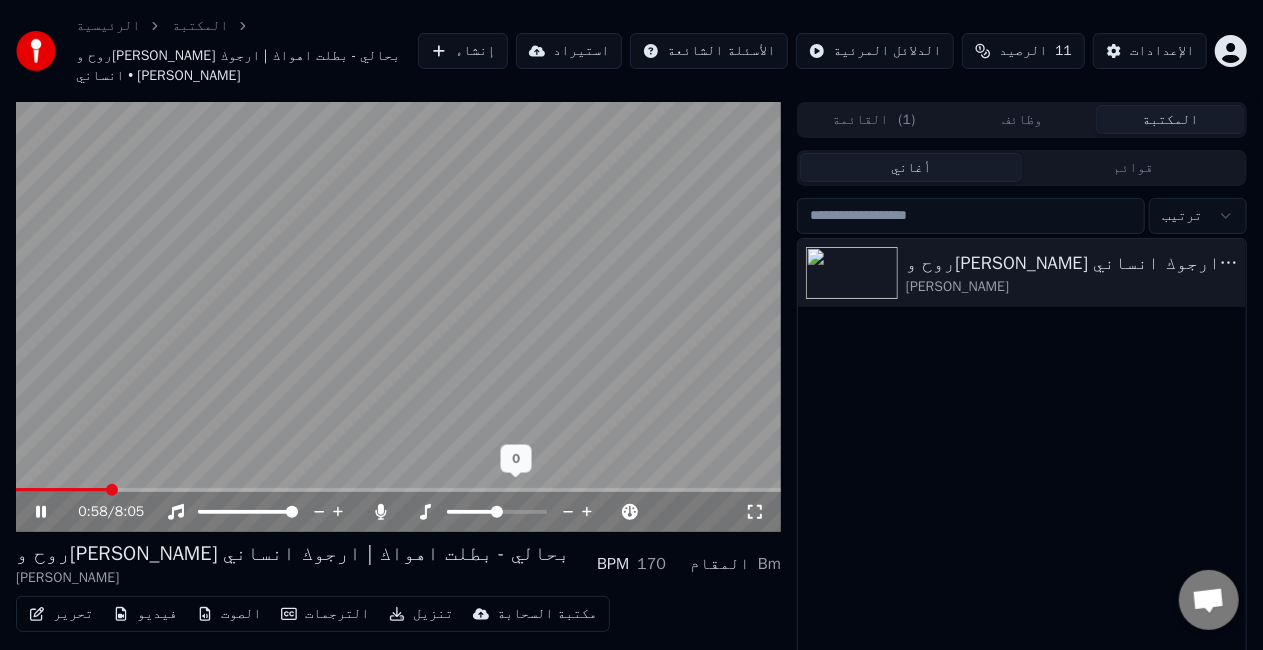 click at bounding box center [497, 512] 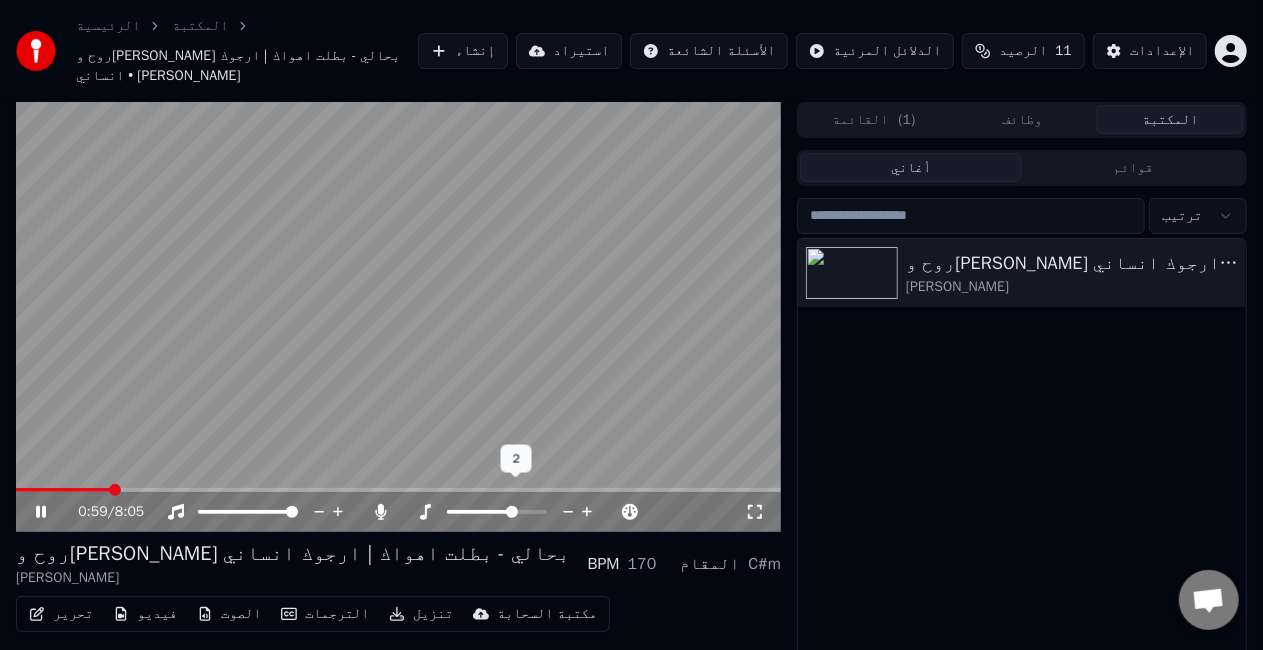 click at bounding box center [497, 512] 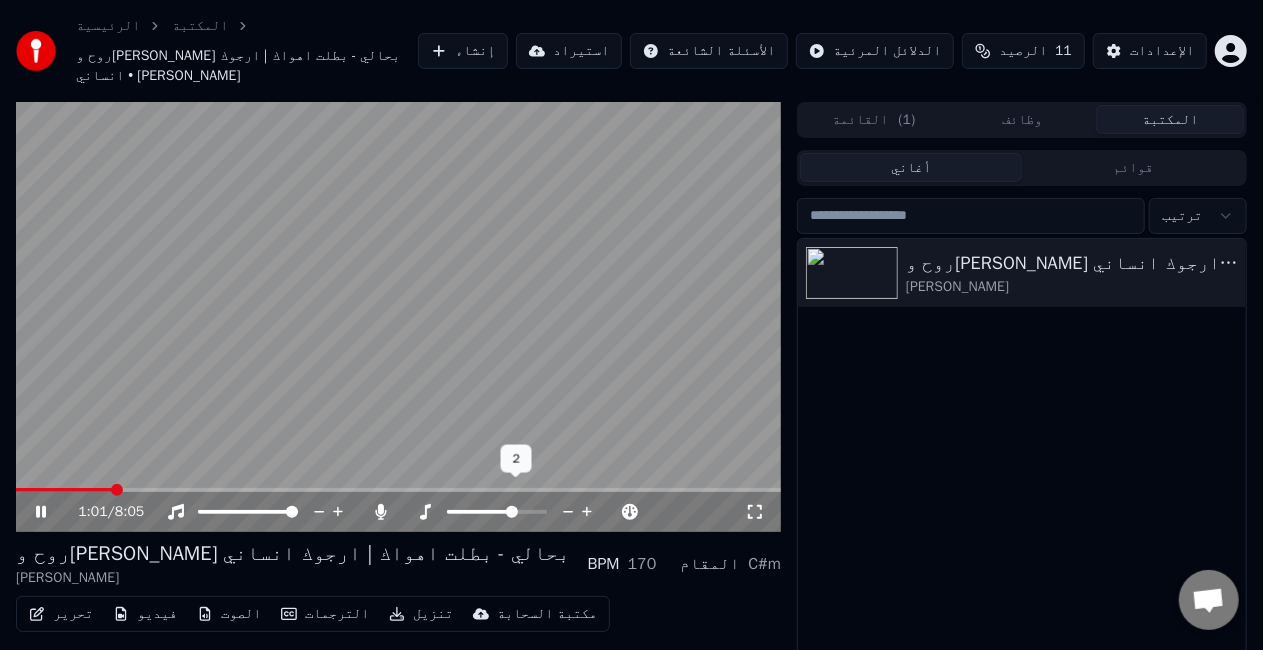 click at bounding box center [497, 512] 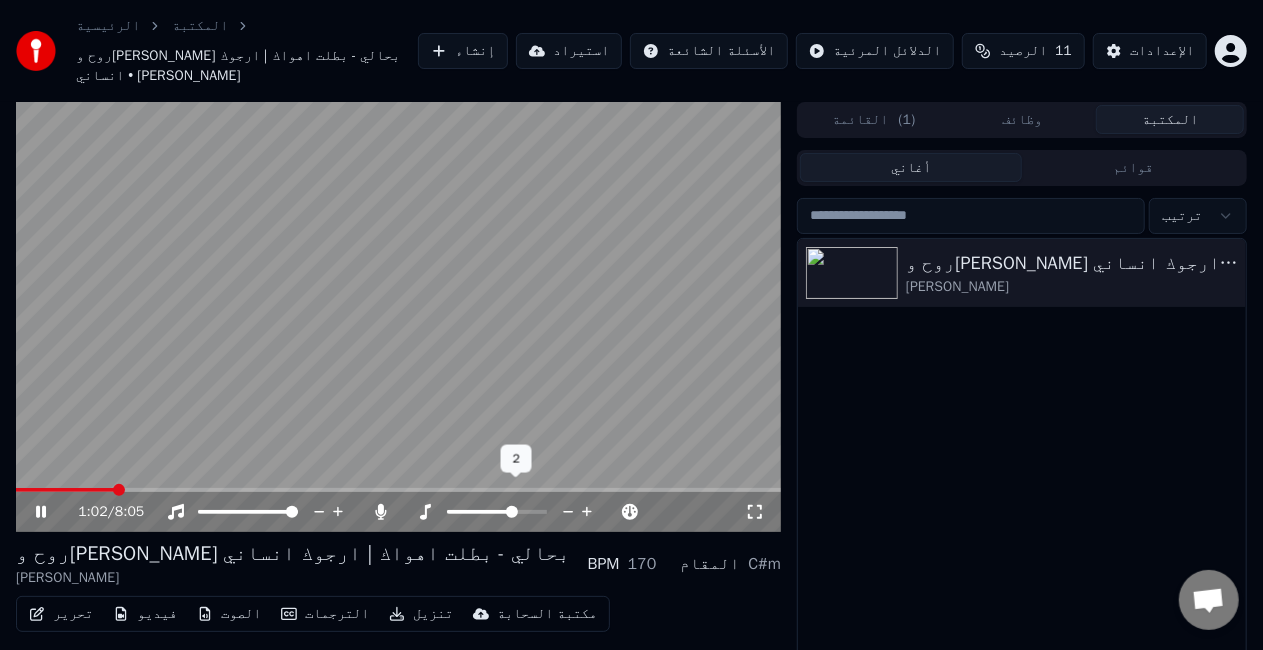 click at bounding box center (515, 512) 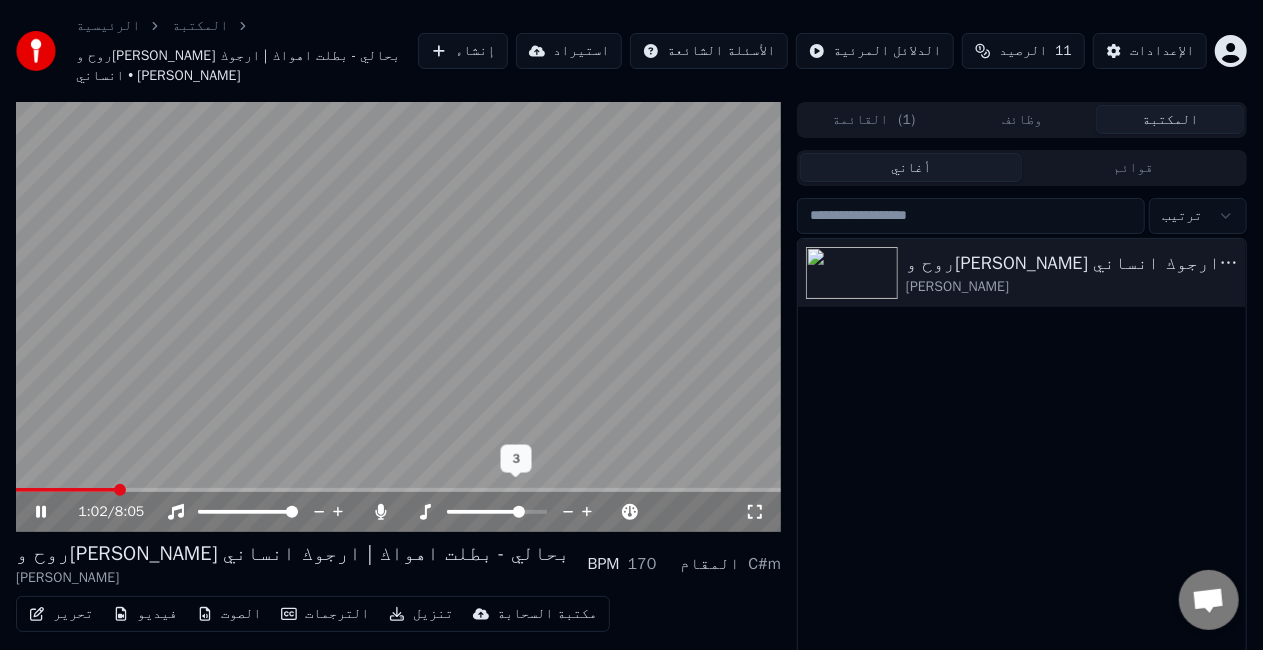 click at bounding box center (497, 512) 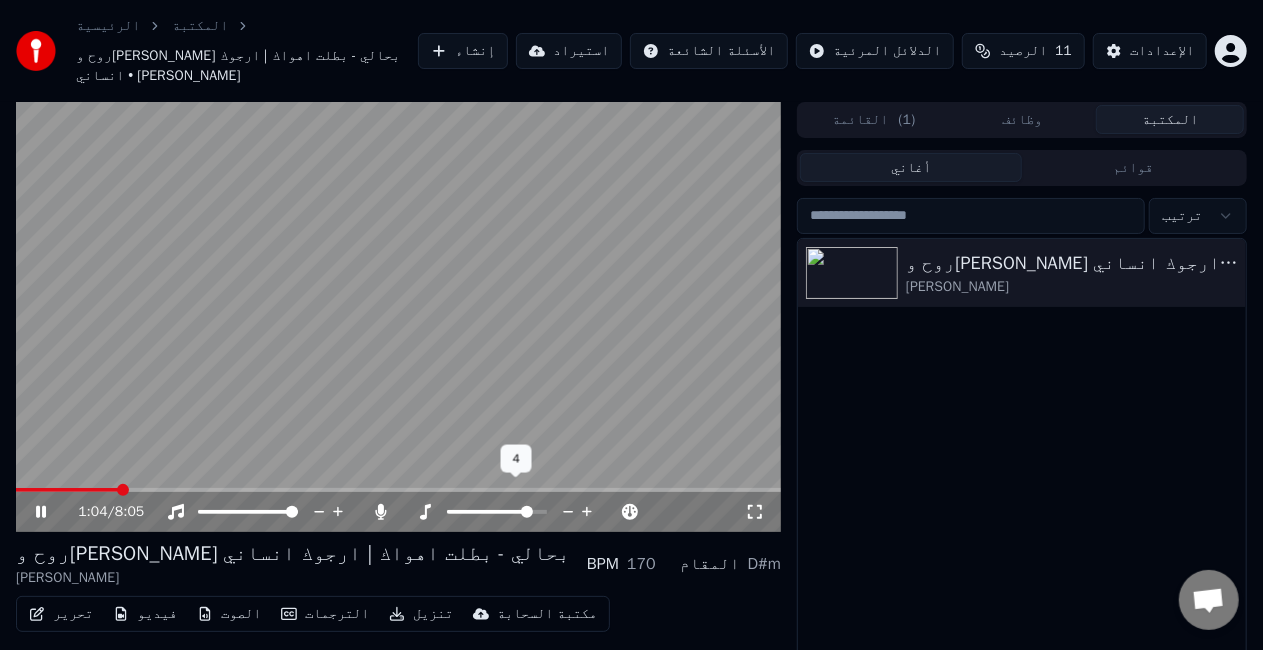 click at bounding box center (497, 512) 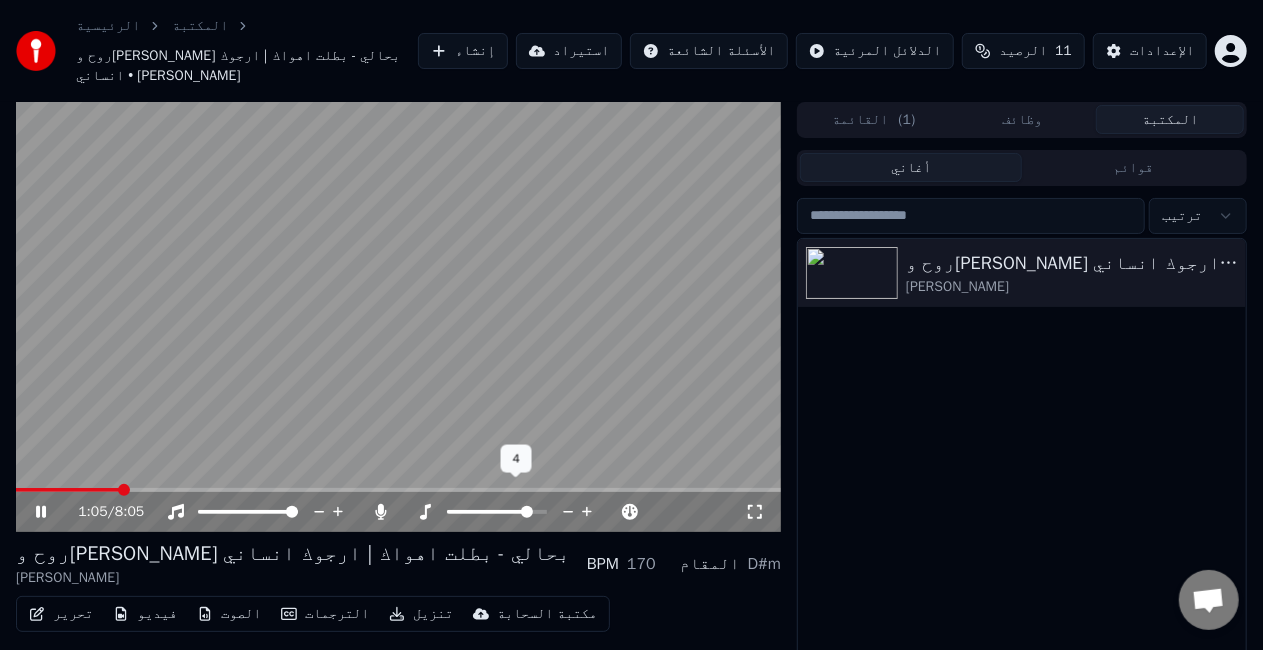 click at bounding box center [527, 512] 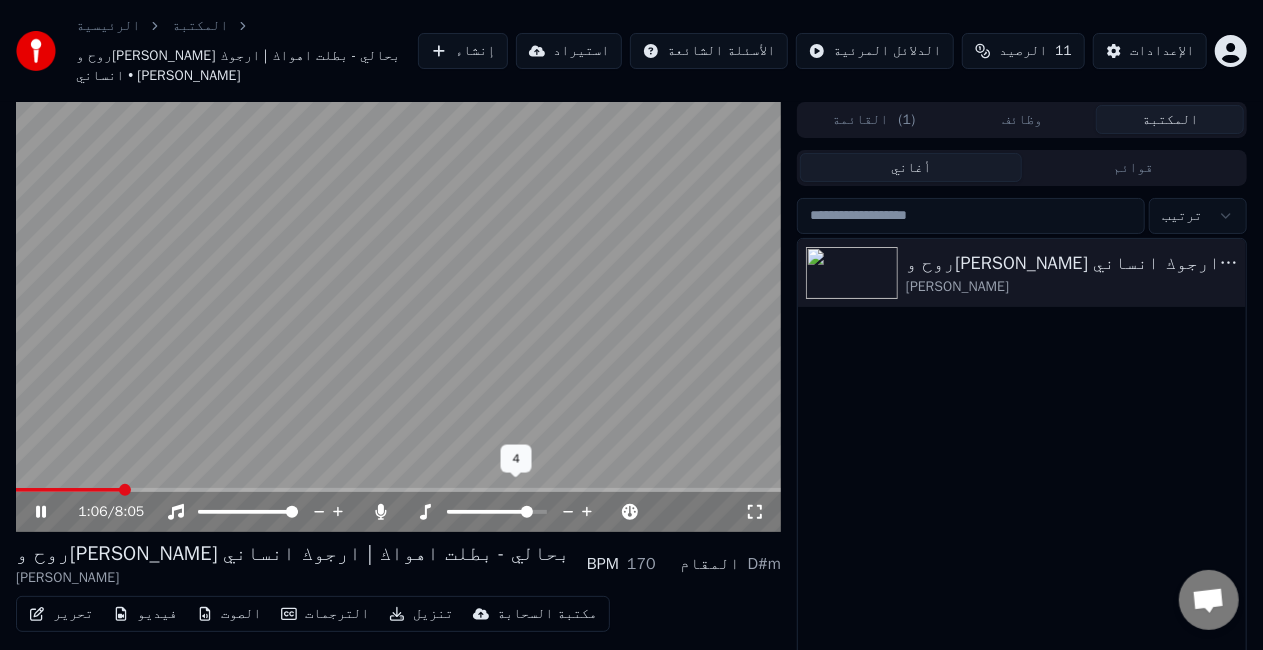 click at bounding box center [497, 512] 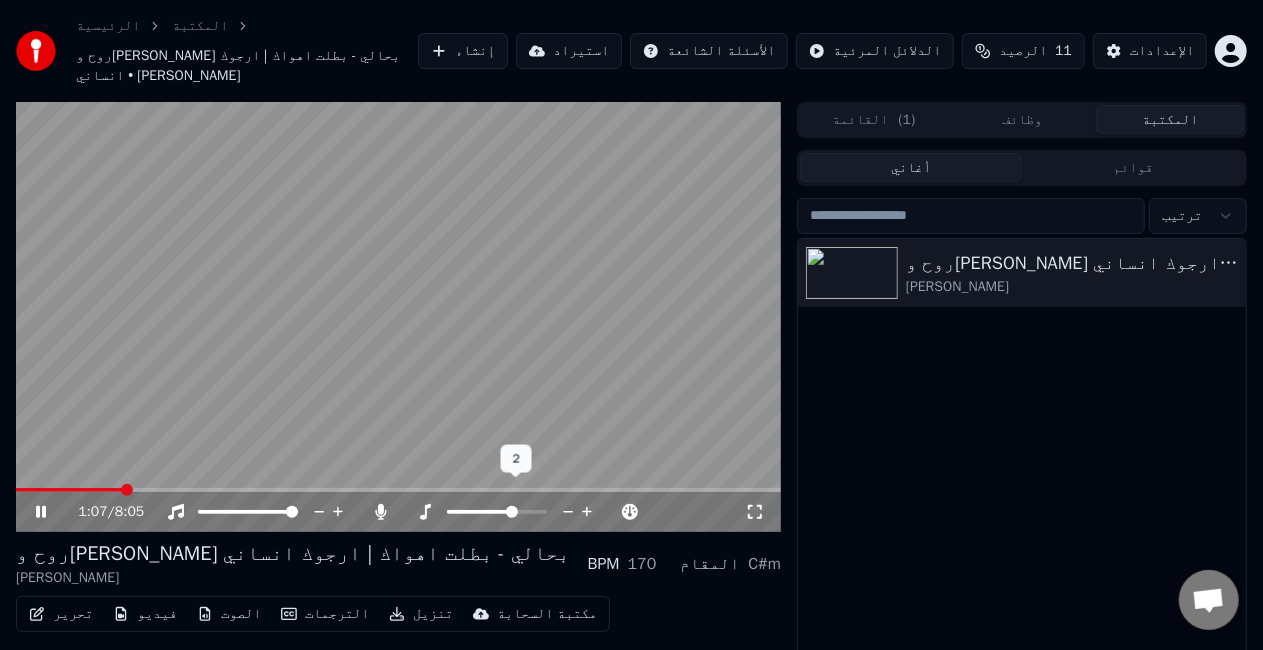 click at bounding box center (480, 512) 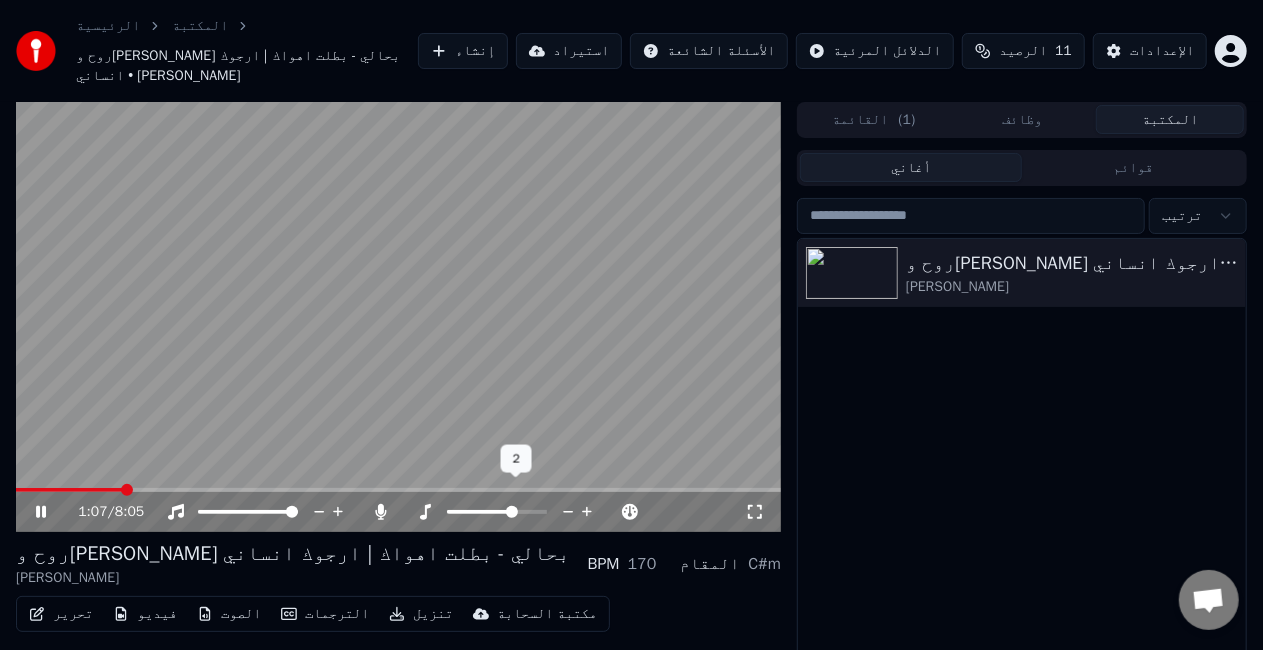 click at bounding box center (515, 512) 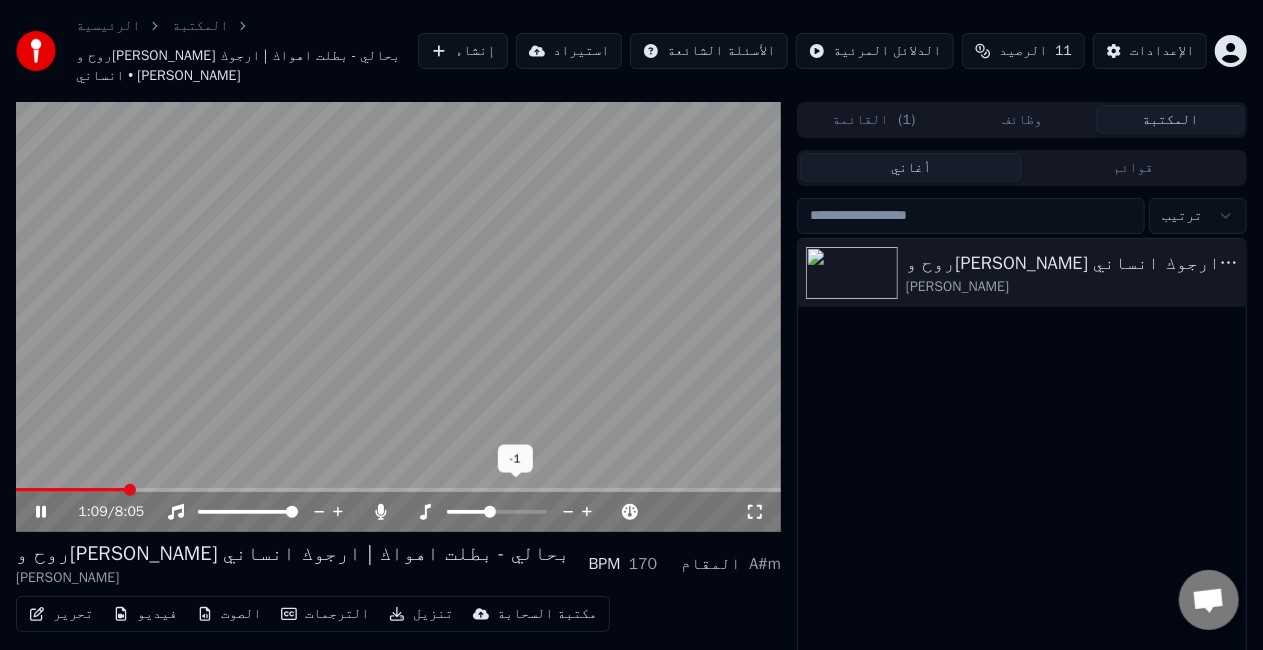 click at bounding box center (468, 512) 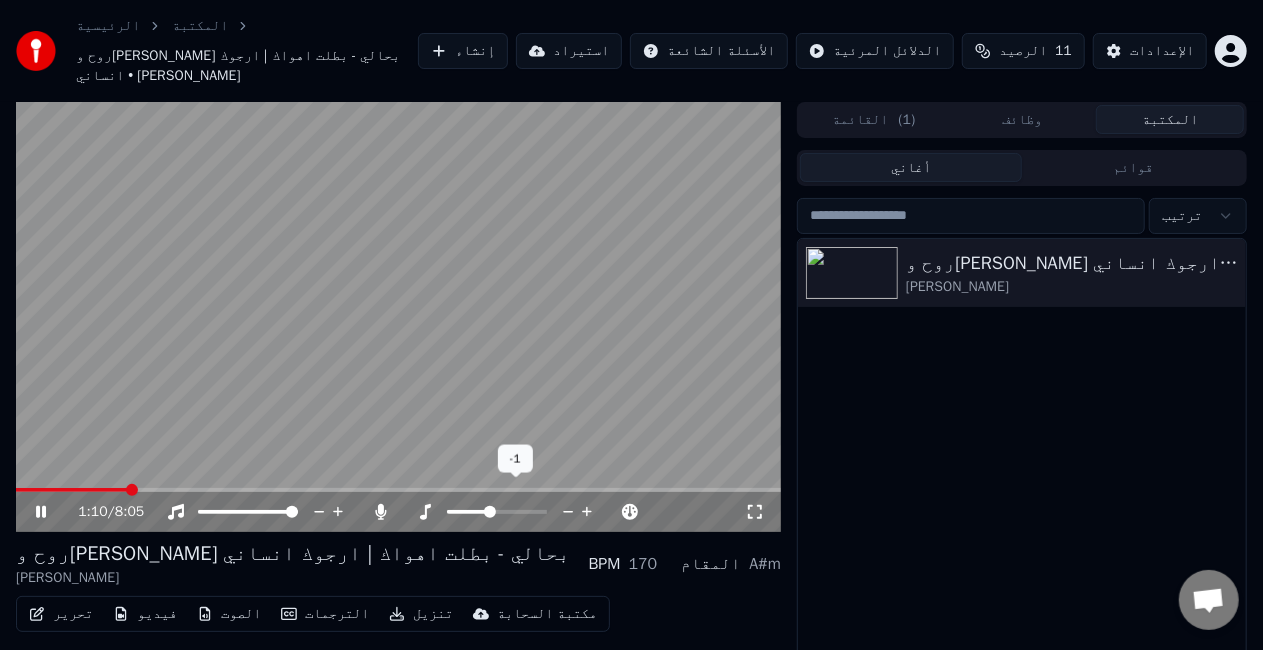 click at bounding box center (490, 512) 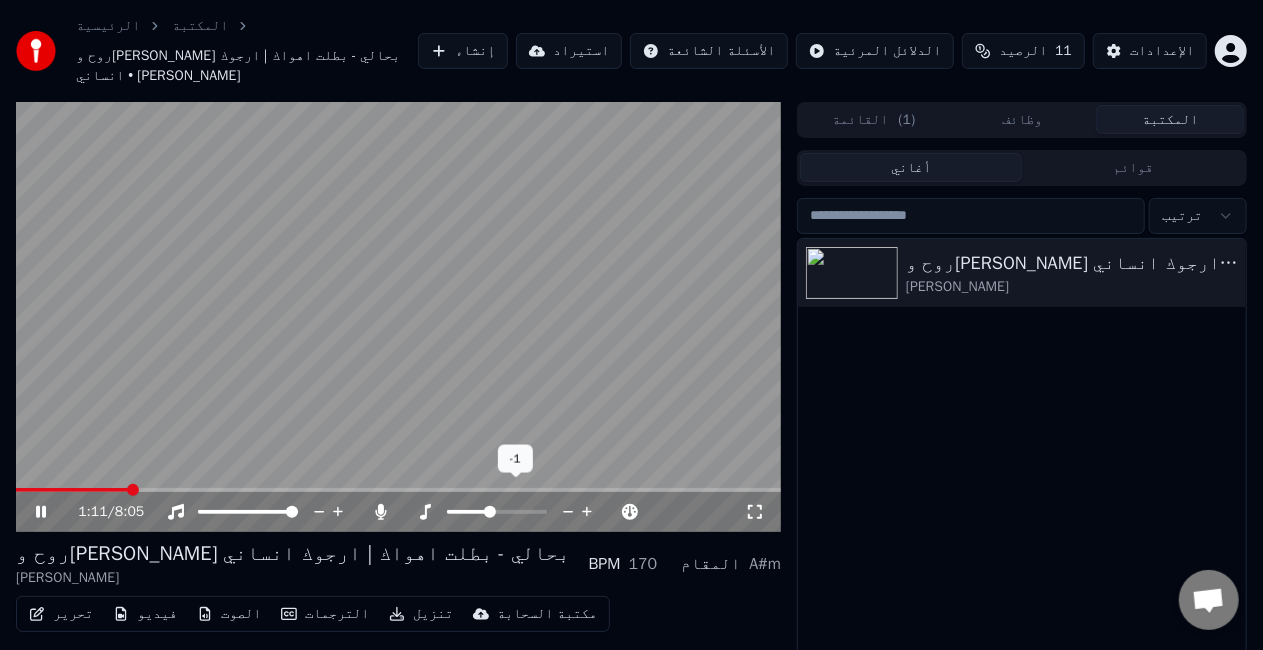 click at bounding box center [468, 512] 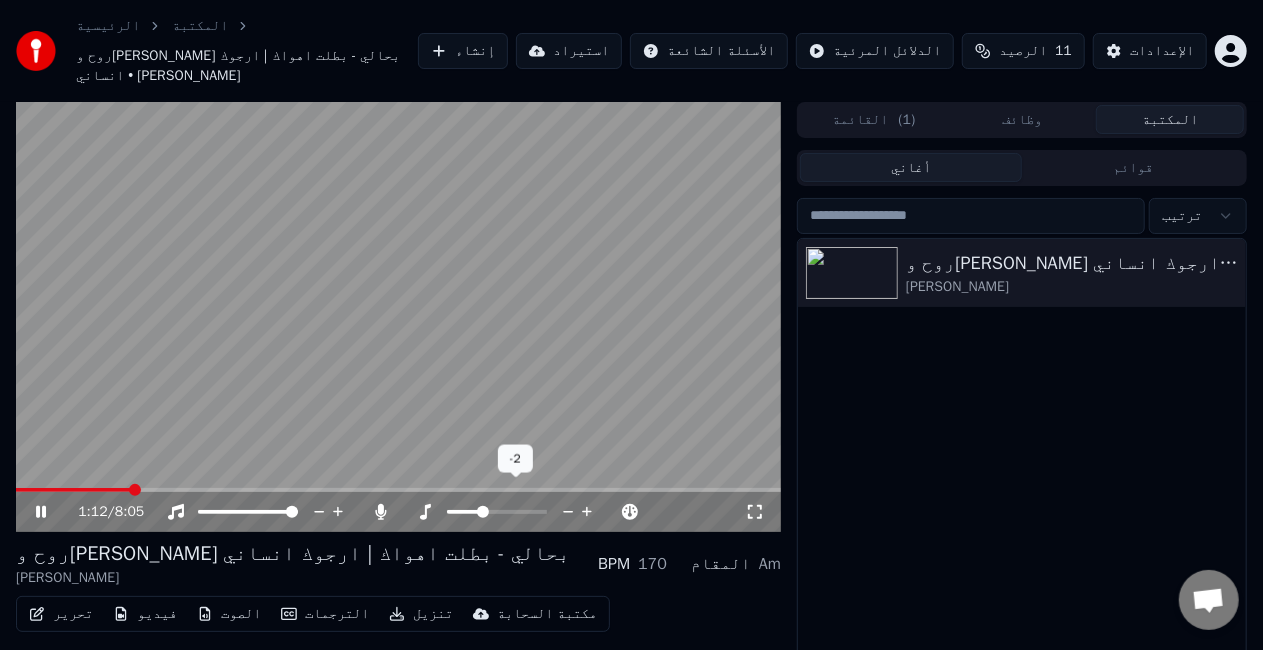 click at bounding box center [463, 512] 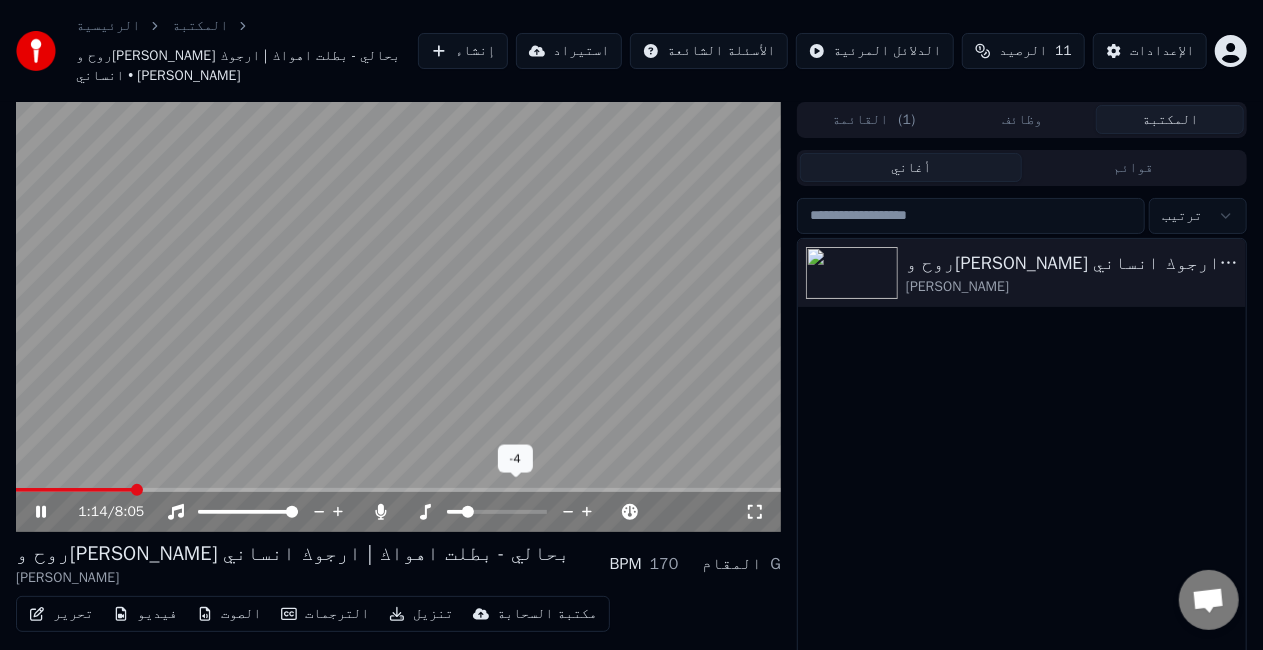 click at bounding box center (455, 512) 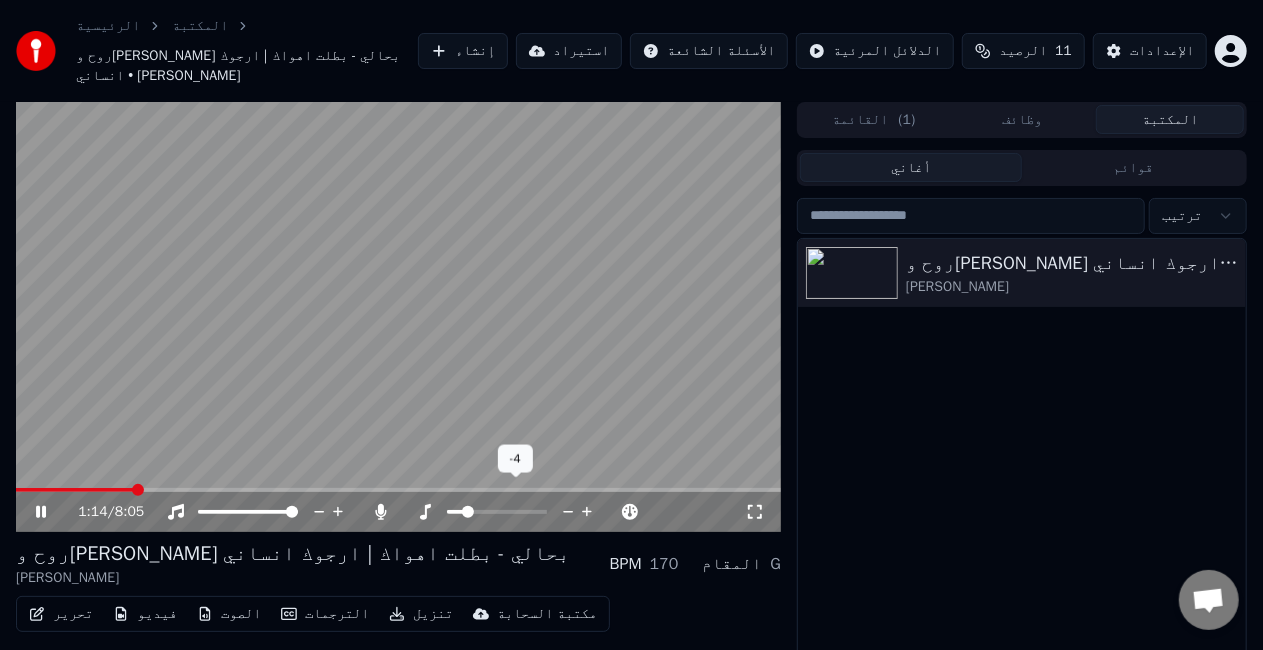 click at bounding box center [455, 512] 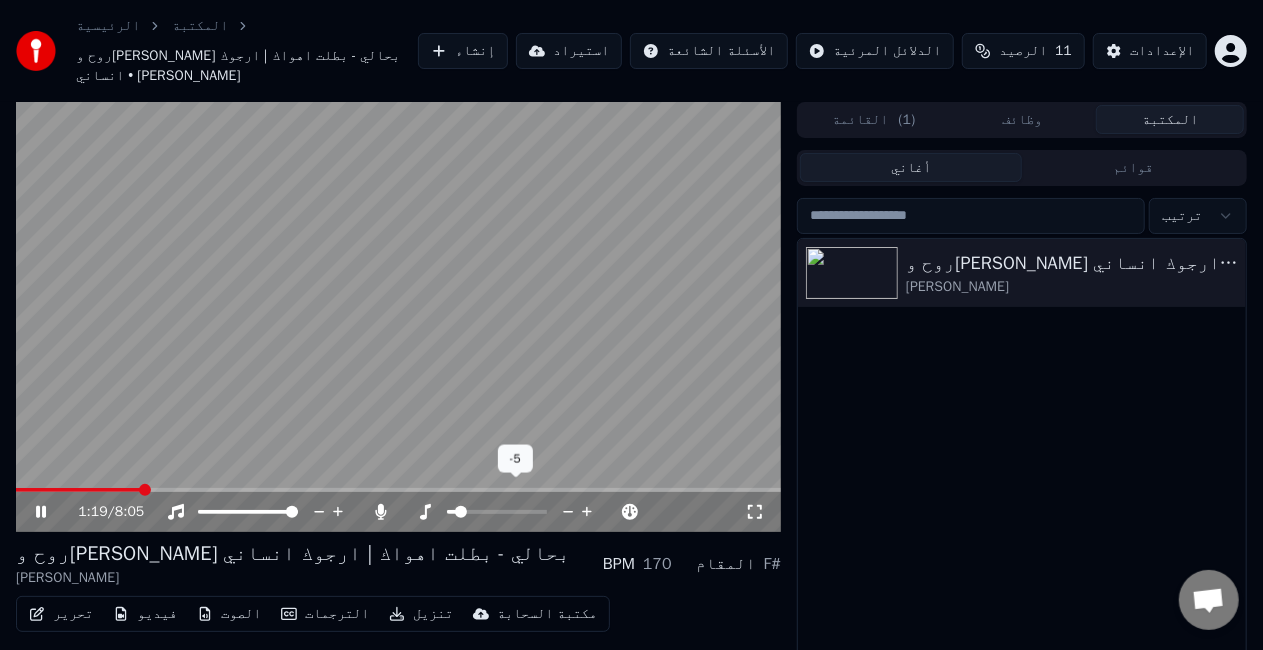 click at bounding box center (451, 512) 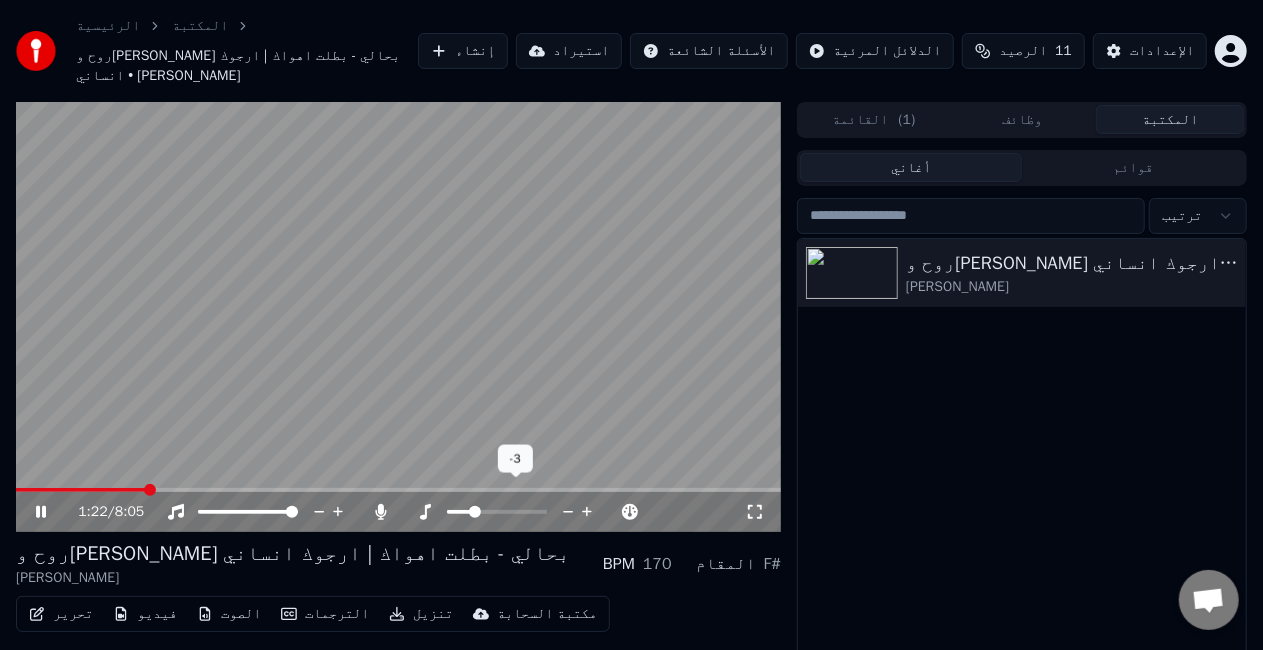 click at bounding box center (497, 512) 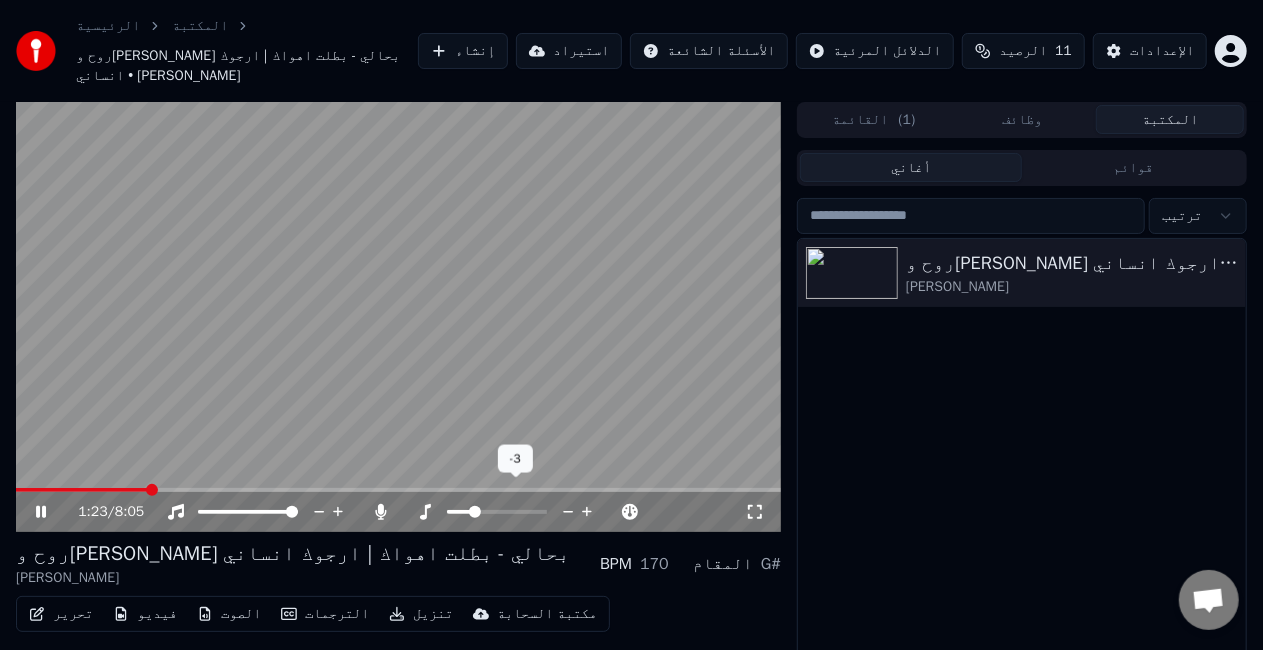 click at bounding box center (475, 512) 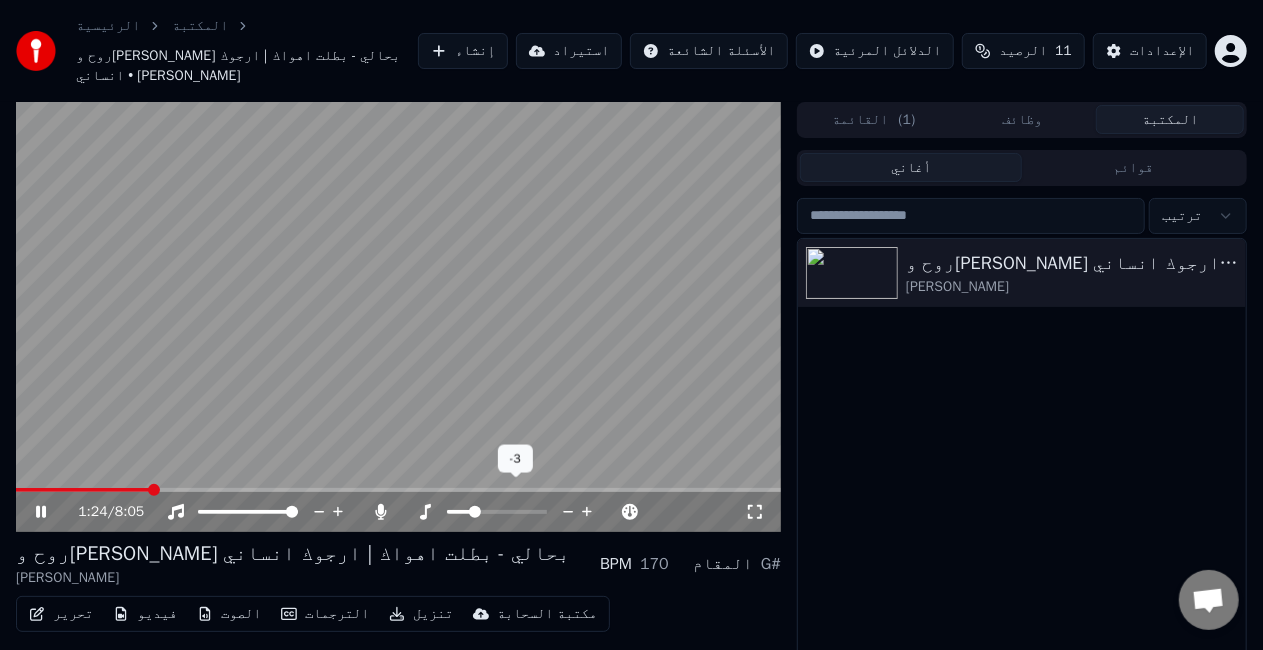click at bounding box center (475, 512) 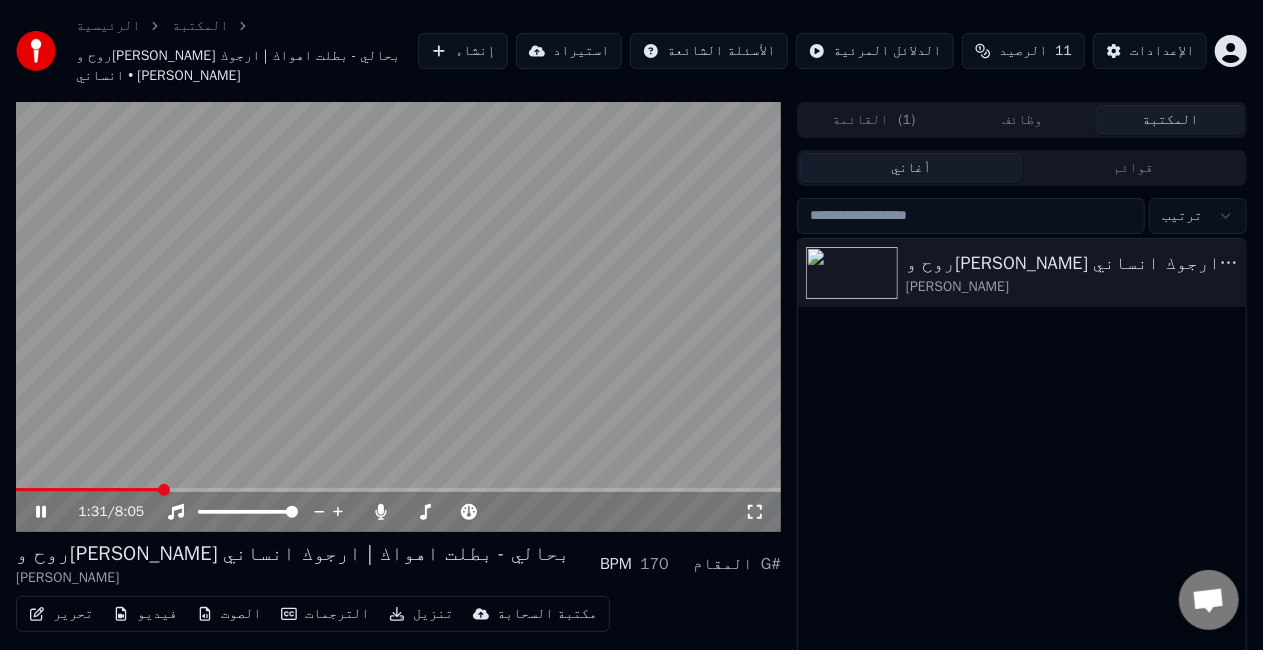 click 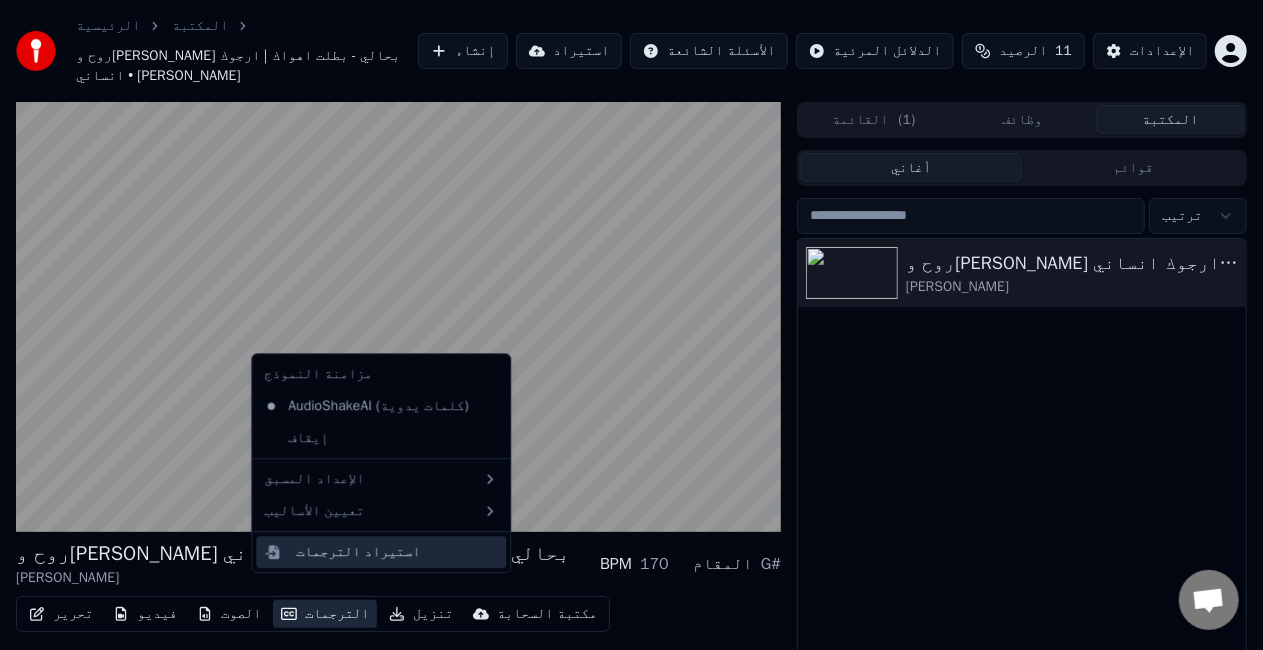 click on "استيراد الترجمات" at bounding box center [358, 552] 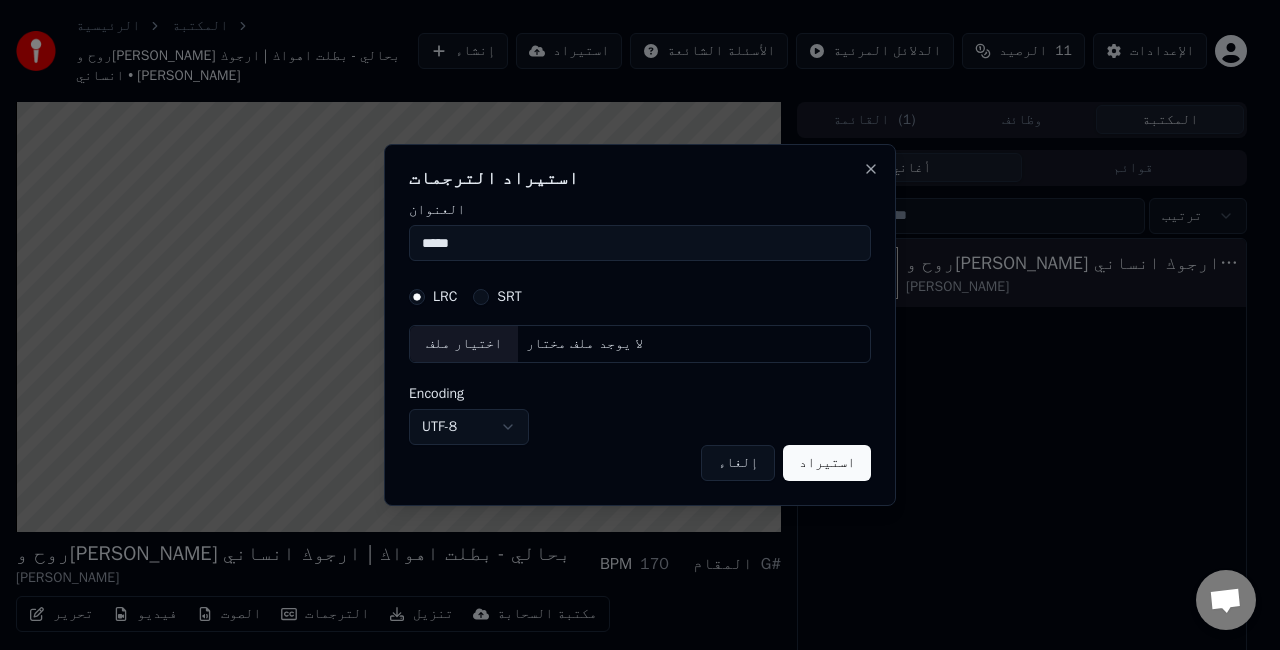 click on "استيراد" at bounding box center (827, 463) 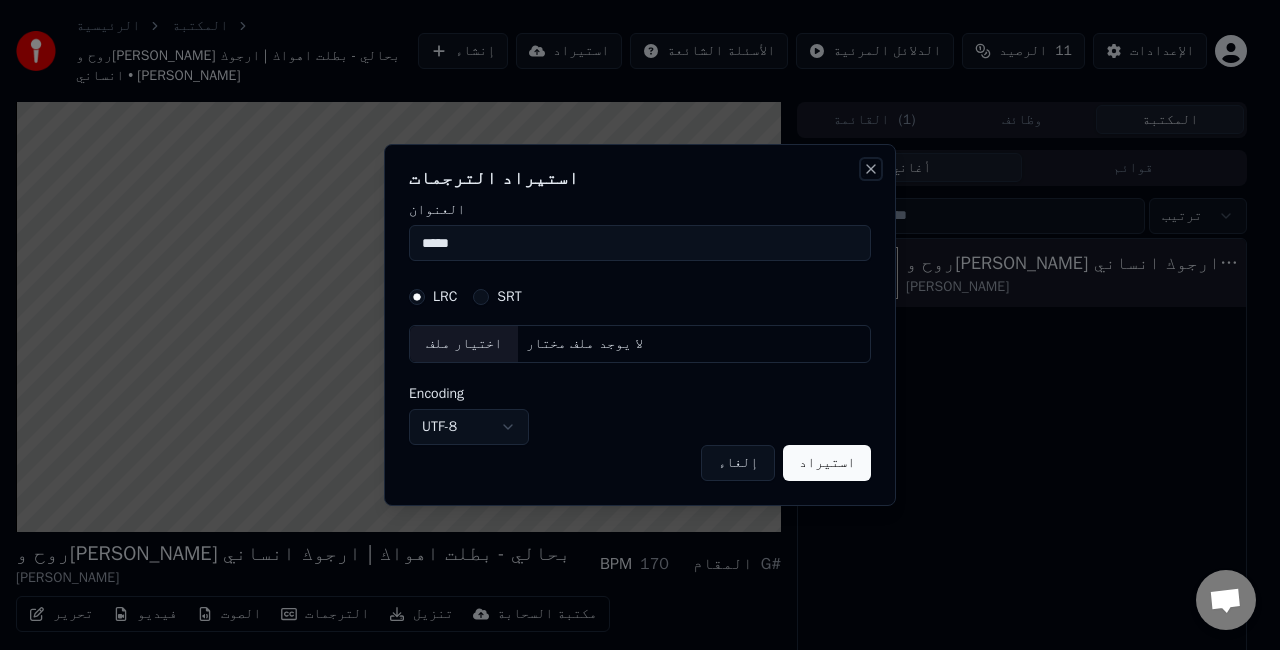 click on "Close" at bounding box center [871, 169] 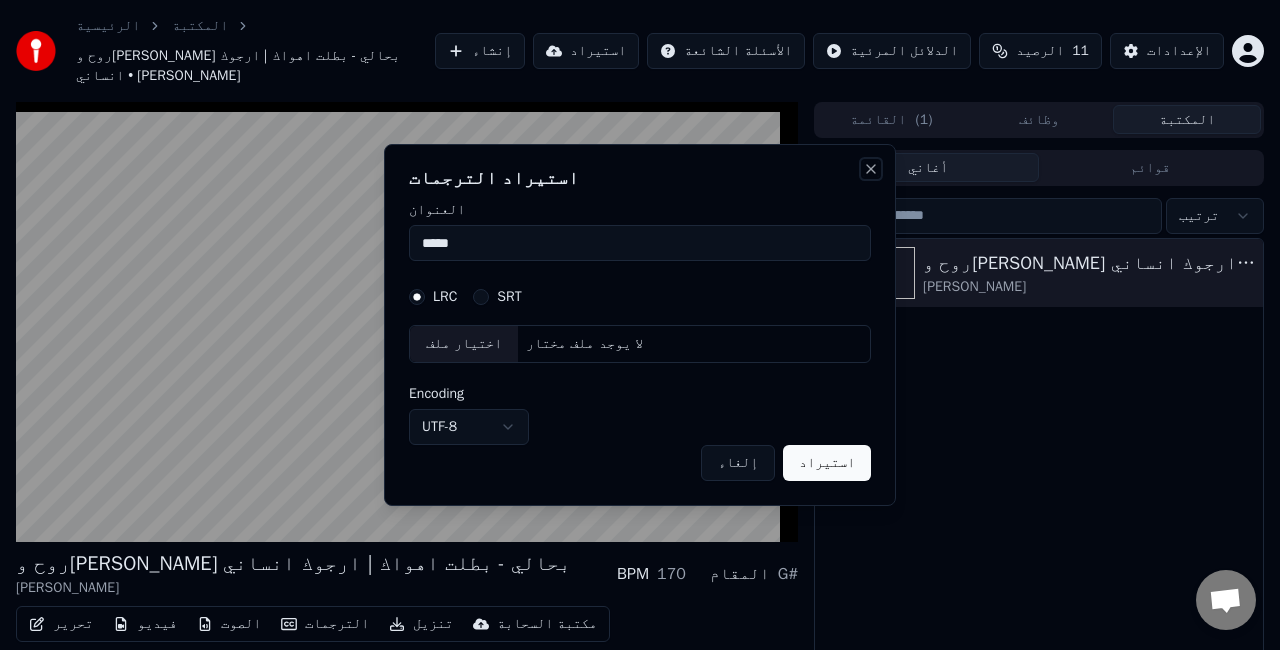 type on "**********" 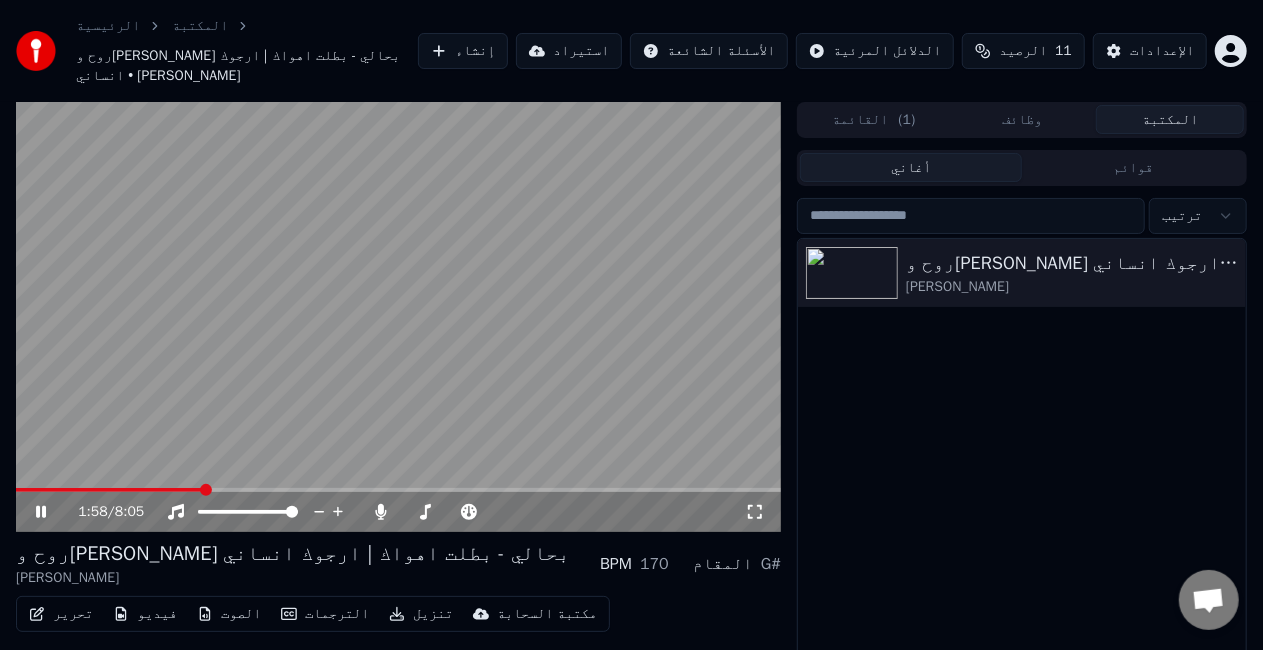 click at bounding box center [398, 317] 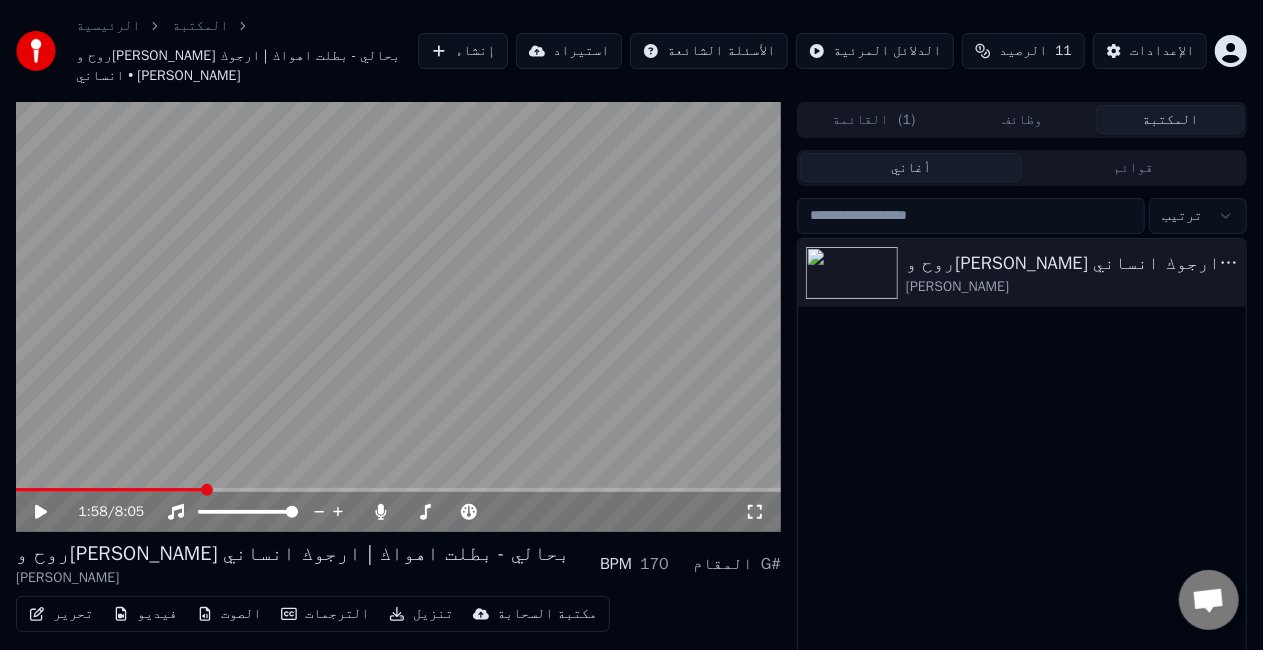 click at bounding box center (398, 317) 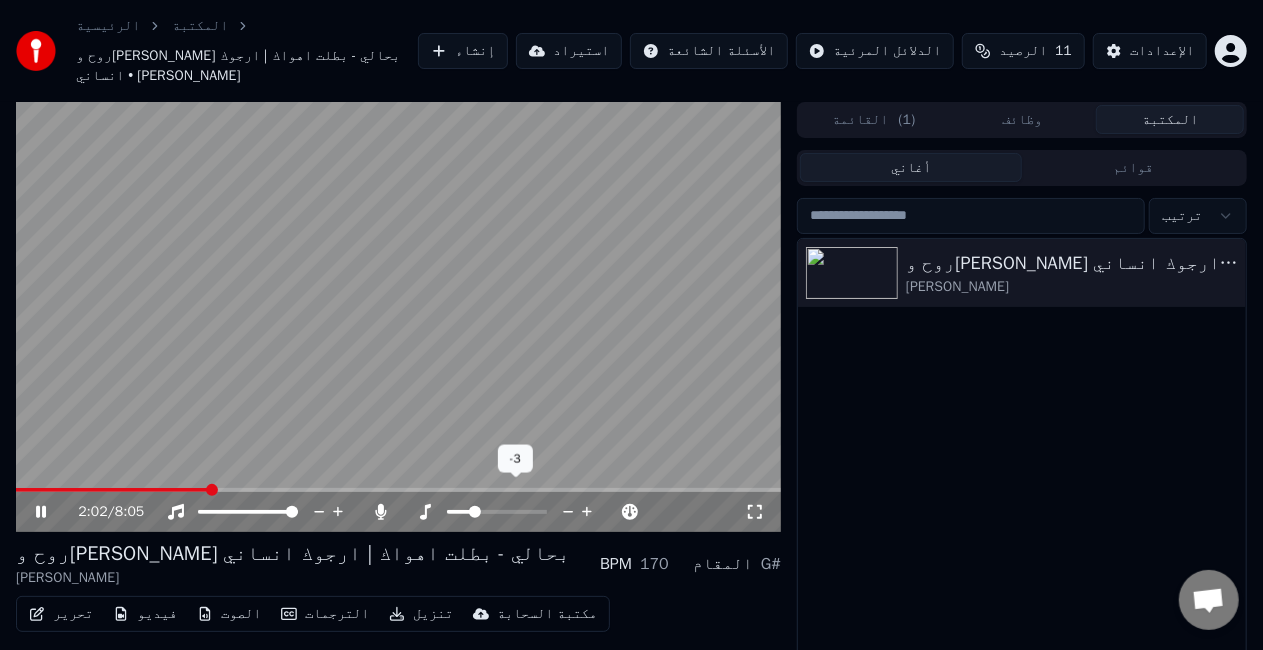 click at bounding box center (475, 512) 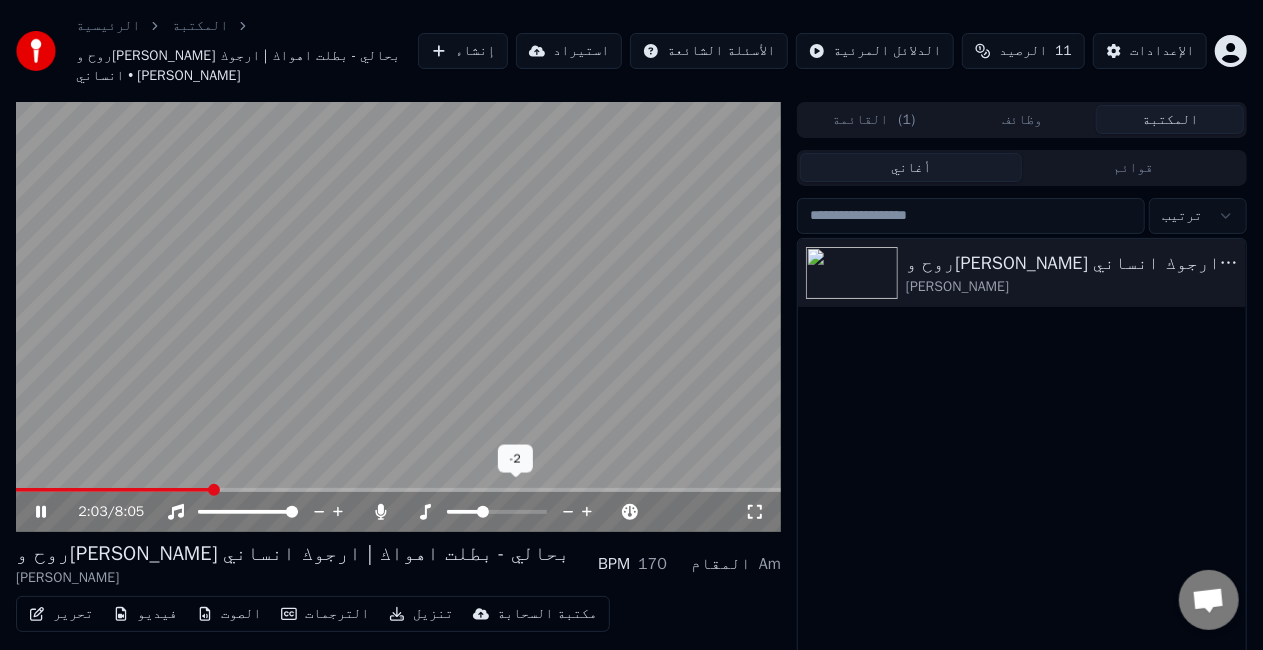 click at bounding box center (483, 512) 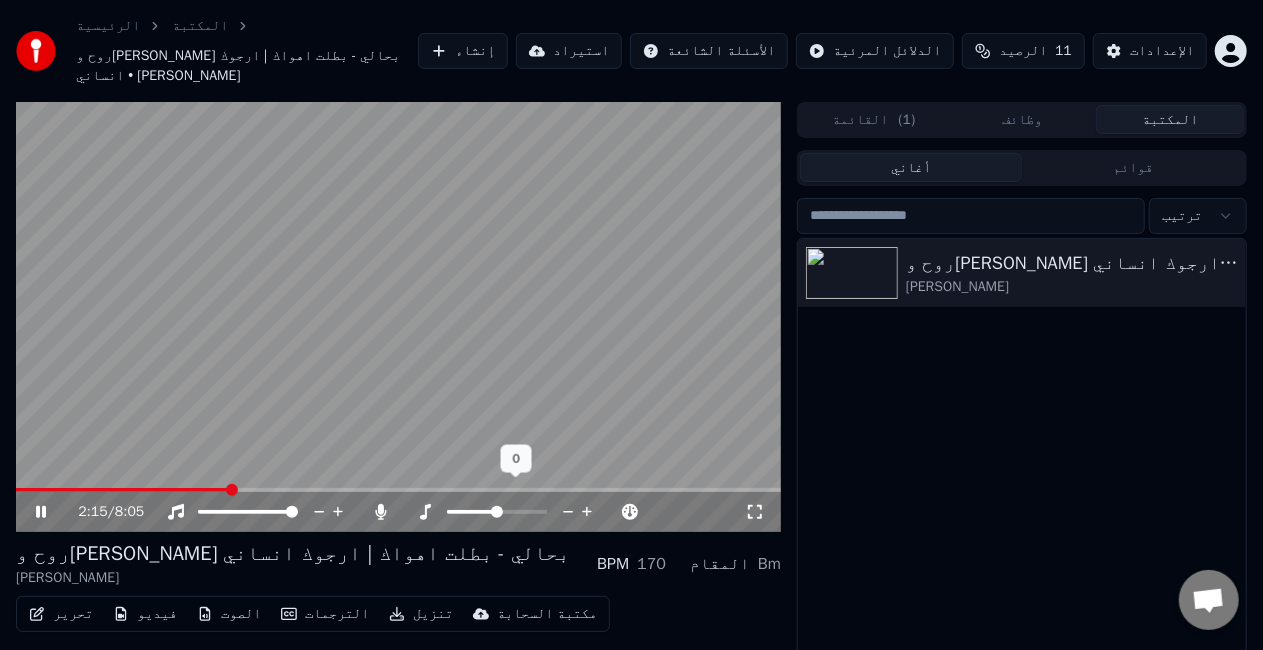 click at bounding box center [497, 512] 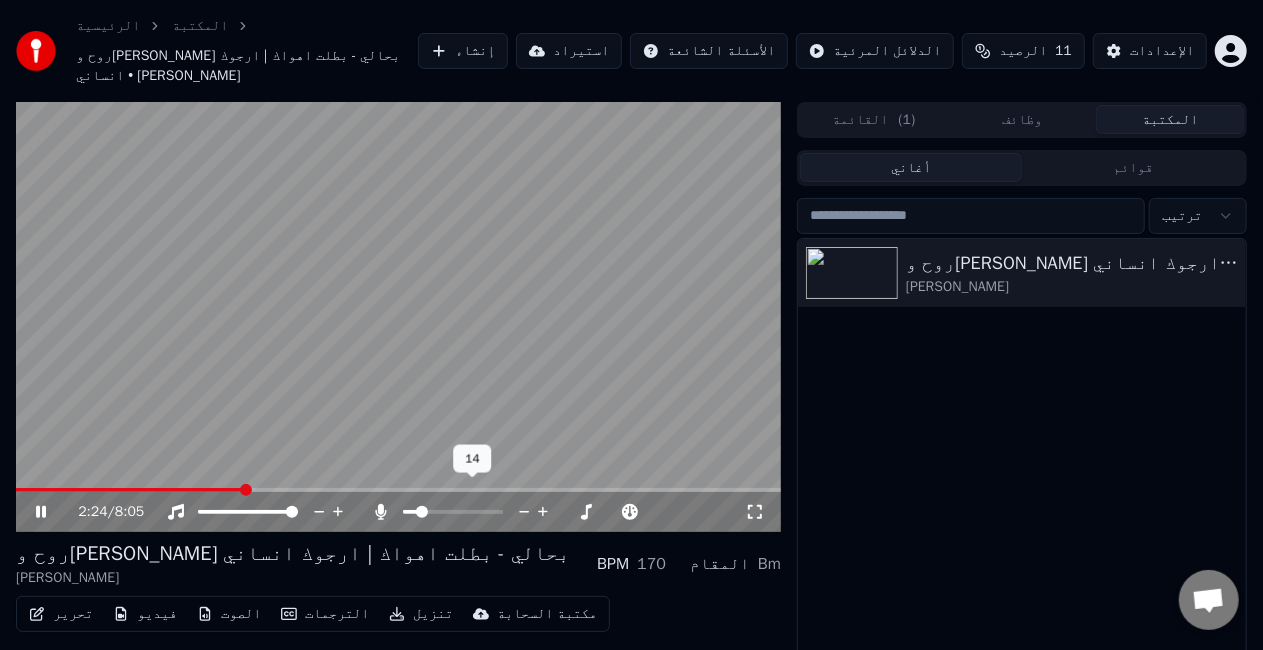 click at bounding box center [410, 512] 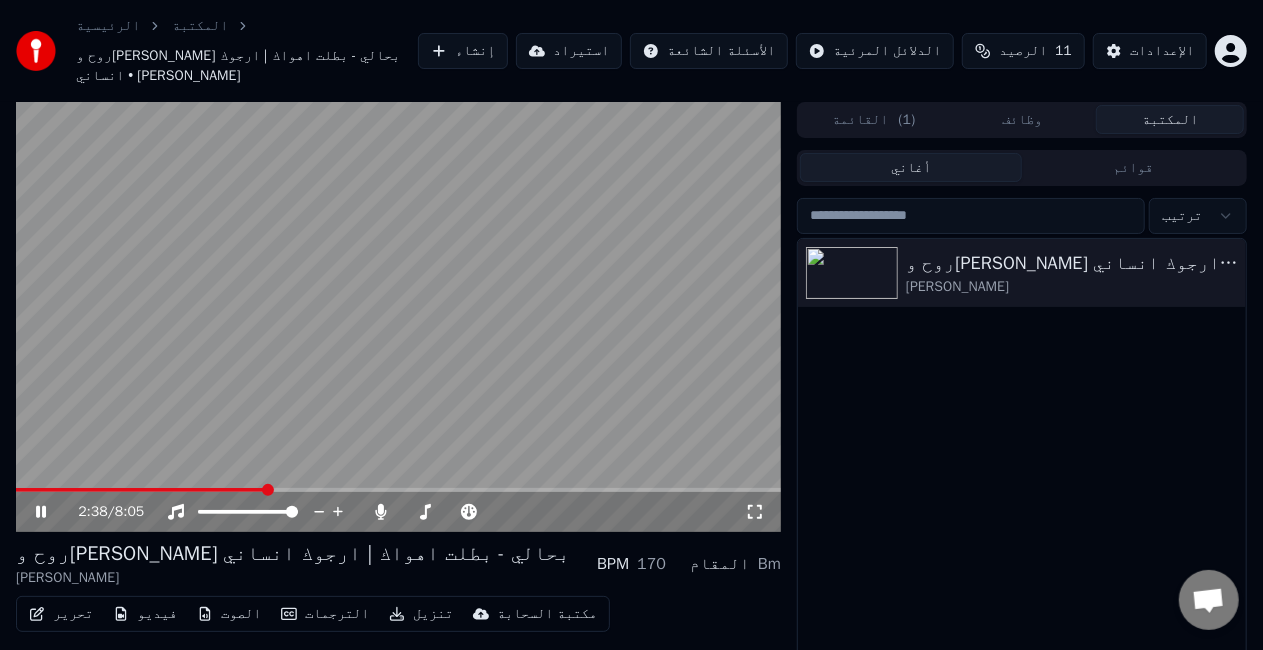 click at bounding box center [398, 317] 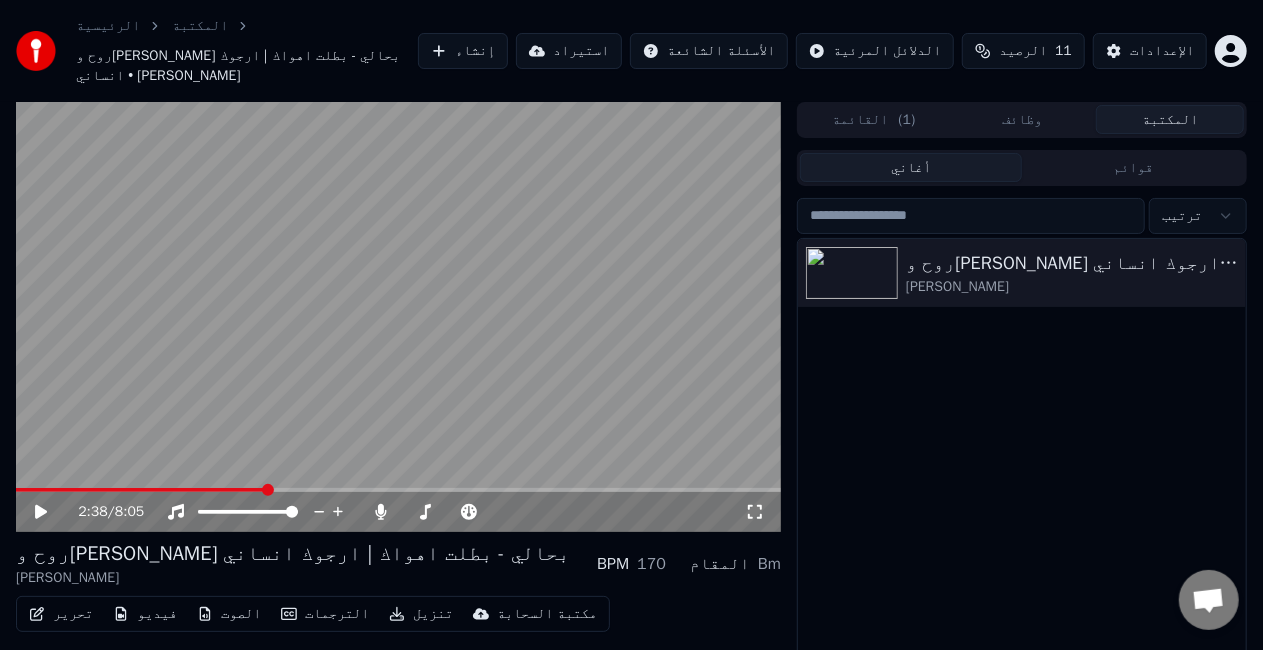 click 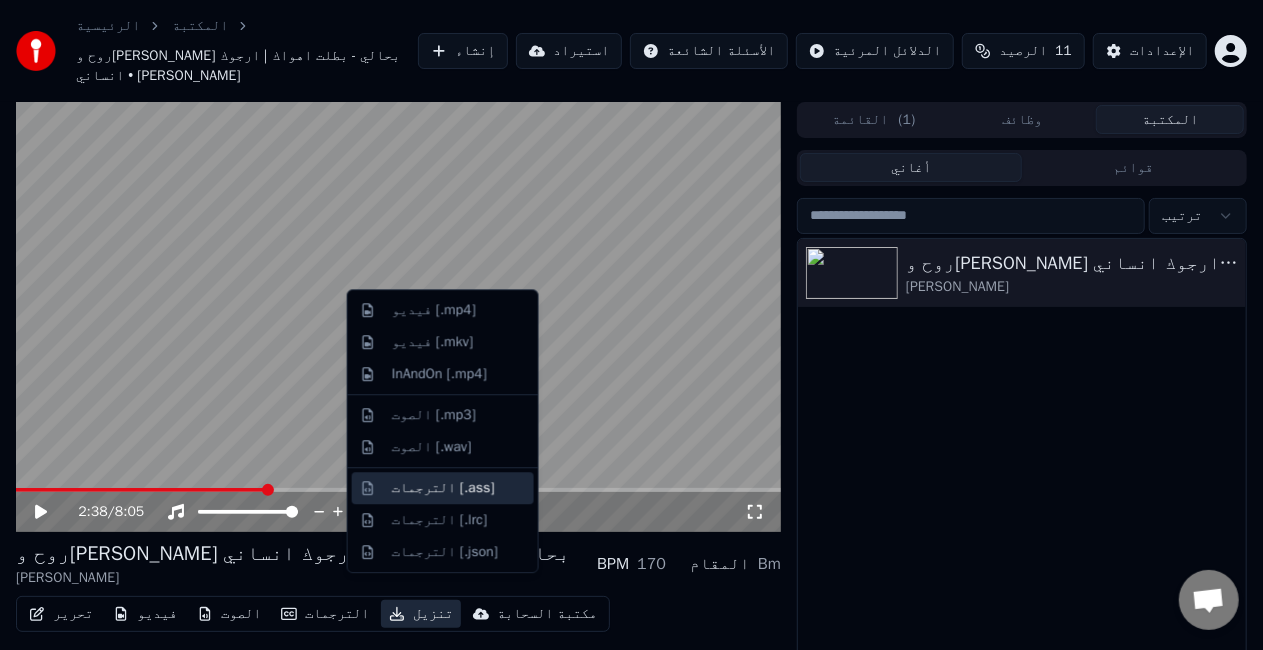 click on "الترجمات [.ass]" at bounding box center [443, 488] 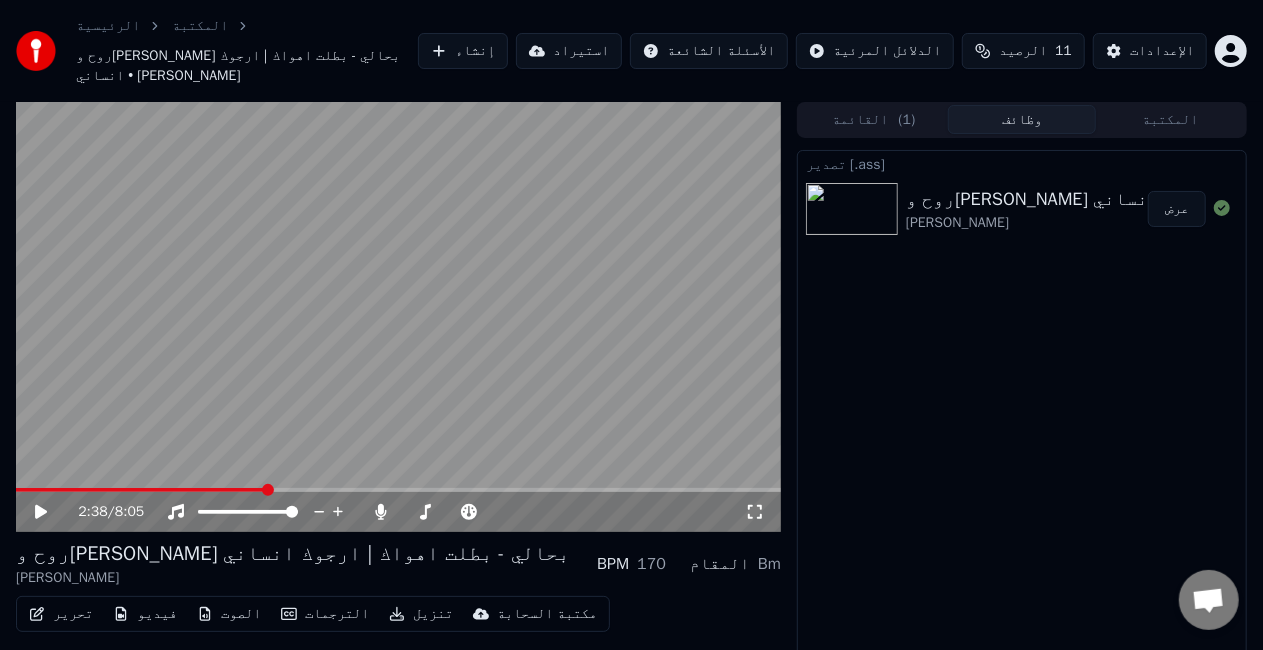 click at bounding box center (398, 317) 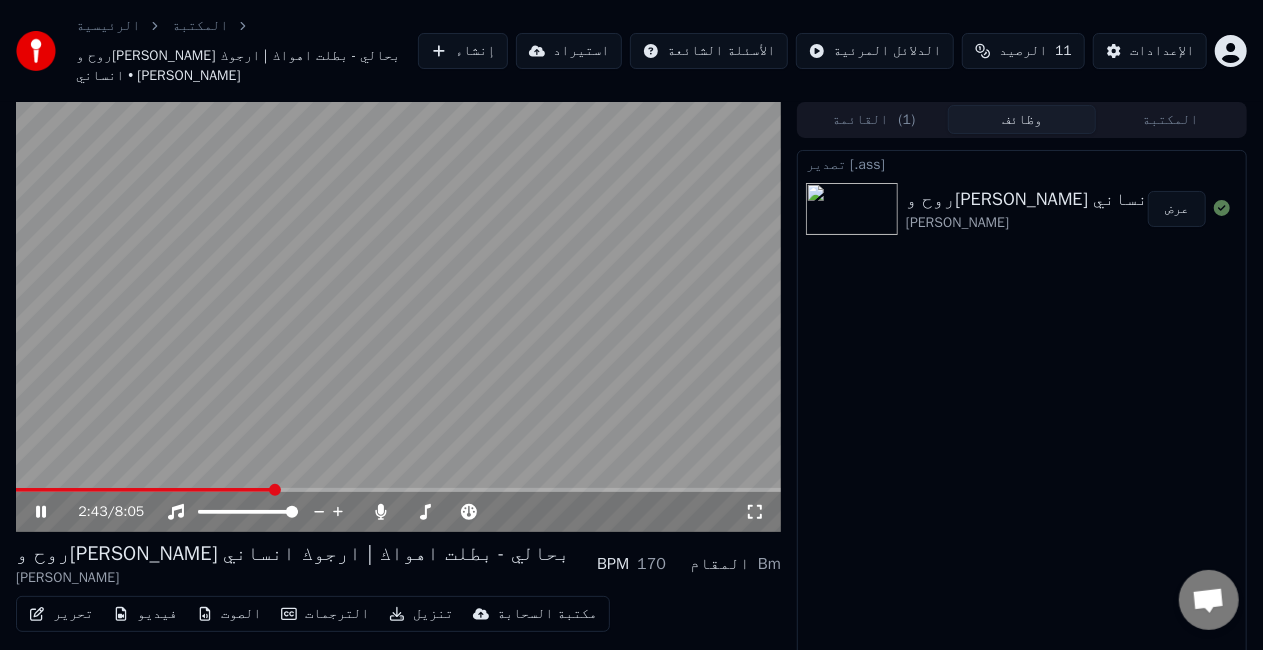 click on "الترجمات" at bounding box center [325, 614] 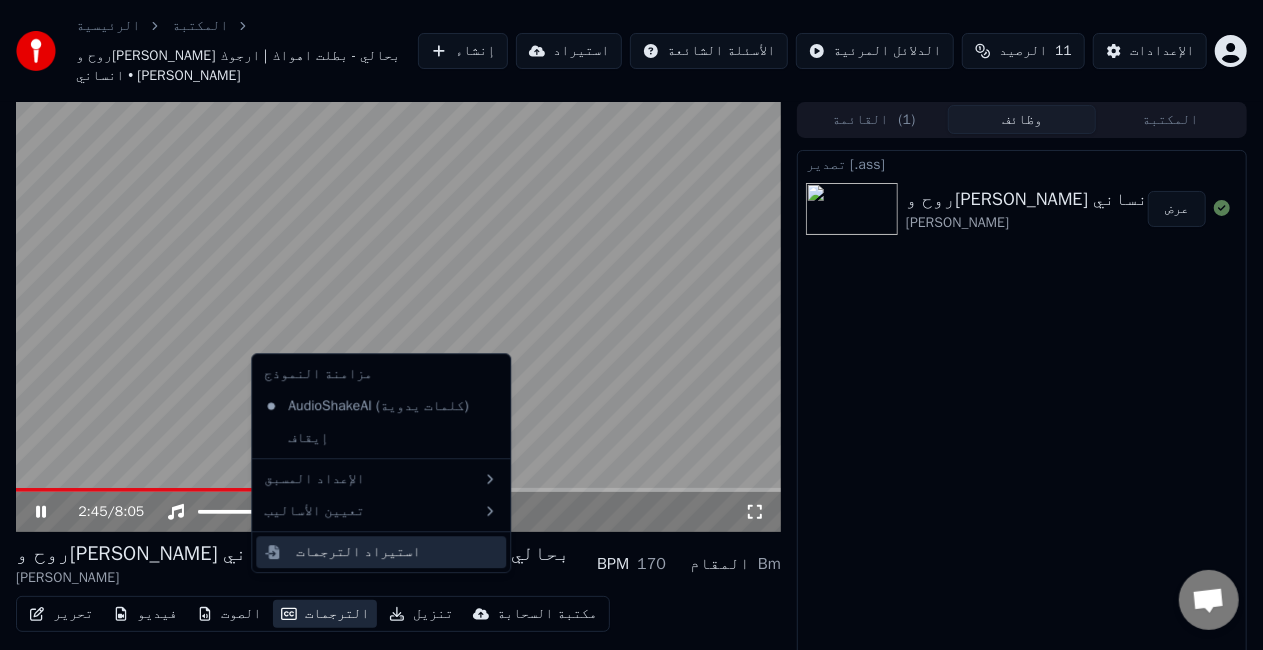 click on "استيراد الترجمات" at bounding box center (358, 552) 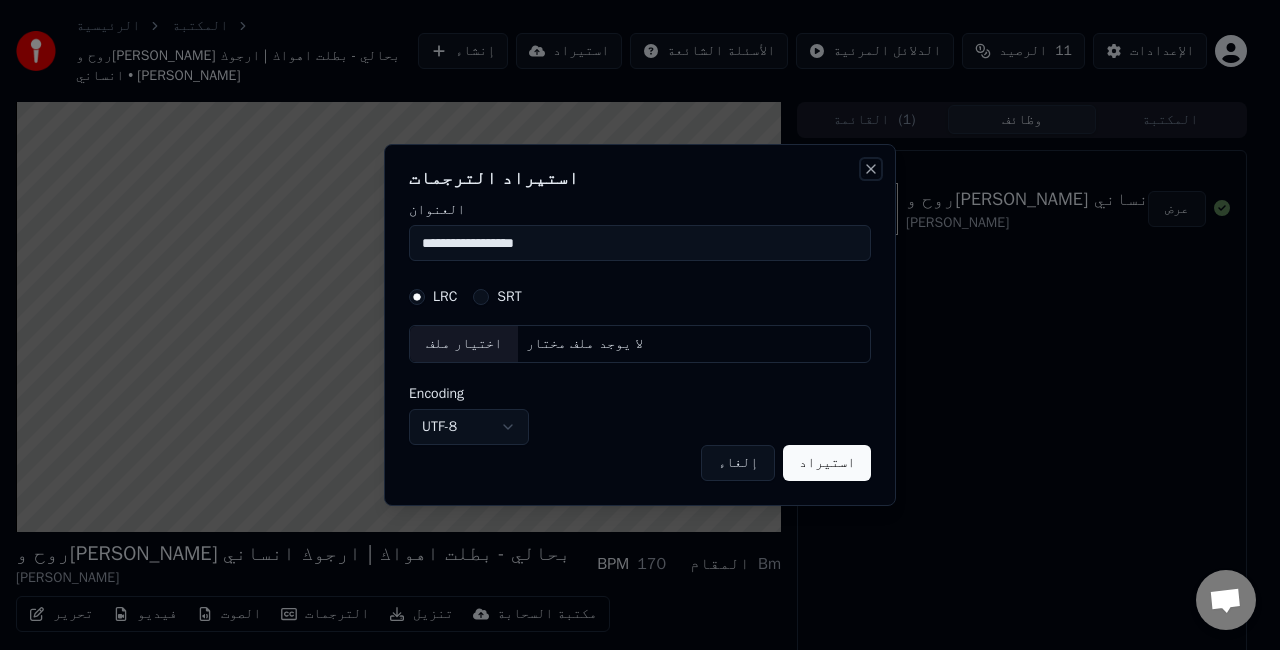 click on "Close" at bounding box center (871, 169) 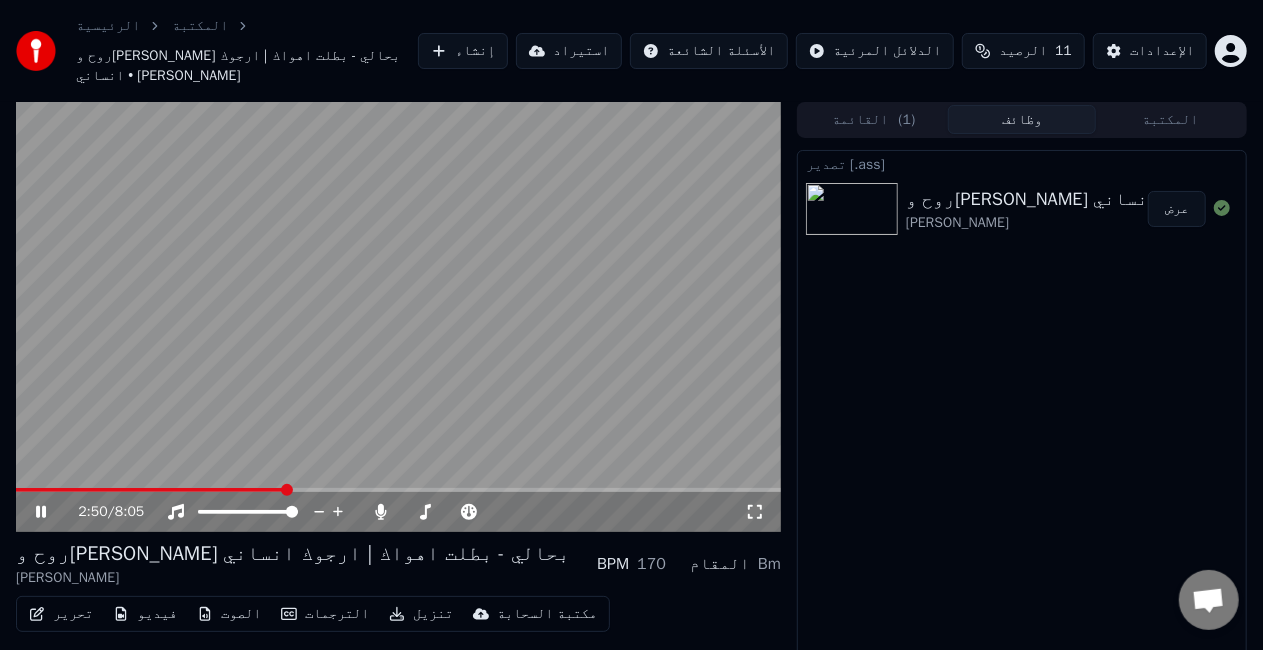 click on "الترجمات" at bounding box center [325, 614] 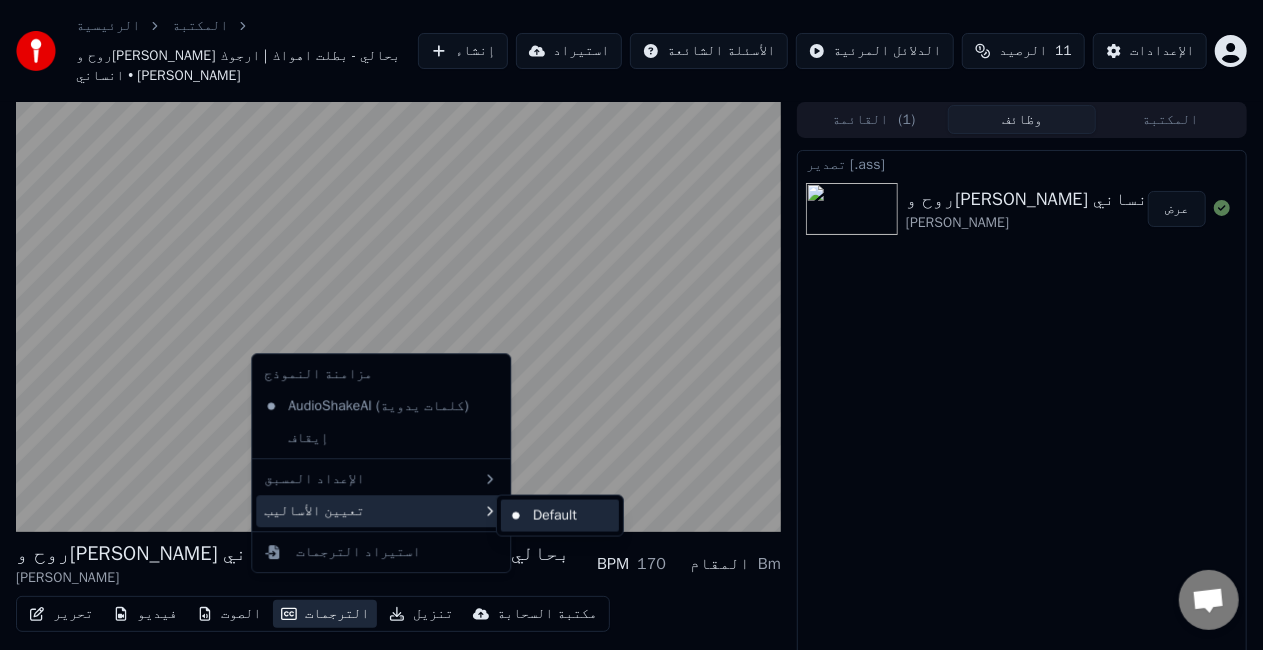 click on "Default" at bounding box center (560, 516) 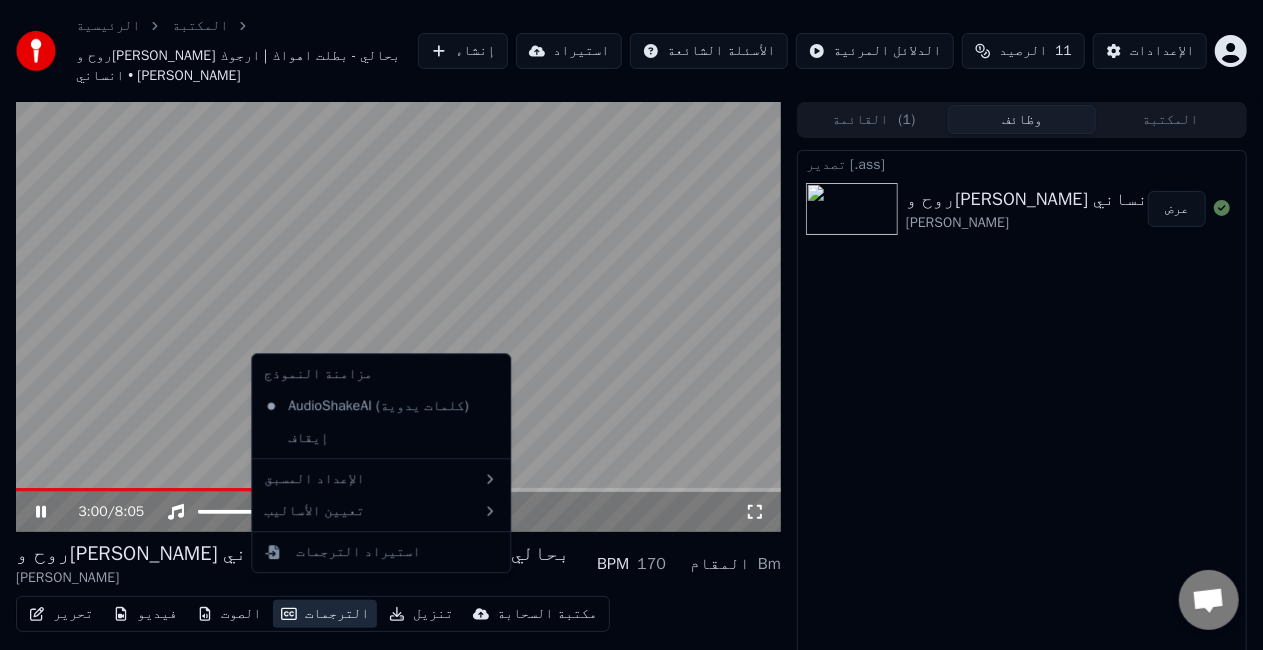 click on "الترجمات" at bounding box center (325, 614) 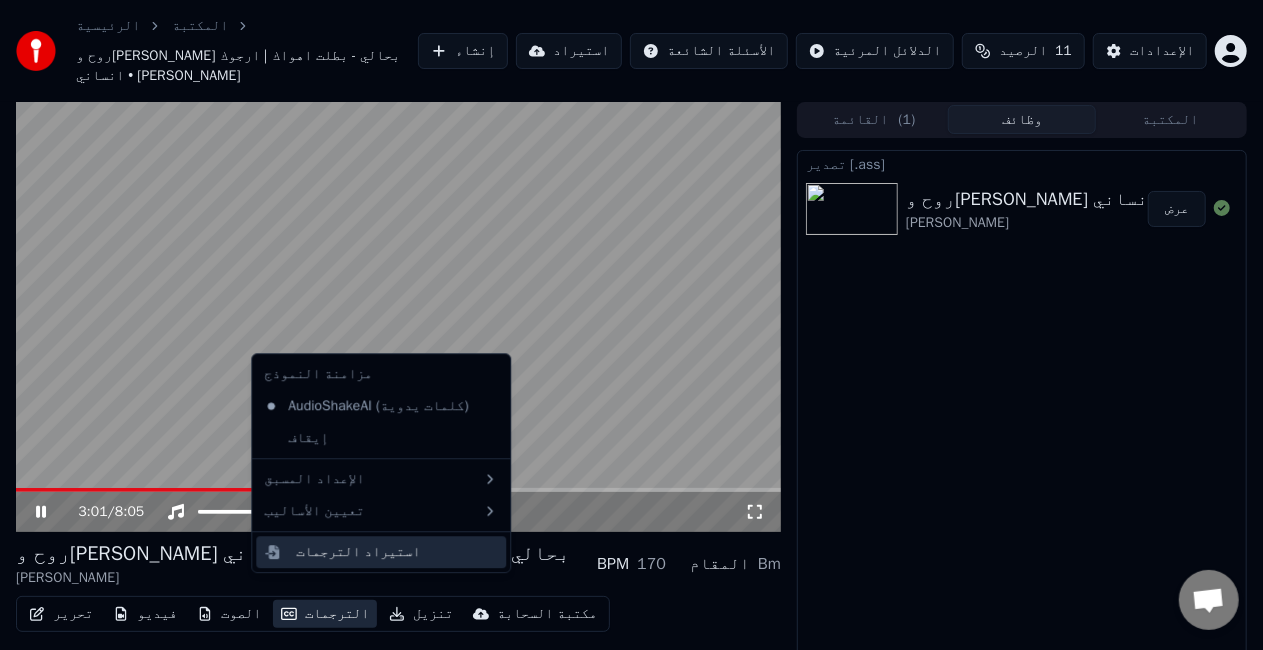 click on "استيراد الترجمات" at bounding box center [381, 552] 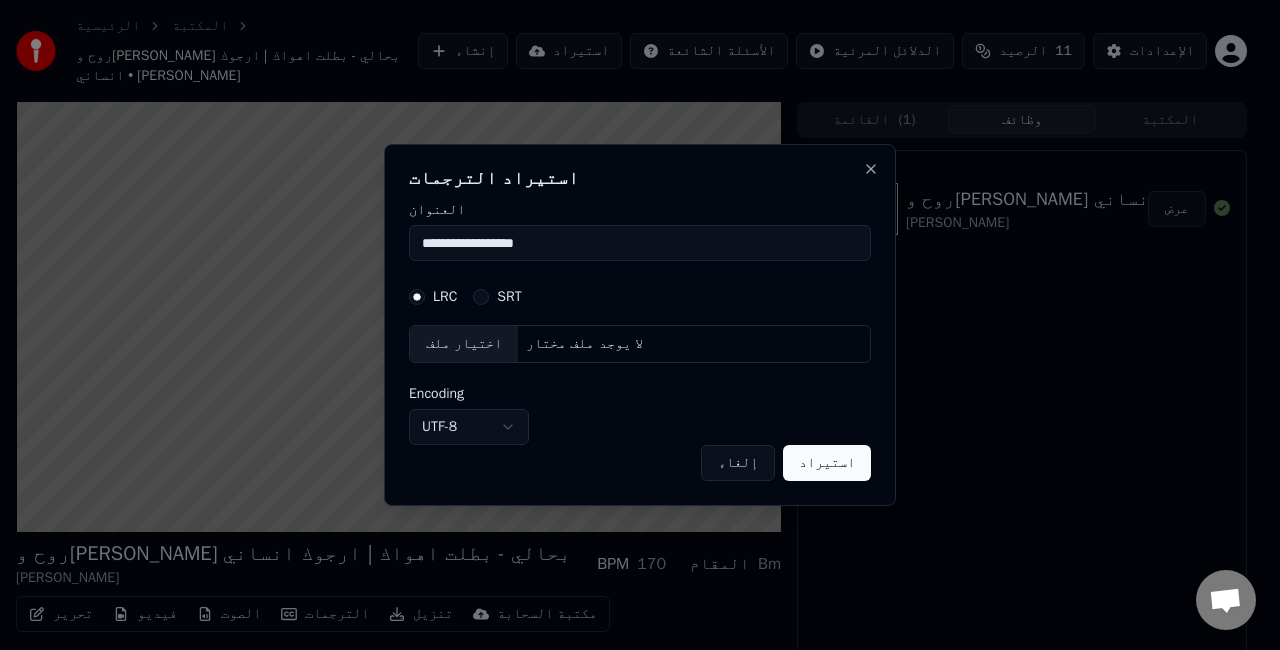 click on "**********" at bounding box center (640, 243) 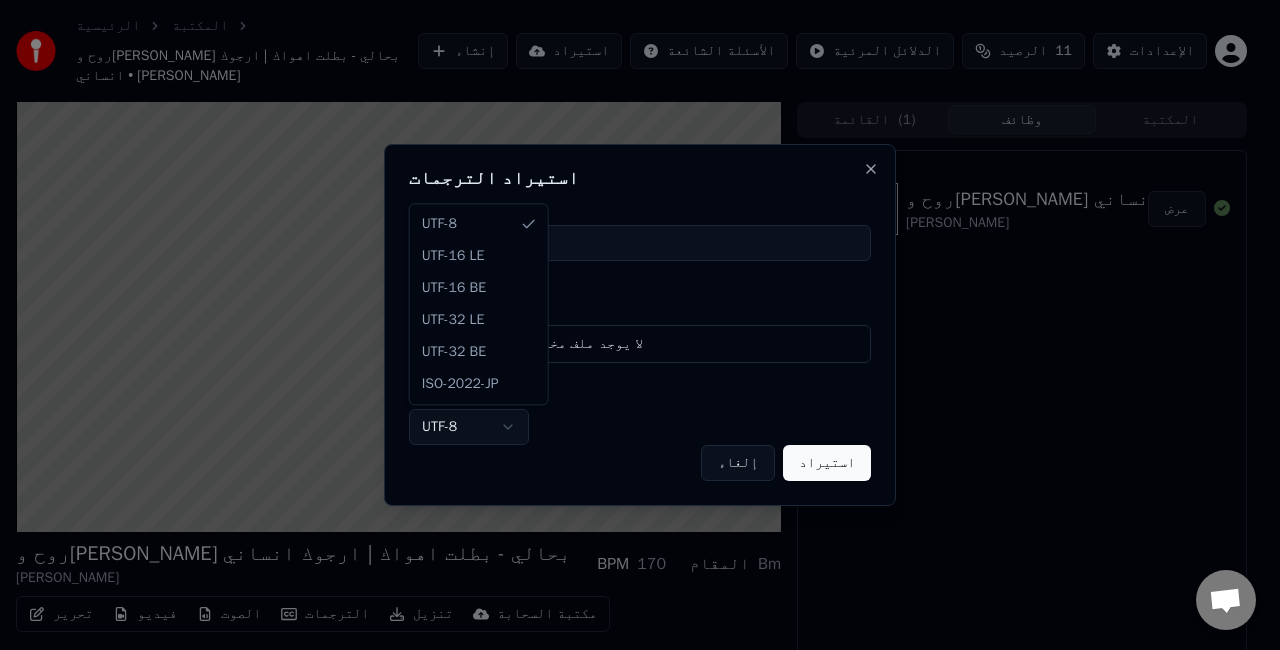 click on "**********" at bounding box center (631, 325) 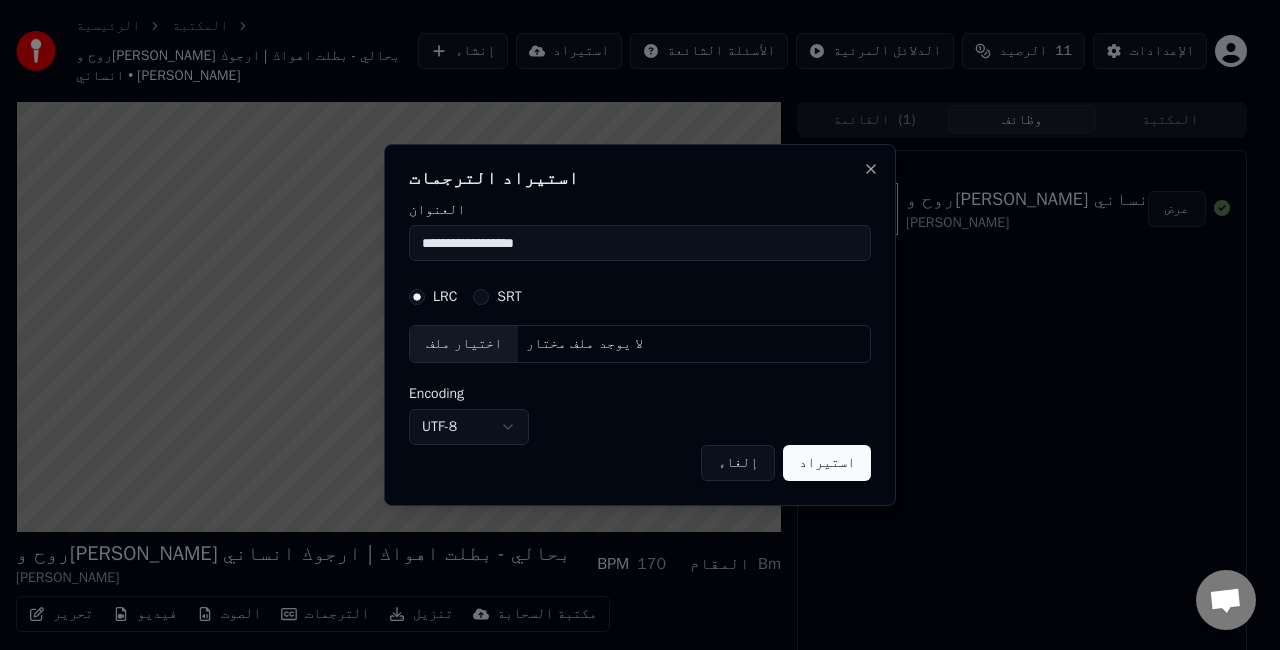 click on "**********" at bounding box center (631, 325) 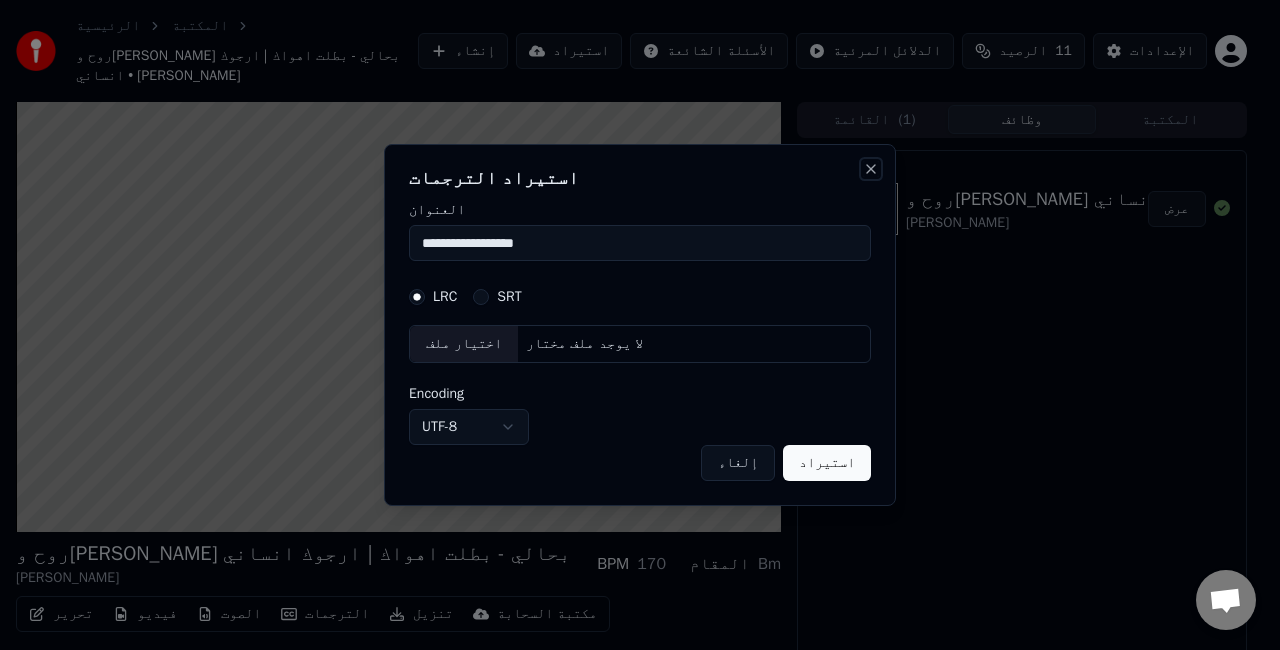 click on "Close" at bounding box center (871, 169) 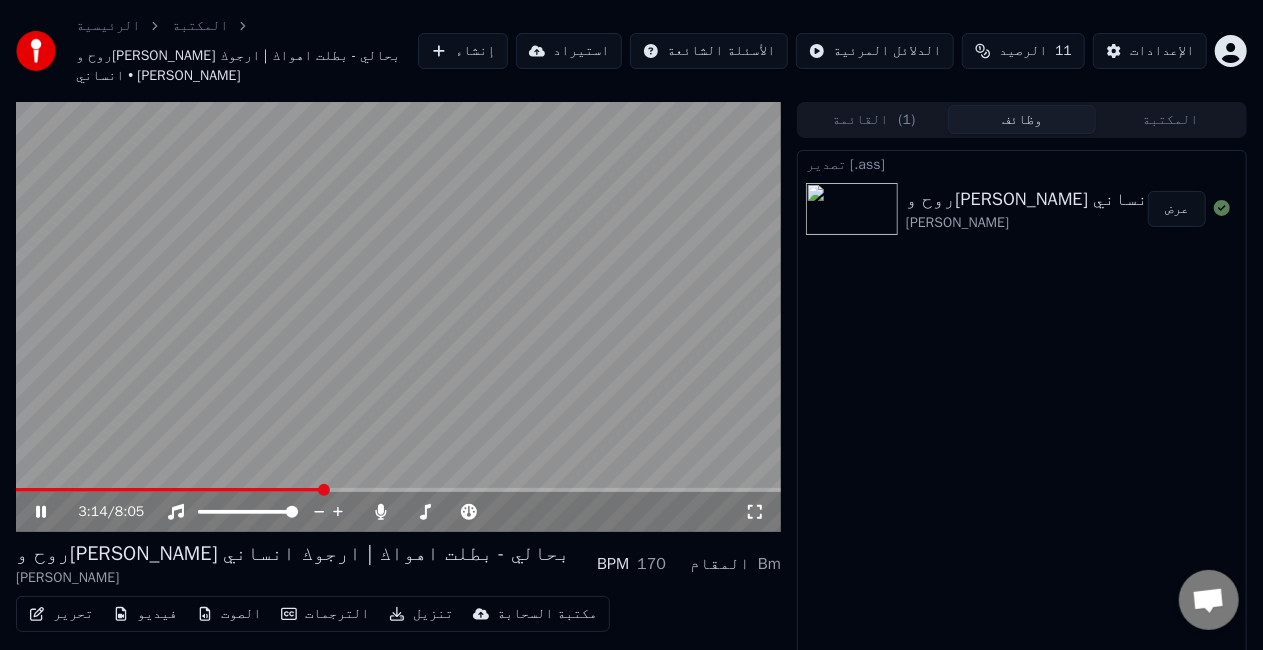 click at bounding box center (398, 317) 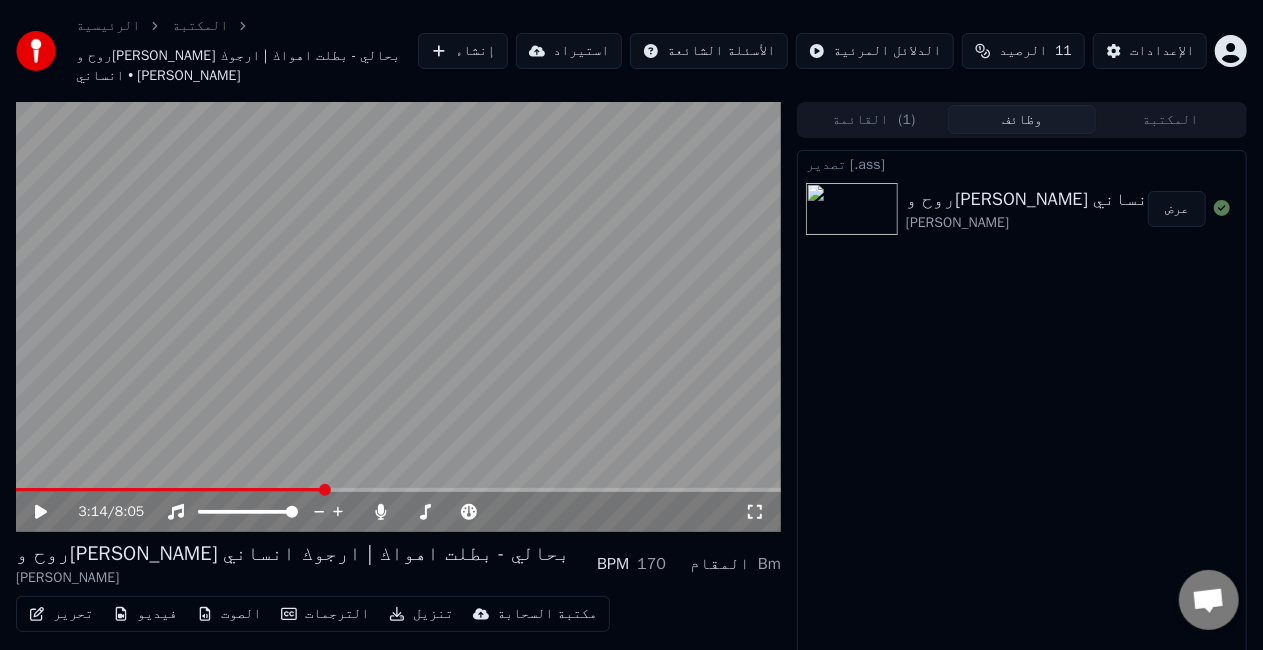 click at bounding box center (36, 51) 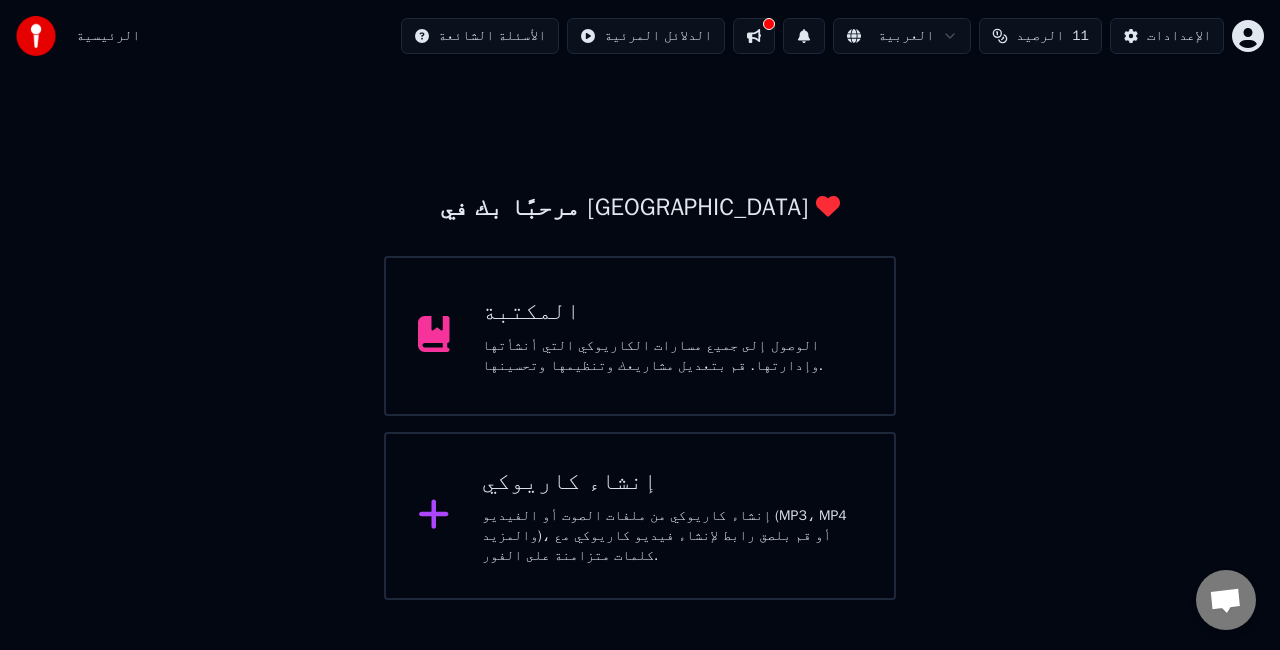 click at bounding box center (36, 36) 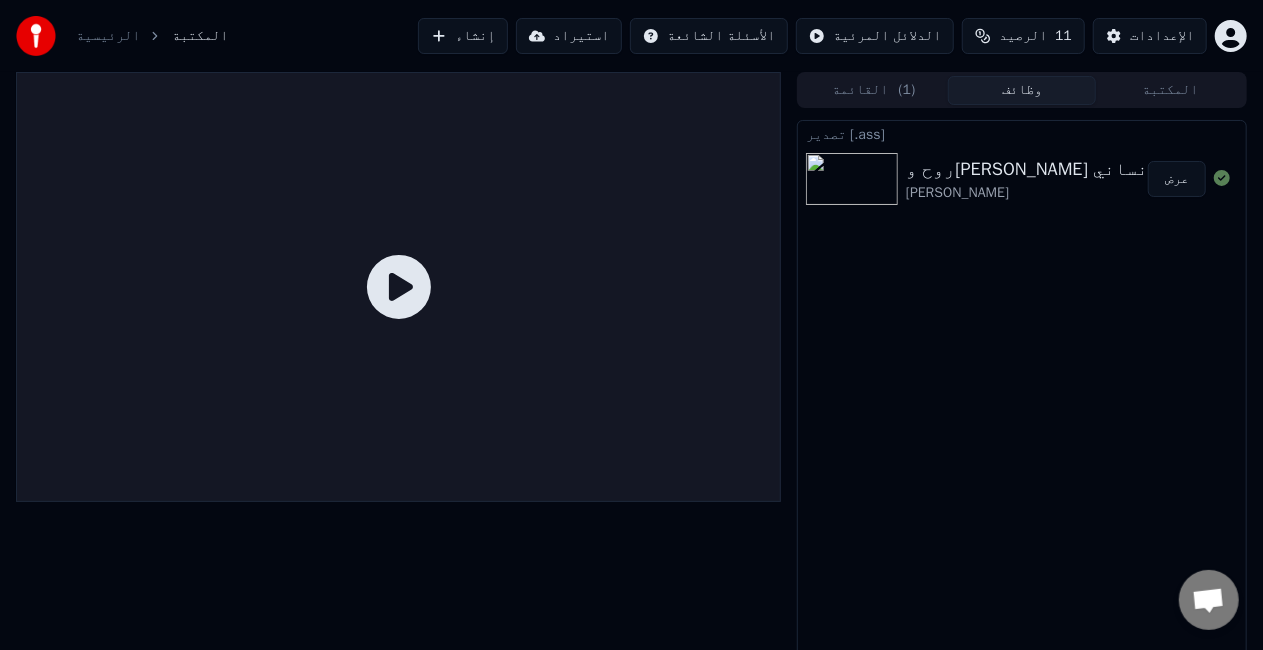 click 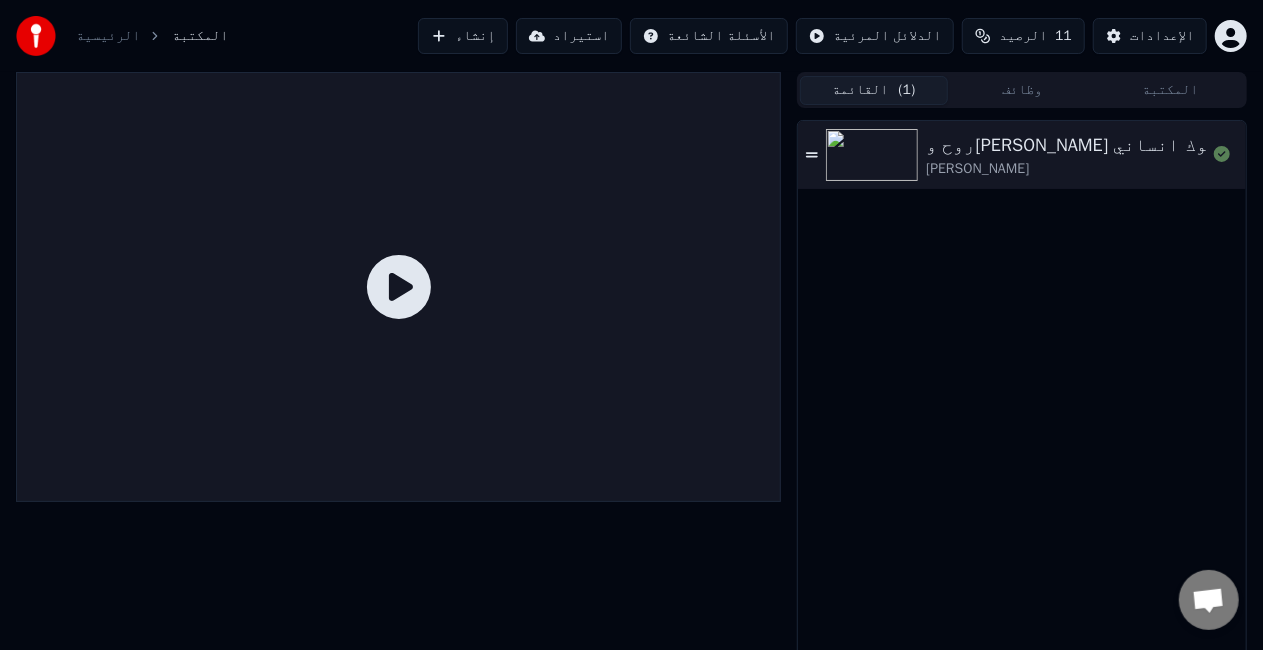 click on "القائمة ( 1 )" at bounding box center (874, 90) 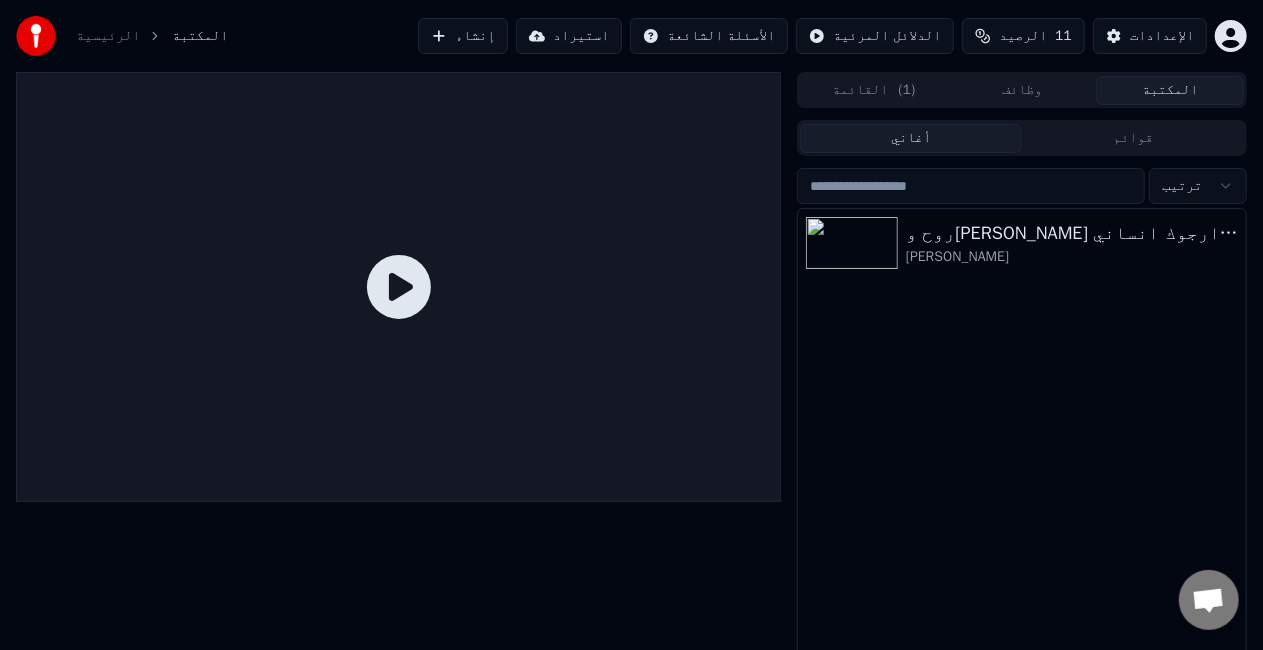 click on "المكتبة" at bounding box center (1170, 90) 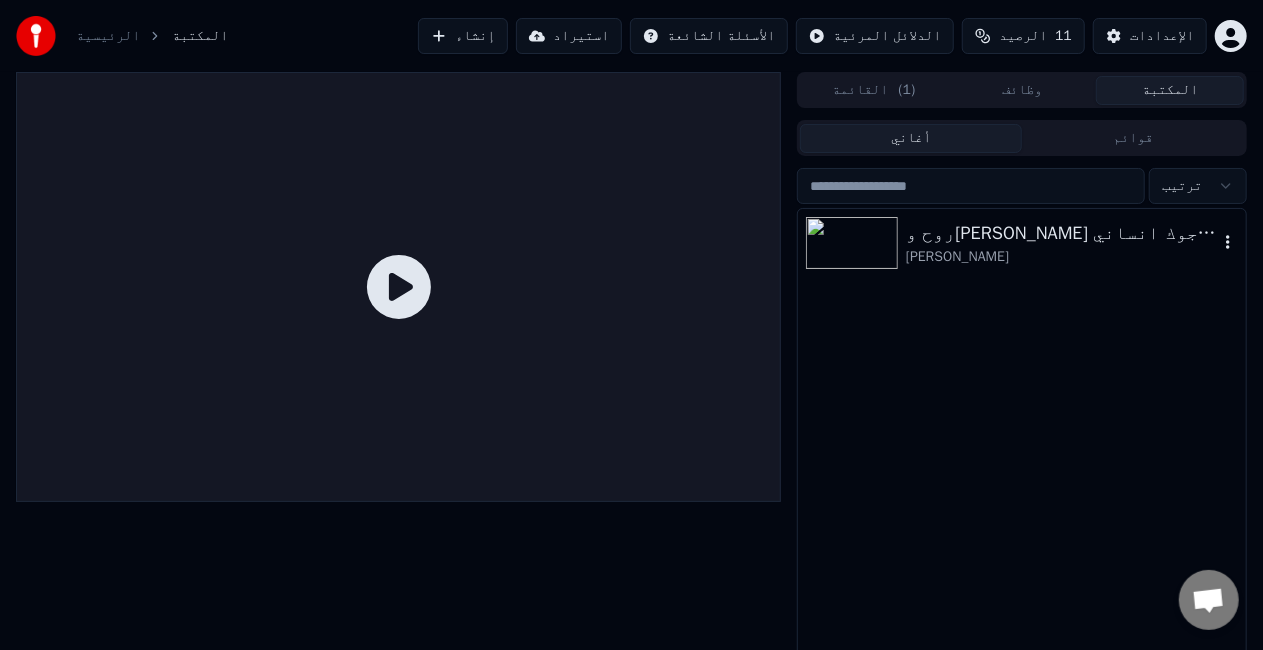 click at bounding box center (852, 243) 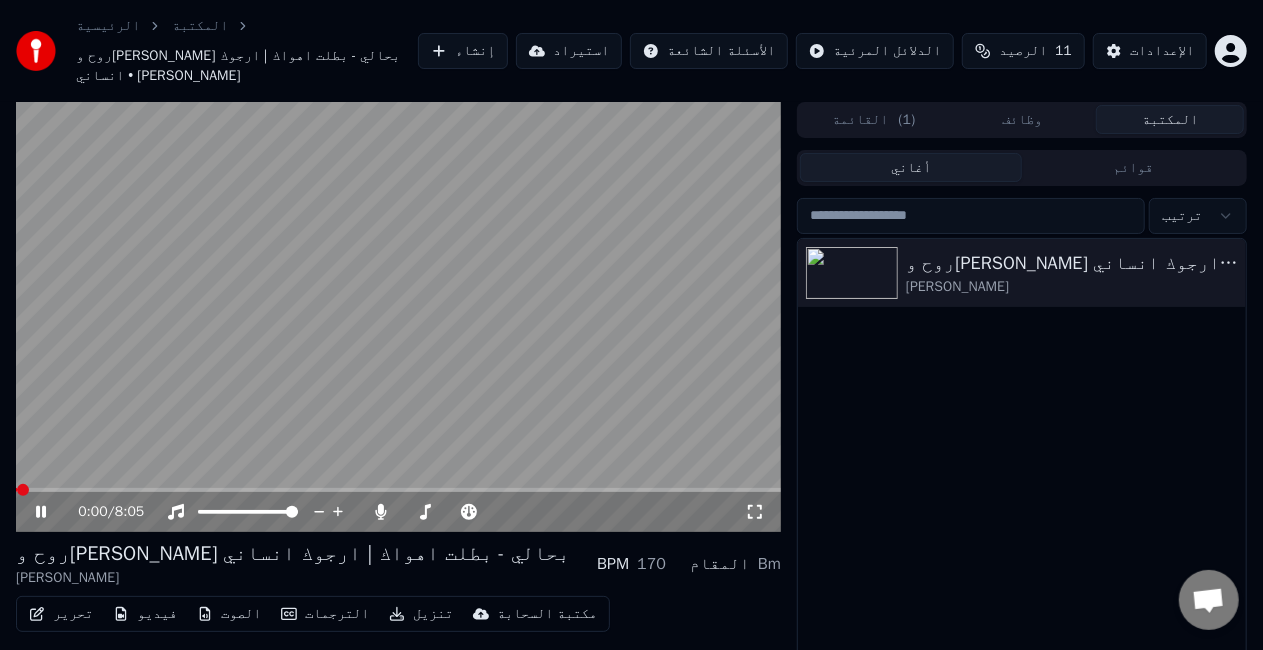 click at bounding box center [398, 317] 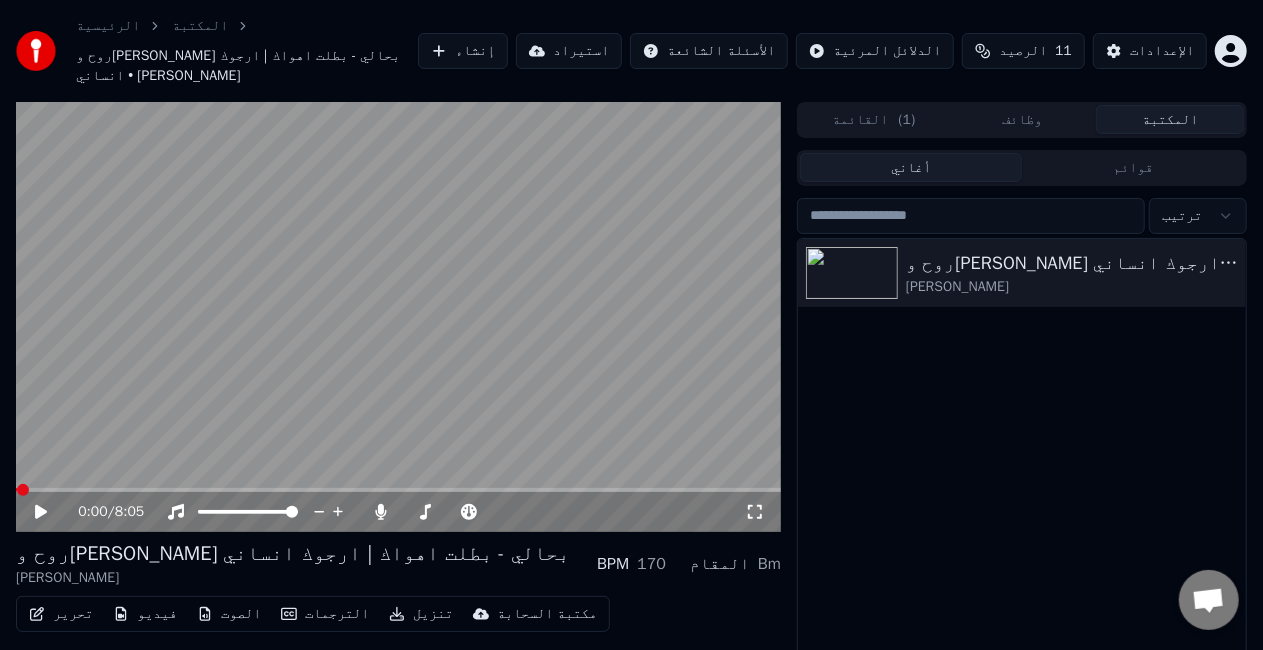 click on "تحرير" at bounding box center (61, 614) 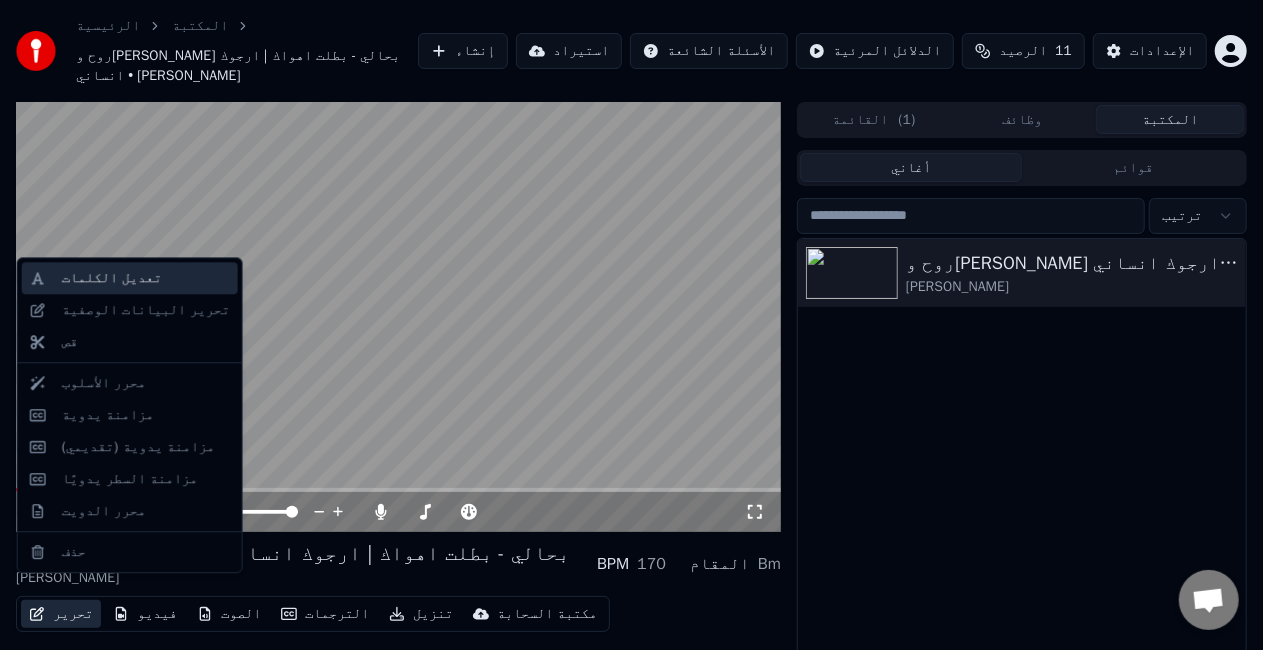 click on "تعديل الكلمات" at bounding box center (112, 278) 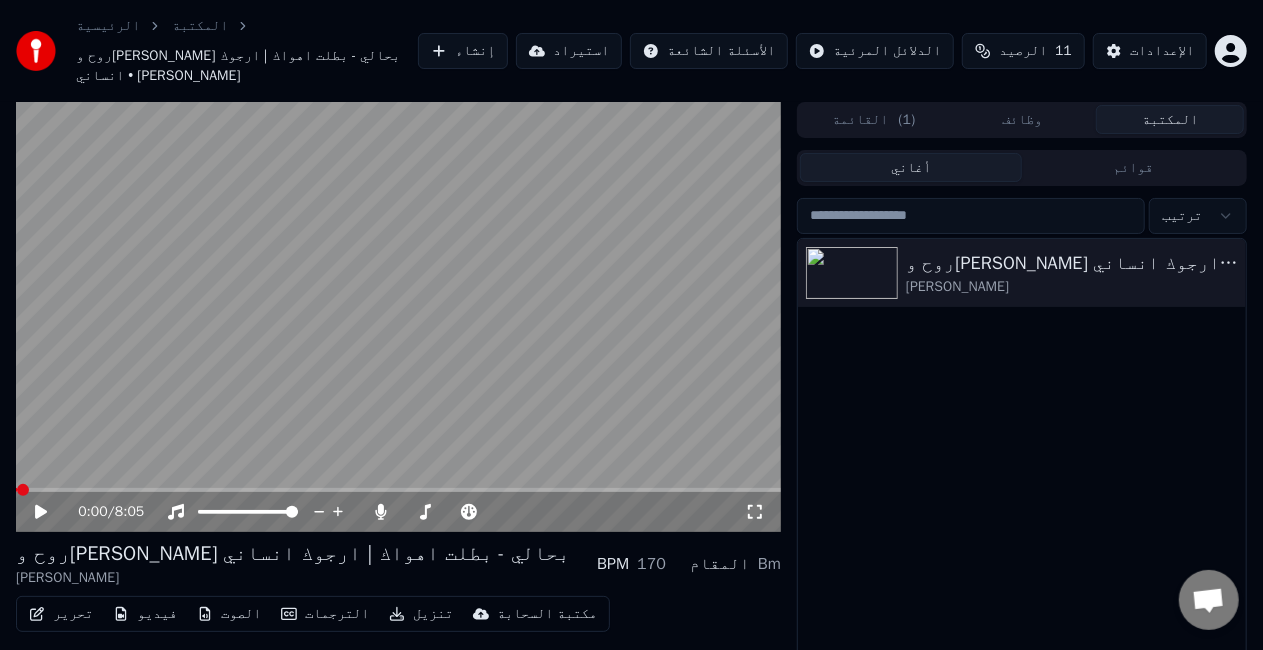 click at bounding box center [398, 317] 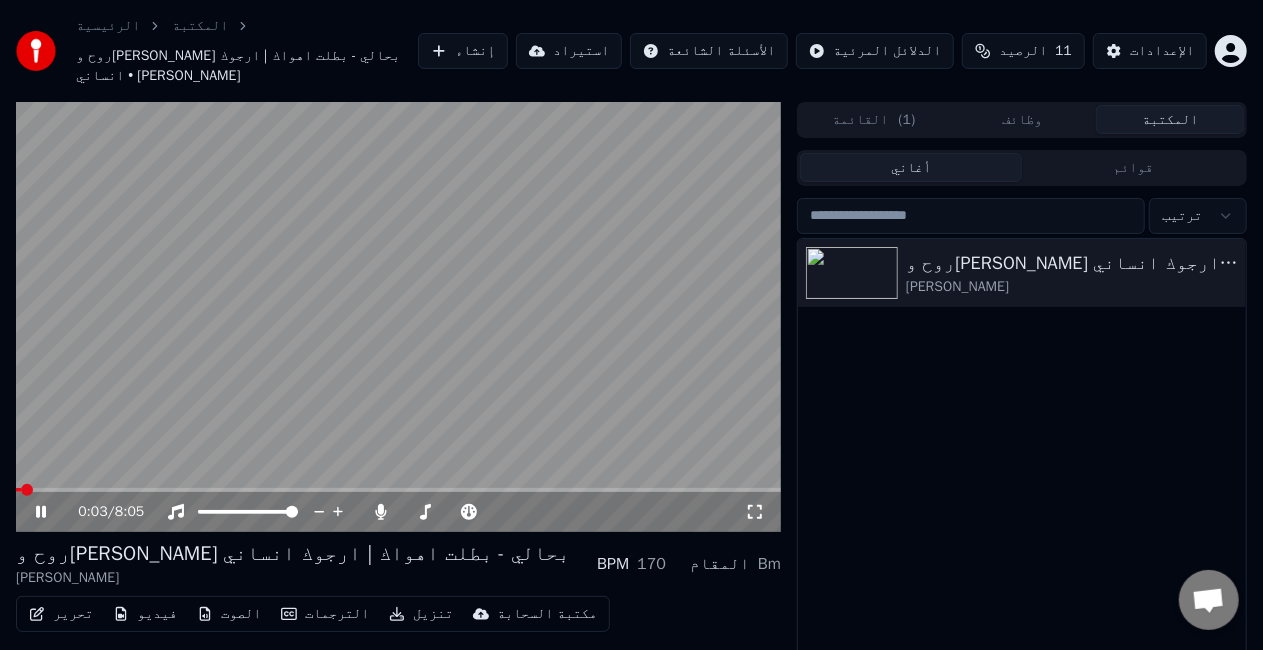 click on "تحرير" at bounding box center [61, 614] 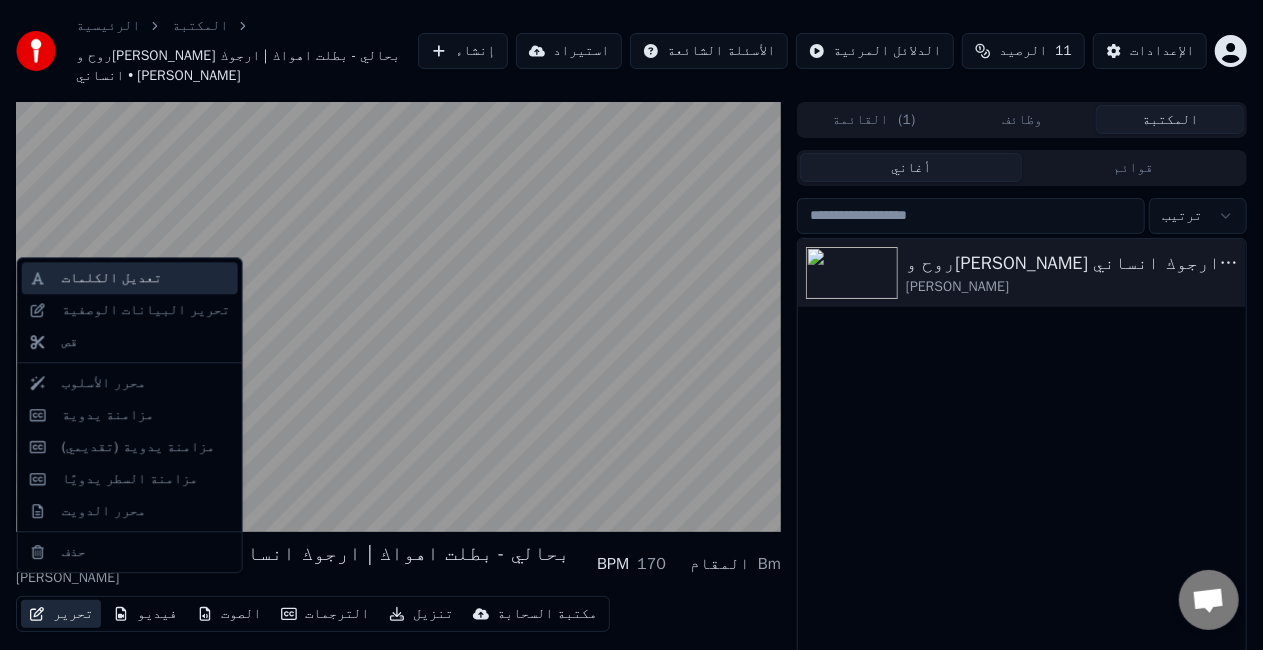 click on "تعديل الكلمات" at bounding box center [112, 278] 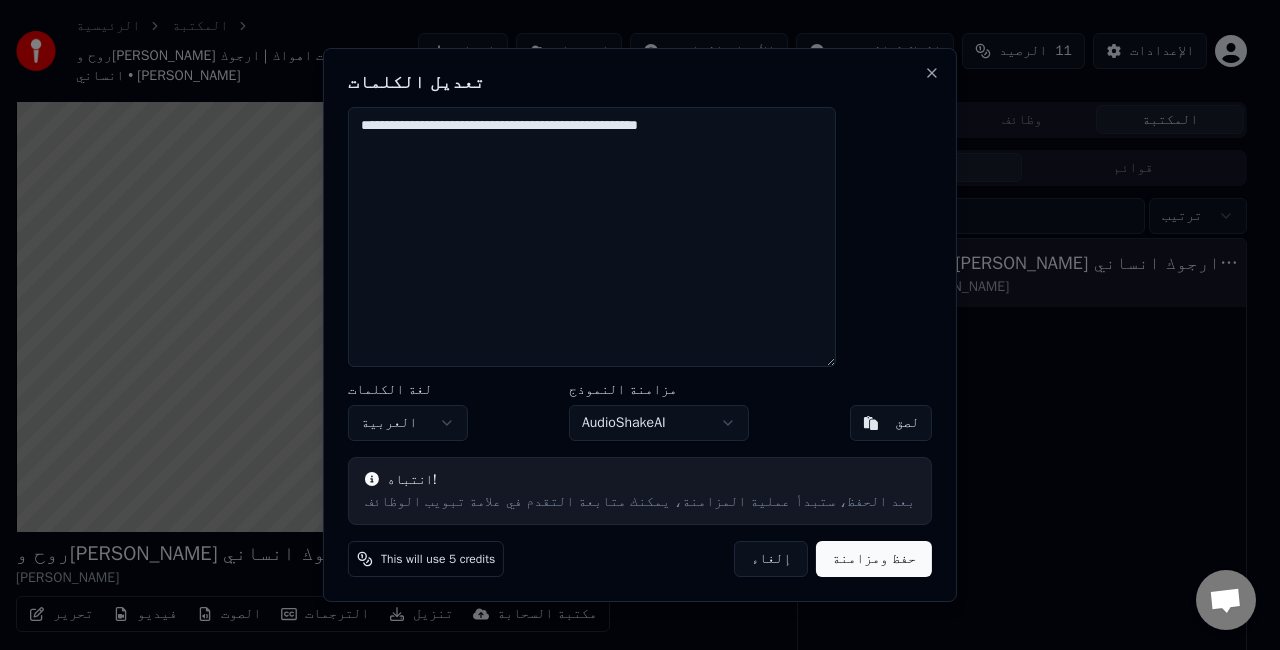 click on "**********" at bounding box center [592, 237] 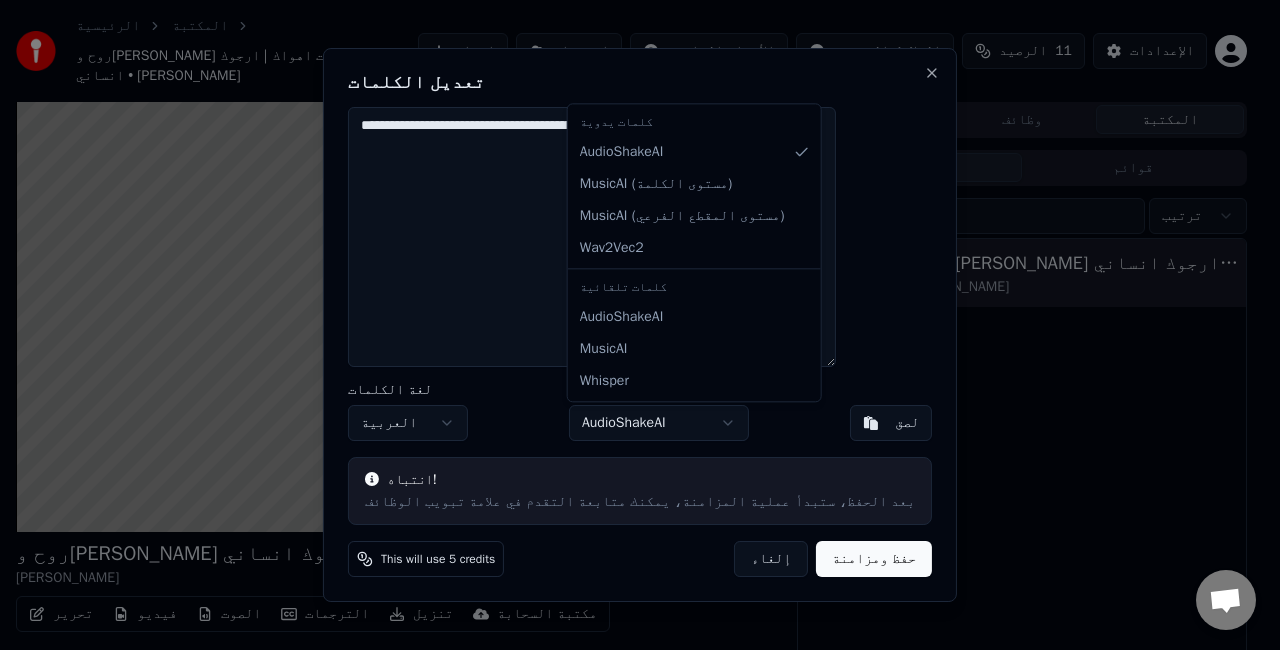 click on "**********" at bounding box center [631, 325] 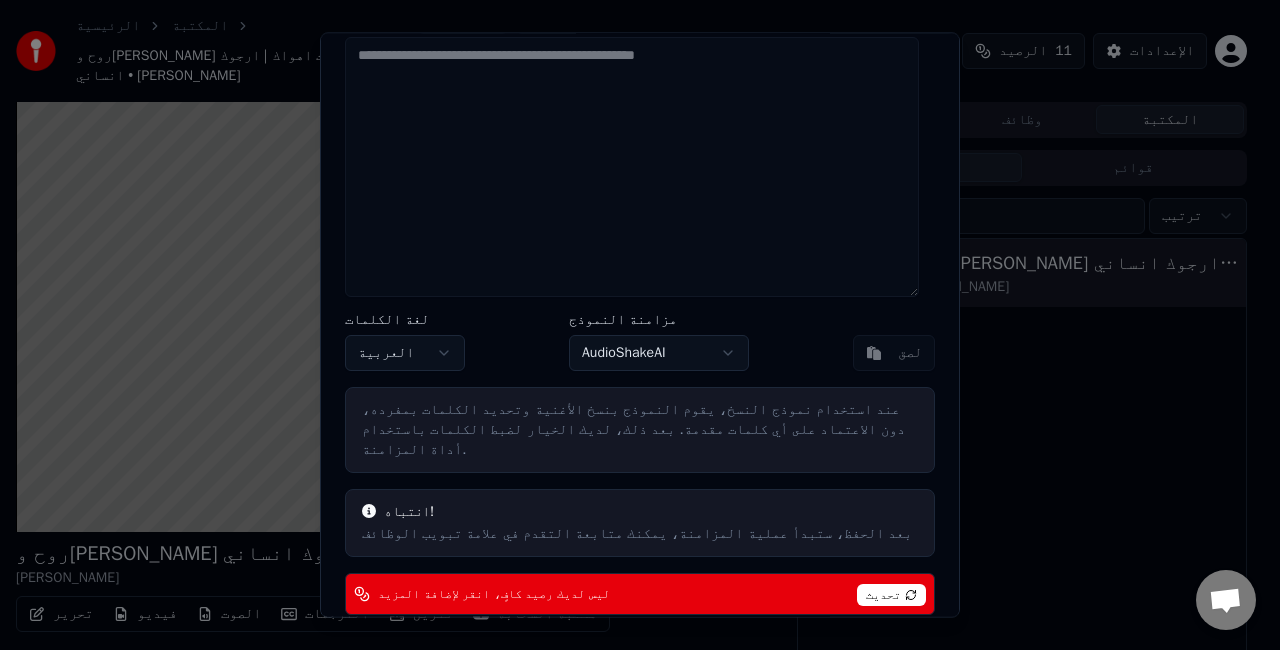scroll, scrollTop: 106, scrollLeft: 0, axis: vertical 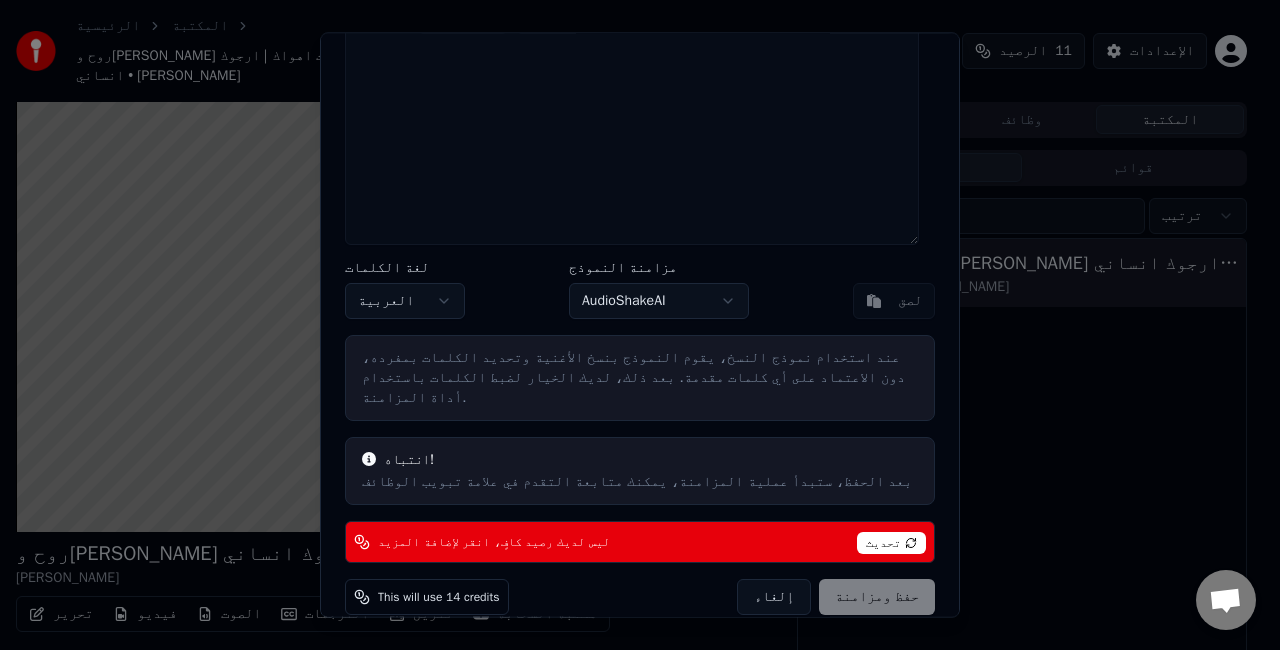 click on "تحديث" at bounding box center [891, 543] 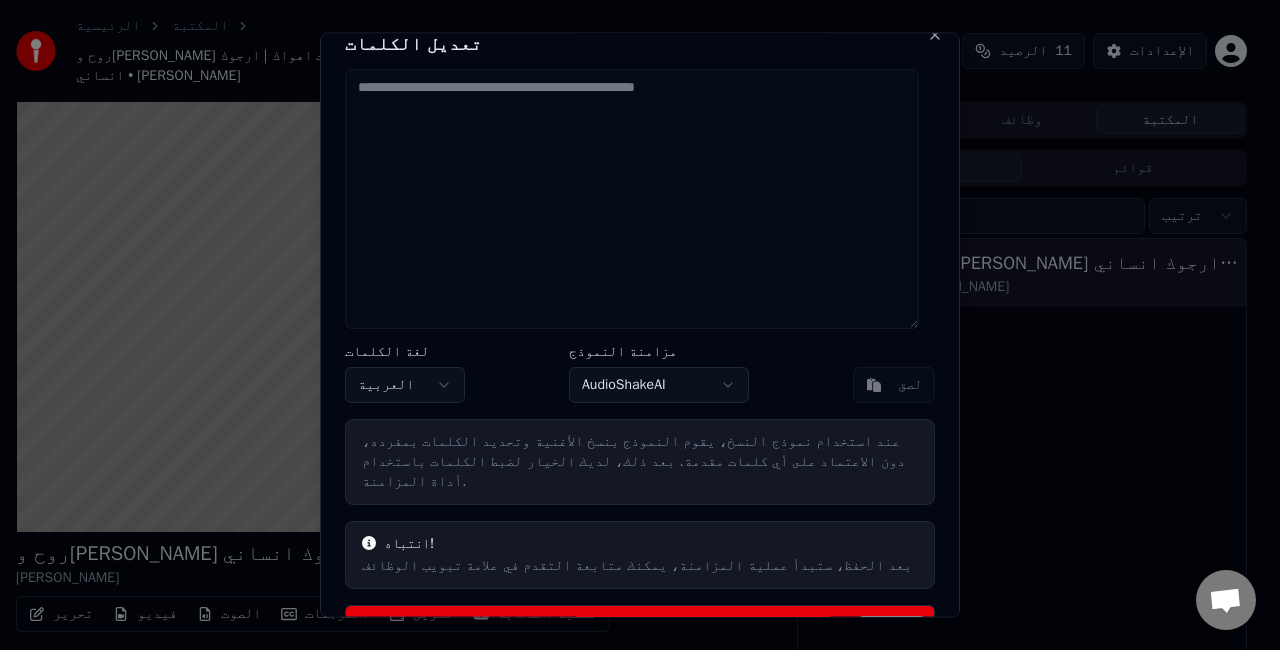scroll, scrollTop: 0, scrollLeft: 0, axis: both 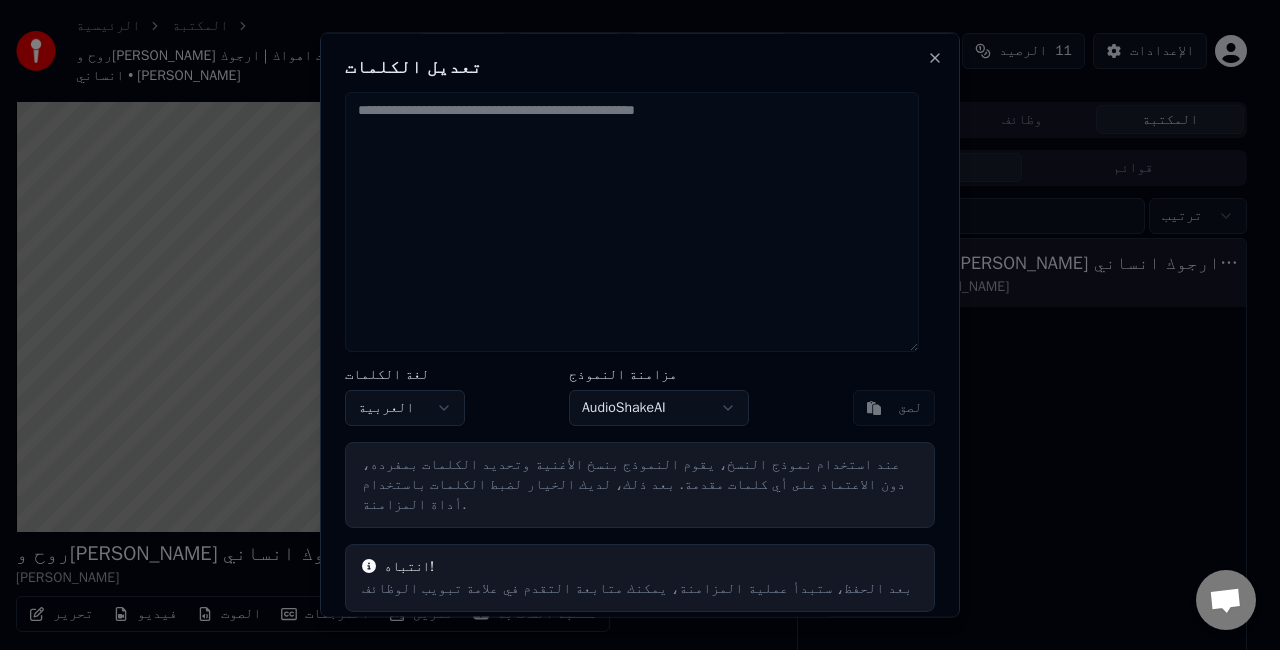 click on "**********" at bounding box center [631, 325] 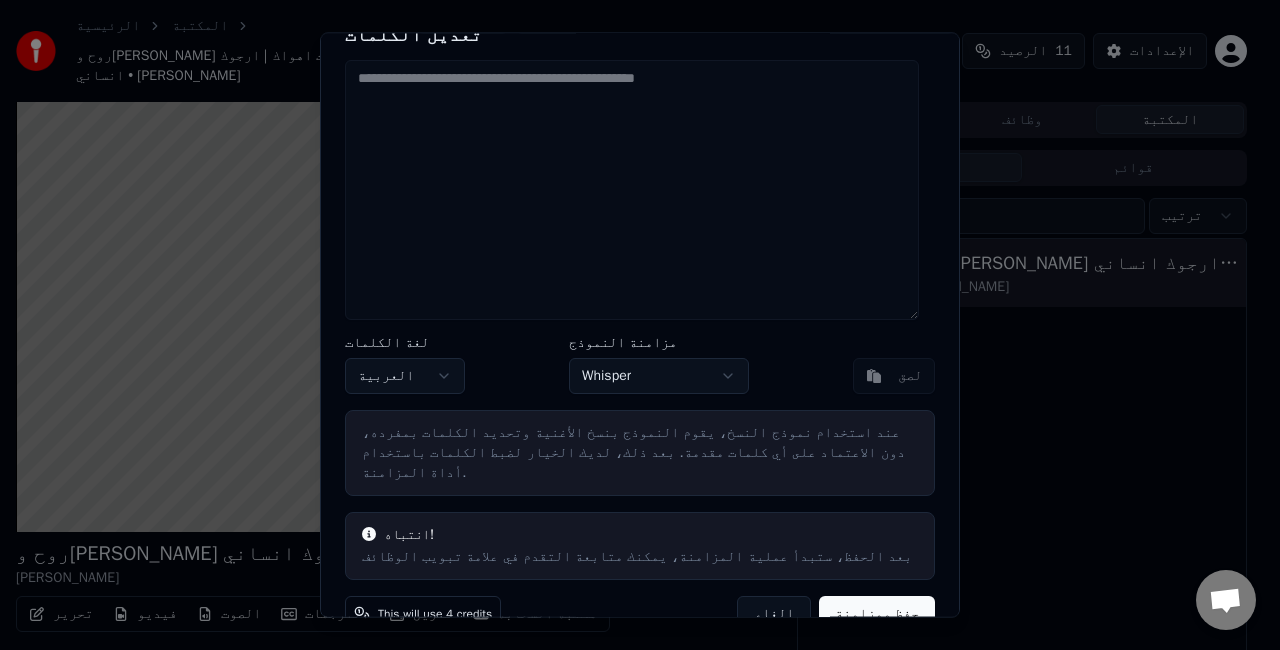scroll, scrollTop: 48, scrollLeft: 0, axis: vertical 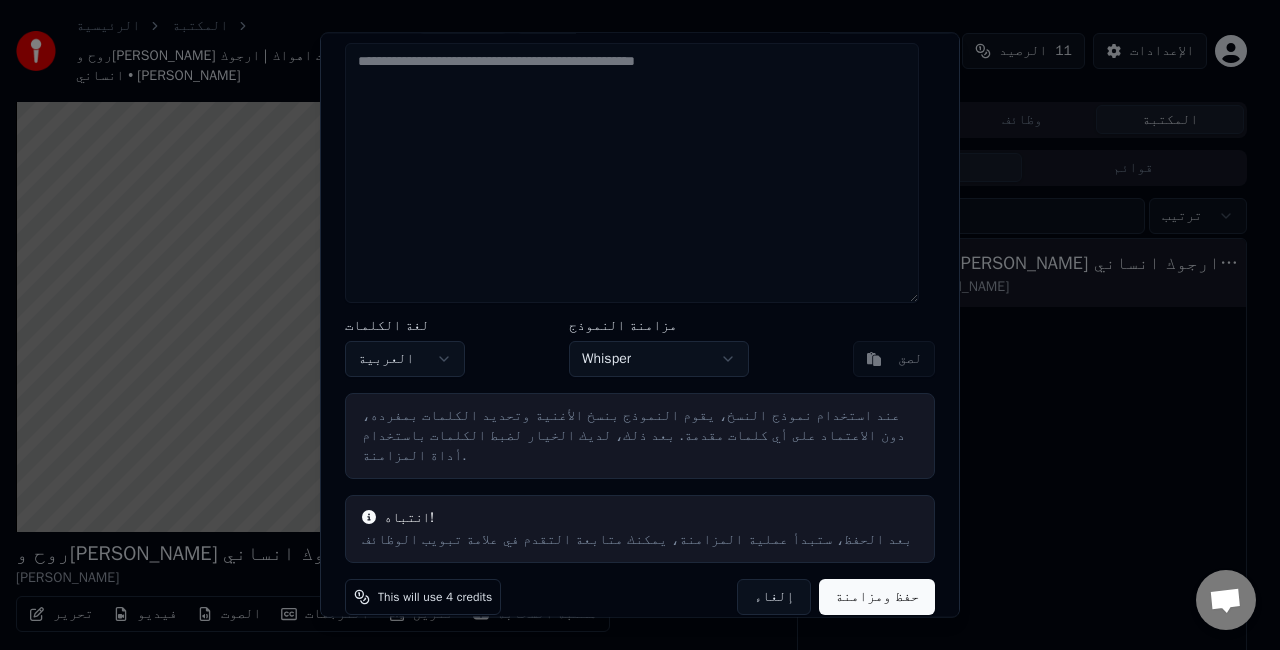 click on "حفظ ومزامنة" at bounding box center [877, 597] 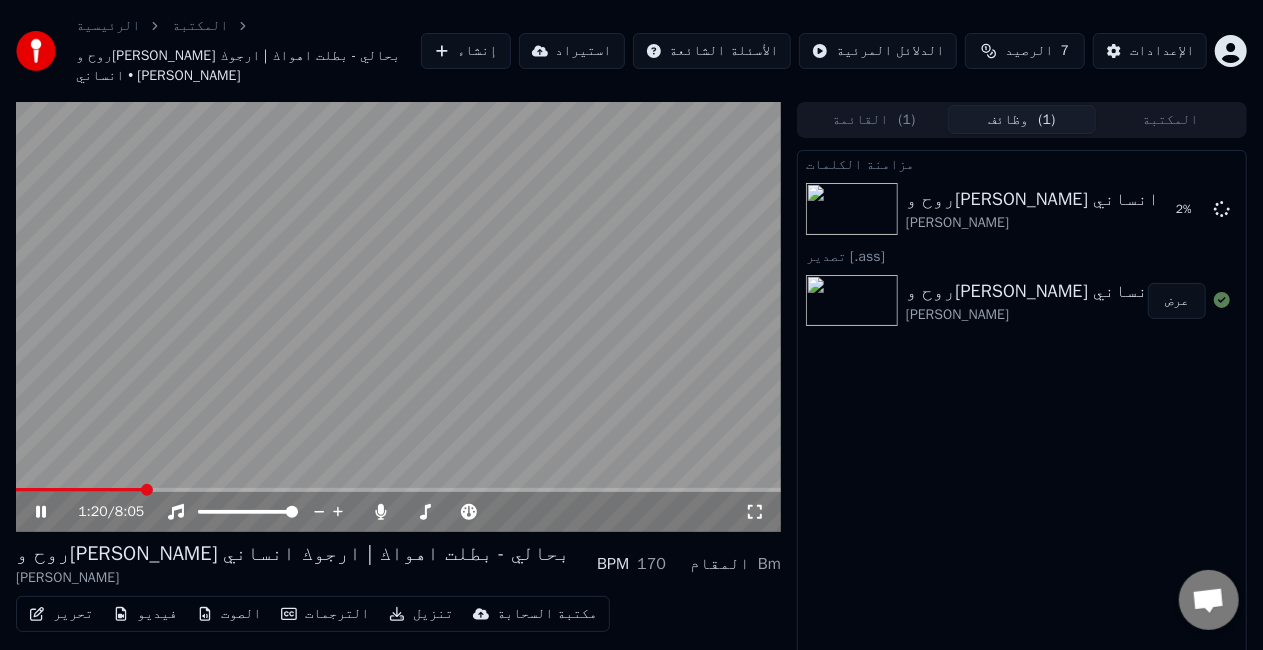 click at bounding box center [398, 317] 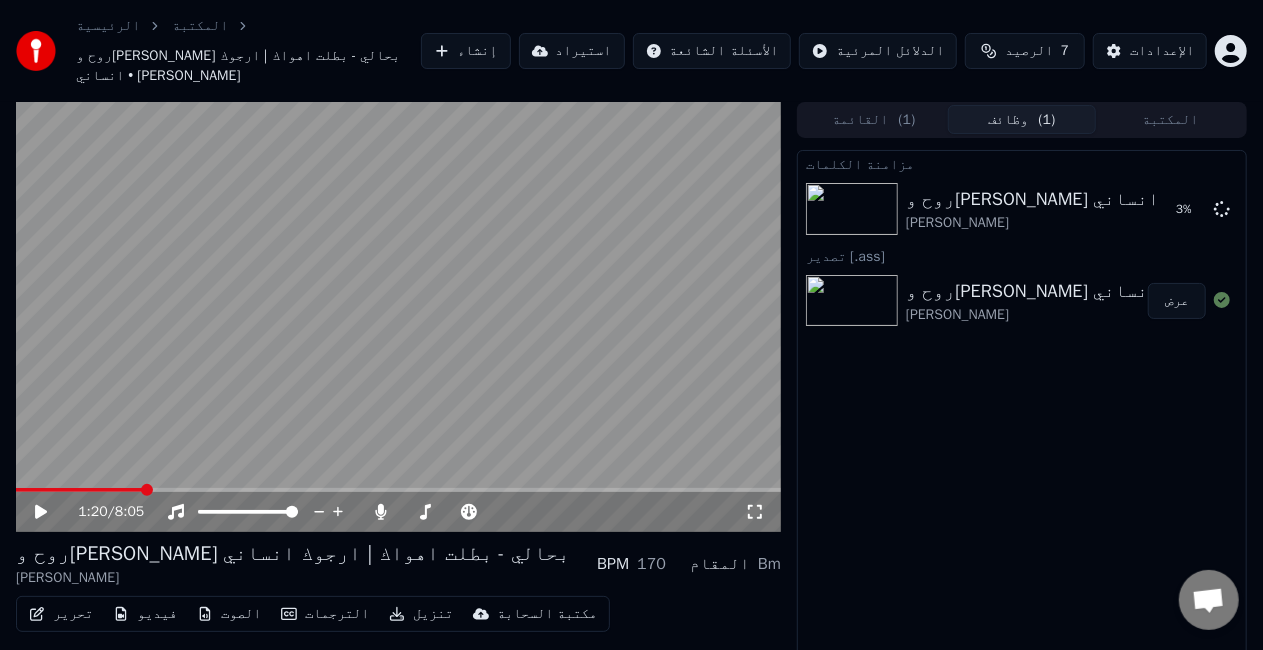 click on "الرصيد 7" at bounding box center [1025, 51] 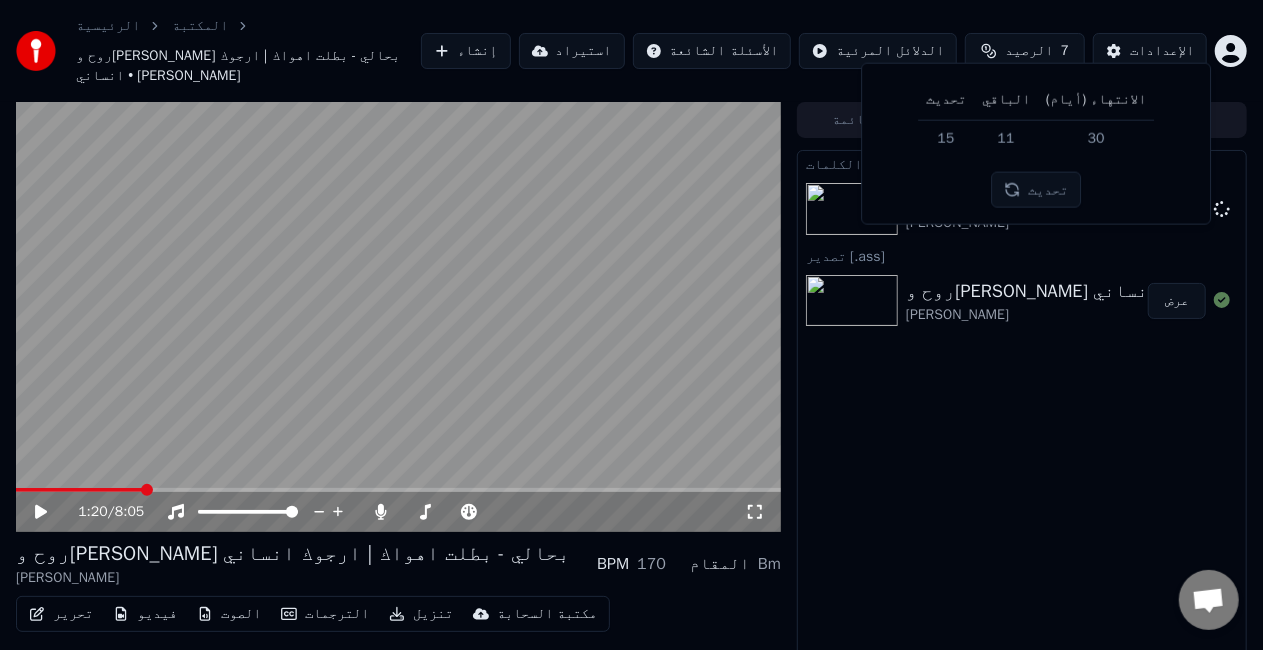 click on "تحديث" at bounding box center (1036, 190) 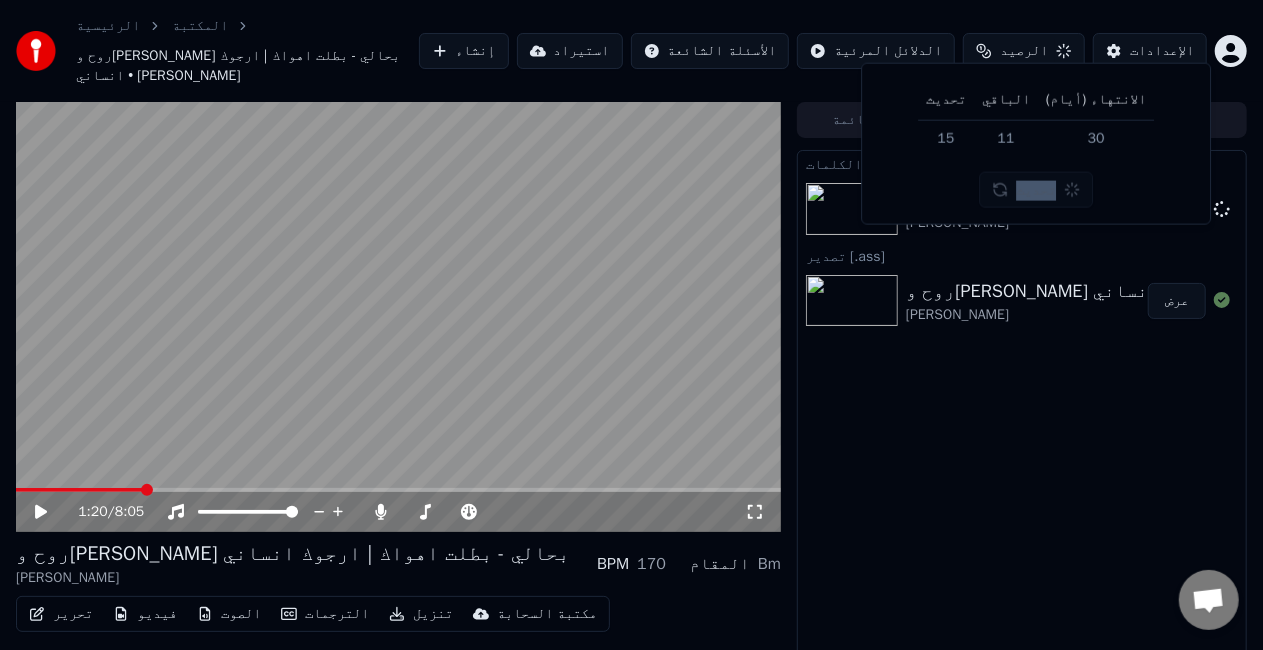 click on "تحديث" at bounding box center [1036, 190] 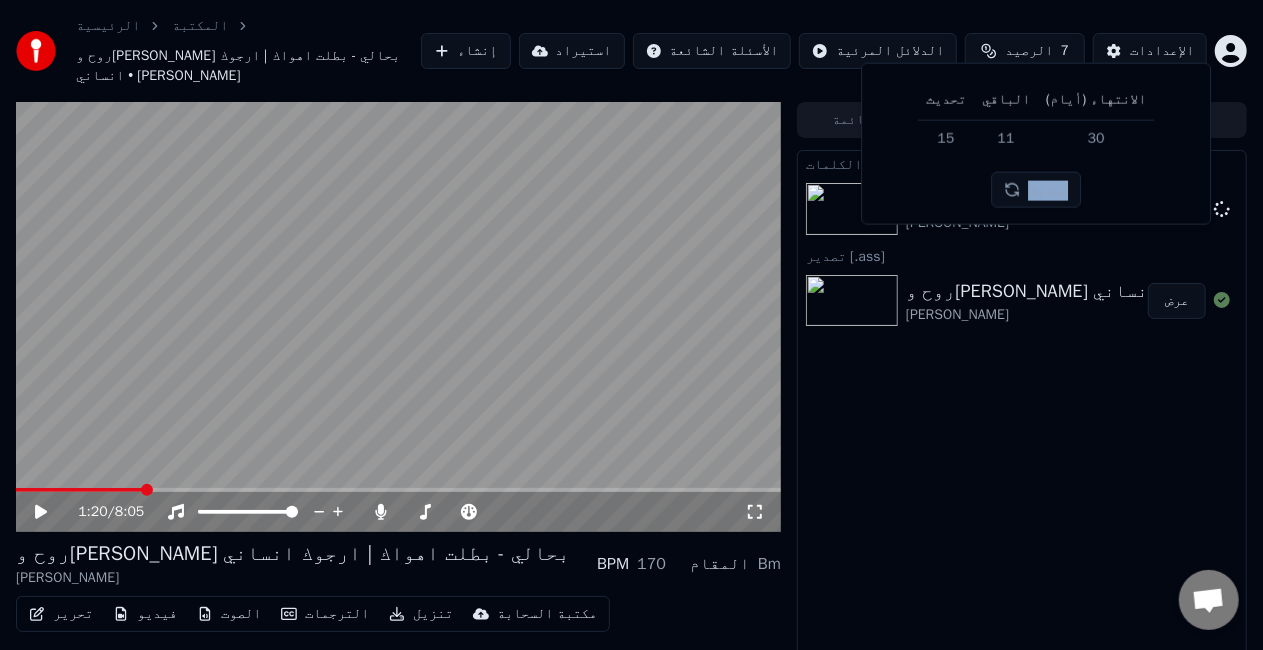 click on "تحديث" at bounding box center [1036, 190] 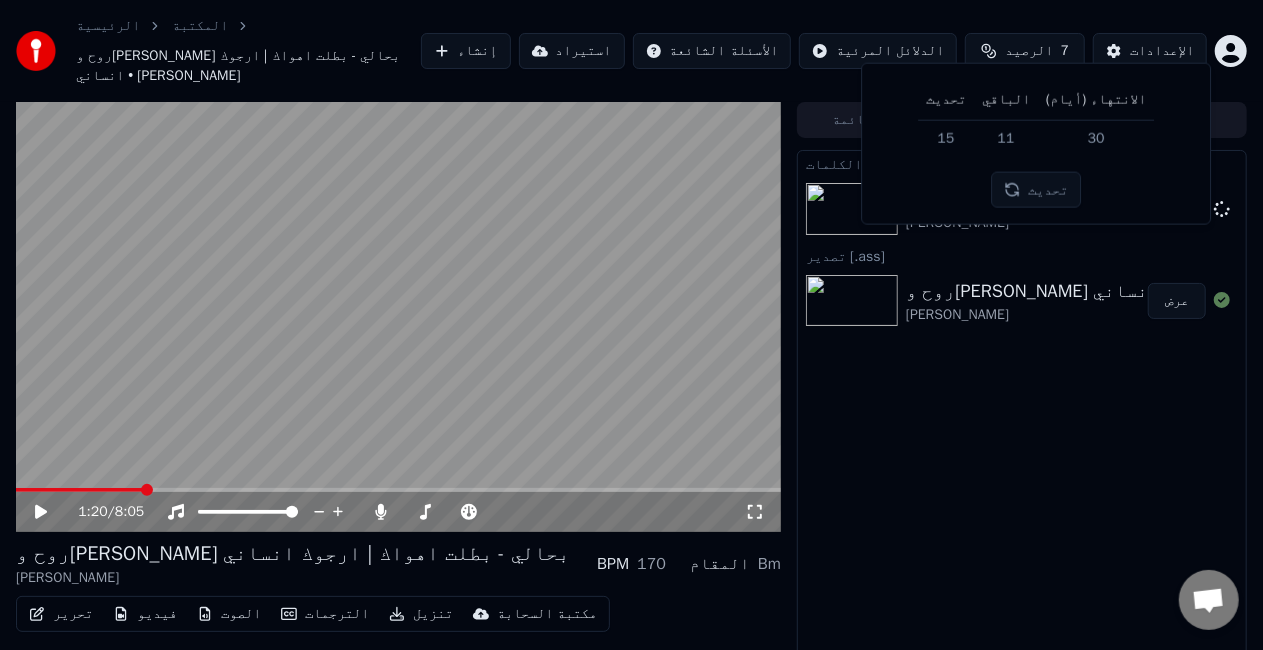 click on "مزامنة الكلمات روح وخليني بحالي - بطلت اهواك | ارجوك انساني احمد سليمان 4 % تصدير [.ass] روح وخليني بحالي - بطلت اهواك | ارجوك انساني احمد سليمان عرض" at bounding box center [1022, 426] 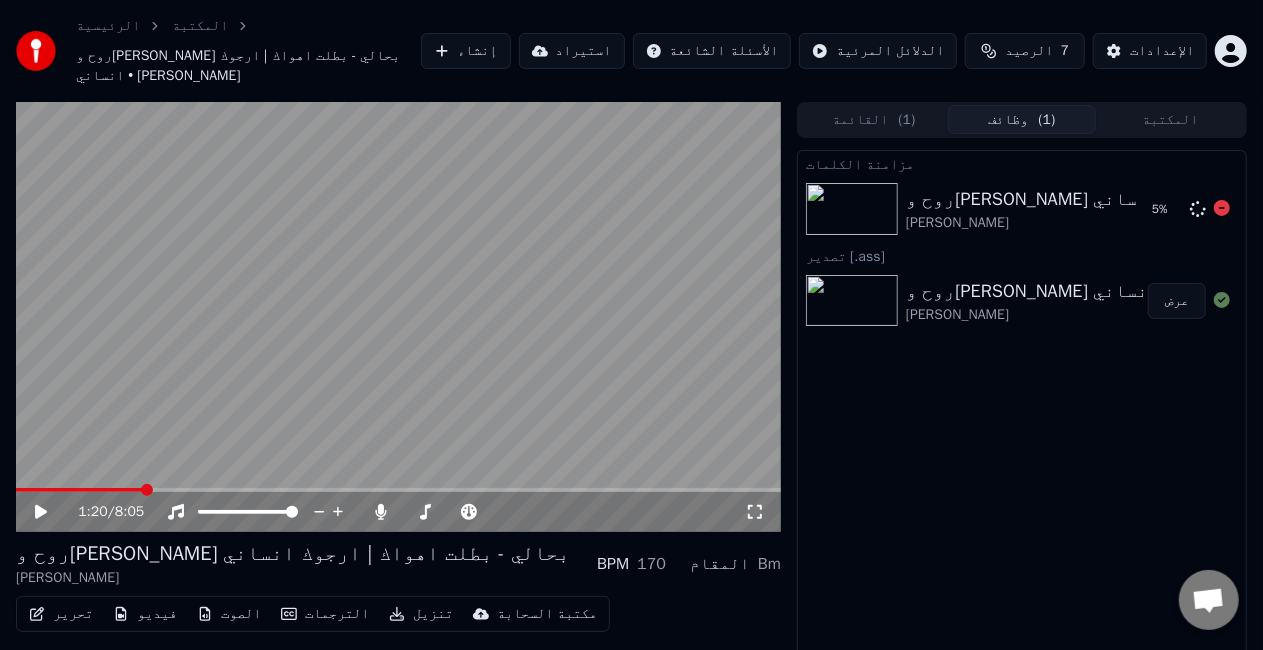 click at bounding box center (852, 209) 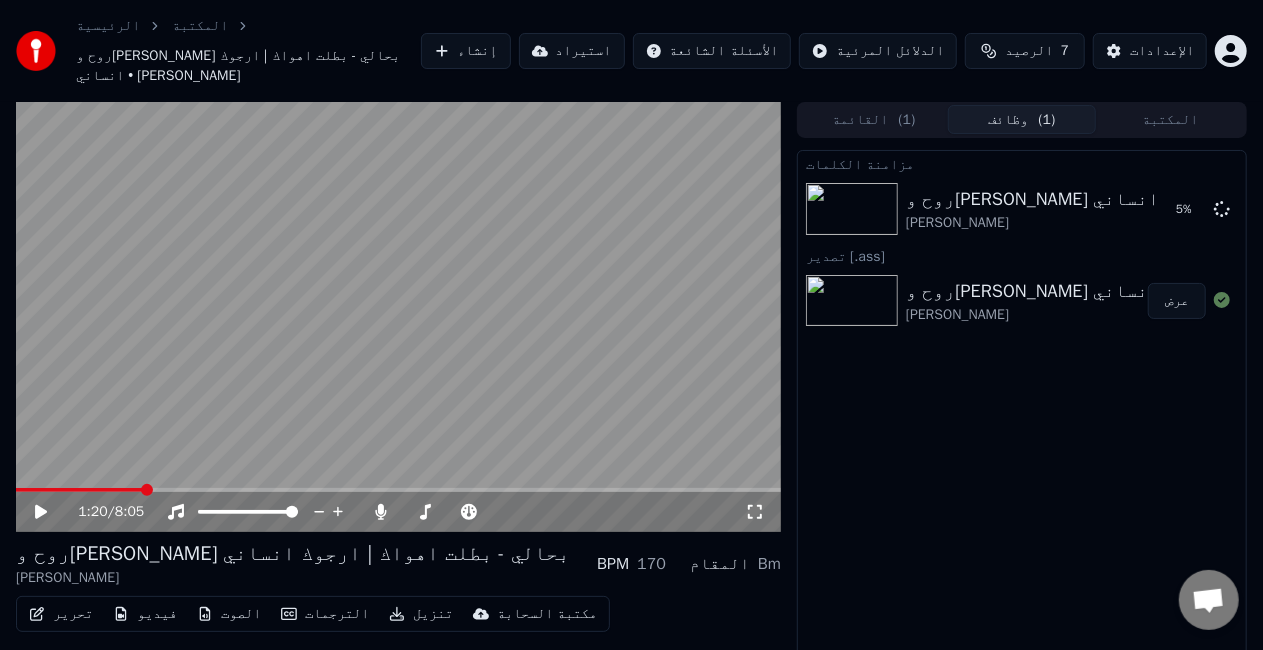 click at bounding box center [852, 301] 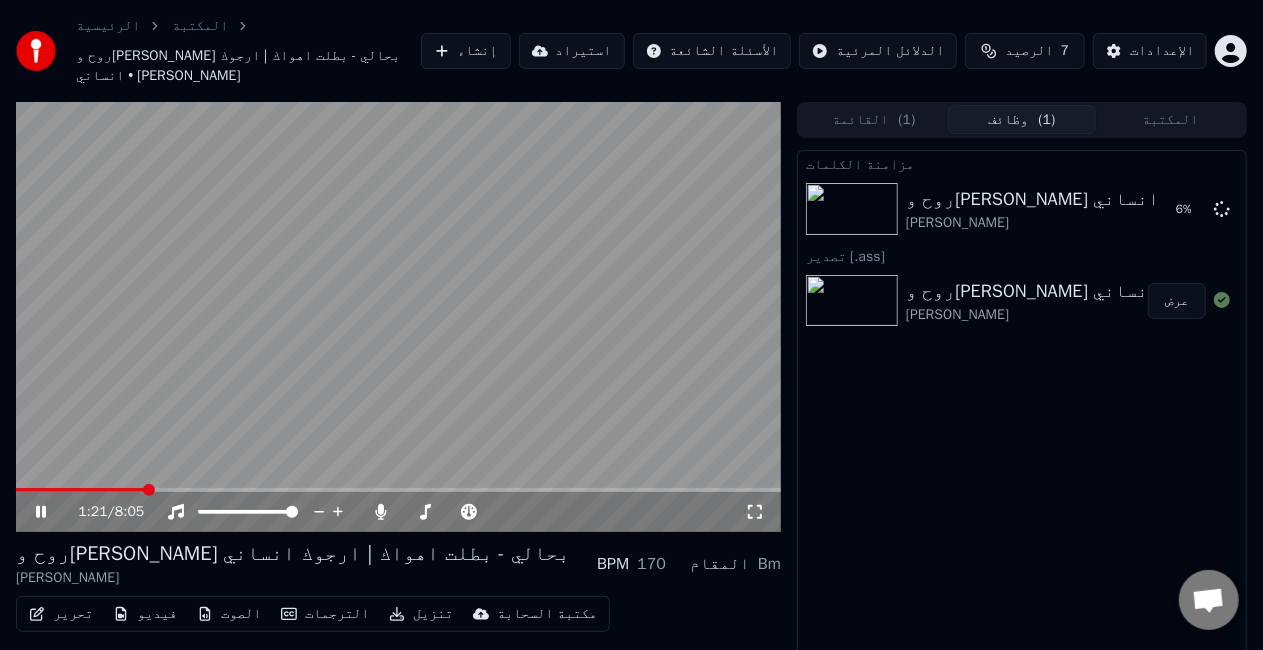 click 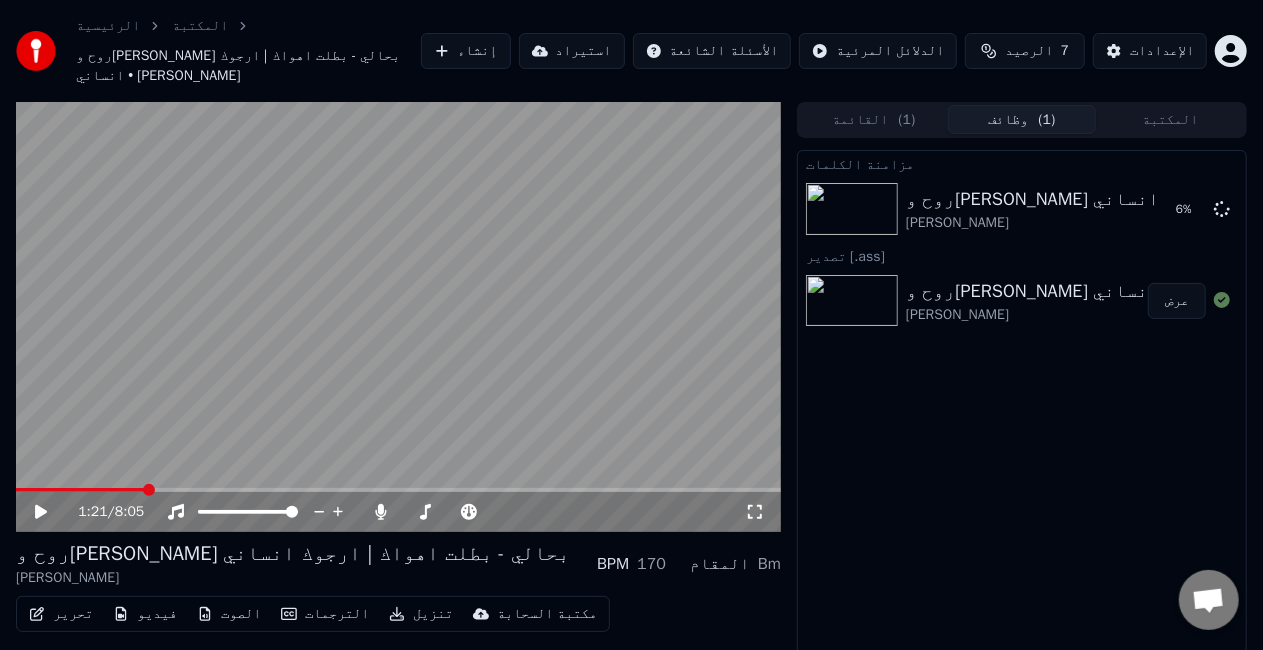 click on "تحرير" at bounding box center (61, 614) 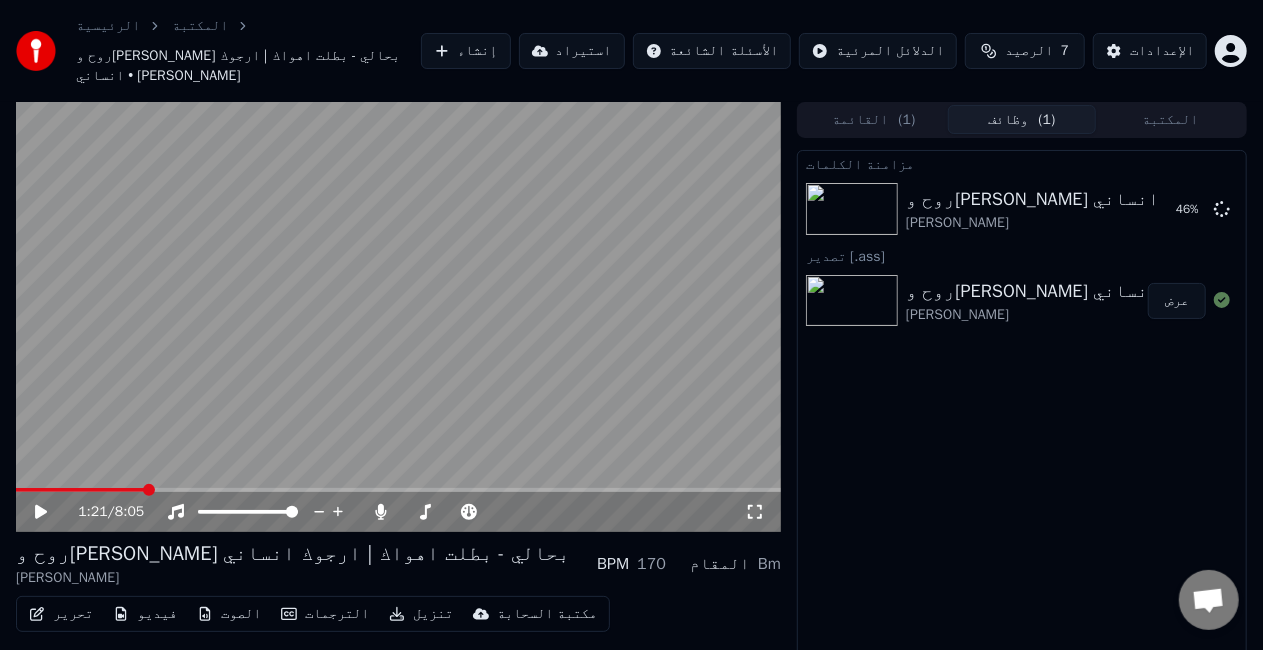 click on "عرض" at bounding box center [1177, 301] 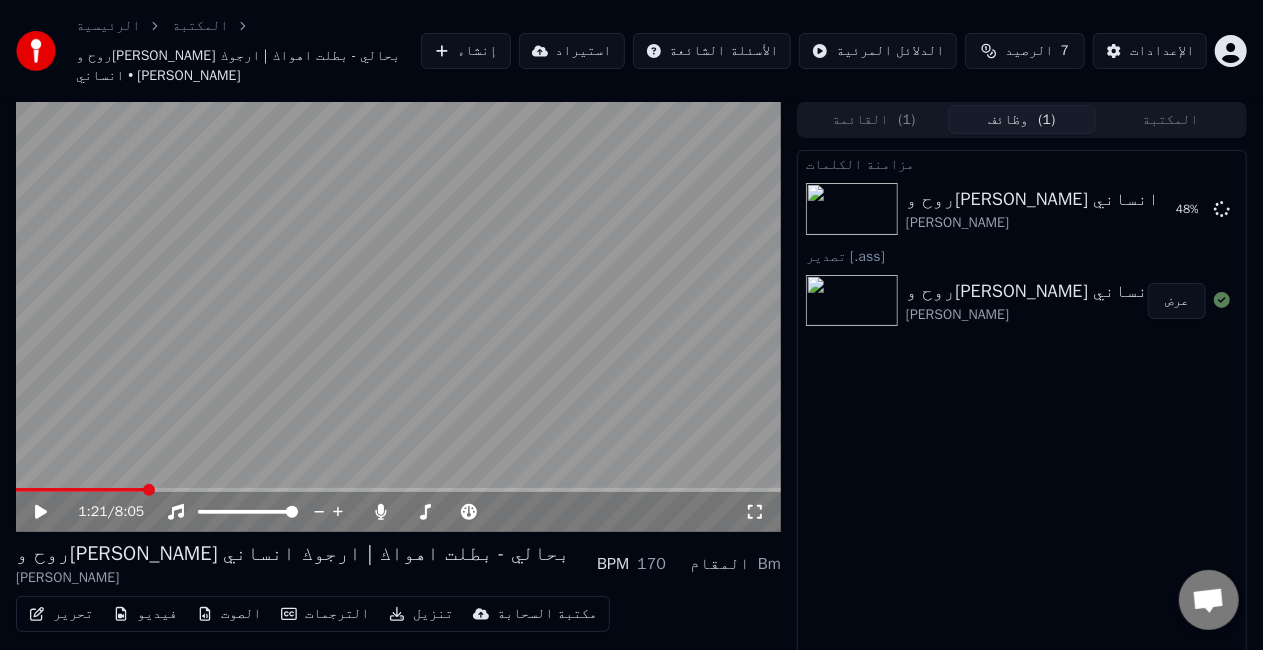 click 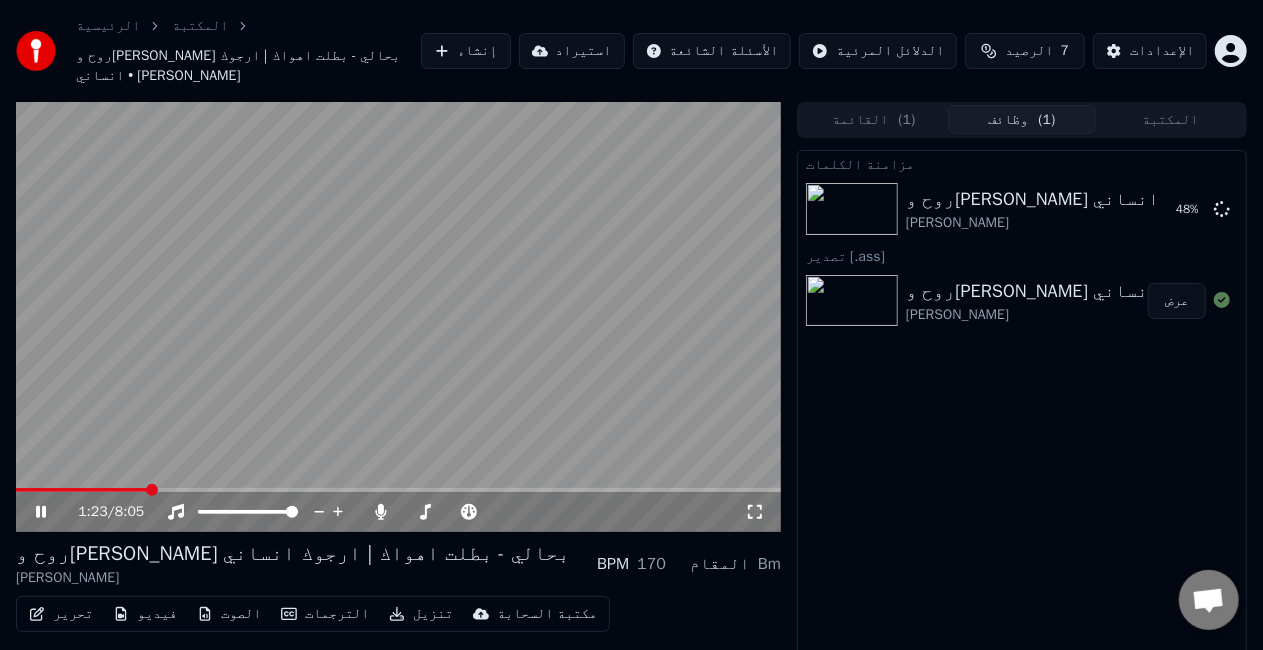 click 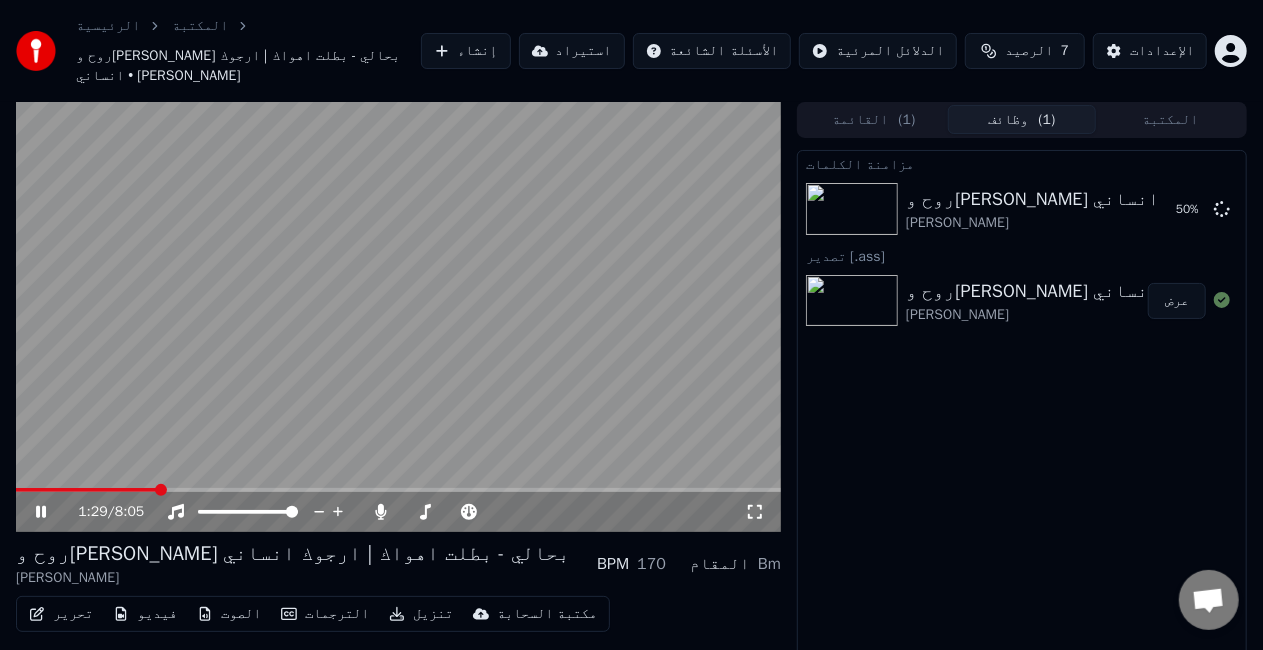 click at bounding box center (398, 317) 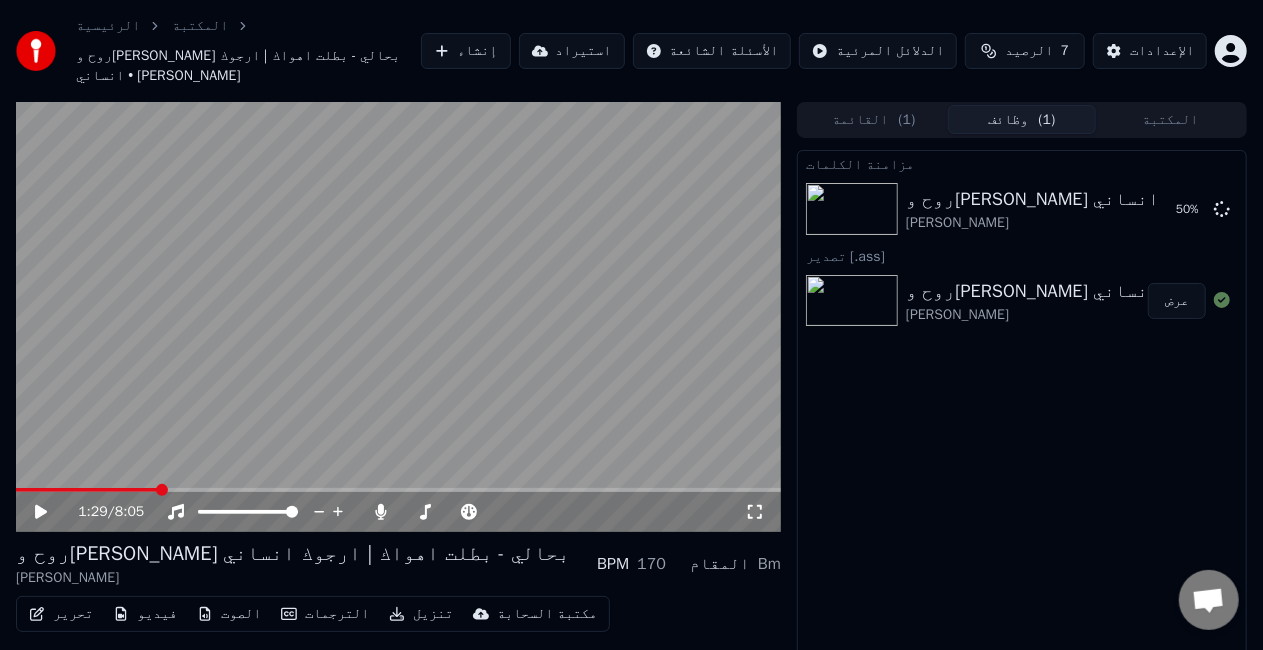 click at bounding box center (398, 317) 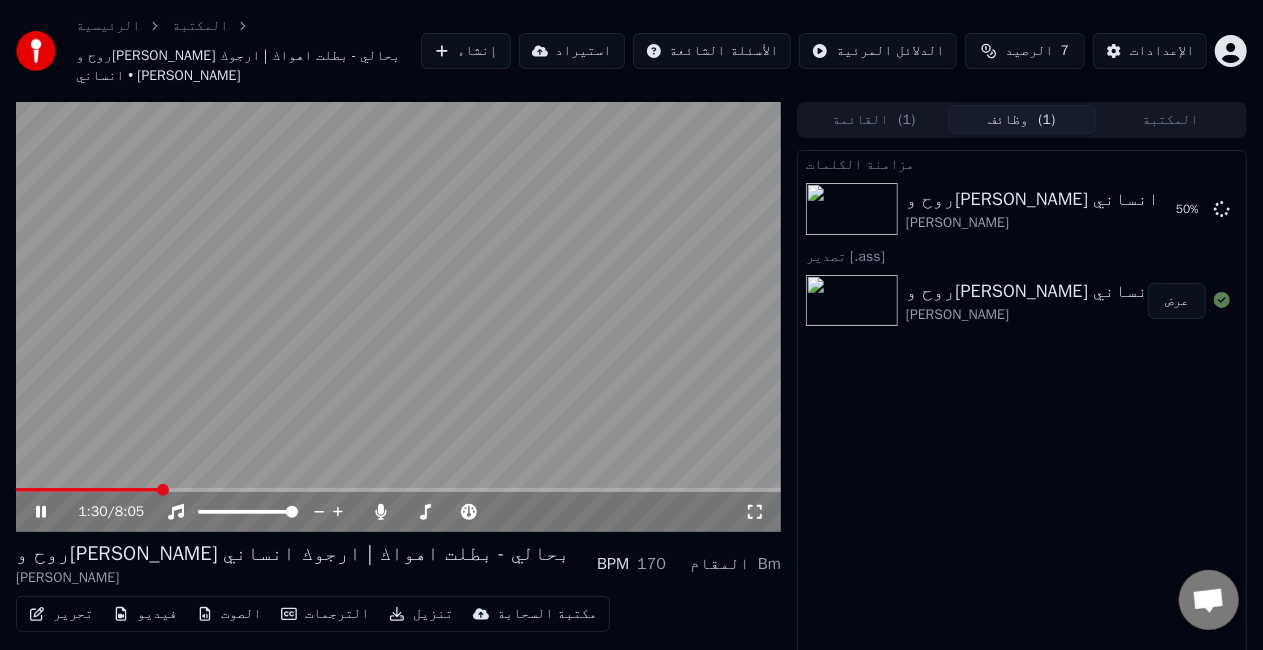 click at bounding box center [398, 317] 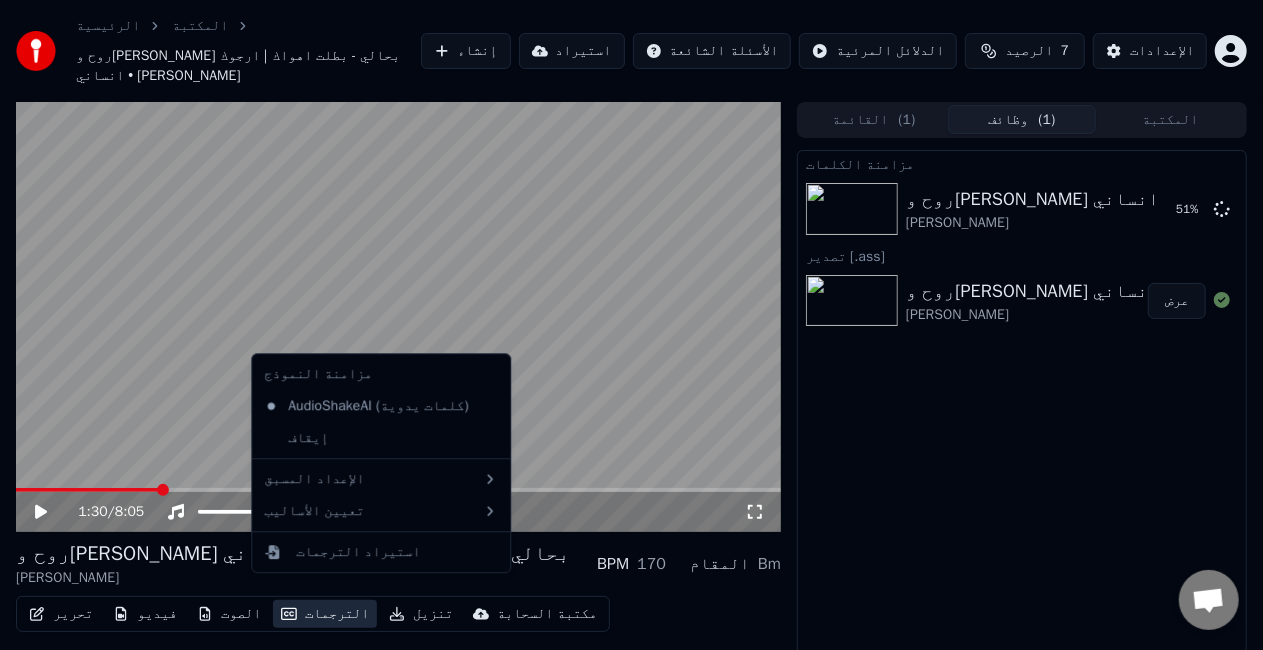 click on "الترجمات" at bounding box center (325, 614) 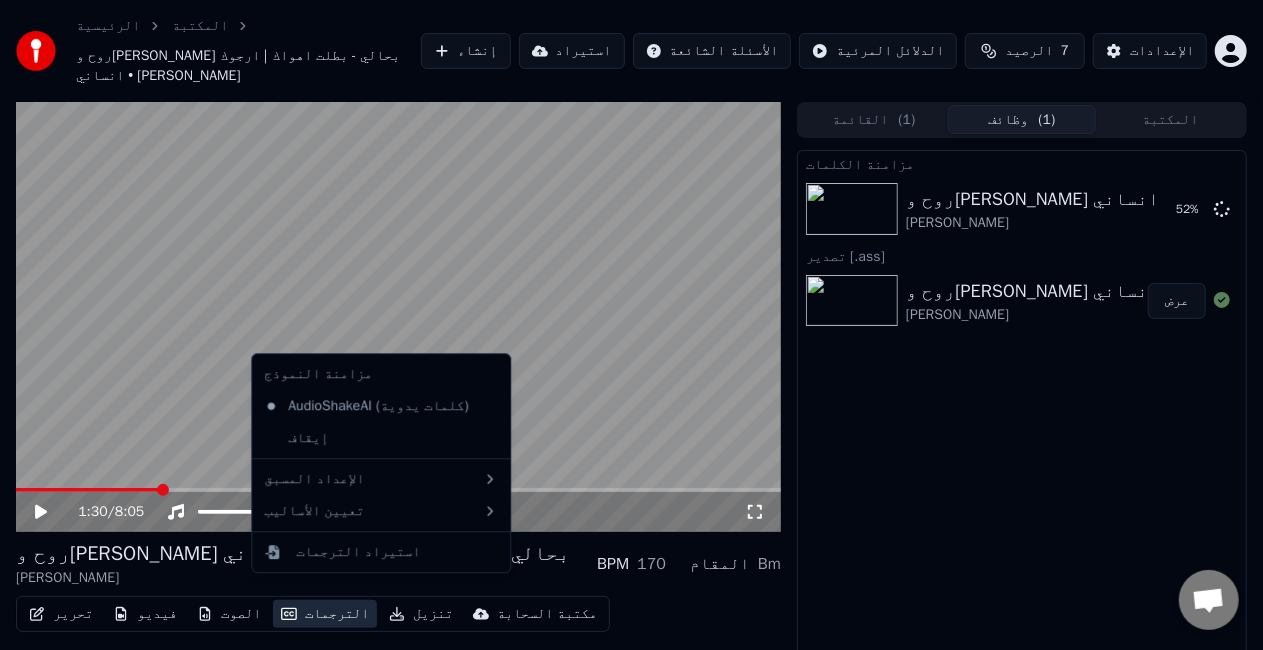 click on "مزامنة النموذج" at bounding box center [381, 374] 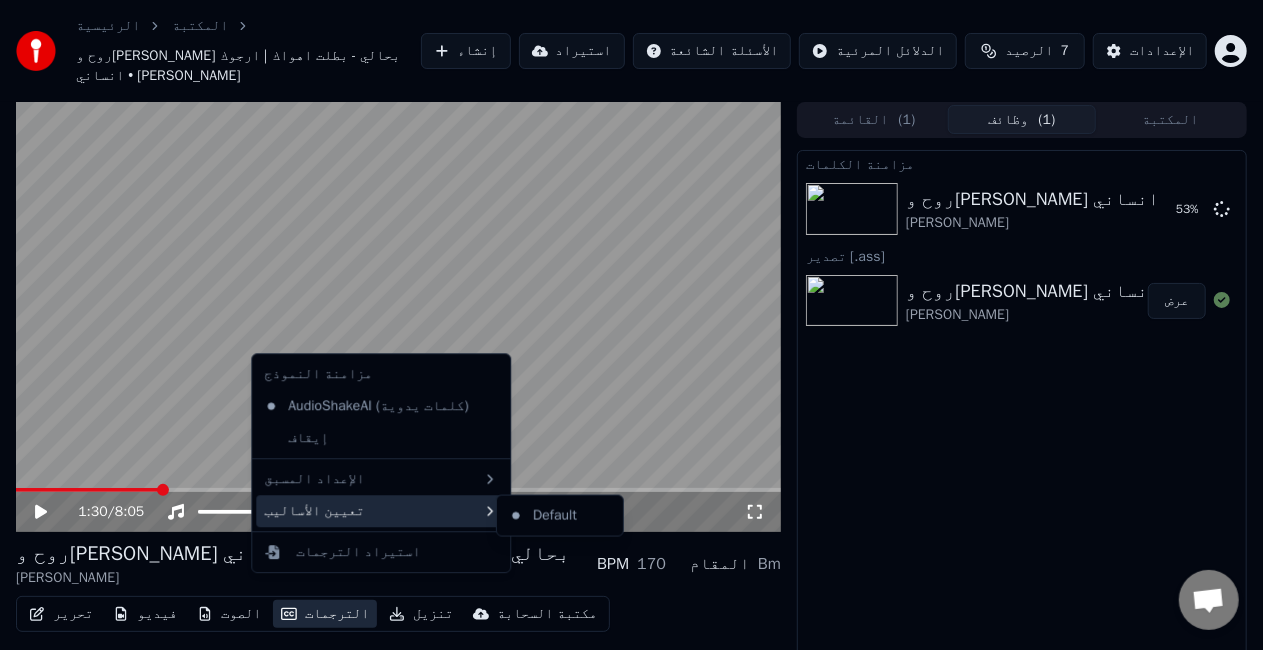 click on "تعيين الأساليب" at bounding box center (381, 511) 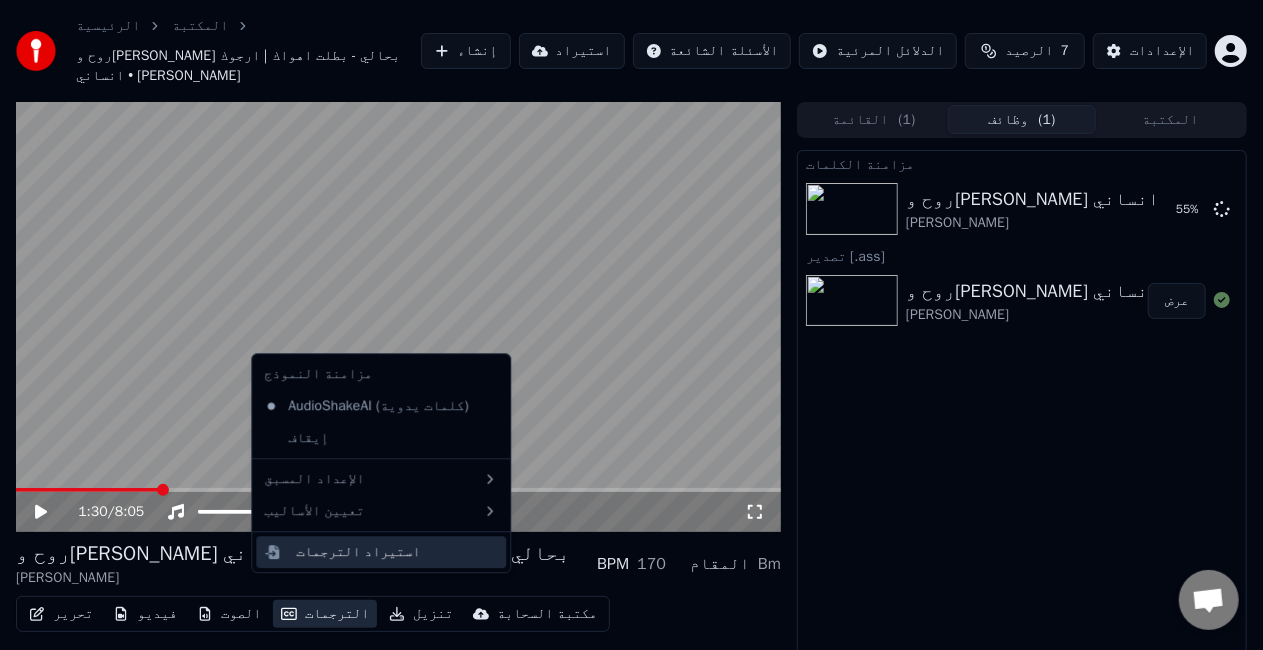 click on "استيراد الترجمات" at bounding box center [358, 552] 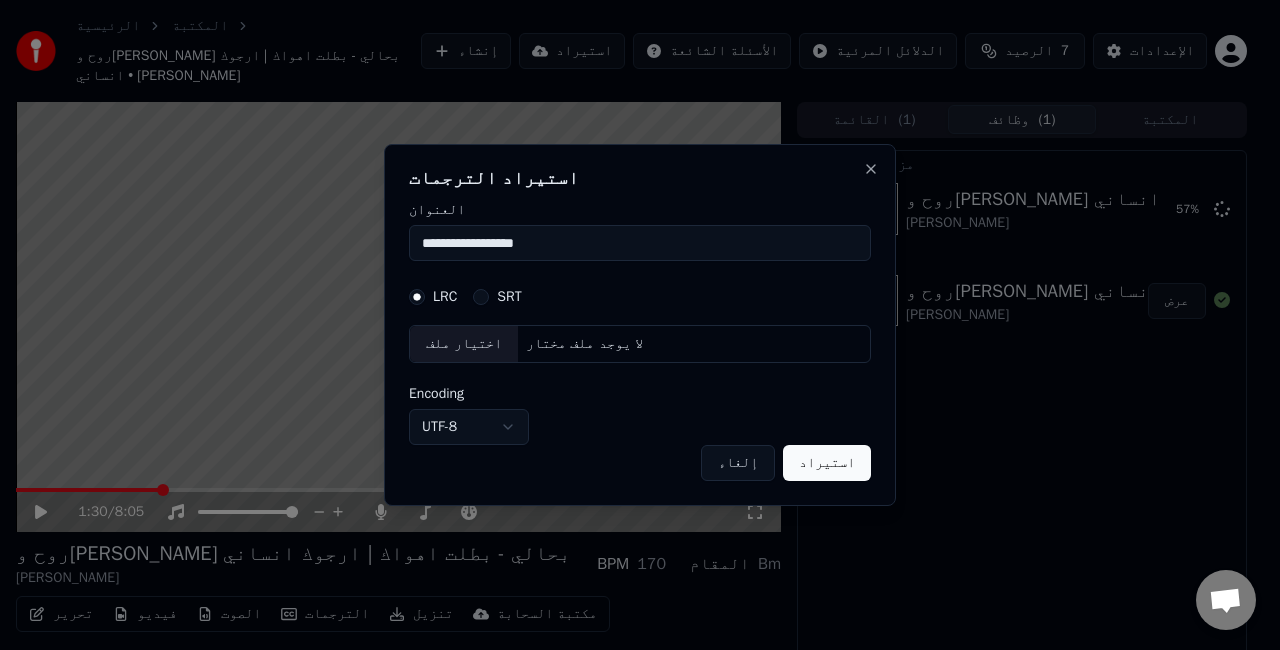 click on "**********" at bounding box center (640, 243) 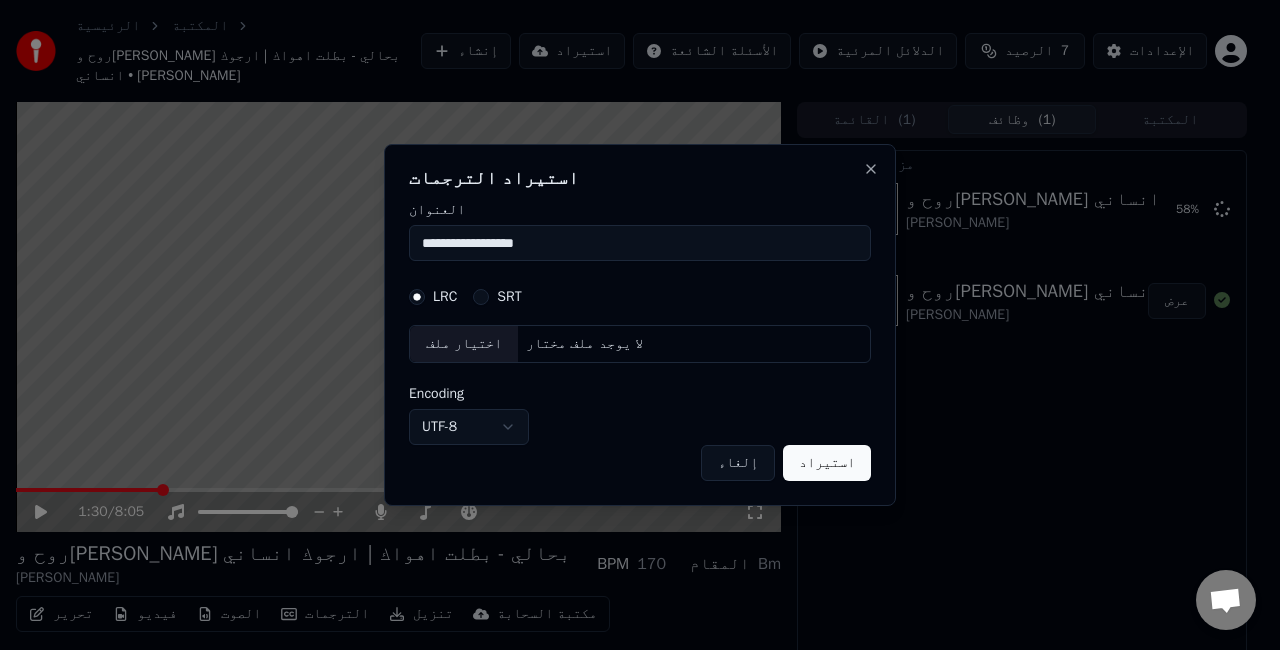 click on "**********" at bounding box center (640, 243) 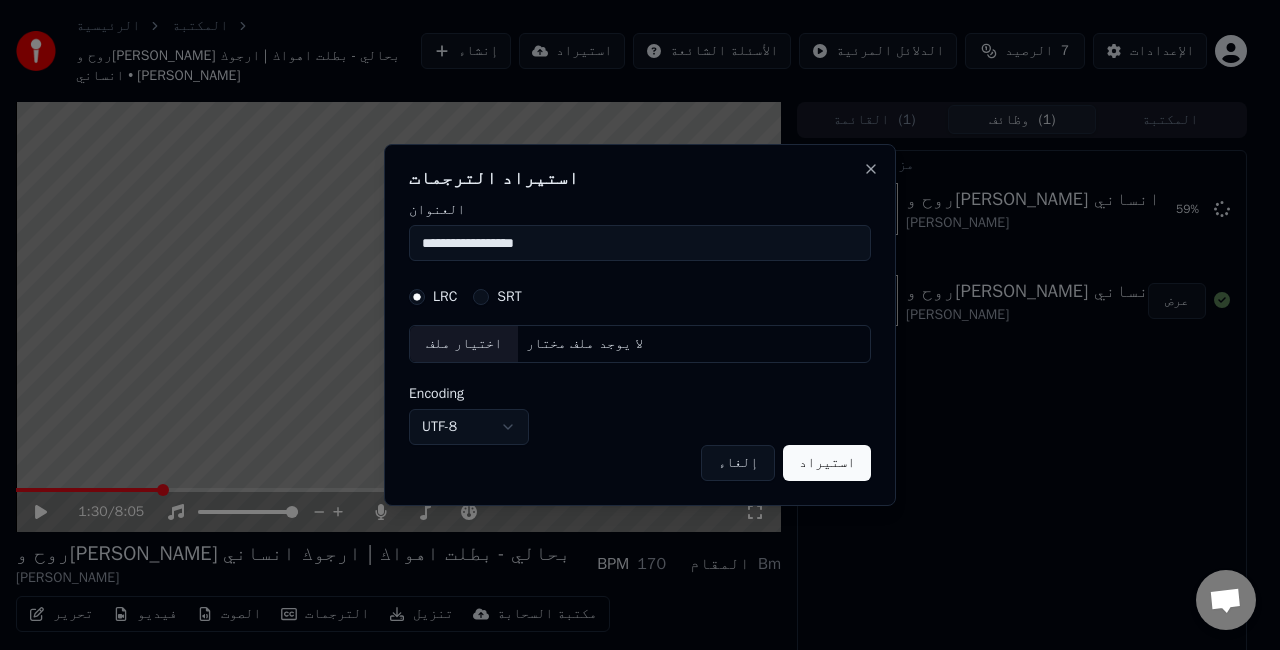 click on "استيراد" at bounding box center (827, 463) 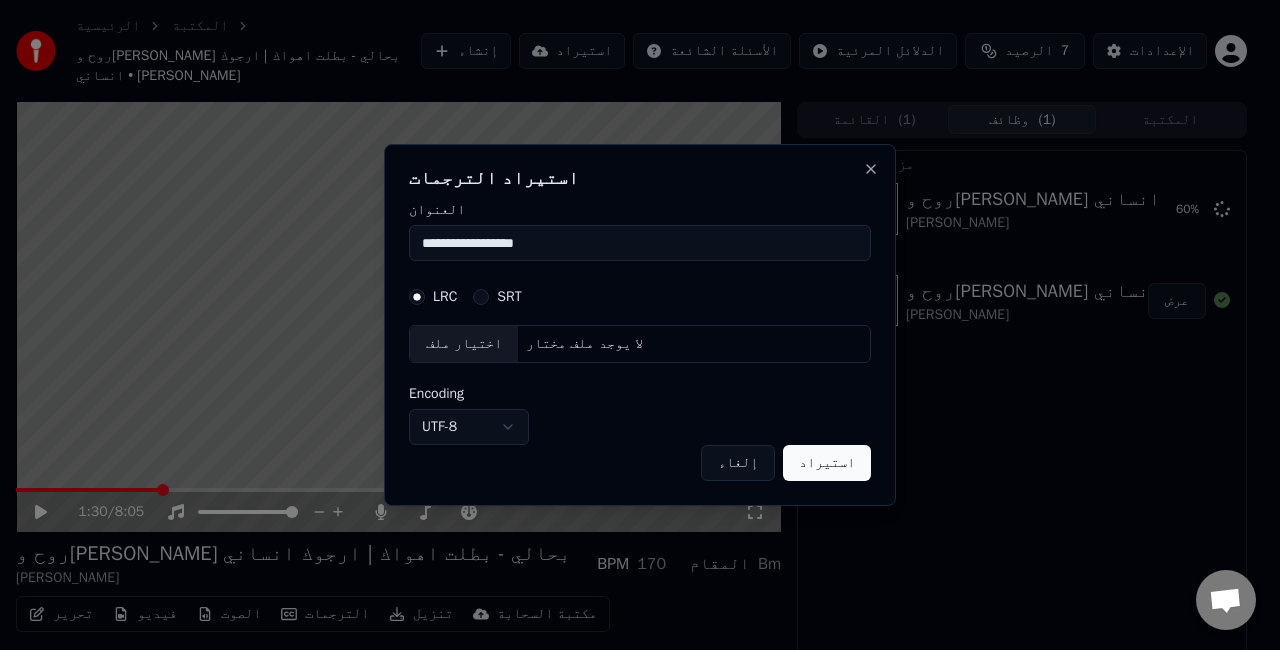 click on "استيراد" at bounding box center [827, 463] 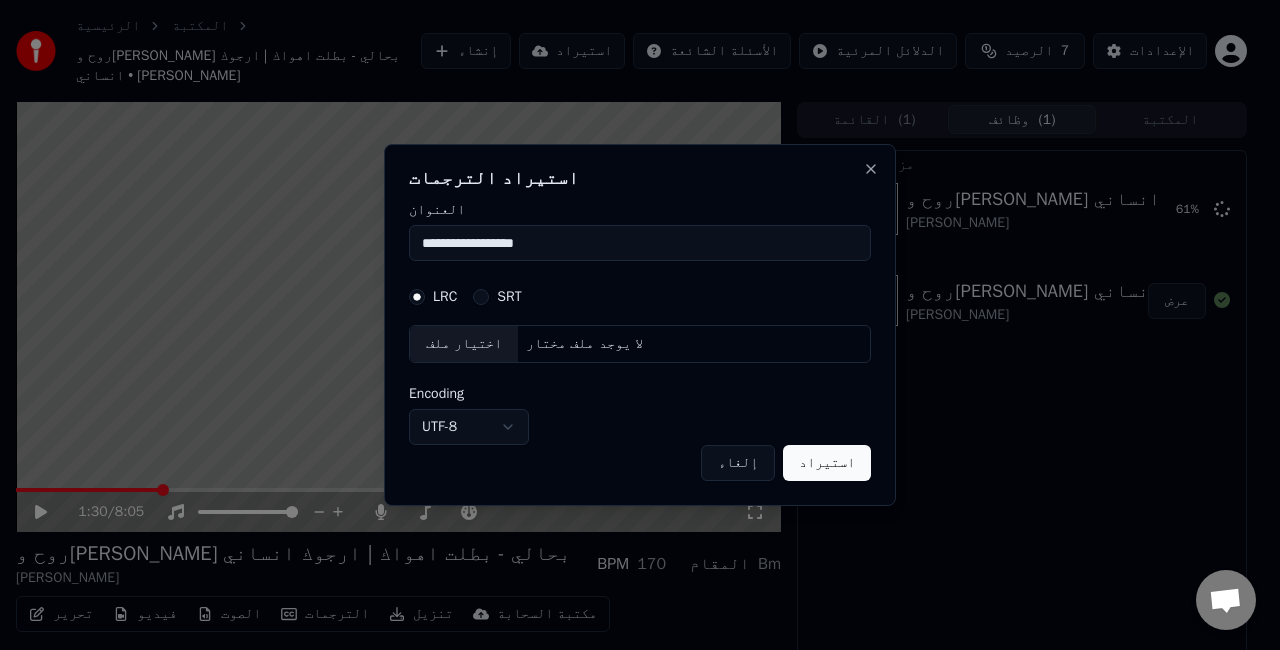 click on "**********" at bounding box center [640, 243] 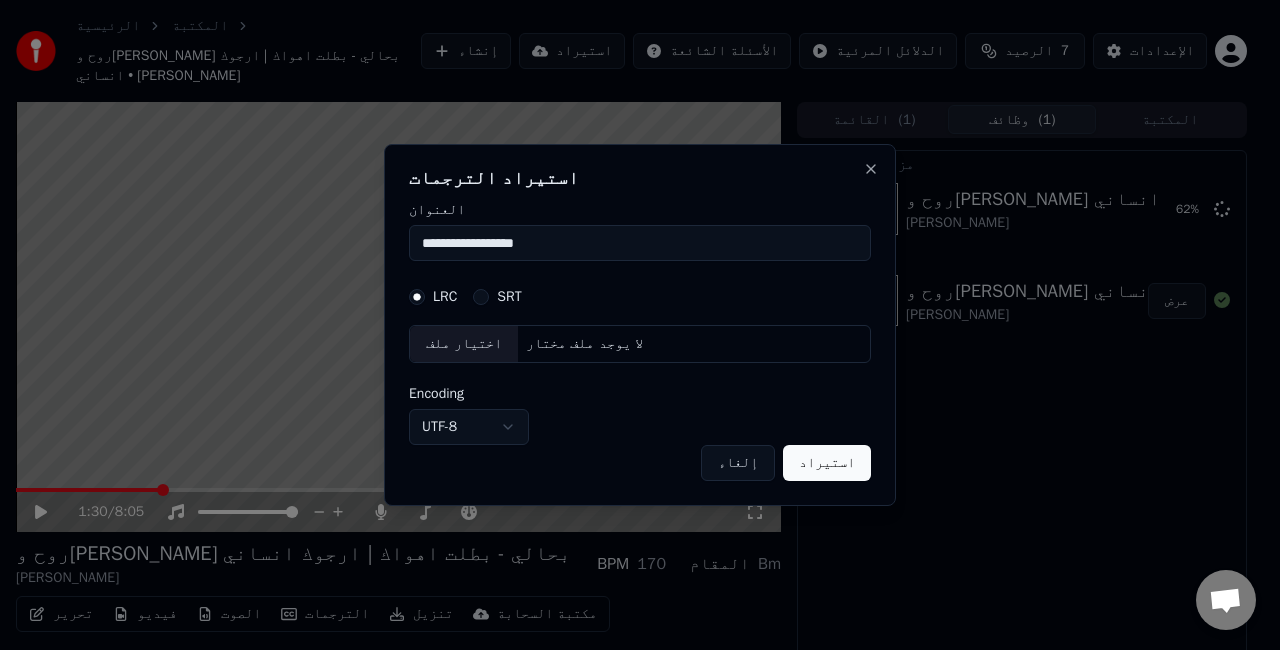 drag, startPoint x: 431, startPoint y: 248, endPoint x: 559, endPoint y: 250, distance: 128.01562 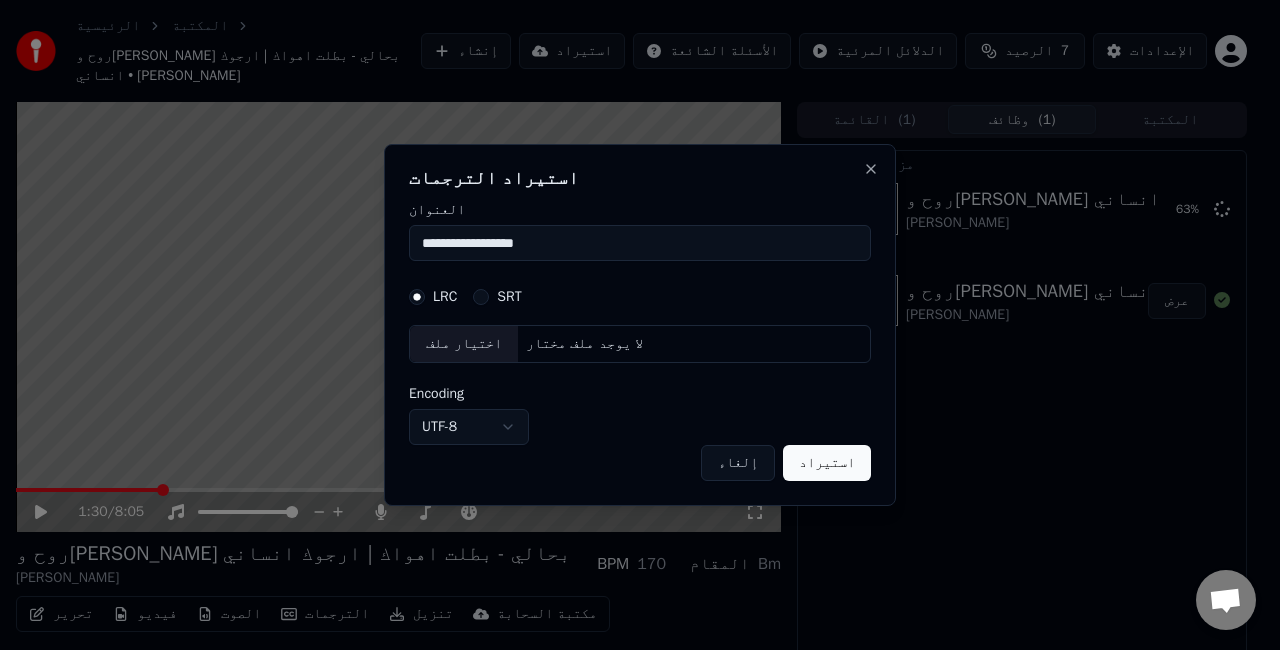 click on "LRC SRT" at bounding box center (640, 297) 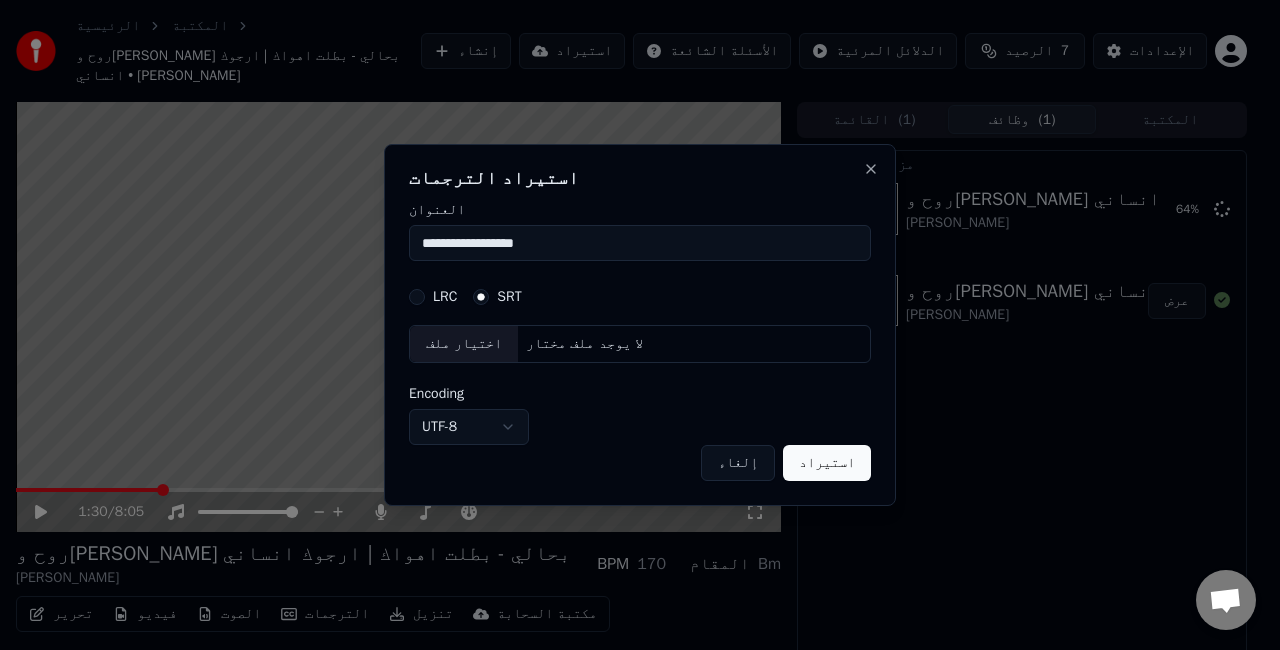 click on "لا يوجد ملف مختار" at bounding box center [584, 344] 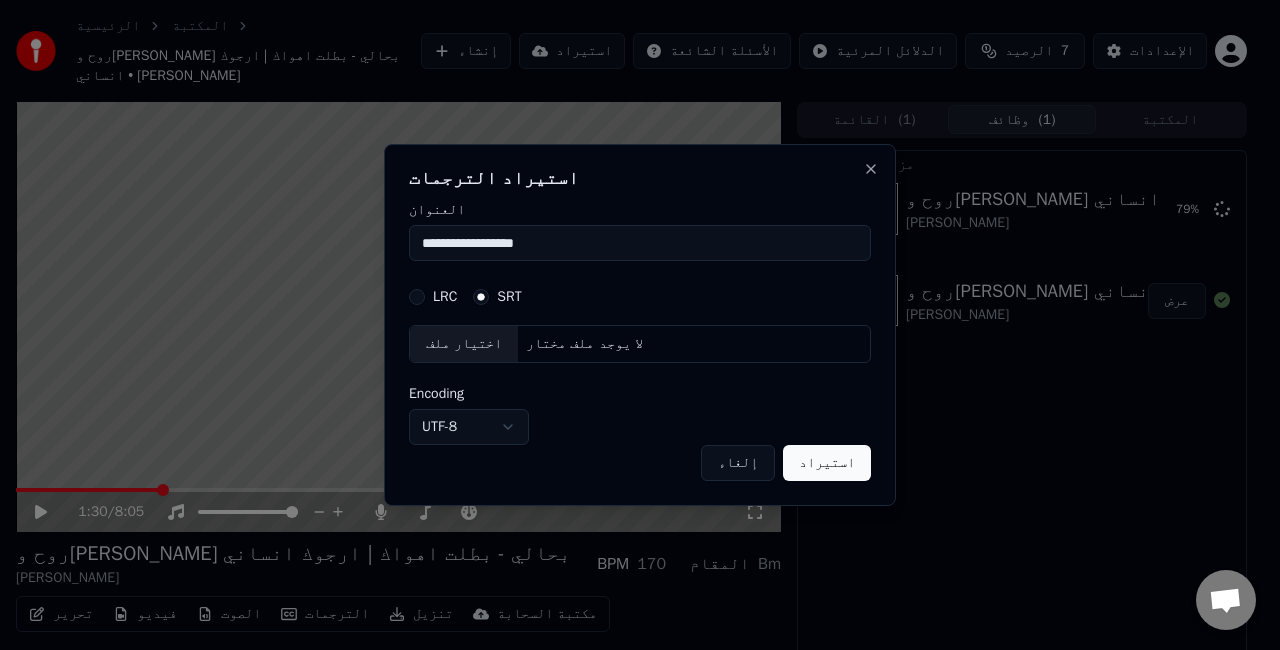 click on "LRC" at bounding box center (417, 297) 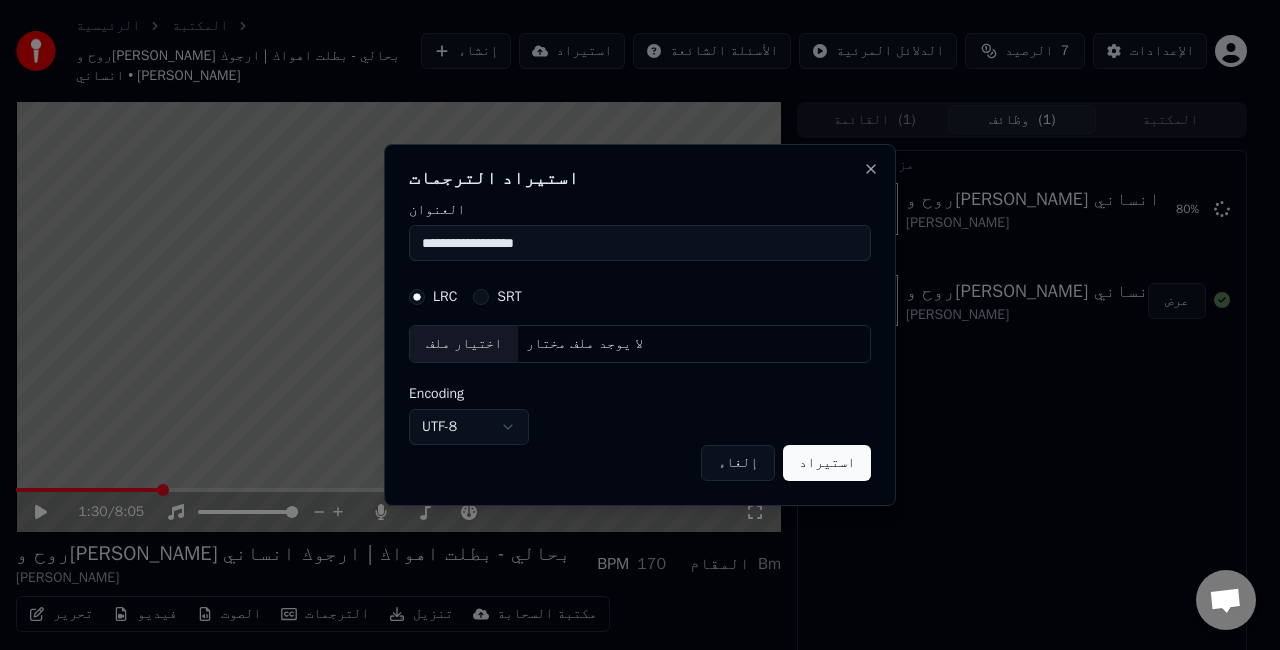 click on "لا يوجد ملف مختار" at bounding box center [584, 344] 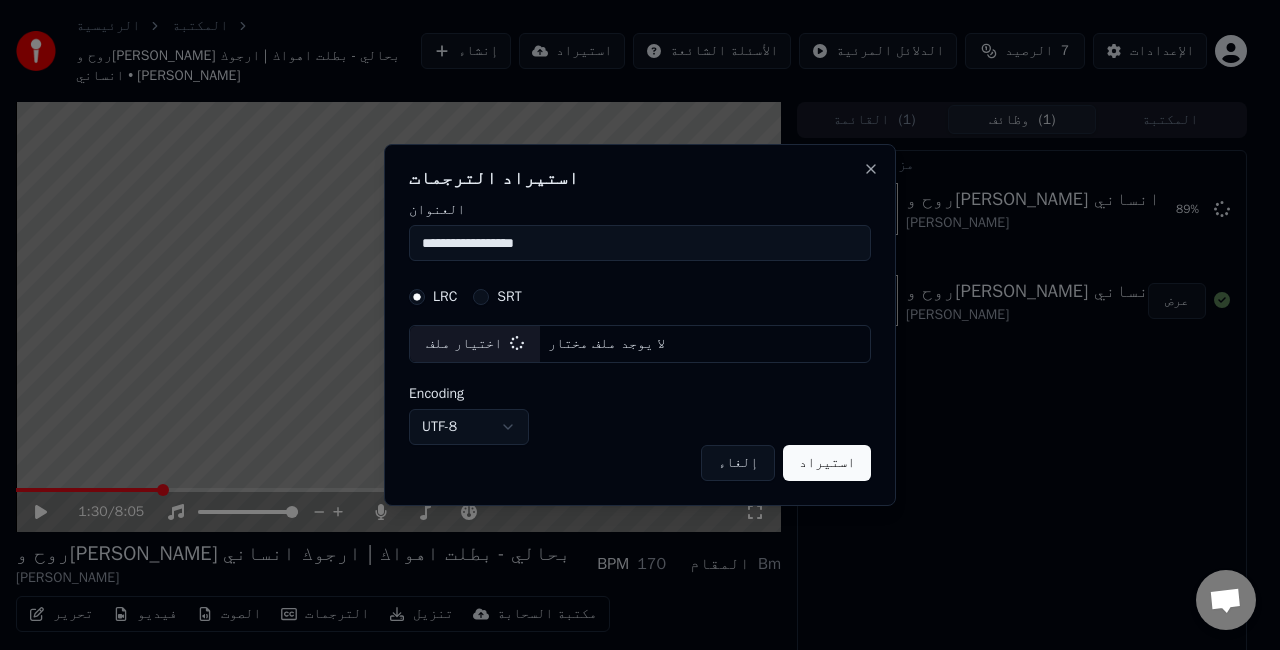 click on "استيراد" at bounding box center [827, 463] 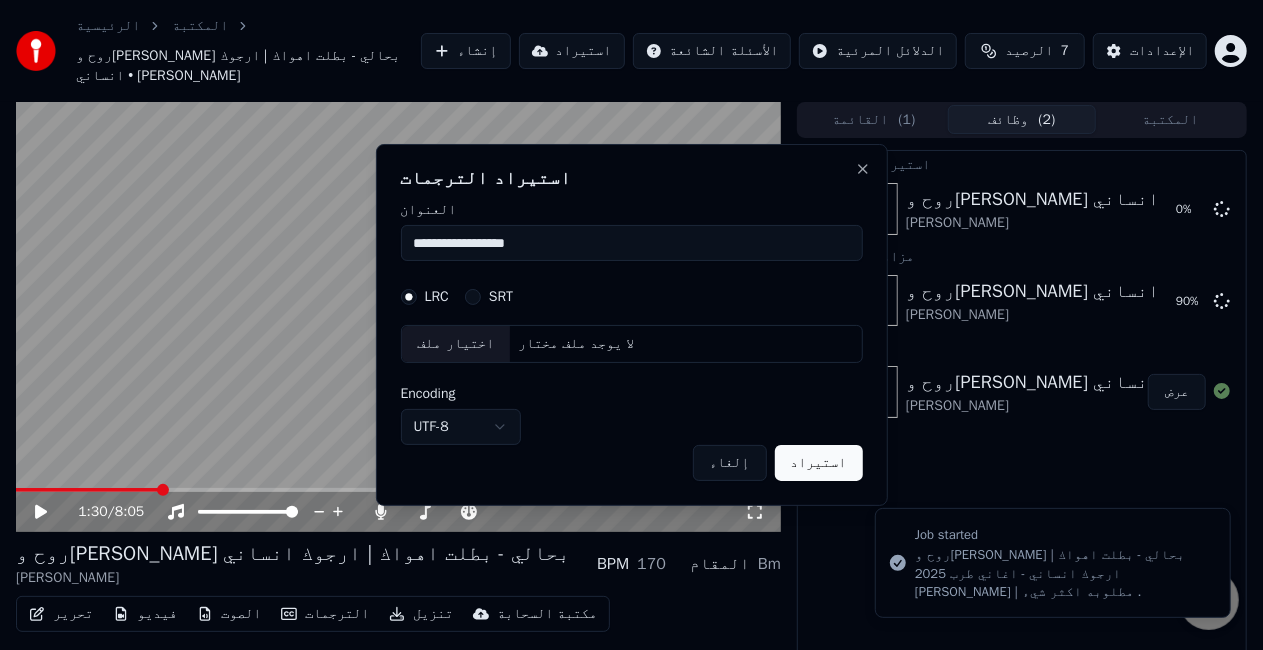 click on "**********" at bounding box center [632, 325] 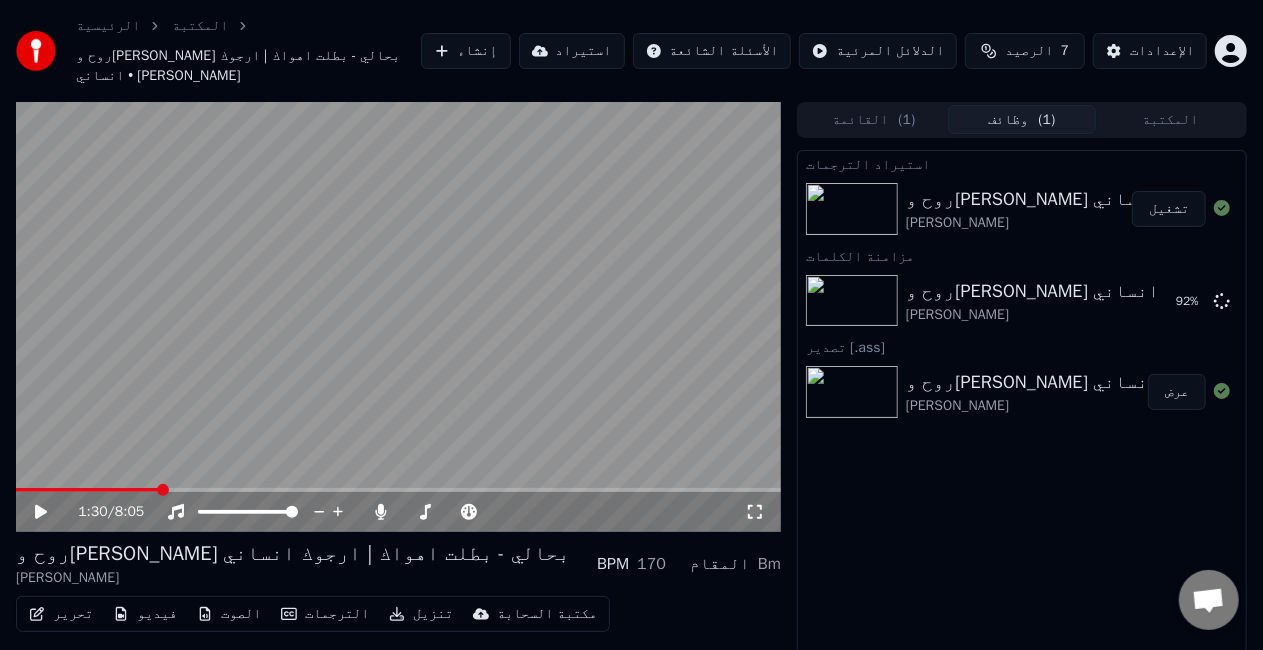 click at bounding box center [852, 209] 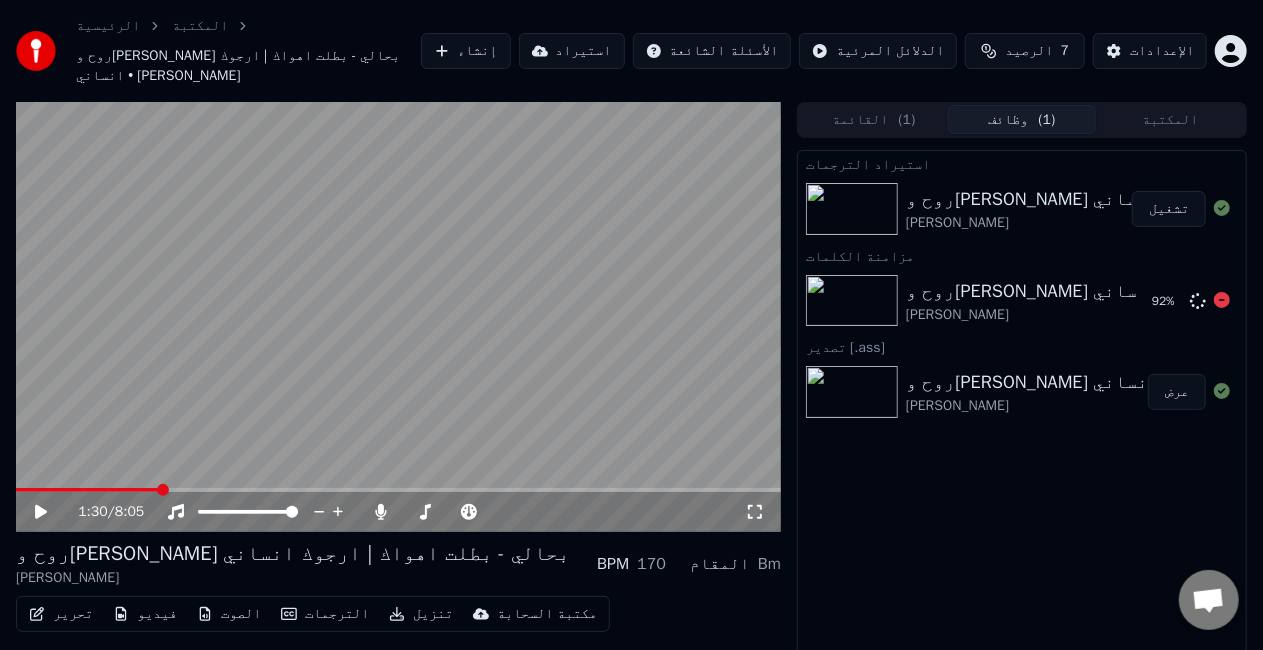 click at bounding box center (852, 301) 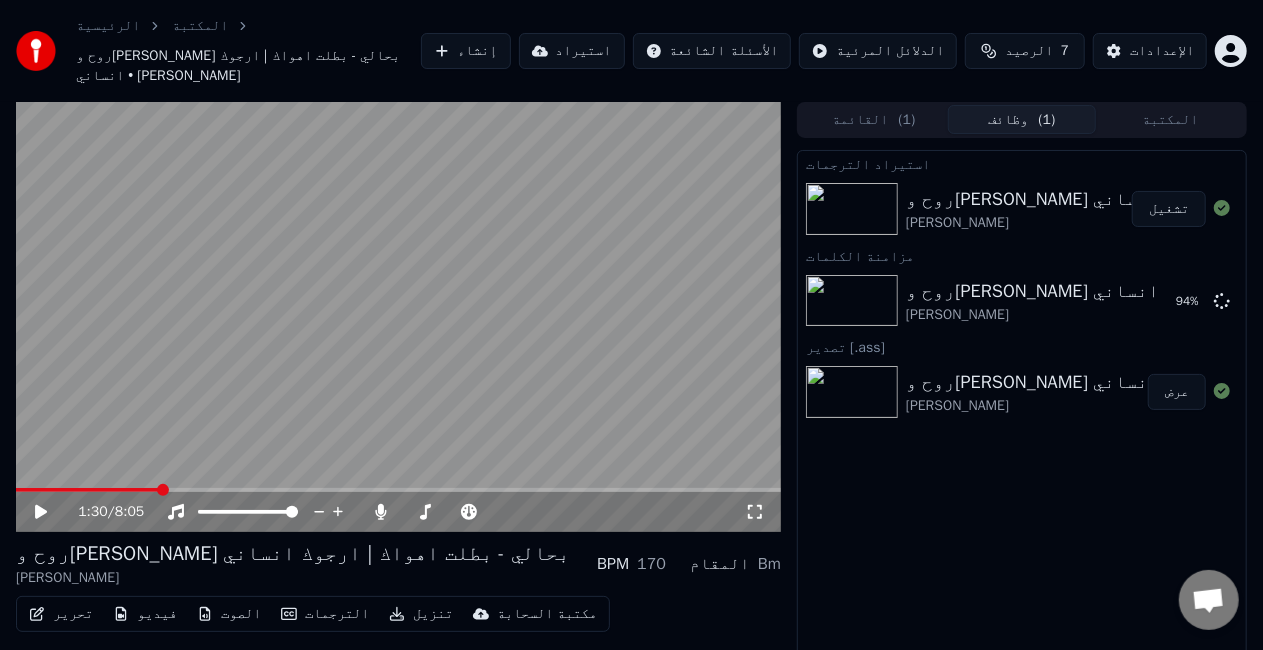 click on "تشغيل" at bounding box center (1169, 209) 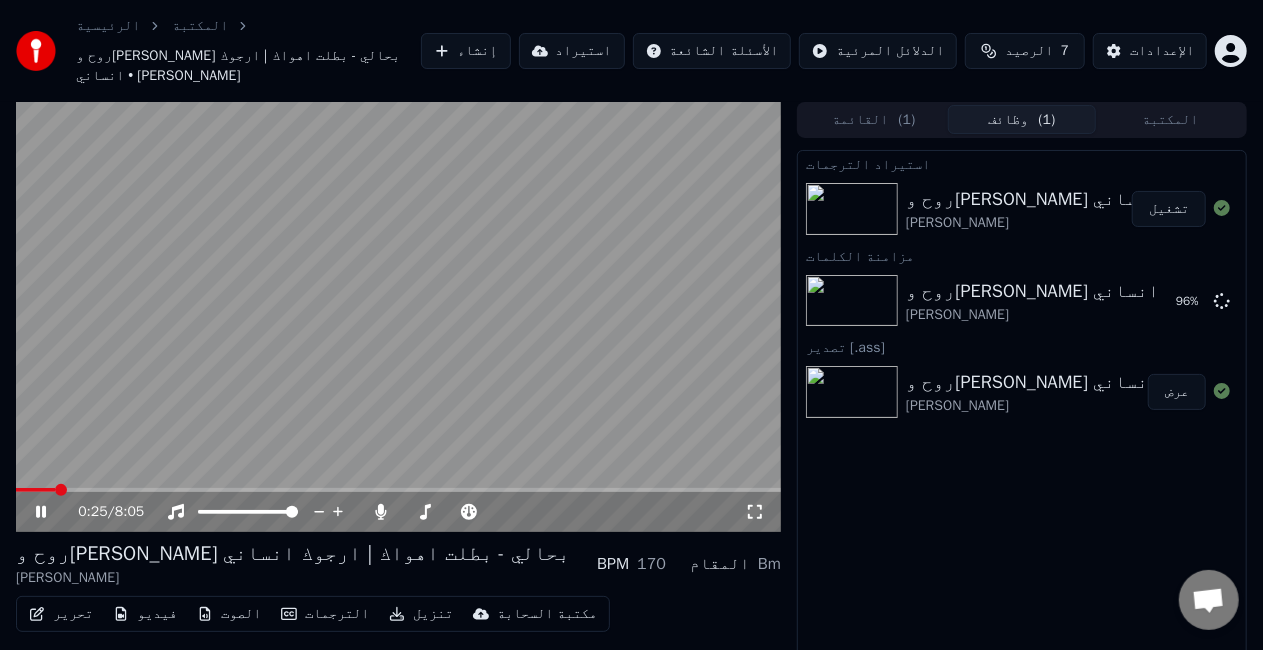 click at bounding box center [398, 490] 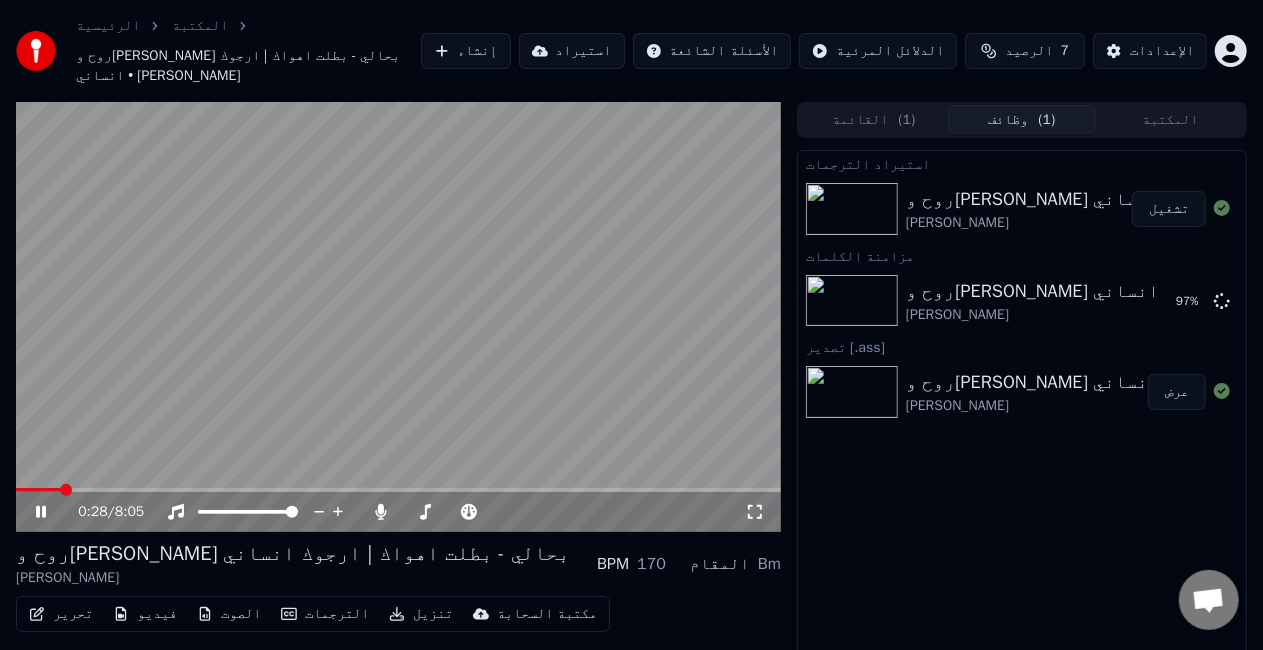click on "الترجمات" at bounding box center [325, 614] 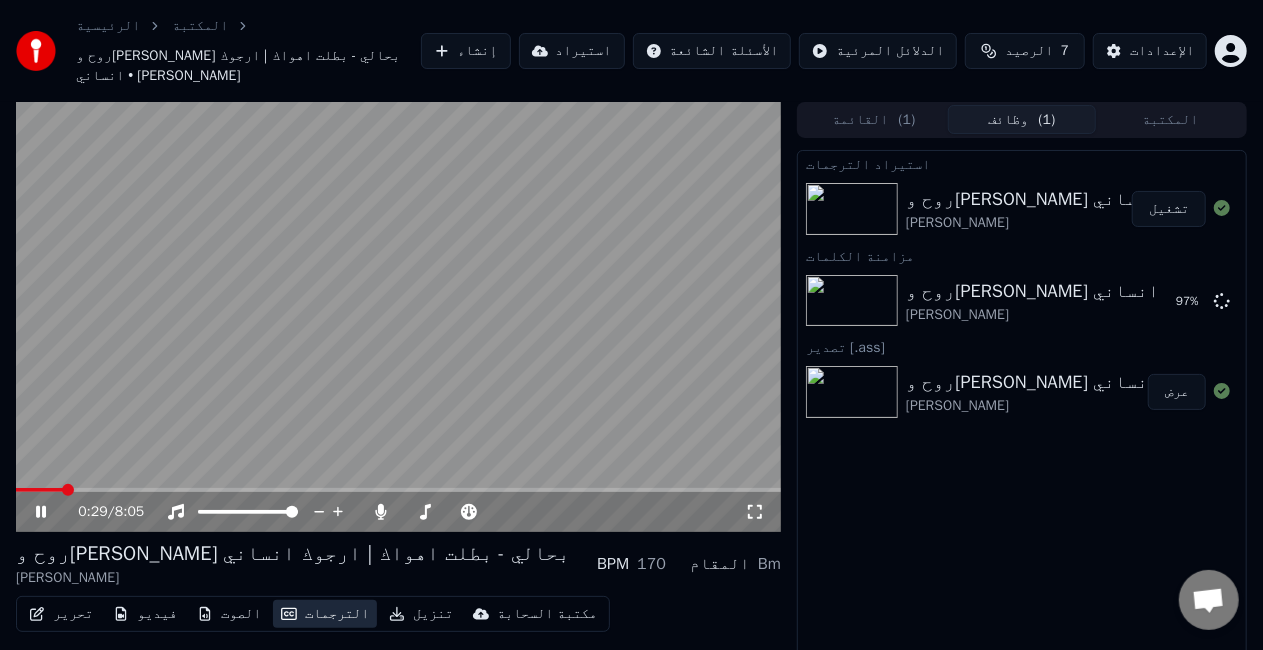 click on "الترجمات" at bounding box center [325, 614] 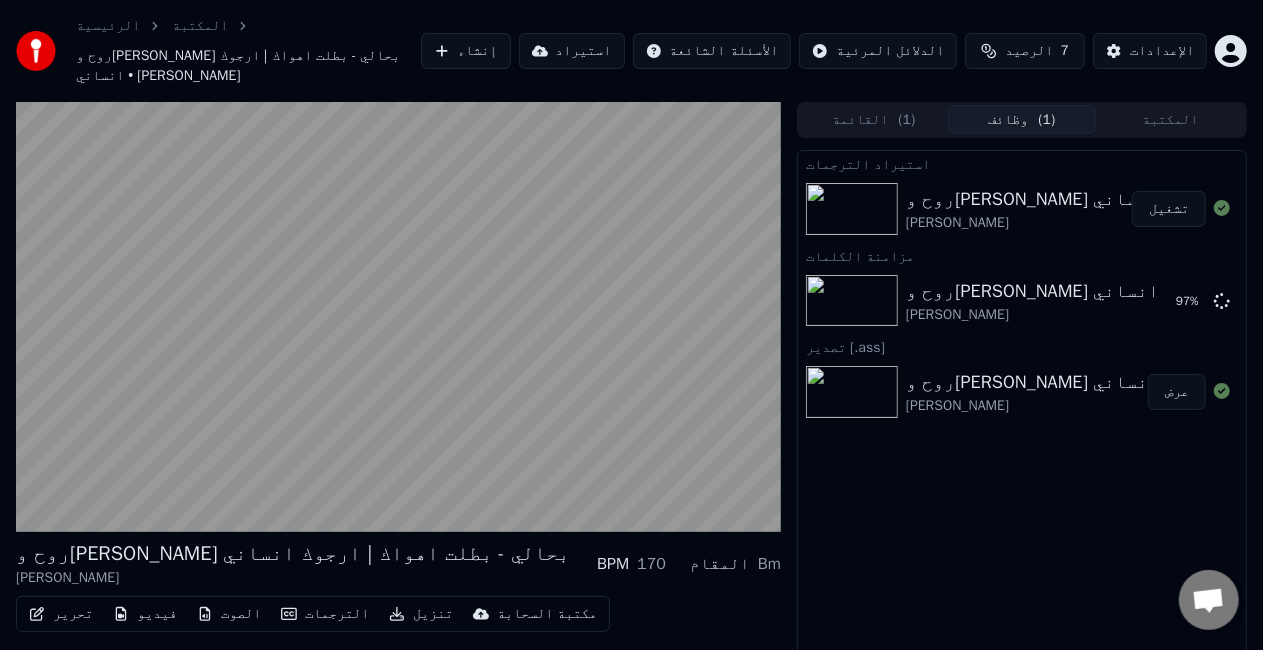 click on "تنزيل" at bounding box center [421, 614] 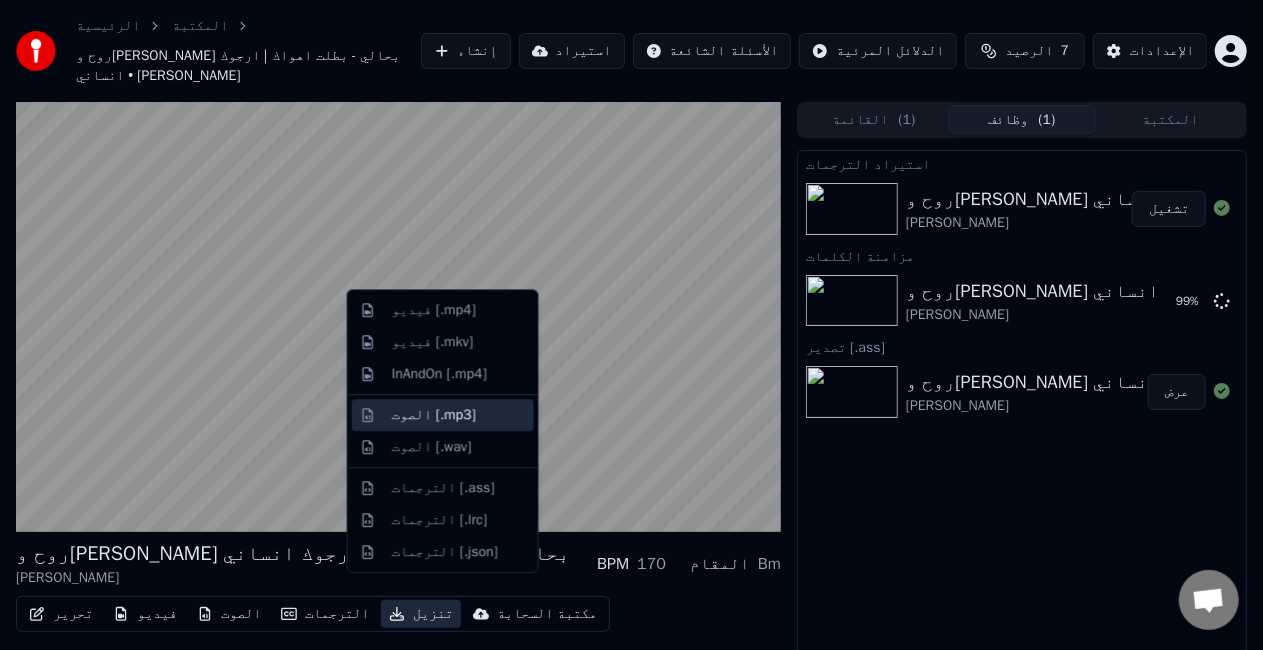 click on "الصوت [.mp3]" at bounding box center (443, 415) 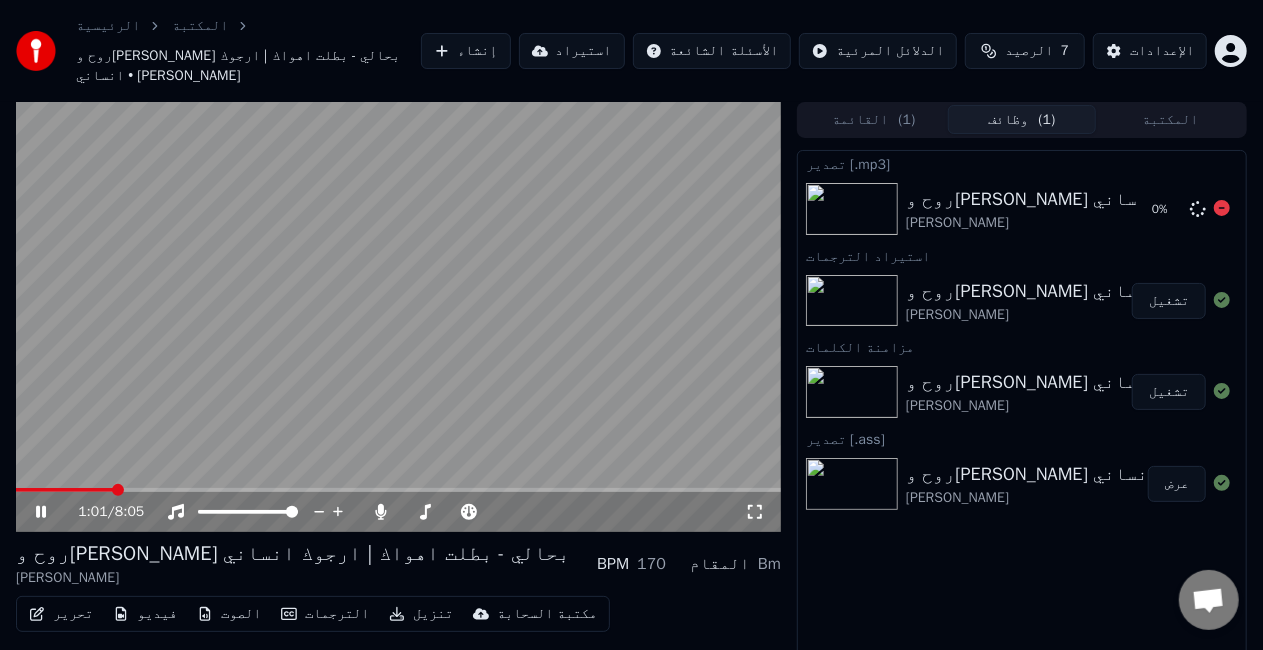 click at bounding box center (852, 209) 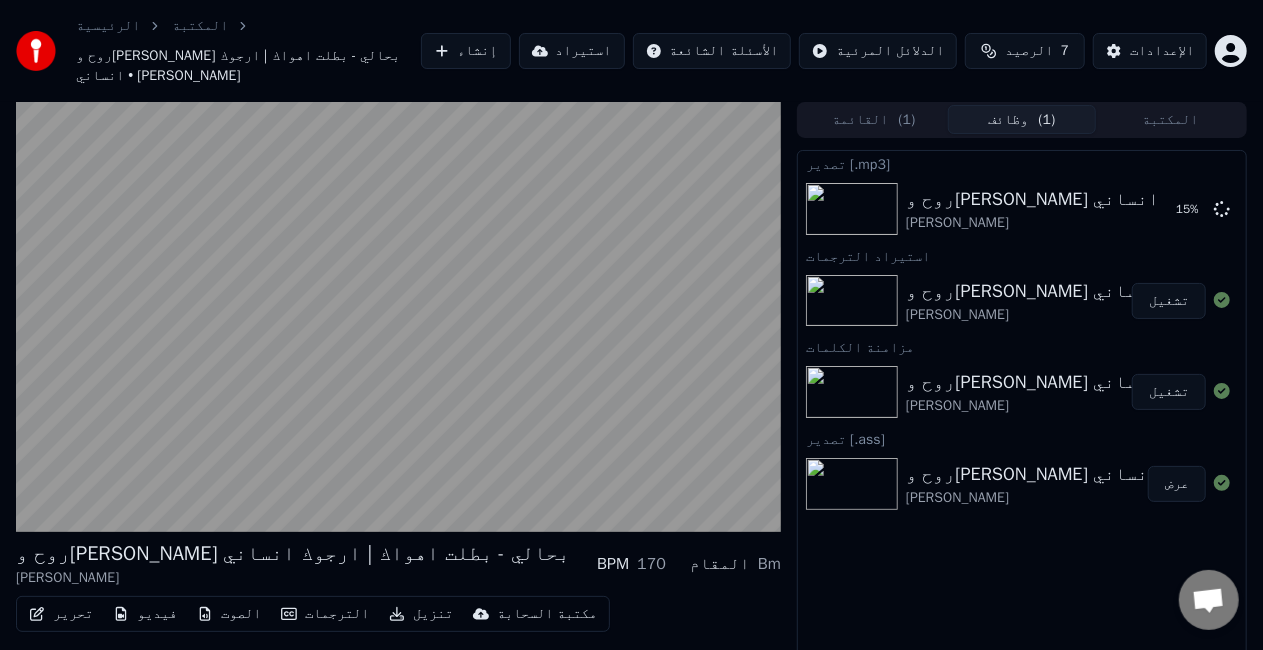 click at bounding box center [852, 301] 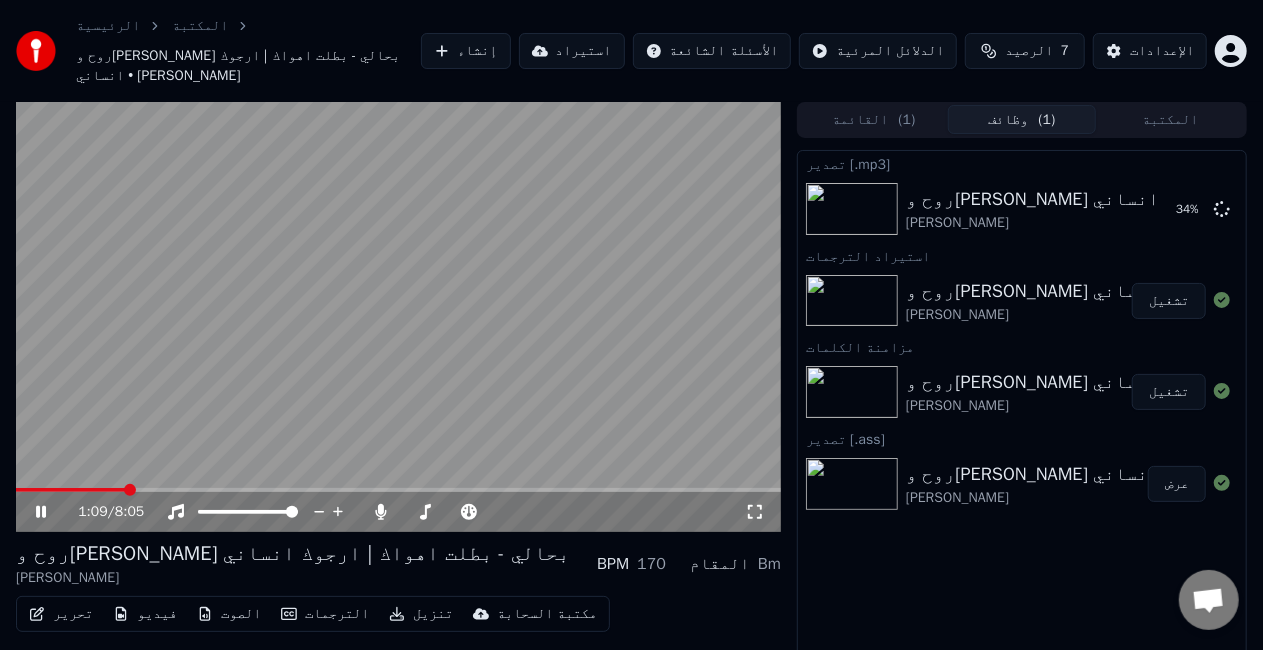 click at bounding box center [398, 317] 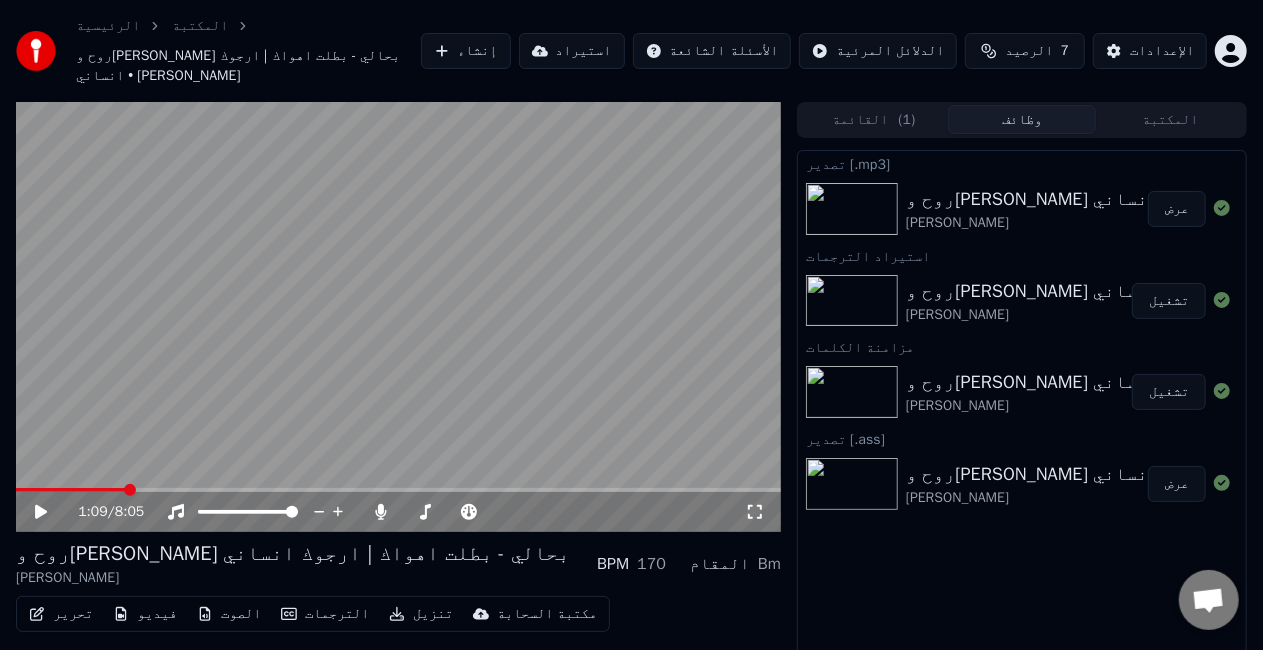 click at bounding box center (852, 209) 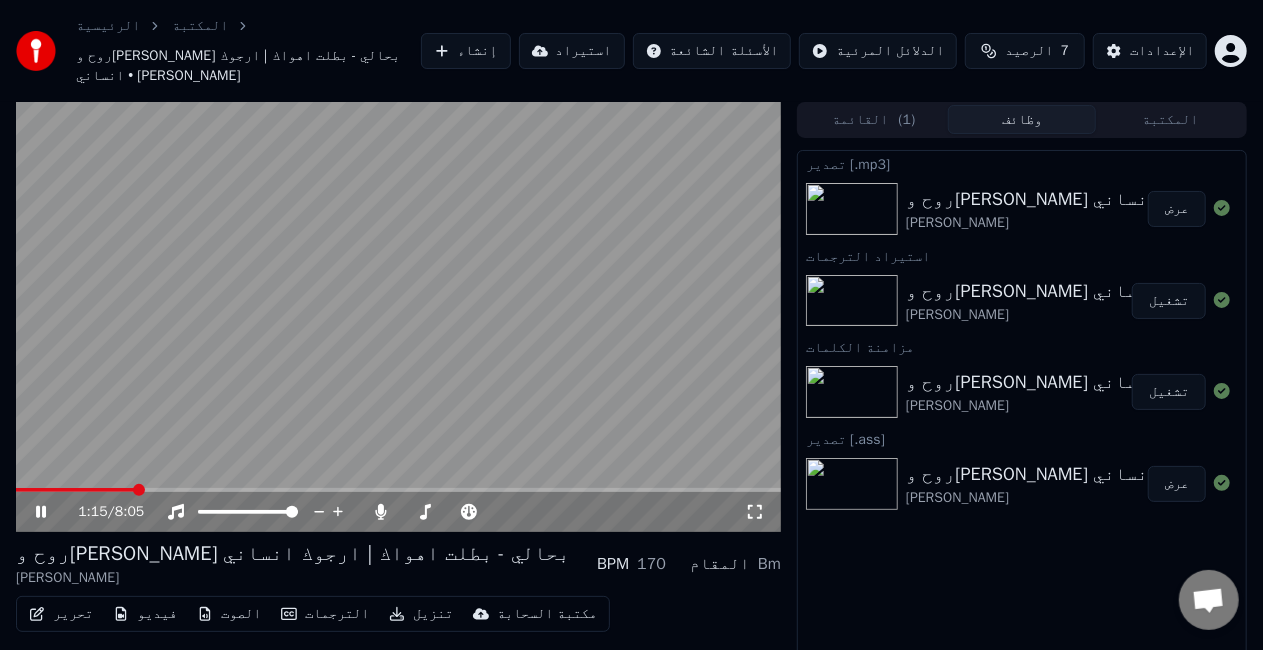 click at bounding box center [75, 490] 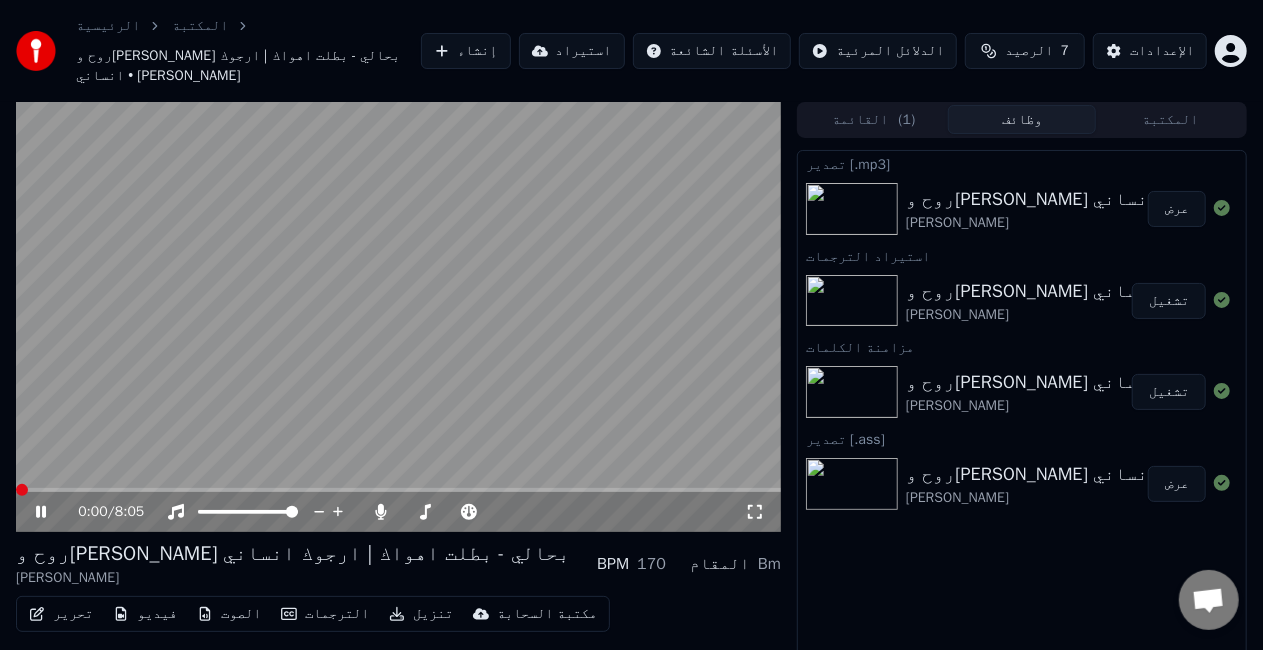 click at bounding box center [16, 490] 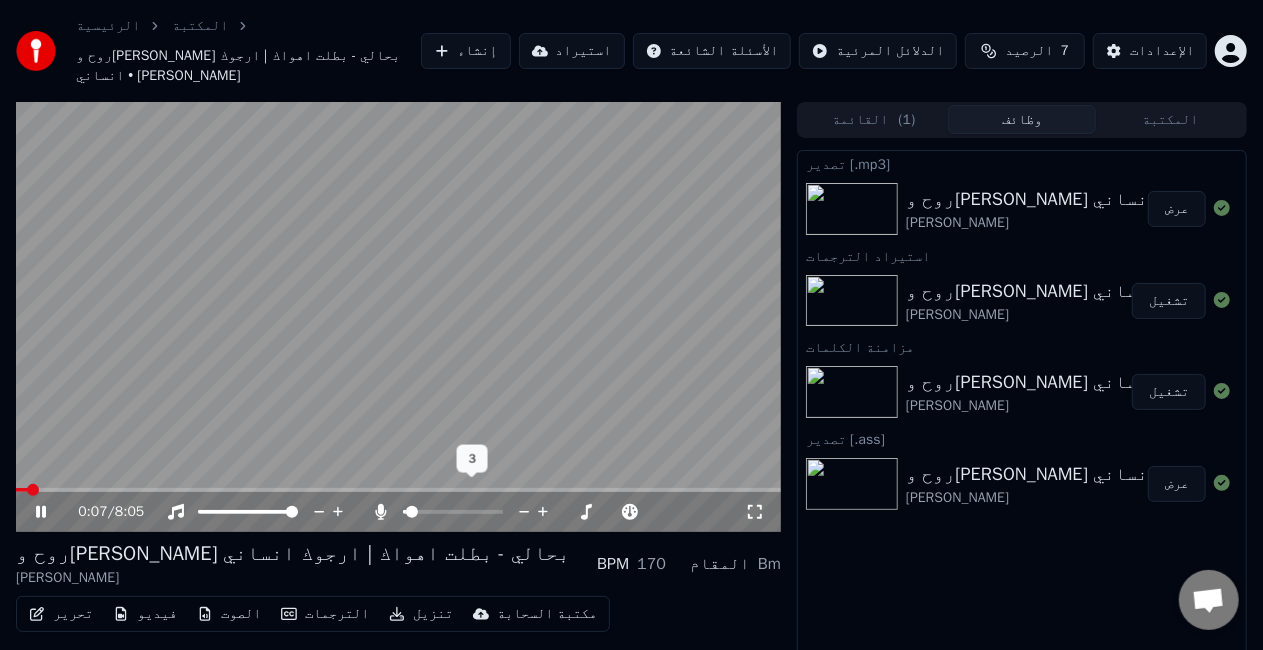 click at bounding box center [412, 512] 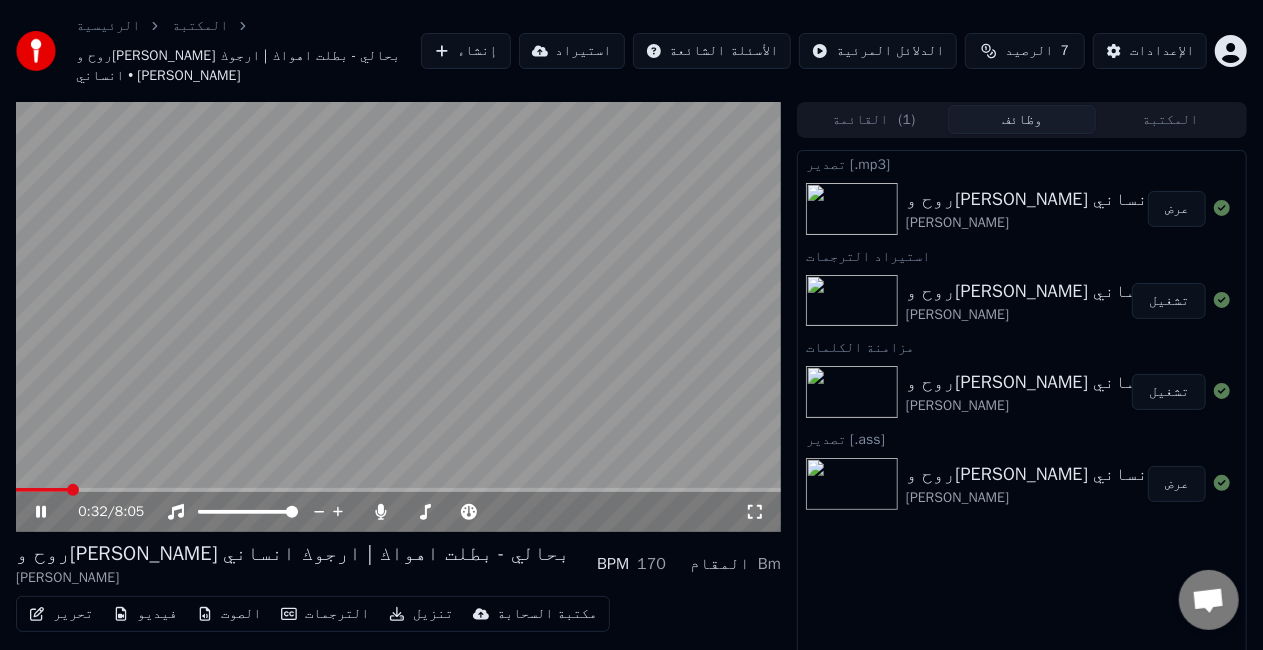 click at bounding box center [398, 317] 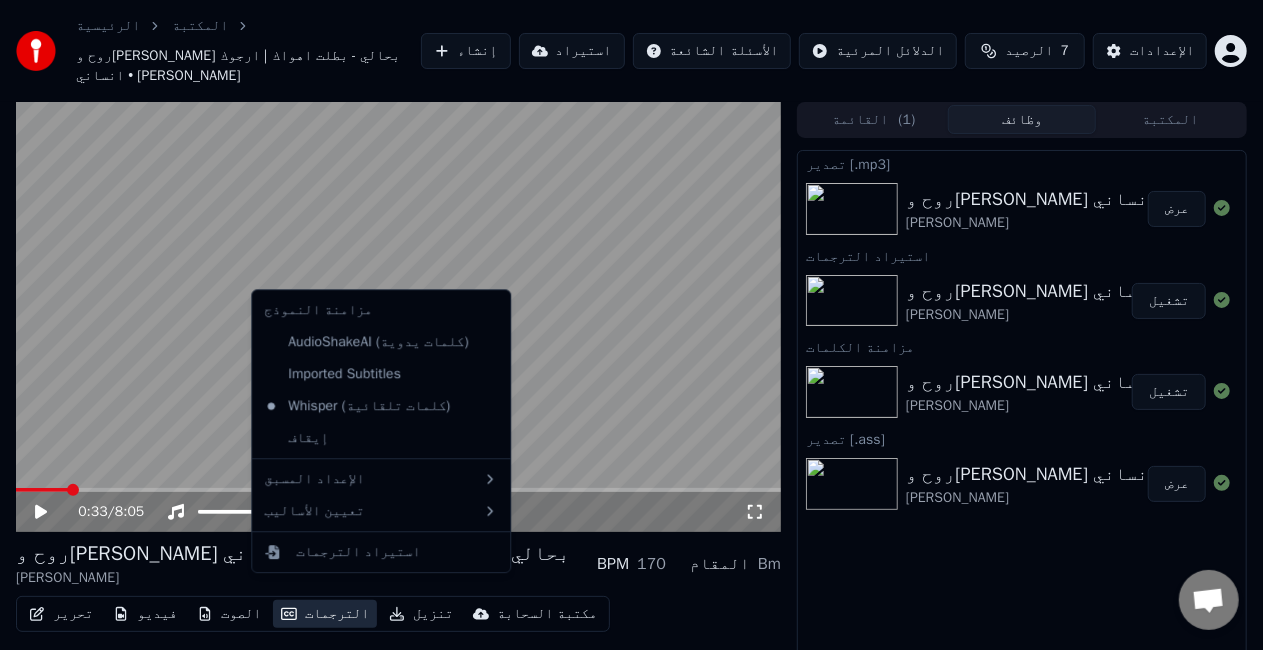 click on "الترجمات" at bounding box center (325, 614) 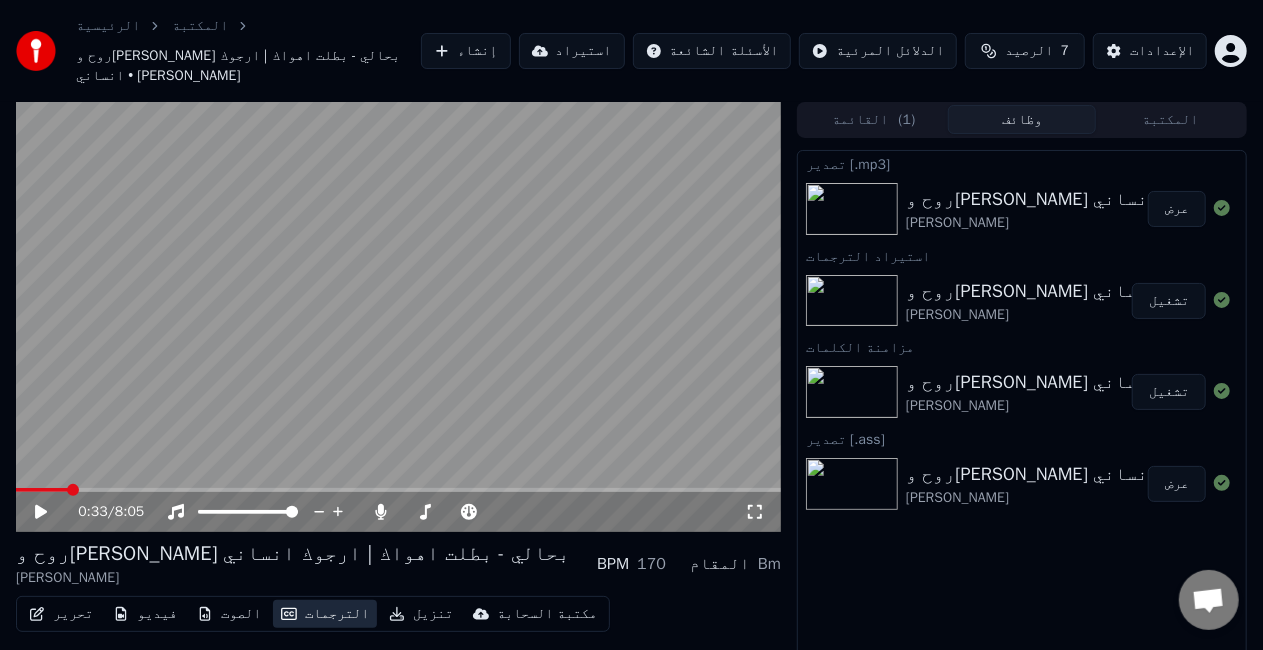 click on "الترجمات" at bounding box center (325, 614) 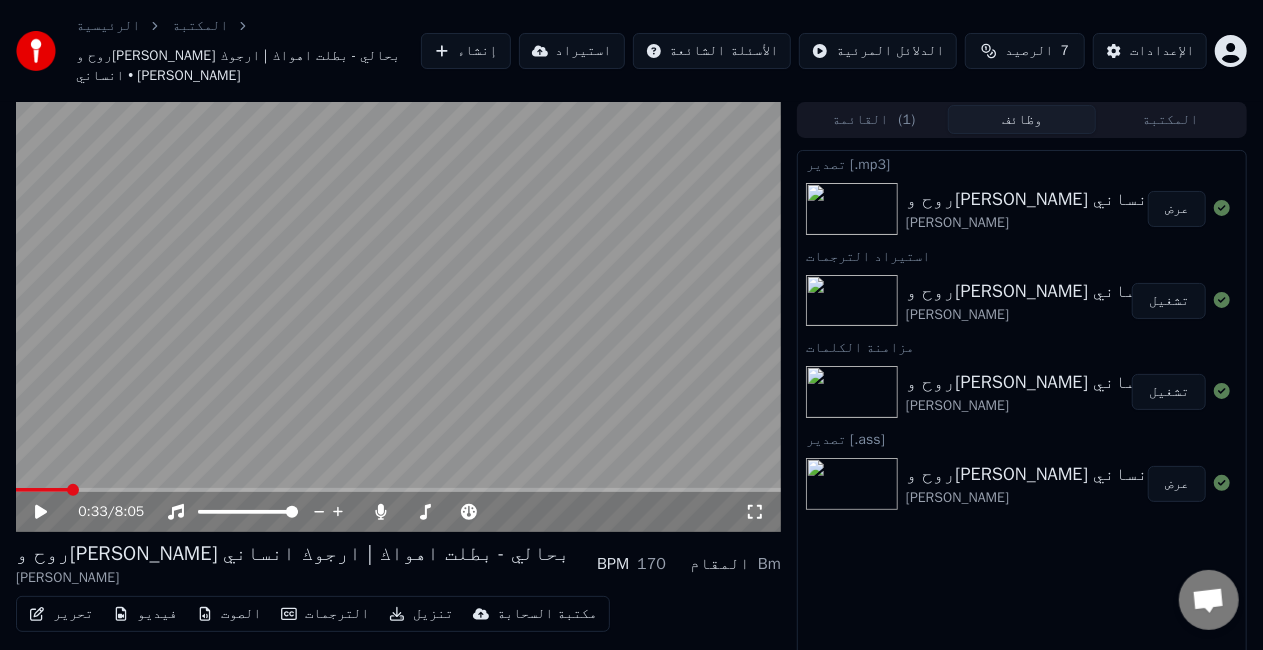 click on "الصوت" at bounding box center (229, 614) 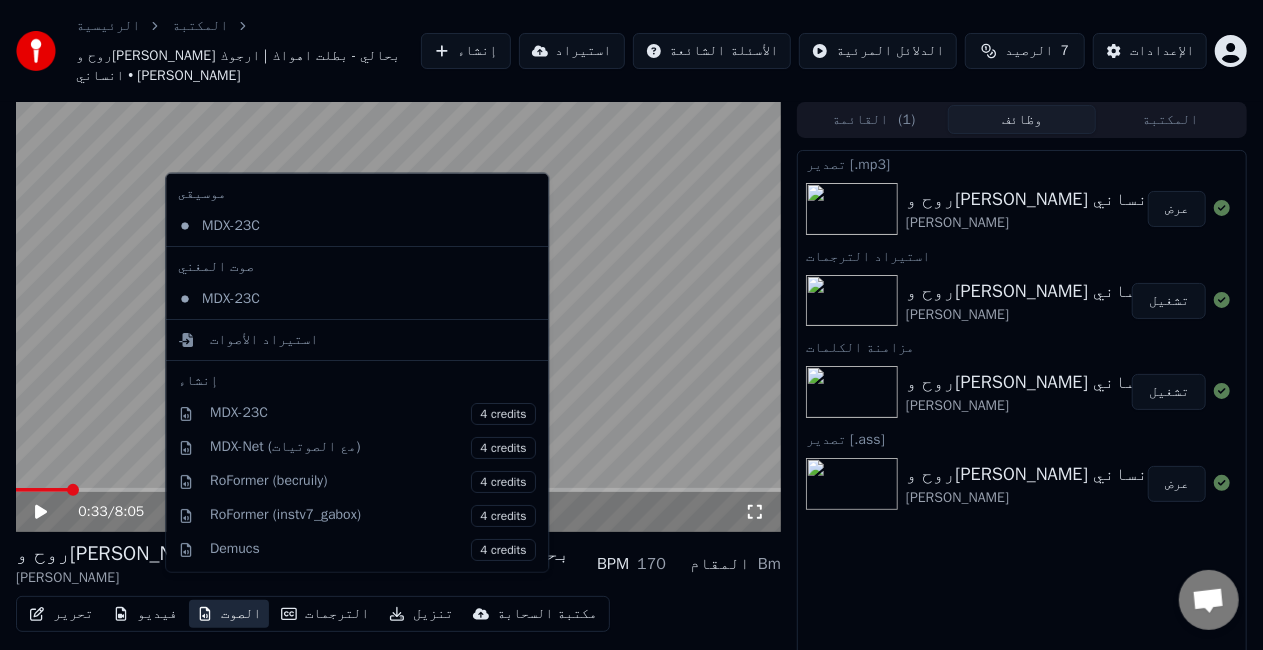 click on "الصوت" at bounding box center [229, 614] 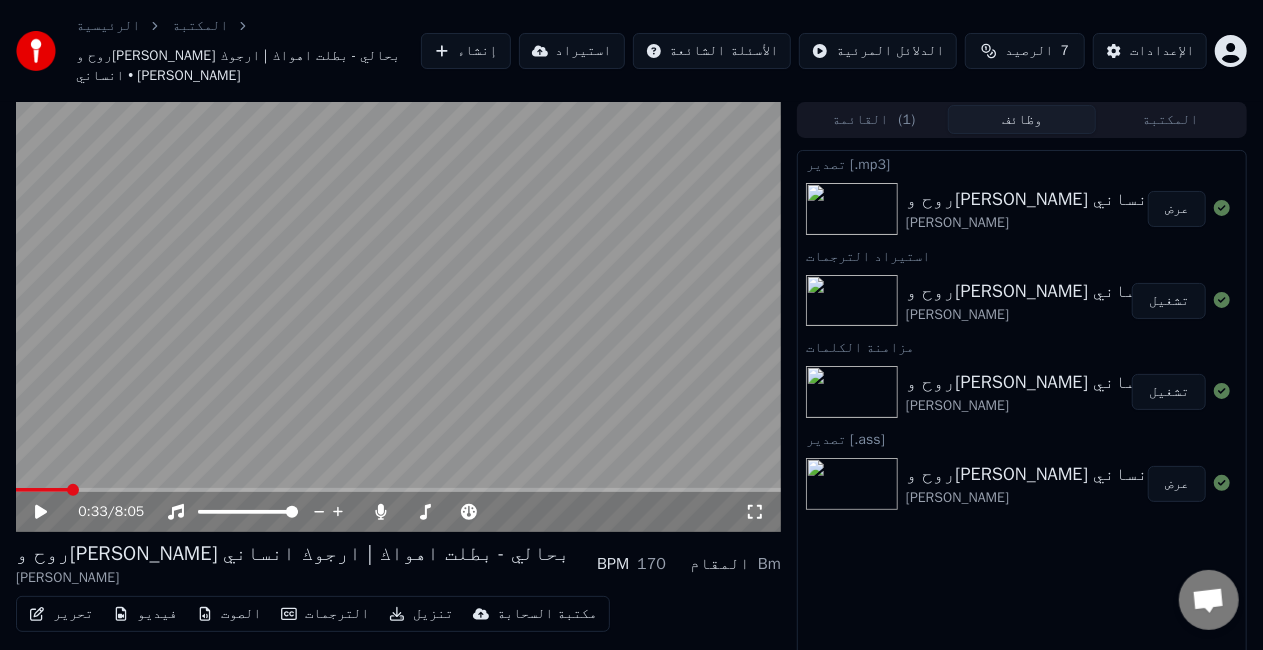click at bounding box center (398, 317) 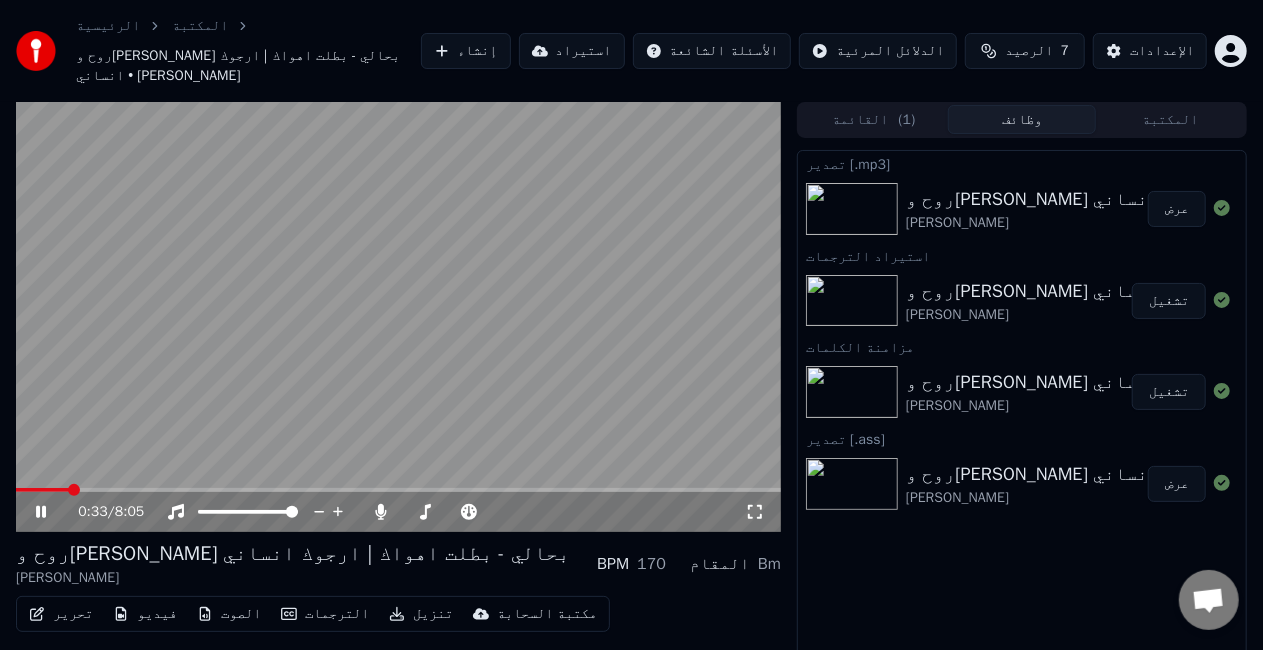 click at bounding box center (398, 490) 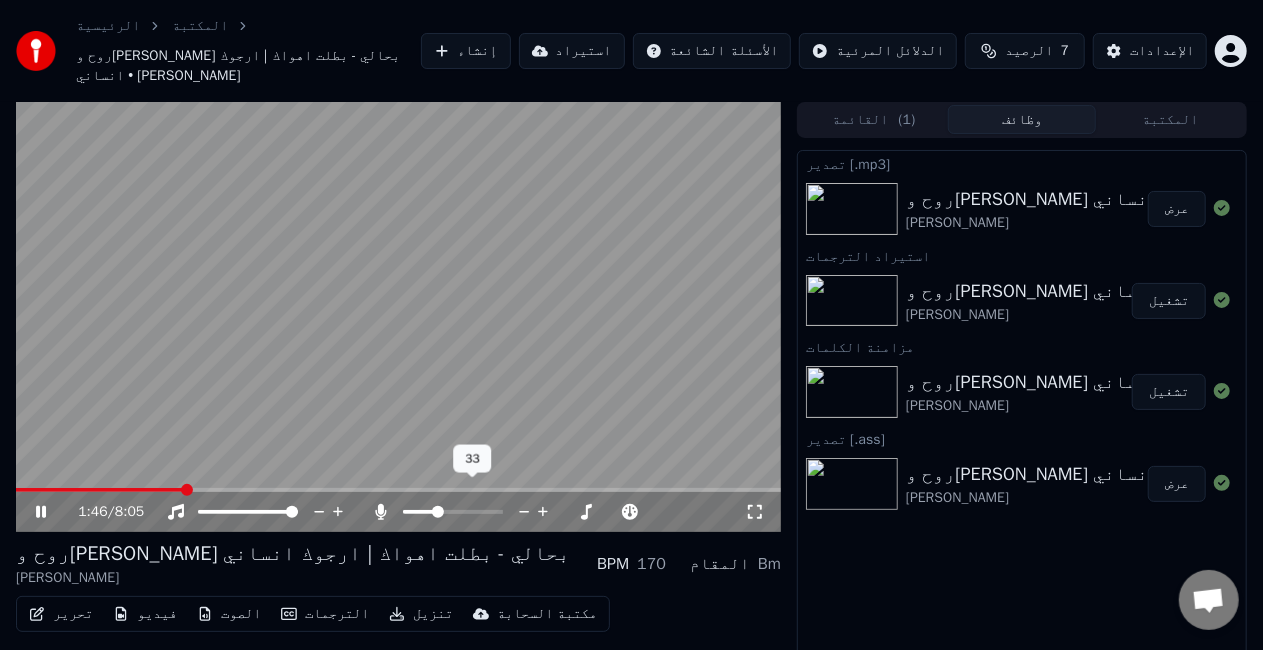 click at bounding box center [438, 512] 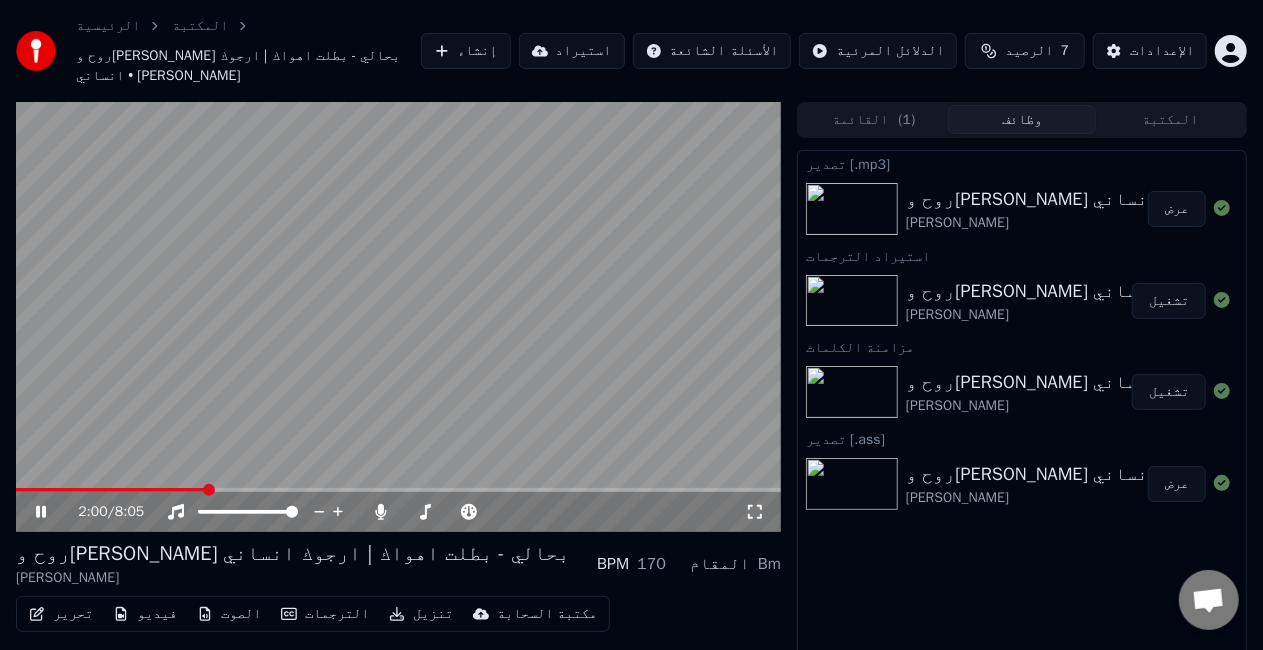 click at bounding box center [398, 317] 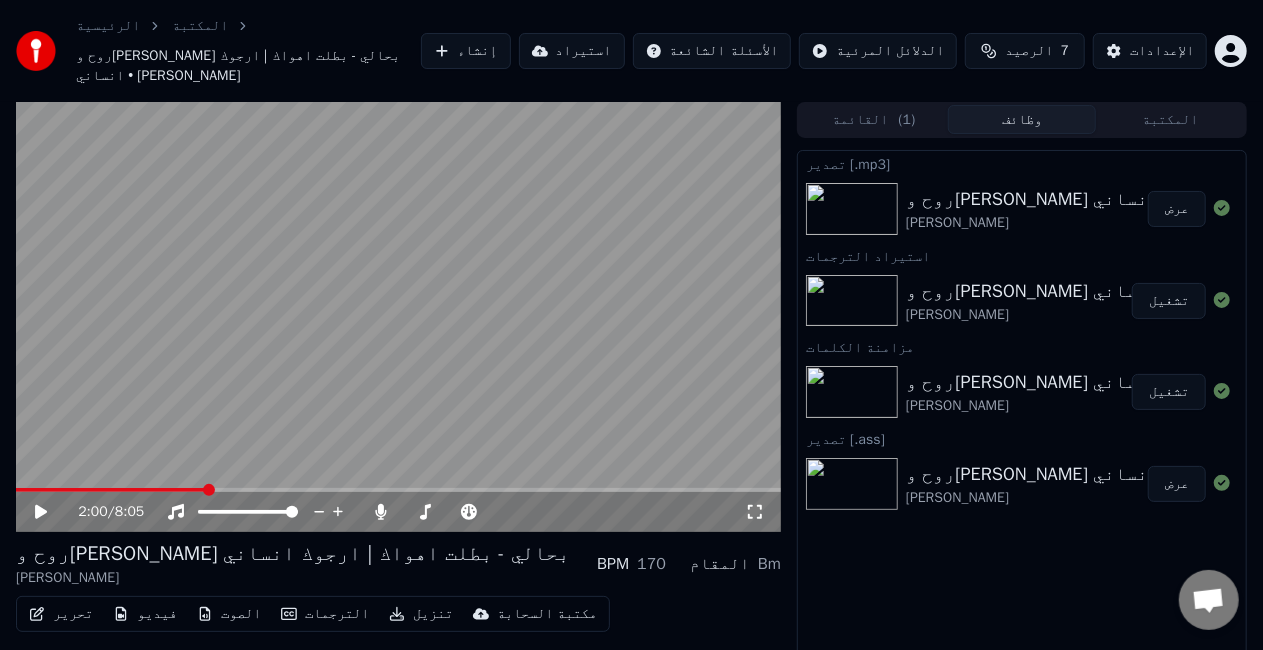 click at bounding box center (852, 209) 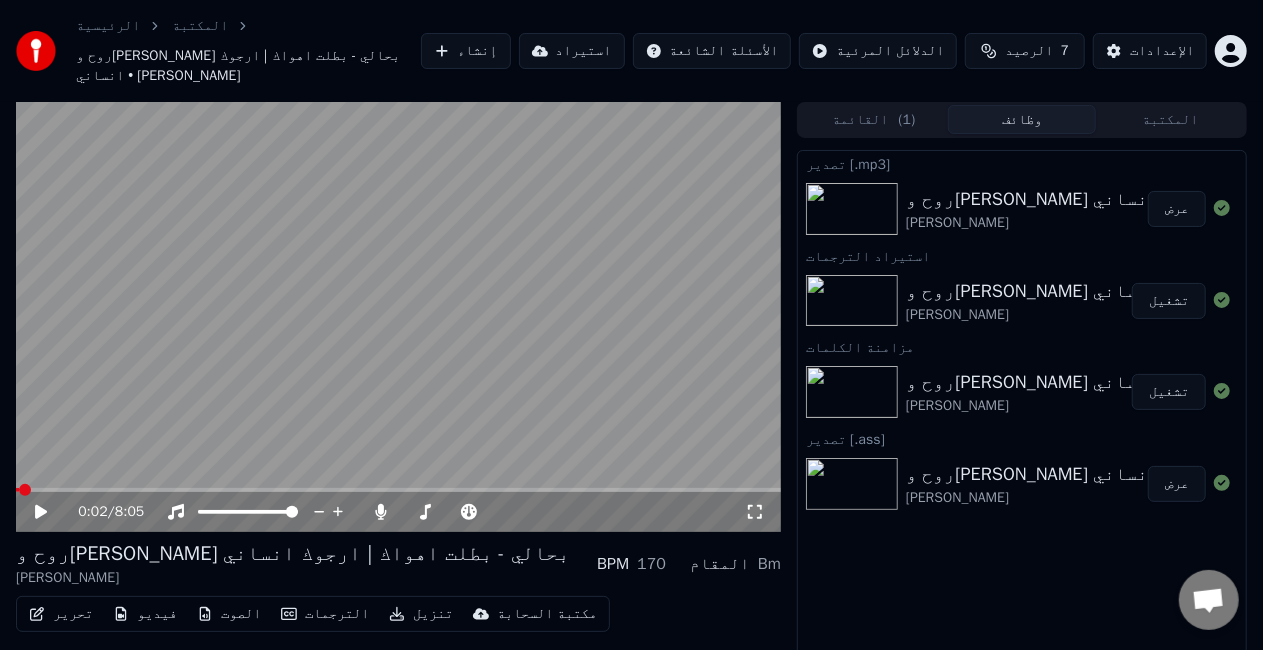 click at bounding box center (17, 490) 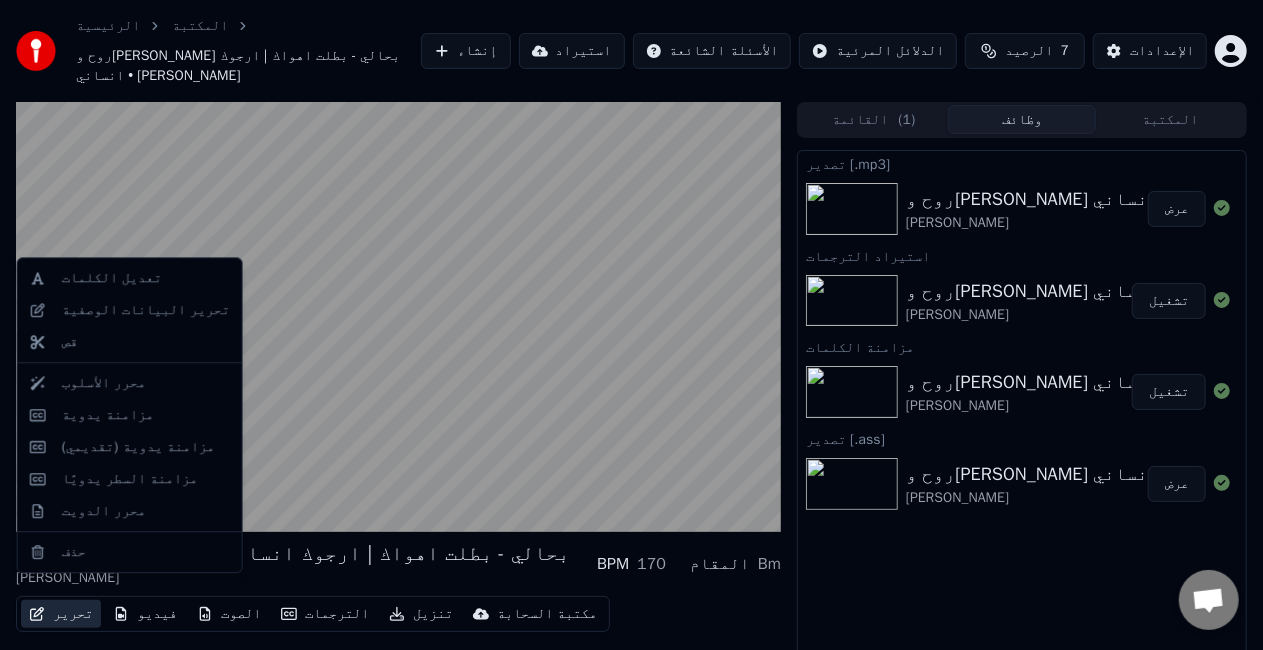 click on "تحرير" at bounding box center [61, 614] 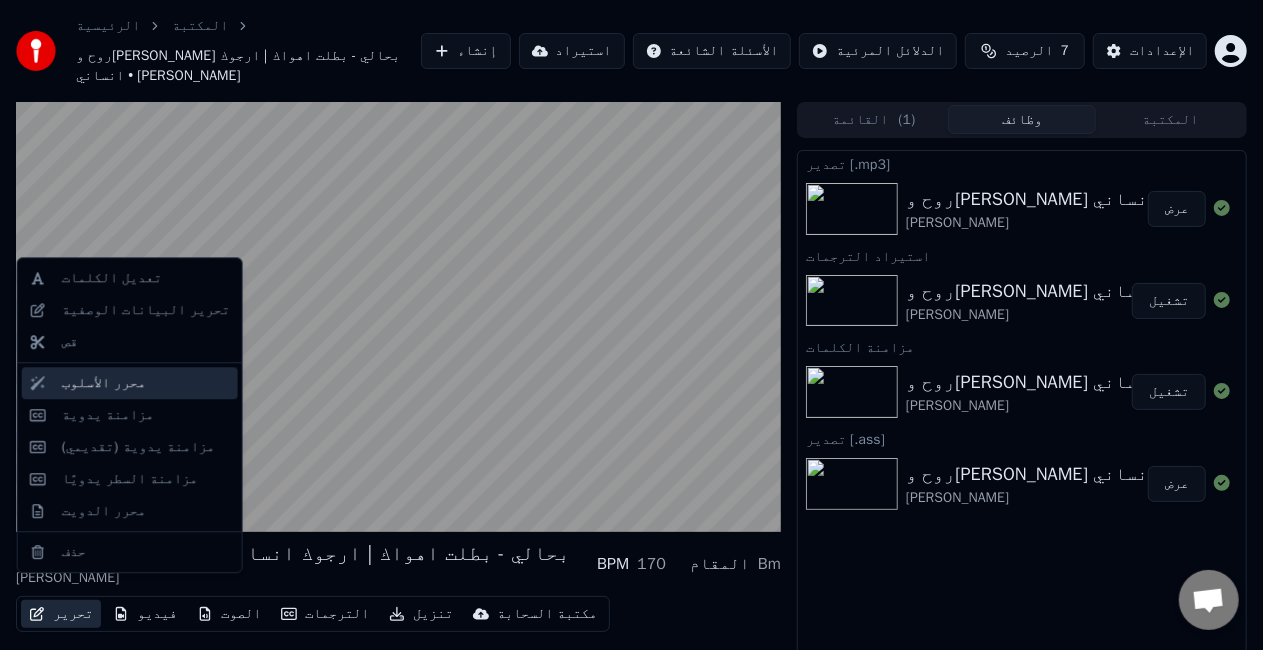 click on "محرر الأسلوب" at bounding box center [104, 383] 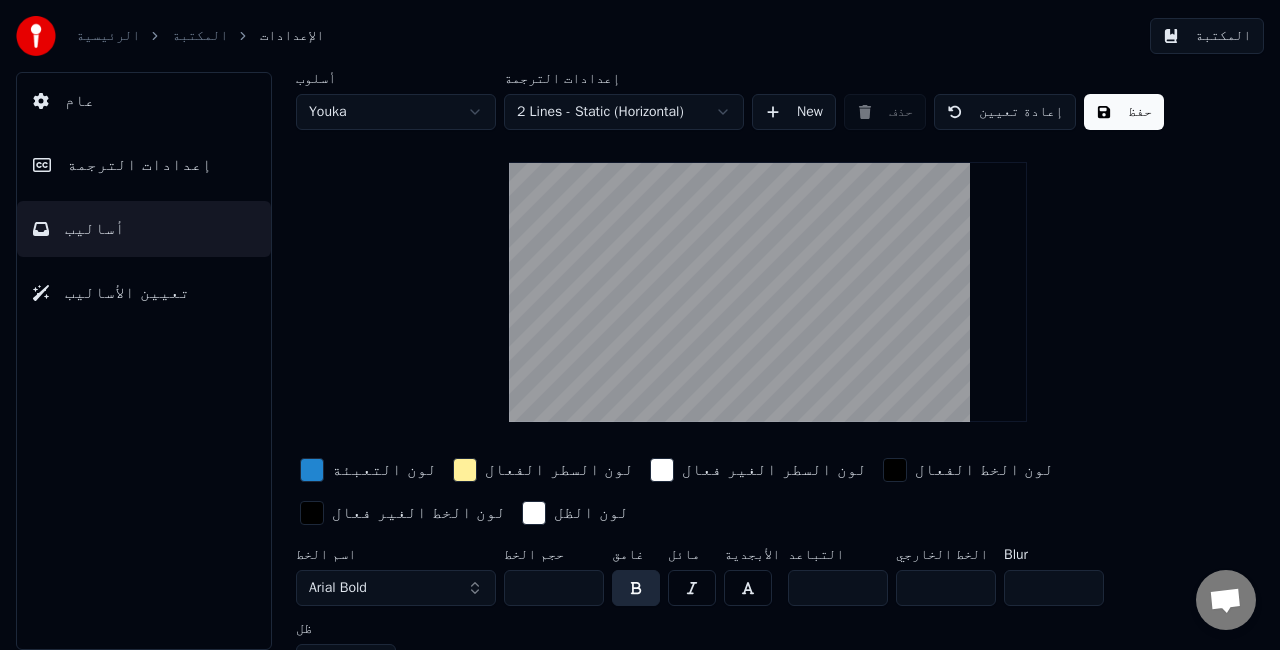 click on "الرئيسية المكتبة الإعدادات المكتبة عام إعدادات الترجمة أساليب تعيين الأساليب أسلوب Youka إعدادات الترجمة 2 Lines - Static (Horizontal) New حذف إعادة تعيين حفظ لون التعبئة لون السطر الفعال لون السطر الغير فعال لون الخط الفعال لون الخط الغير فعال لون الظل اسم الخط Arial Bold حجم الخط ** غامق مائل الأبجدية التباعد * الخط الخارجي * Blur * ظل *" at bounding box center [640, 325] 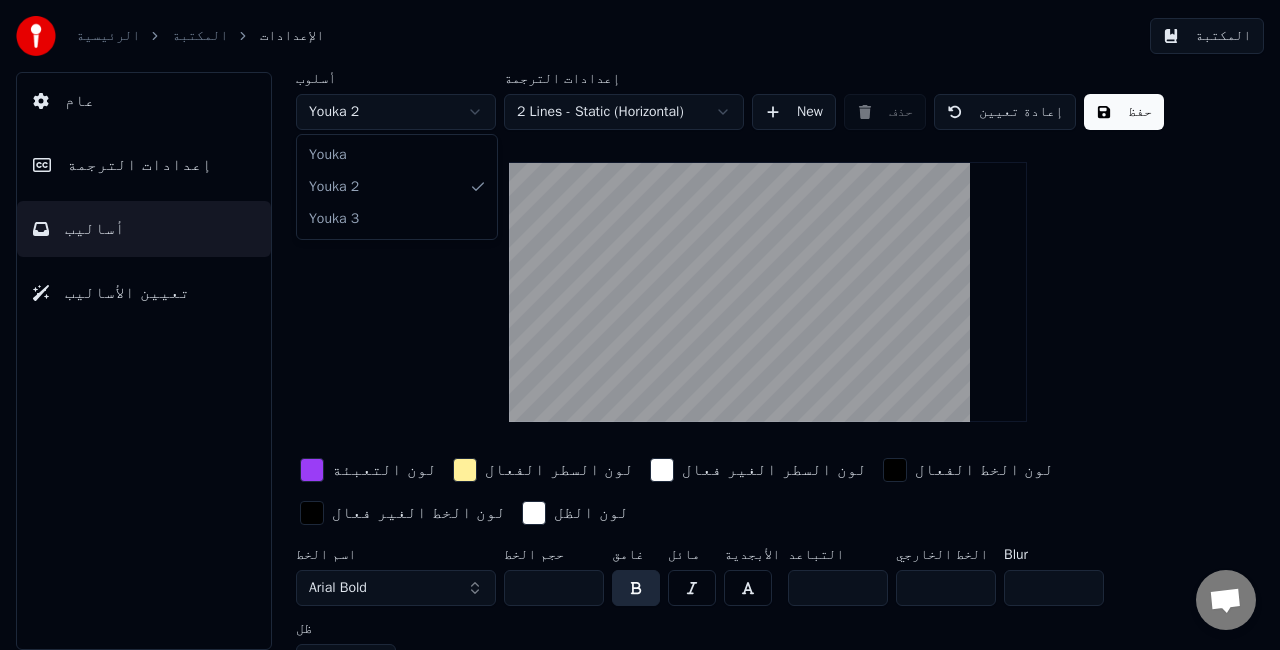 click on "الرئيسية المكتبة الإعدادات المكتبة عام إعدادات الترجمة أساليب تعيين الأساليب أسلوب Youka 2 إعدادات الترجمة 2 Lines - Static (Horizontal) New حذف إعادة تعيين حفظ لون التعبئة لون السطر الفعال لون السطر الغير فعال لون الخط الفعال لون الخط الغير فعال لون الظل اسم الخط Arial Bold حجم الخط ** غامق مائل الأبجدية التباعد * الخط الخارجي * Blur * ظل * Youka Youka 2 Youka 3" at bounding box center [640, 325] 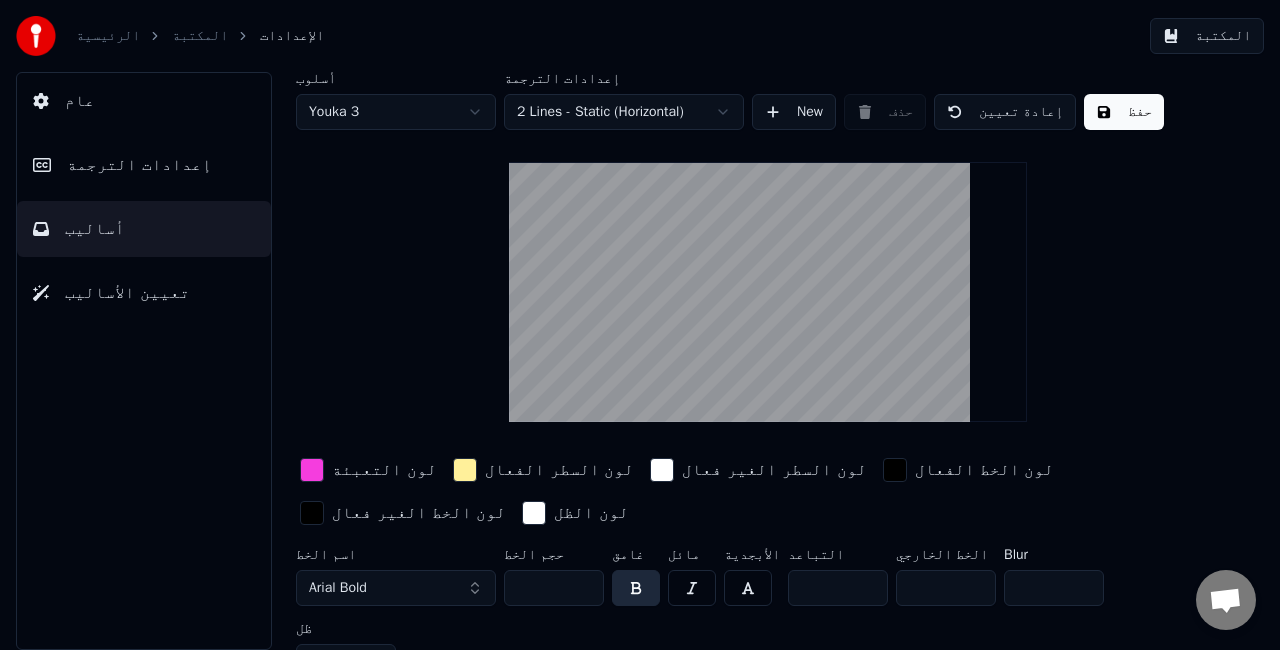 click on "الرئيسية المكتبة الإعدادات المكتبة عام إعدادات الترجمة أساليب تعيين الأساليب أسلوب Youka 3 إعدادات الترجمة 2 Lines - Static (Horizontal) New حذف إعادة تعيين حفظ لون التعبئة لون السطر الفعال لون السطر الغير فعال لون الخط الفعال لون الخط الغير فعال لون الظل اسم الخط Arial Bold حجم الخط ** غامق مائل الأبجدية التباعد * الخط الخارجي * Blur * ظل *" at bounding box center [640, 325] 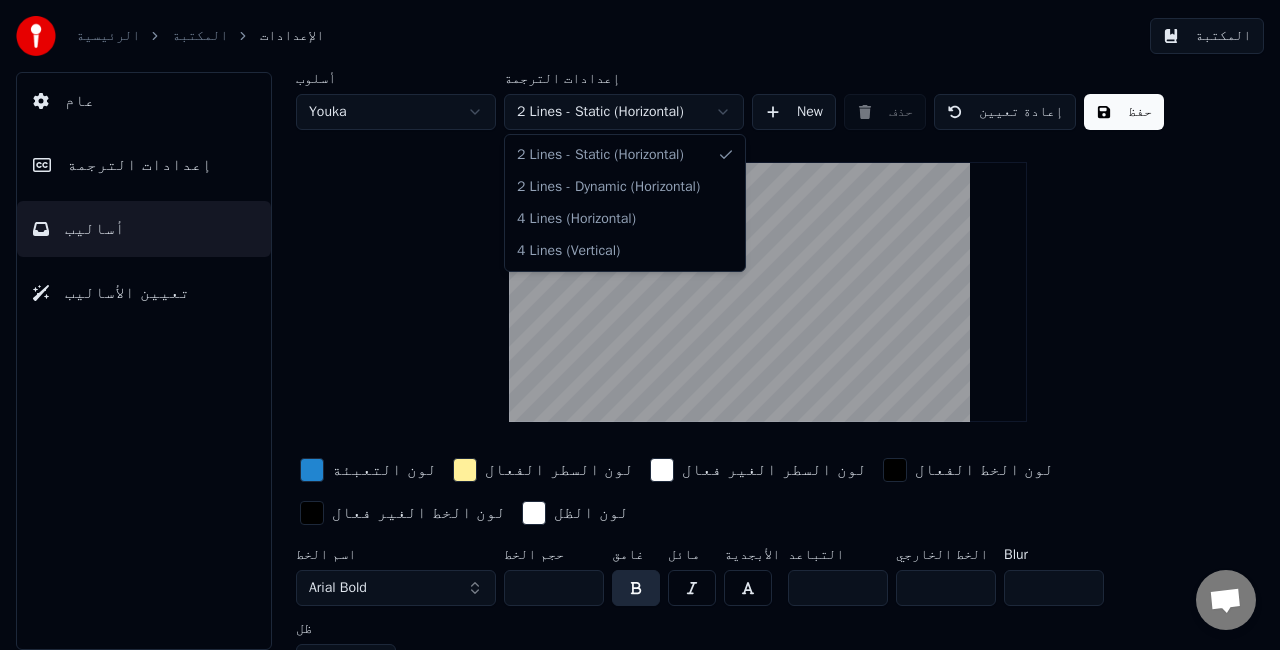 click on "الرئيسية المكتبة الإعدادات المكتبة عام إعدادات الترجمة أساليب تعيين الأساليب أسلوب Youka إعدادات الترجمة 2 Lines - Static (Horizontal) New حذف إعادة تعيين حفظ لون التعبئة لون السطر الفعال لون السطر الغير فعال لون الخط الفعال لون الخط الغير فعال لون الظل اسم الخط Arial Bold حجم الخط ** غامق مائل الأبجدية التباعد * الخط الخارجي * Blur * ظل * 2 Lines - Static (Horizontal) 2 Lines - Dynamic (Horizontal) 4 Lines (Horizontal) 4 Lines (Vertical)" at bounding box center [640, 325] 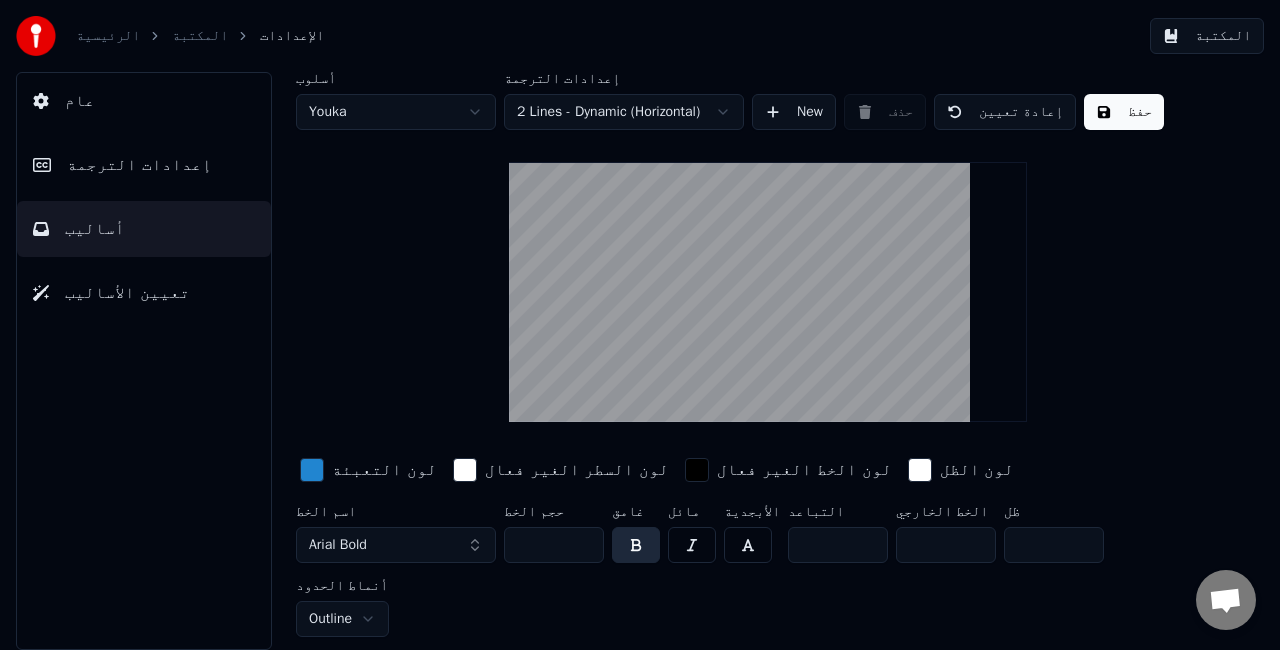 click on "الرئيسية المكتبة الإعدادات المكتبة عام إعدادات الترجمة أساليب تعيين الأساليب أسلوب Youka إعدادات الترجمة 2 Lines - Dynamic (Horizontal) New حذف إعادة تعيين حفظ لون التعبئة لون السطر الغير فعال لون الخط الغير فعال لون الظل اسم الخط Arial Bold حجم الخط ** غامق مائل الأبجدية التباعد * الخط الخارجي * ظل * أنماط الحدود Outline" at bounding box center [640, 325] 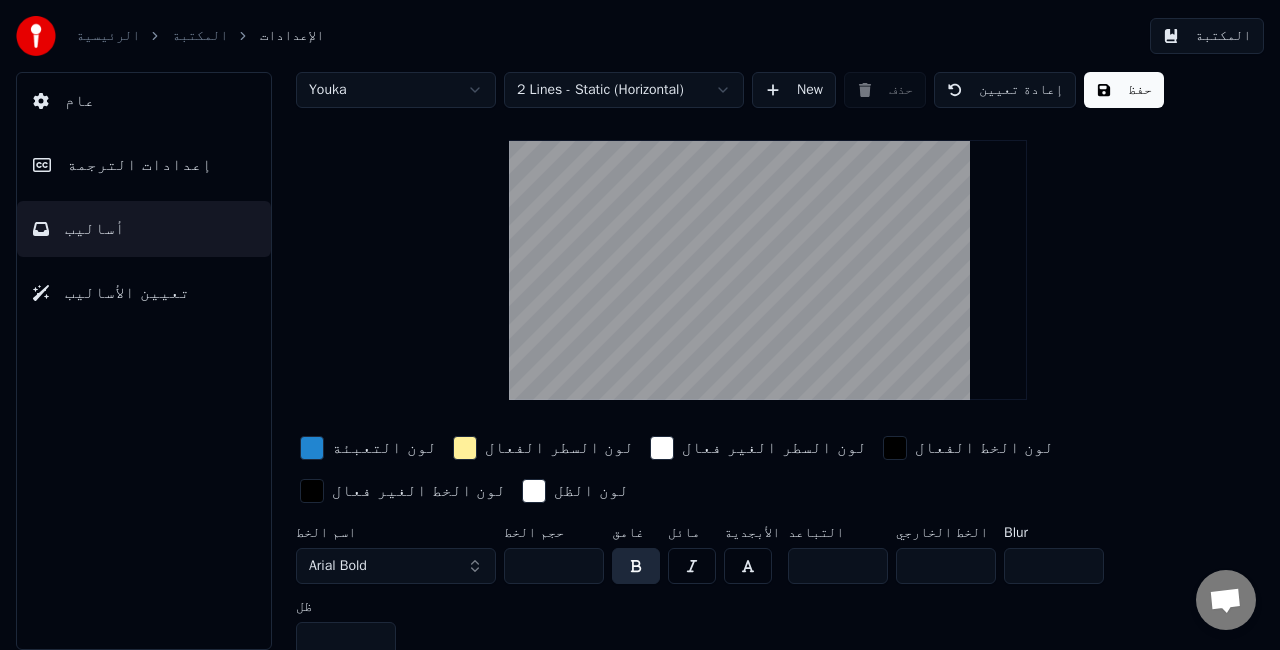 scroll, scrollTop: 34, scrollLeft: 0, axis: vertical 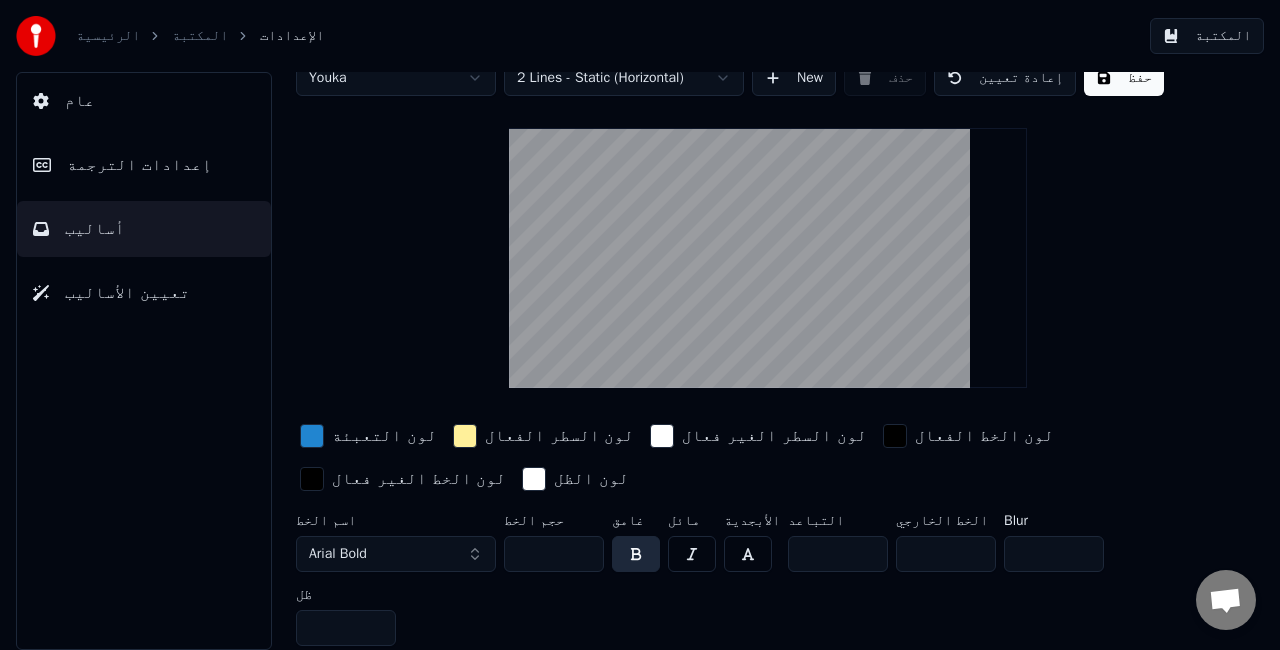 click on "*" at bounding box center [838, 554] 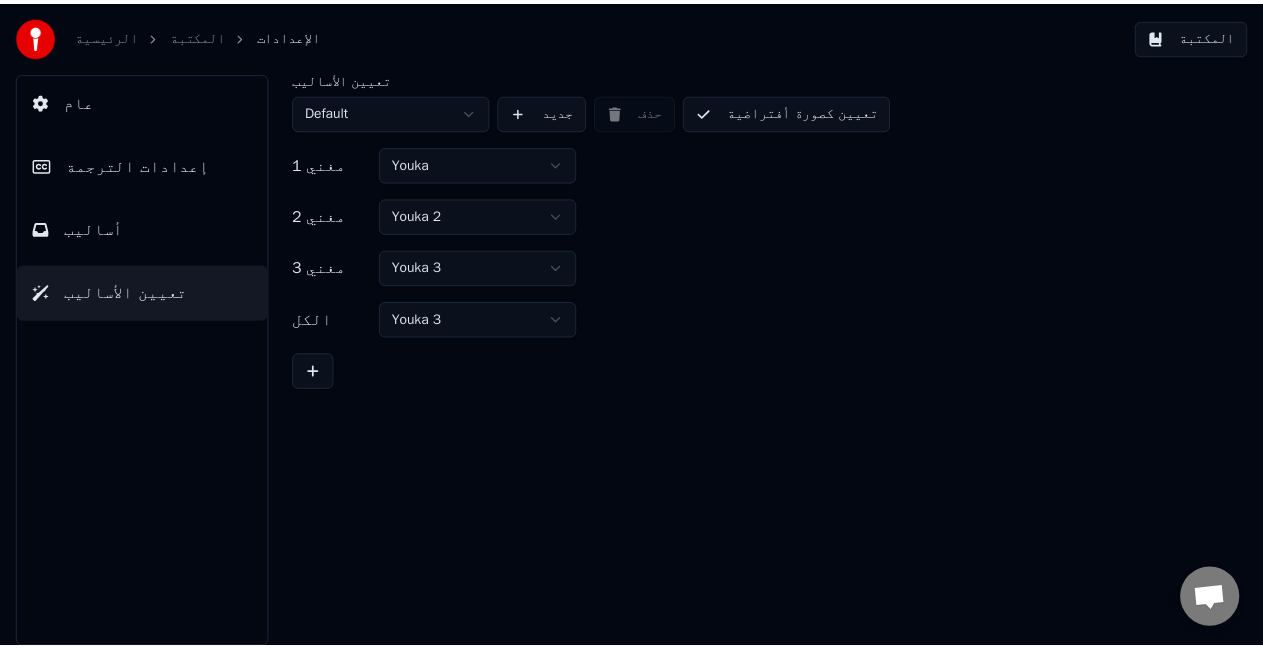 scroll, scrollTop: 0, scrollLeft: 0, axis: both 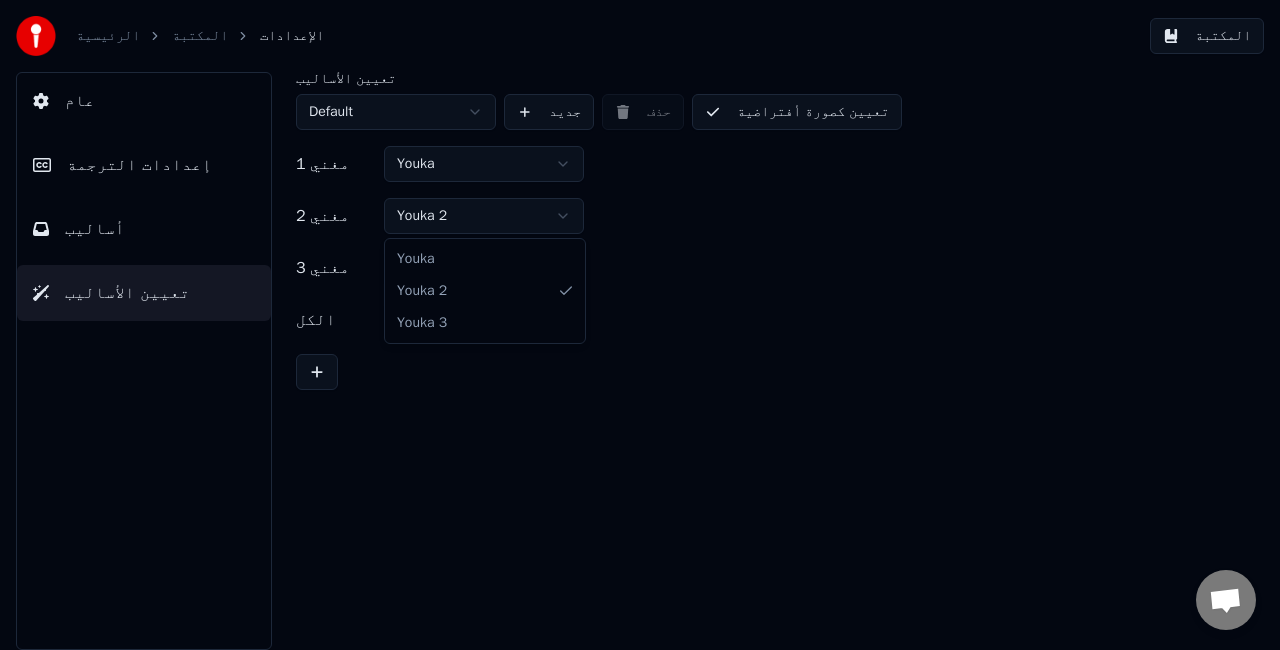 click on "الرئيسية المكتبة الإعدادات المكتبة عام إعدادات الترجمة أساليب تعيين الأساليب تعيين الأساليب Default جديد حذف تعيين كصورة أفتراضية مغني   1 Youka مغني   2 Youka 2 مغني   3 Youka 3 الكل Youka 3 Youka Youka 2 Youka 3" at bounding box center [640, 325] 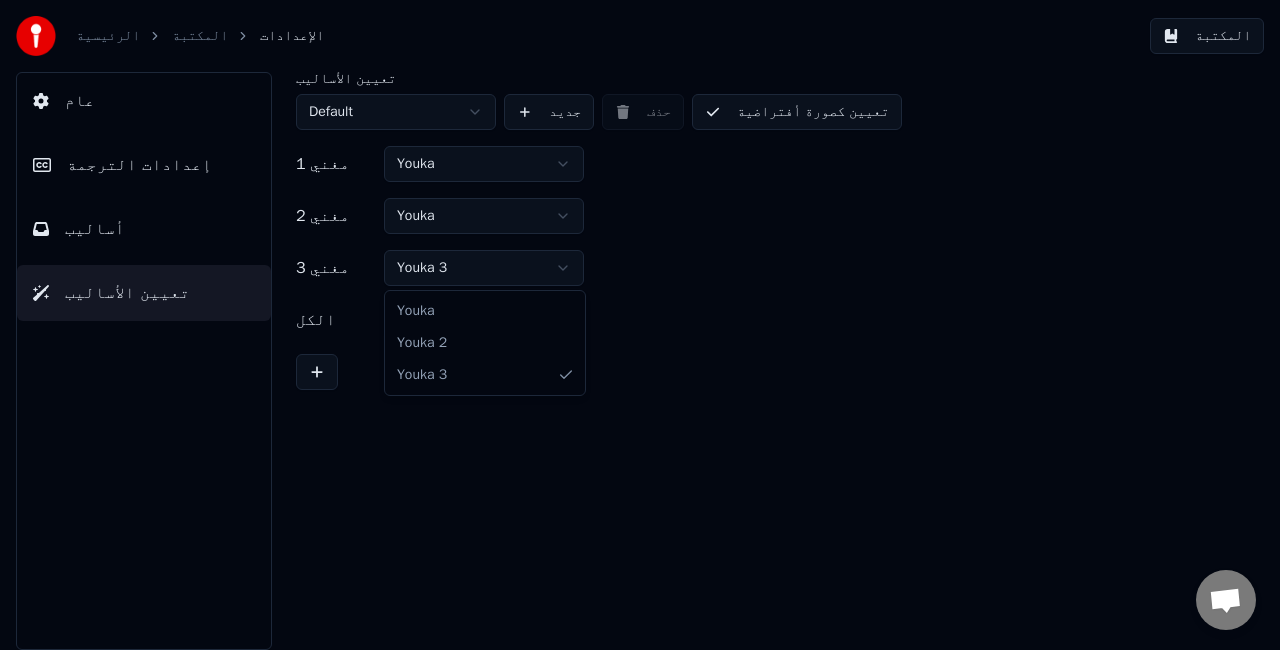 click on "الرئيسية المكتبة الإعدادات المكتبة عام إعدادات الترجمة أساليب تعيين الأساليب تعيين الأساليب Default جديد حذف تعيين كصورة أفتراضية مغني   1 Youka مغني   2 Youka مغني   3 Youka 3 الكل Youka 3 Youka Youka 2 Youka 3" at bounding box center (640, 325) 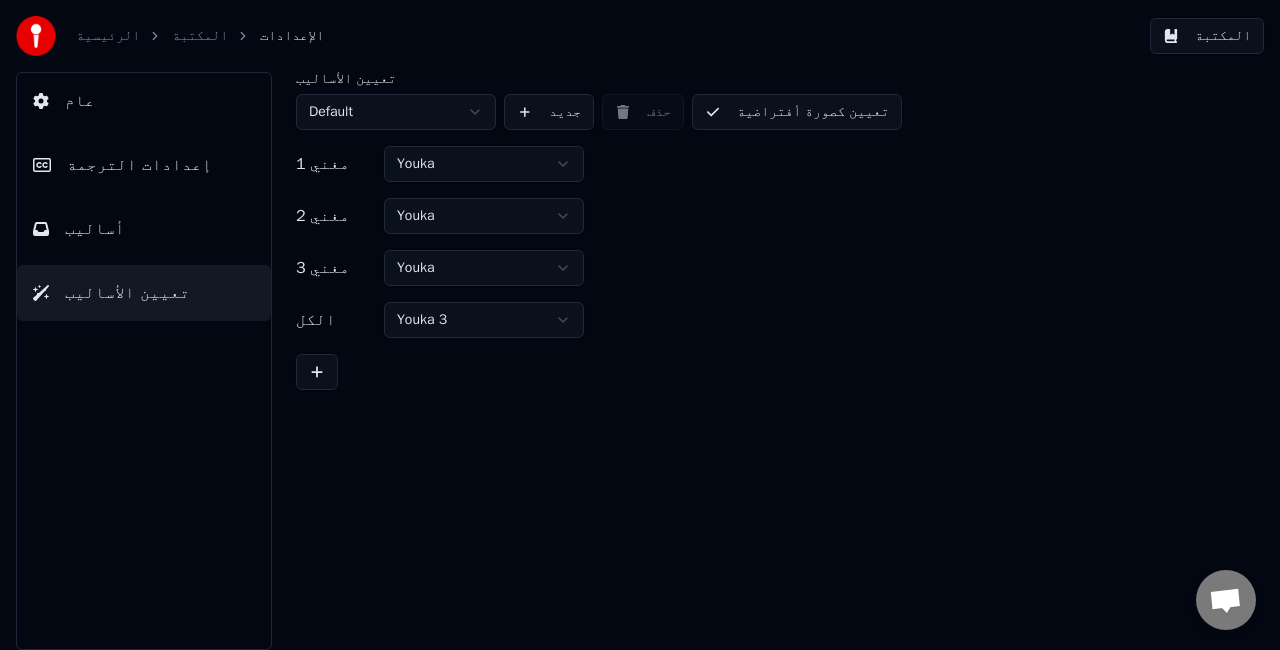 click on "الرئيسية المكتبة الإعدادات المكتبة عام إعدادات الترجمة أساليب تعيين الأساليب تعيين الأساليب Default جديد حذف تعيين كصورة أفتراضية مغني   1 Youka مغني   2 Youka مغني   3 Youka الكل Youka 3" at bounding box center (640, 325) 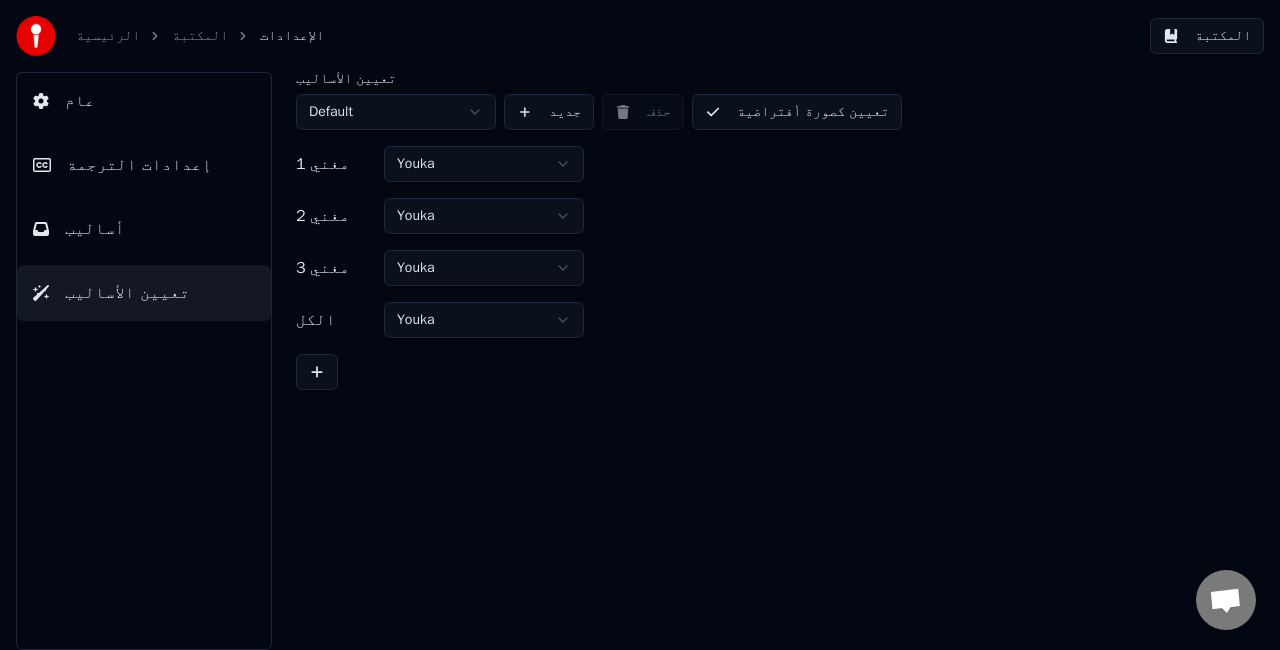 click on "عام" at bounding box center [144, 101] 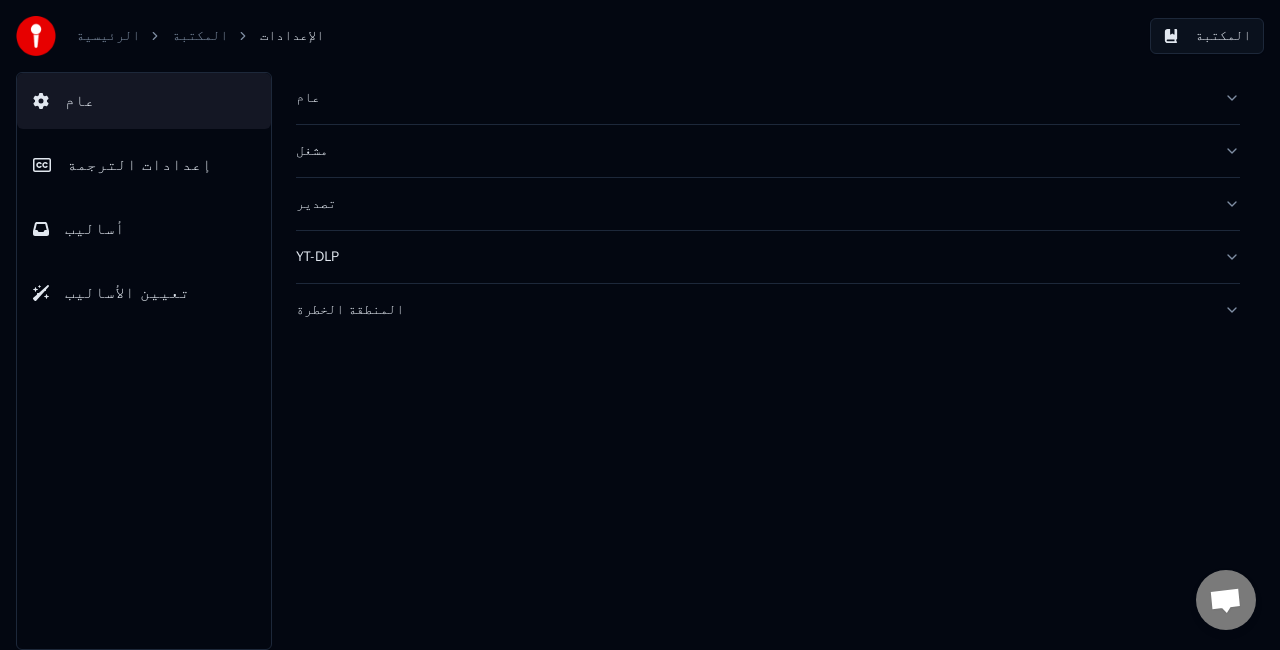 click on "الرئيسية" at bounding box center (108, 36) 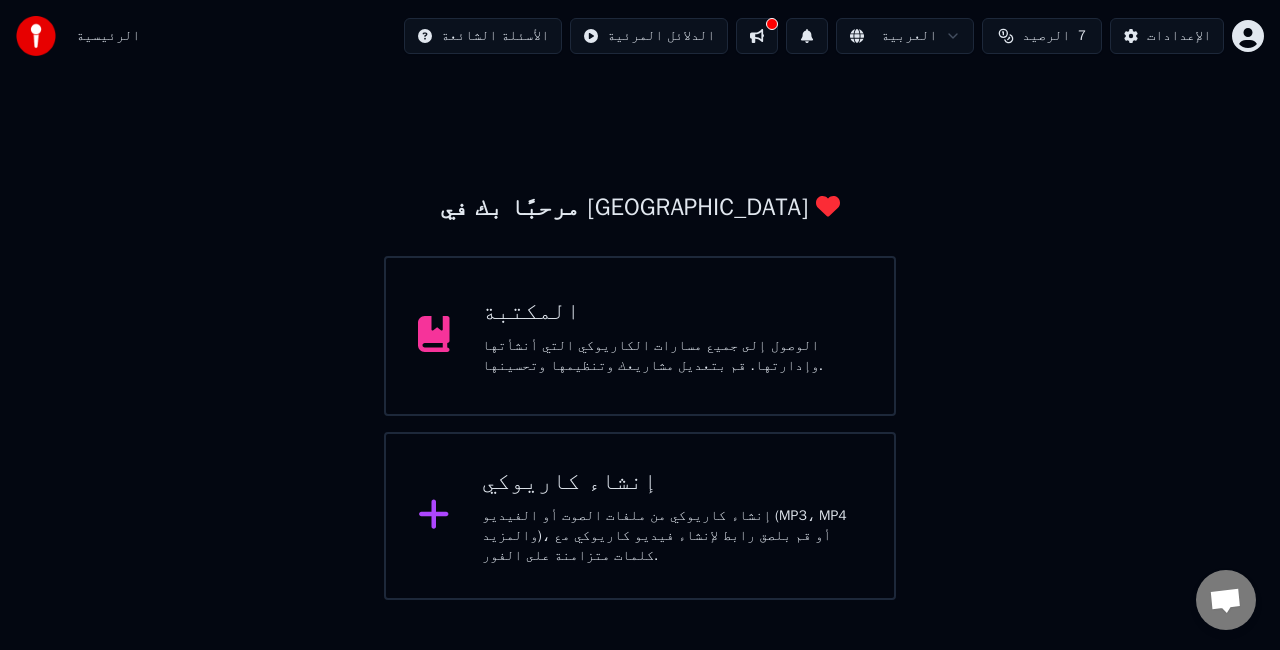 click on "المكتبة الوصول إلى جميع مسارات الكاريوكي التي أنشأتها وإدارتها. قم بتعديل مشاريعك وتنظيمها وتحسينها." at bounding box center [640, 336] 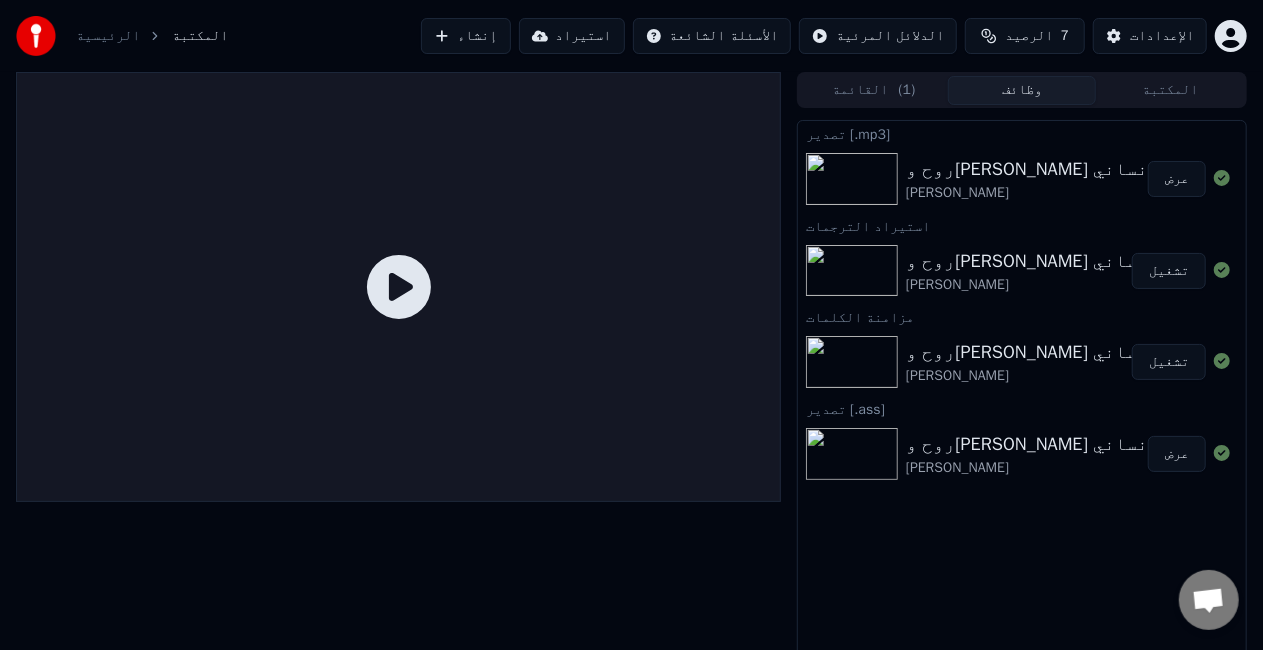 click on "( 1 )" at bounding box center [907, 90] 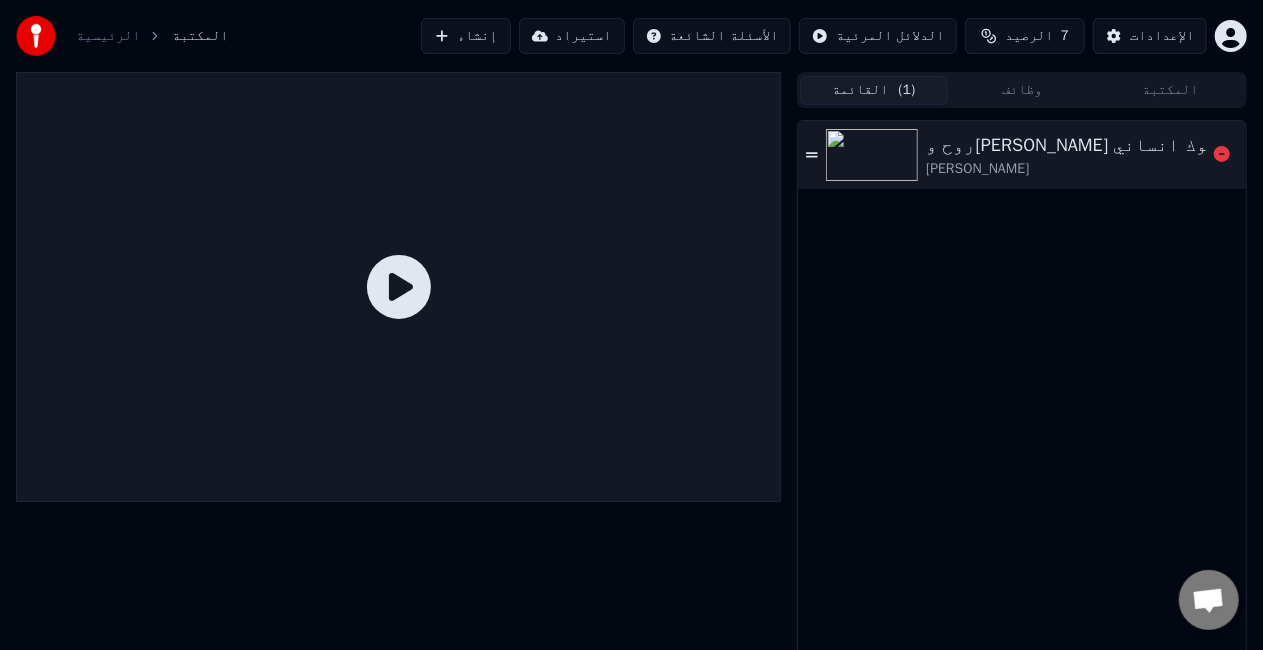 click at bounding box center (872, 155) 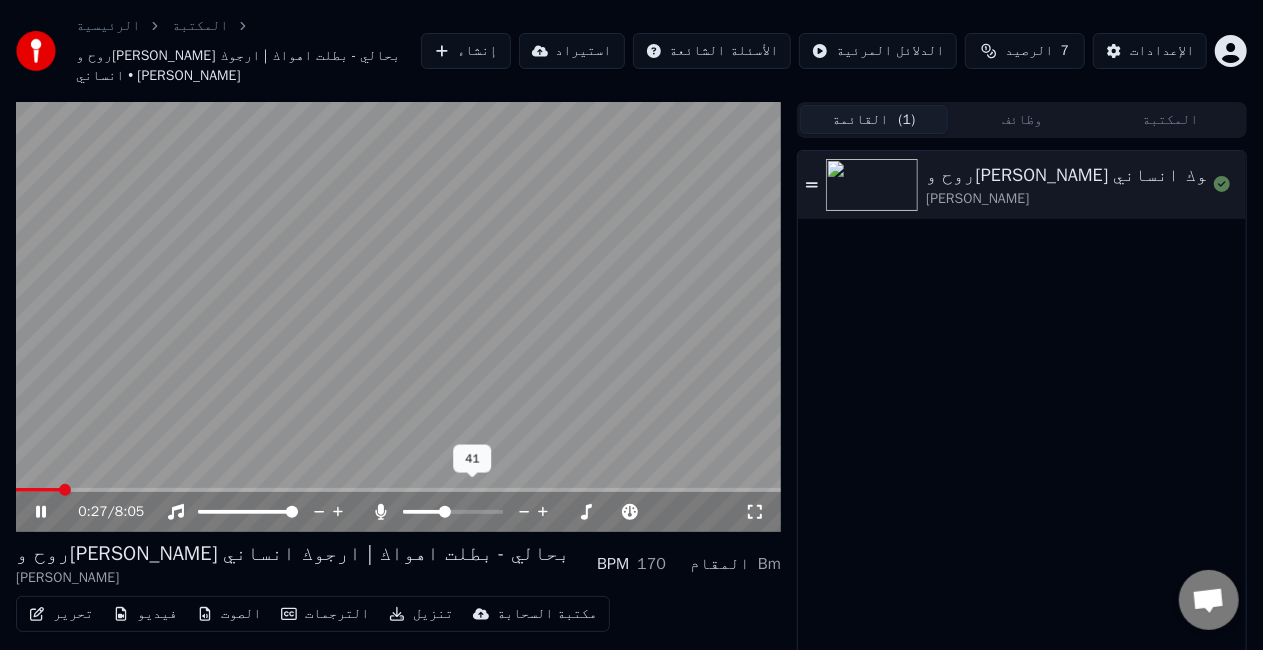 click at bounding box center (423, 512) 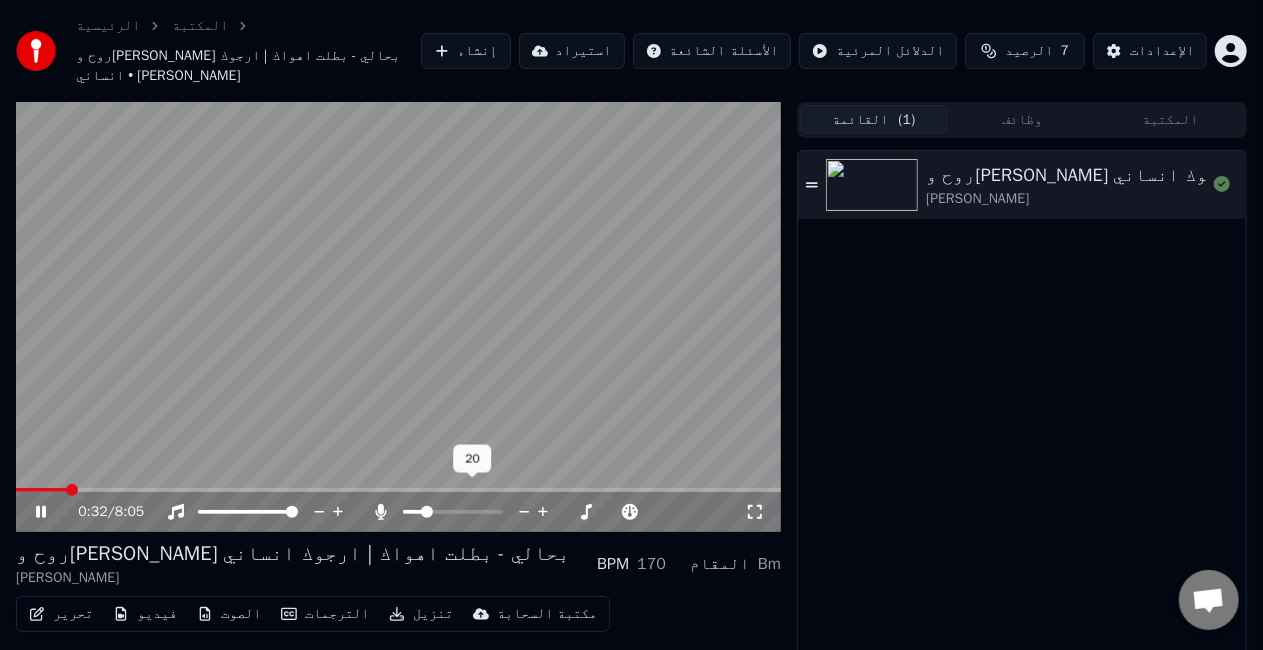 click at bounding box center [427, 512] 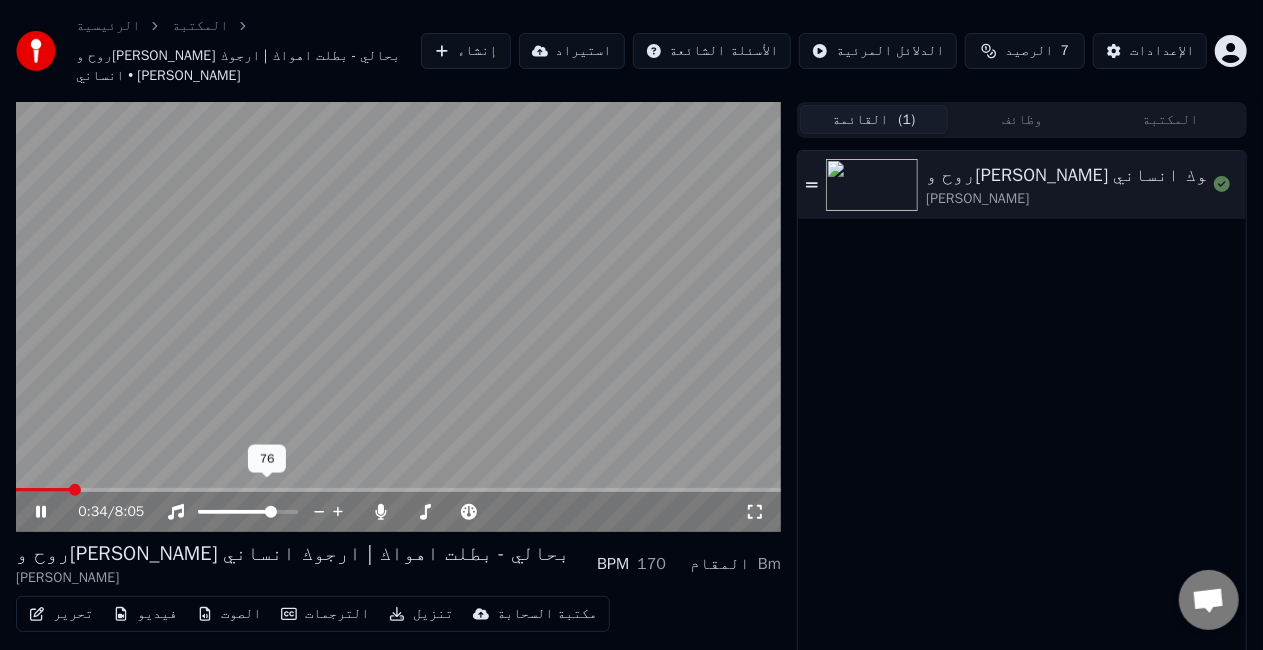 click at bounding box center (236, 512) 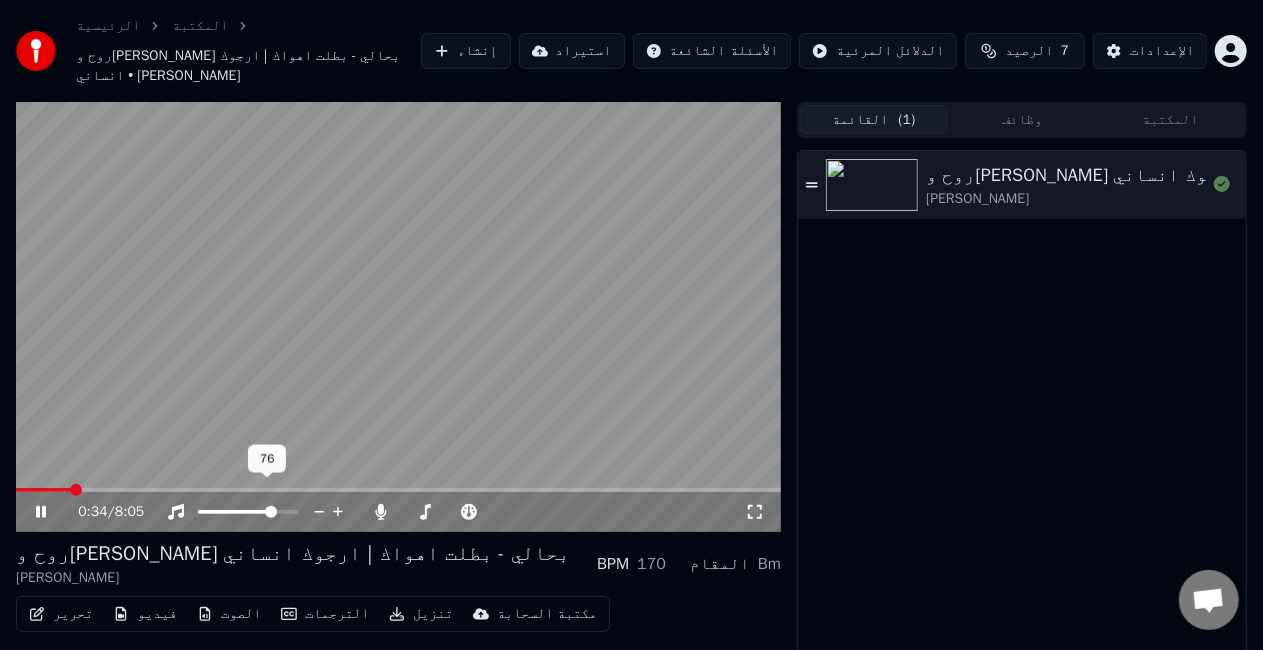 click at bounding box center [236, 512] 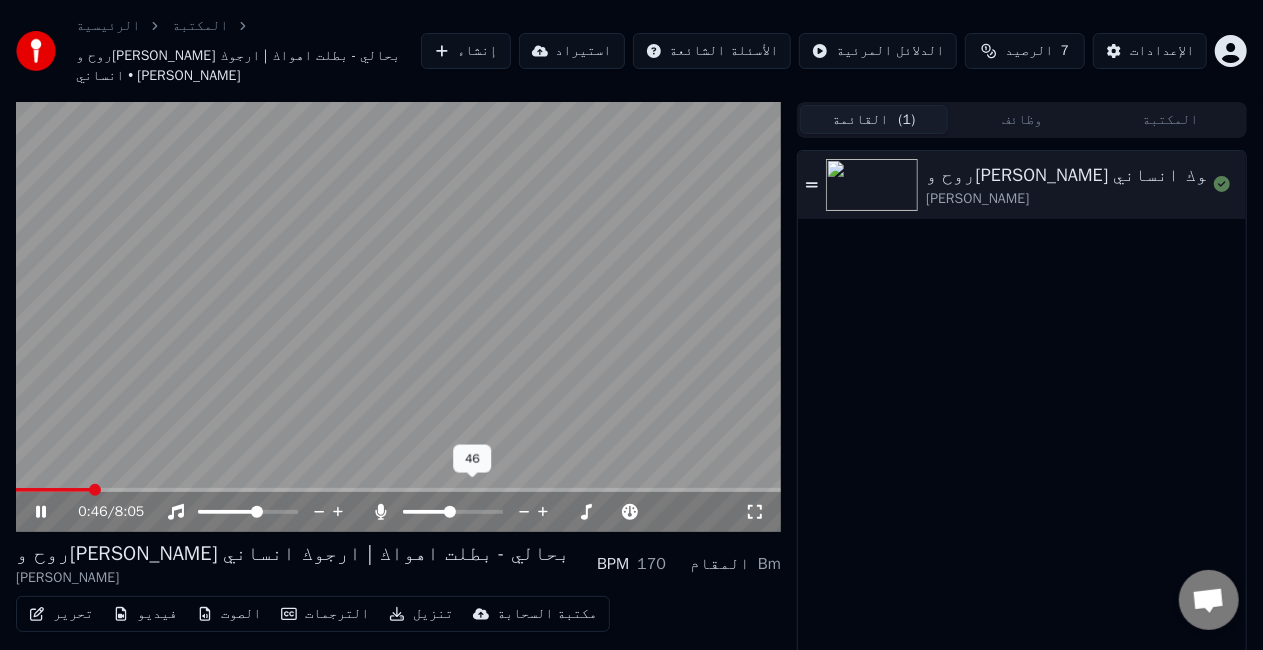 click at bounding box center (450, 512) 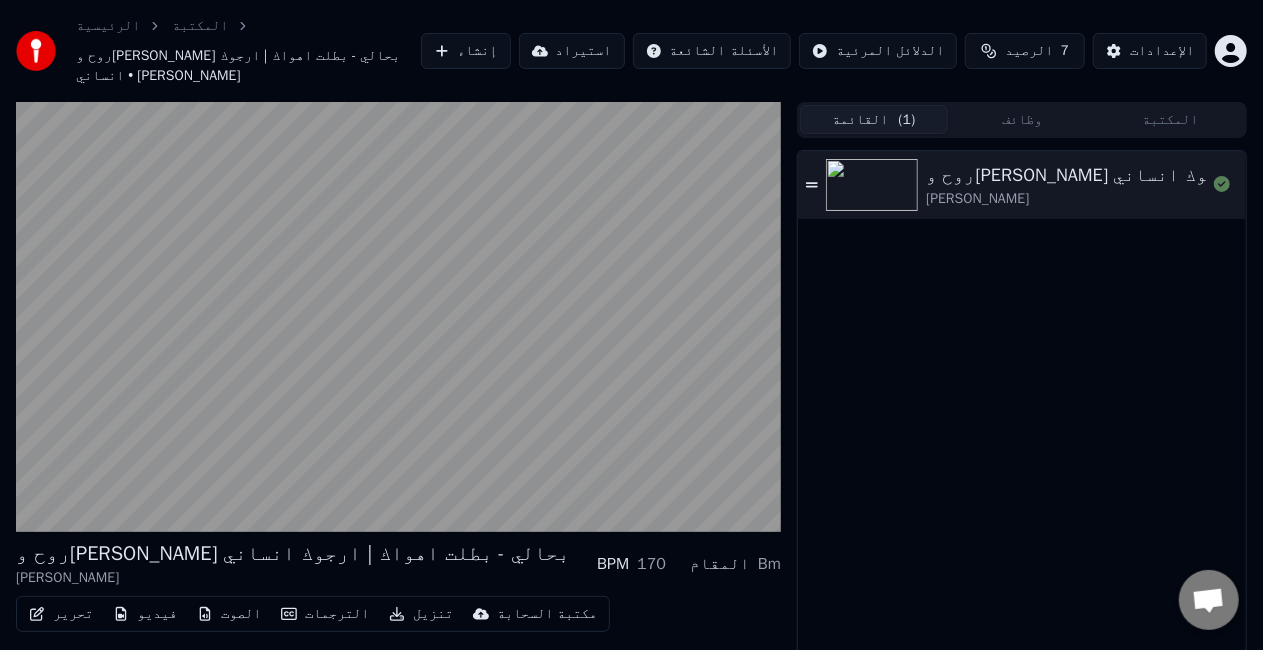 click on "الترجمات" at bounding box center [325, 614] 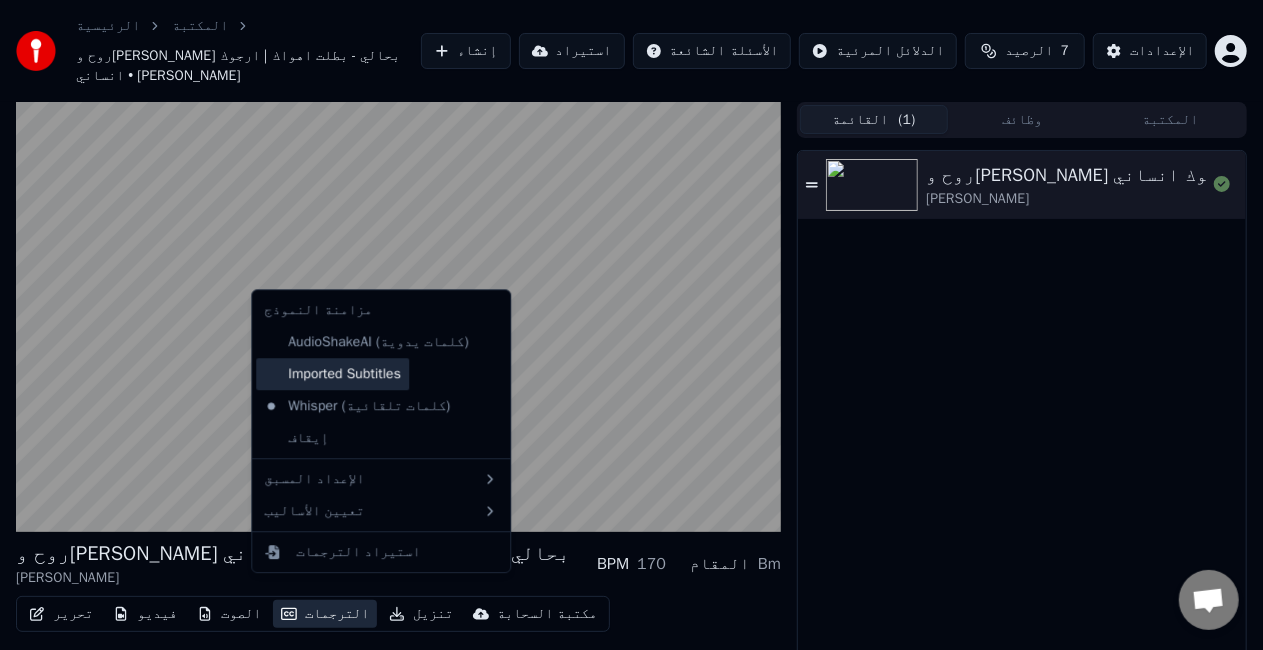 click on "Imported Subtitles" at bounding box center [332, 374] 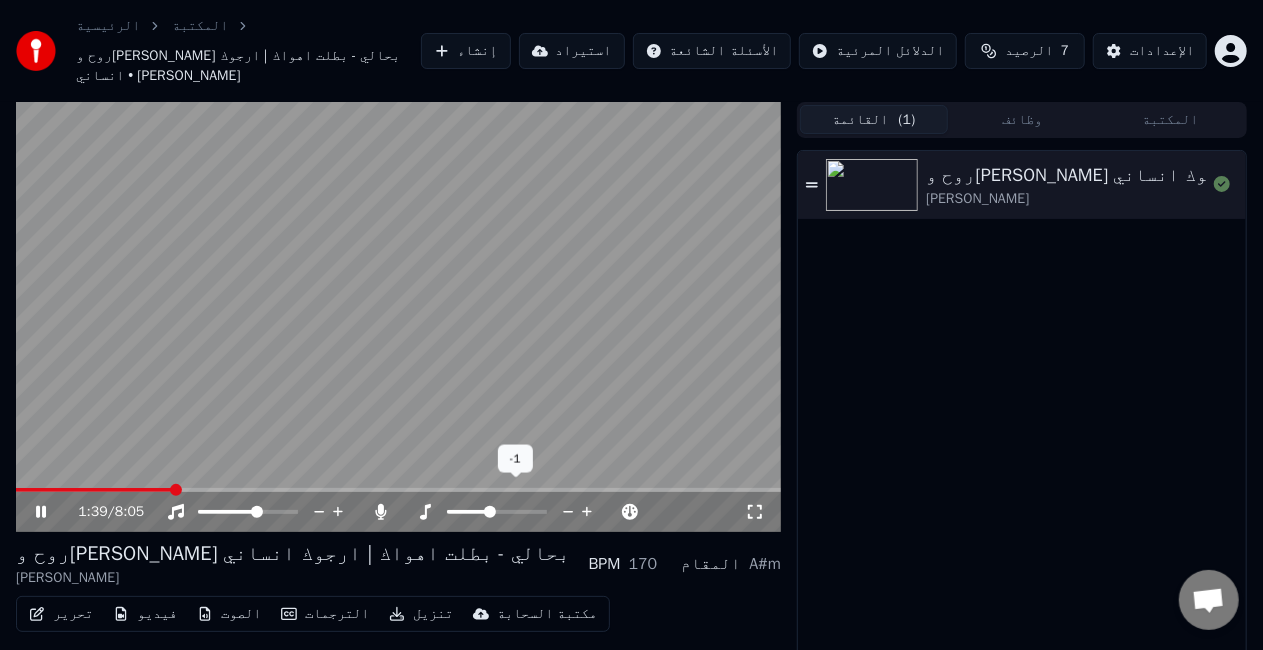 click at bounding box center (490, 512) 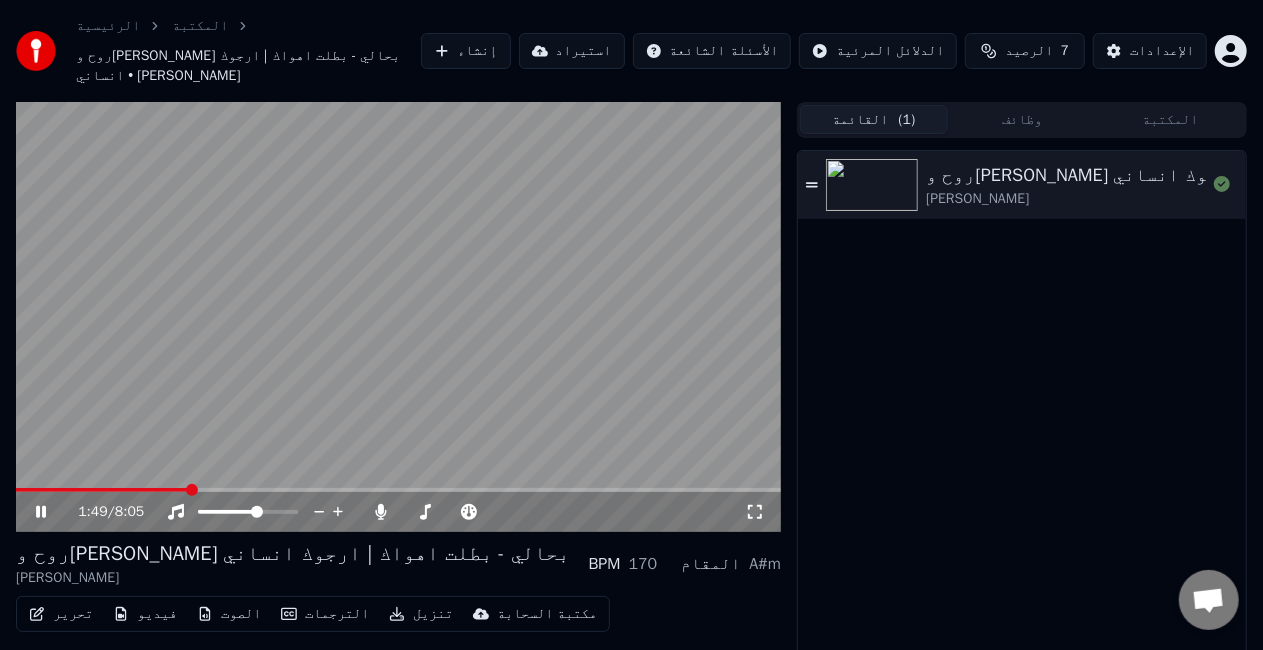 click at bounding box center (398, 317) 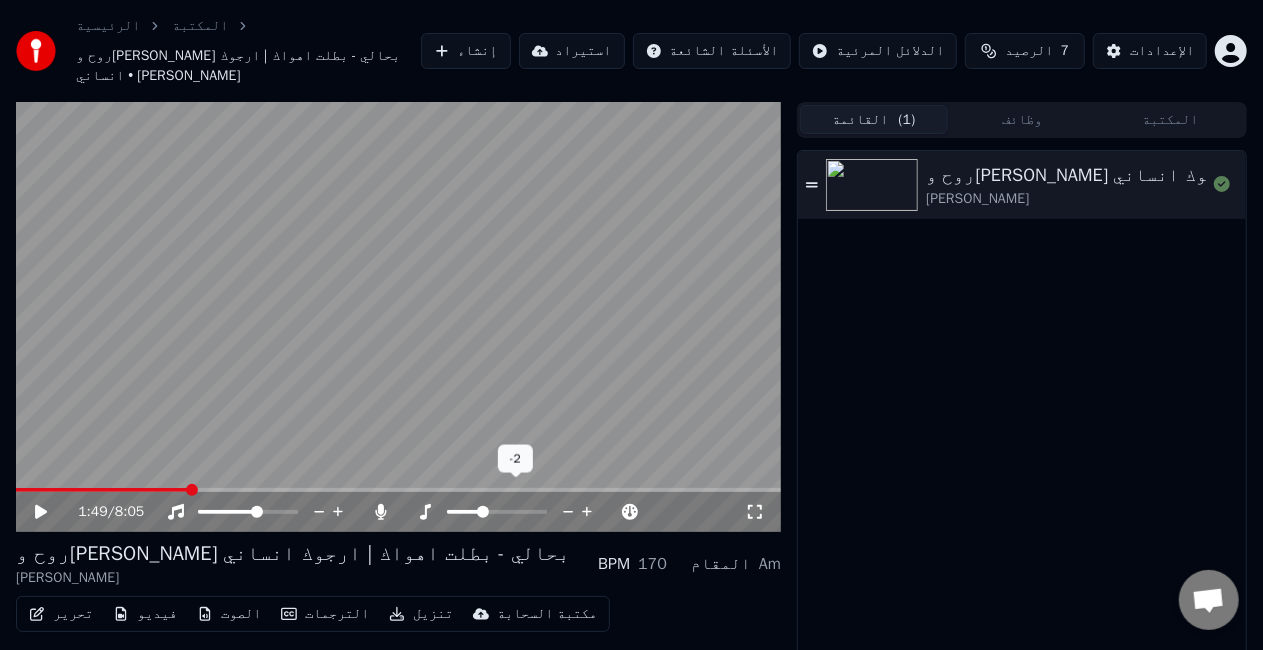 click at bounding box center [463, 512] 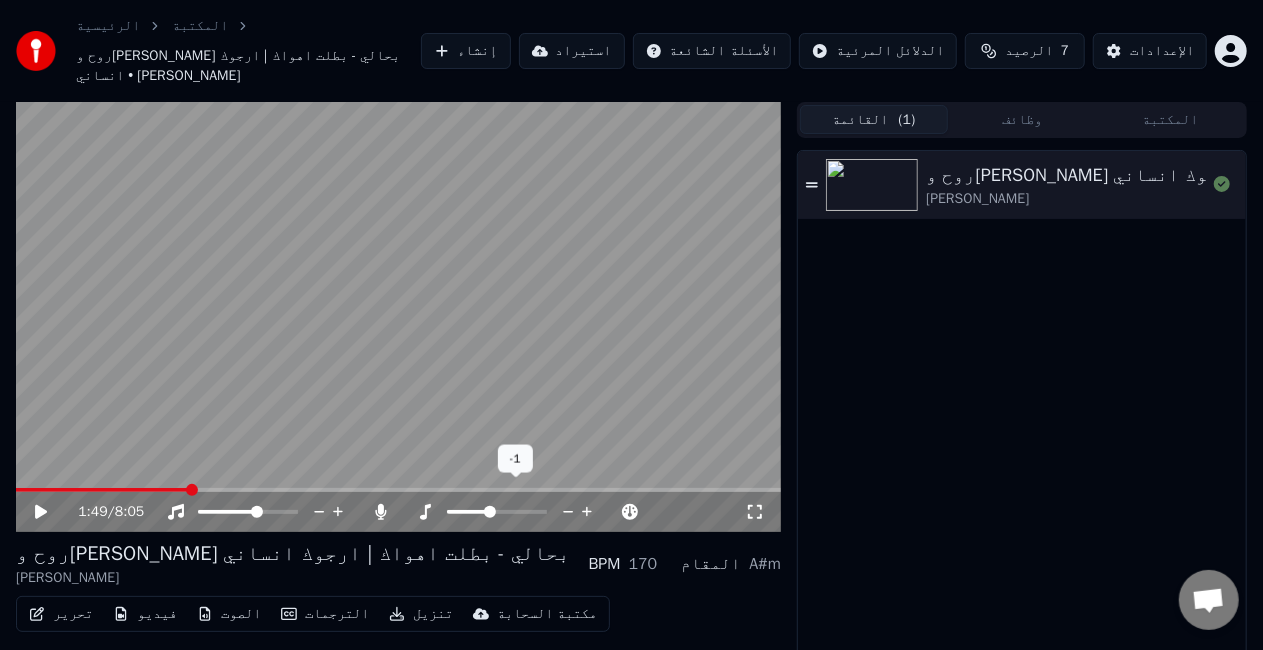 click at bounding box center [497, 512] 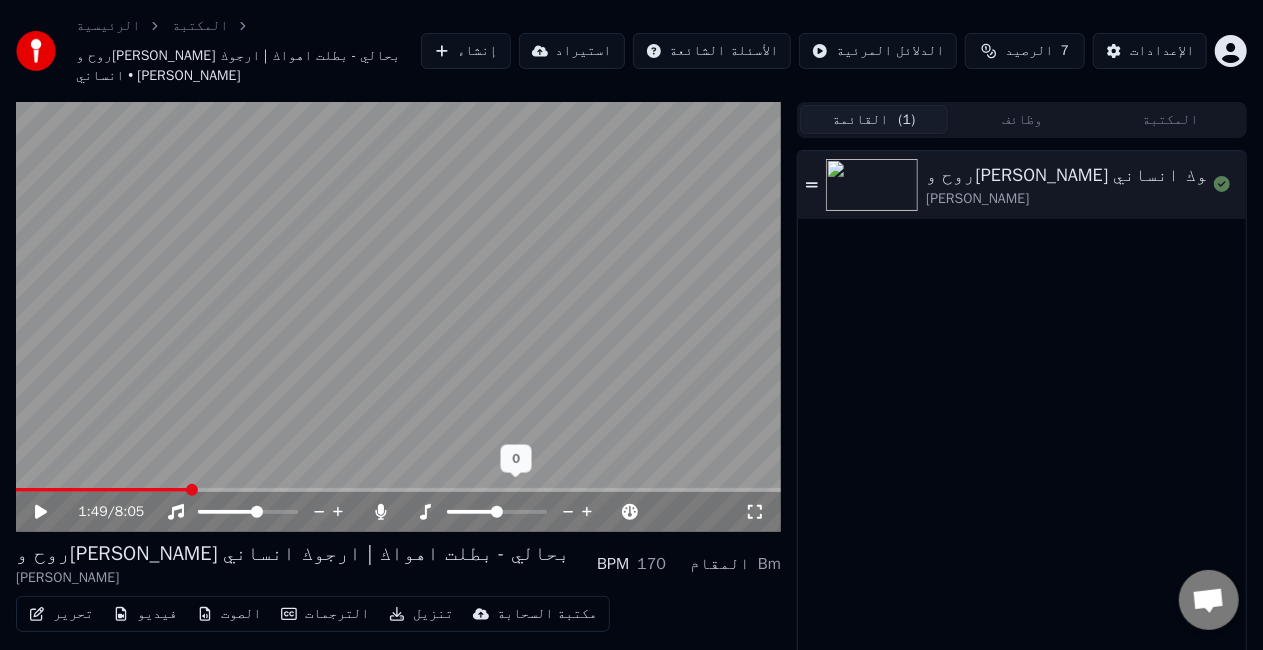 click at bounding box center (497, 512) 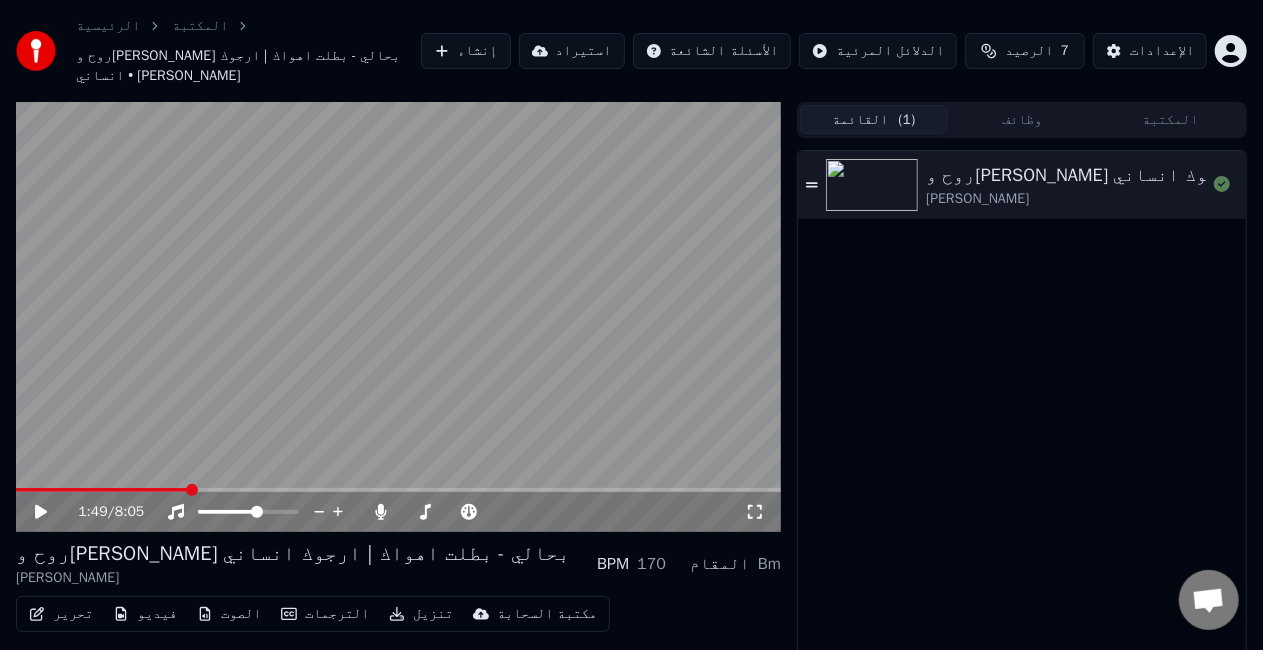 click at bounding box center (398, 317) 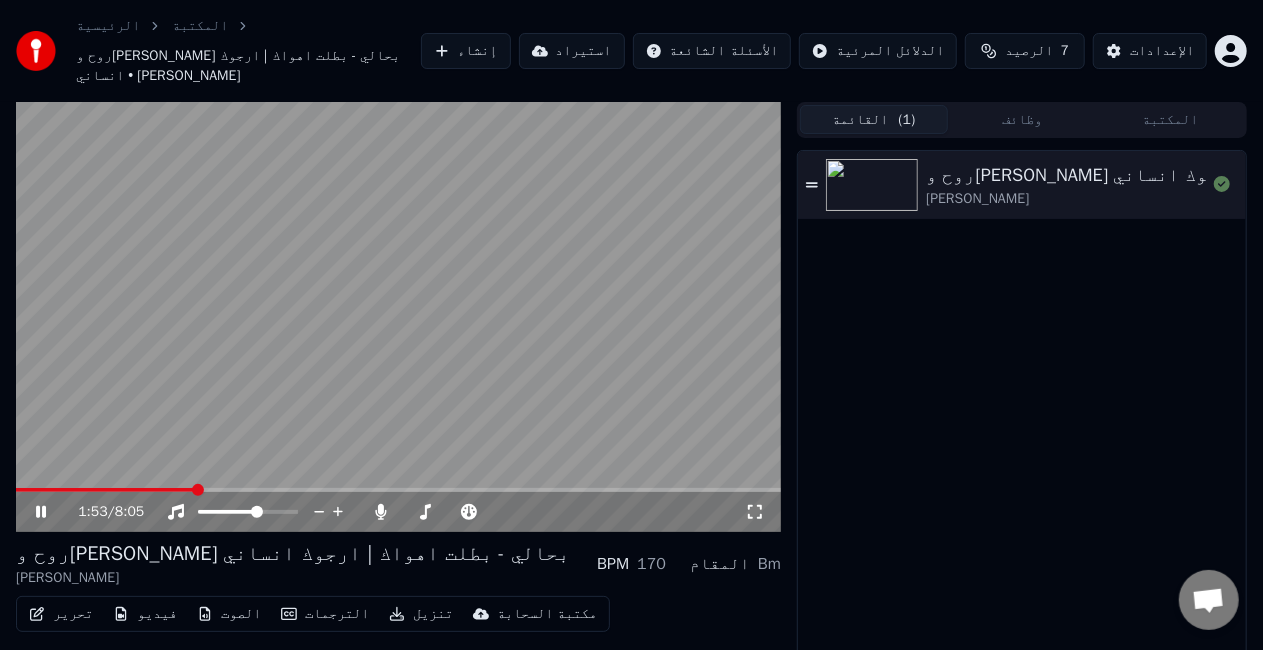click on "الصوت" at bounding box center (229, 614) 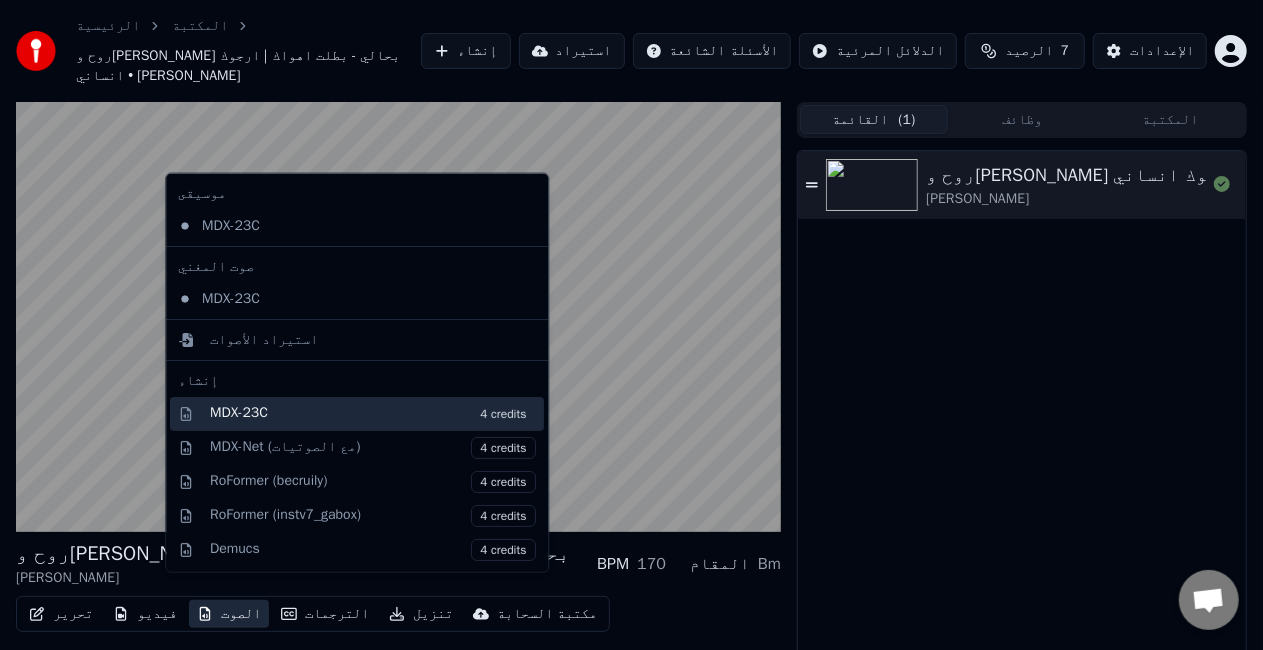 click on "MDX-23C 4 credits" at bounding box center [357, 414] 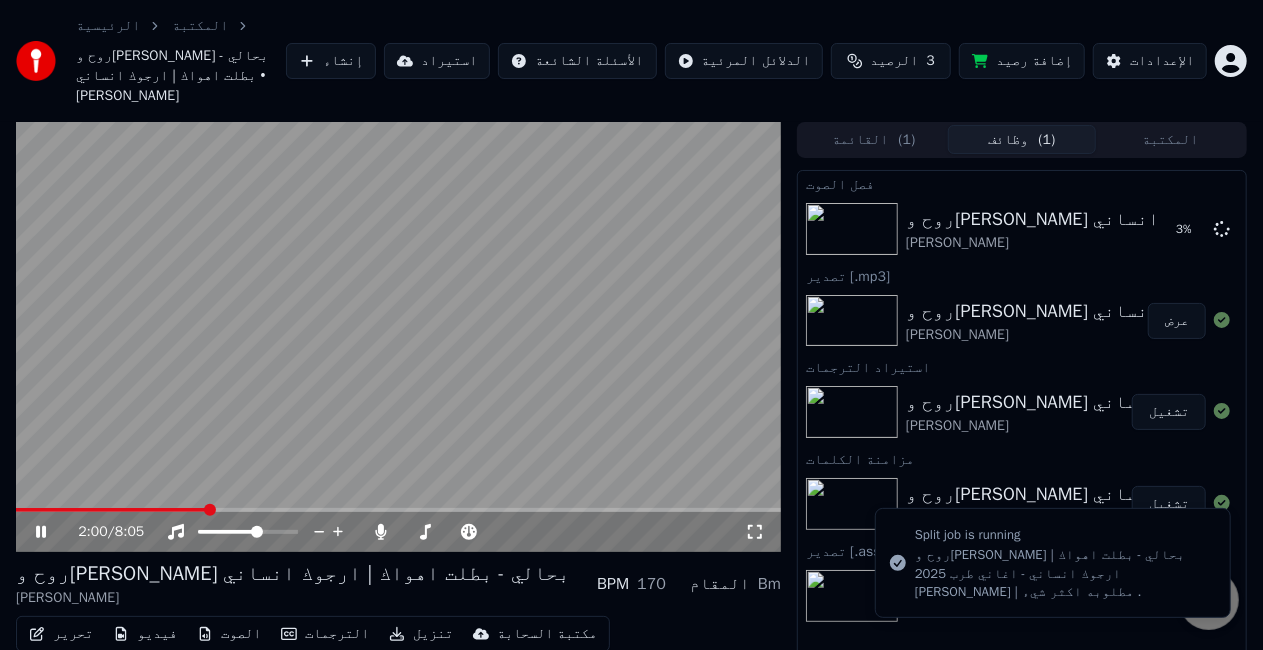 click on "الصوت" at bounding box center [229, 634] 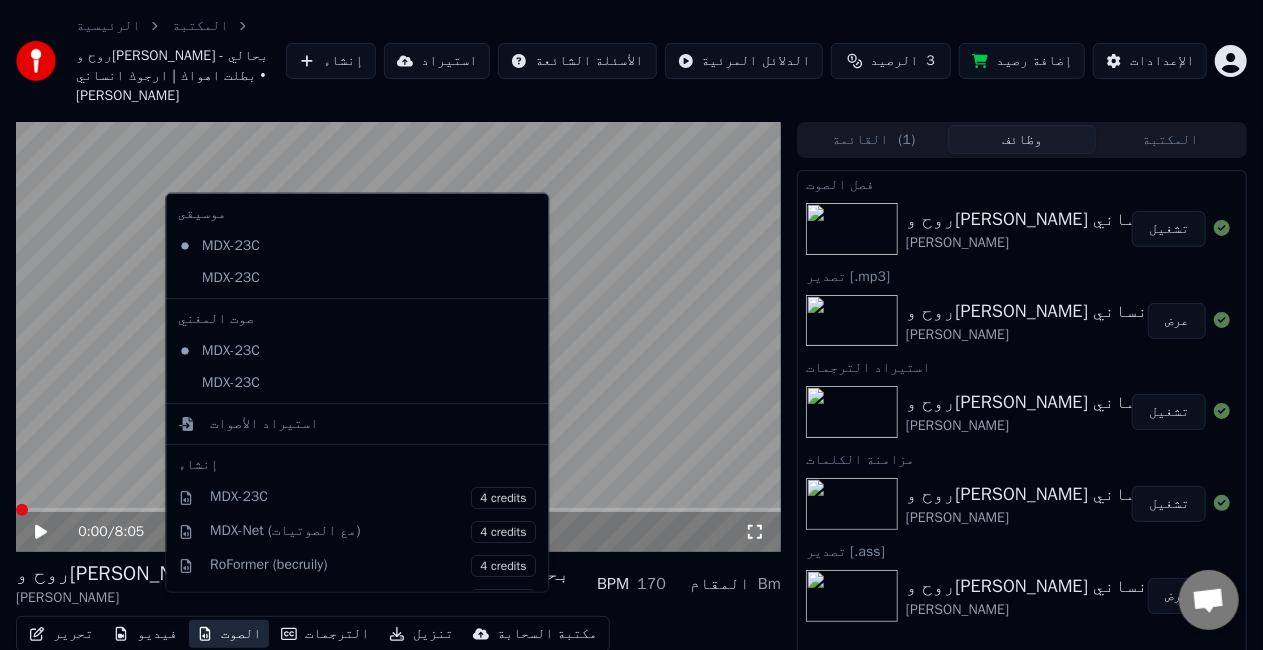 click at bounding box center (398, 337) 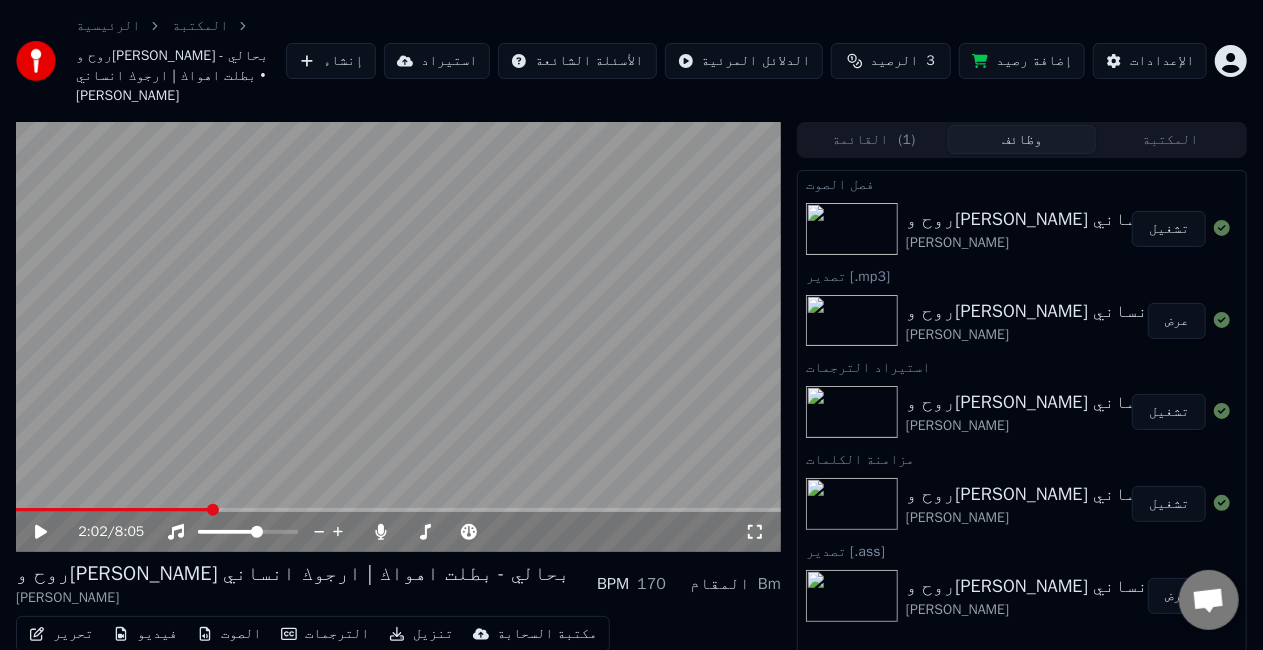 click at bounding box center (398, 337) 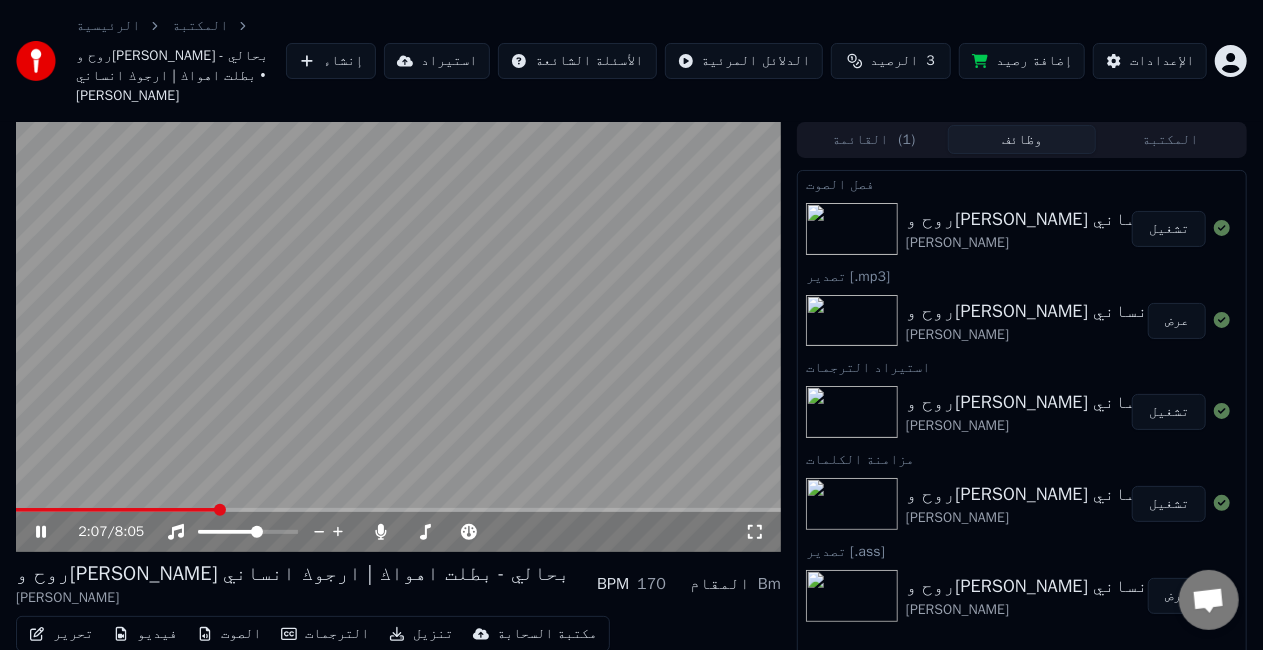 click at bounding box center (398, 510) 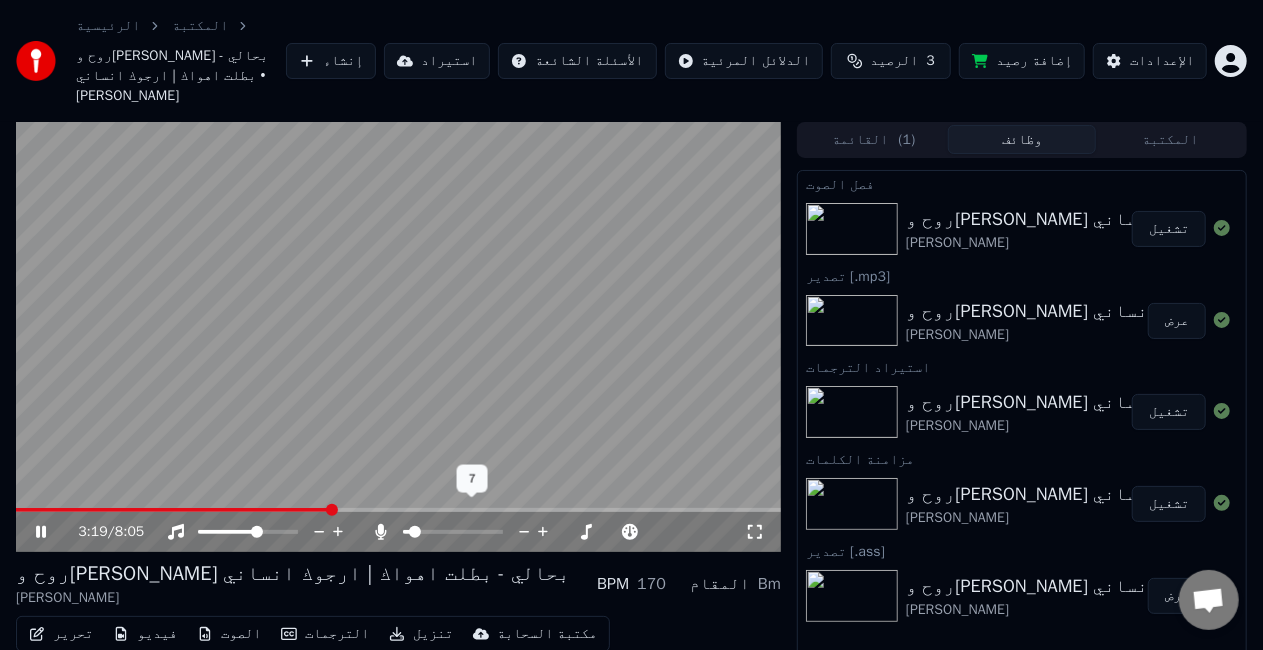 click at bounding box center (415, 532) 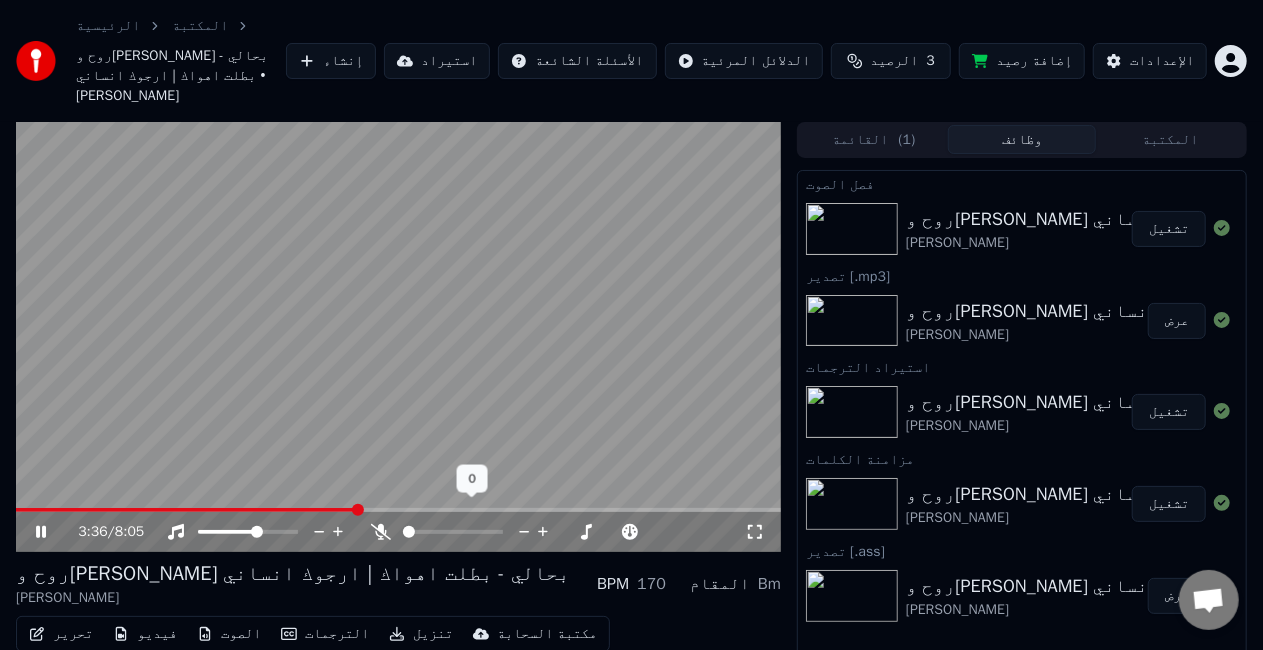 click at bounding box center (409, 532) 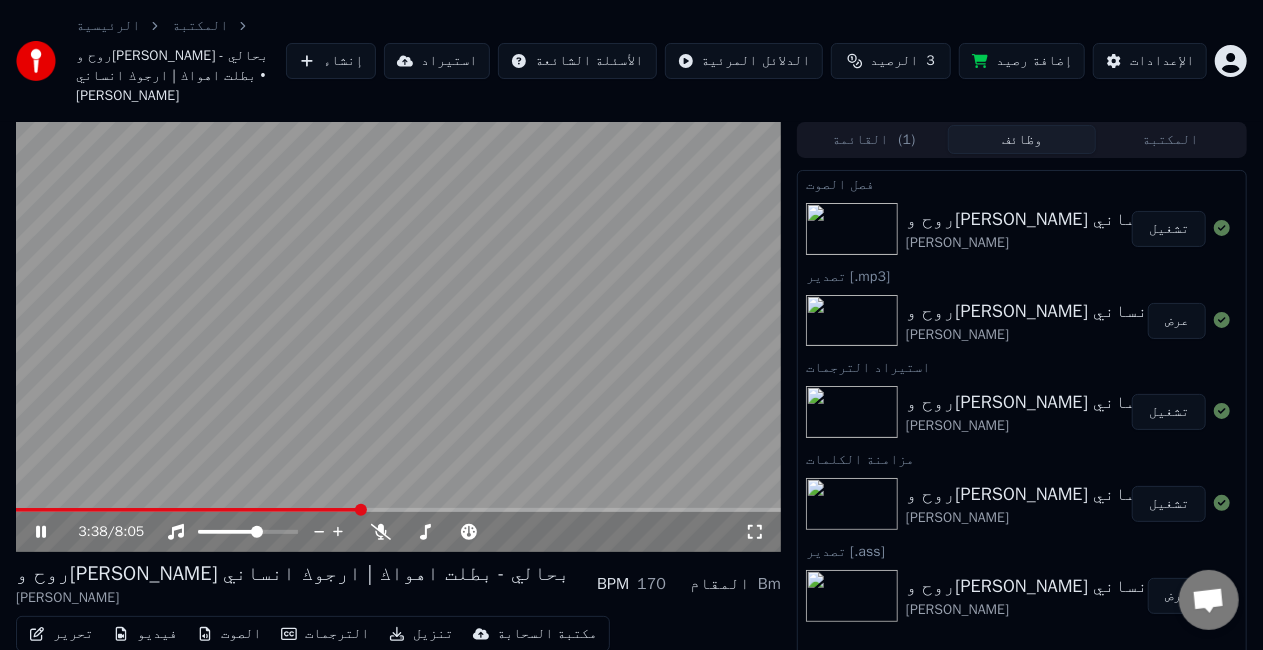 click 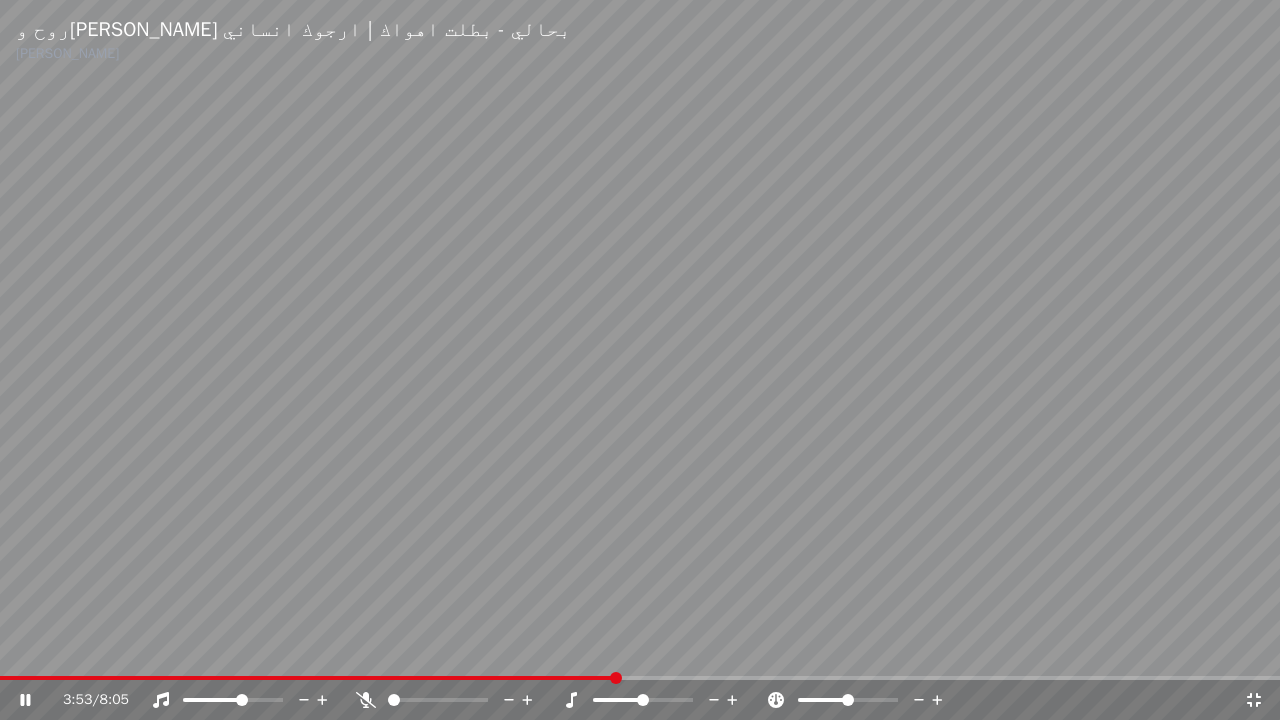click at bounding box center [640, 360] 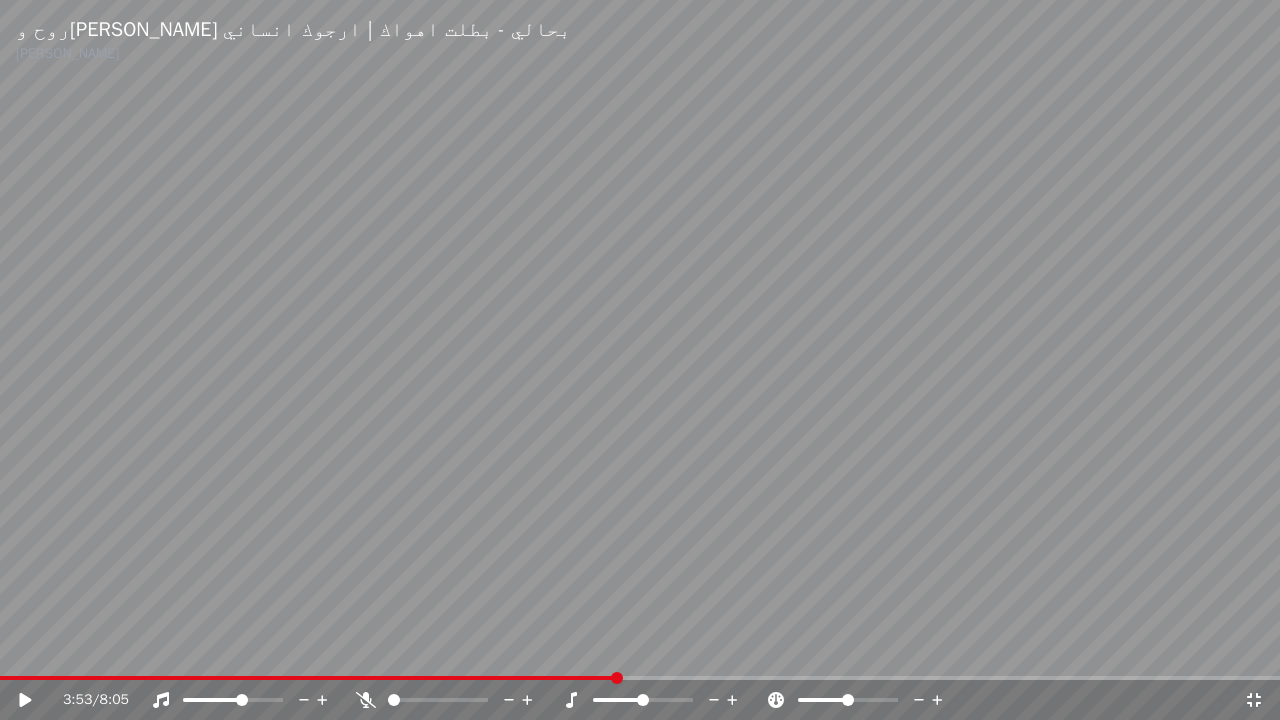 click at bounding box center [640, 360] 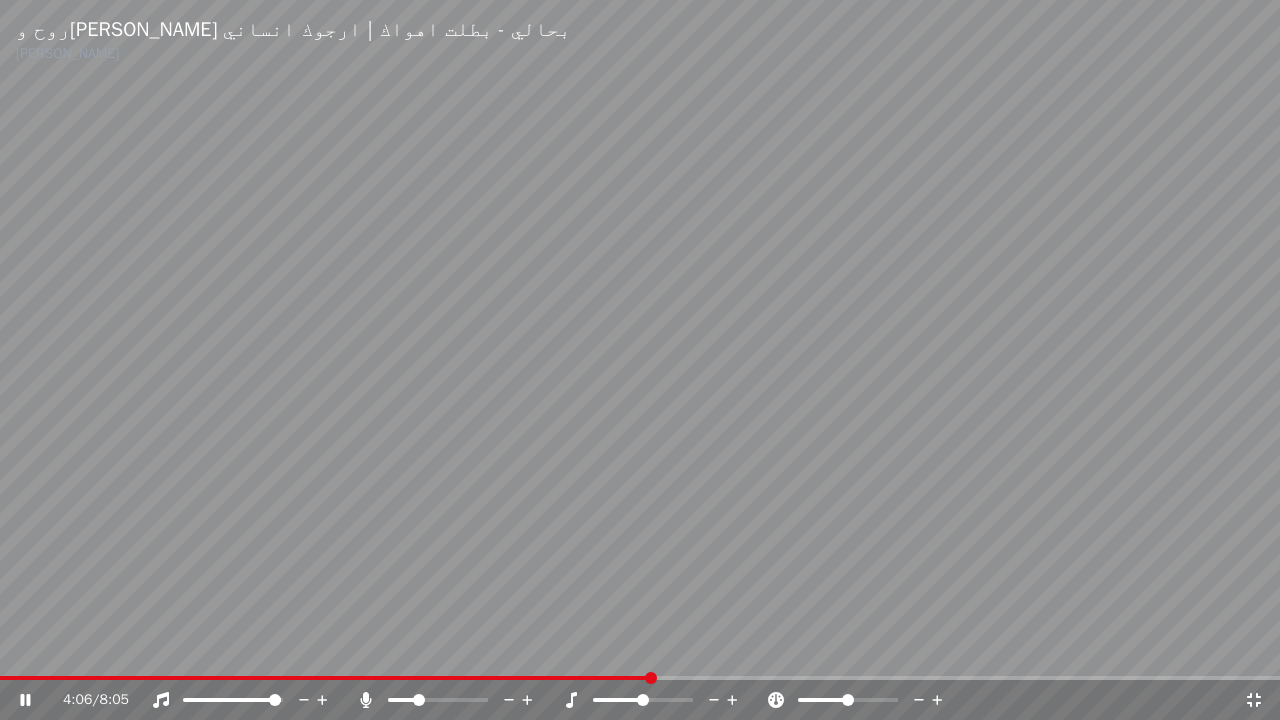 click at bounding box center (275, 700) 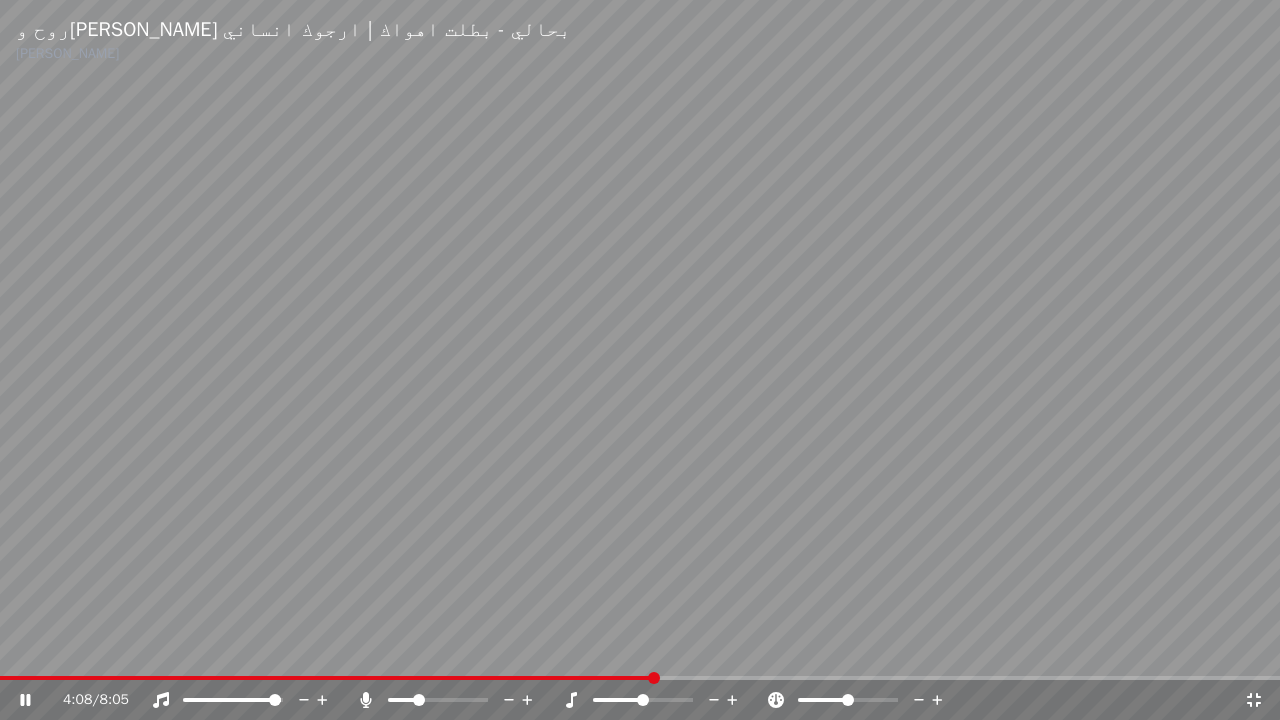 click at bounding box center [251, 700] 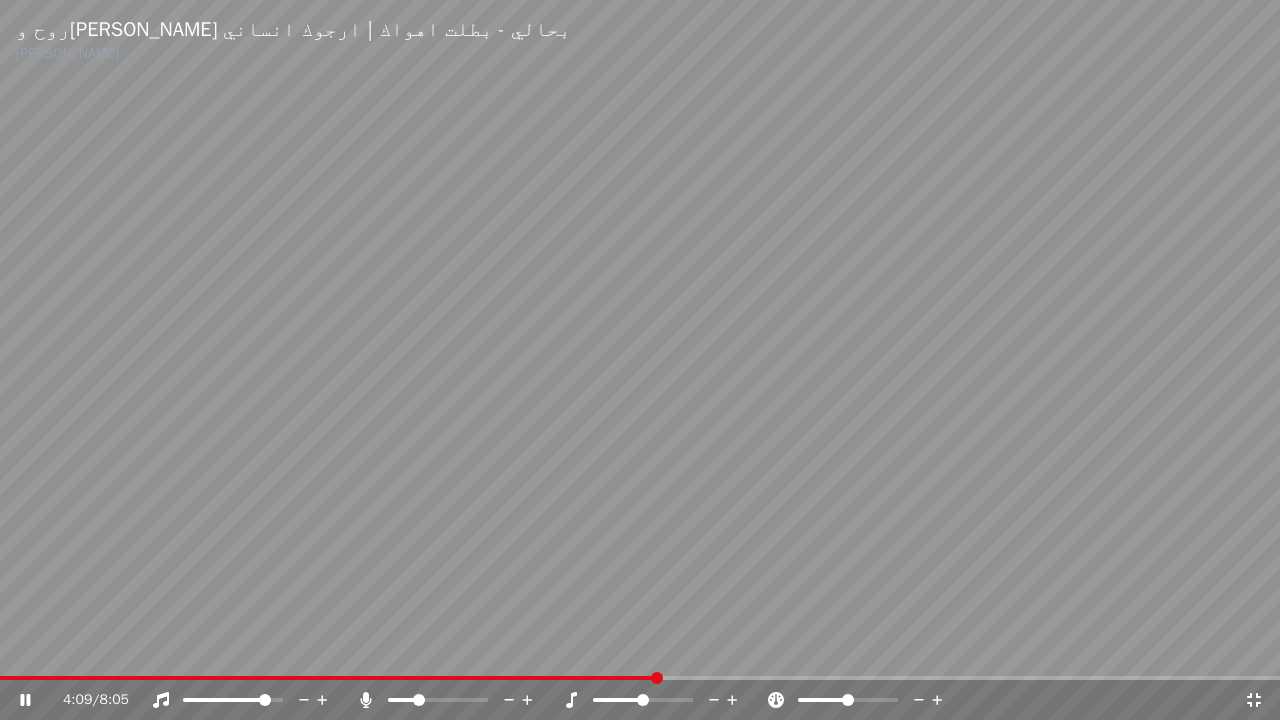 click at bounding box center (265, 700) 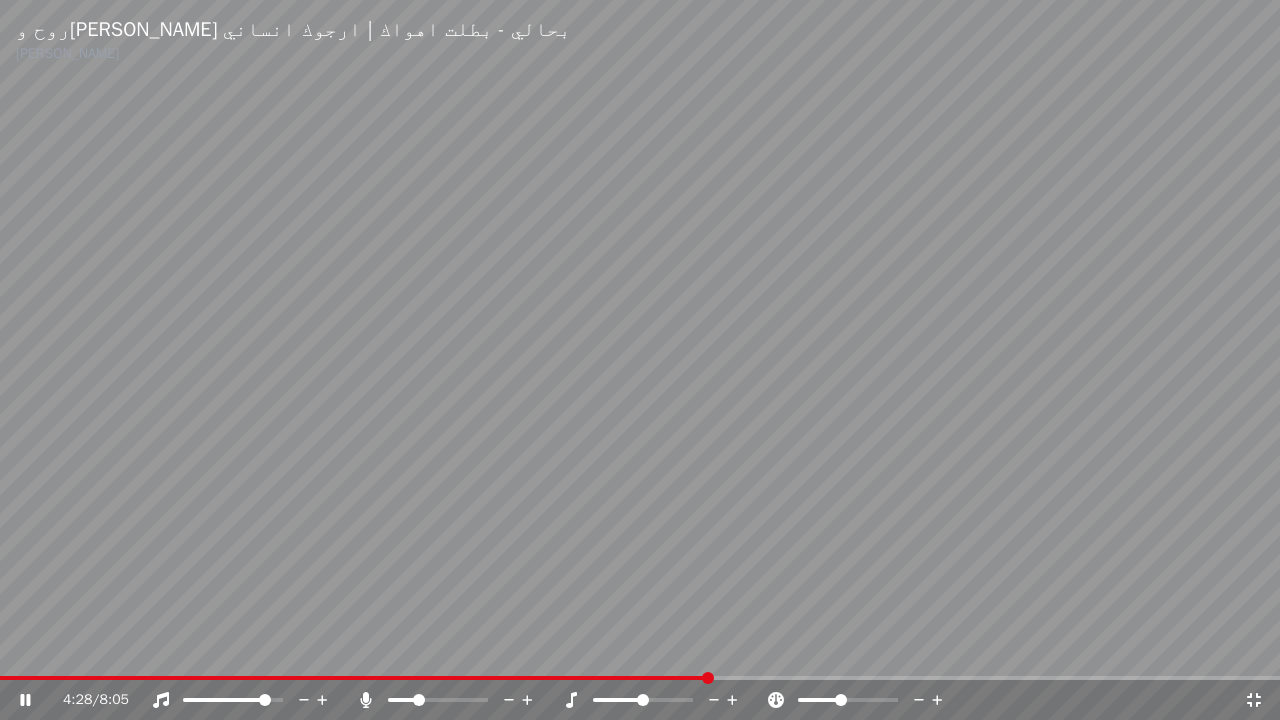 click at bounding box center [841, 700] 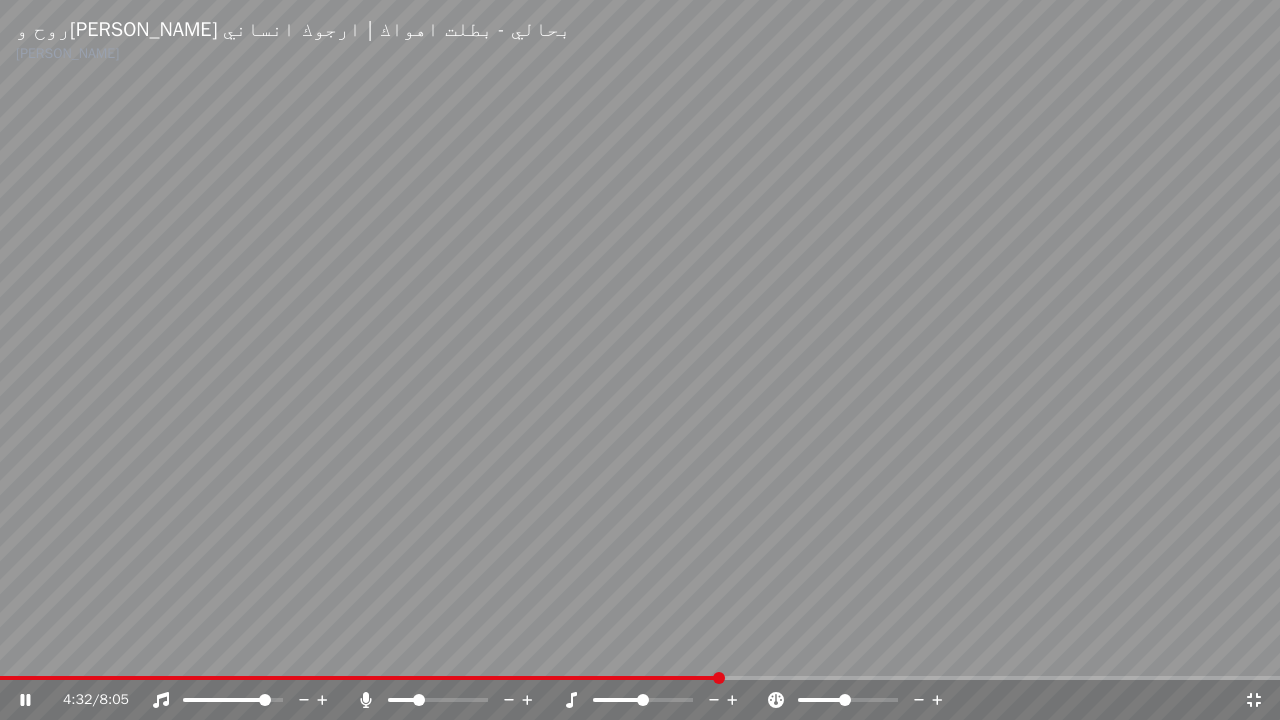 click at bounding box center [845, 700] 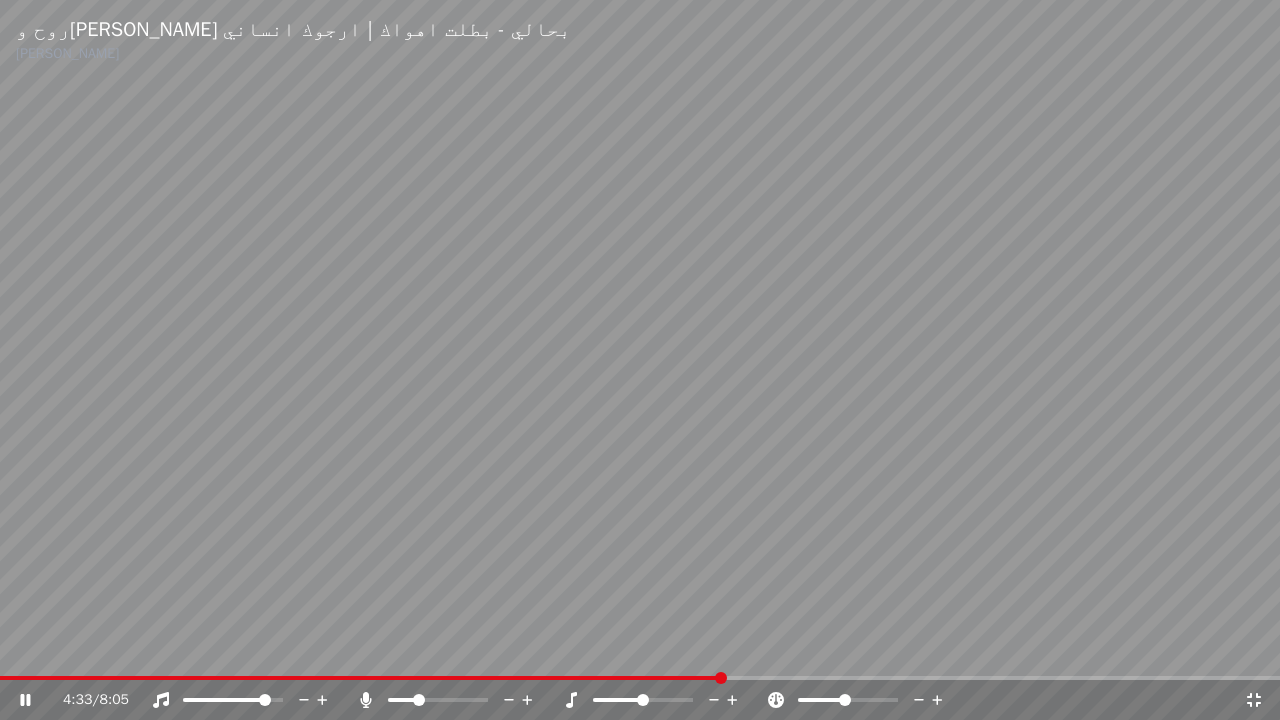 click at bounding box center [640, 360] 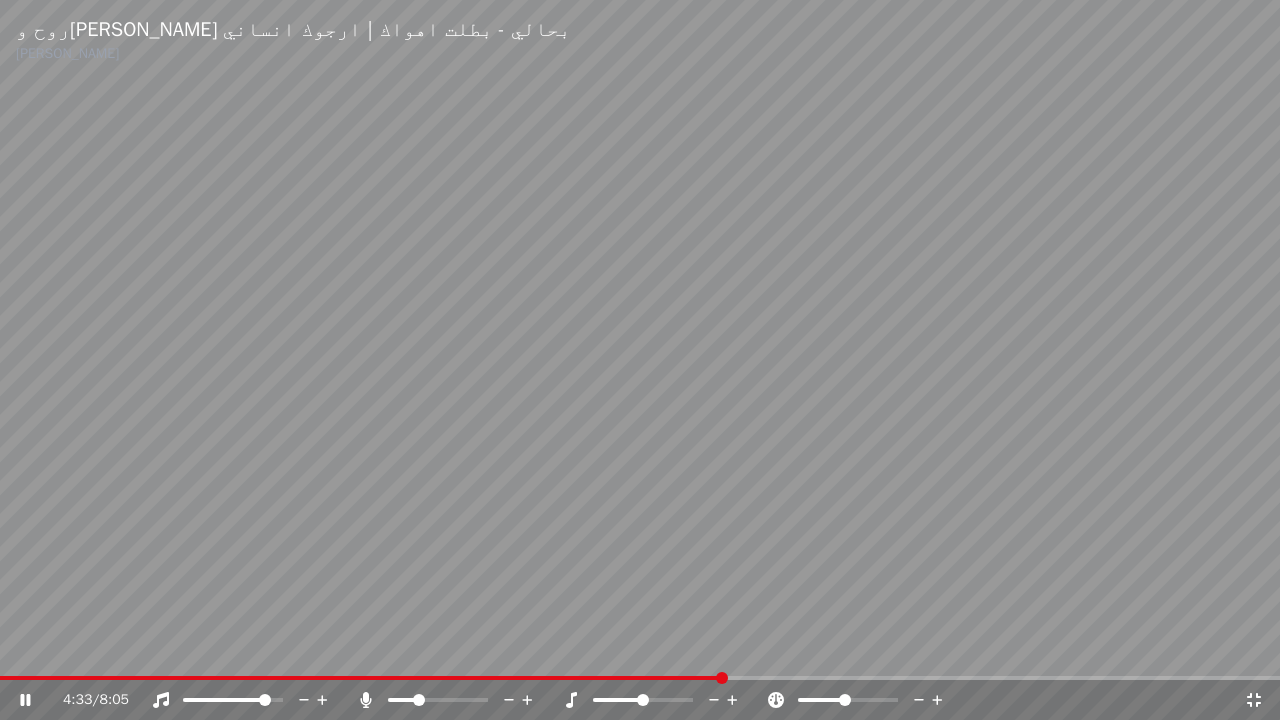 click at bounding box center [640, 360] 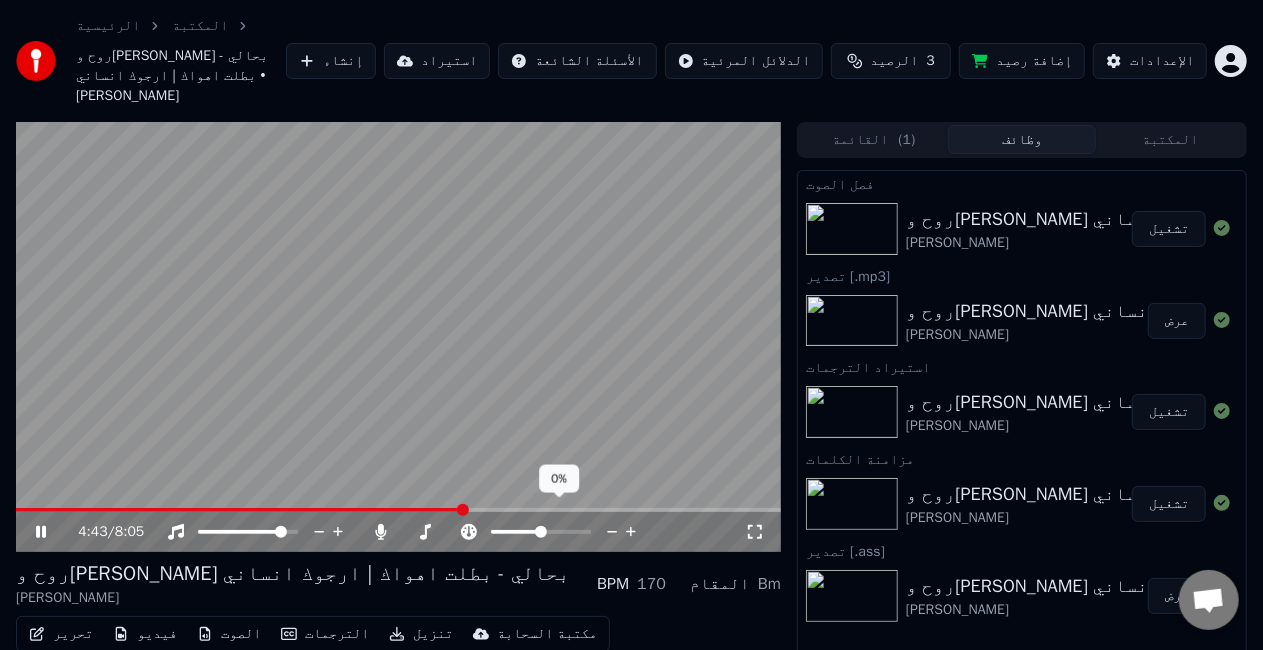click at bounding box center (541, 532) 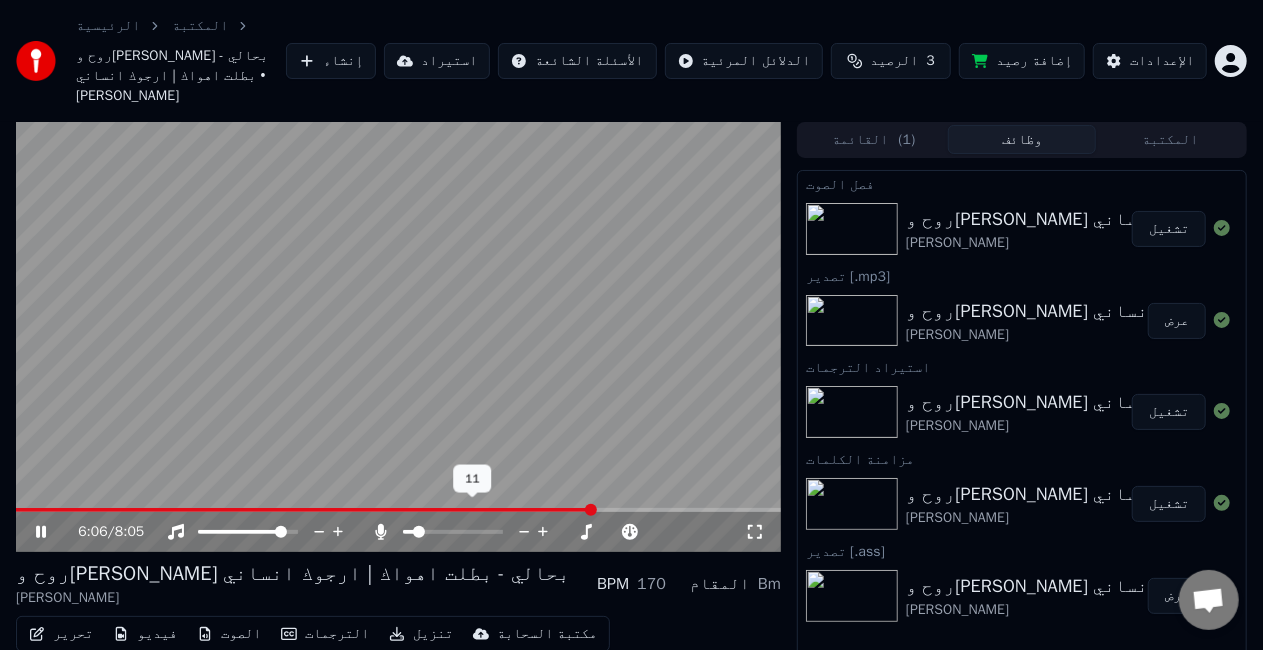 click at bounding box center (408, 532) 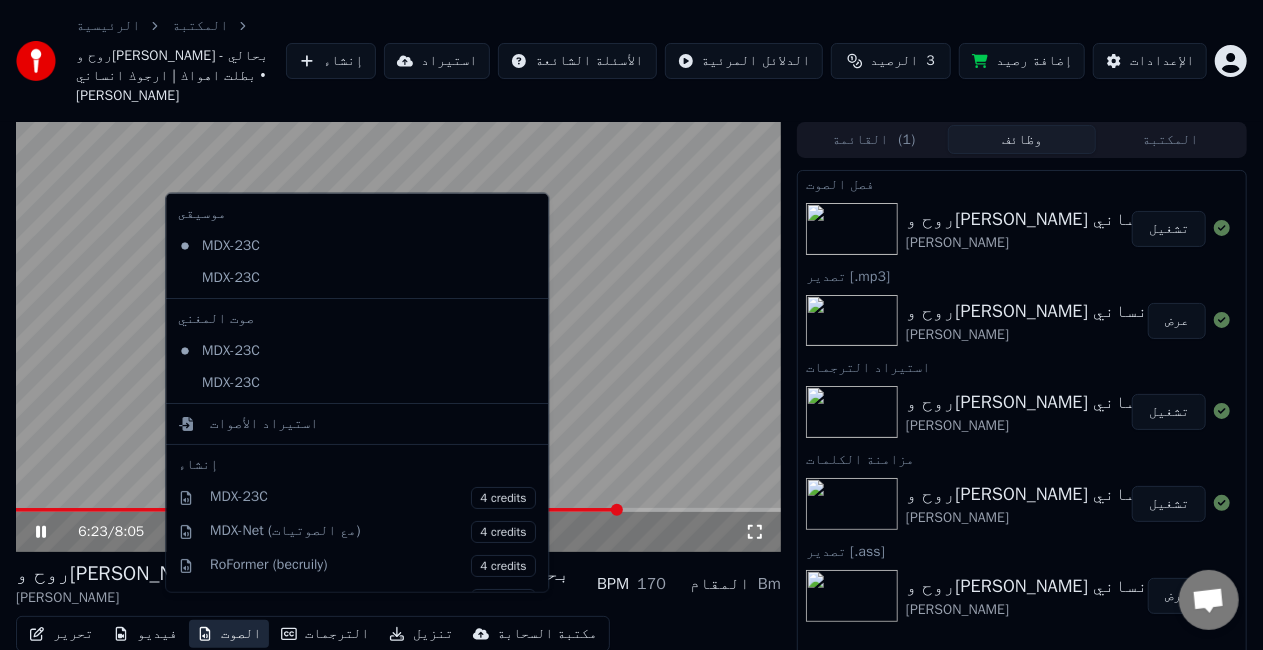 click on "الصوت" at bounding box center [229, 634] 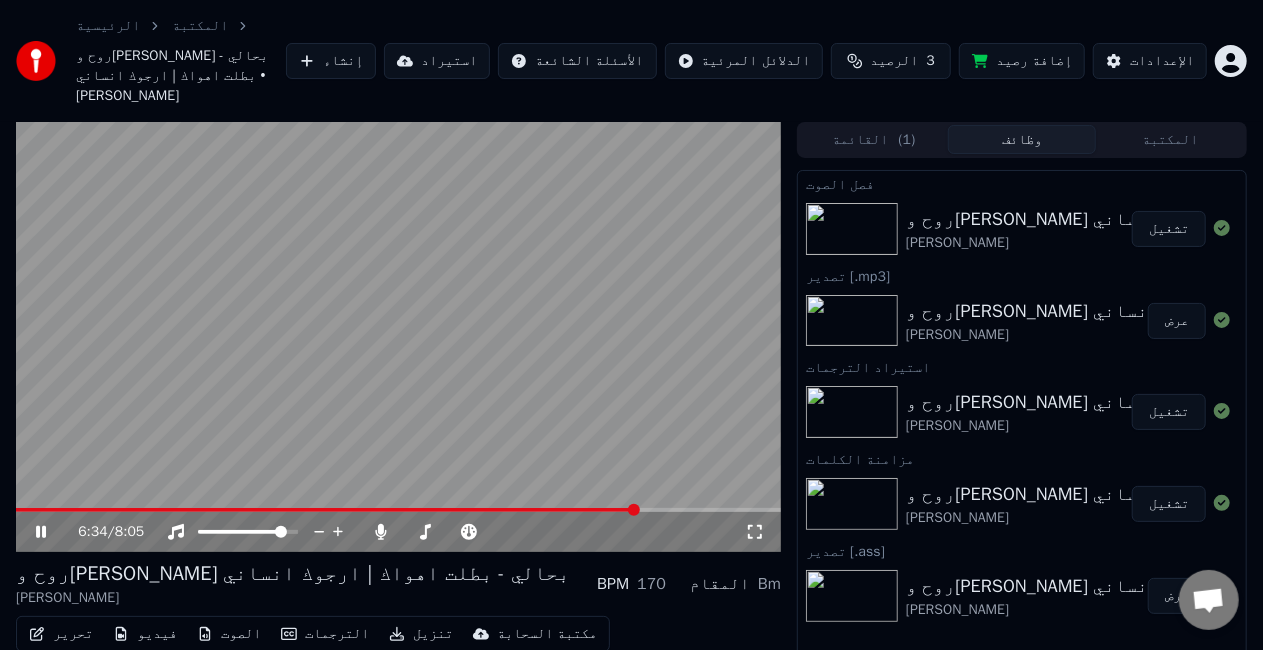 click at bounding box center [398, 337] 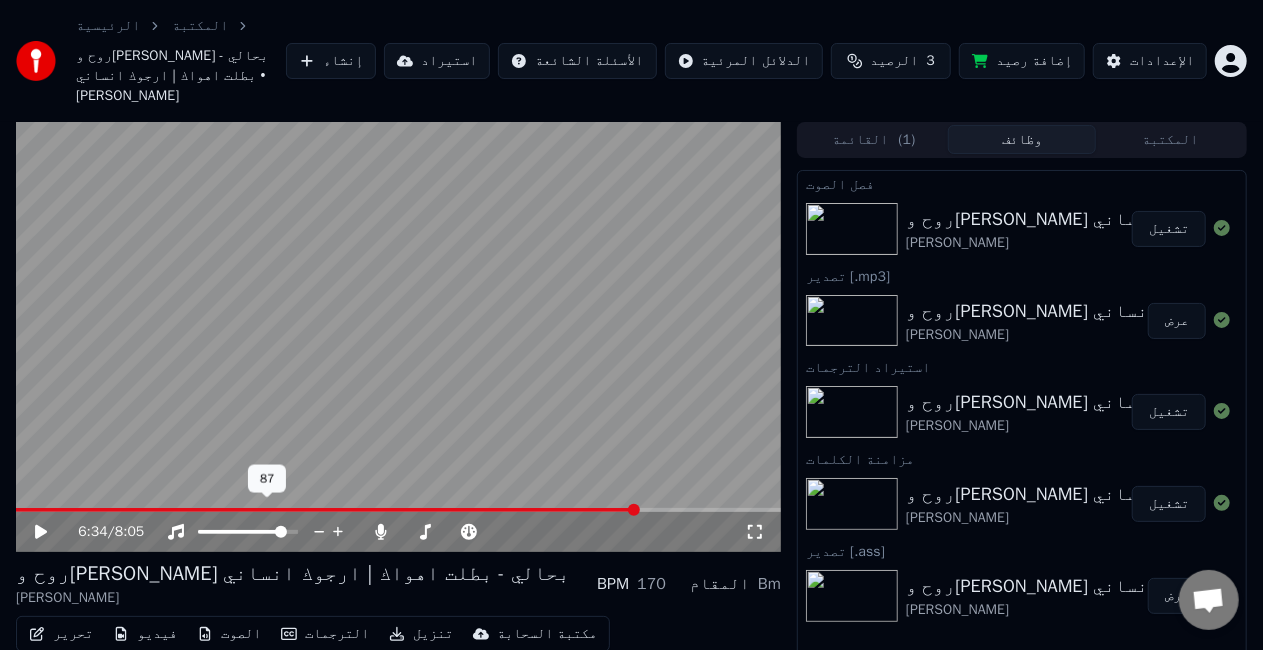 click at bounding box center [241, 532] 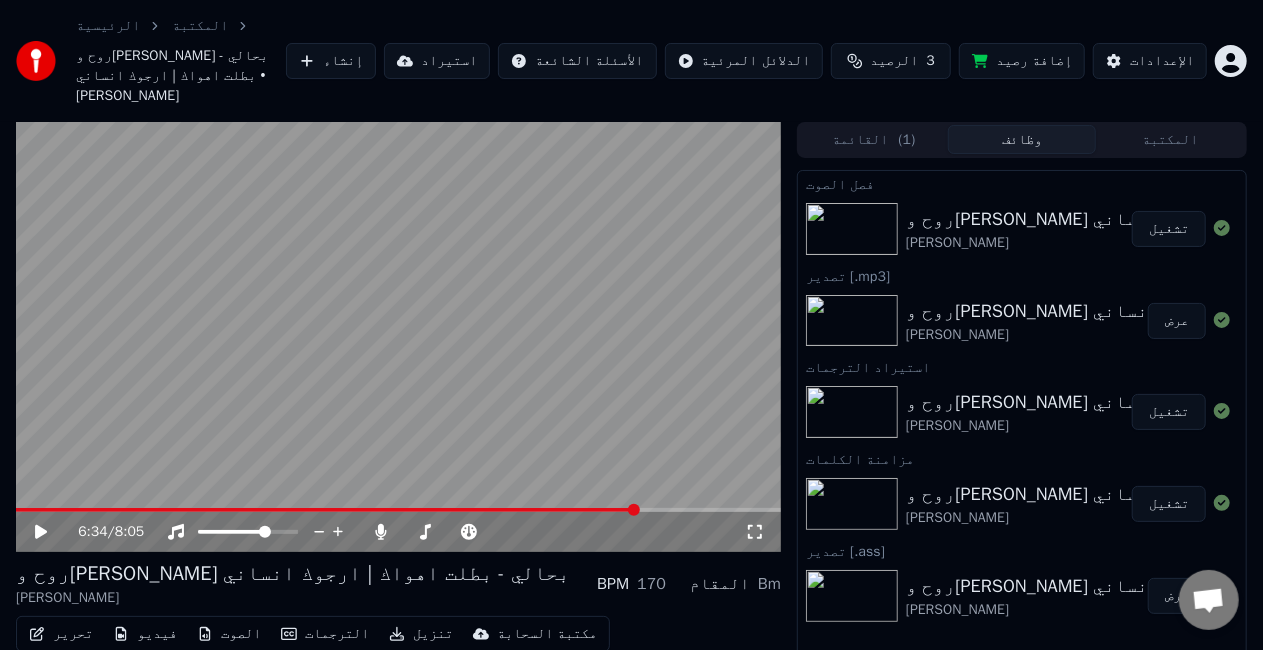 click on "إضافة رصيد" at bounding box center (1022, 61) 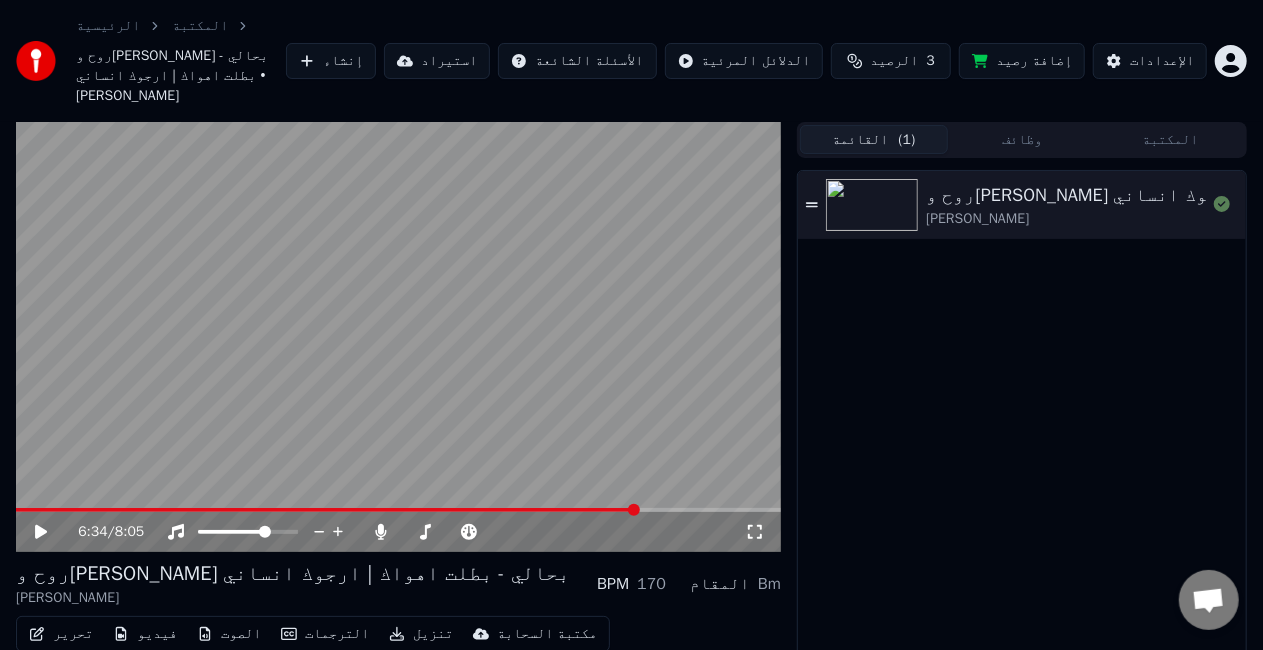 click on "القائمة ( 1 )" at bounding box center [874, 139] 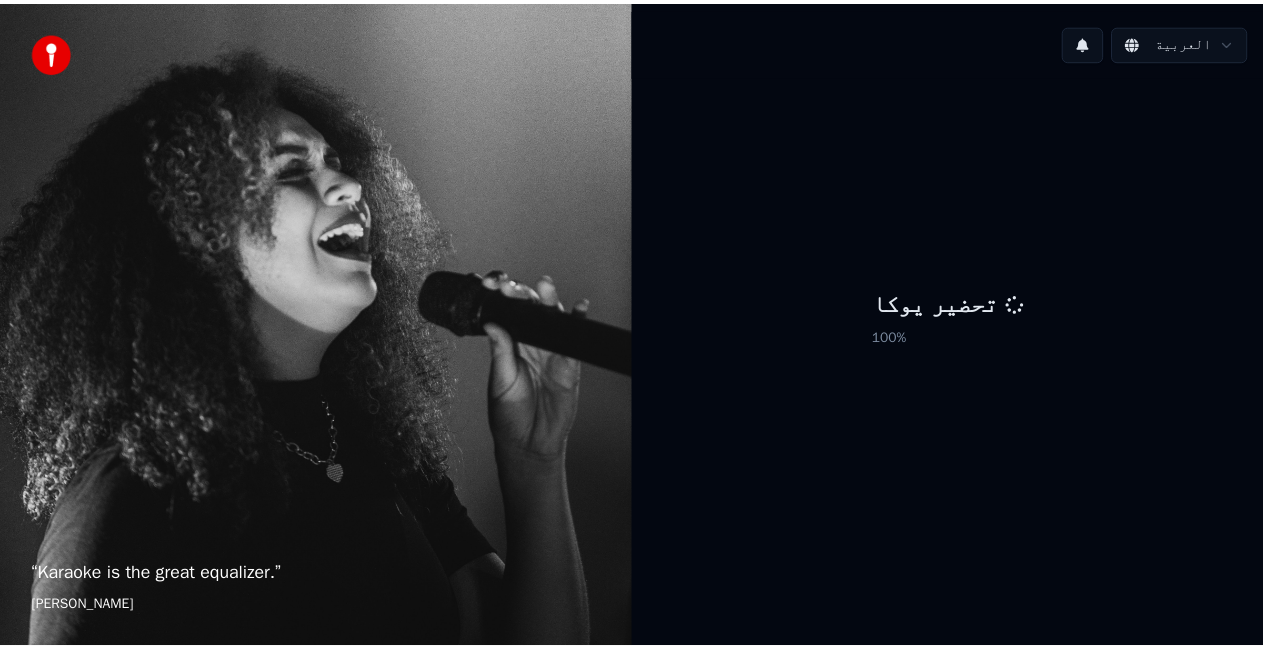 scroll, scrollTop: 0, scrollLeft: 0, axis: both 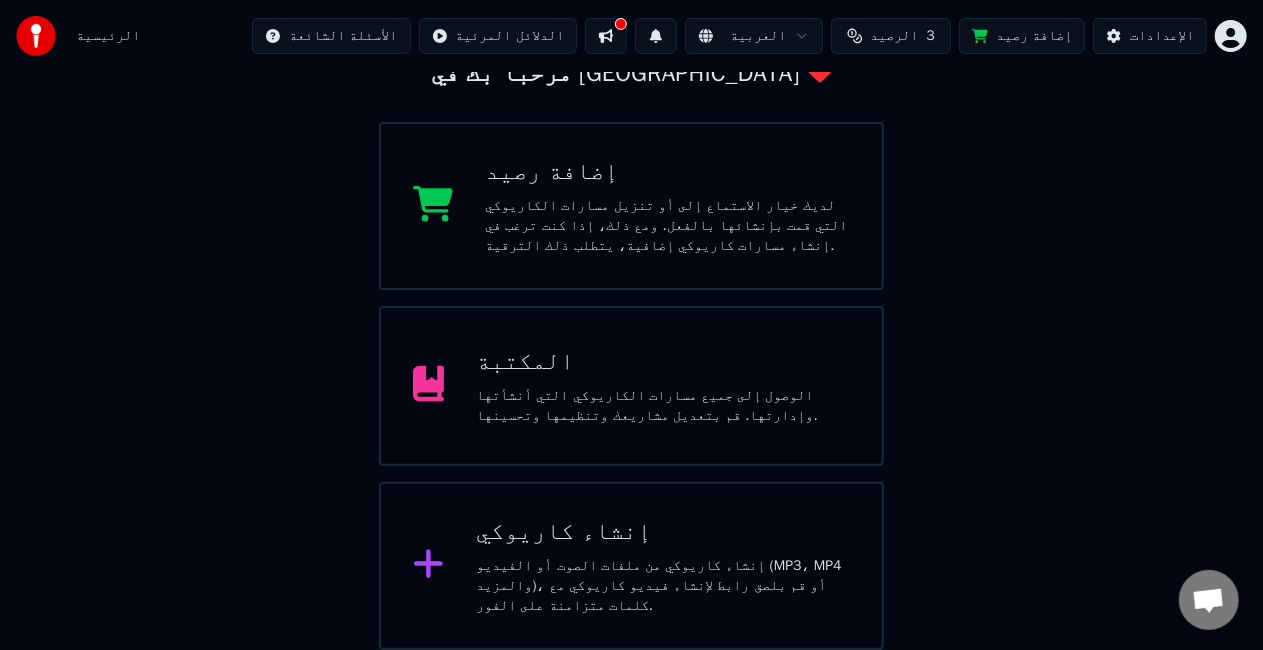 click on "إضافة رصيد" at bounding box center [667, 172] 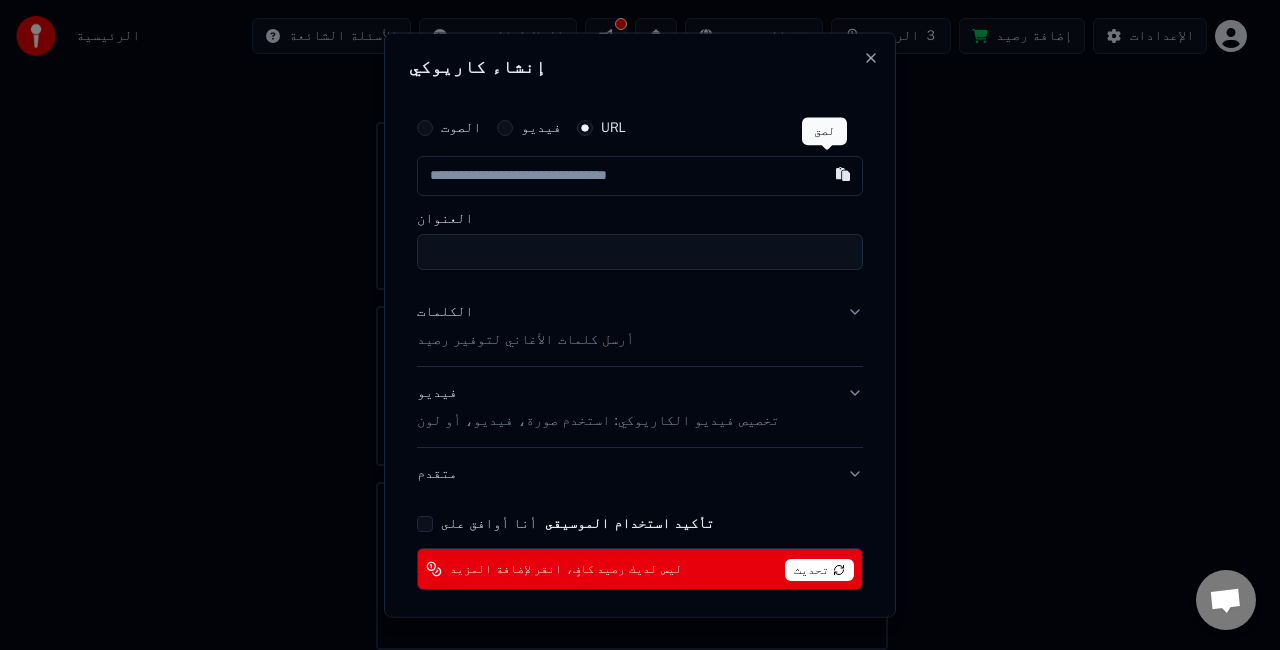 click at bounding box center [843, 174] 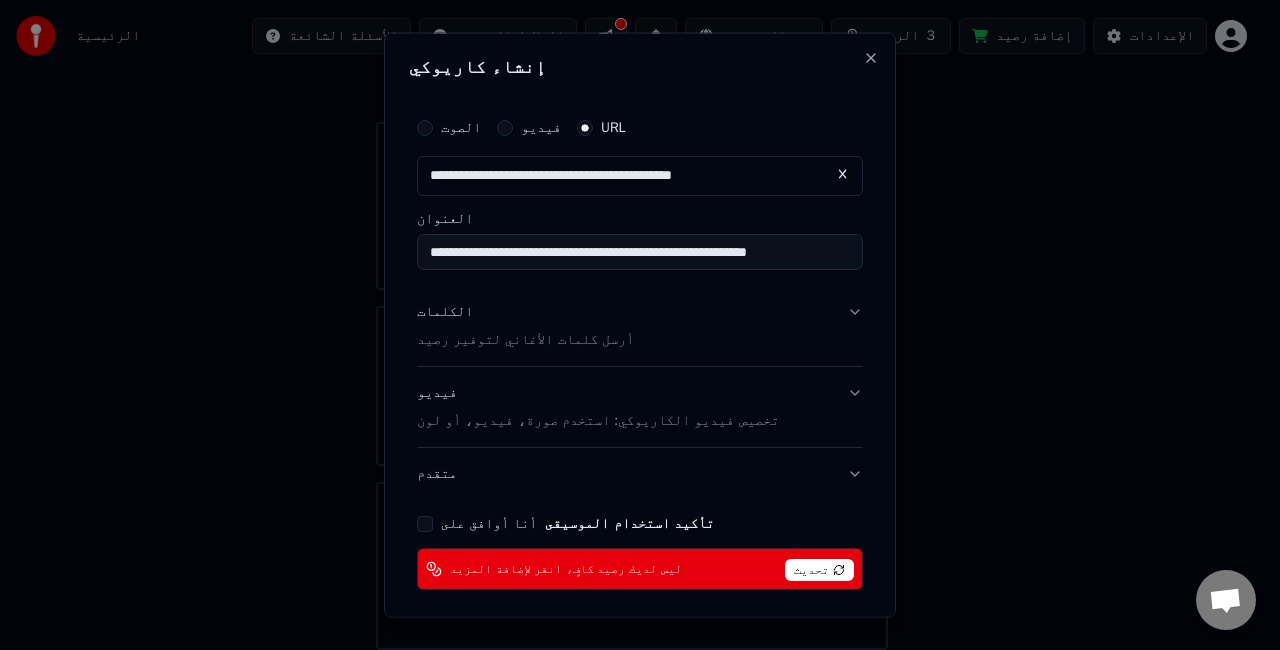 type on "**********" 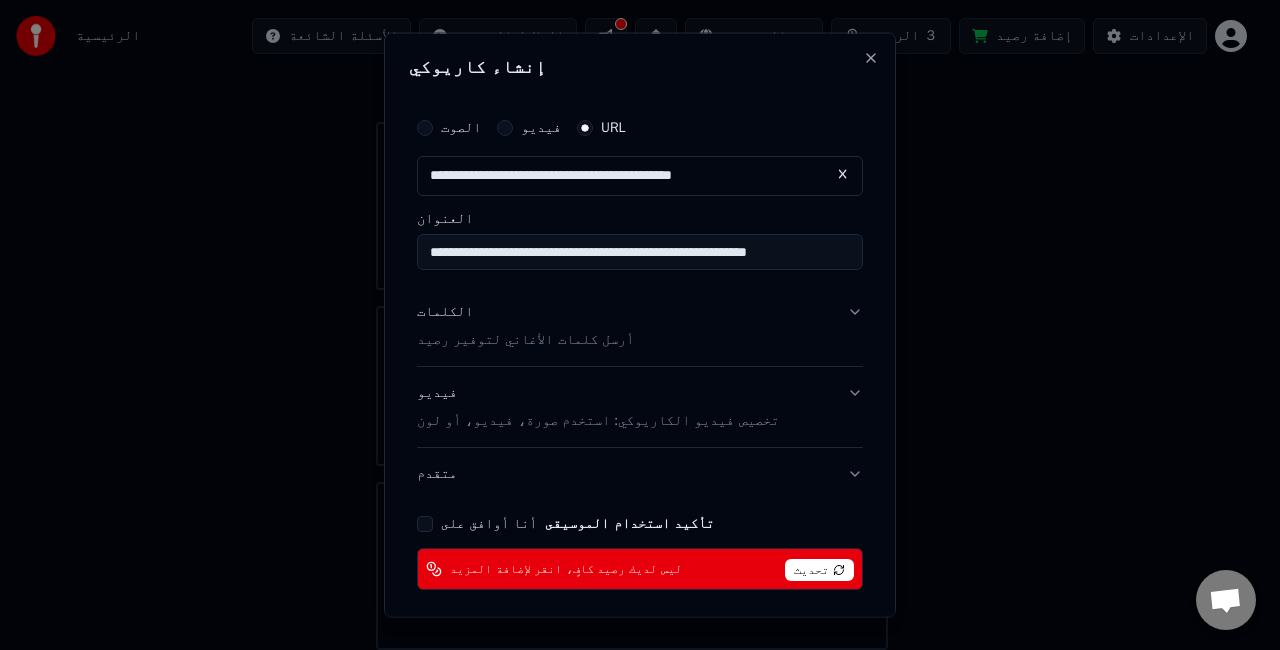 click on "الكلمات أرسل كلمات الأغاني لتوفير رصيد" at bounding box center (640, 326) 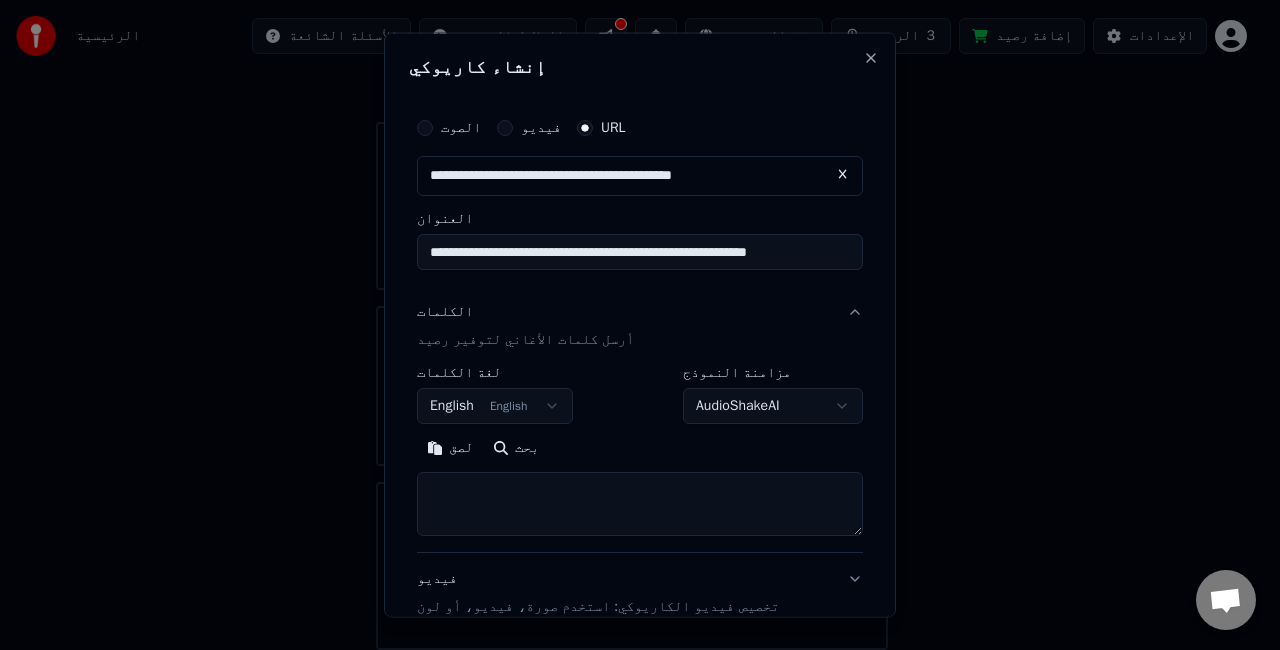 click on "English English" at bounding box center (495, 405) 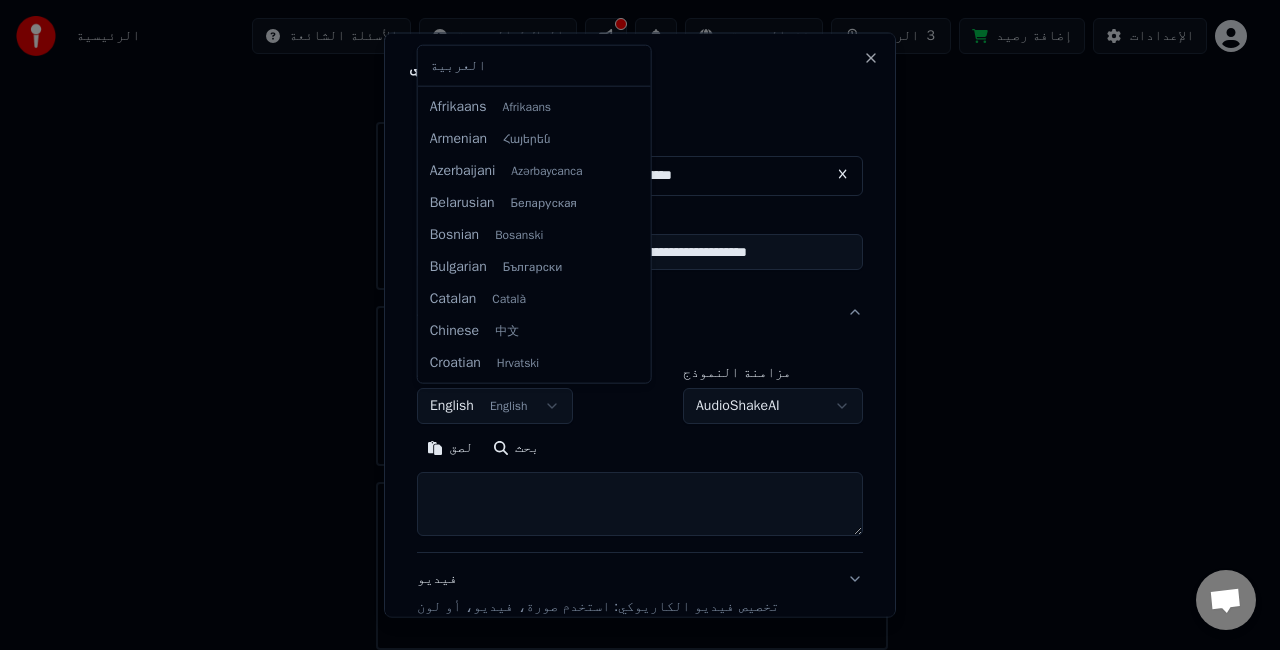 scroll, scrollTop: 128, scrollLeft: 0, axis: vertical 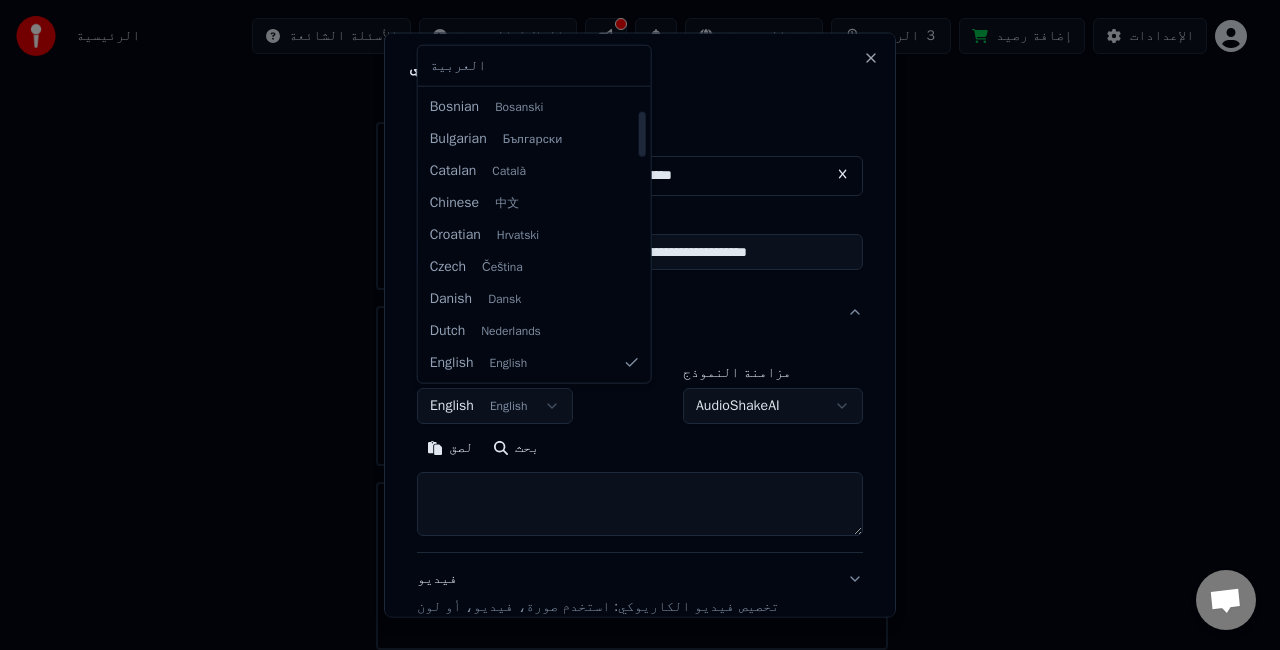 select on "**" 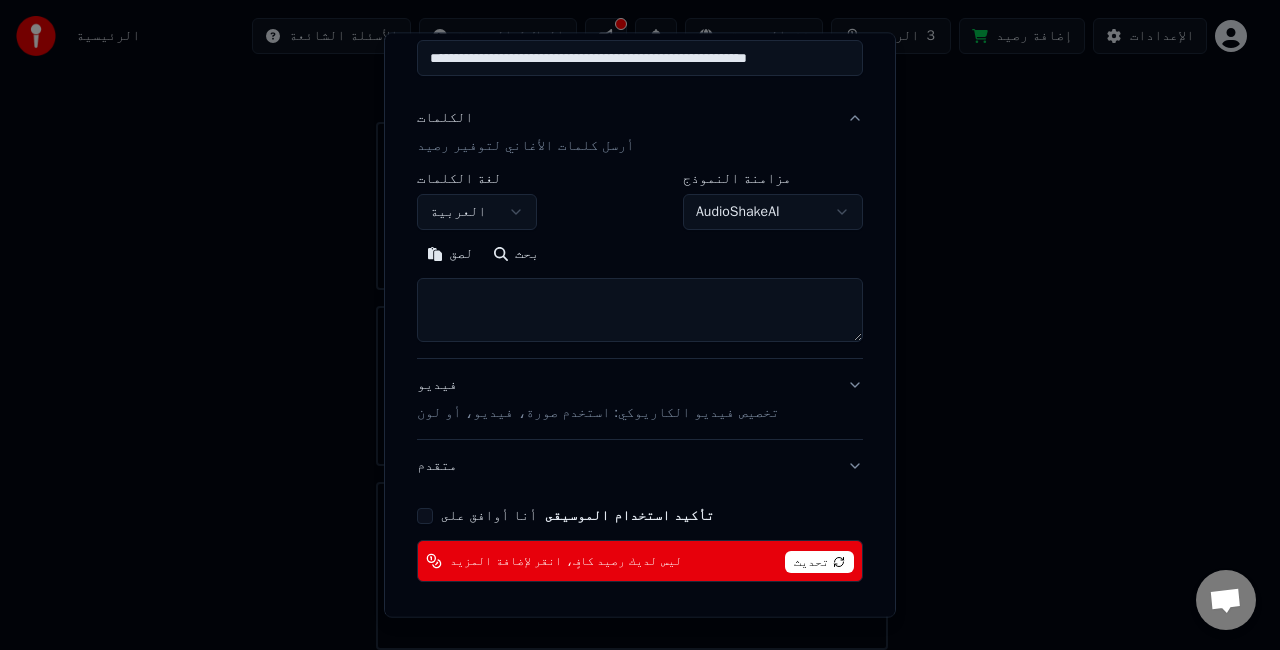 scroll, scrollTop: 200, scrollLeft: 0, axis: vertical 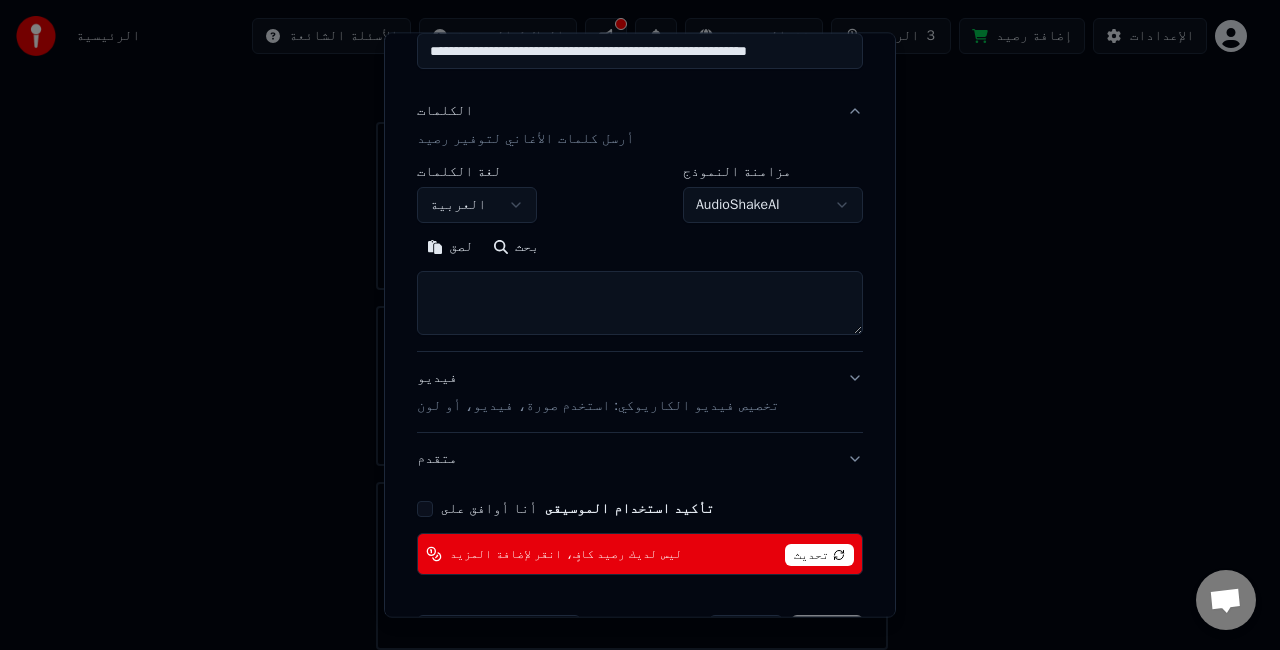 click on "لصق" at bounding box center (450, 247) 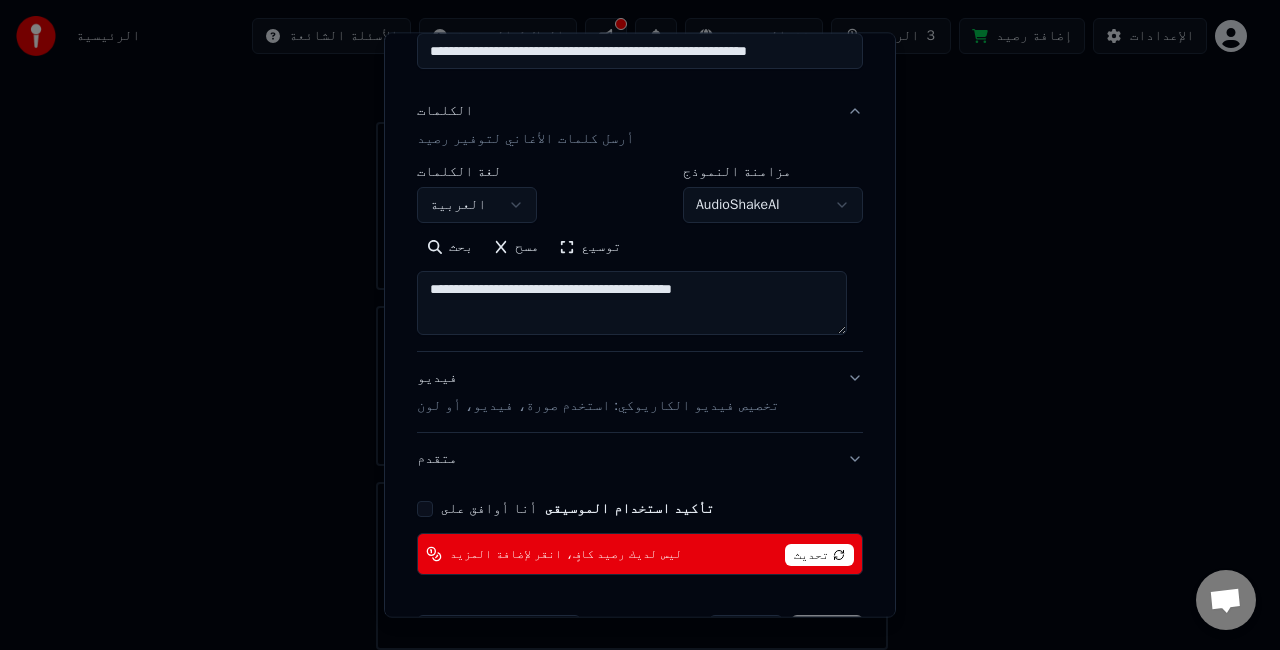 click on "توسيع" at bounding box center [590, 247] 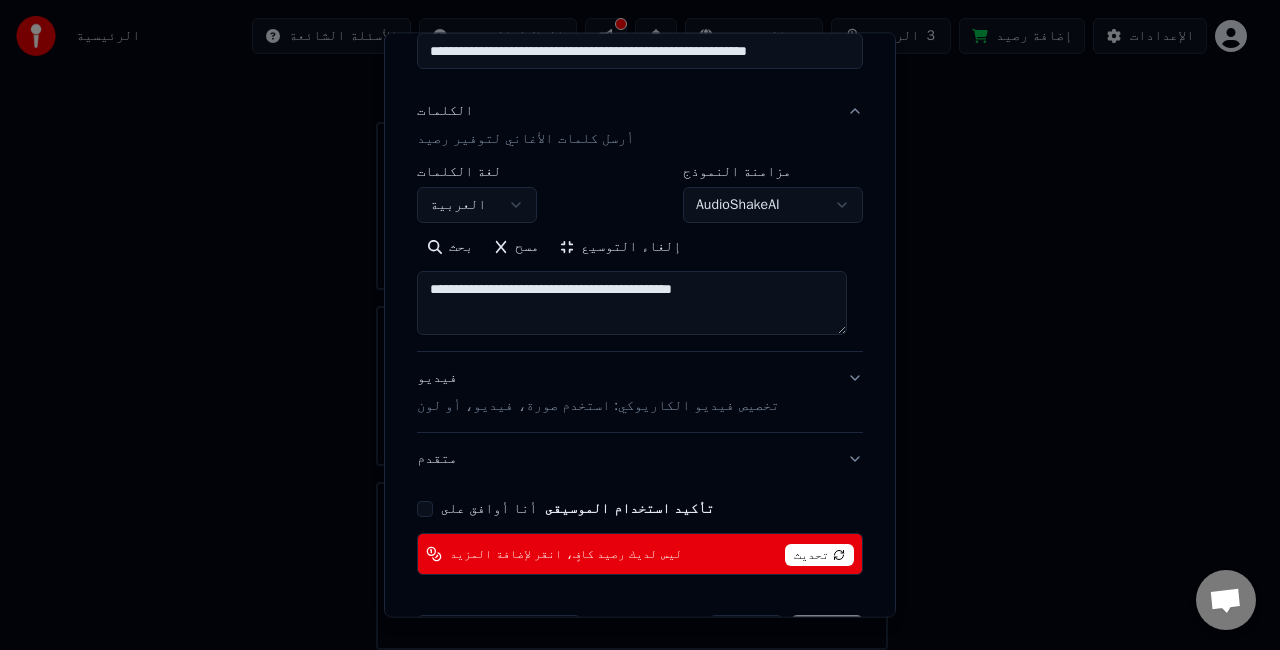 click on "إلغاء التوسيع" at bounding box center [620, 247] 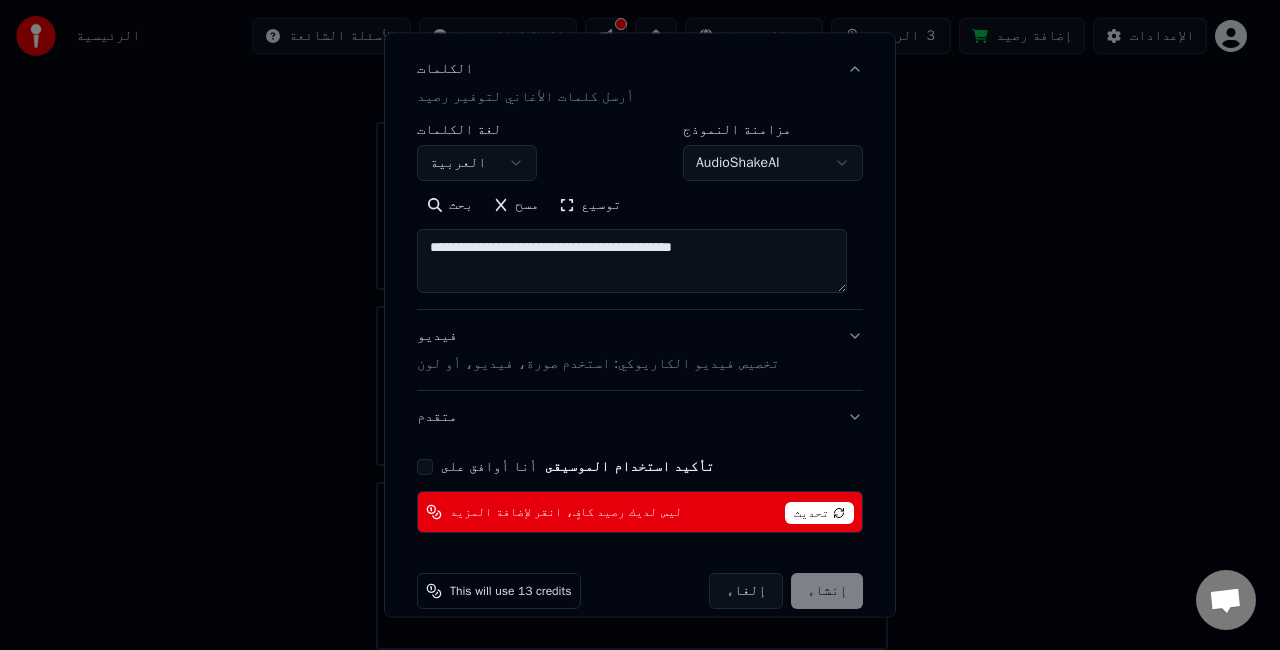 scroll, scrollTop: 265, scrollLeft: 0, axis: vertical 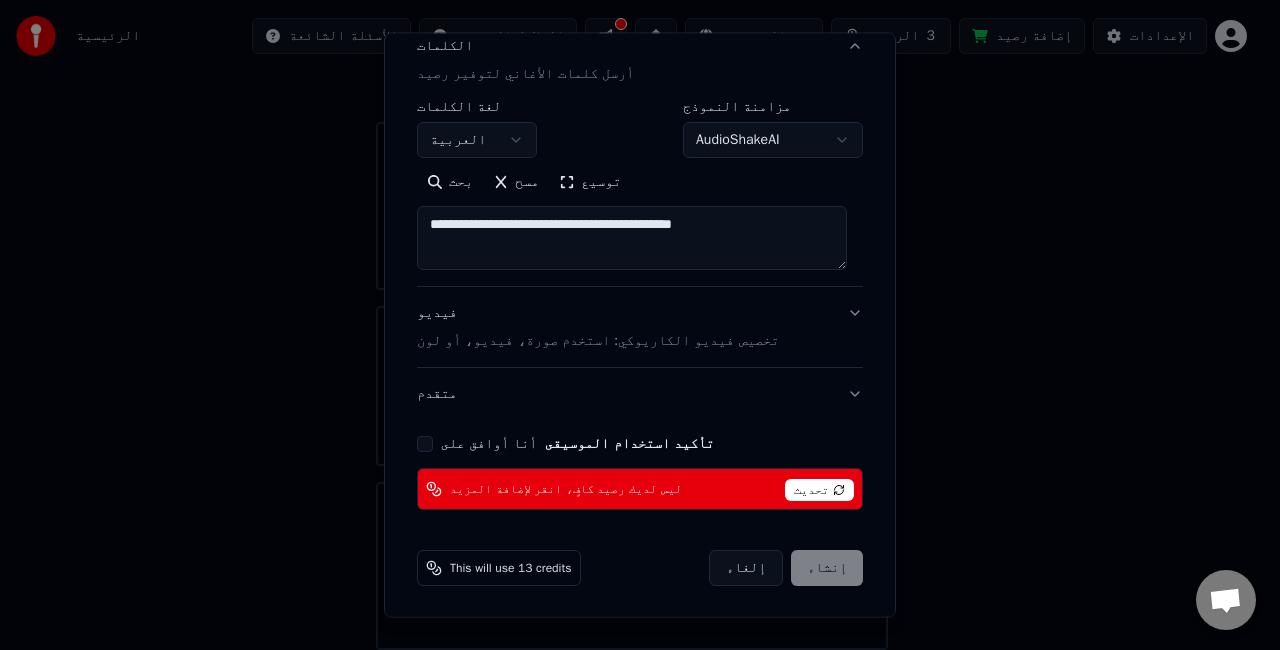 click on "تحديث" at bounding box center (819, 490) 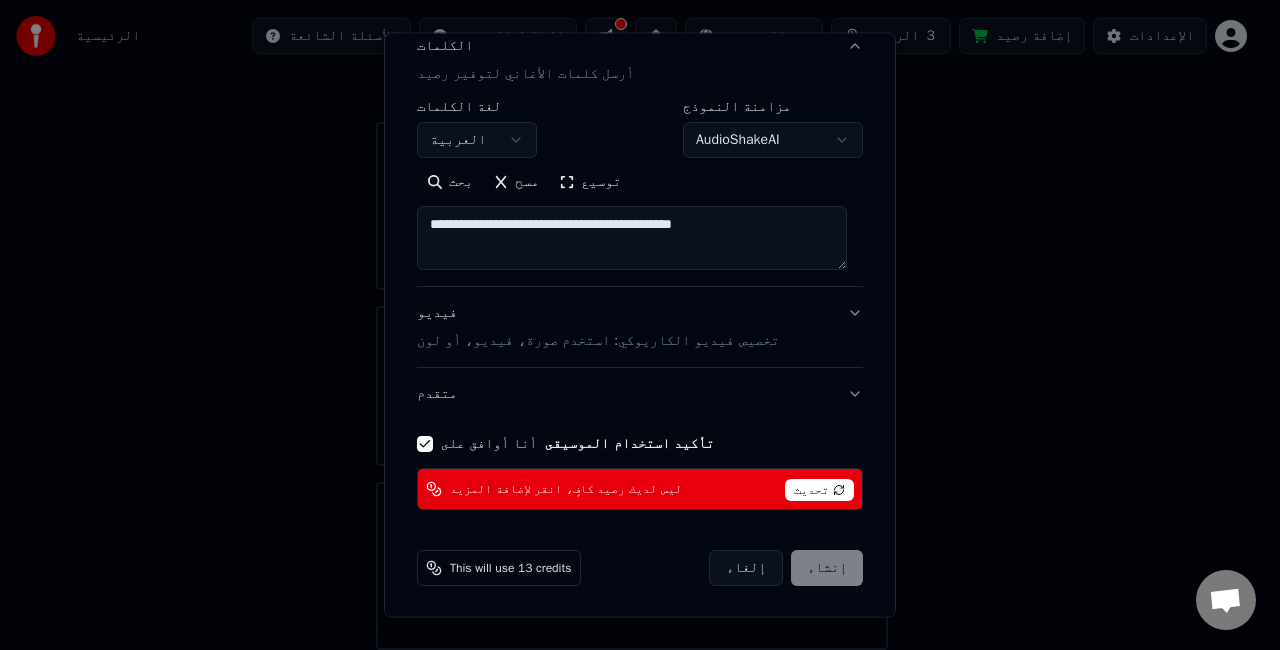click on "إلغاء إنشاء" at bounding box center (786, 568) 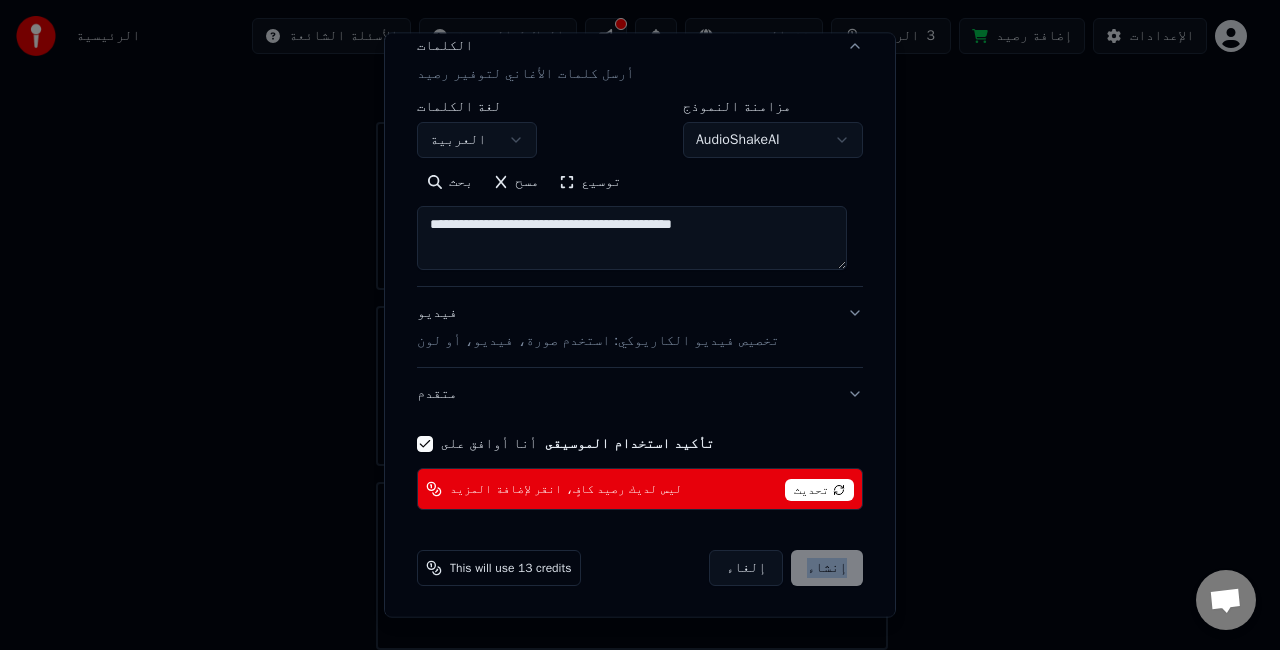 click on "إلغاء إنشاء" at bounding box center [786, 568] 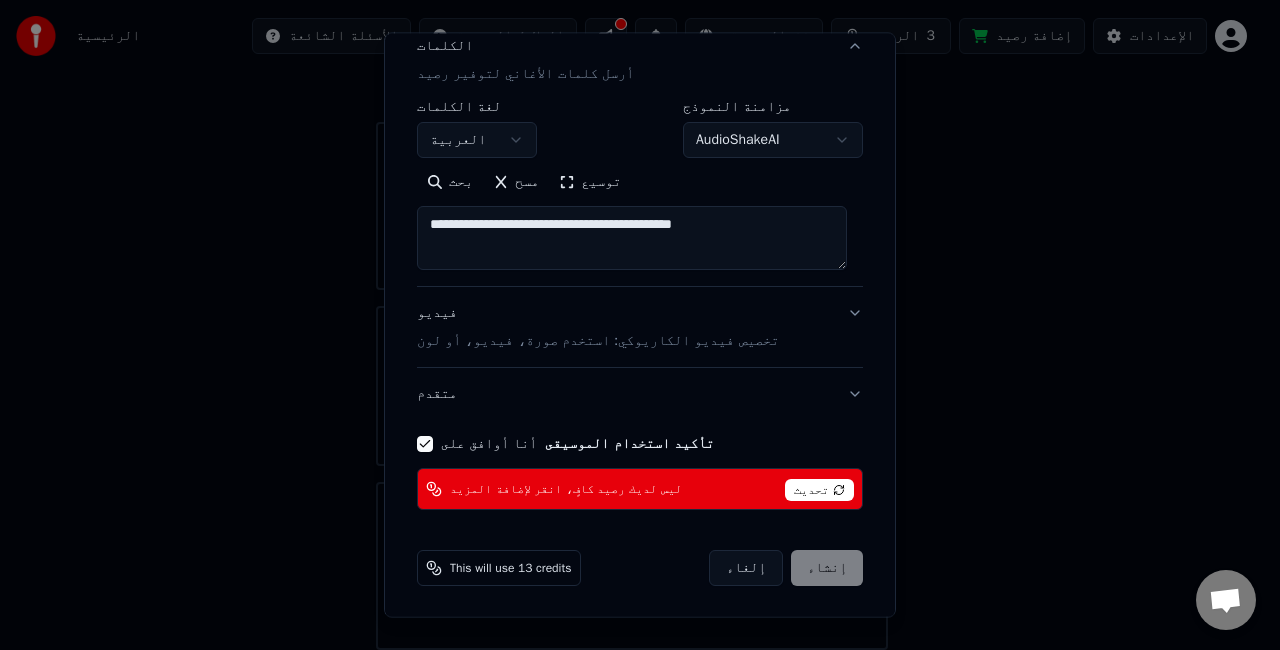click on "تحديث" at bounding box center [819, 490] 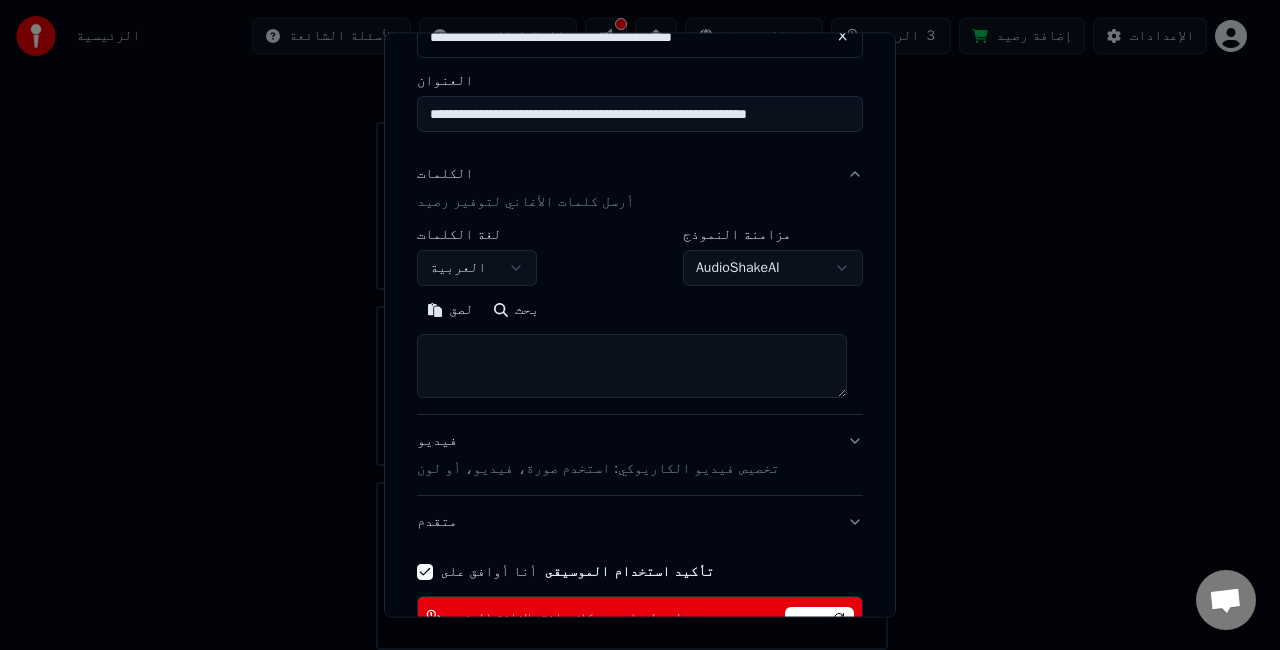 scroll, scrollTop: 0, scrollLeft: 0, axis: both 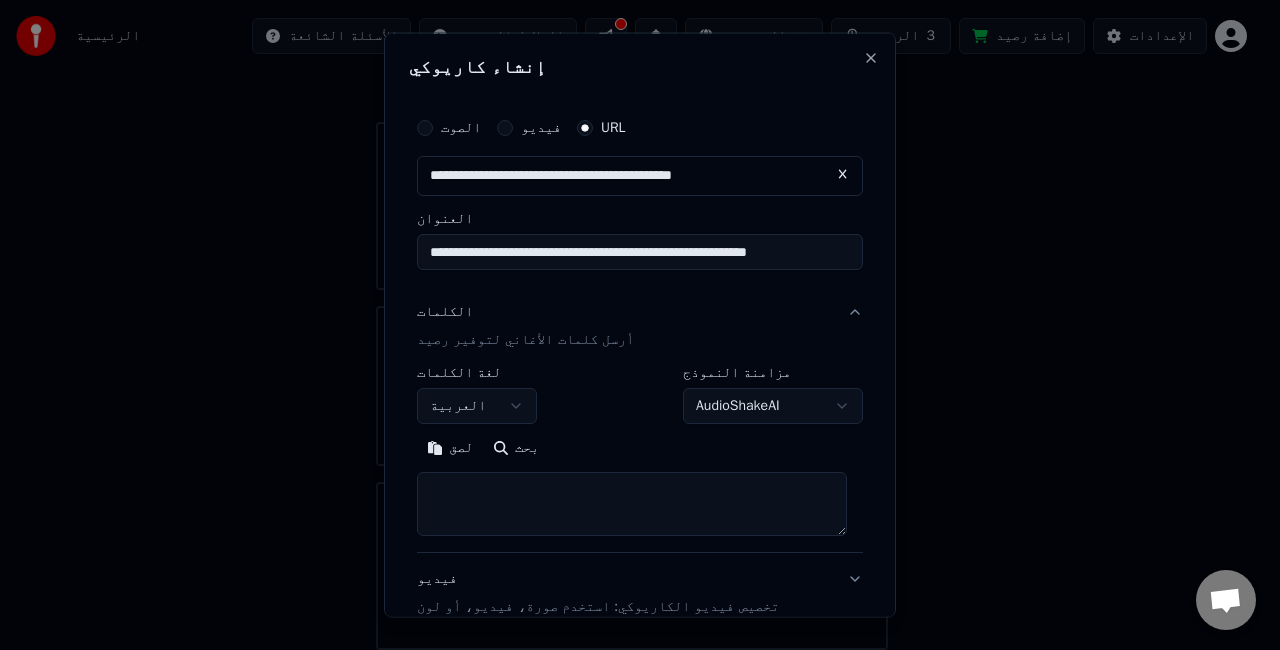 click on "فيديو" at bounding box center [529, 128] 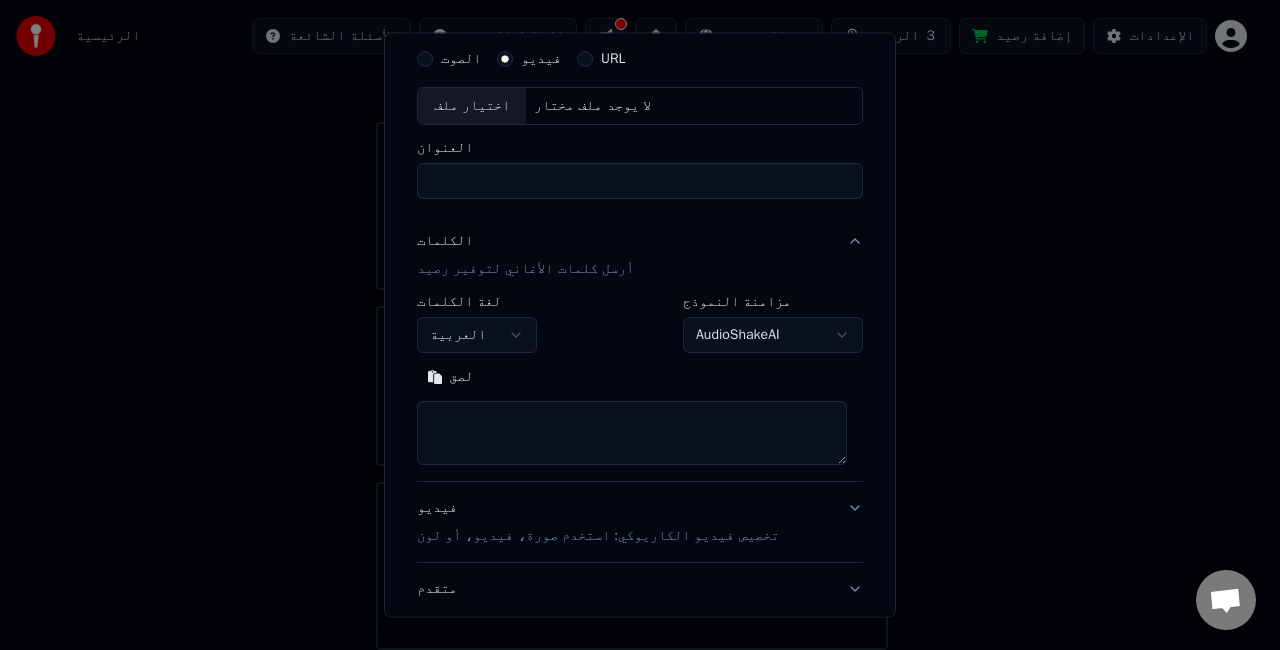 scroll, scrollTop: 0, scrollLeft: 0, axis: both 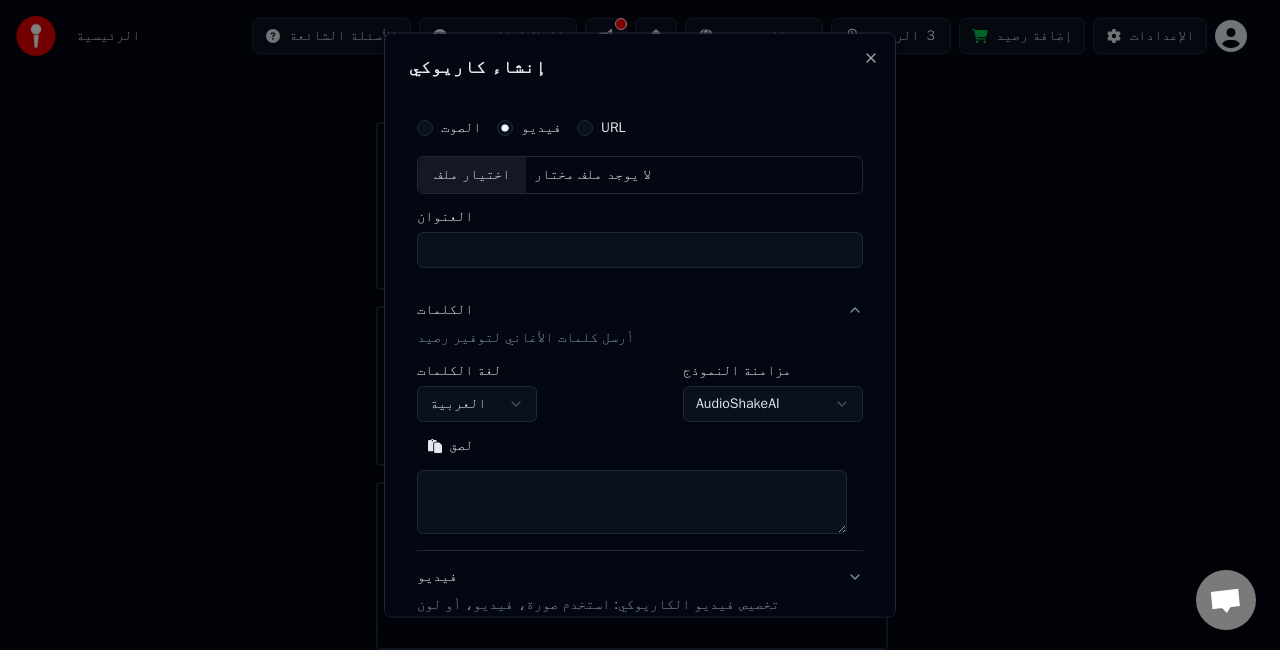 click on "الصوت" at bounding box center [425, 128] 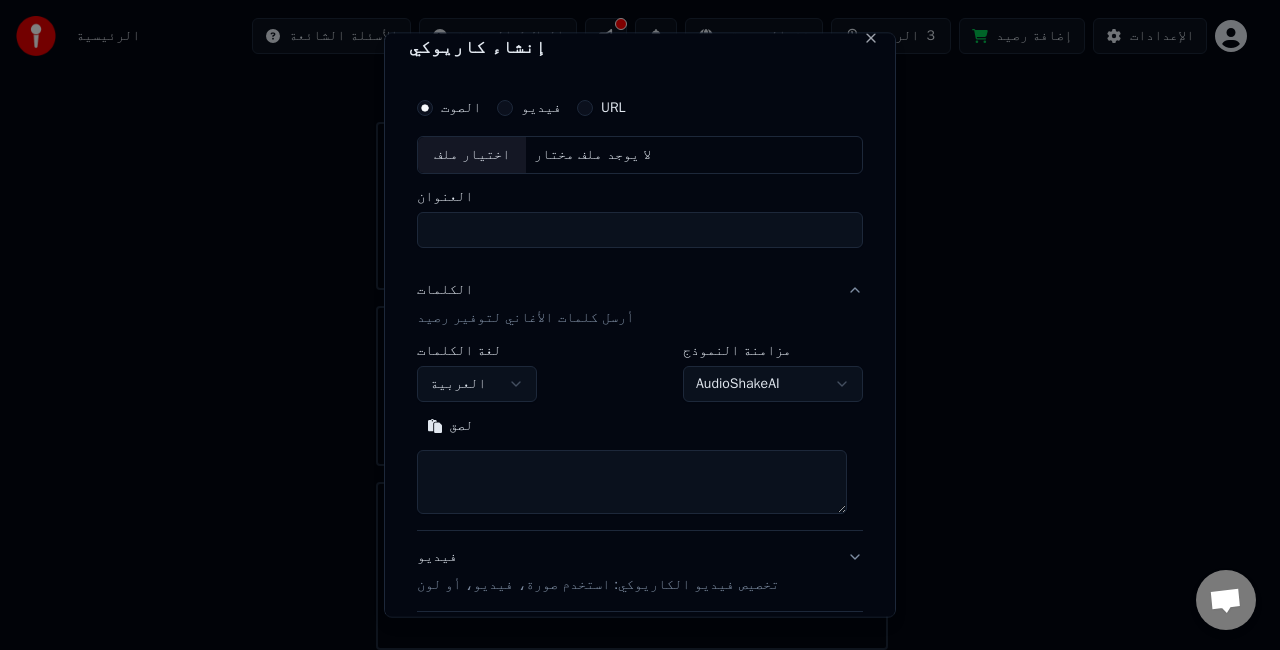 scroll, scrollTop: 0, scrollLeft: 0, axis: both 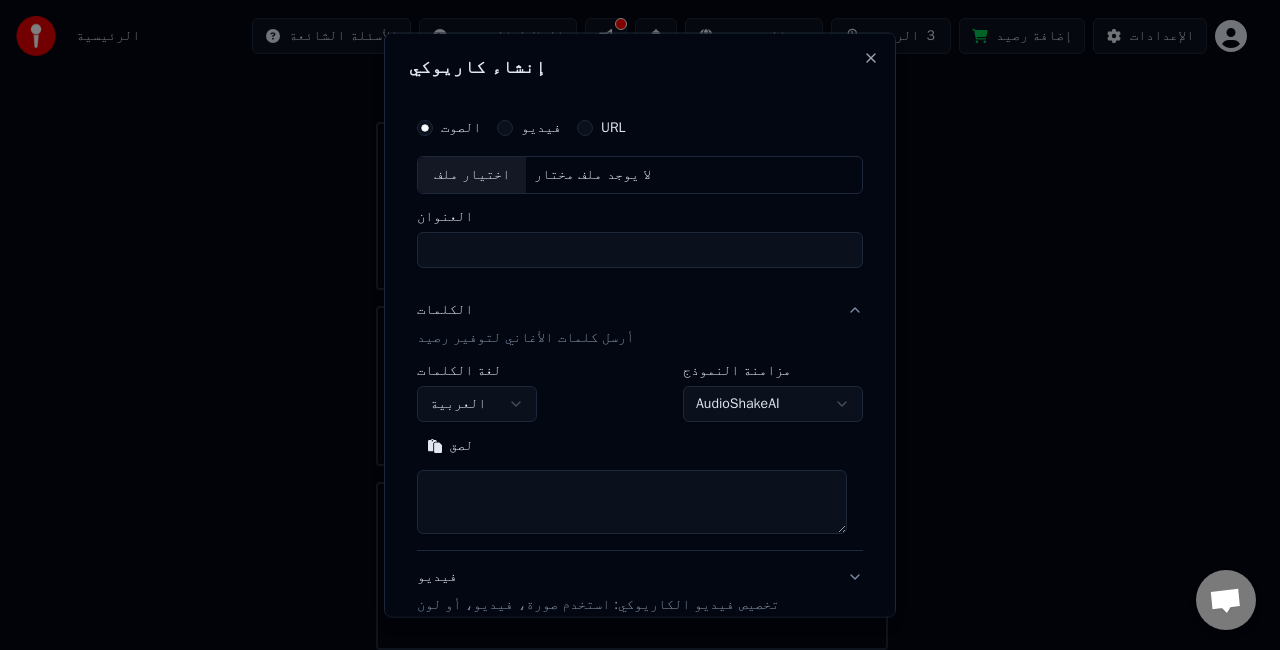 click on "العنوان" at bounding box center (640, 249) 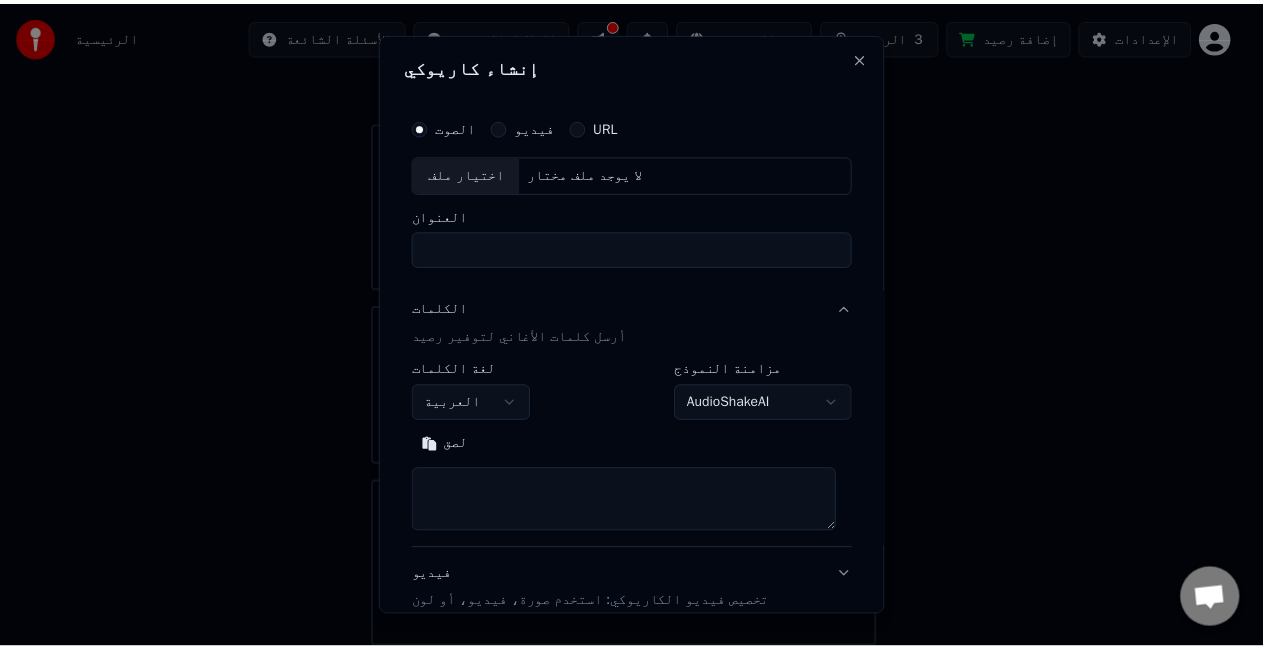 scroll, scrollTop: 262, scrollLeft: 0, axis: vertical 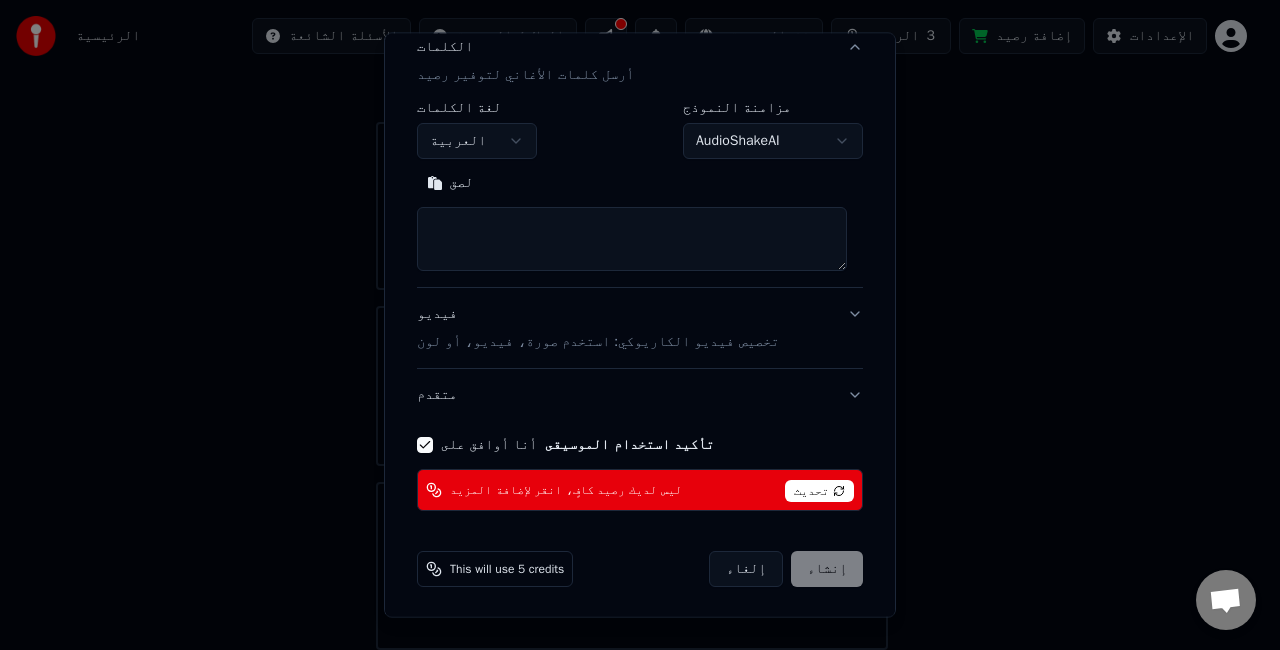 click 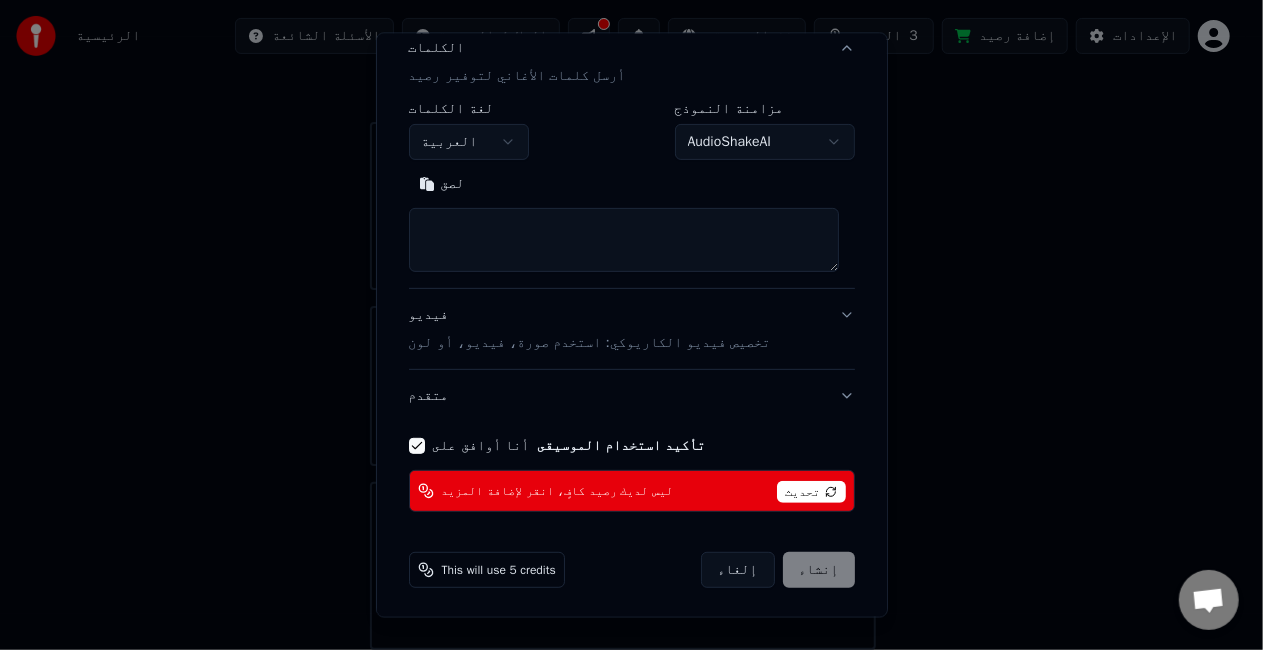 select 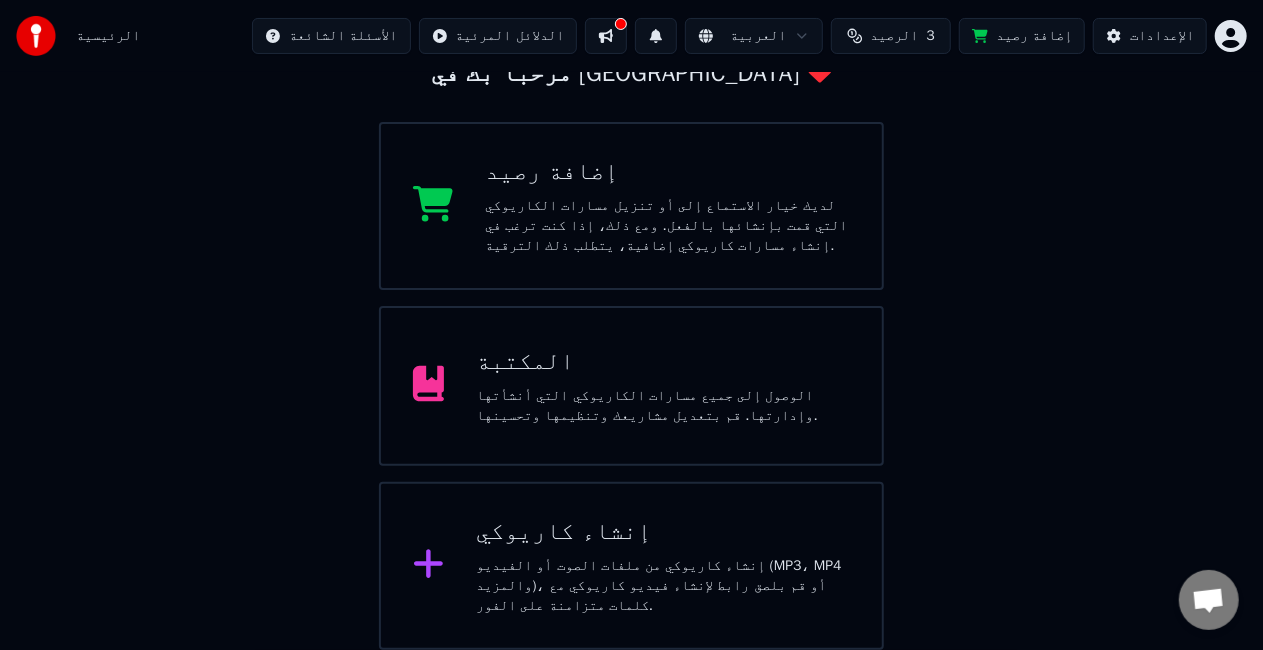 click on "المكتبة الوصول إلى جميع مسارات الكاريوكي التي أنشأتها وإدارتها. قم بتعديل مشاريعك وتنظيمها وتحسينها." at bounding box center (631, 386) 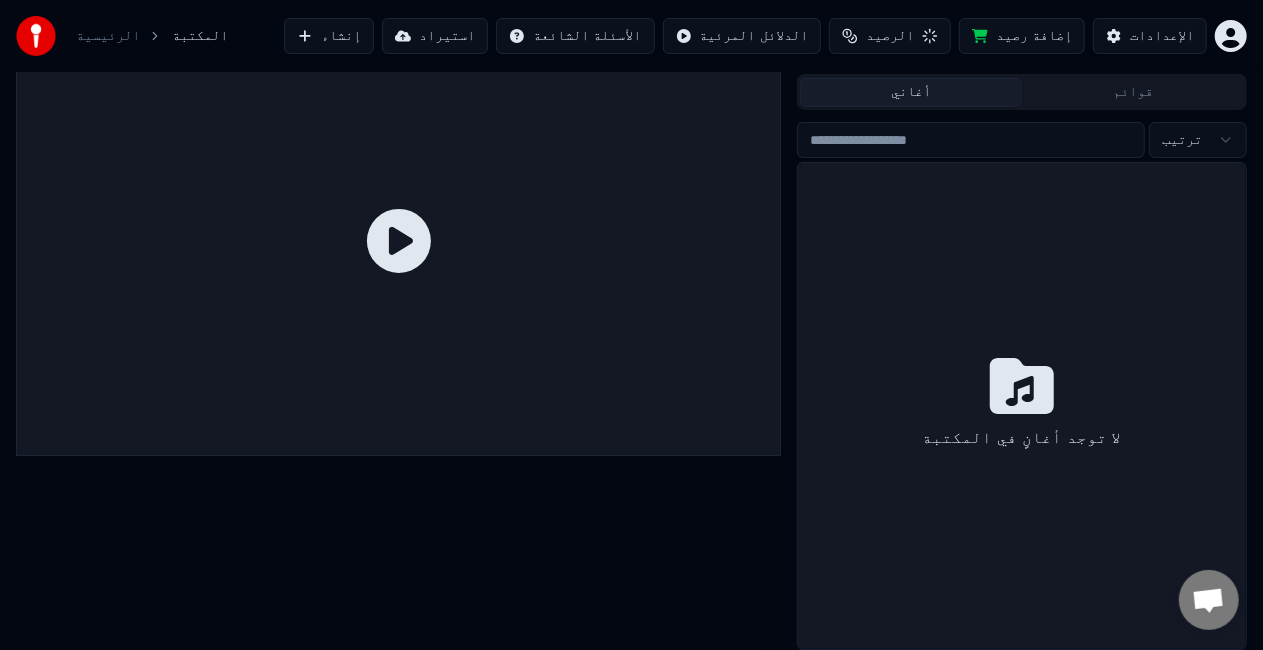 scroll, scrollTop: 45, scrollLeft: 0, axis: vertical 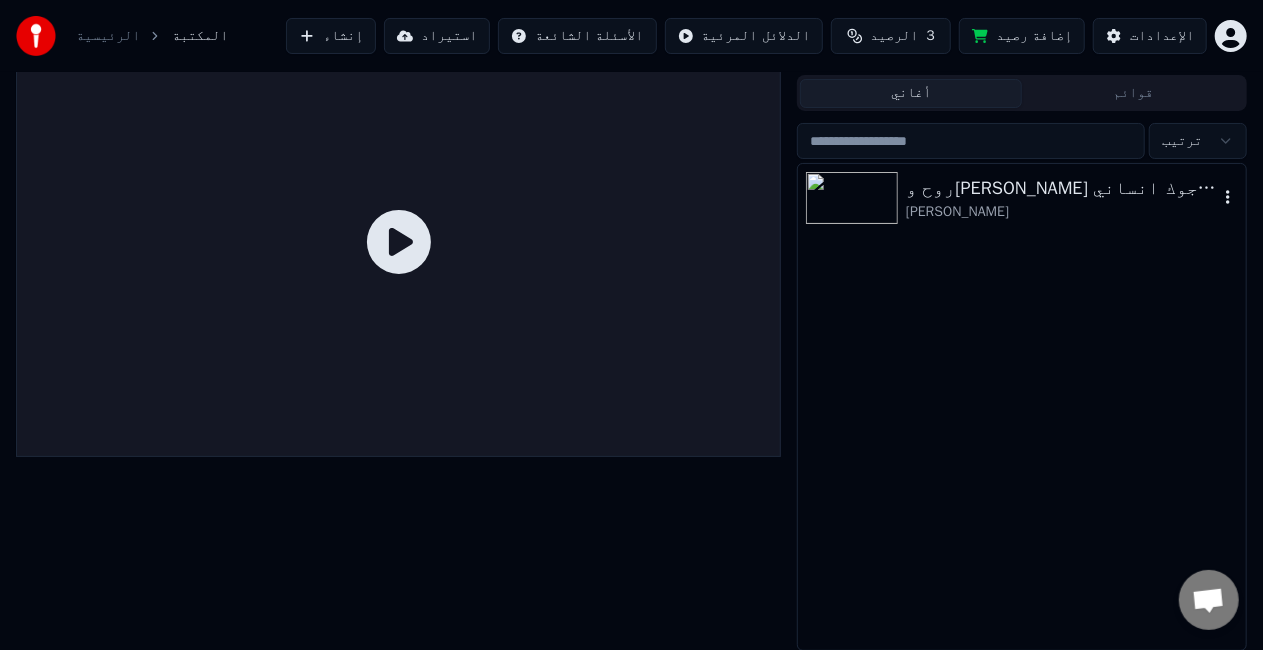 click at bounding box center [852, 198] 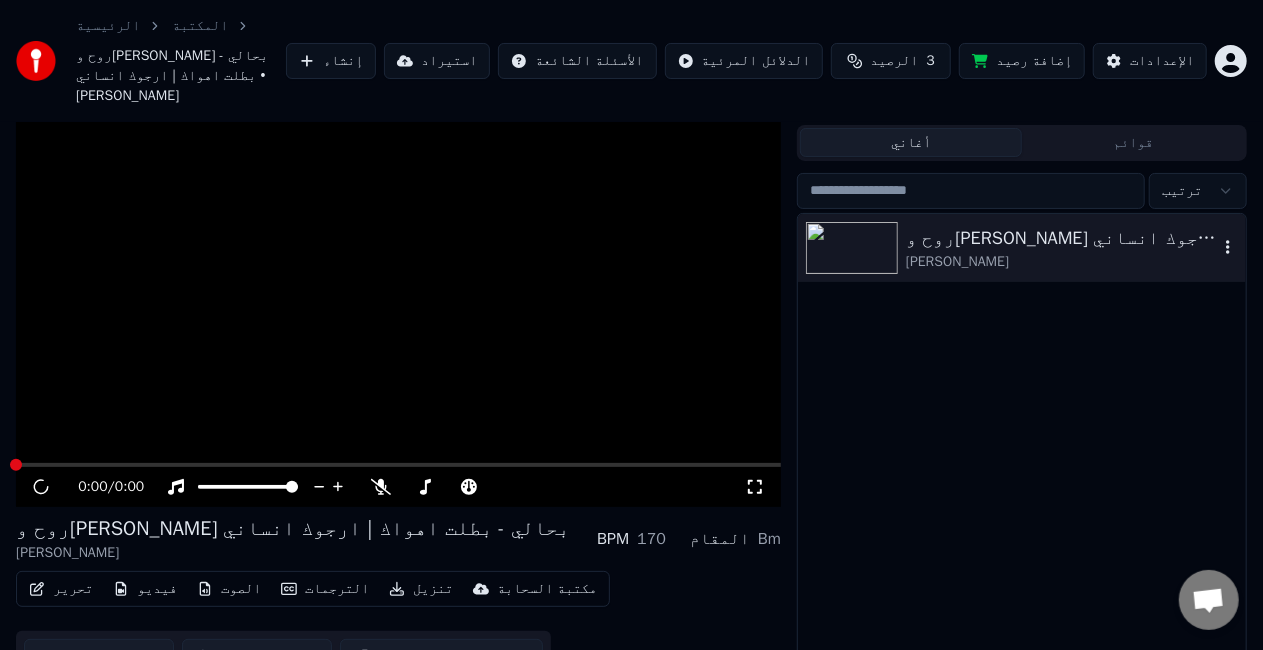 scroll, scrollTop: 75, scrollLeft: 0, axis: vertical 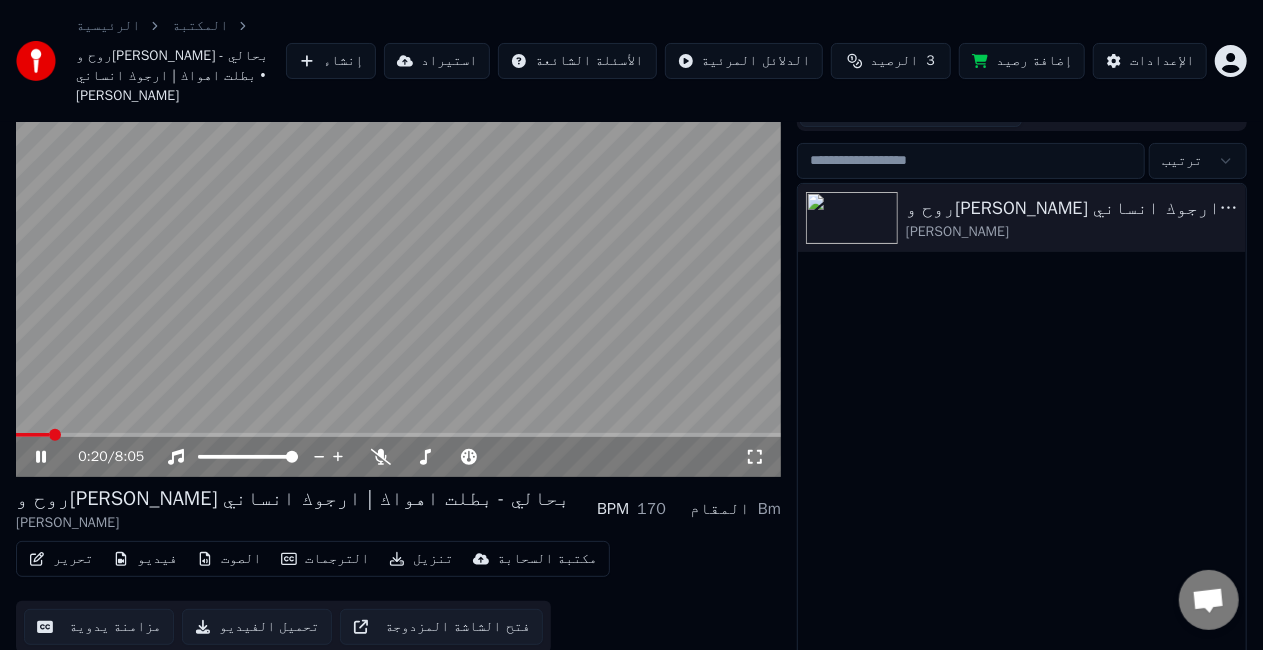 click at bounding box center (398, 262) 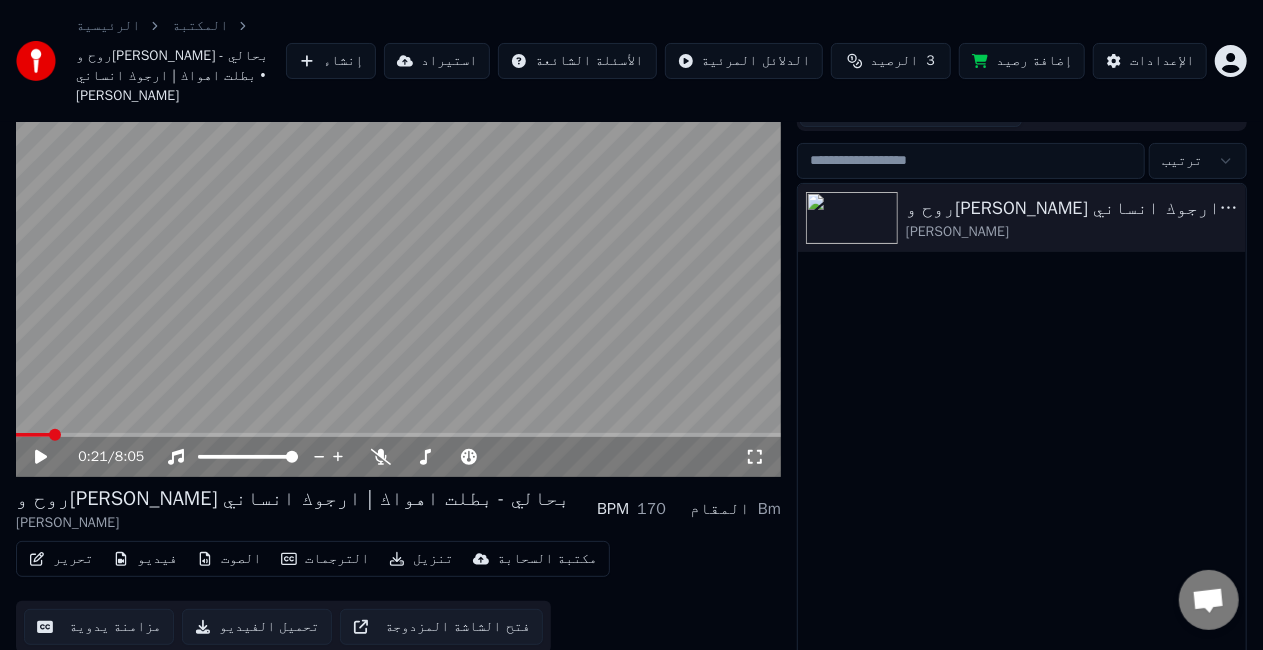 click at bounding box center [398, 262] 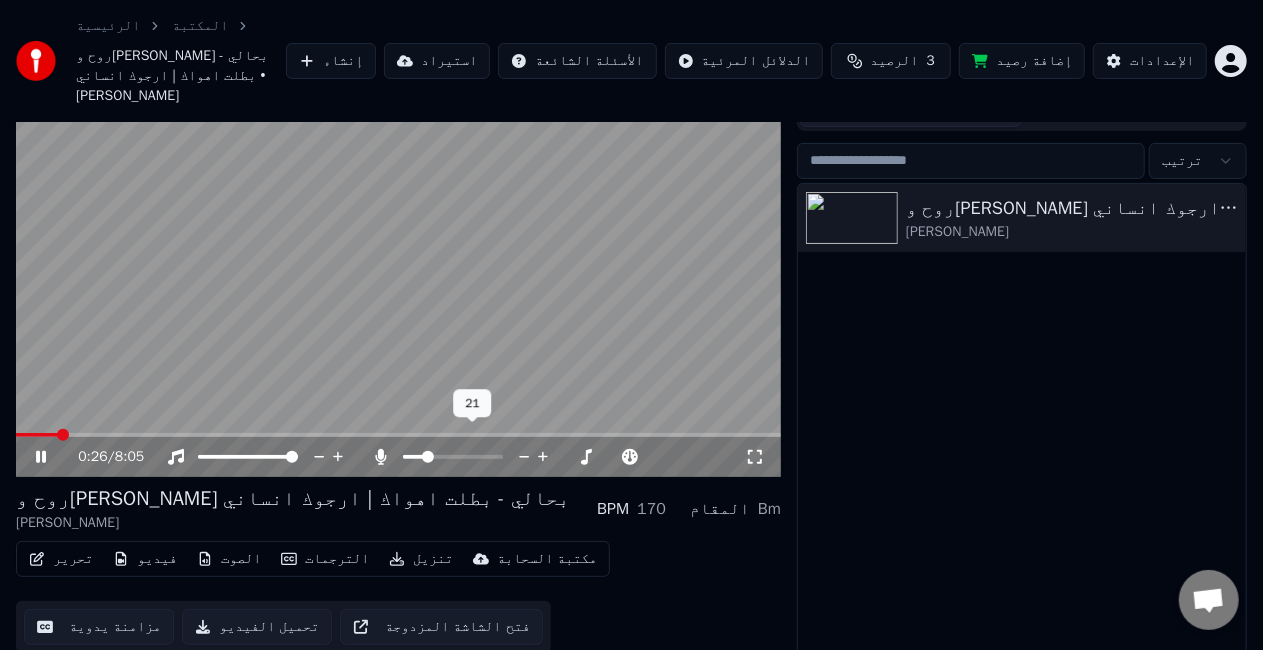 click at bounding box center (428, 457) 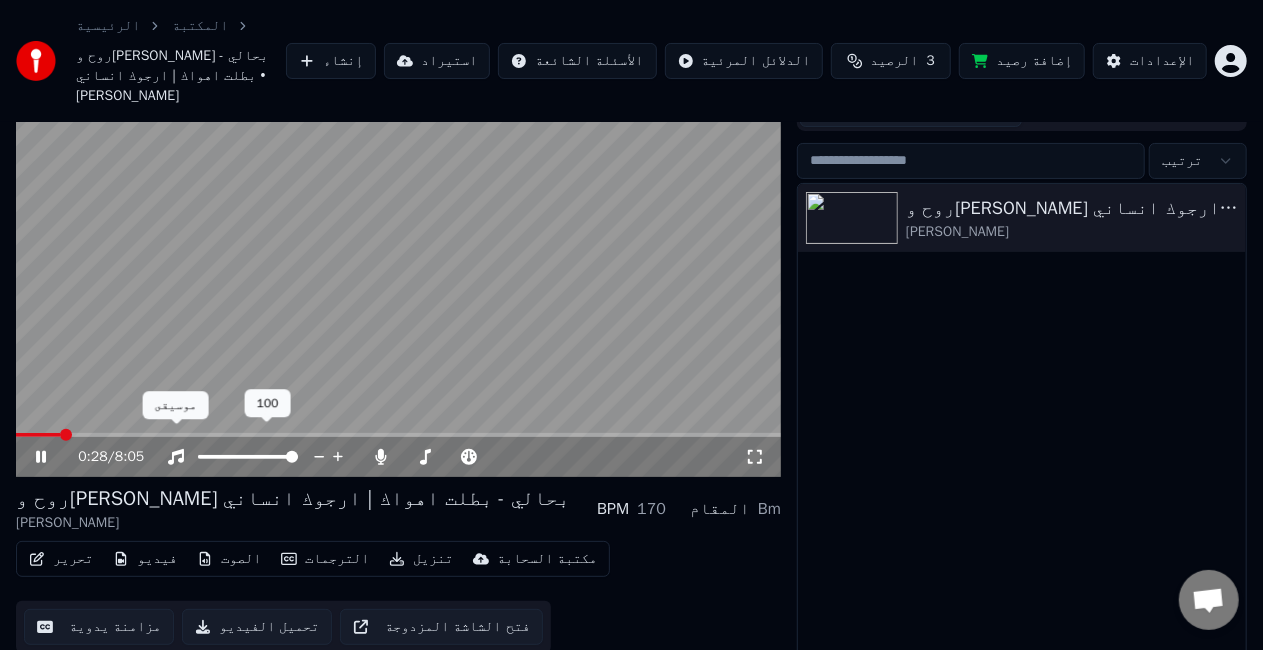 click 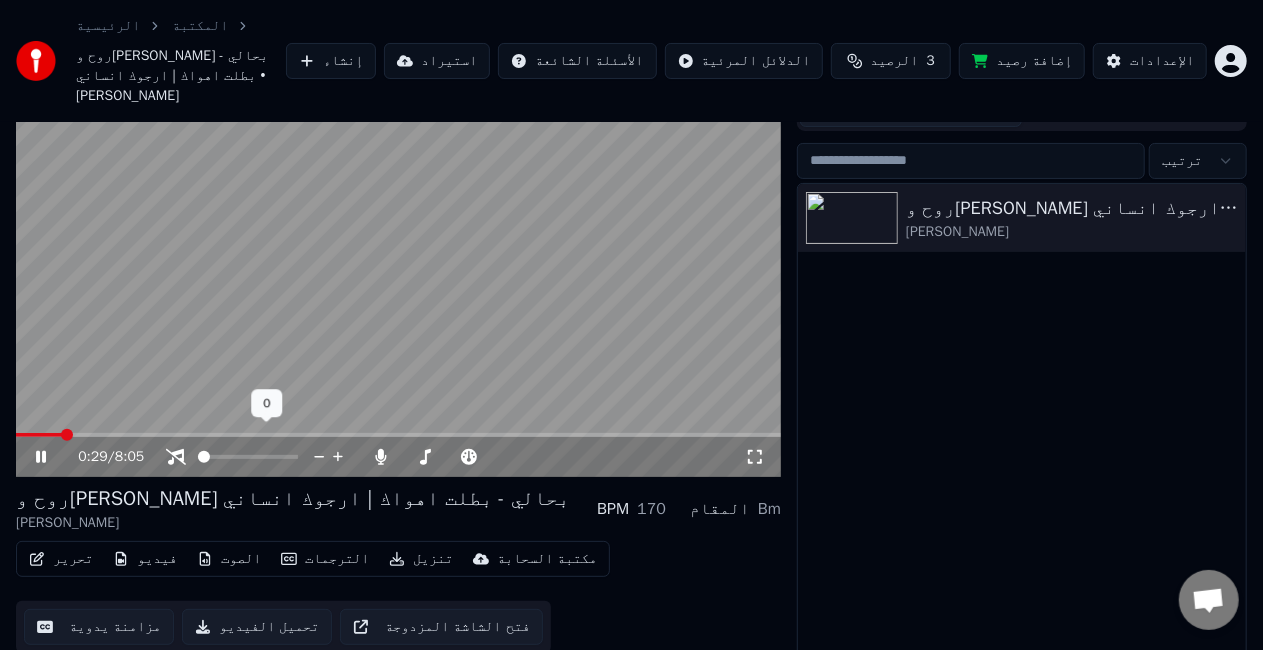 click 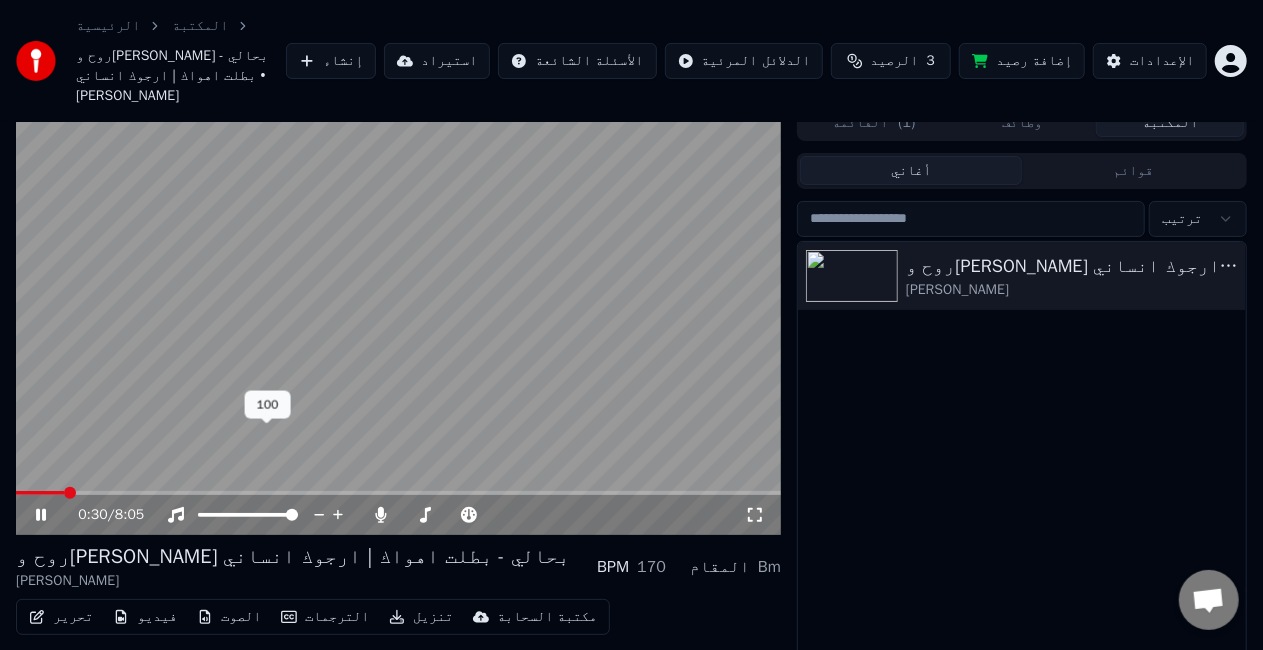 scroll, scrollTop: 0, scrollLeft: 0, axis: both 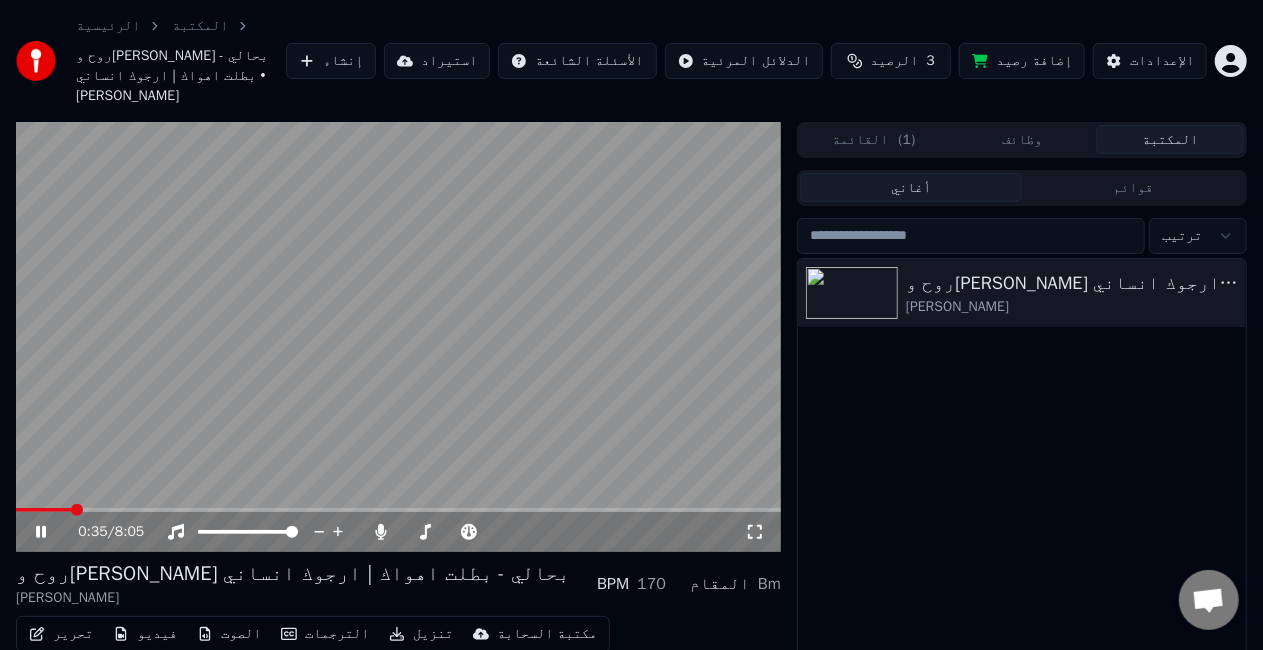 click 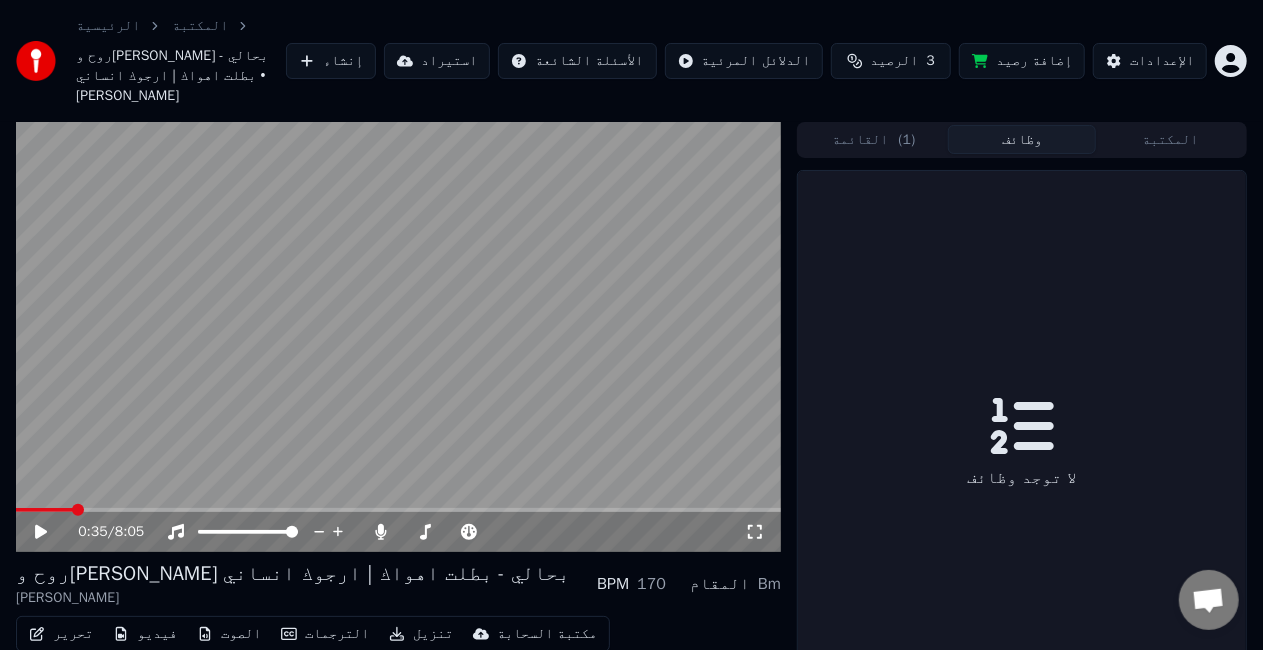 click on "وظائف" at bounding box center (1022, 139) 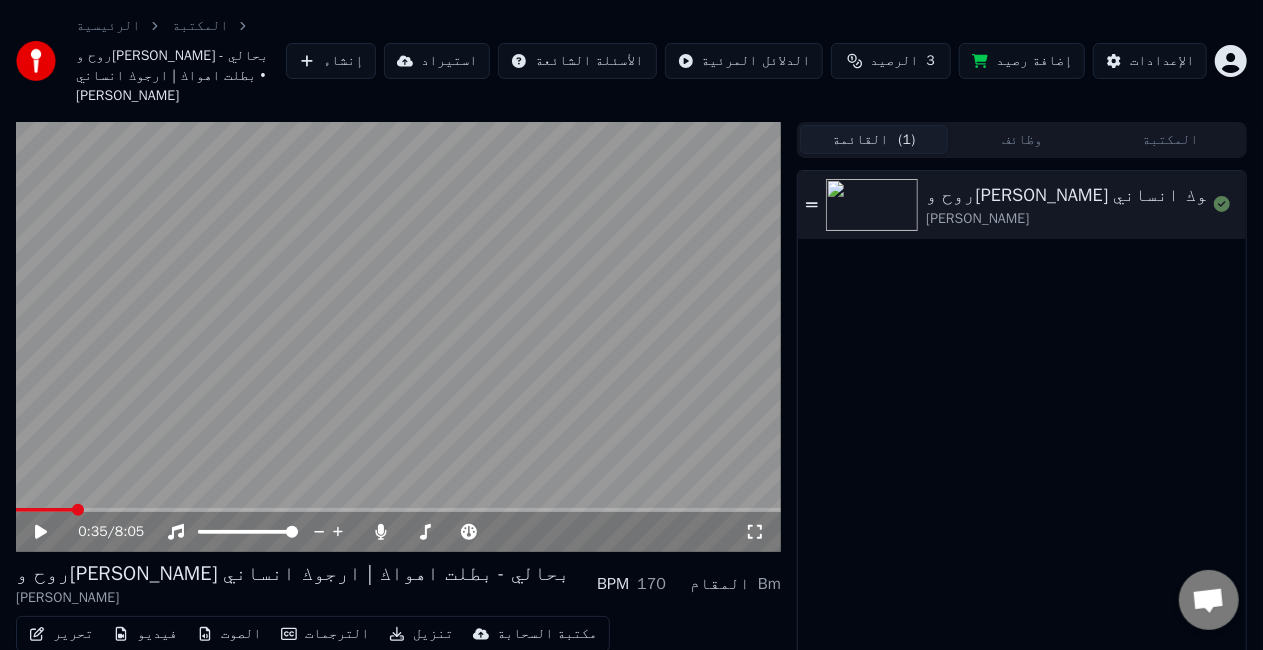 click on "القائمة ( 1 )" at bounding box center (874, 139) 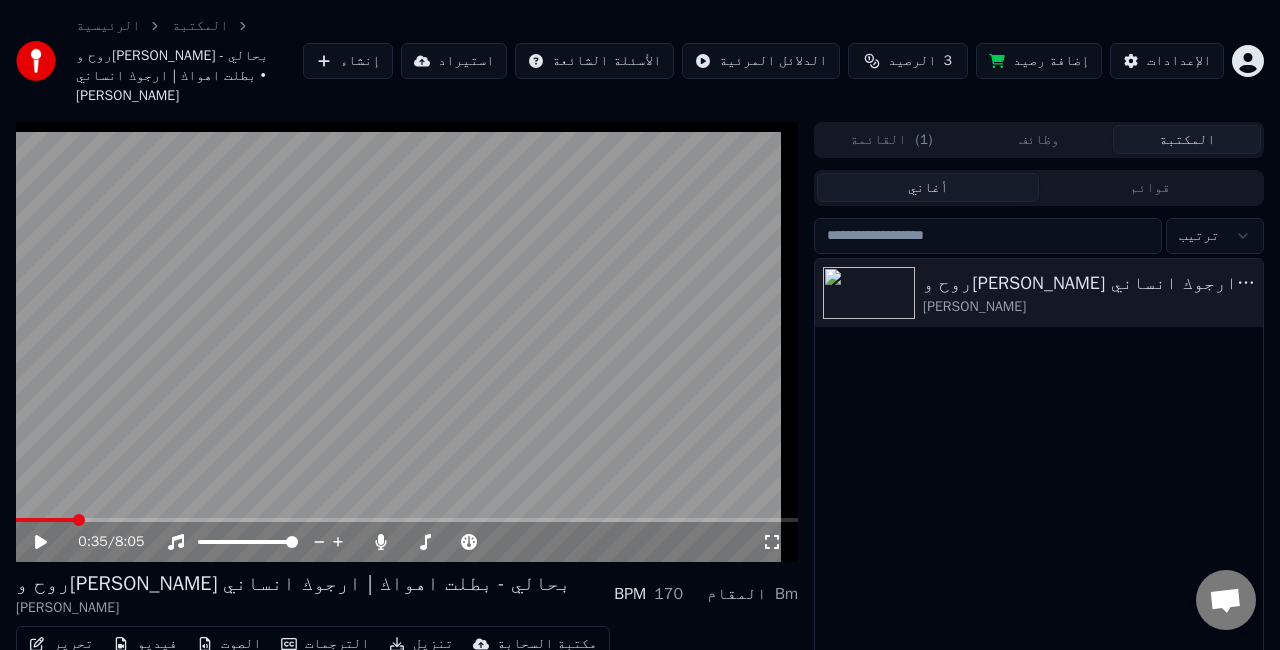 click on "الرئيسية المكتبة روح وخليني بحالي - بطلت اهواك | ارجوك انساني • احمد سليمان إنشاء استيراد الأسئلة الشائعة الدلائل المرئية الرصيد 3 إضافة رصيد الإعدادات 0:35  /  8:05 روح وخليني بحالي - بطلت اهواك | ارجوك انساني احمد سليمان BPM 170 المقام Bm تحرير فيديو الصوت الترجمات تنزيل مكتبة السحابة مزامنة يدوية تحميل الفيديو فتح الشاشة المزدوجة القائمة ( 1 ) وظائف المكتبة أغاني قوائم ترتيب روح وخليني بحالي - بطلت اهواك | ارجوك انساني احمد سليمان" at bounding box center (640, 325) 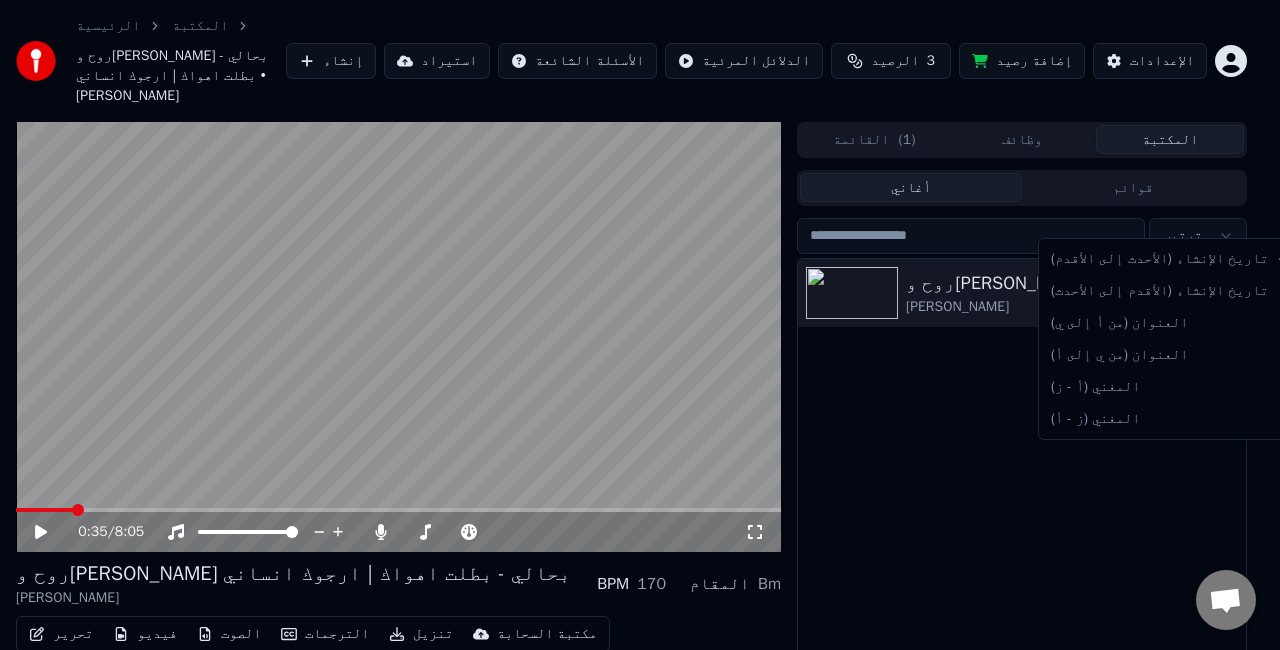 click on "الرئيسية المكتبة روح وخليني بحالي - بطلت اهواك | ارجوك انساني • احمد سليمان إنشاء استيراد الأسئلة الشائعة الدلائل المرئية الرصيد 3 إضافة رصيد الإعدادات 0:35  /  8:05 روح وخليني بحالي - بطلت اهواك | ارجوك انساني احمد سليمان BPM 170 المقام Bm تحرير فيديو الصوت الترجمات تنزيل مكتبة السحابة مزامنة يدوية تحميل الفيديو فتح الشاشة المزدوجة القائمة ( 1 ) وظائف المكتبة أغاني قوائم ترتيب روح وخليني بحالي - بطلت اهواك | ارجوك انساني احمد سليمان تاريخ الإنشاء (الأحدث إلى الأقدم) تاريخ الإنشاء (الأقدم إلى الأحدث) العنوان (من أ إلى ي) العنوان (من ي إلى أ) المغني (أ - ز) المغني (ز - أ)" at bounding box center (640, 325) 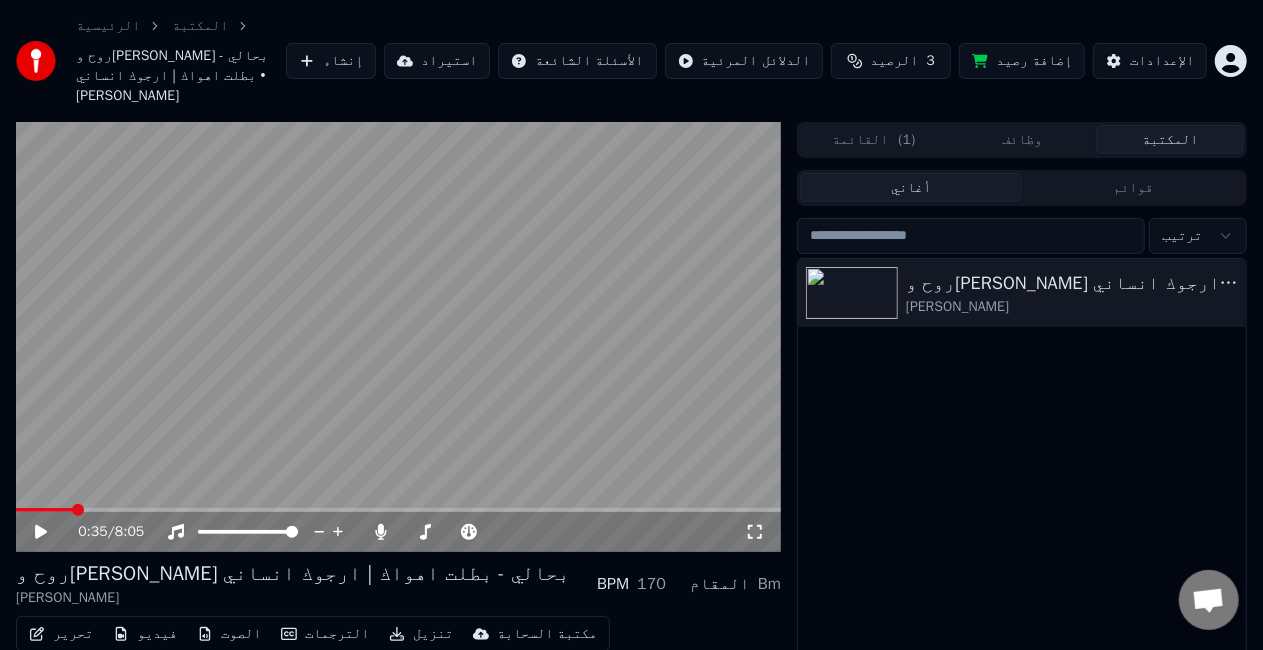 drag, startPoint x: 92, startPoint y: 410, endPoint x: 80, endPoint y: 410, distance: 12 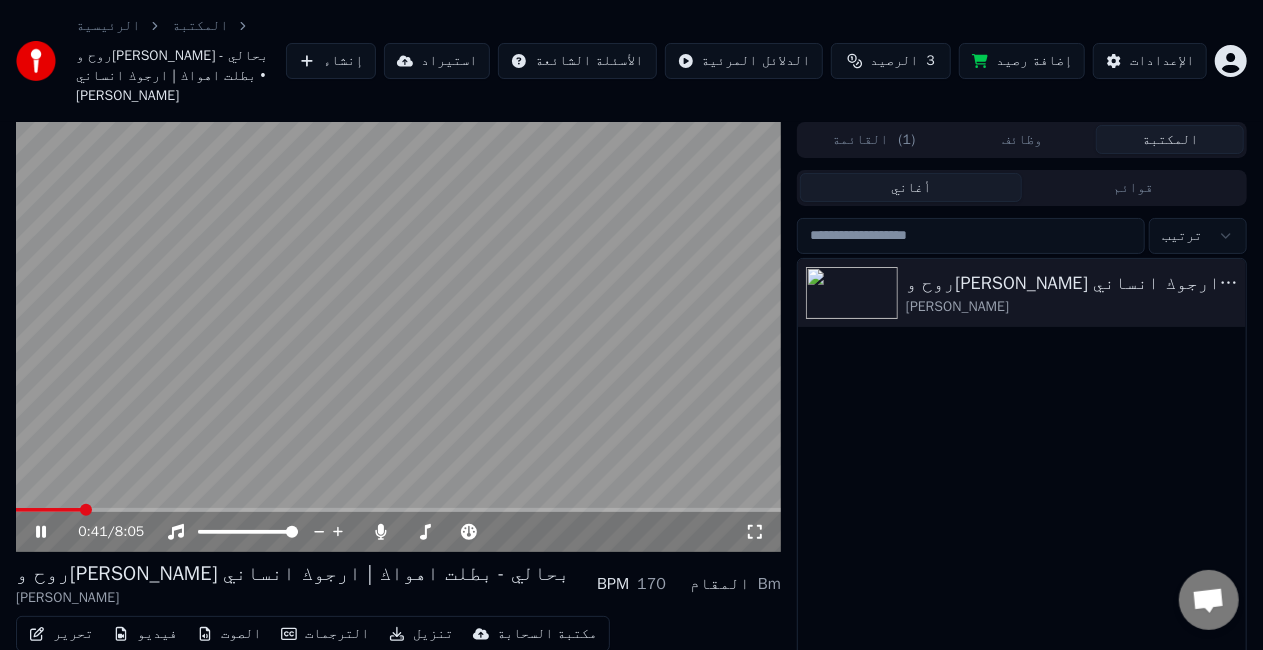 click 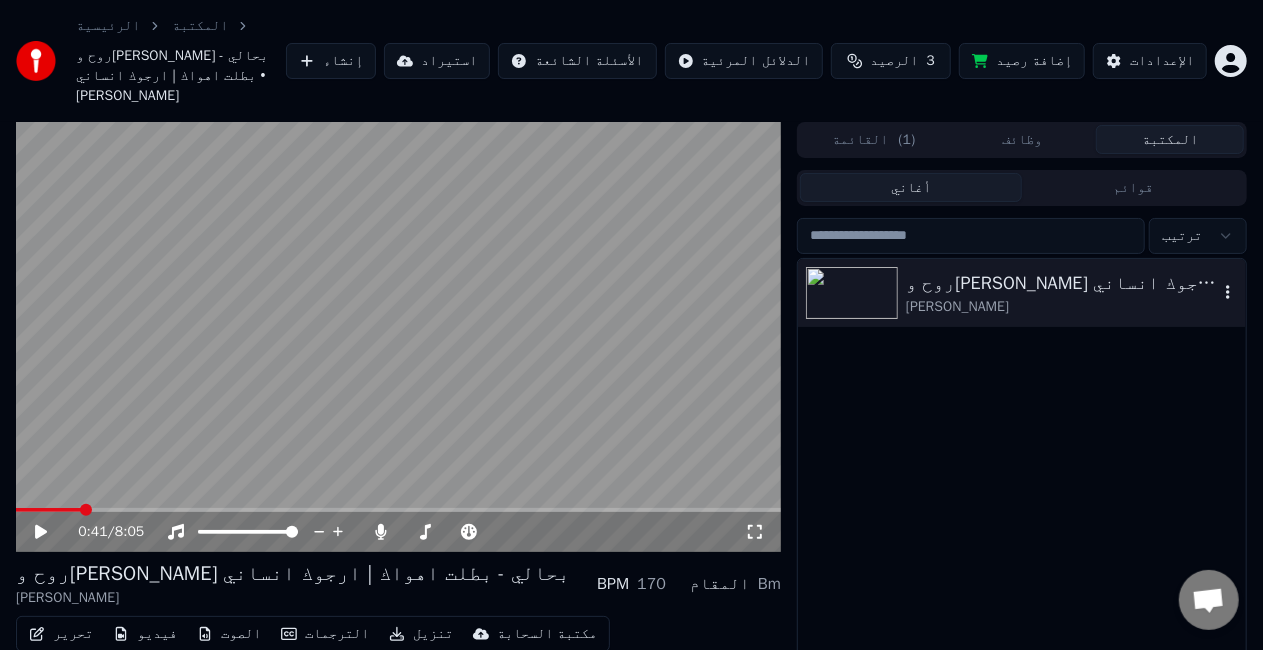 click at bounding box center (852, 293) 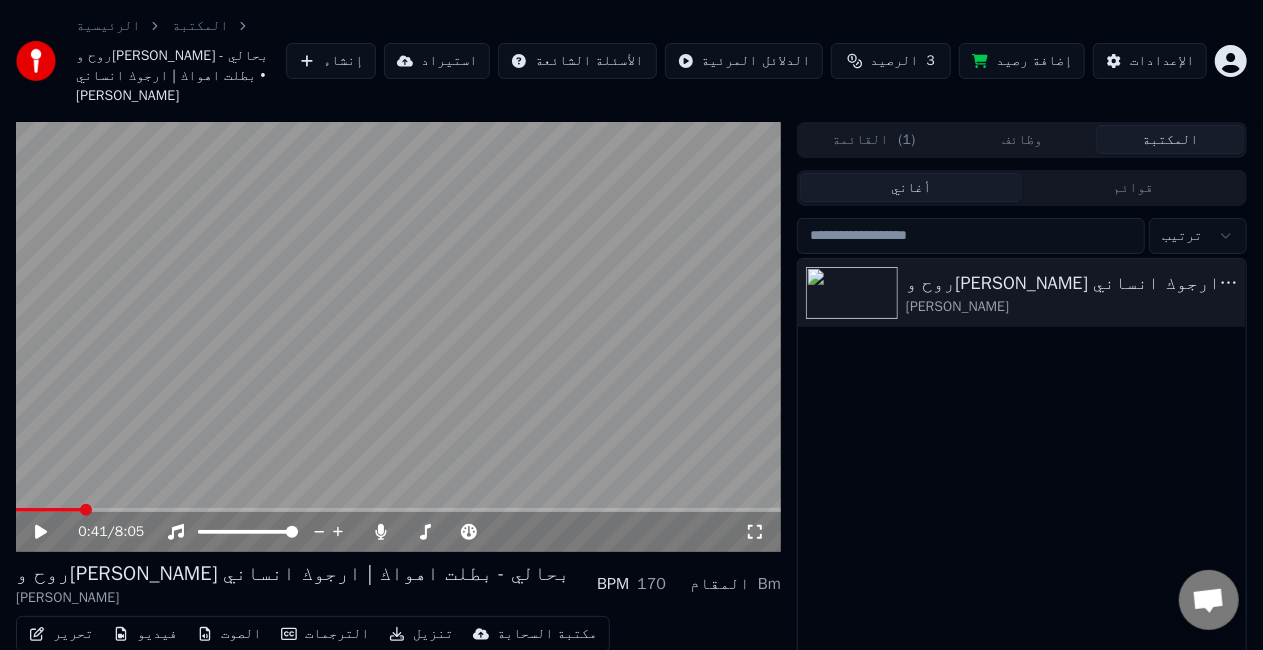 click on "الرئيسية" at bounding box center [108, 26] 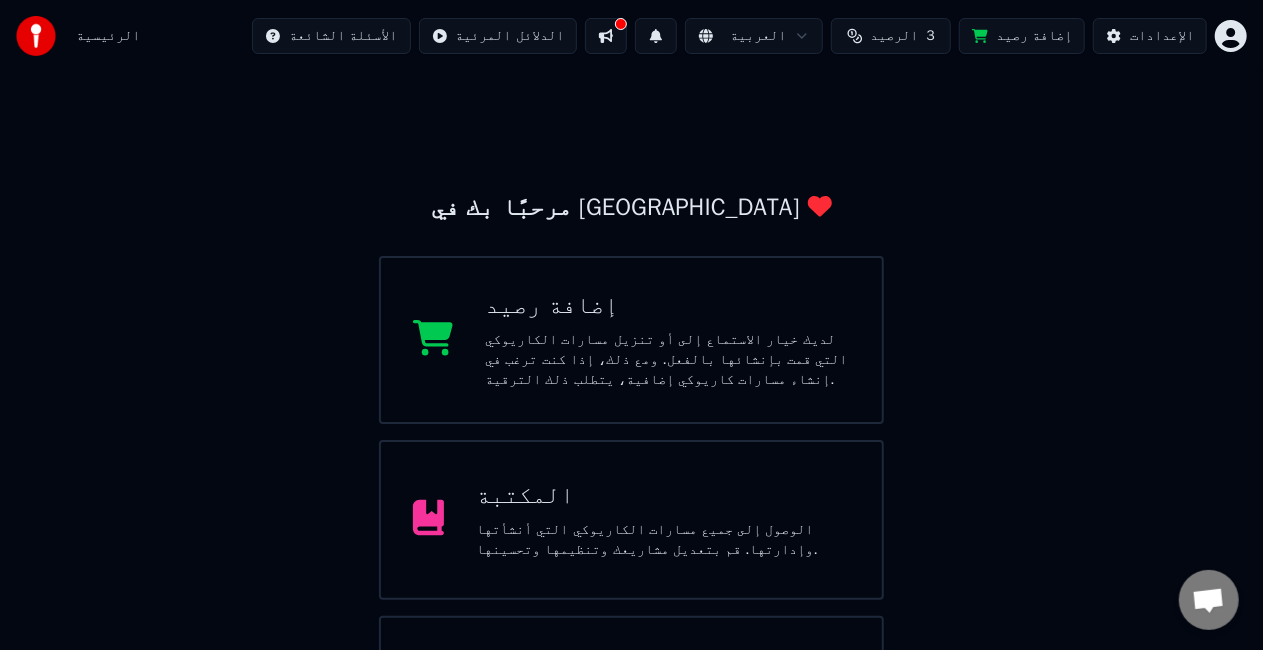 click on "المكتبة الوصول إلى جميع مسارات الكاريوكي التي أنشأتها وإدارتها. قم بتعديل مشاريعك وتنظيمها وتحسينها." at bounding box center [631, 520] 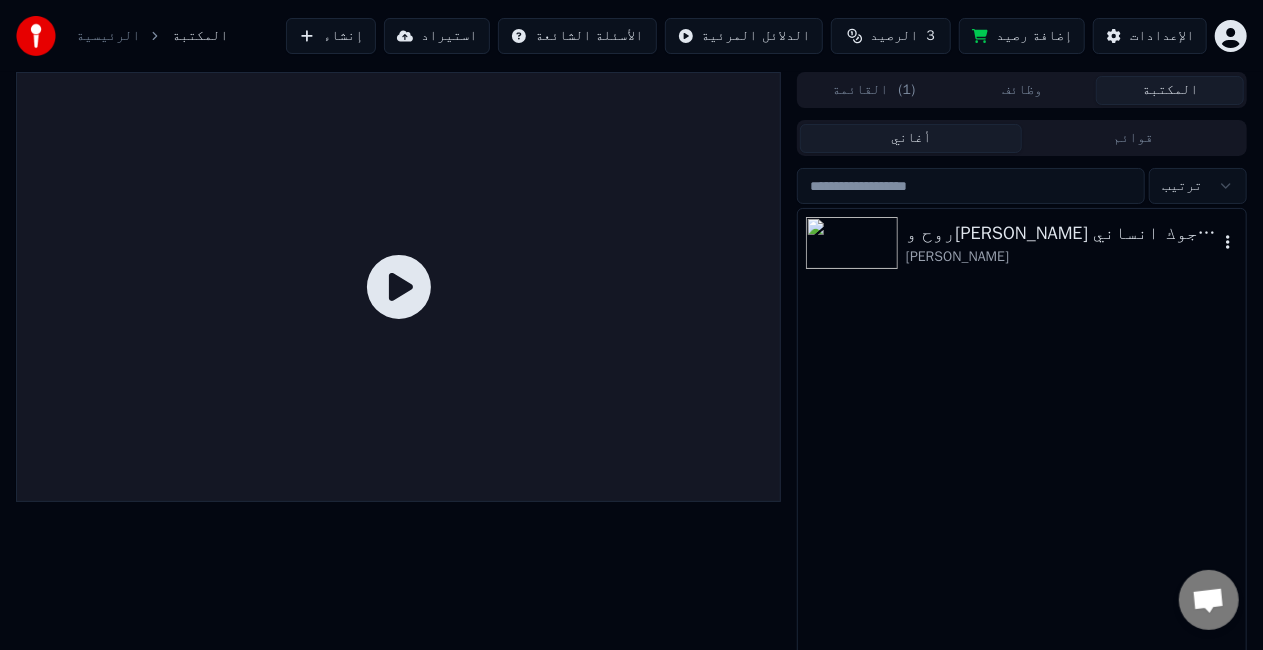 click at bounding box center [852, 243] 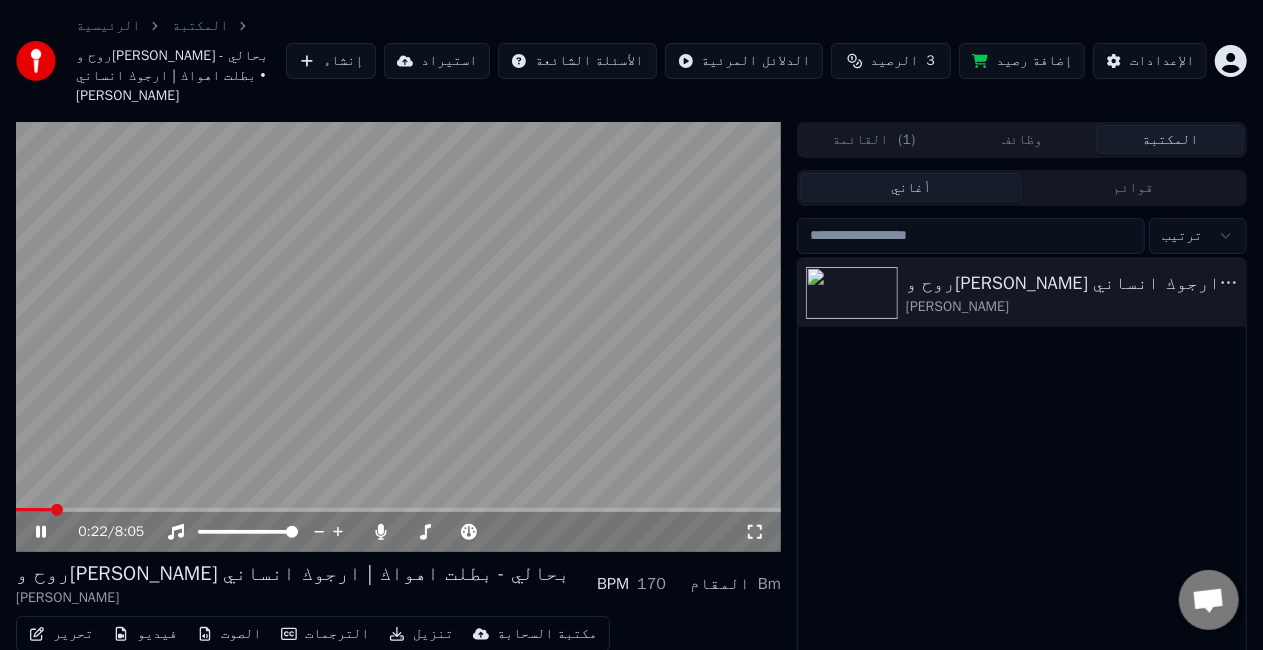 click on "وظائف" at bounding box center [1022, 139] 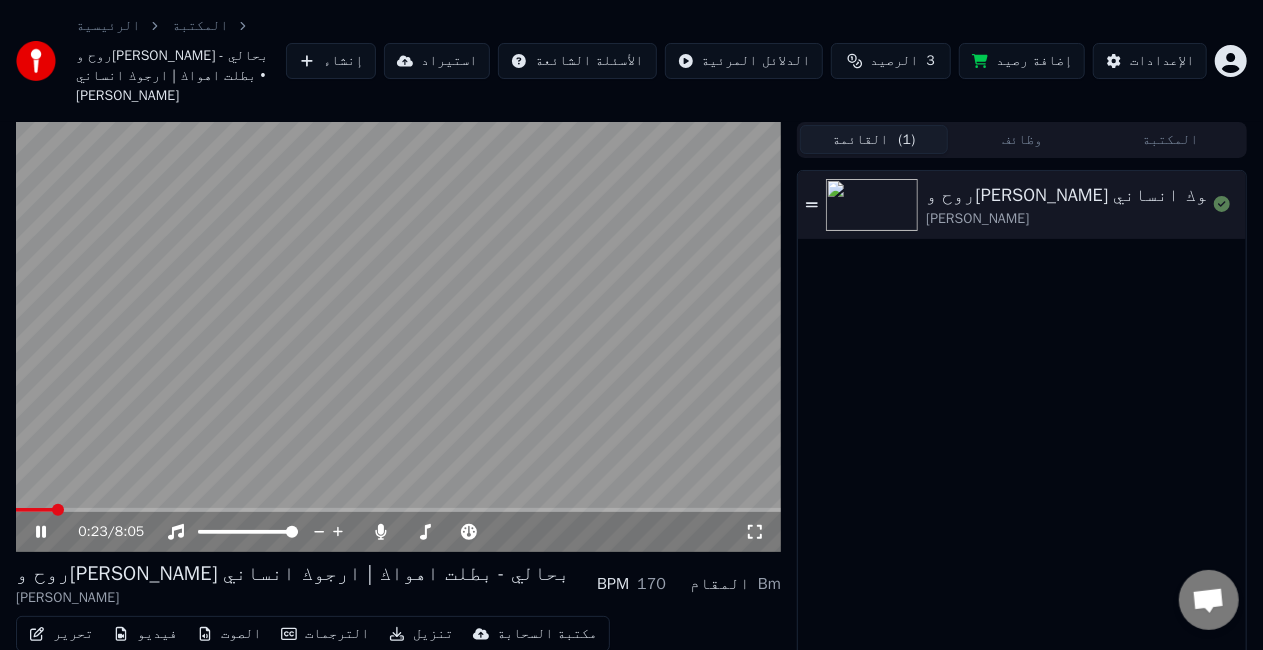 click on "( 1 )" at bounding box center (907, 140) 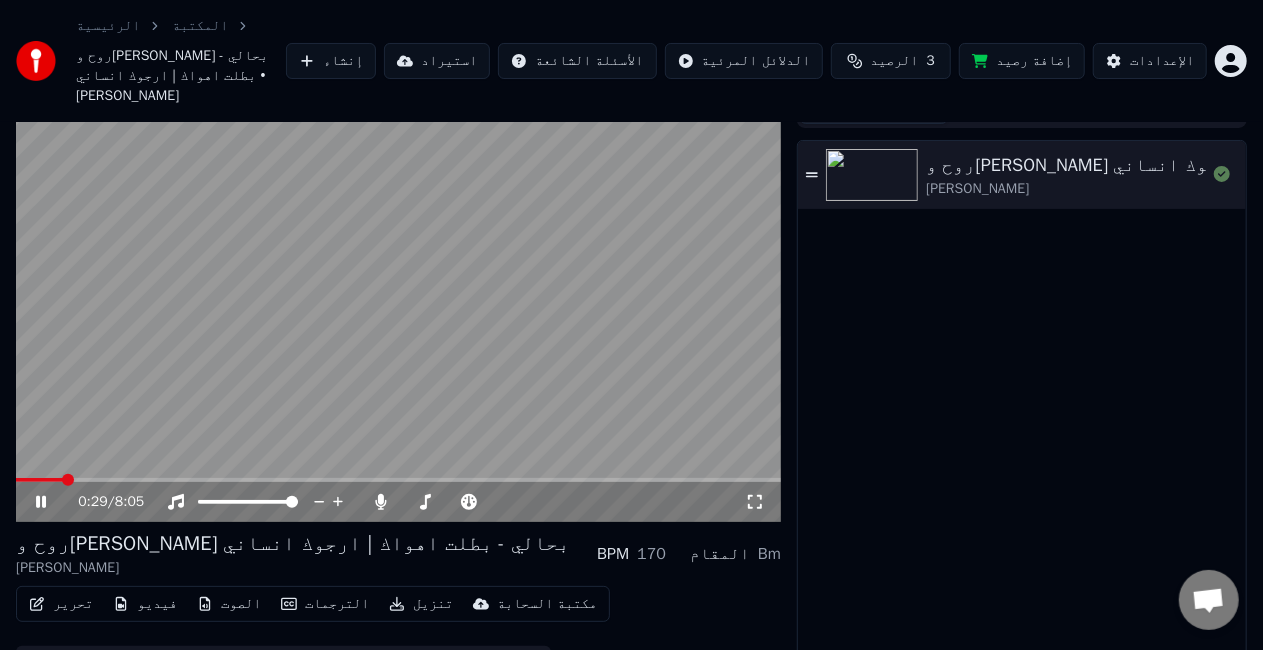 scroll, scrollTop: 58, scrollLeft: 0, axis: vertical 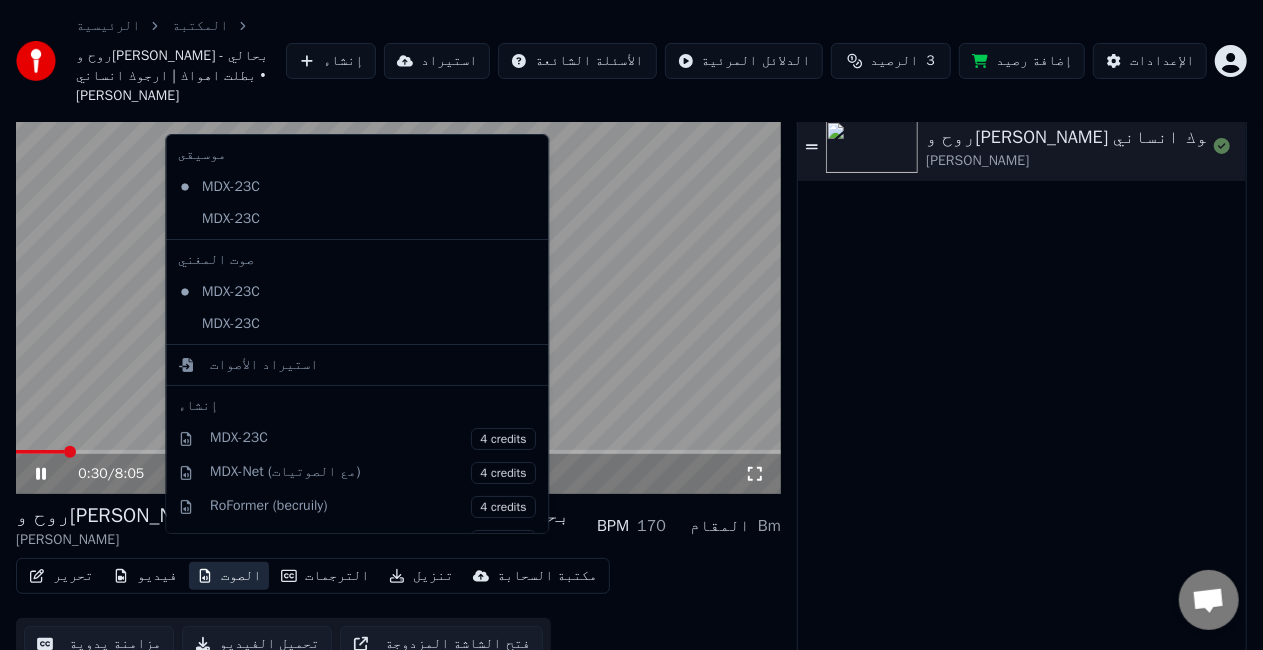 click on "الصوت" at bounding box center (229, 576) 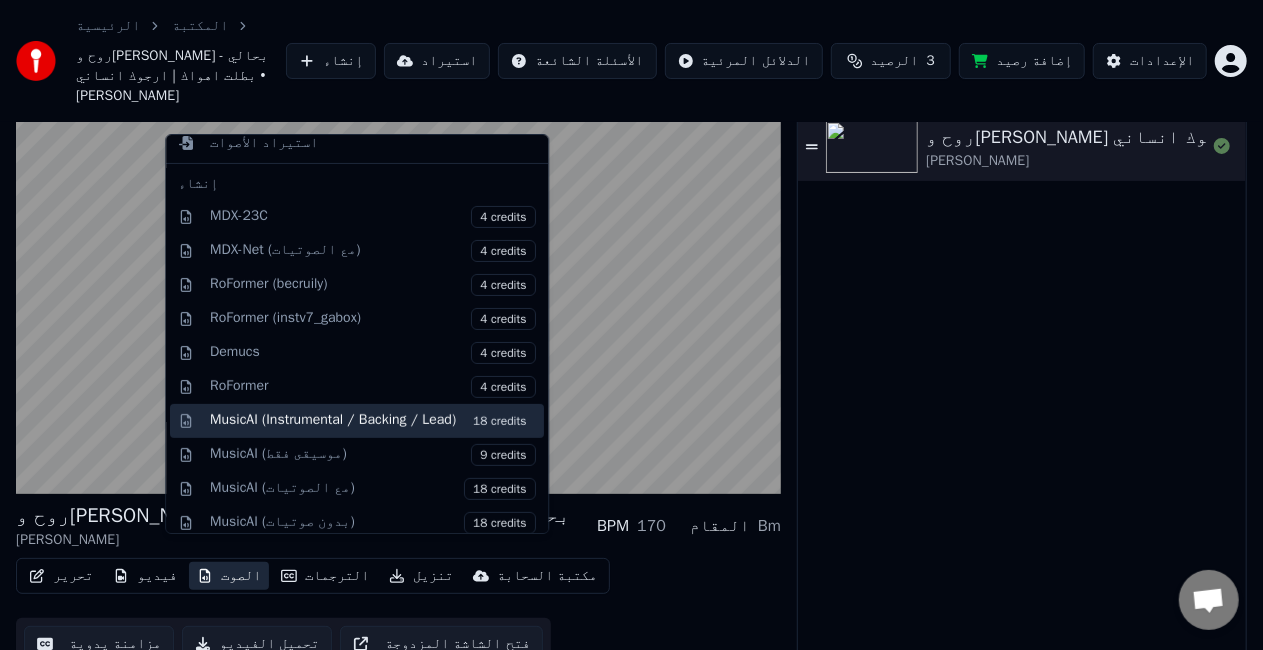 scroll, scrollTop: 225, scrollLeft: 0, axis: vertical 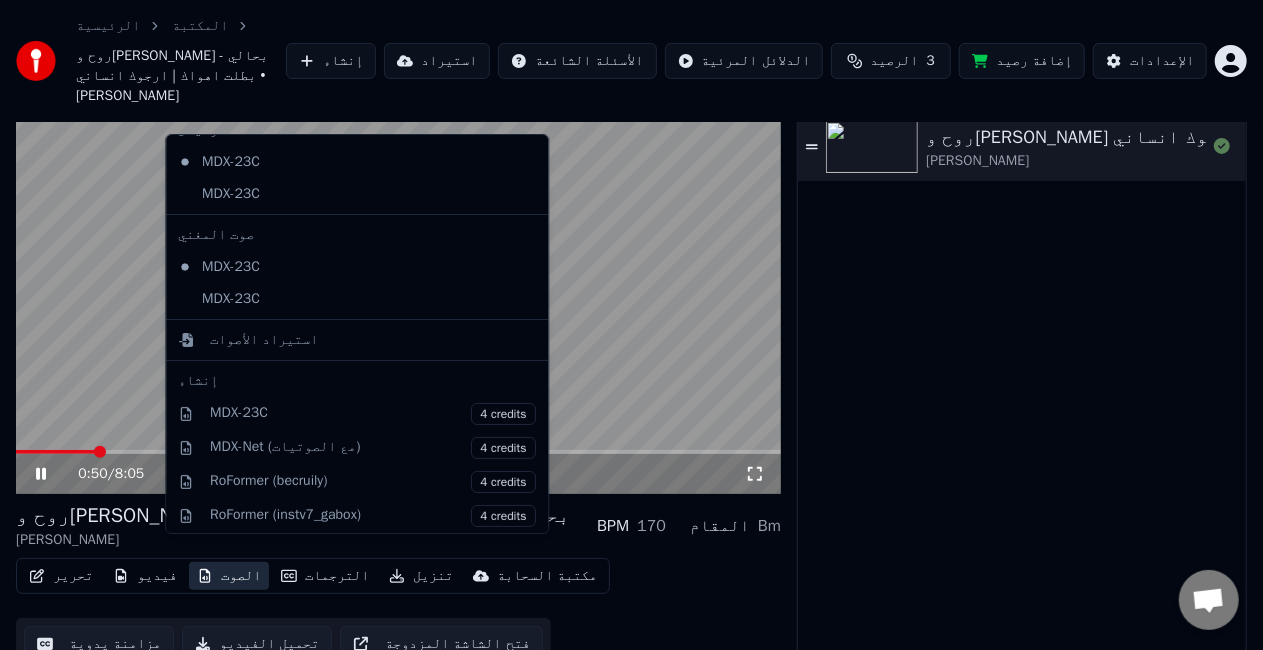 click at bounding box center [398, 279] 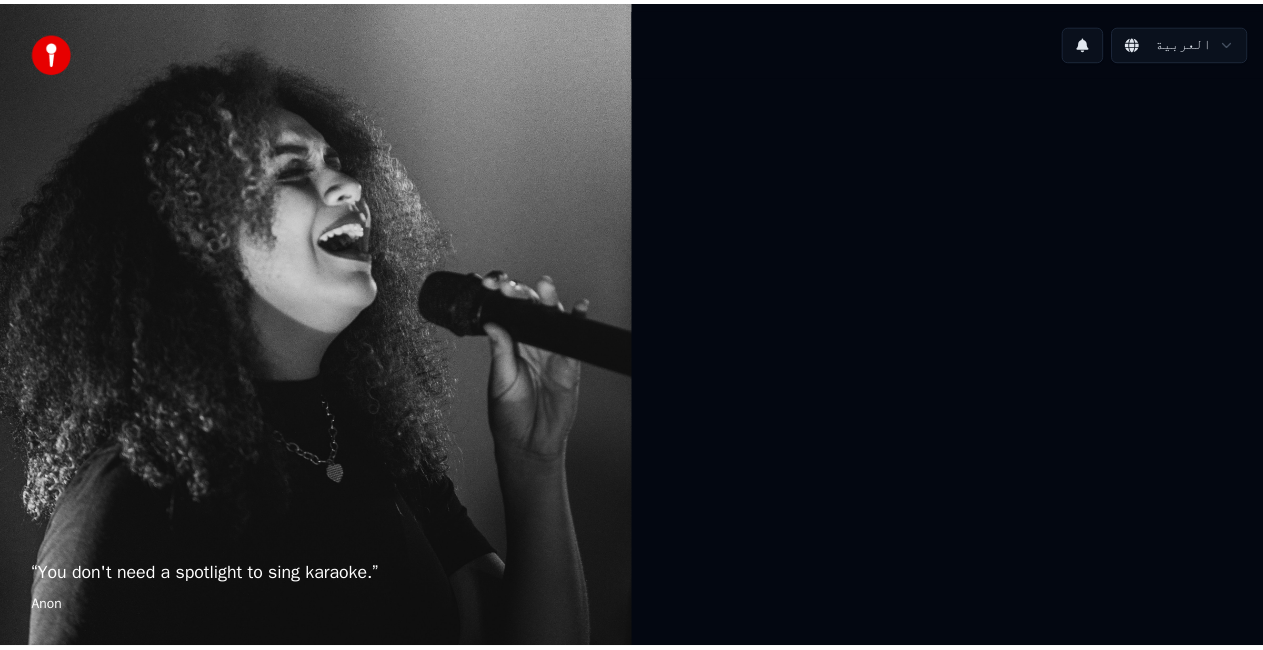 scroll, scrollTop: 0, scrollLeft: 0, axis: both 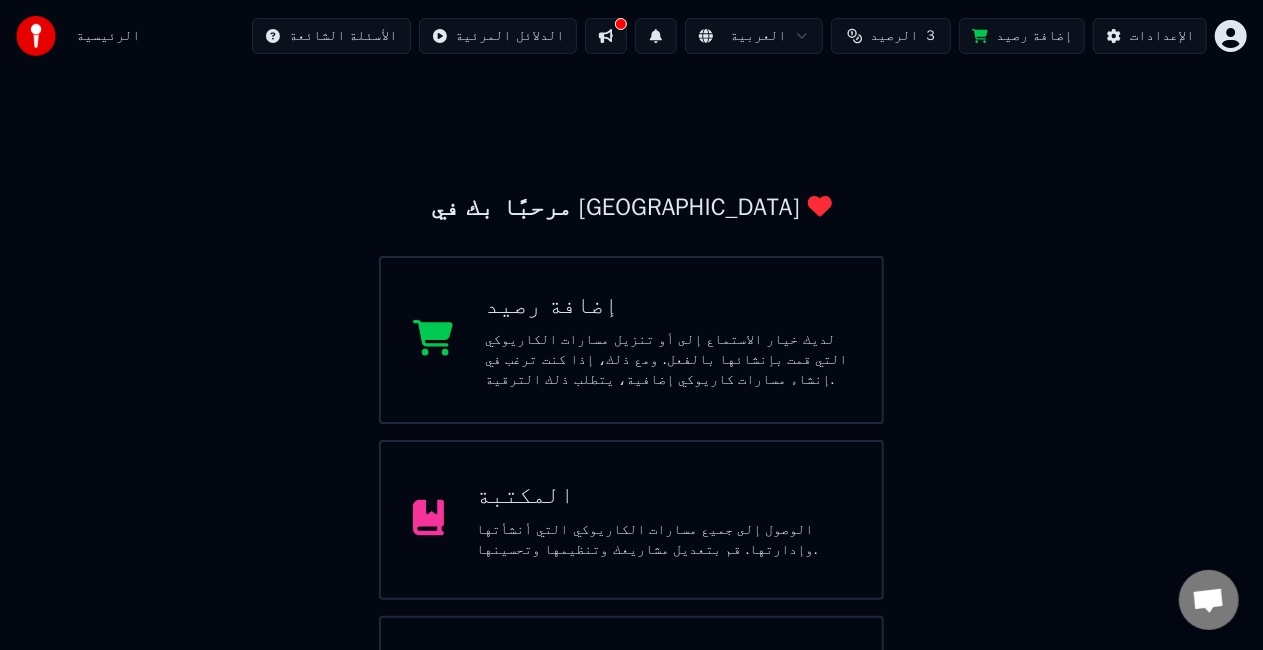 click on "المكتبة" at bounding box center (663, 496) 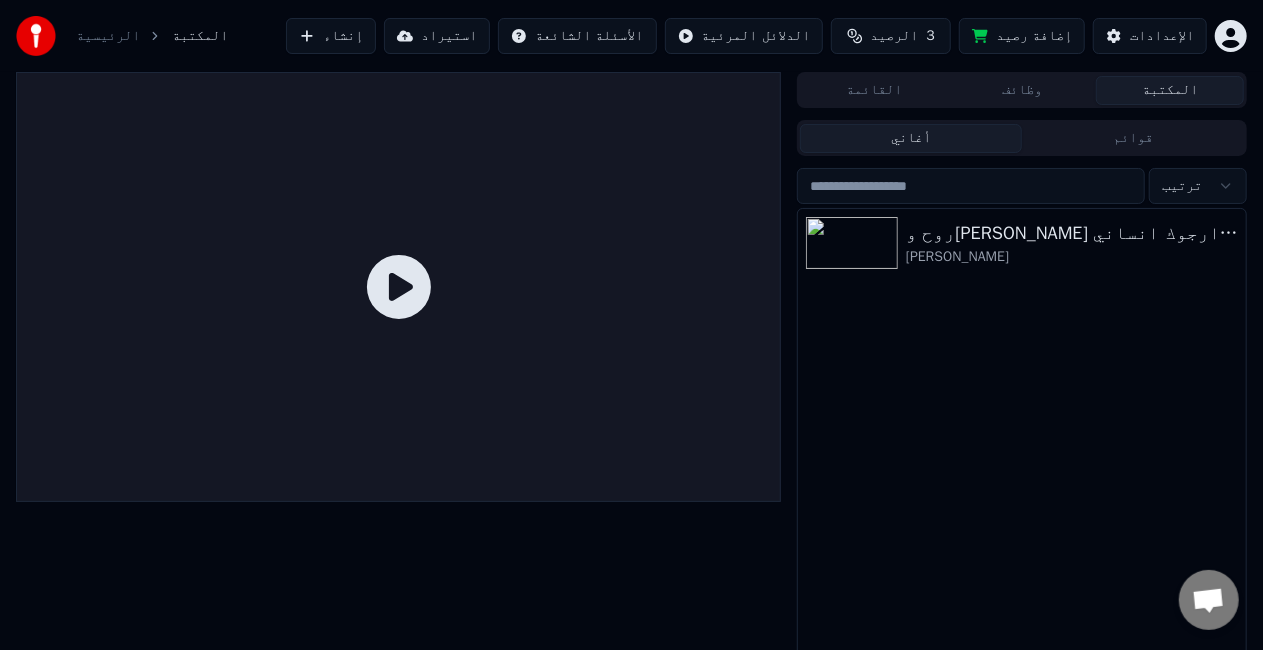 click 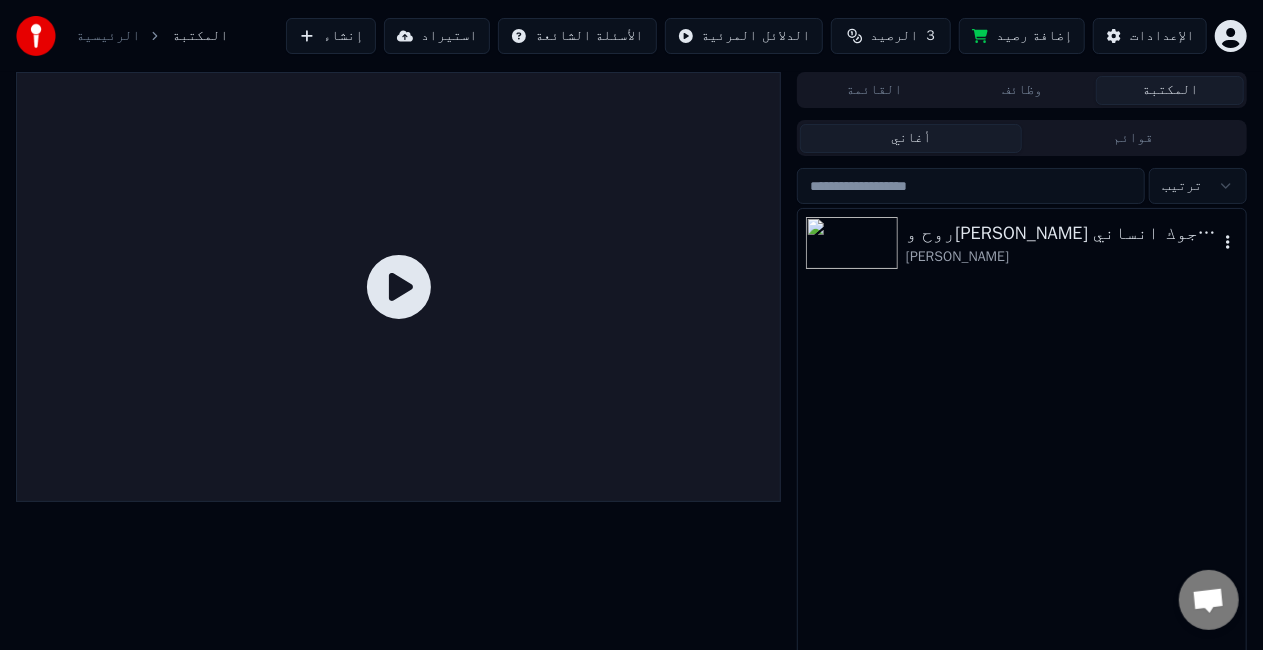 click at bounding box center [852, 243] 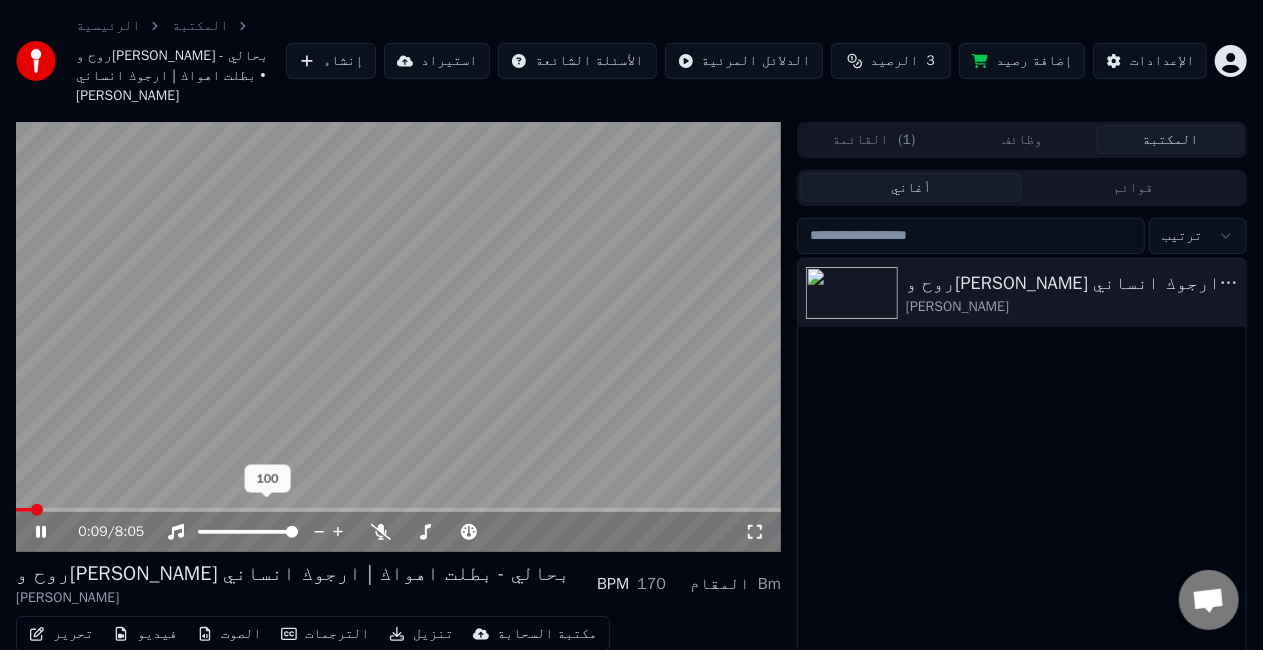 click at bounding box center [248, 532] 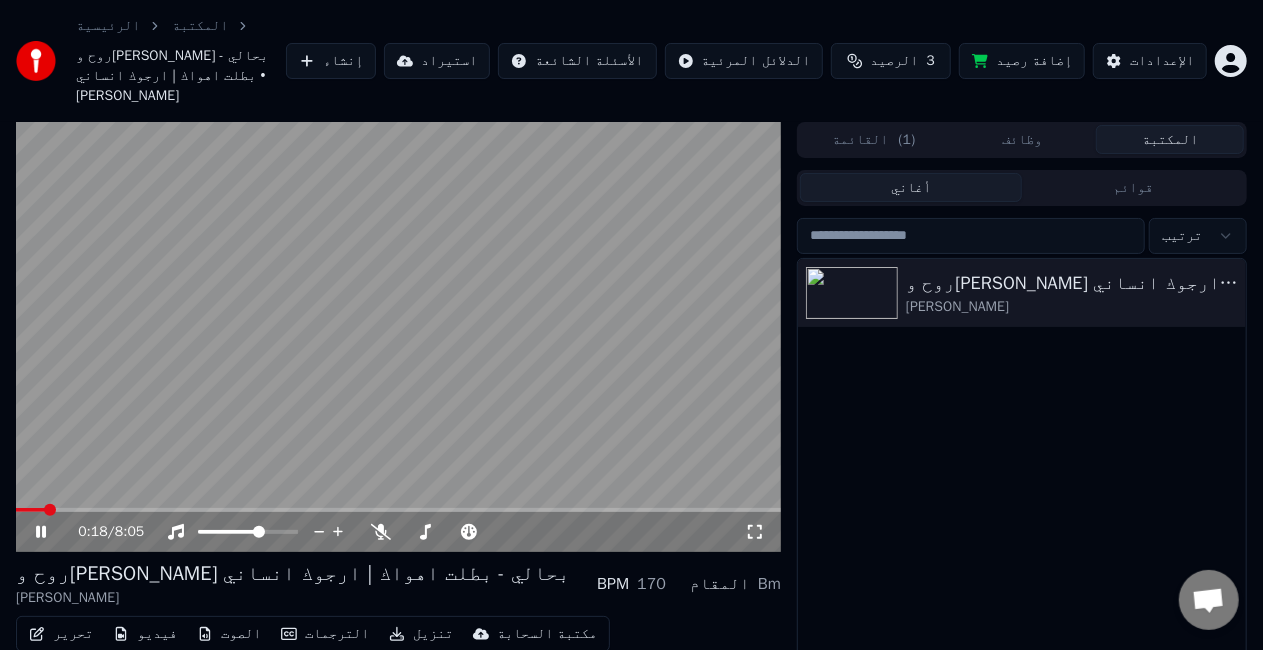 click on "الرصيد" at bounding box center [895, 61] 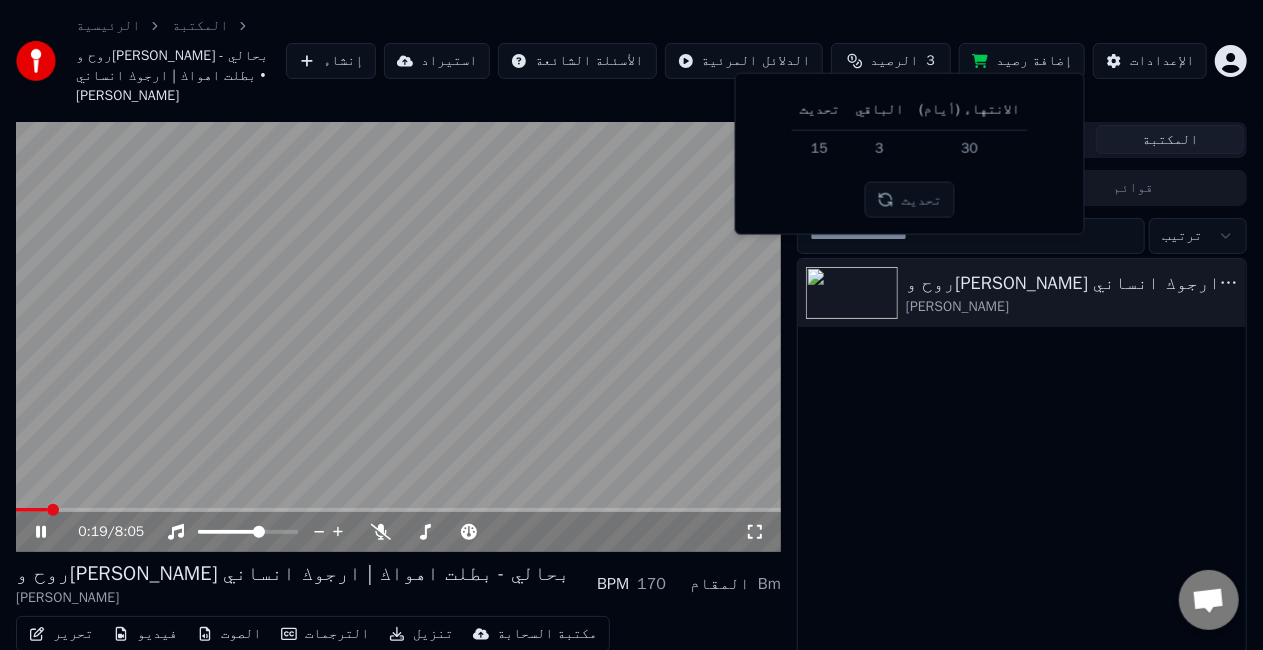 click on "30" at bounding box center (969, 148) 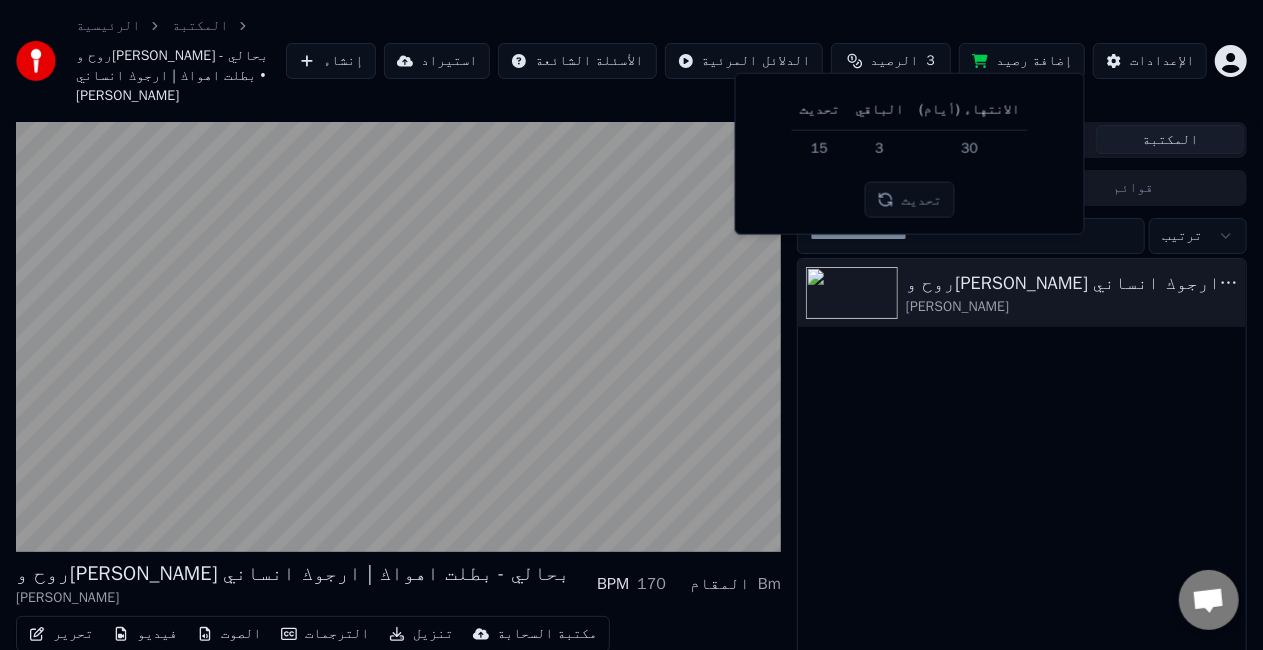 click on "3" at bounding box center [879, 148] 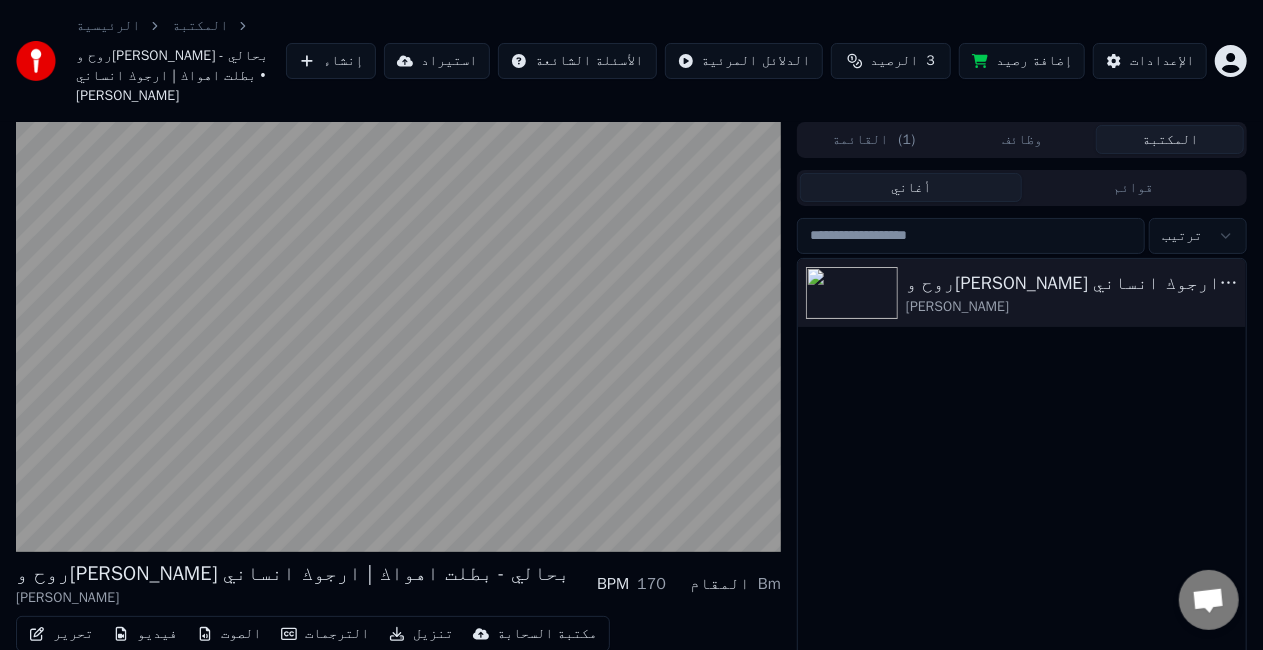 click on "إضافة رصيد" at bounding box center (1022, 61) 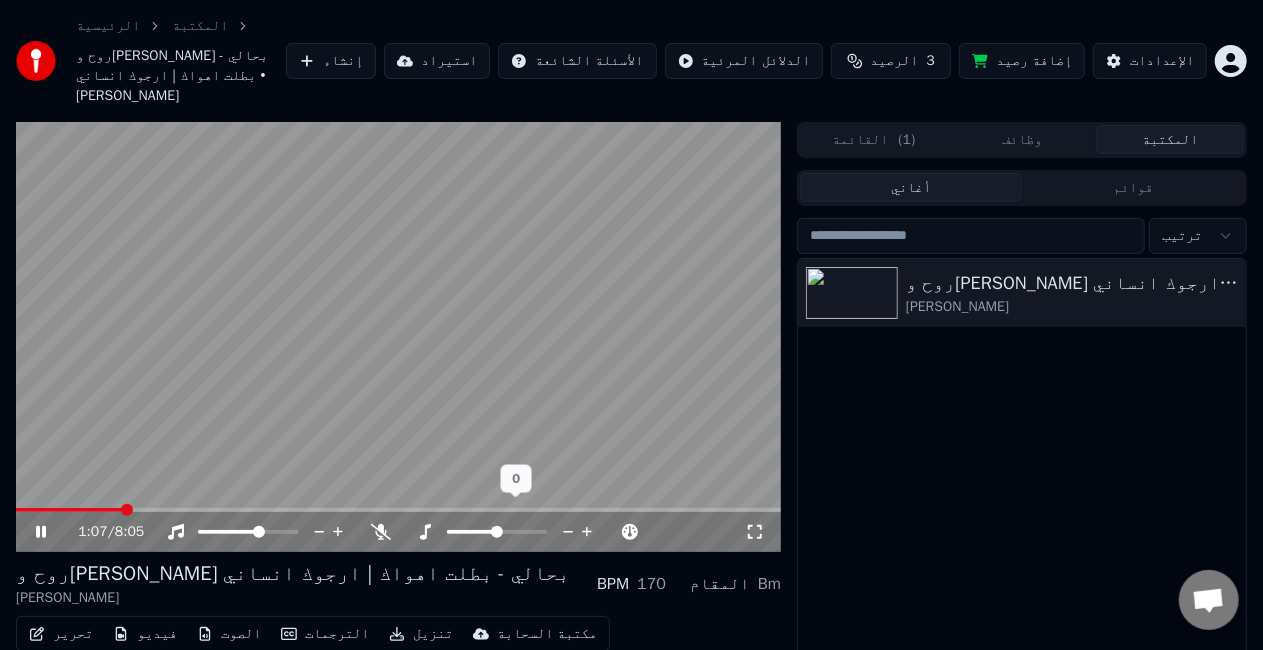 click at bounding box center (497, 532) 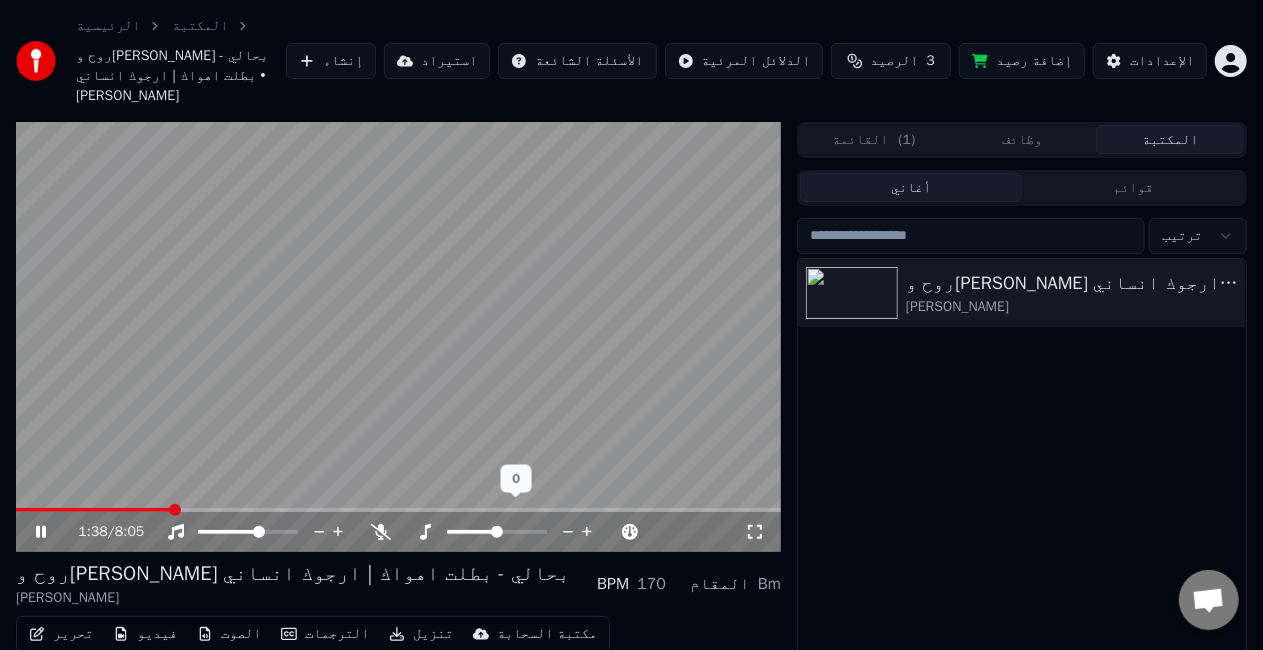 click at bounding box center (497, 532) 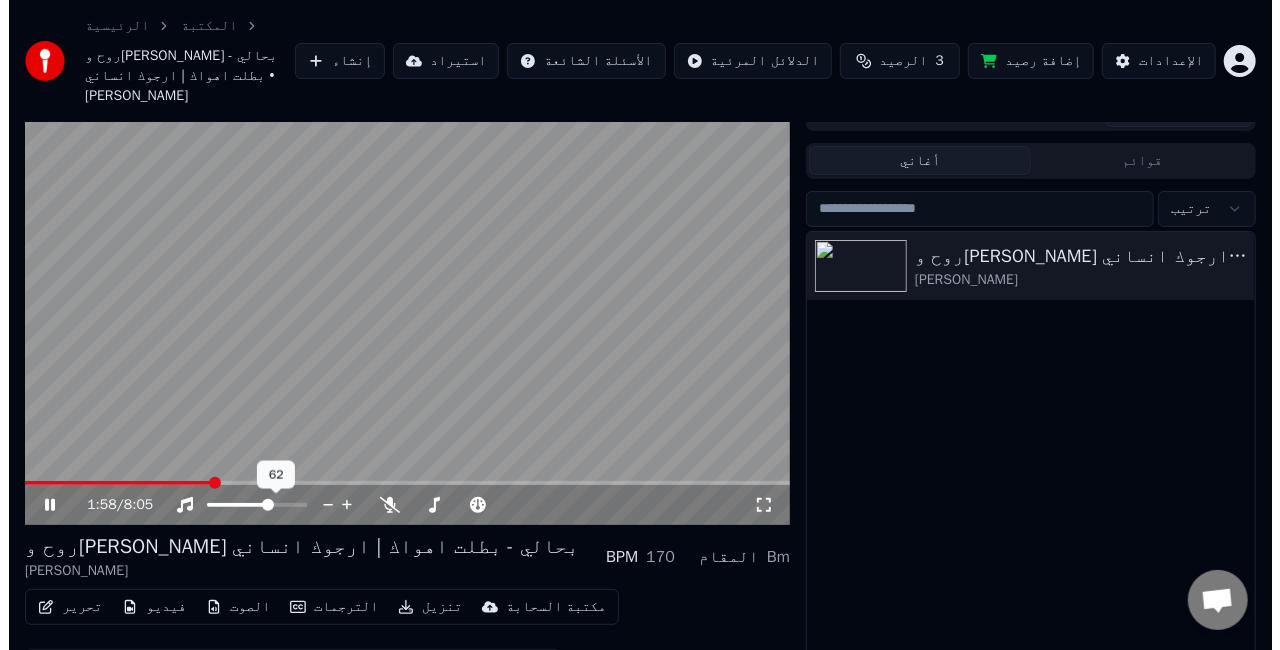 scroll, scrollTop: 75, scrollLeft: 0, axis: vertical 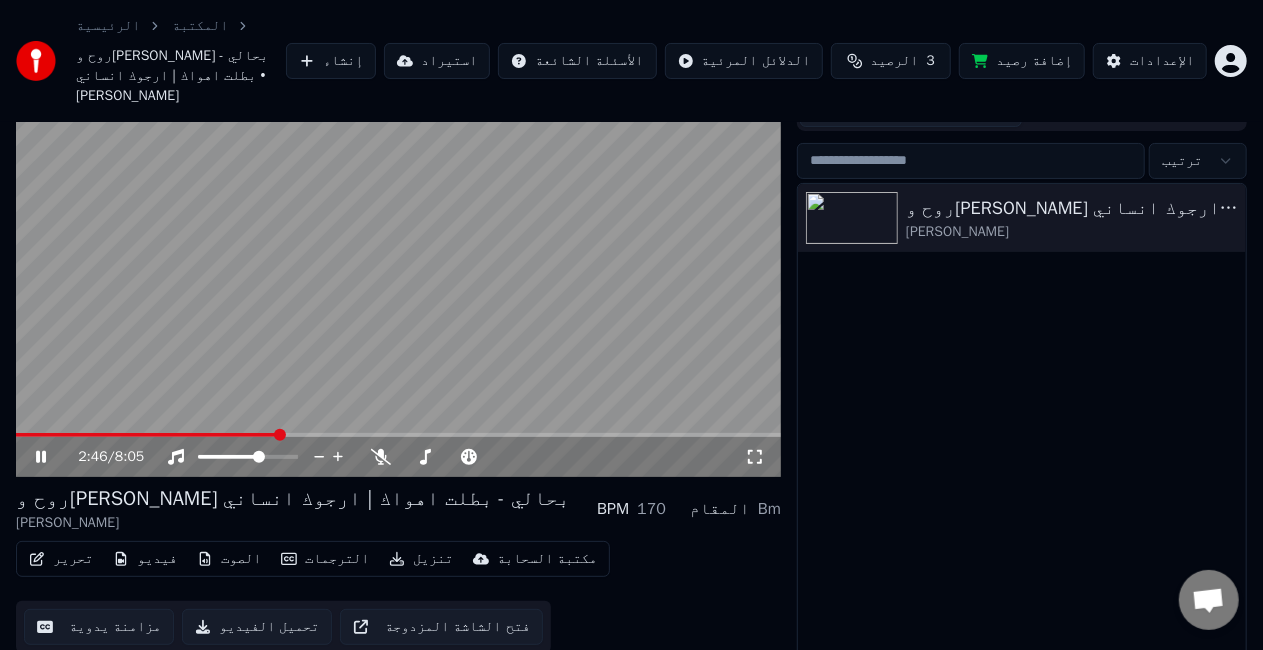 click at bounding box center [398, 262] 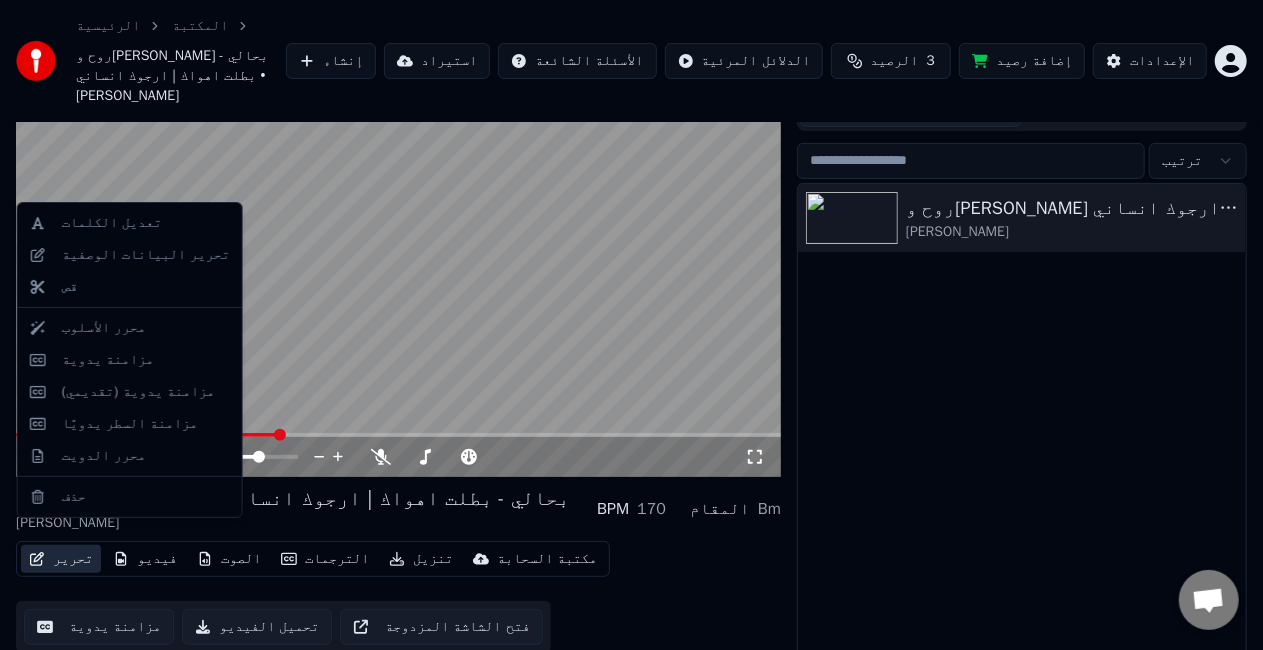 click on "تحرير" at bounding box center [61, 559] 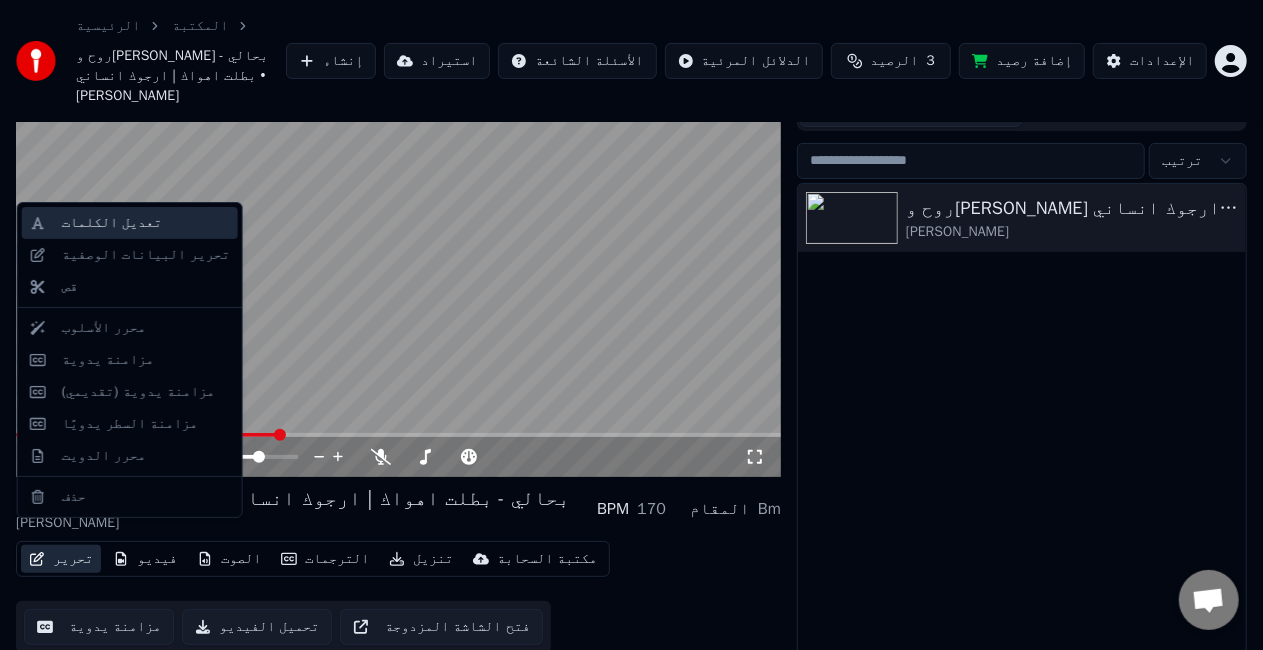 click on "تعديل الكلمات" at bounding box center [112, 223] 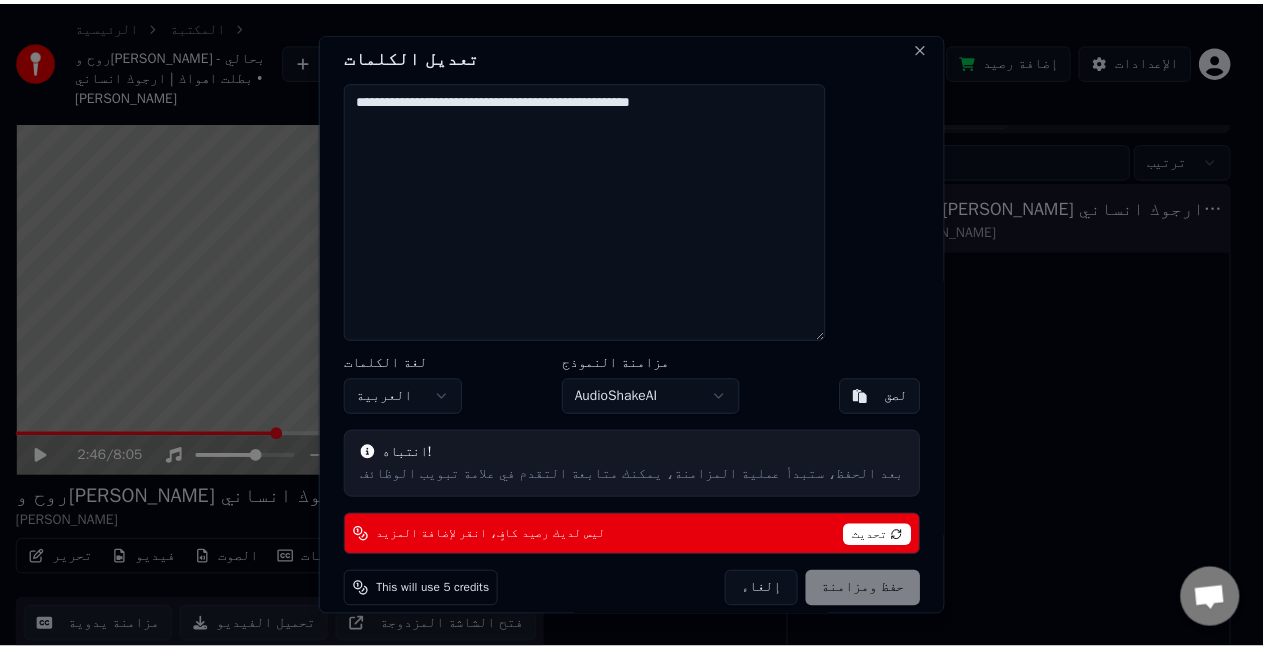 scroll, scrollTop: 25, scrollLeft: 0, axis: vertical 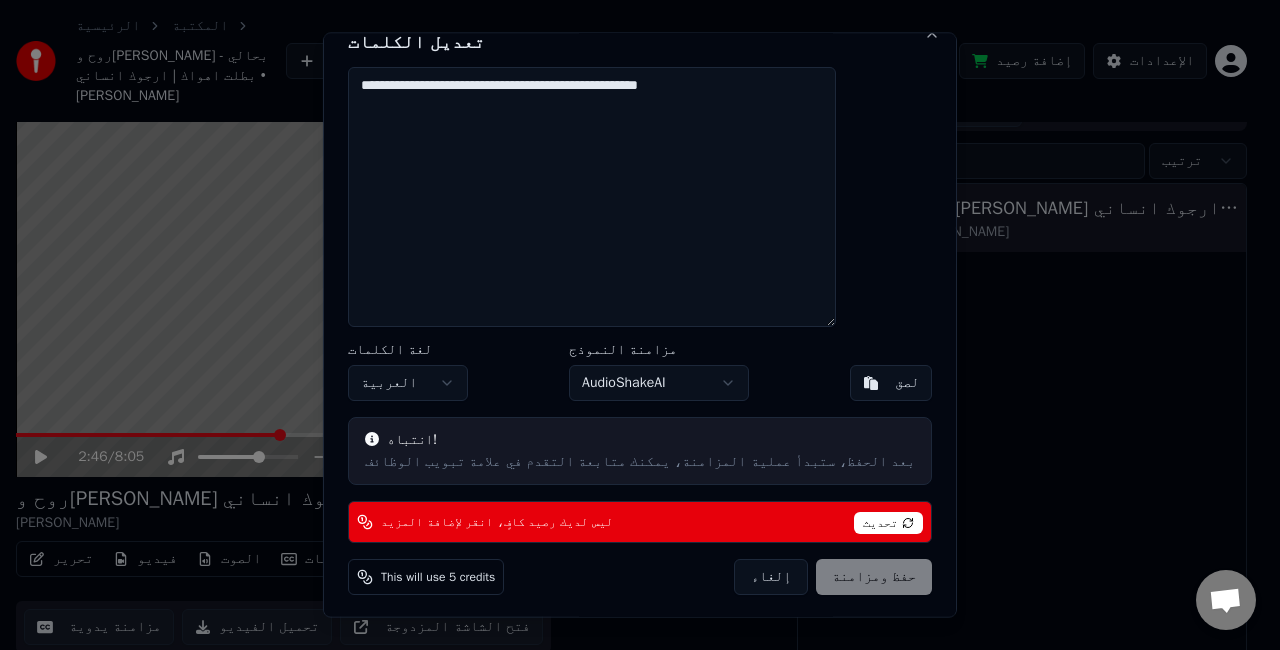 click on "تحديث" at bounding box center (888, 522) 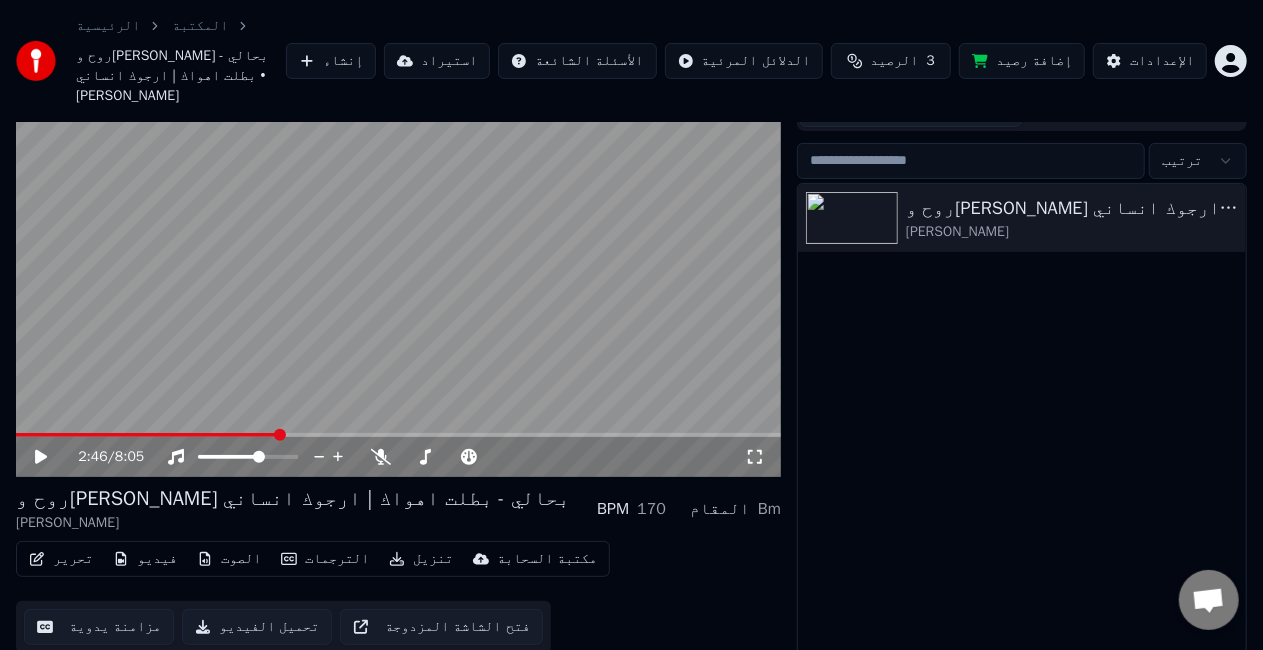 click on "تحميل الفيديو" at bounding box center (257, 627) 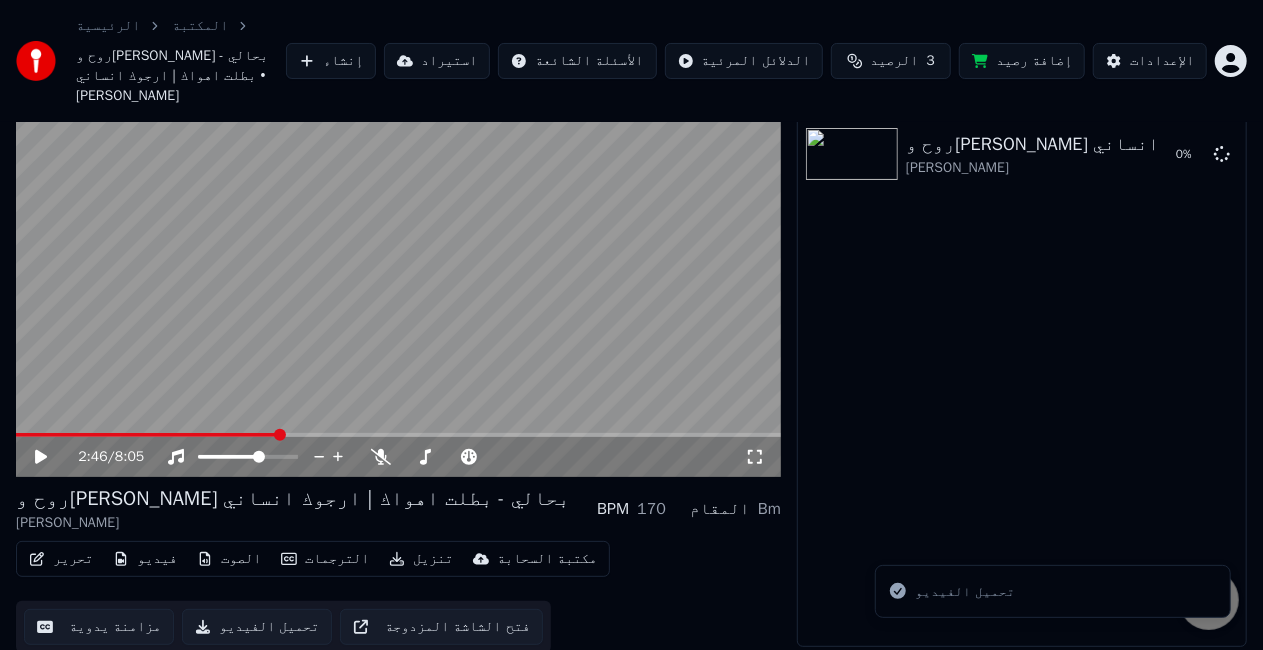 scroll, scrollTop: 58, scrollLeft: 0, axis: vertical 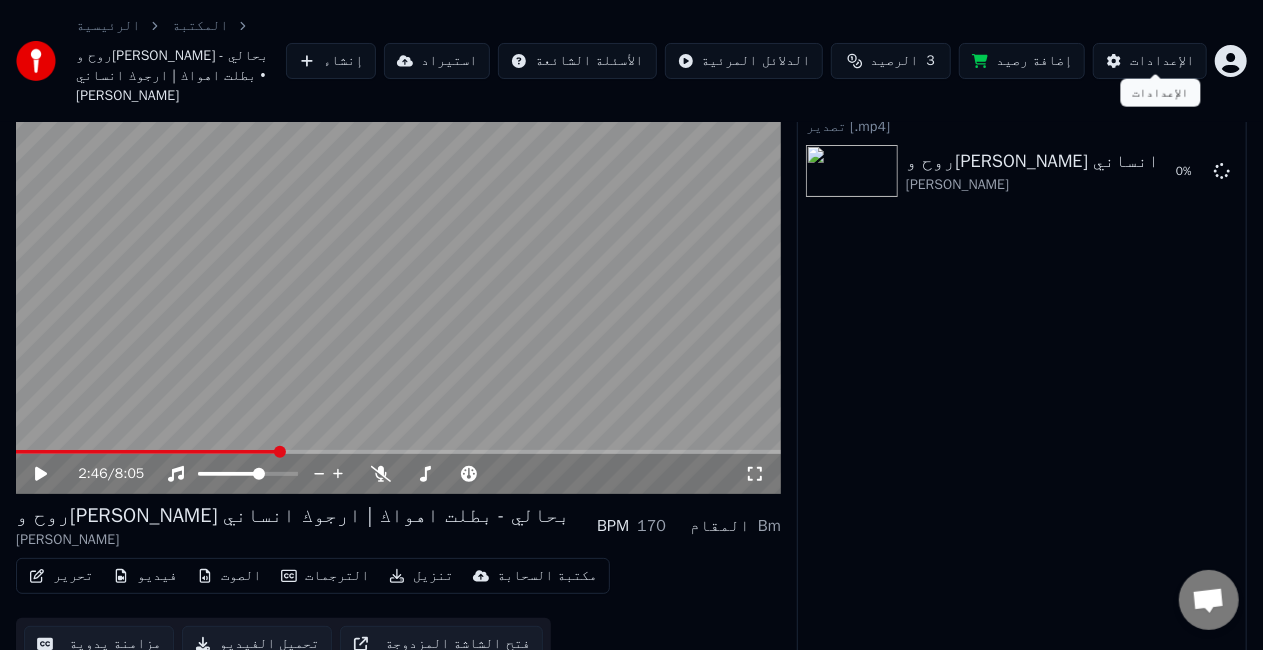 click on "الإعدادات" at bounding box center [1162, 61] 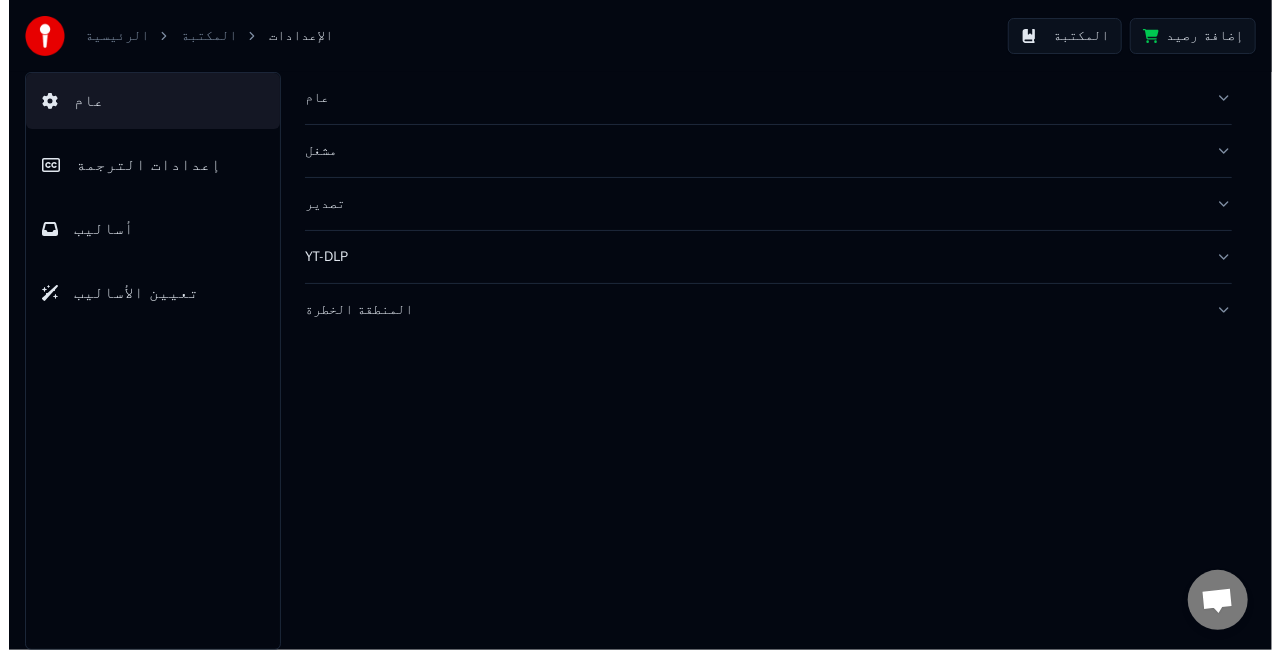scroll, scrollTop: 0, scrollLeft: 0, axis: both 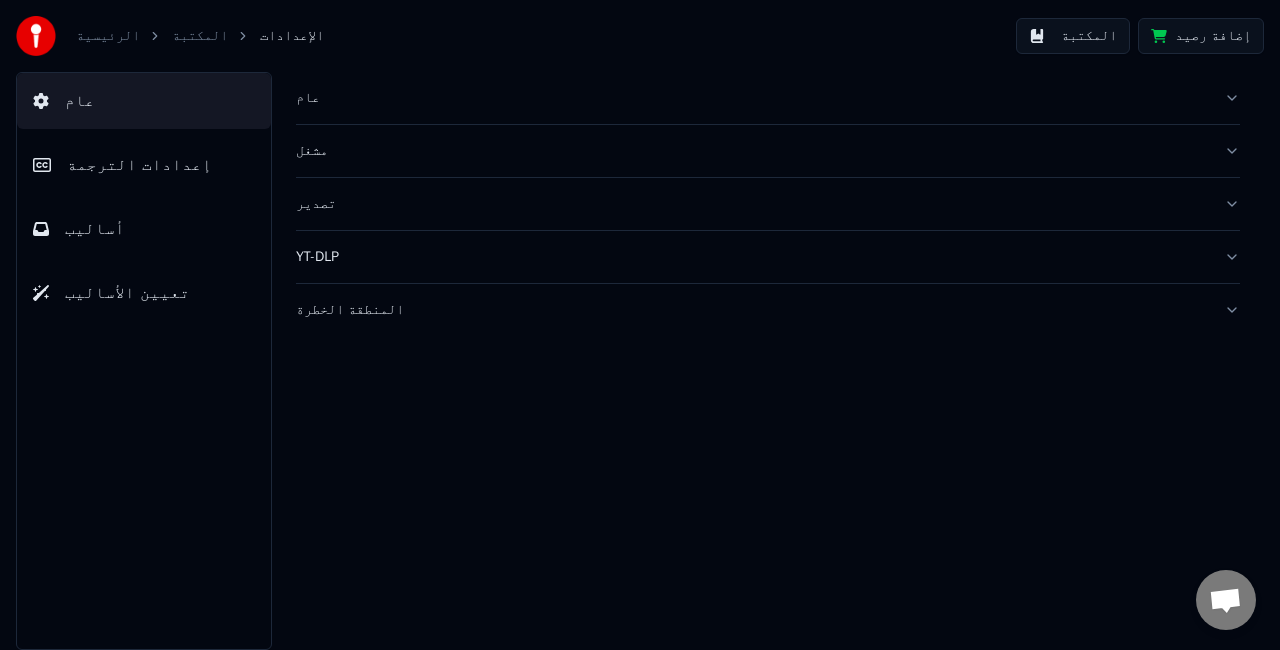 click on "عام" at bounding box center (752, 98) 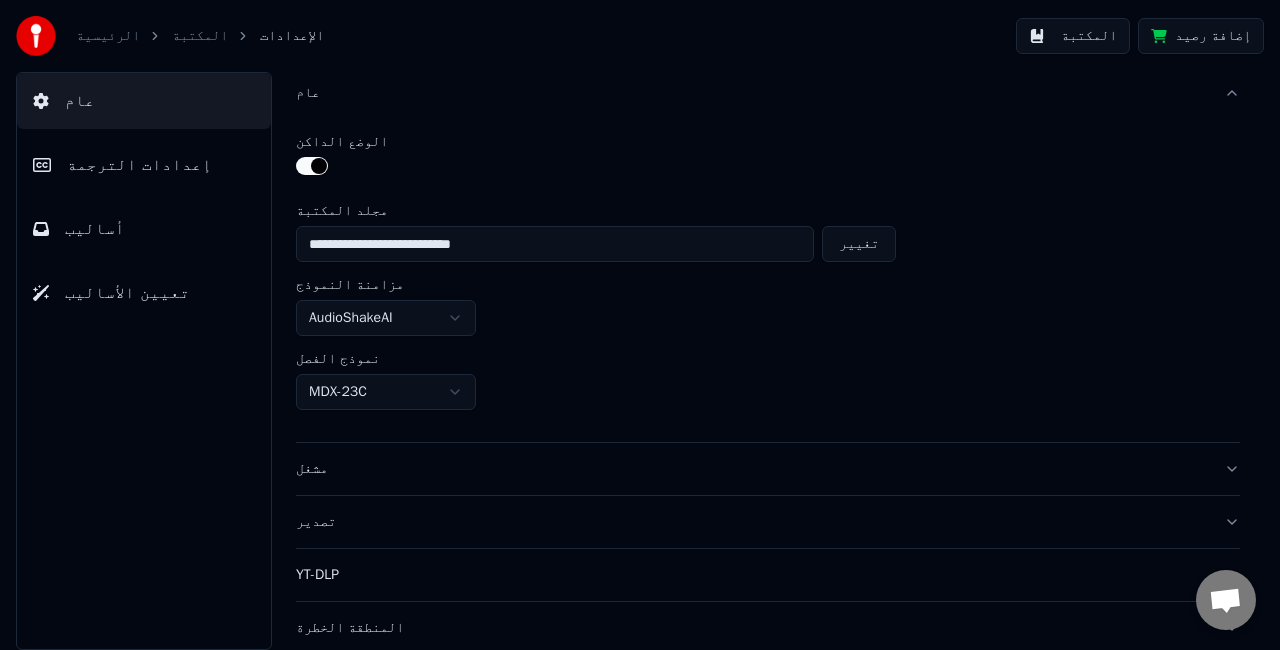 scroll, scrollTop: 6, scrollLeft: 0, axis: vertical 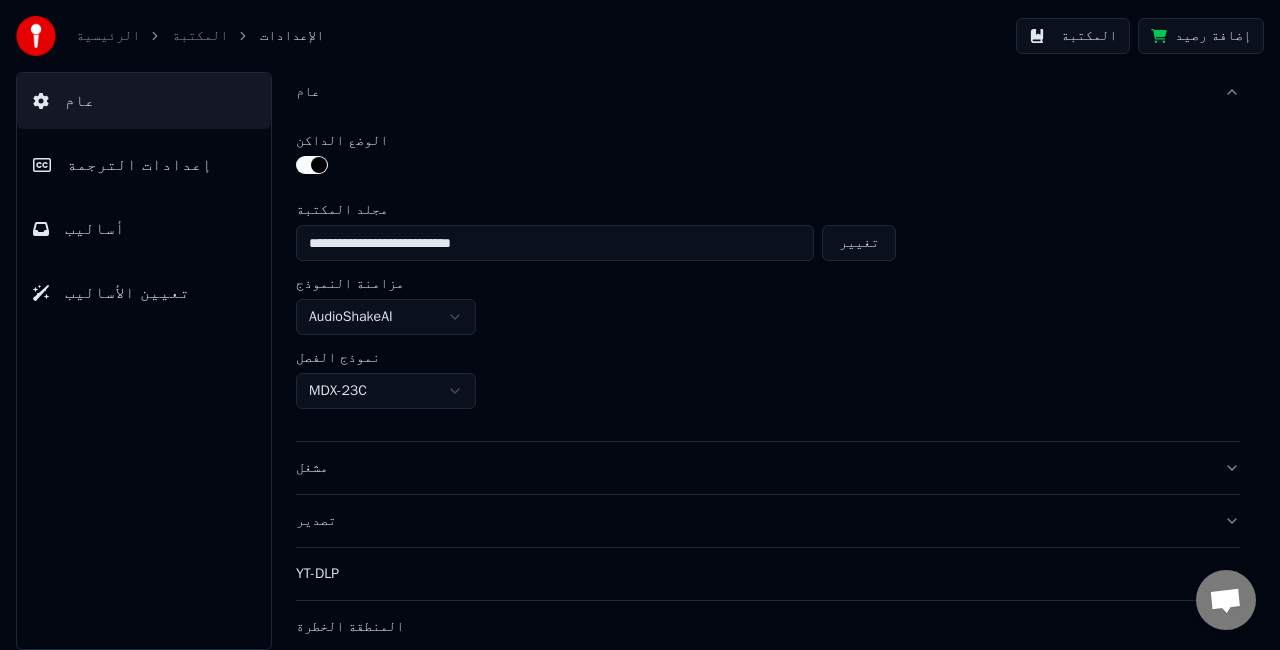 click on "**********" at bounding box center (640, 325) 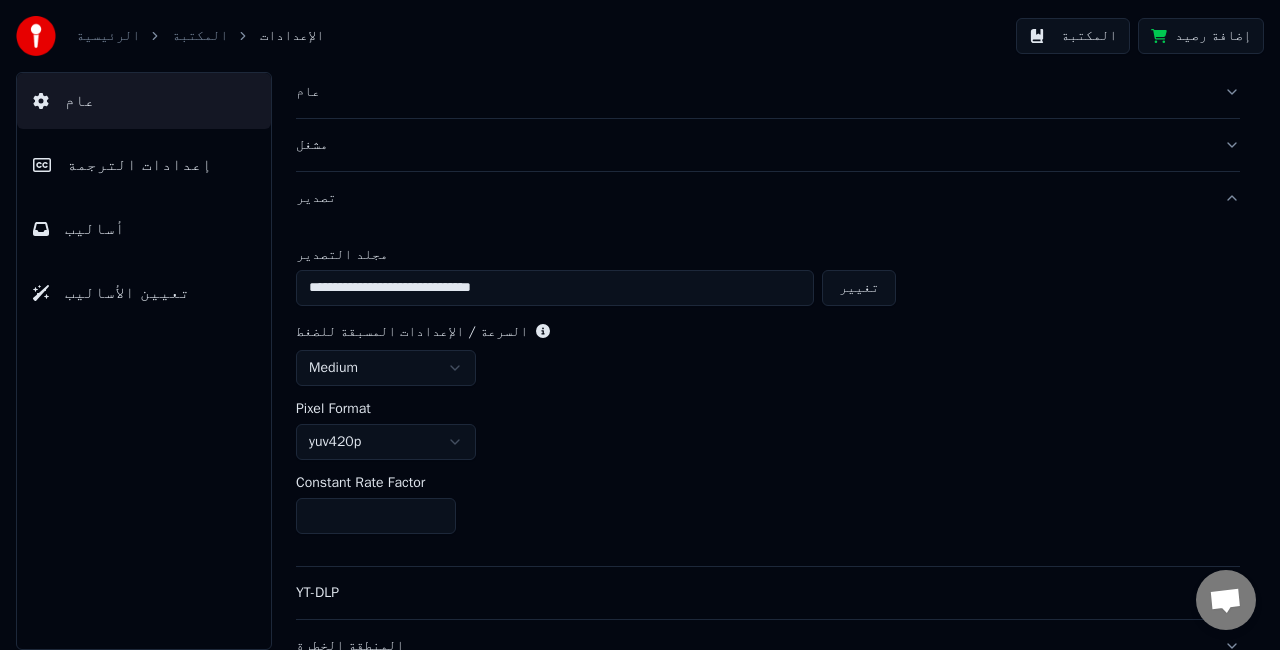 click on "الرئيسية المكتبة الإعدادات المكتبة إضافة رصيد" at bounding box center [640, 36] 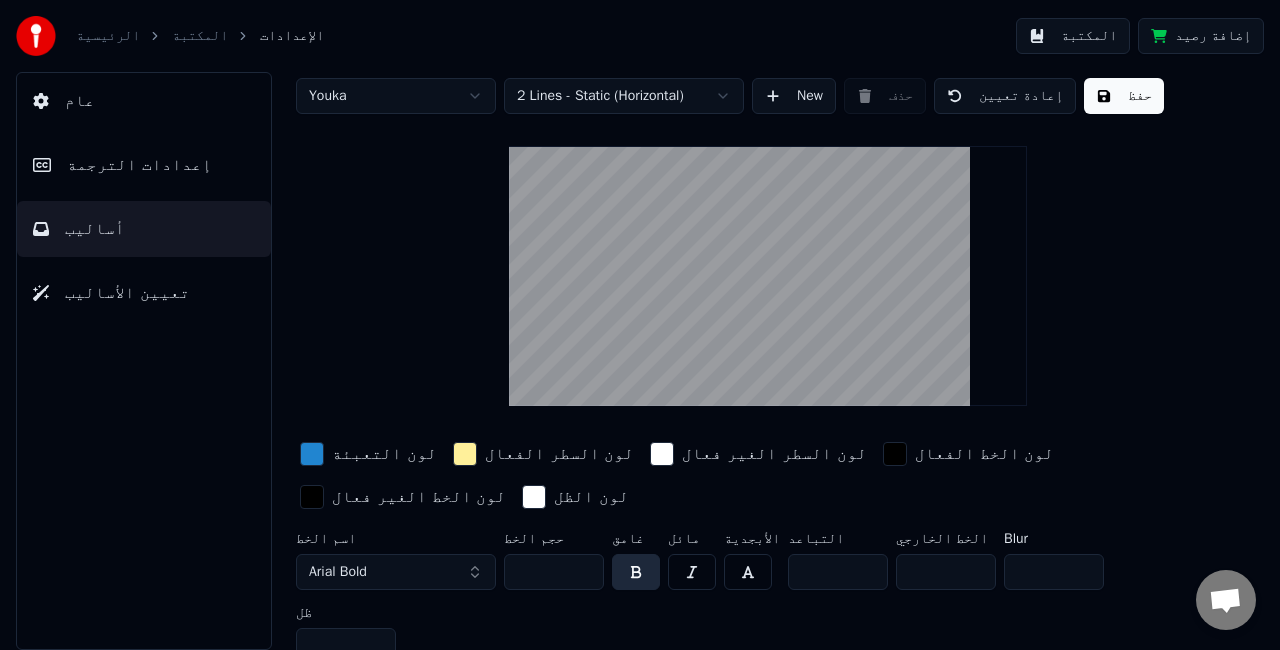 scroll, scrollTop: 34, scrollLeft: 0, axis: vertical 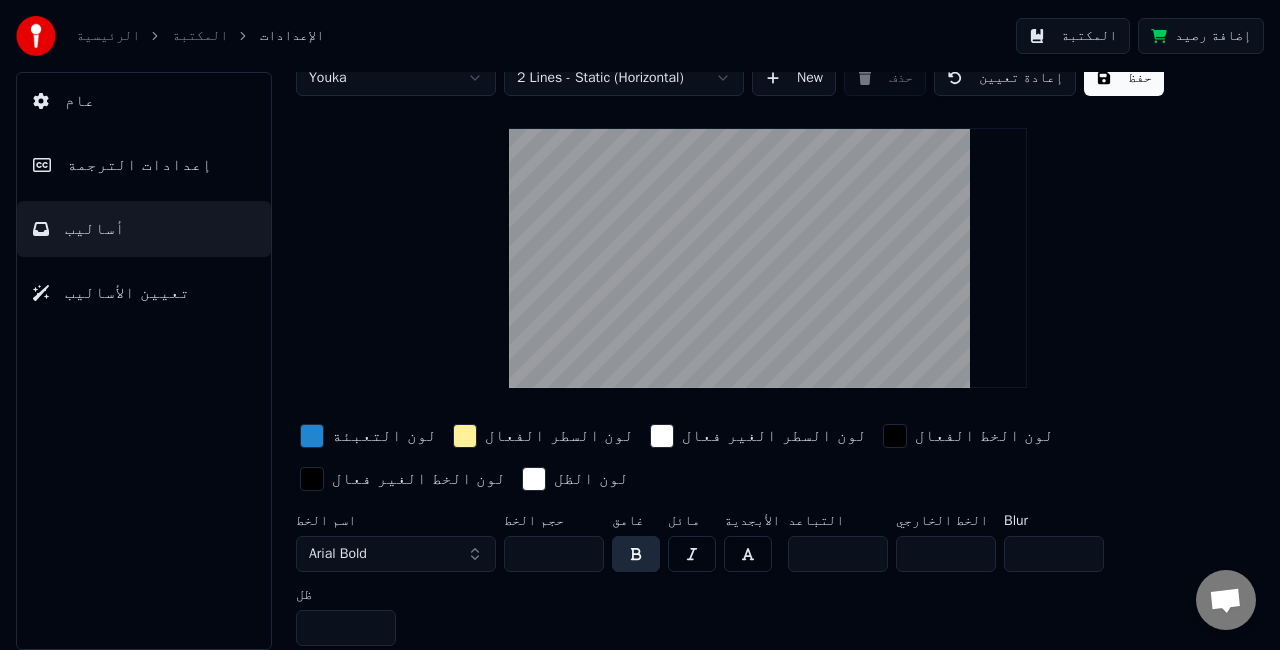 click on "تعيين الأساليب" at bounding box center [144, 293] 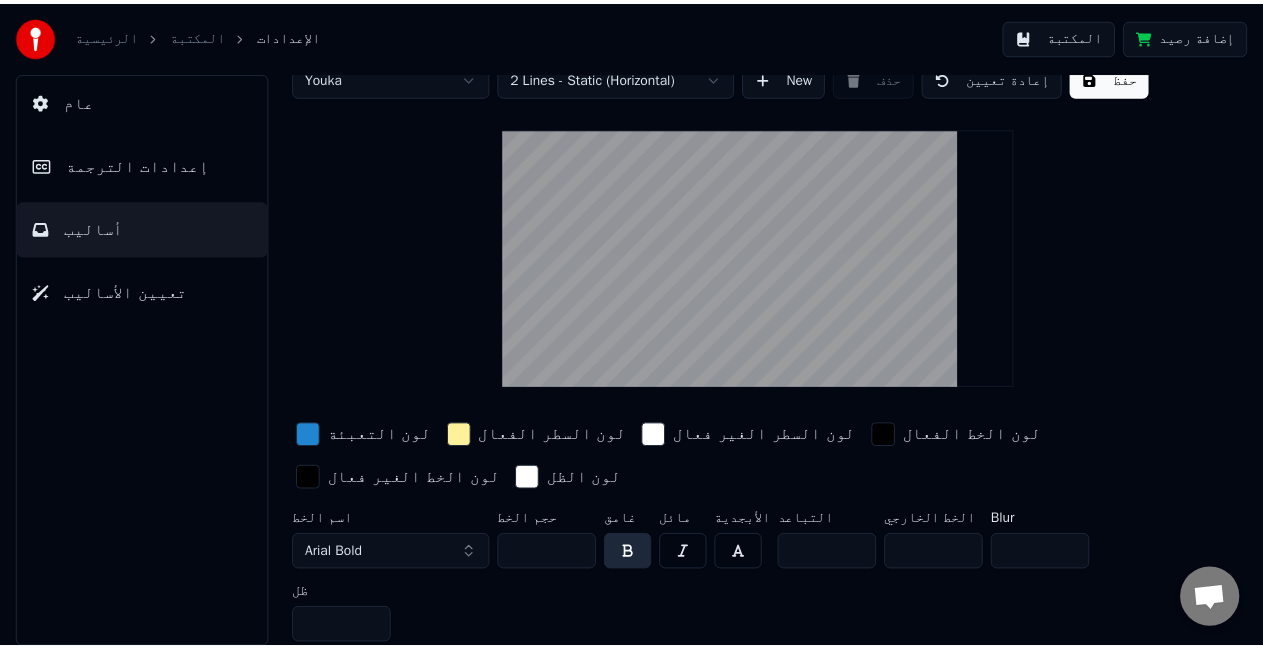 scroll, scrollTop: 0, scrollLeft: 0, axis: both 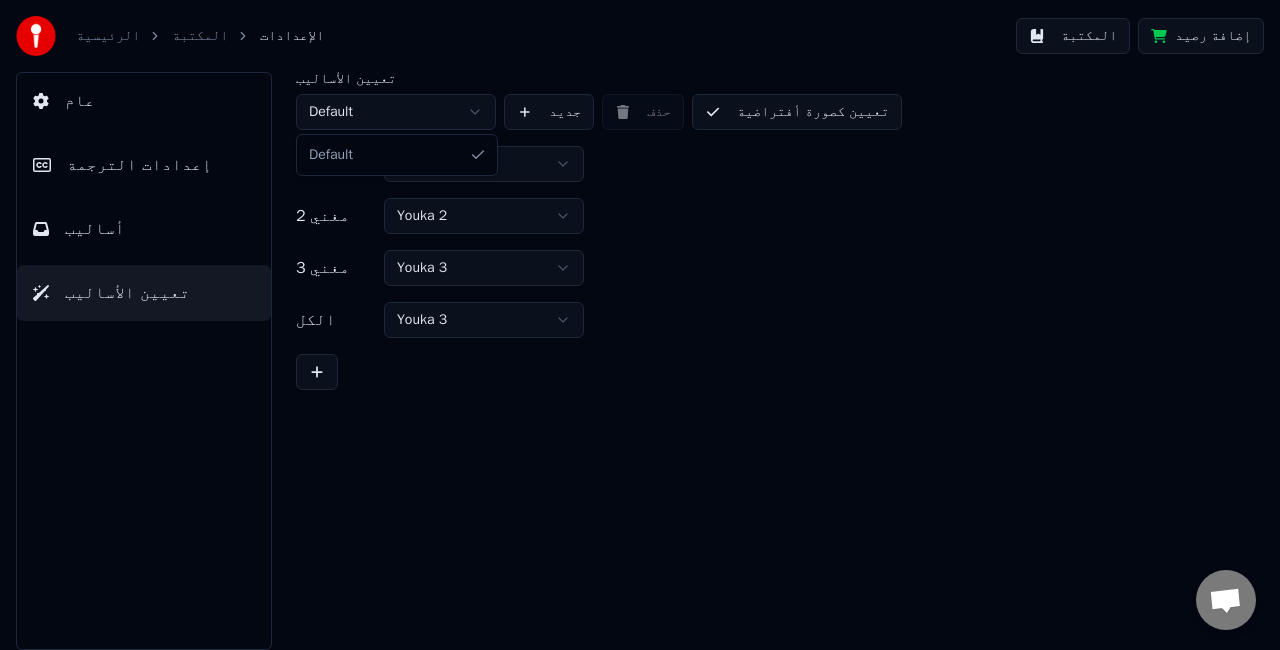 click on "الرئيسية المكتبة الإعدادات المكتبة إضافة رصيد عام إعدادات الترجمة أساليب تعيين الأساليب تعيين الأساليب Default جديد حذف تعيين كصورة أفتراضية مغني   1 Youka مغني   2 Youka 2 مغني   3 Youka 3 الكل Youka 3 Default" at bounding box center [640, 325] 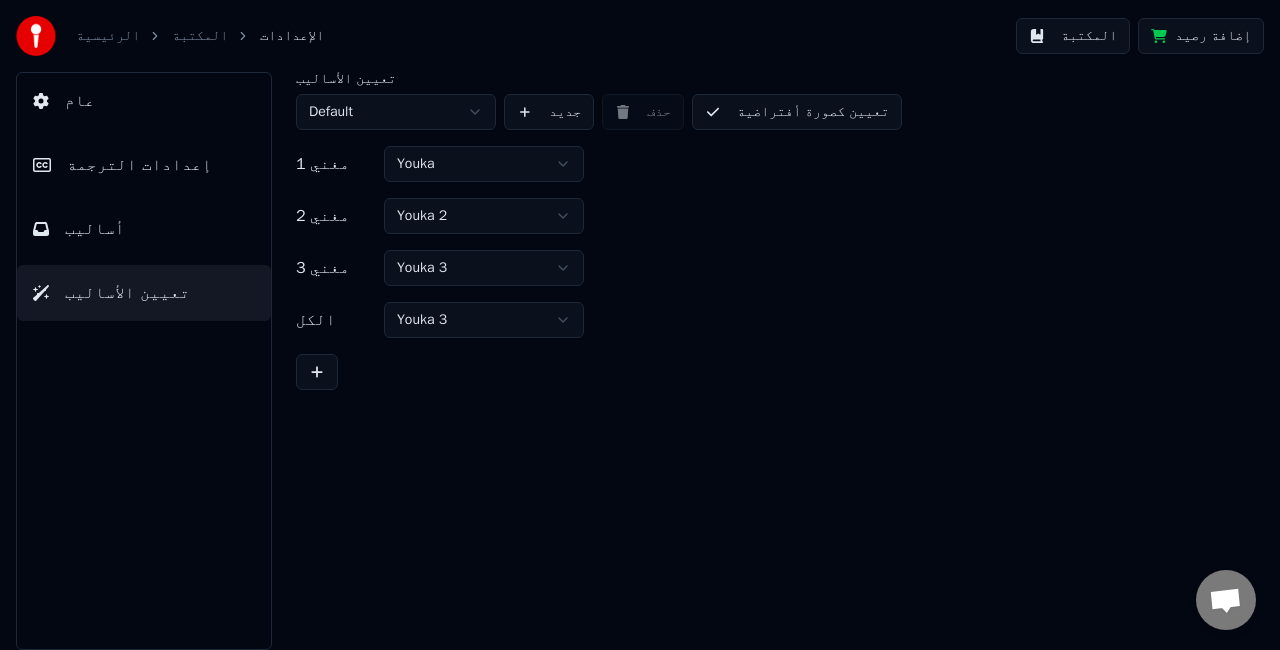click on "الرئيسية المكتبة الإعدادات المكتبة إضافة رصيد عام إعدادات الترجمة أساليب تعيين الأساليب تعيين الأساليب Default جديد حذف تعيين كصورة أفتراضية مغني   1 Youka مغني   2 Youka 2 مغني   3 Youka 3 الكل Youka 3" at bounding box center [640, 325] 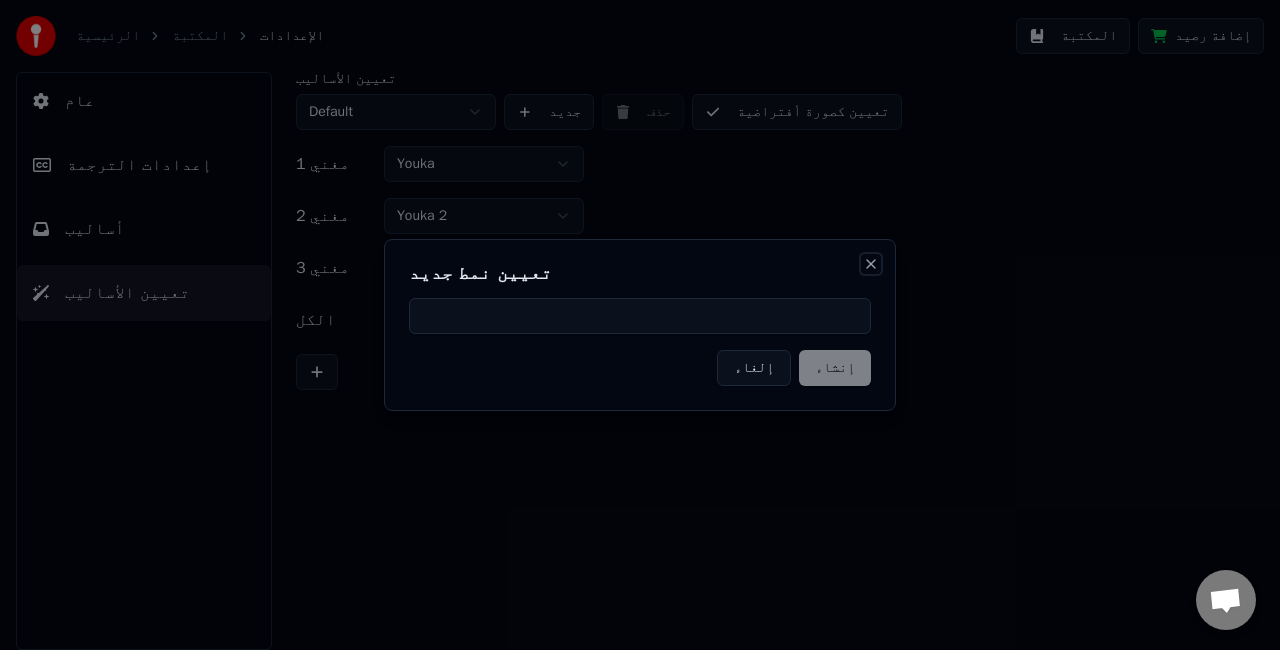 click on "Close" at bounding box center [871, 264] 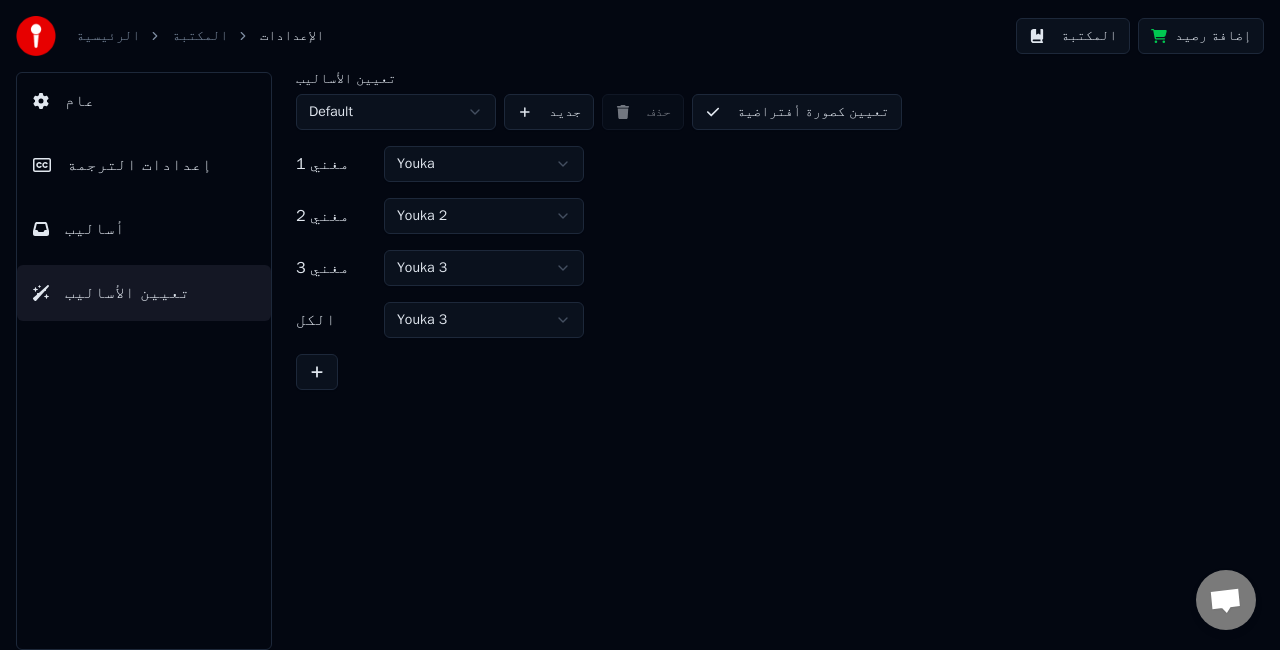click on "الرئيسية" at bounding box center (108, 36) 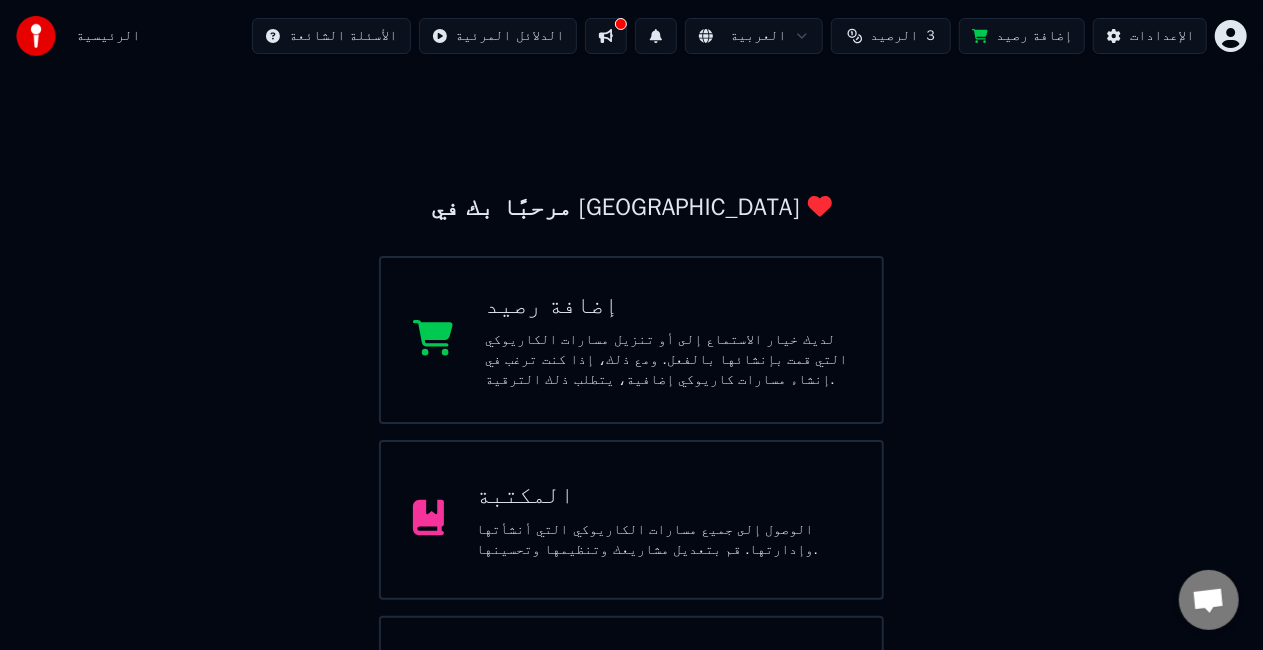 click on "المكتبة" at bounding box center (663, 496) 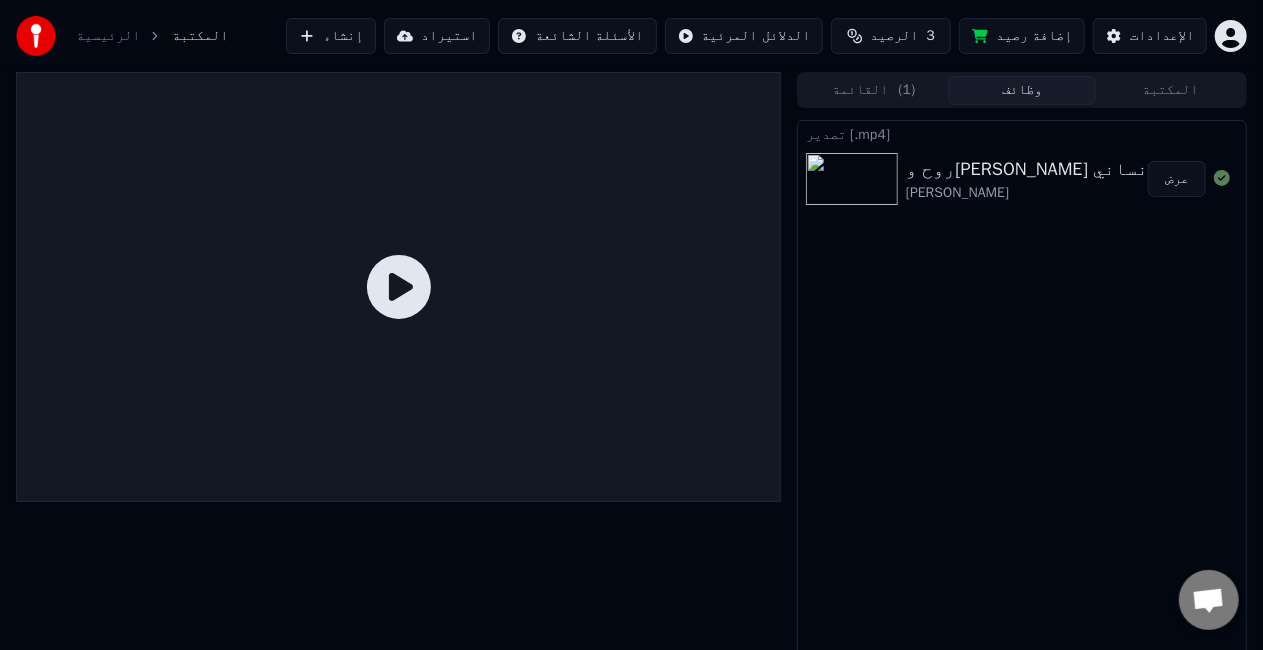 click at bounding box center [852, 179] 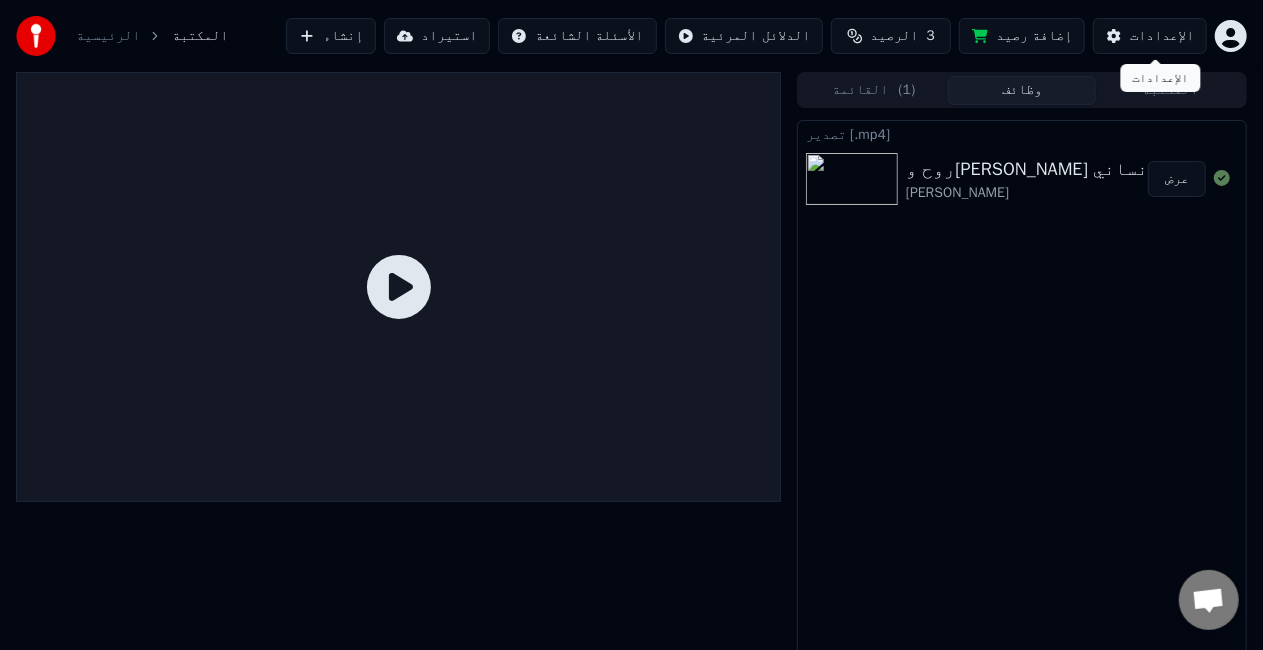 click on "الإعدادات" at bounding box center (1162, 36) 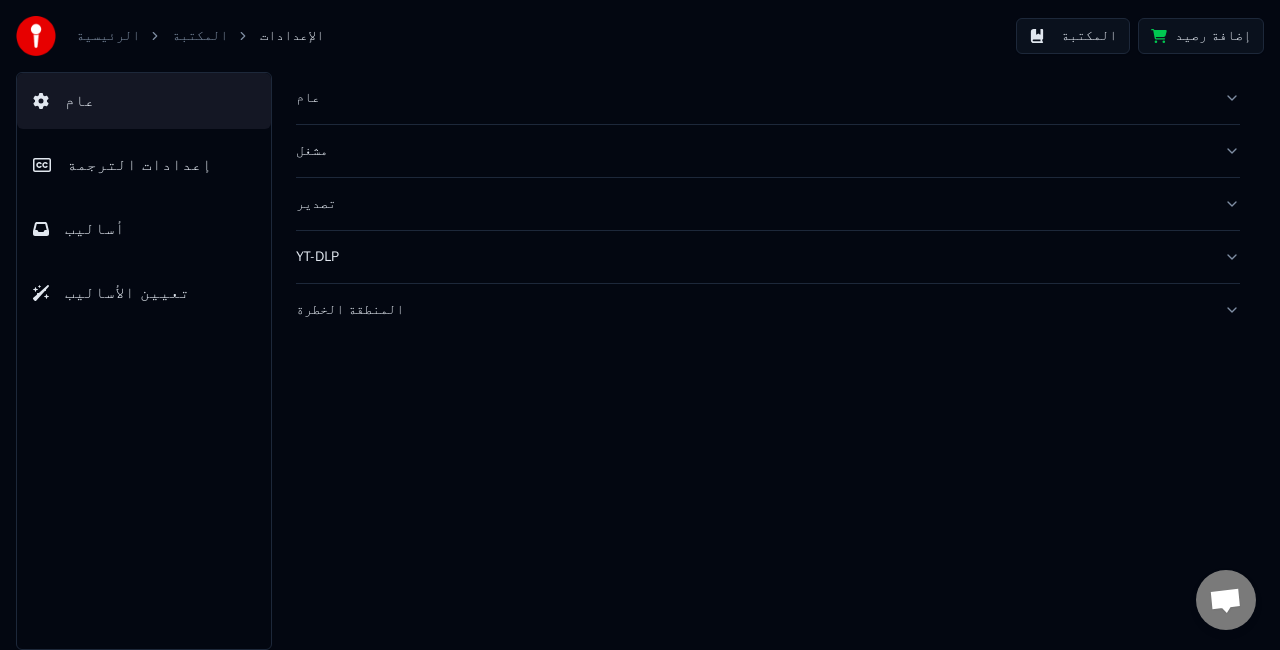 click at bounding box center (36, 36) 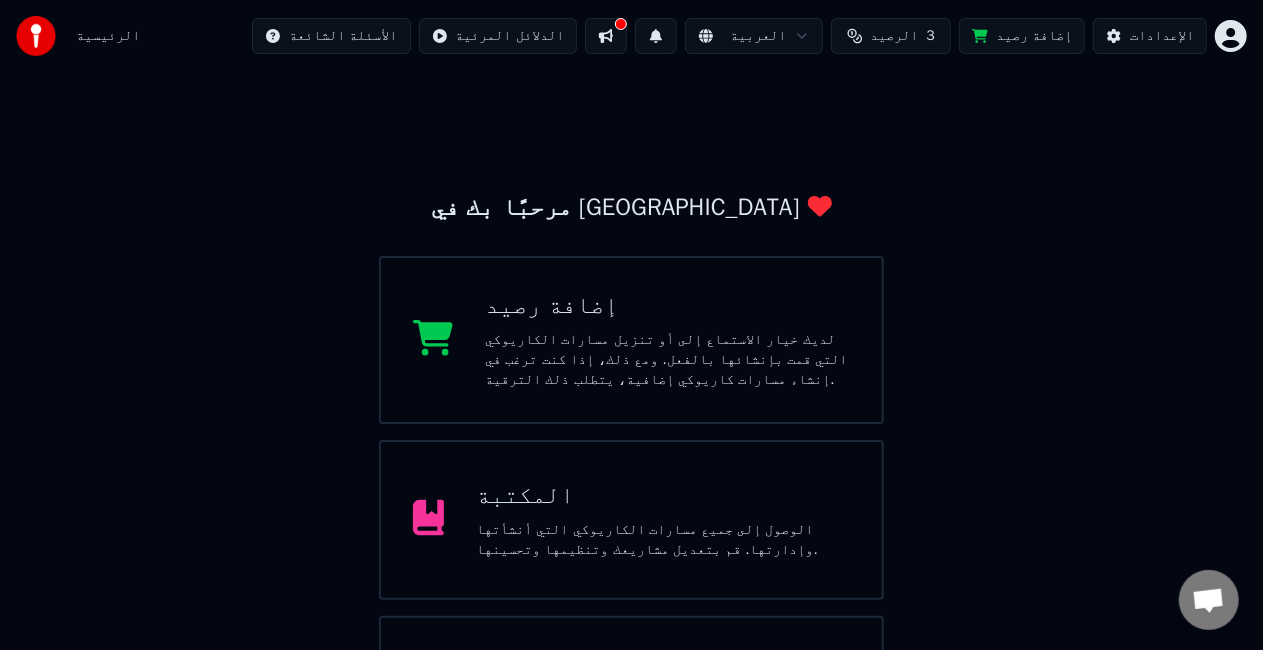 click on "المكتبة الوصول إلى جميع مسارات الكاريوكي التي أنشأتها وإدارتها. قم بتعديل مشاريعك وتنظيمها وتحسينها." at bounding box center (631, 520) 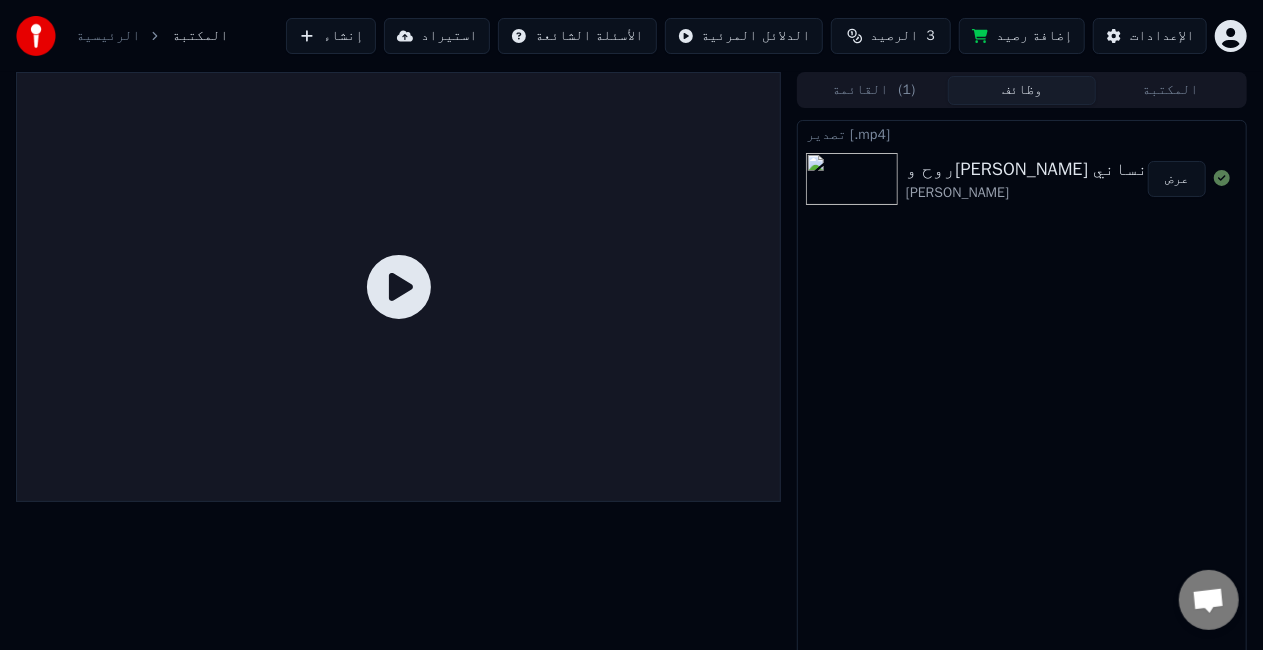 click at bounding box center (852, 179) 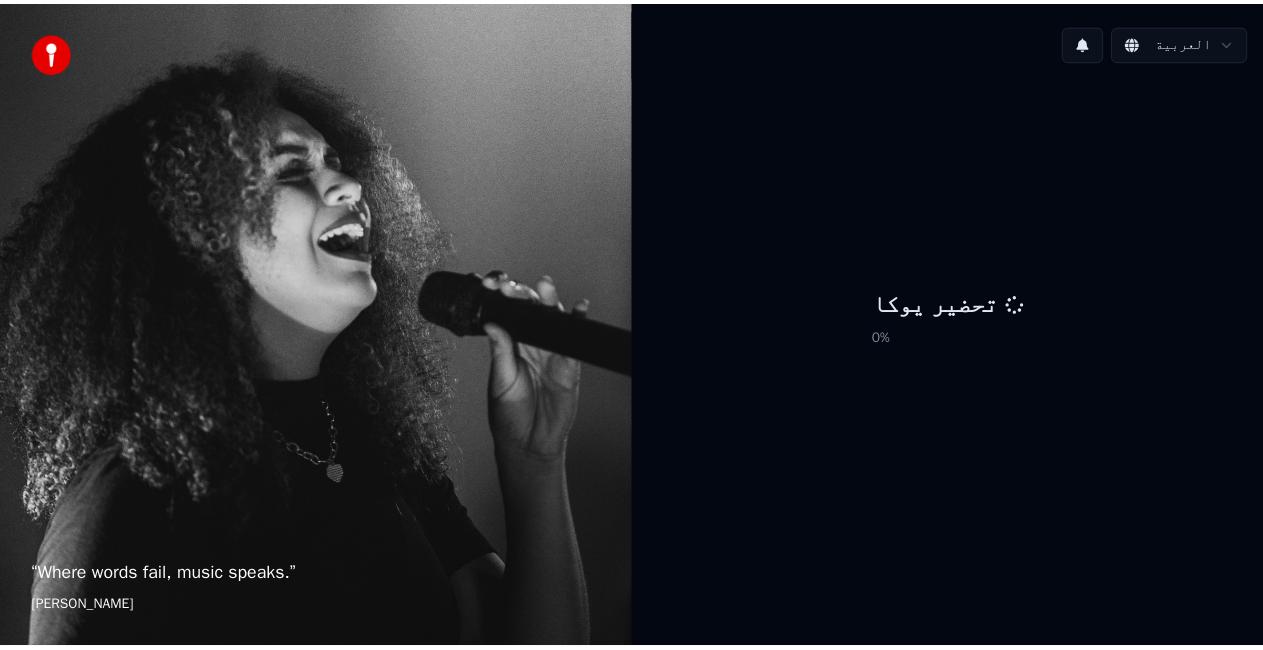 scroll, scrollTop: 0, scrollLeft: 0, axis: both 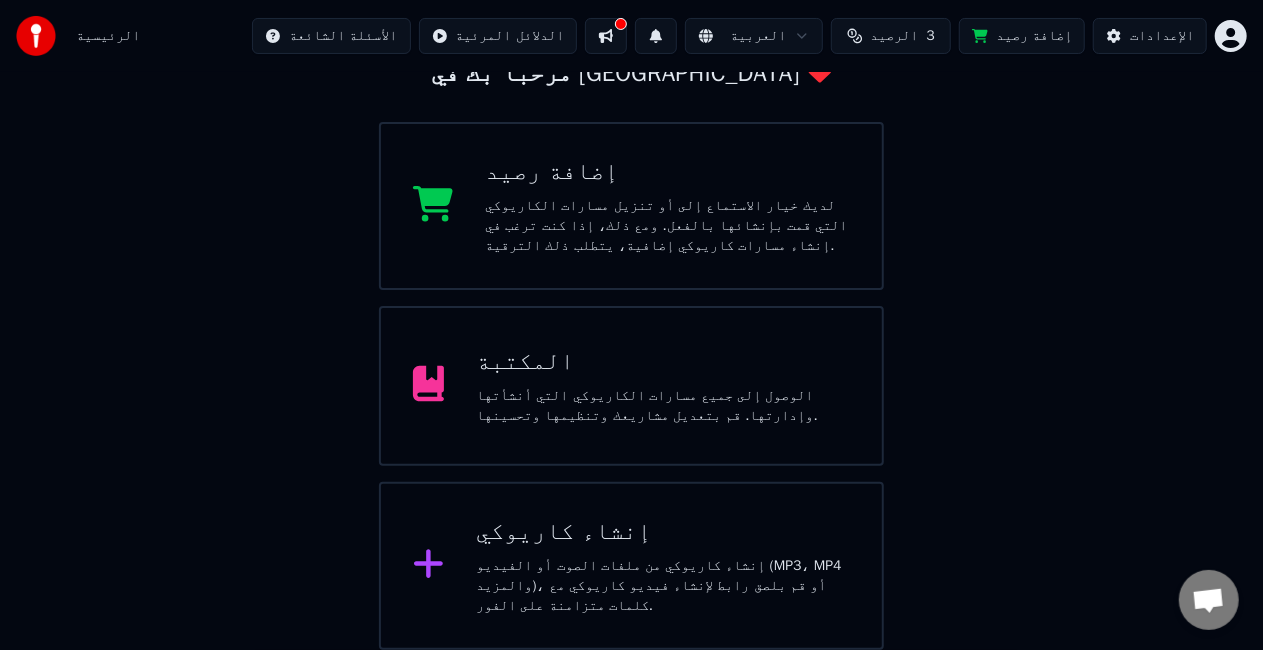 click on "المكتبة الوصول إلى جميع مسارات الكاريوكي التي أنشأتها وإدارتها. قم بتعديل مشاريعك وتنظيمها وتحسينها." at bounding box center (663, 386) 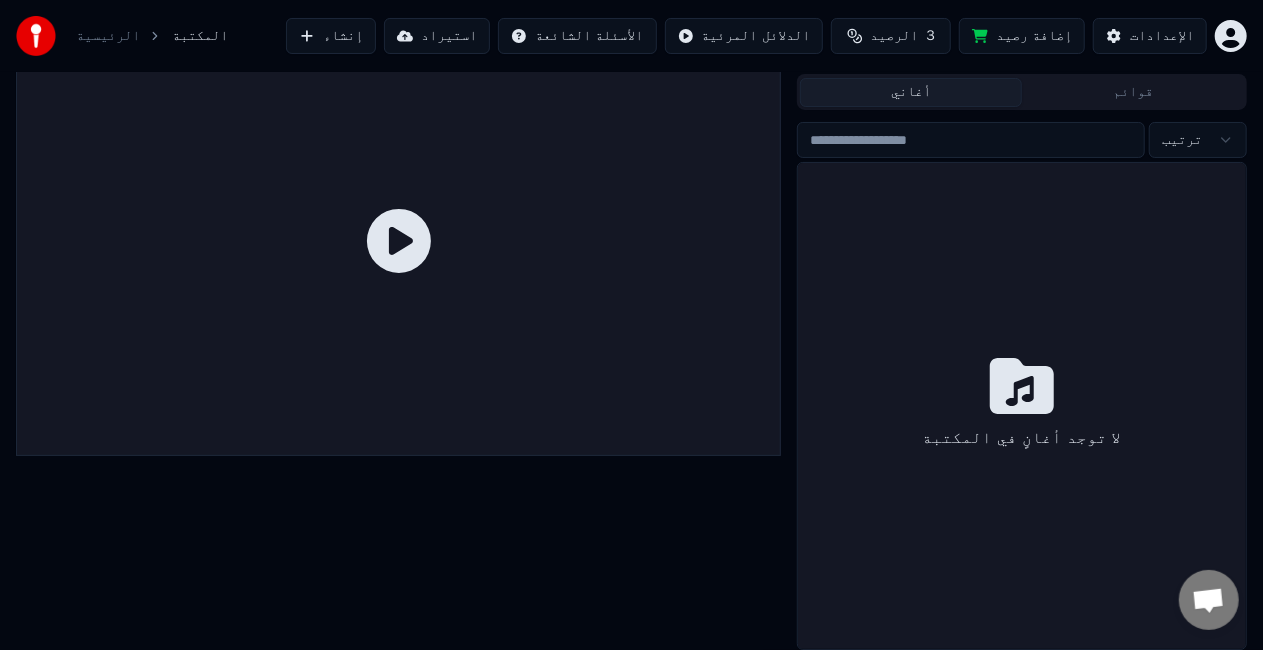 scroll, scrollTop: 45, scrollLeft: 0, axis: vertical 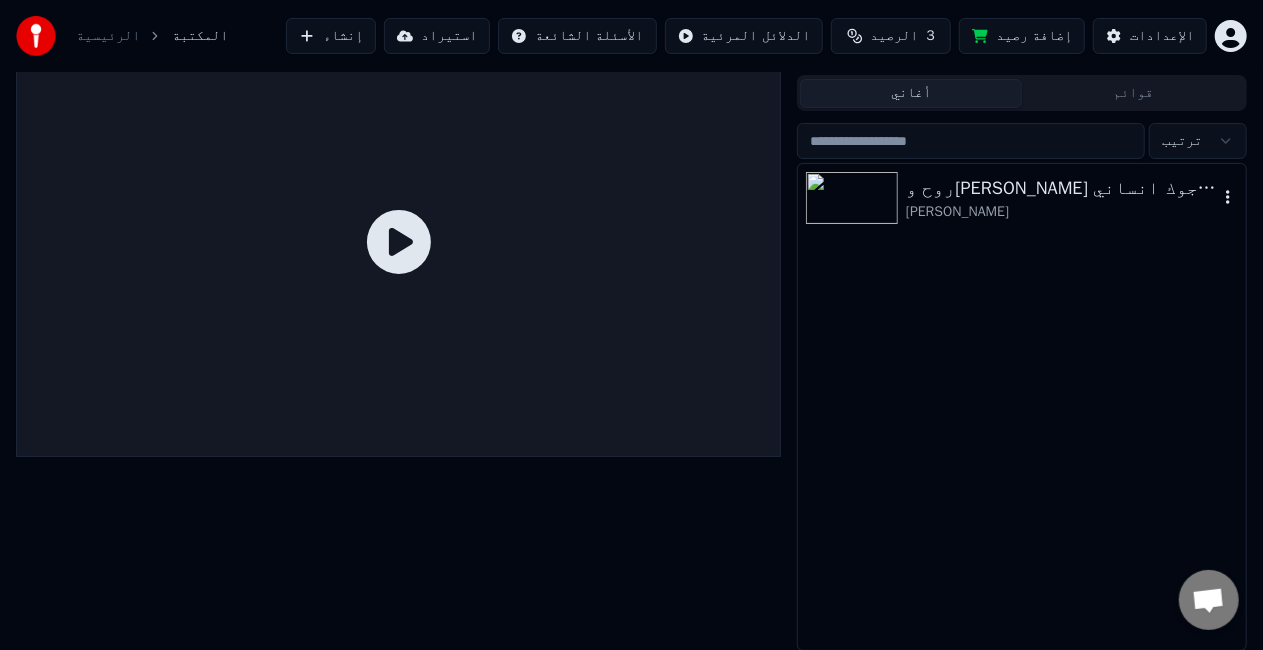 click at bounding box center (852, 198) 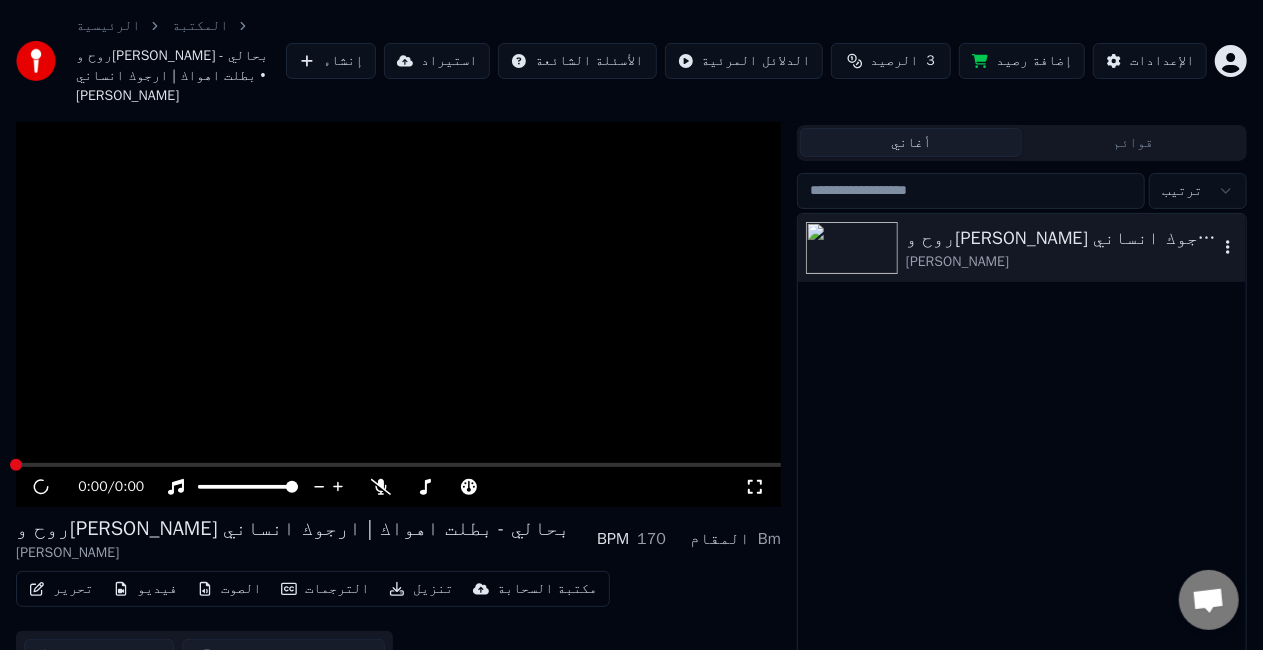 scroll, scrollTop: 75, scrollLeft: 0, axis: vertical 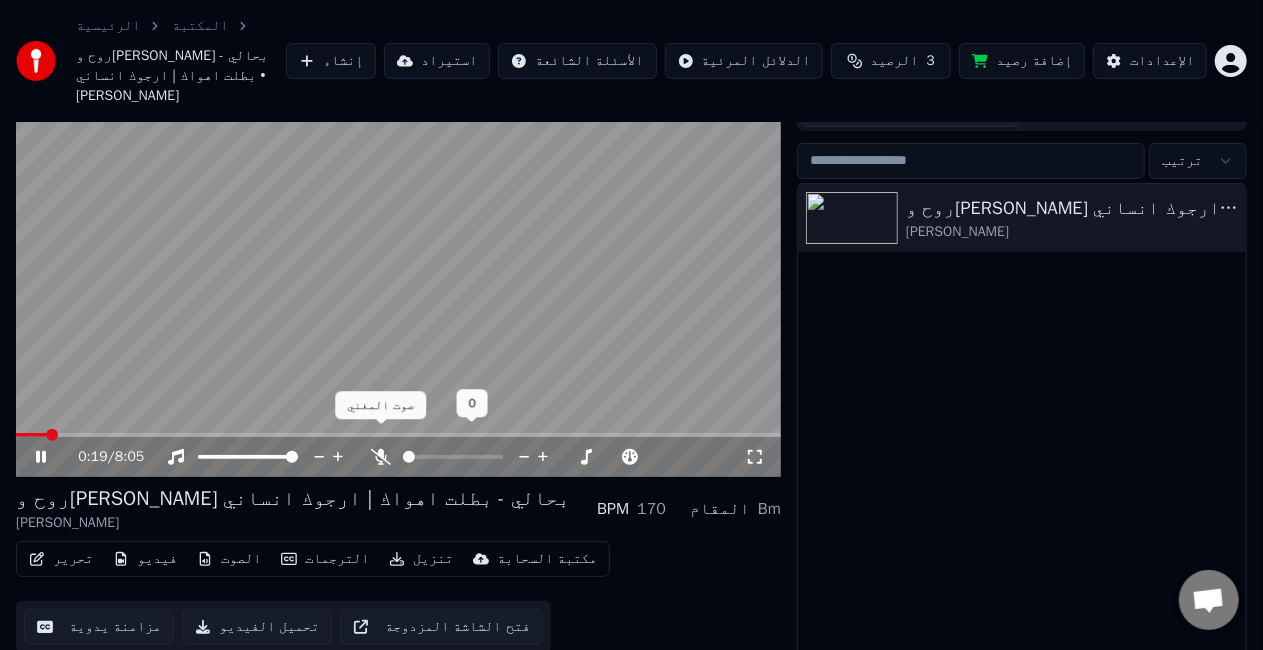 click 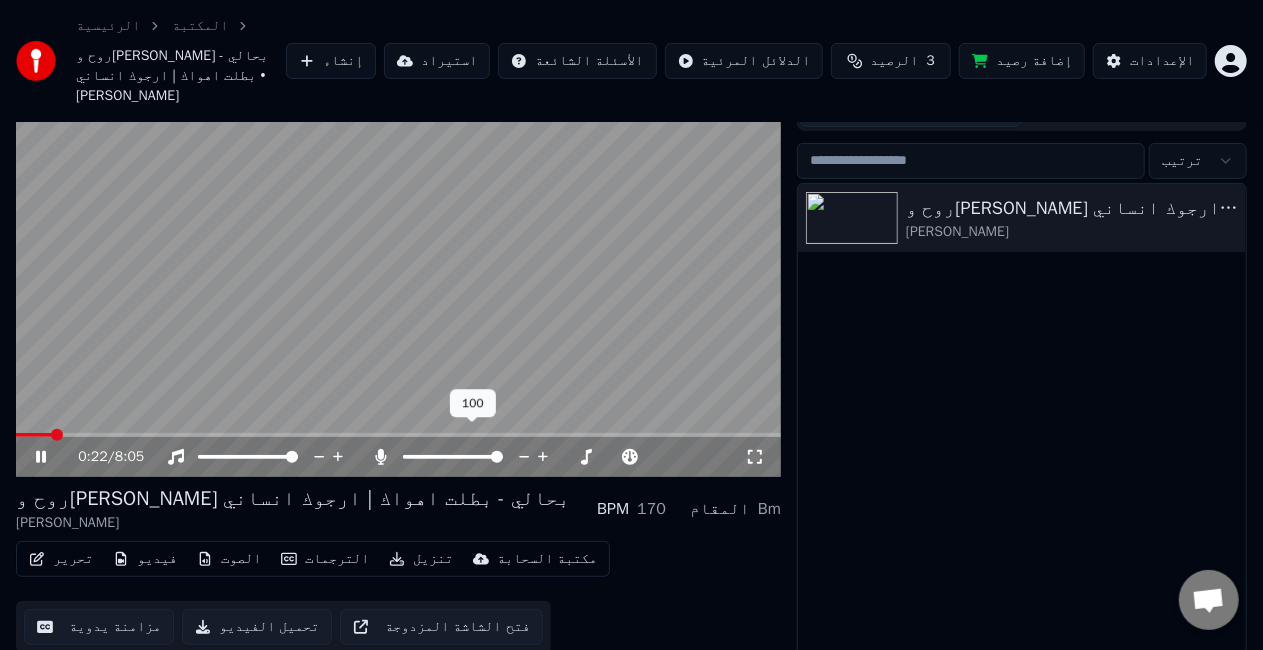 click at bounding box center [471, 457] 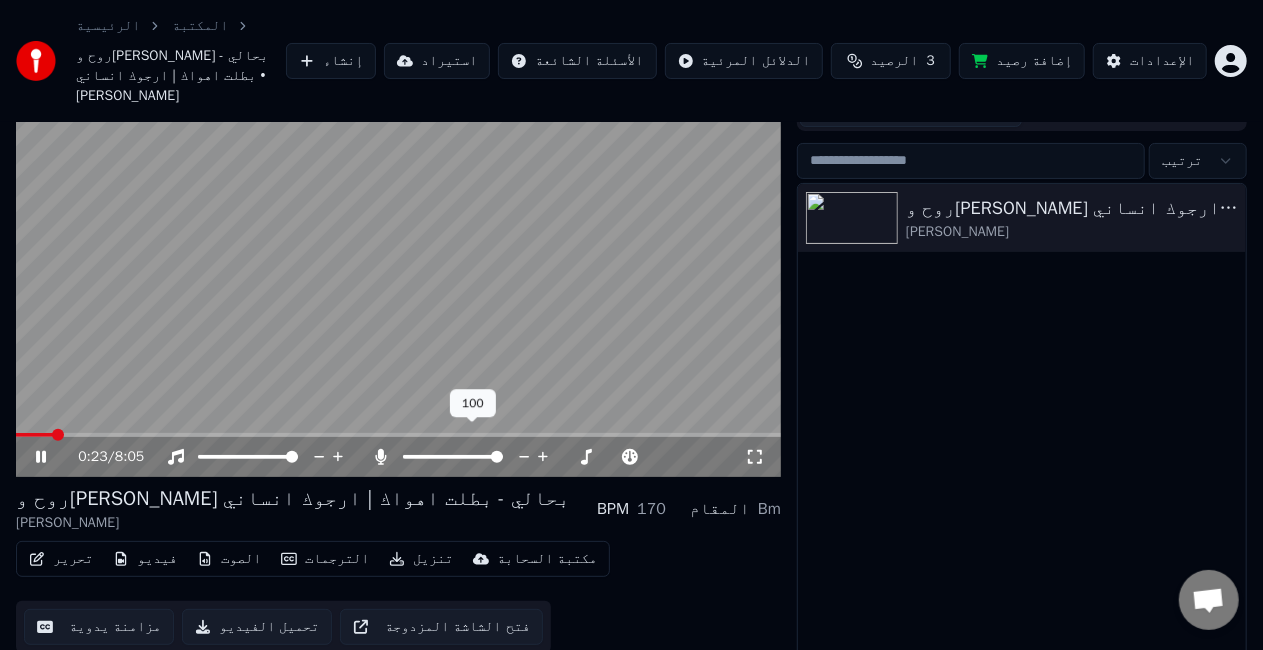 click at bounding box center (453, 457) 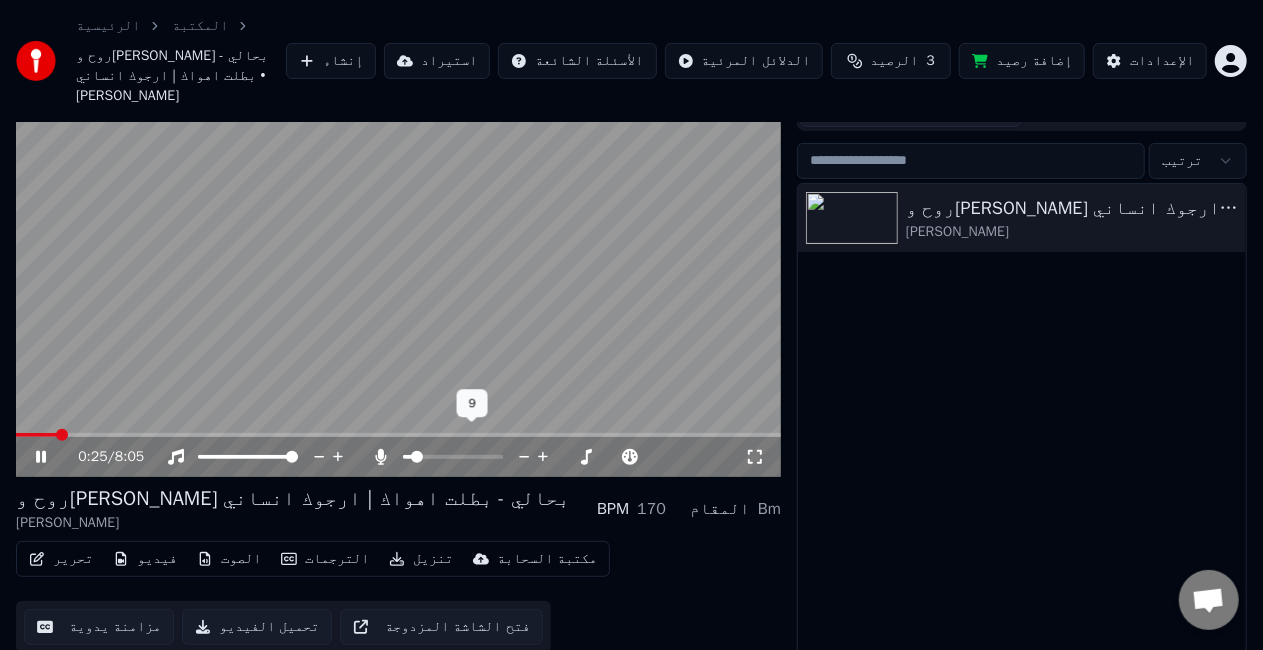 click at bounding box center [417, 457] 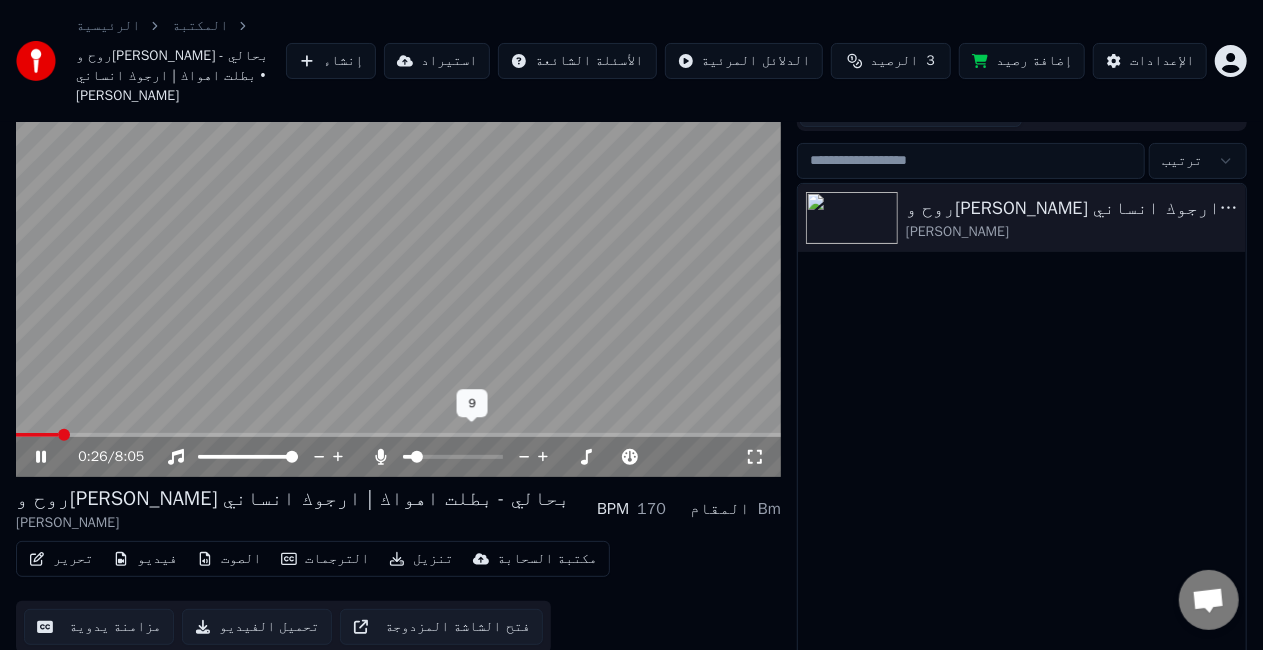 click at bounding box center (417, 457) 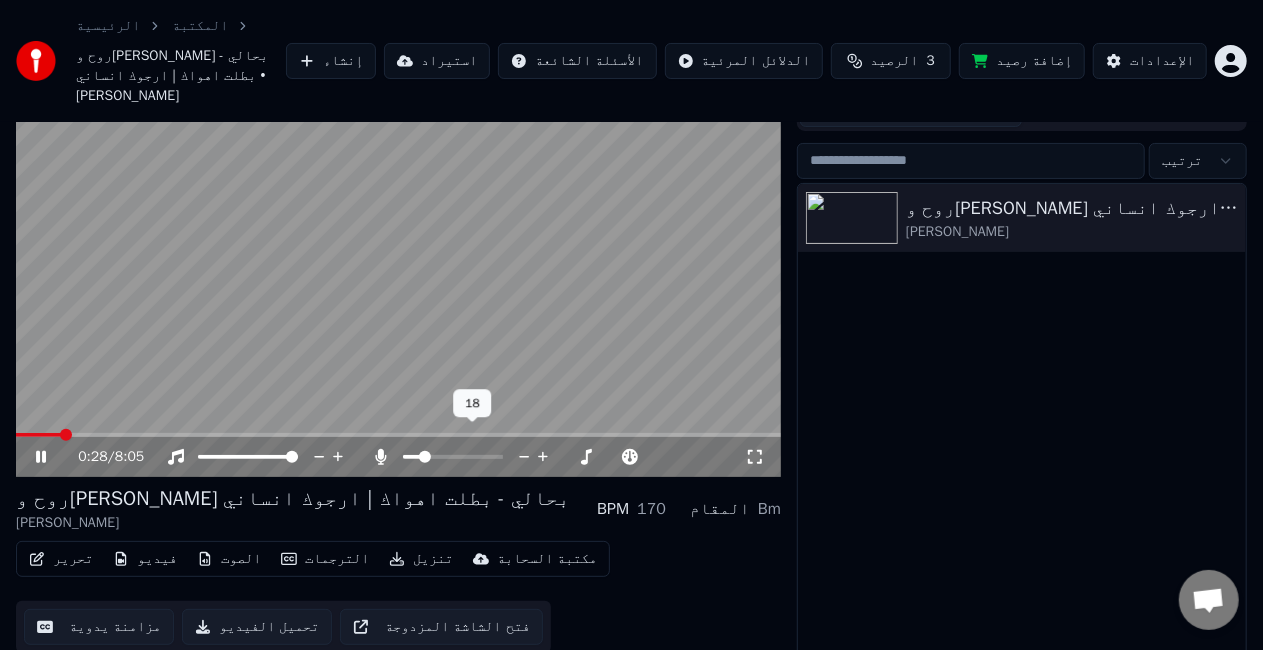 click at bounding box center (425, 457) 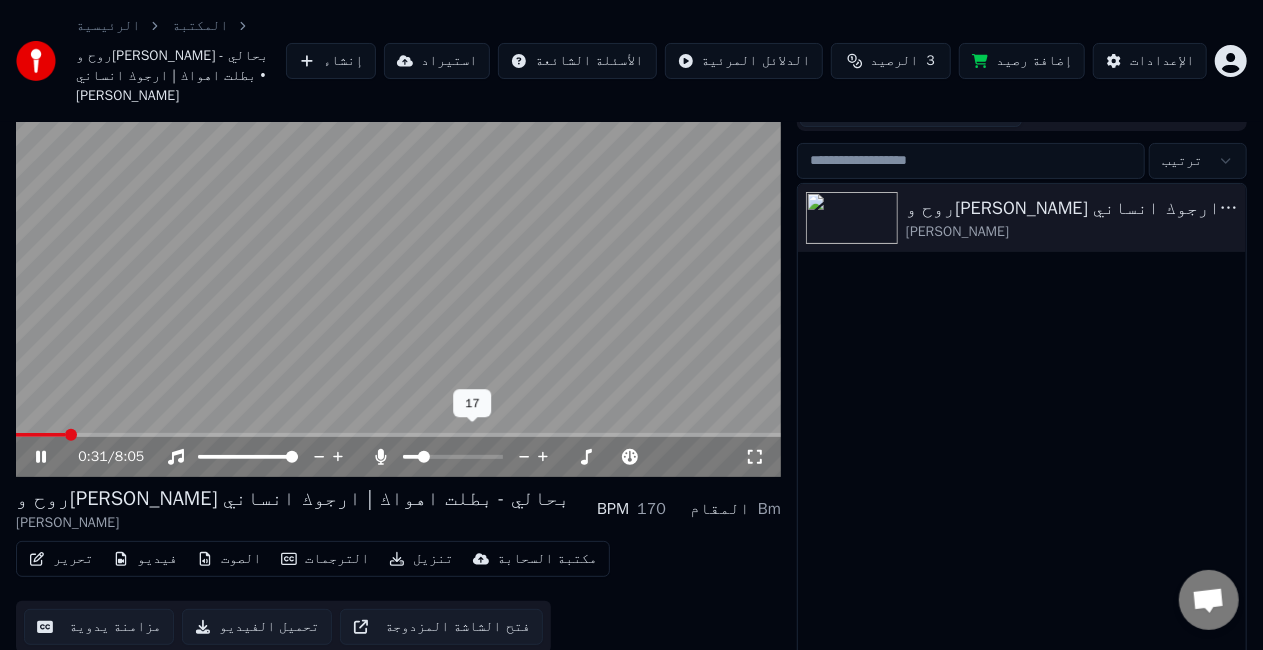 click at bounding box center (424, 457) 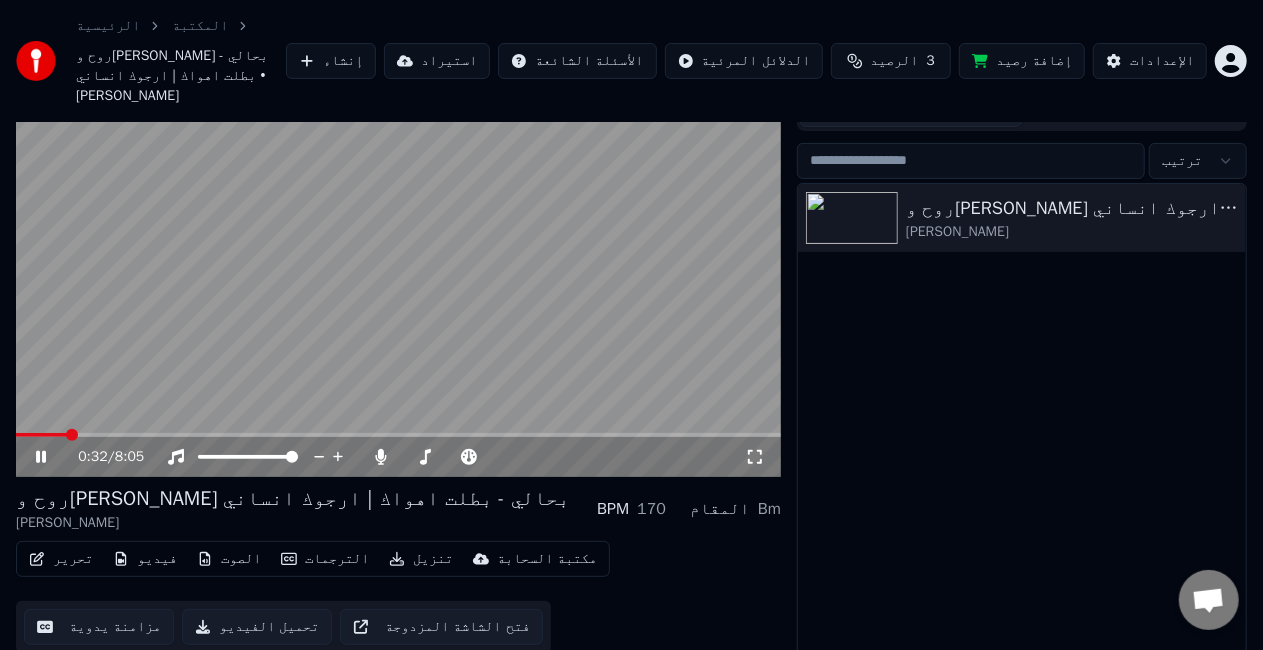 click on "روح و[PERSON_NAME] بحالي - بطلت اهواك | ارجوك انساني" at bounding box center (293, 499) 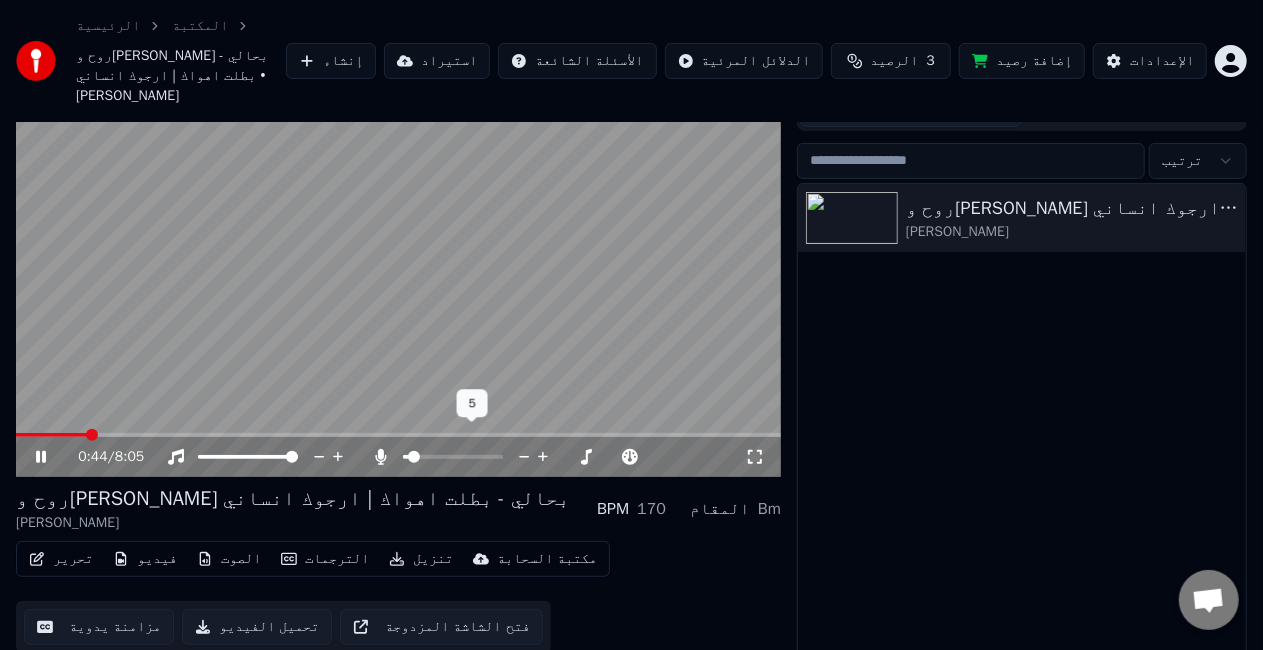 click at bounding box center (414, 457) 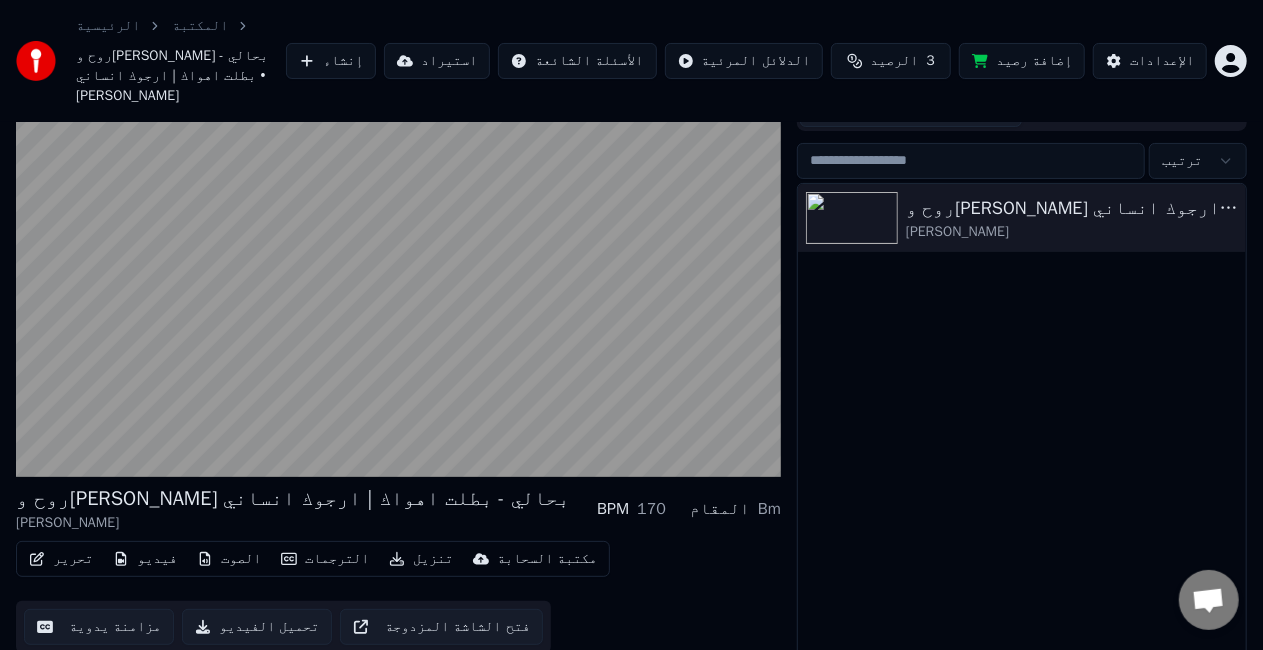 click on "تحميل الفيديو" at bounding box center (257, 627) 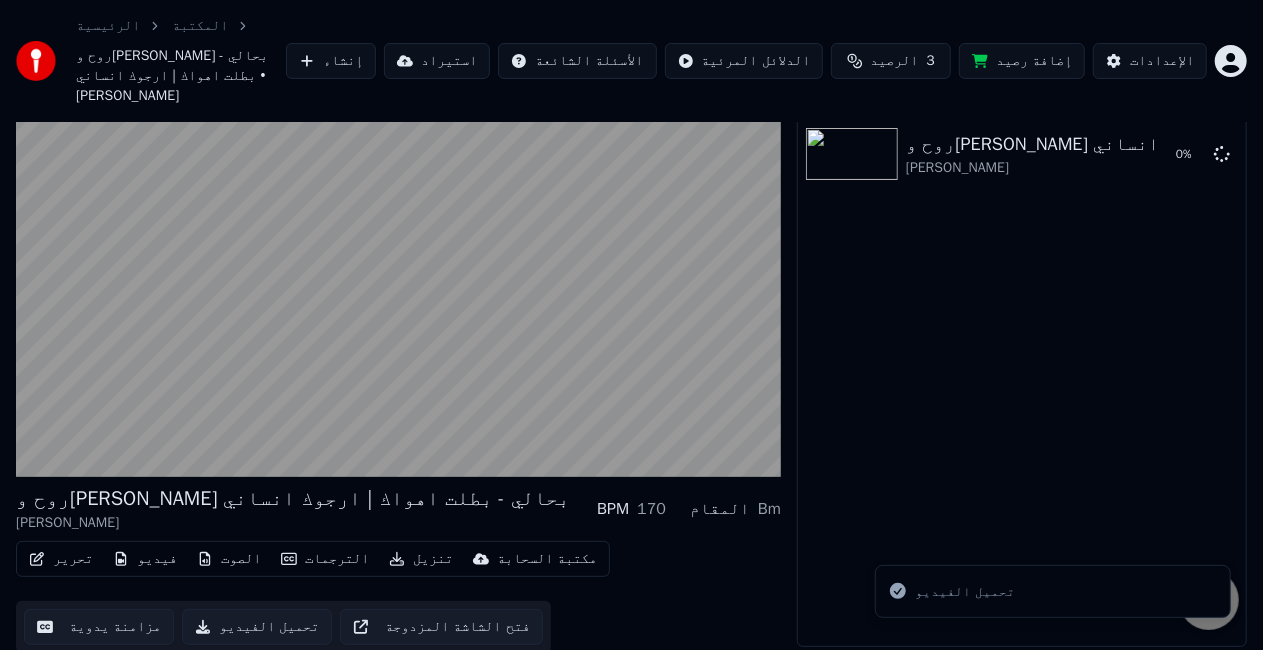 scroll, scrollTop: 58, scrollLeft: 0, axis: vertical 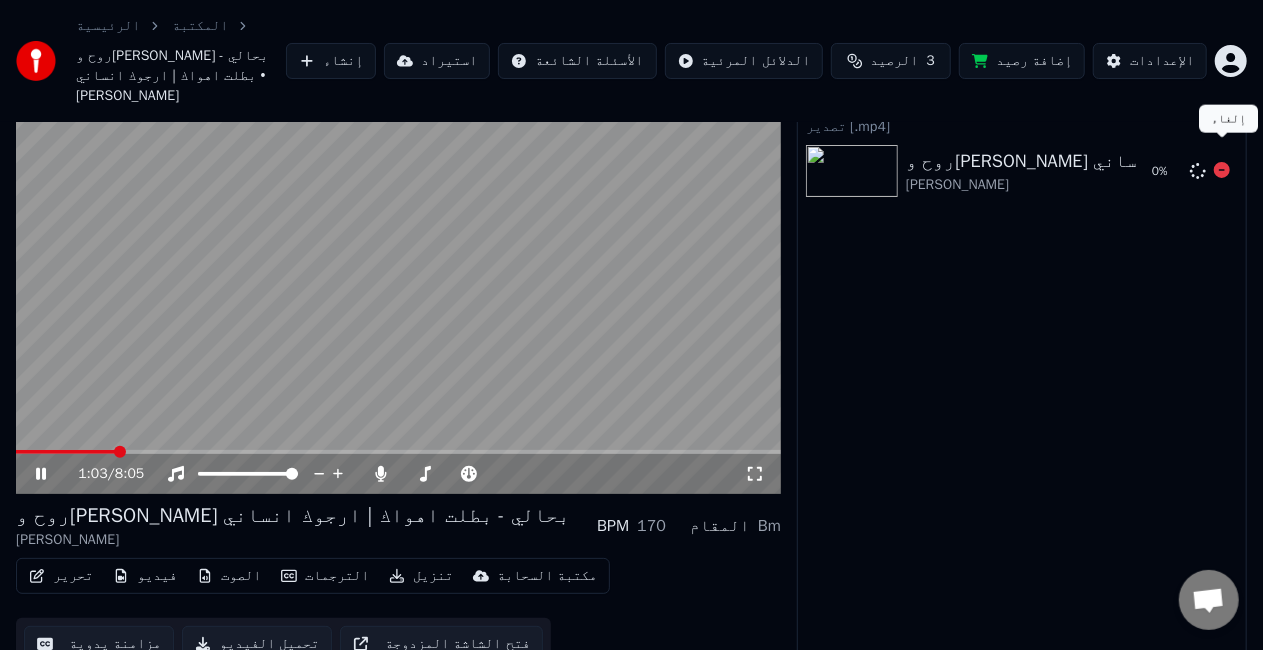 click 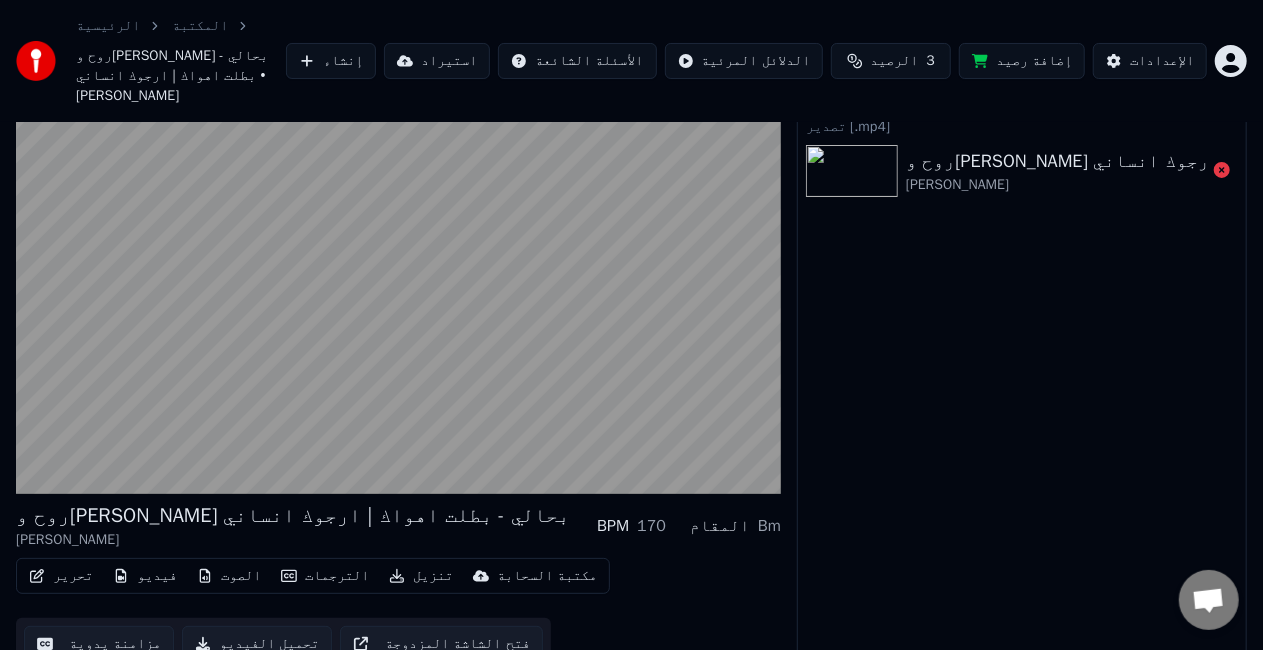 click on "تنزيل" at bounding box center (421, 576) 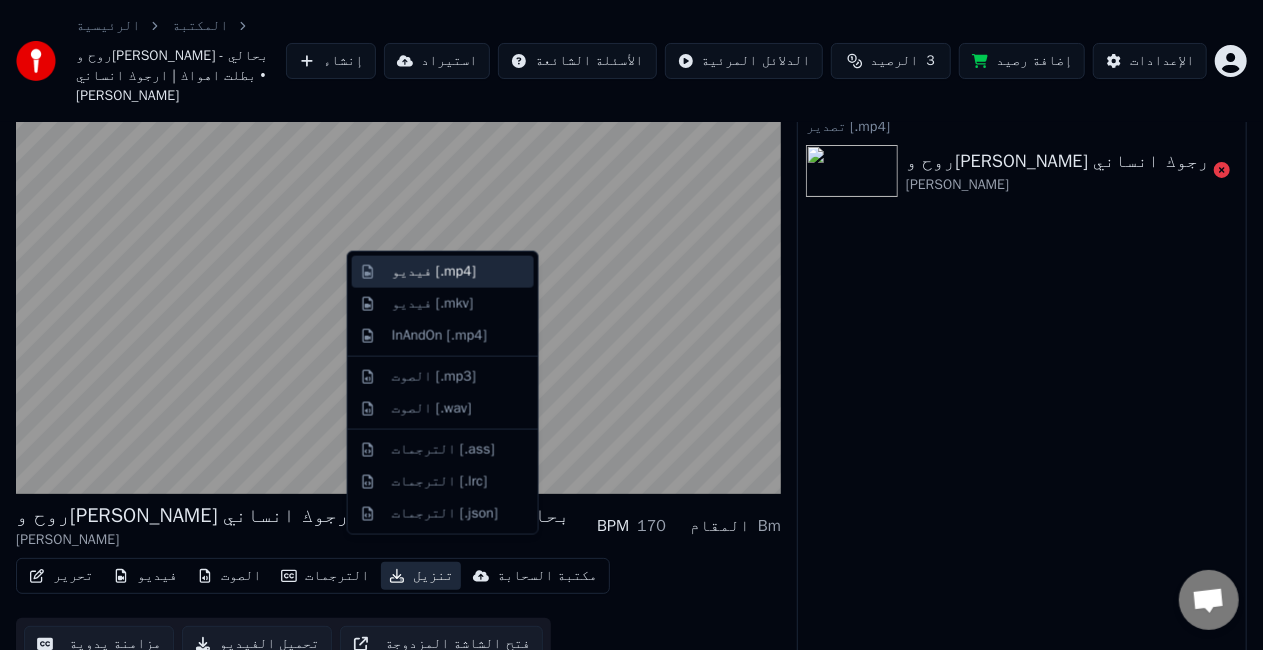 click on "فيديو [.mp4]" at bounding box center [434, 272] 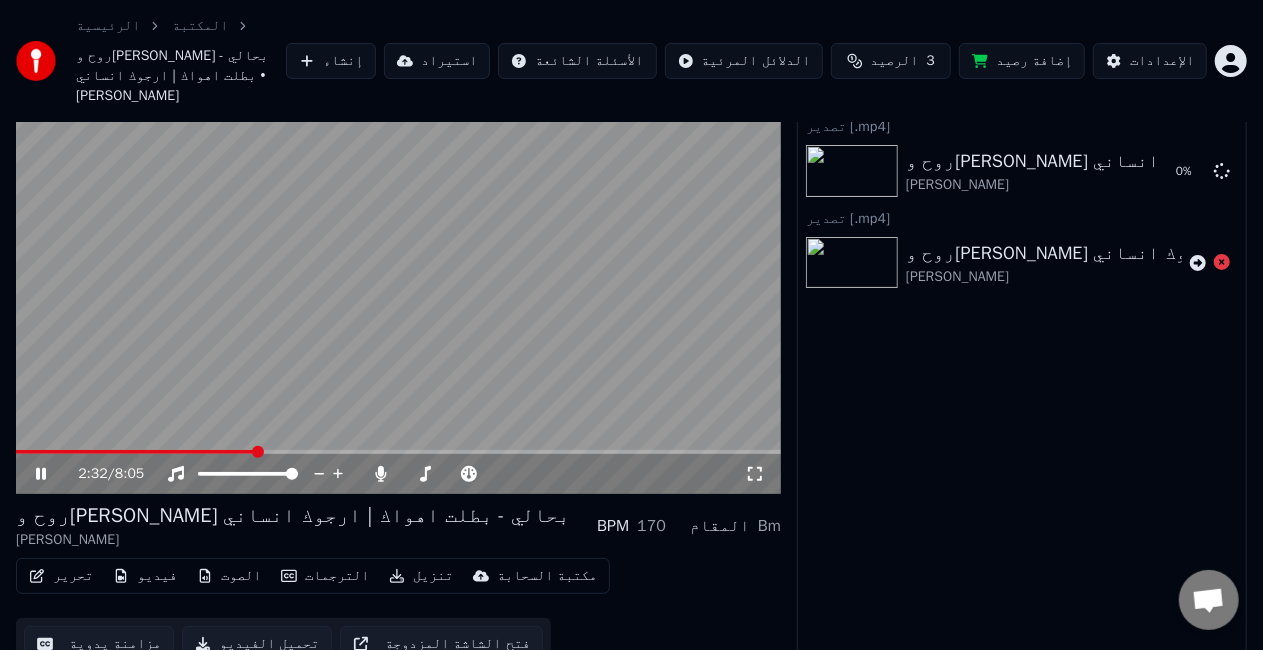 click at bounding box center [398, 279] 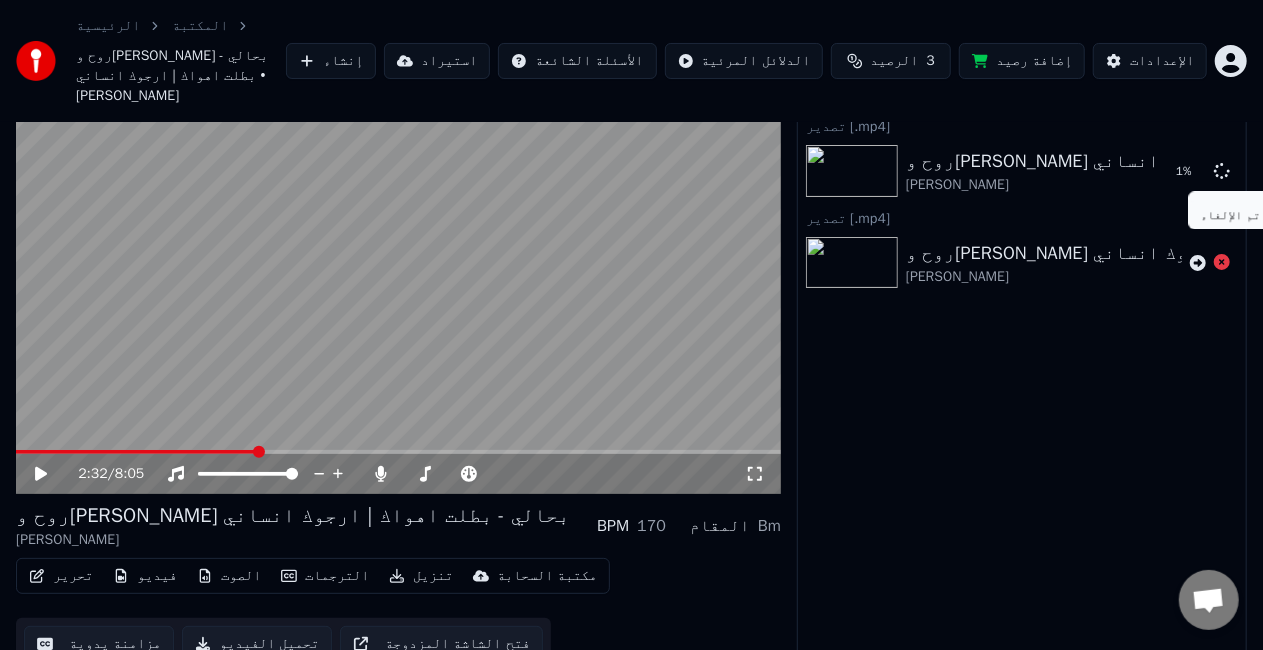 click 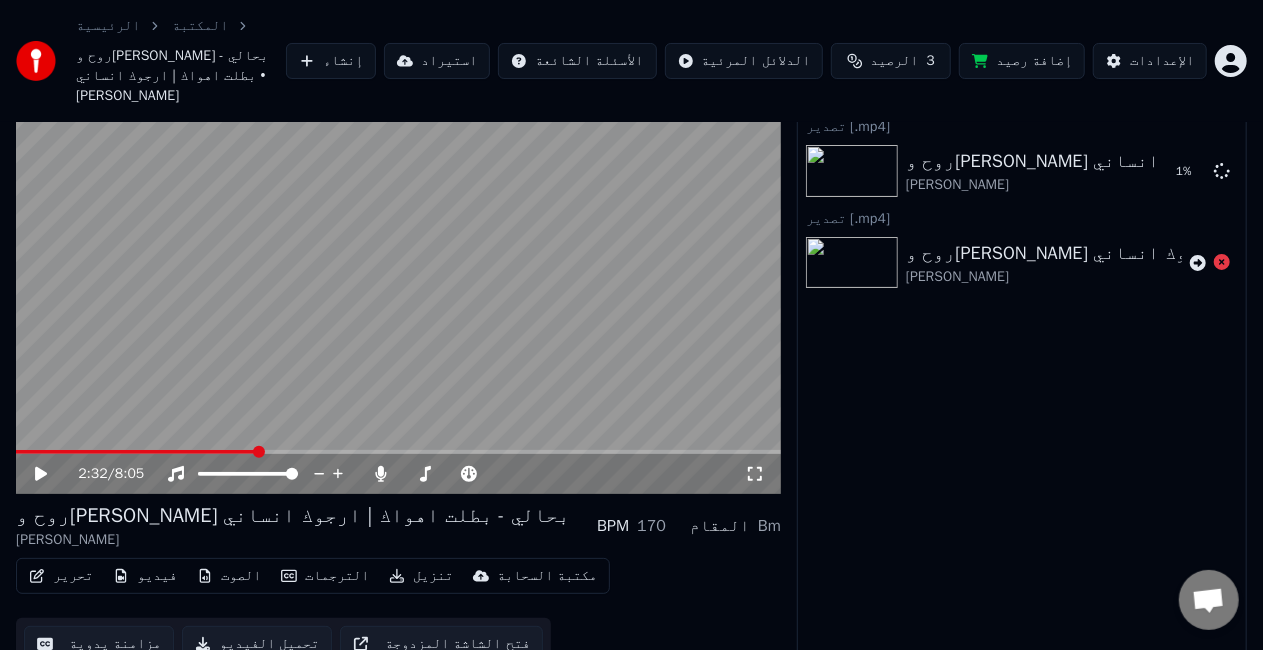 click 